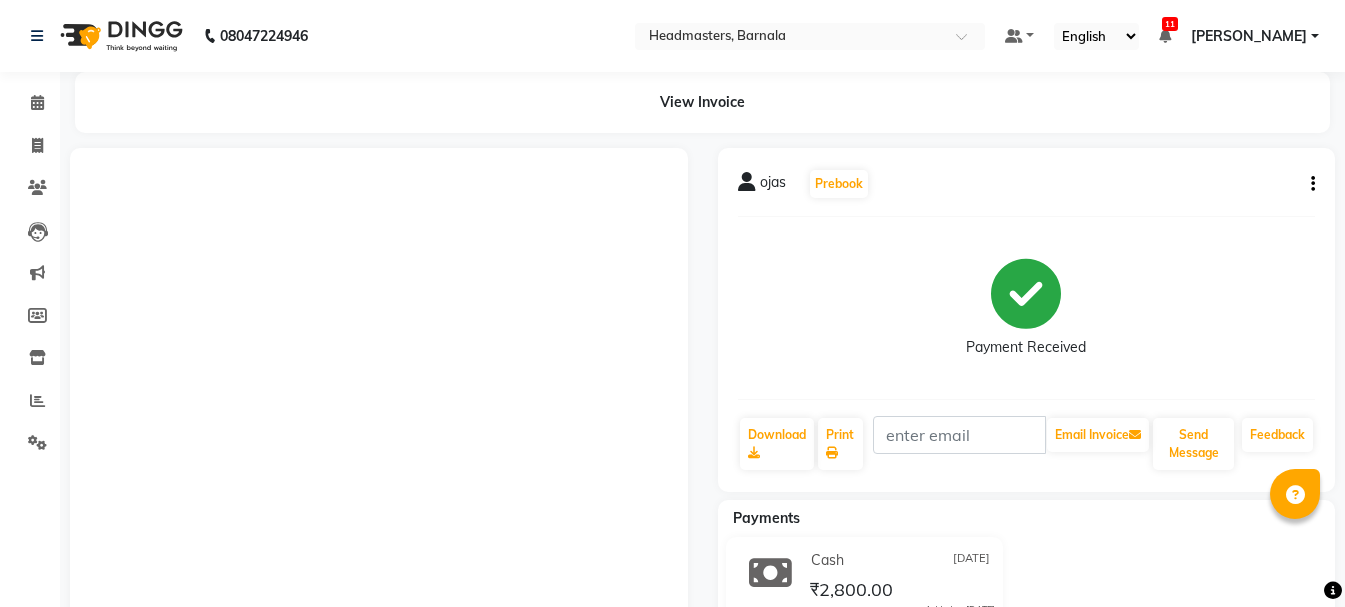 select on "service" 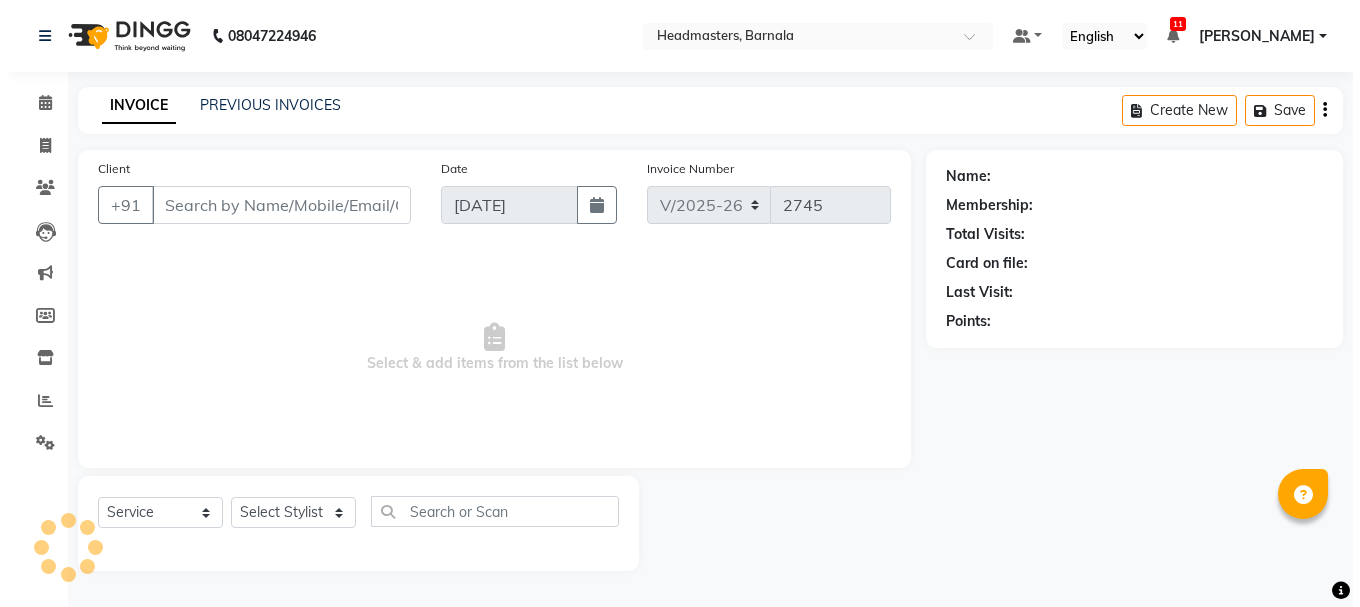 scroll, scrollTop: 0, scrollLeft: 0, axis: both 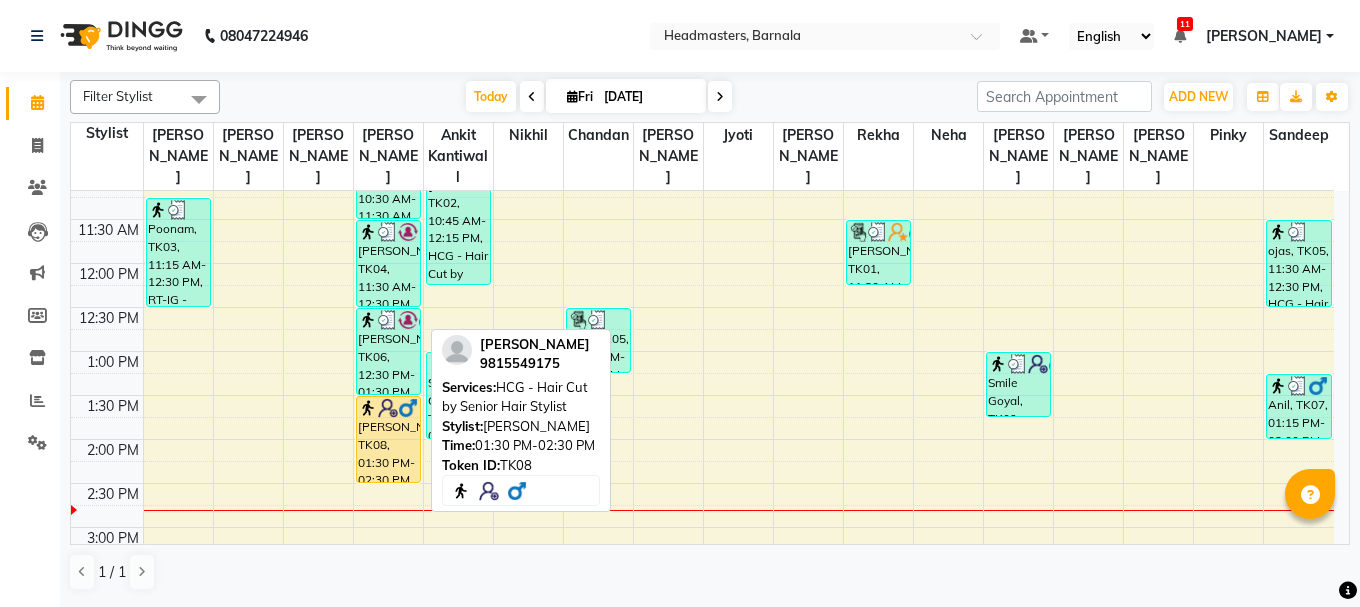 click on "[PERSON_NAME], TK08, 01:30 PM-02:30 PM, HCG - Hair Cut by Senior Hair Stylist" at bounding box center [388, 439] 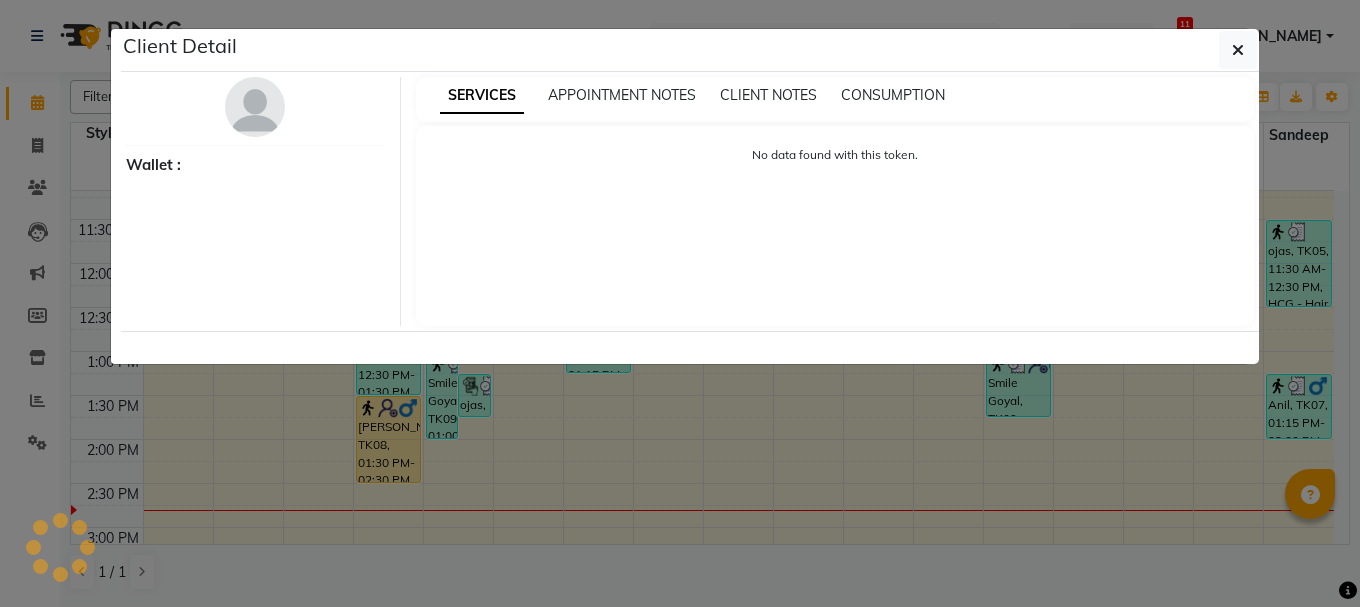 select on "1" 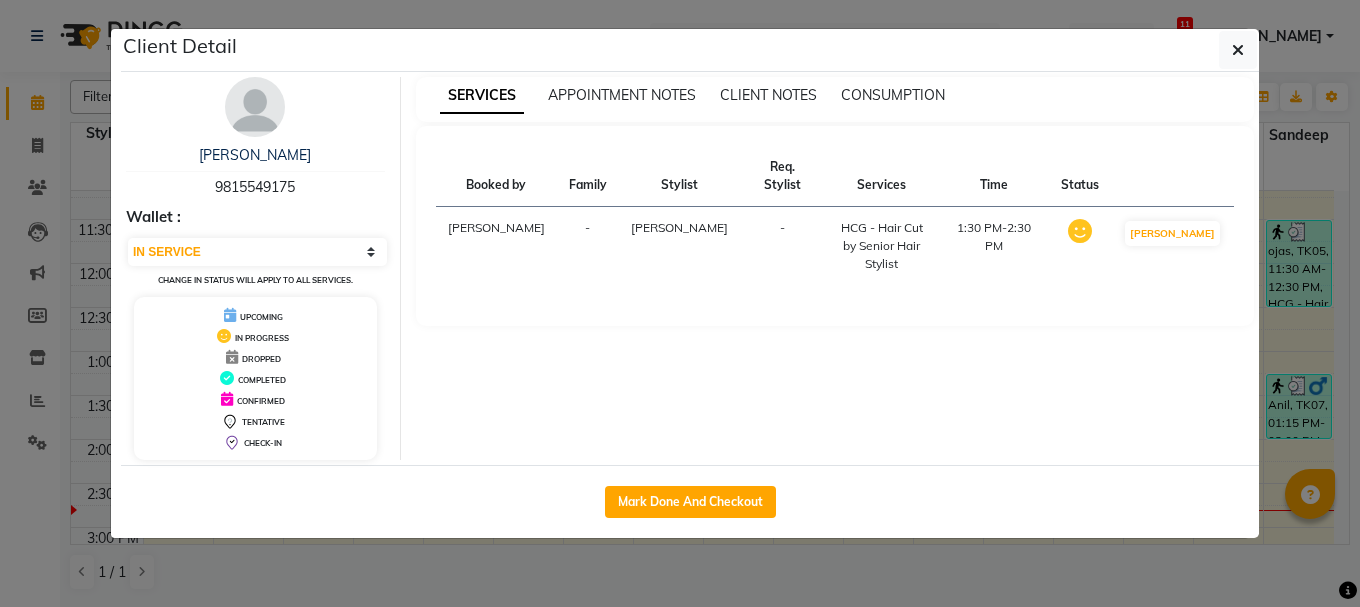 drag, startPoint x: 714, startPoint y: 496, endPoint x: 554, endPoint y: 538, distance: 165.42067 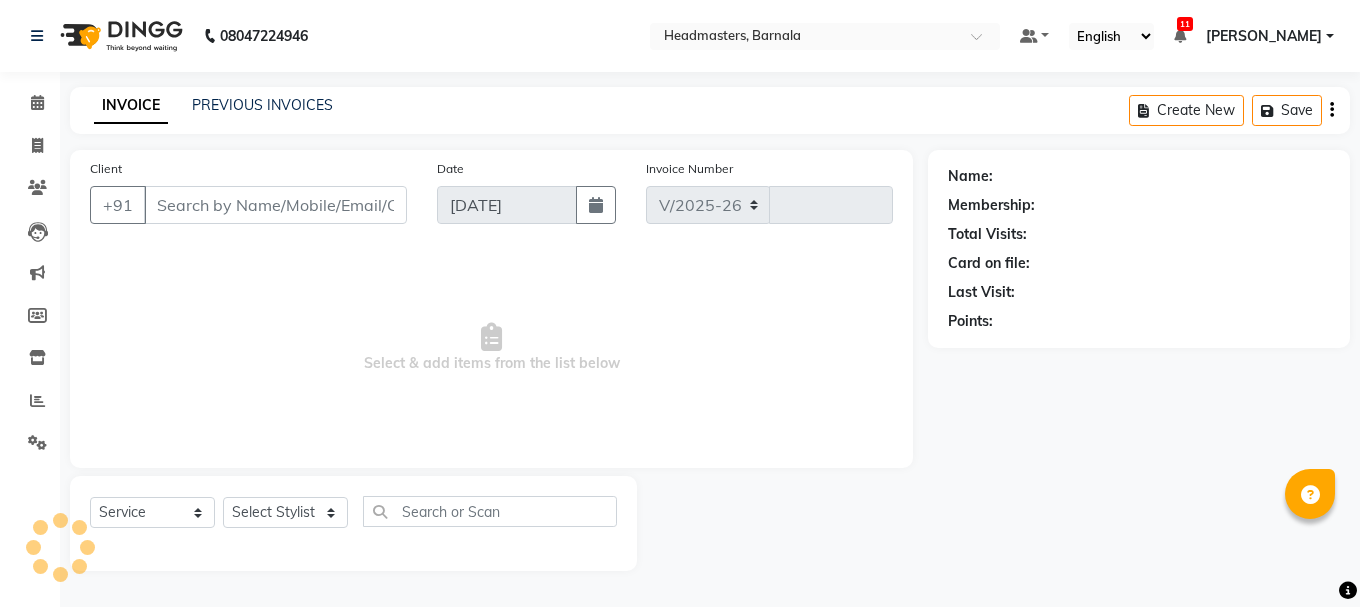 select on "7526" 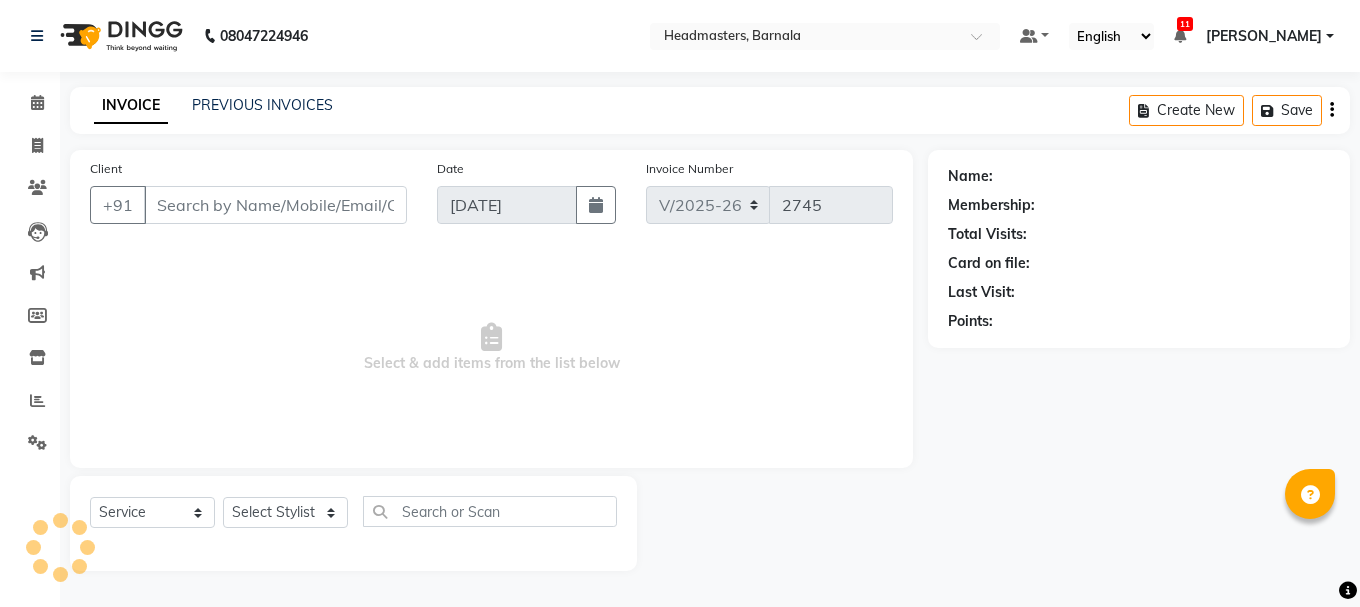 type on "9815549175" 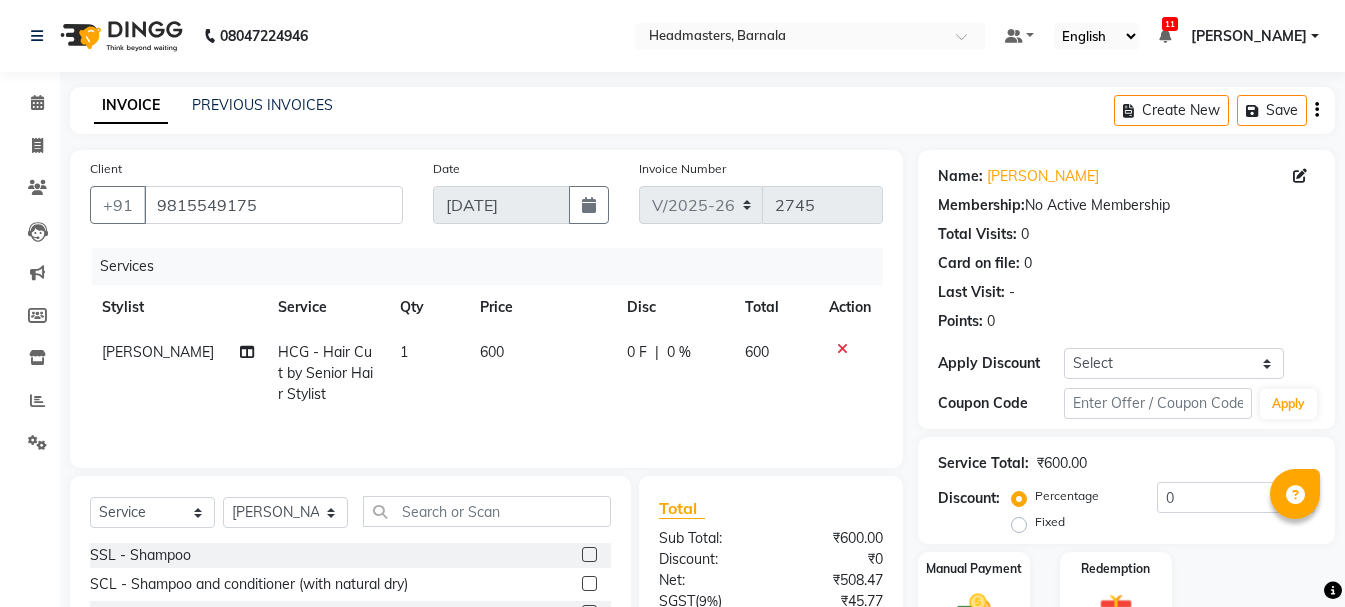 click on "Fixed" 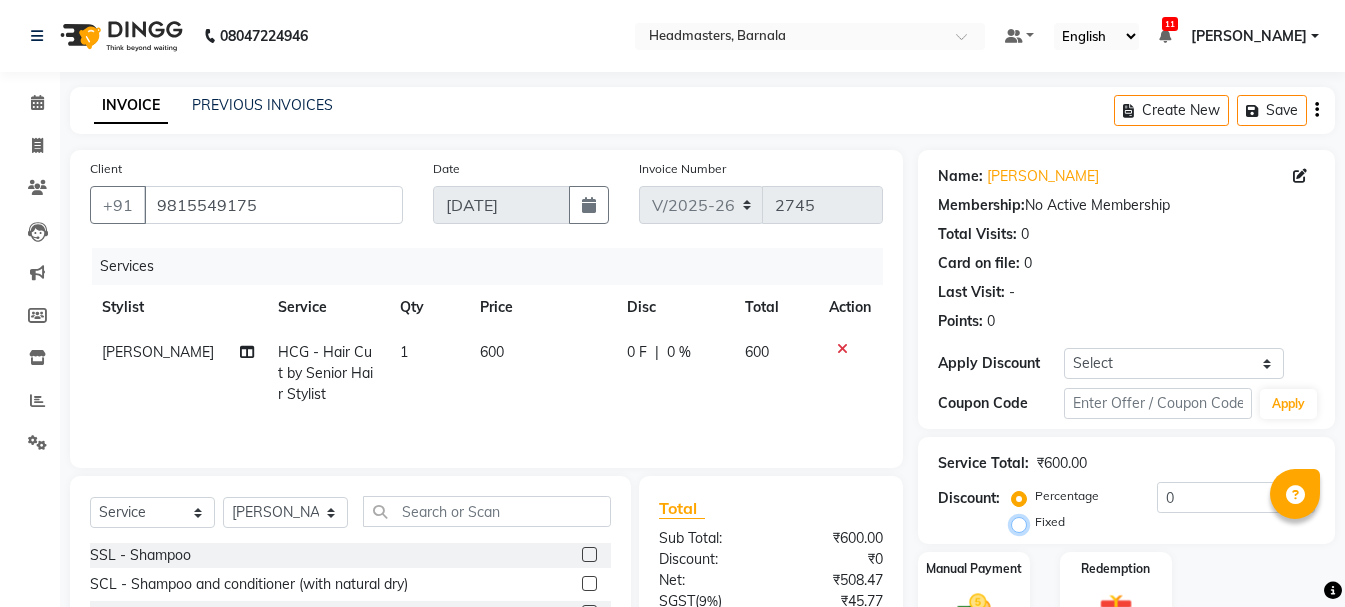 click on "Fixed" at bounding box center (1023, 522) 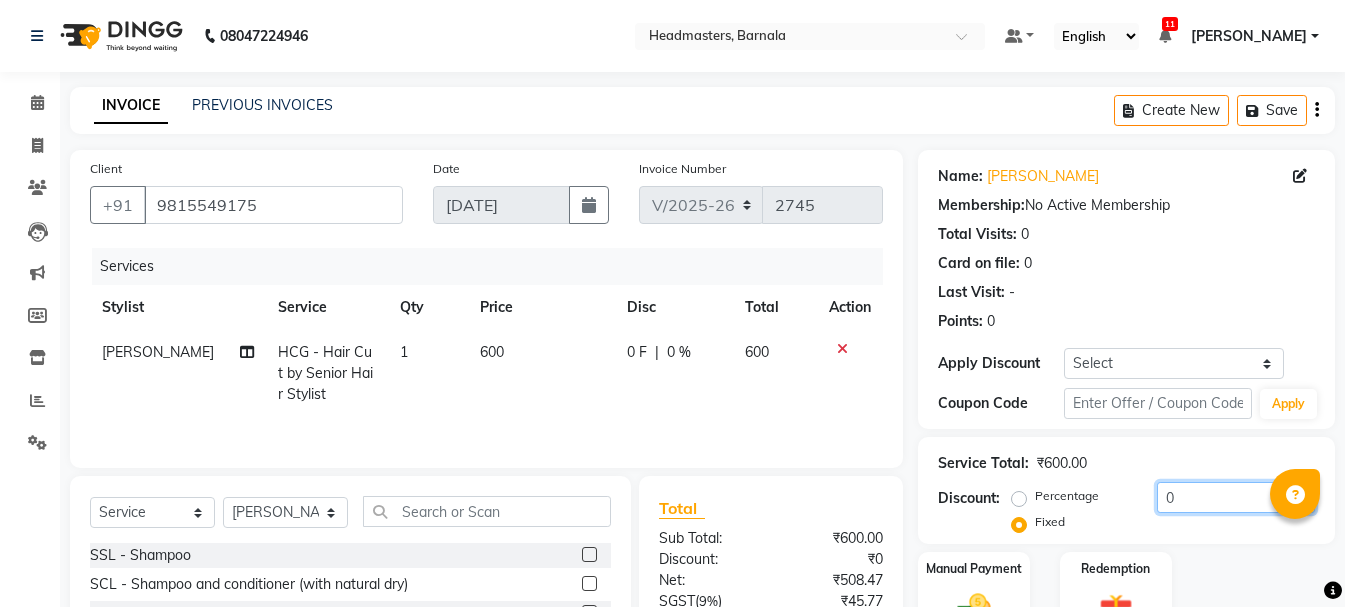 drag, startPoint x: 1206, startPoint y: 491, endPoint x: 1004, endPoint y: 494, distance: 202.02228 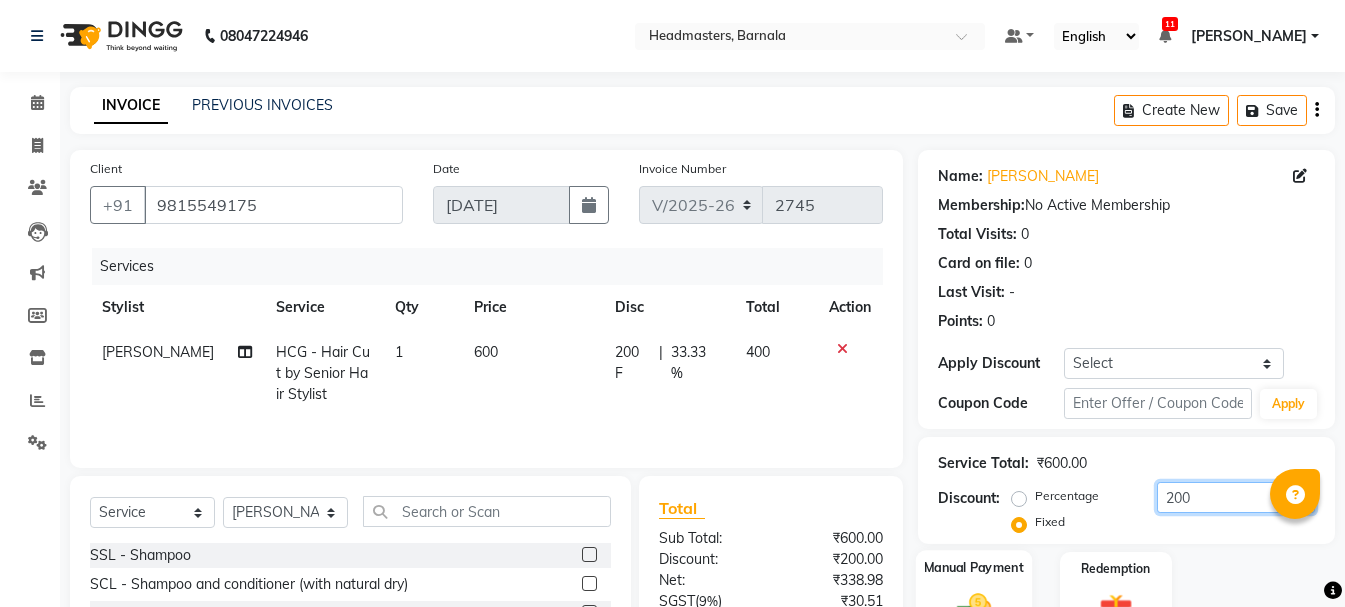scroll, scrollTop: 194, scrollLeft: 0, axis: vertical 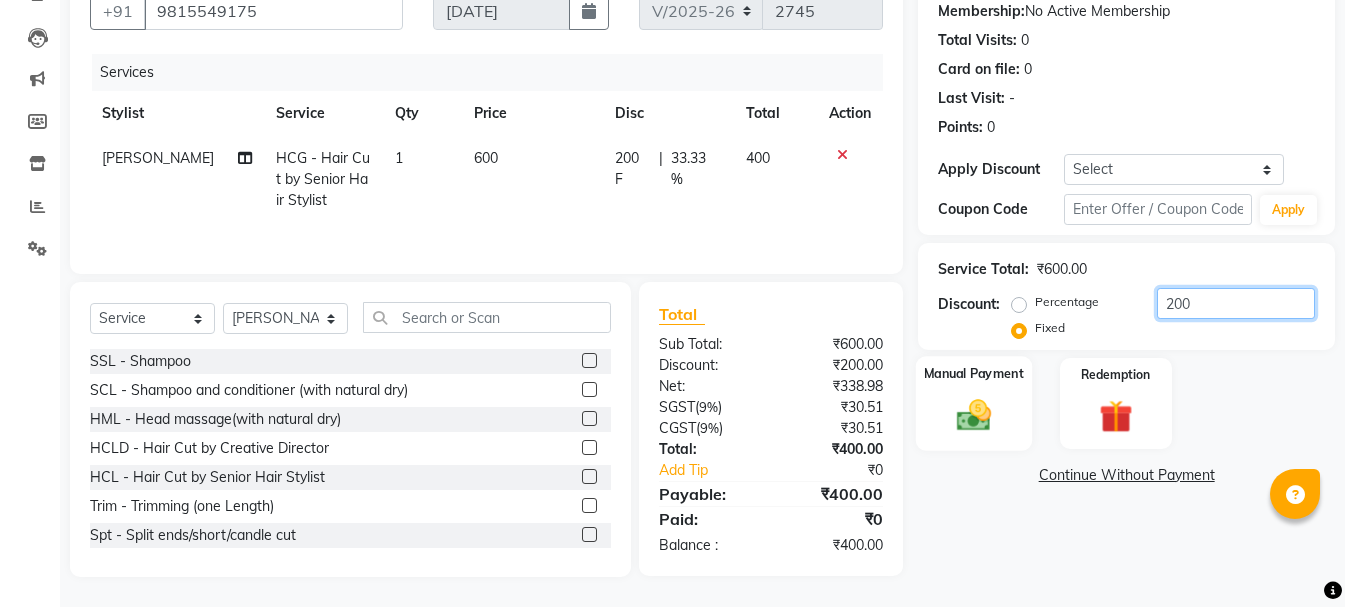 type on "200" 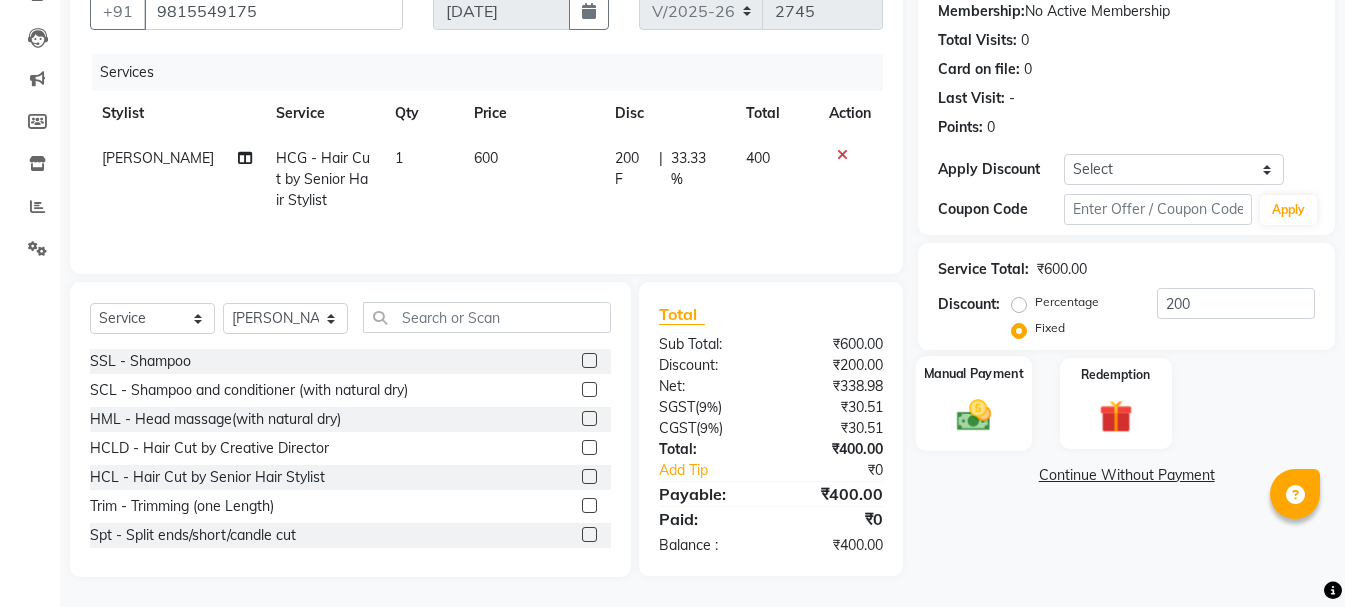 click 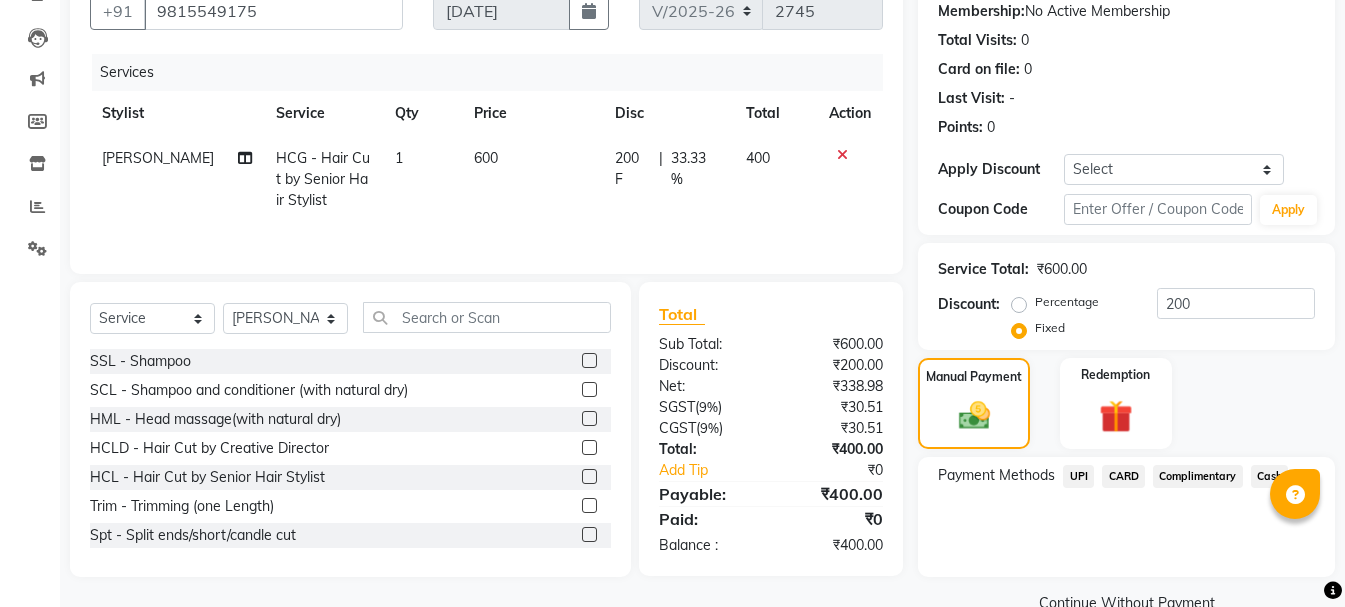 click on "UPI" 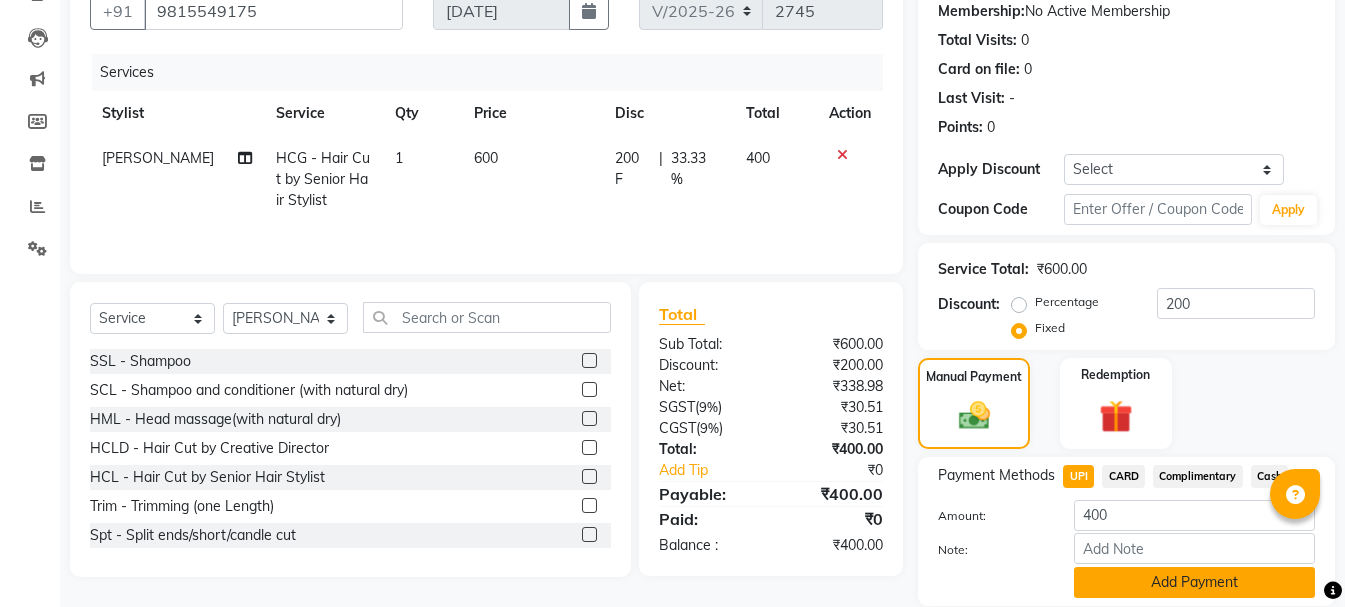 click on "Add Payment" 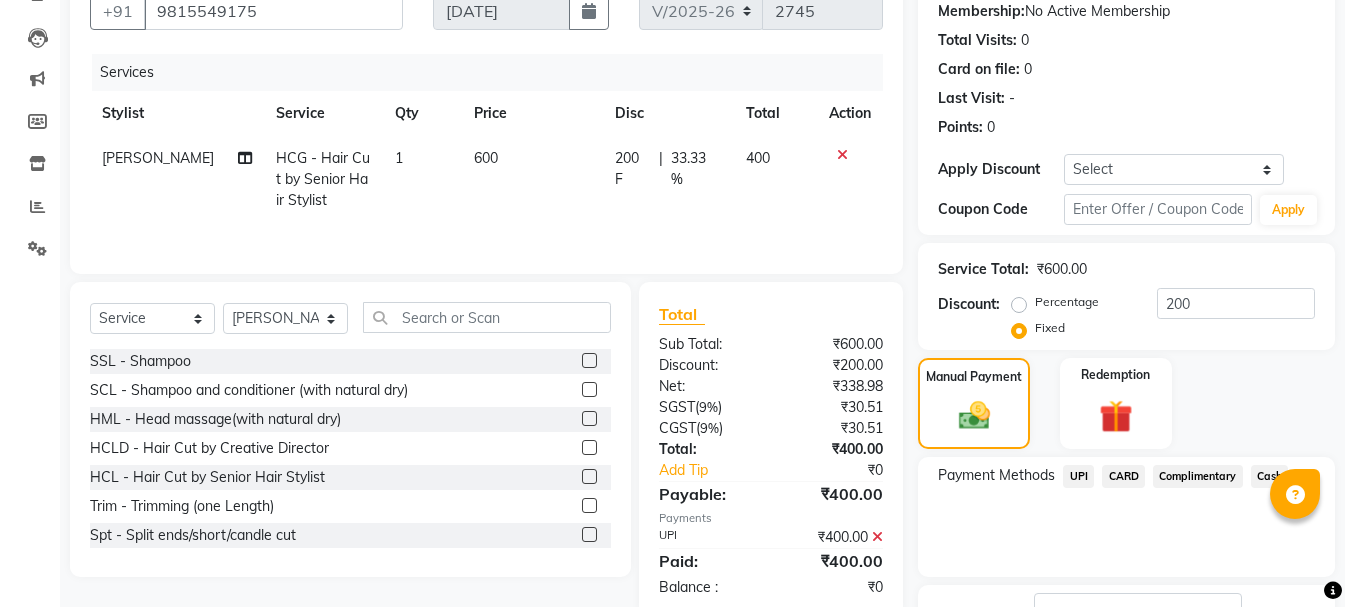 click on "Checkout" 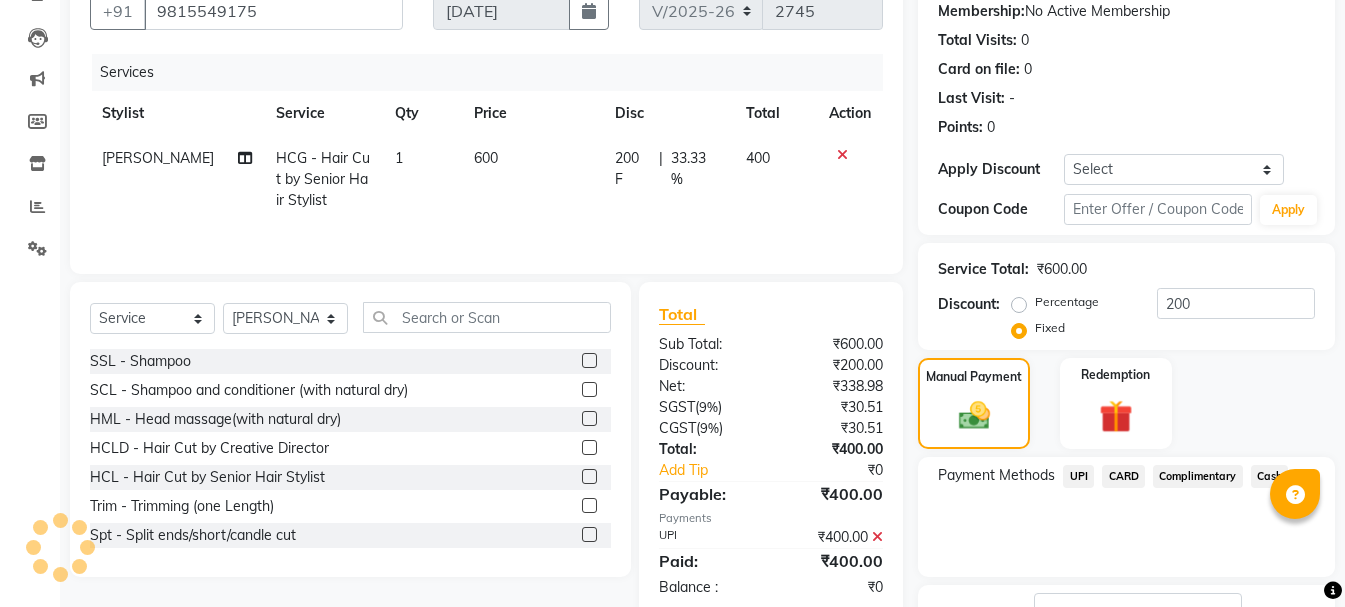 scroll, scrollTop: 348, scrollLeft: 0, axis: vertical 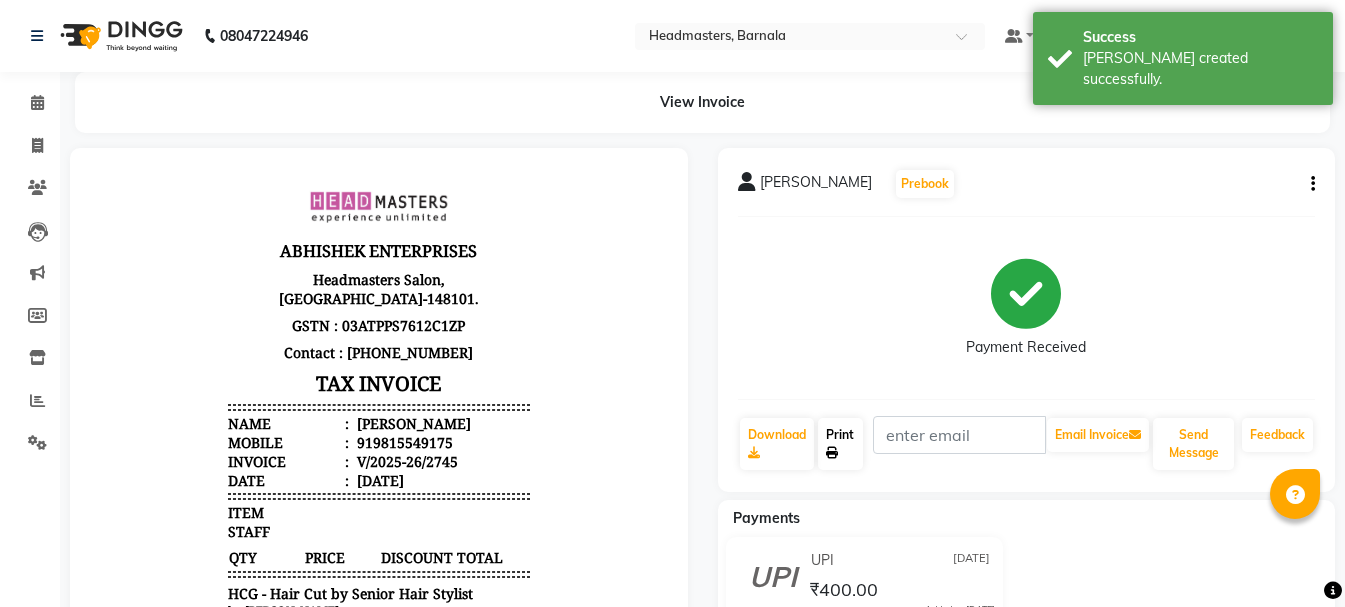 click on "Print" 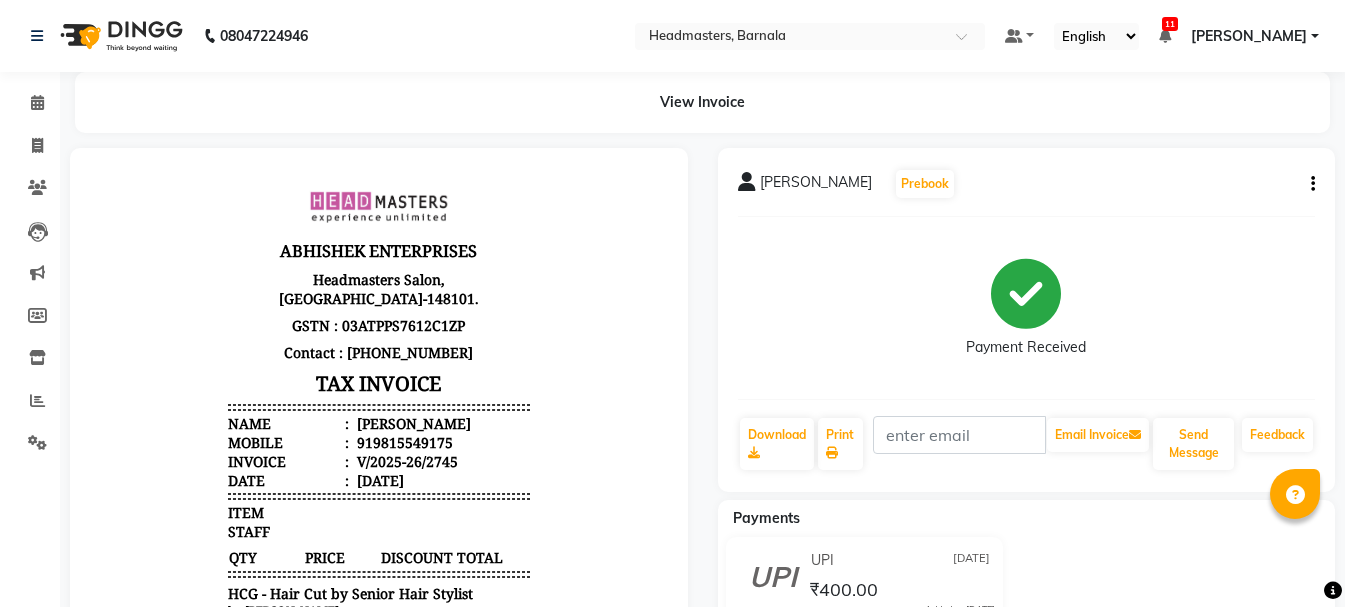 select on "service" 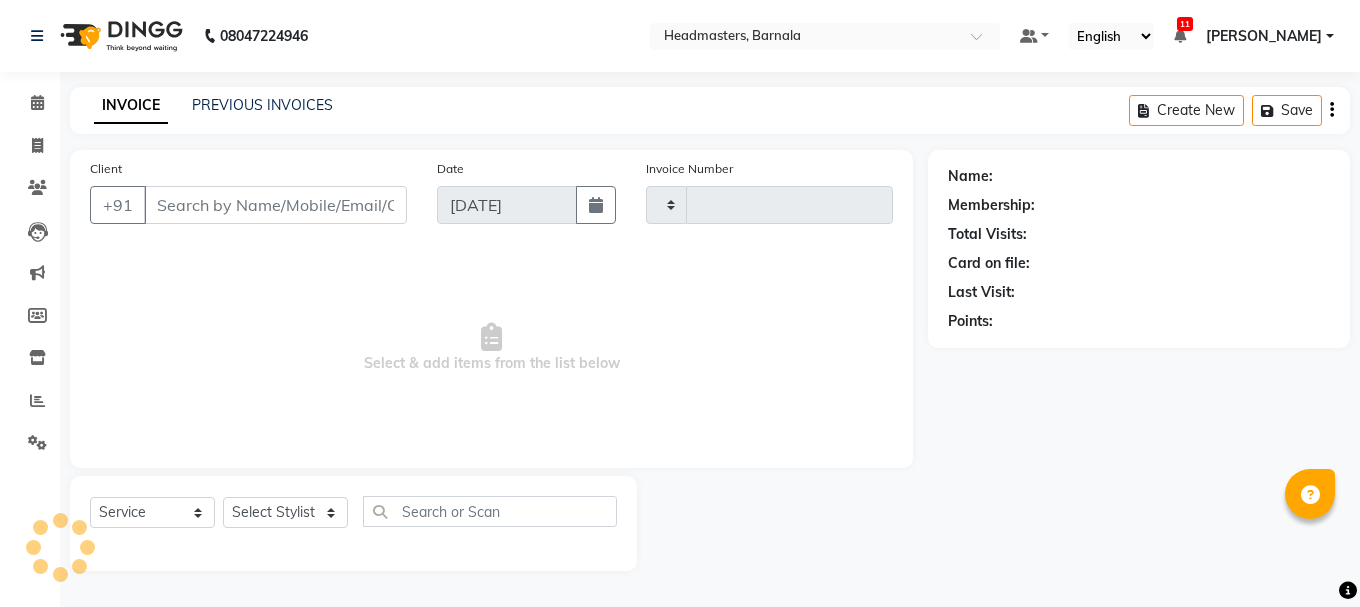 type on "2746" 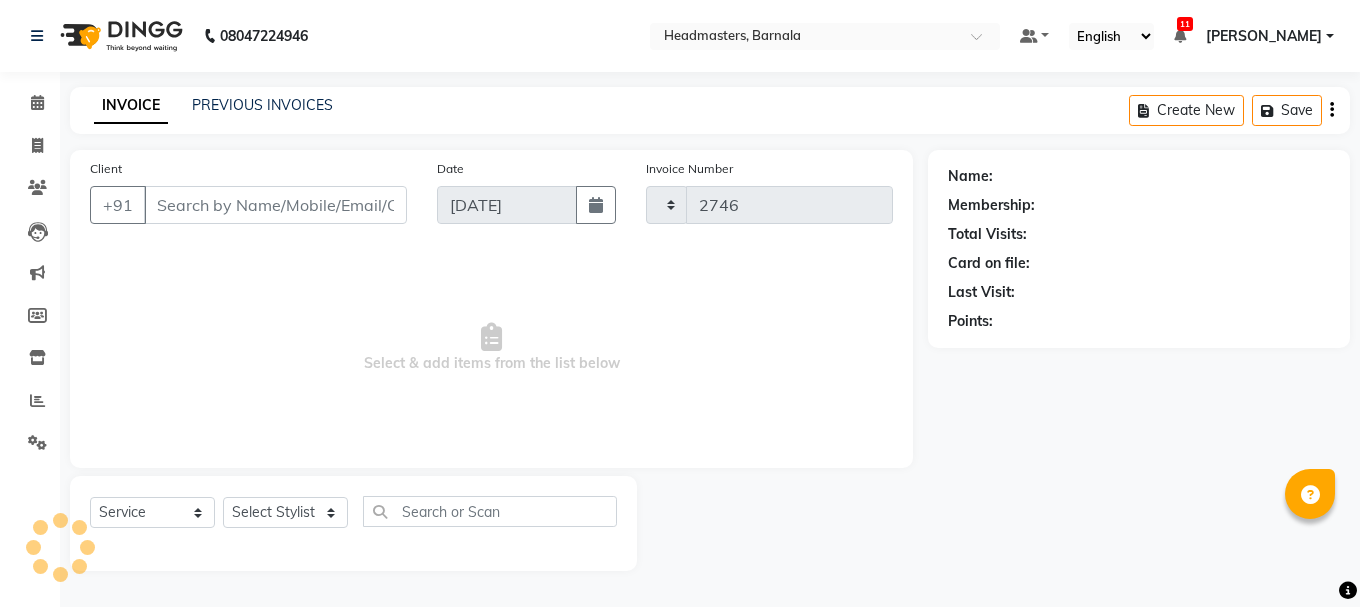 select on "7526" 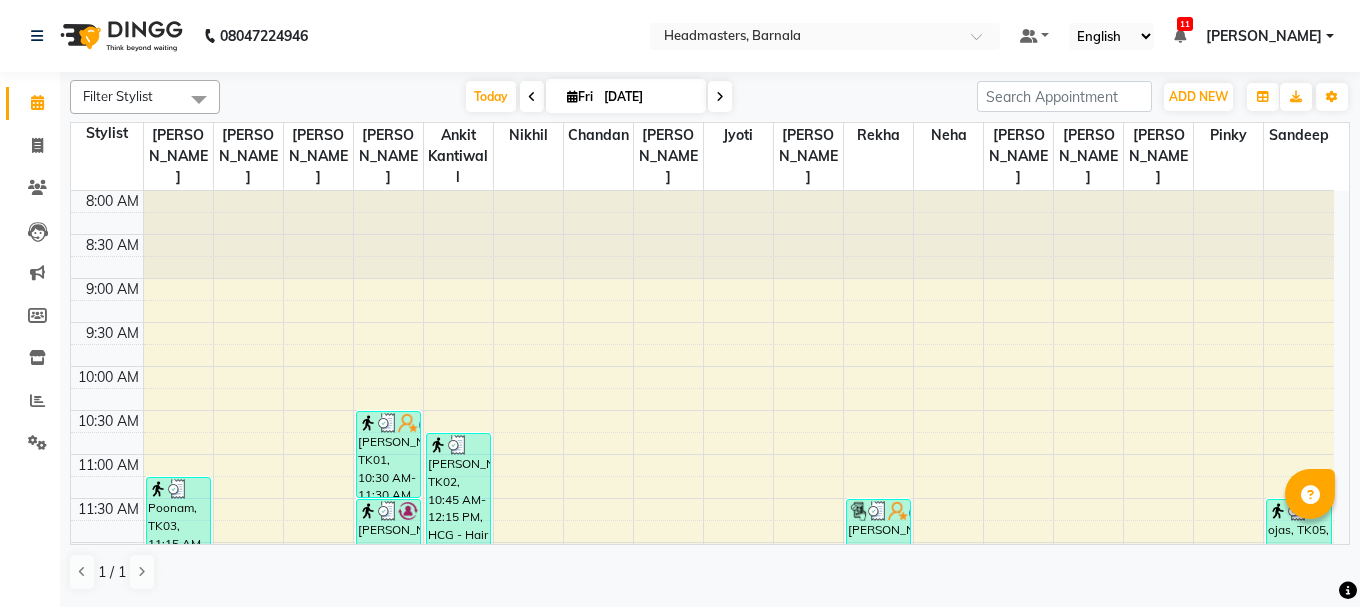 scroll, scrollTop: 0, scrollLeft: 0, axis: both 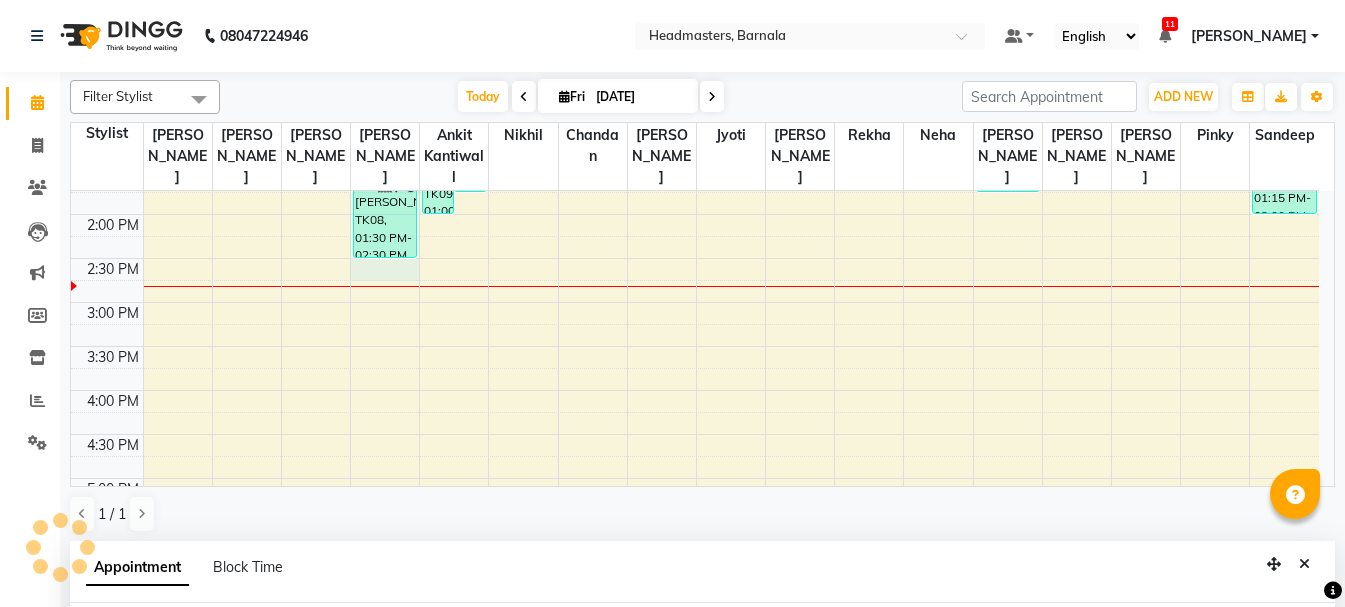 select on "67277" 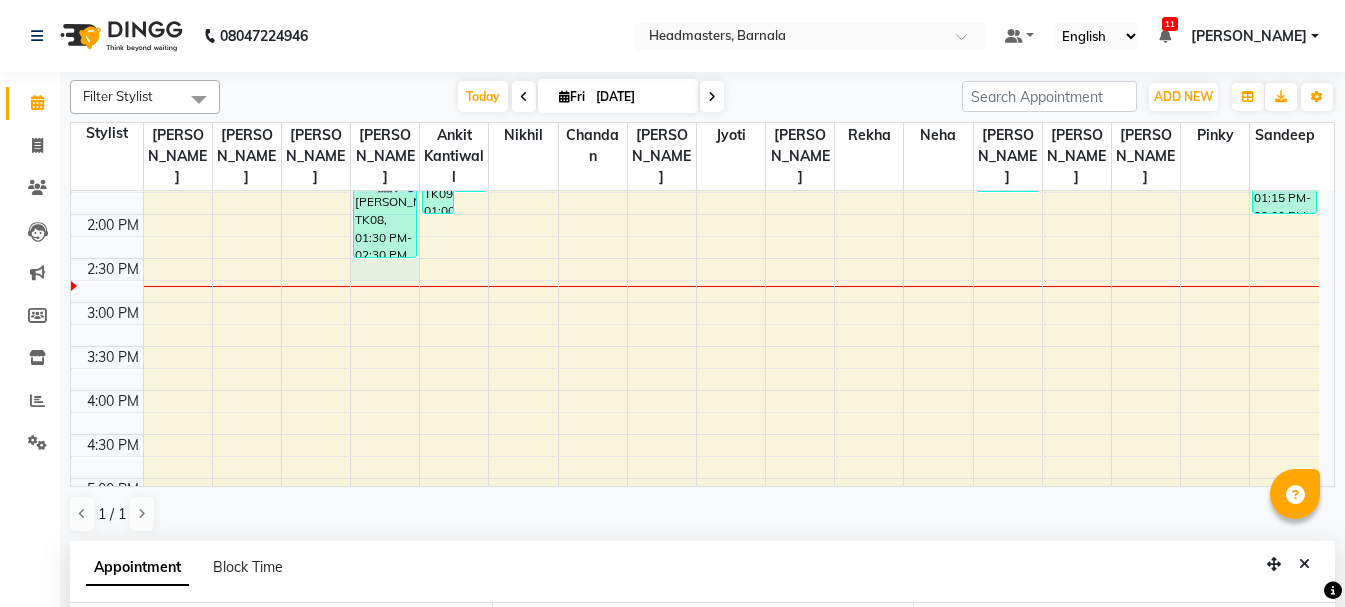 scroll, scrollTop: 389, scrollLeft: 0, axis: vertical 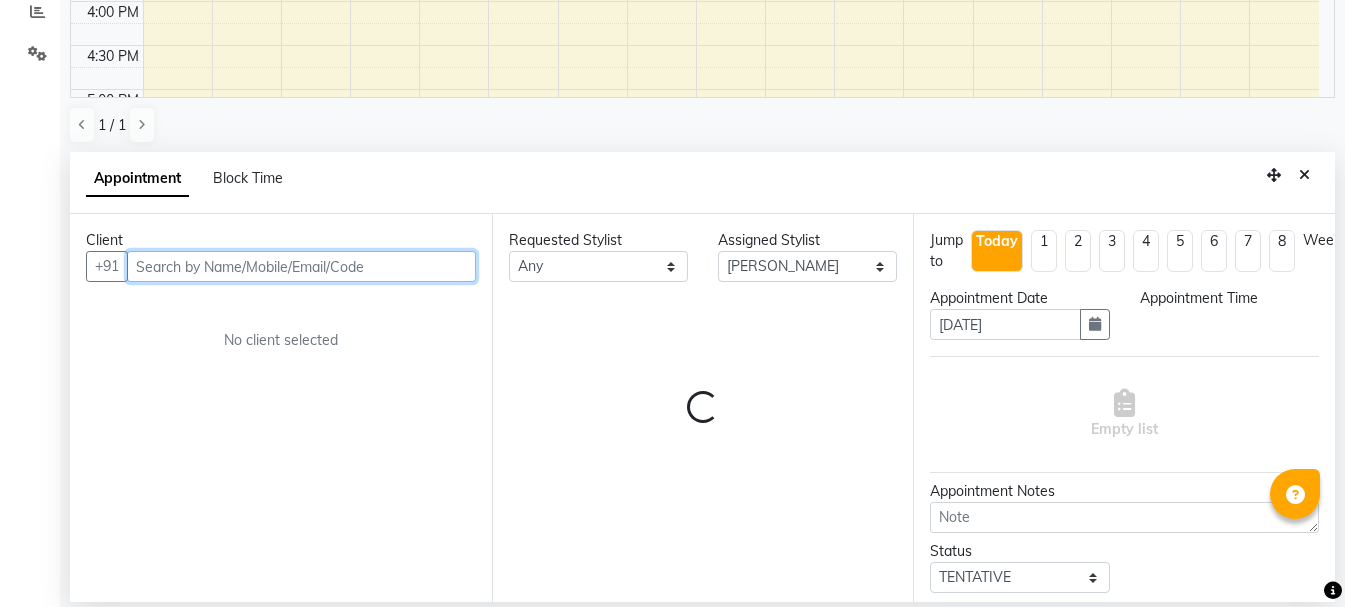 select on "870" 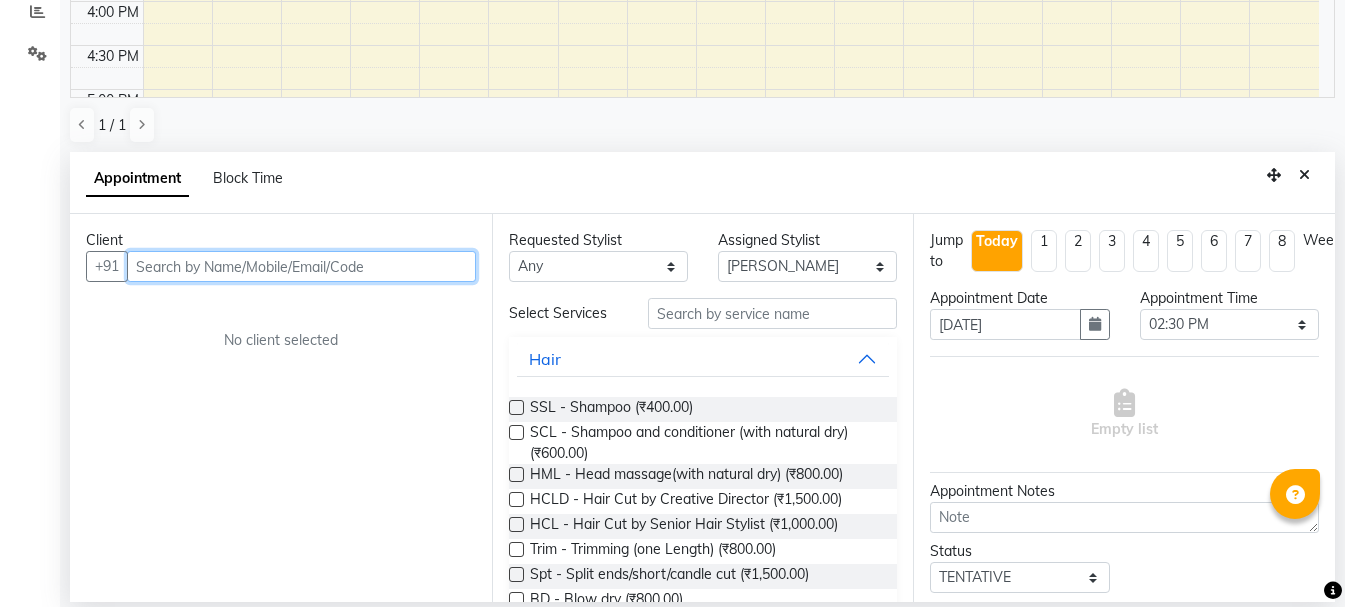 click at bounding box center (301, 266) 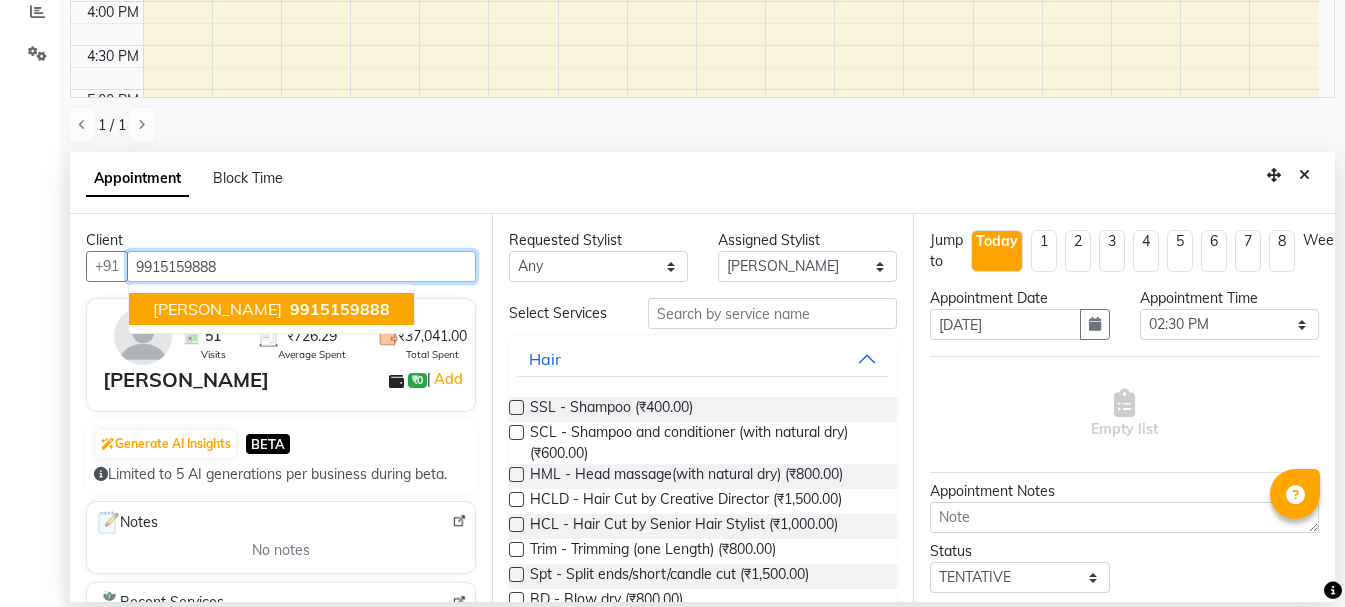 click on "9915159888" at bounding box center [340, 309] 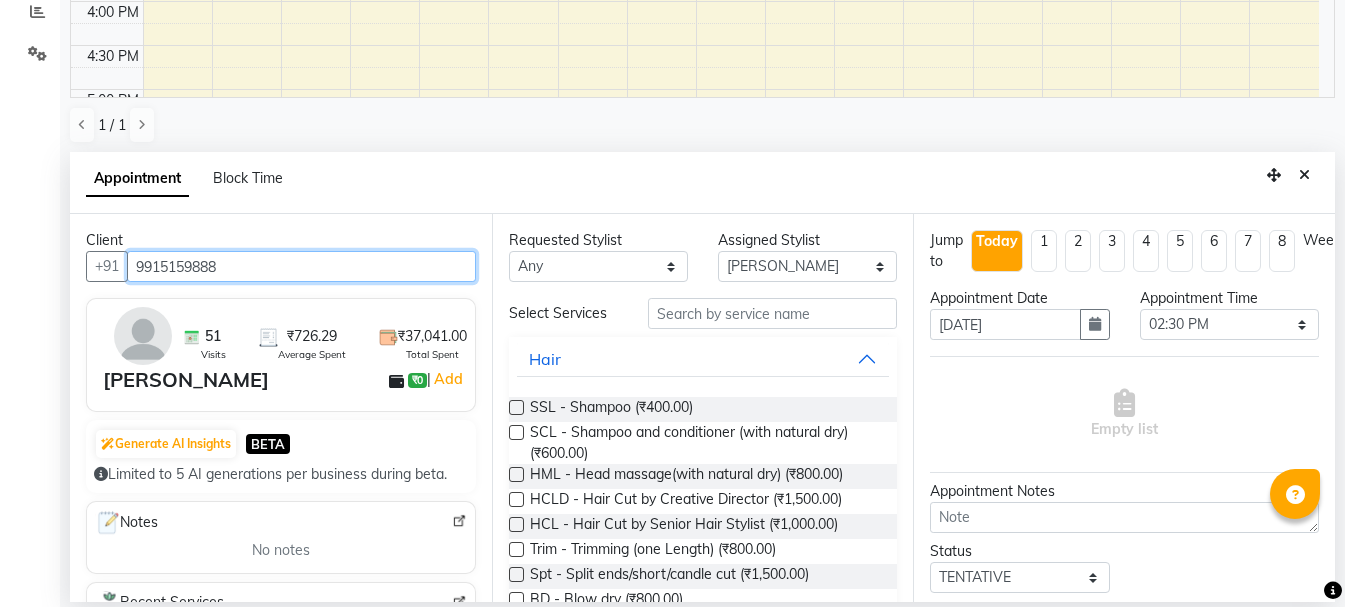 type on "9915159888" 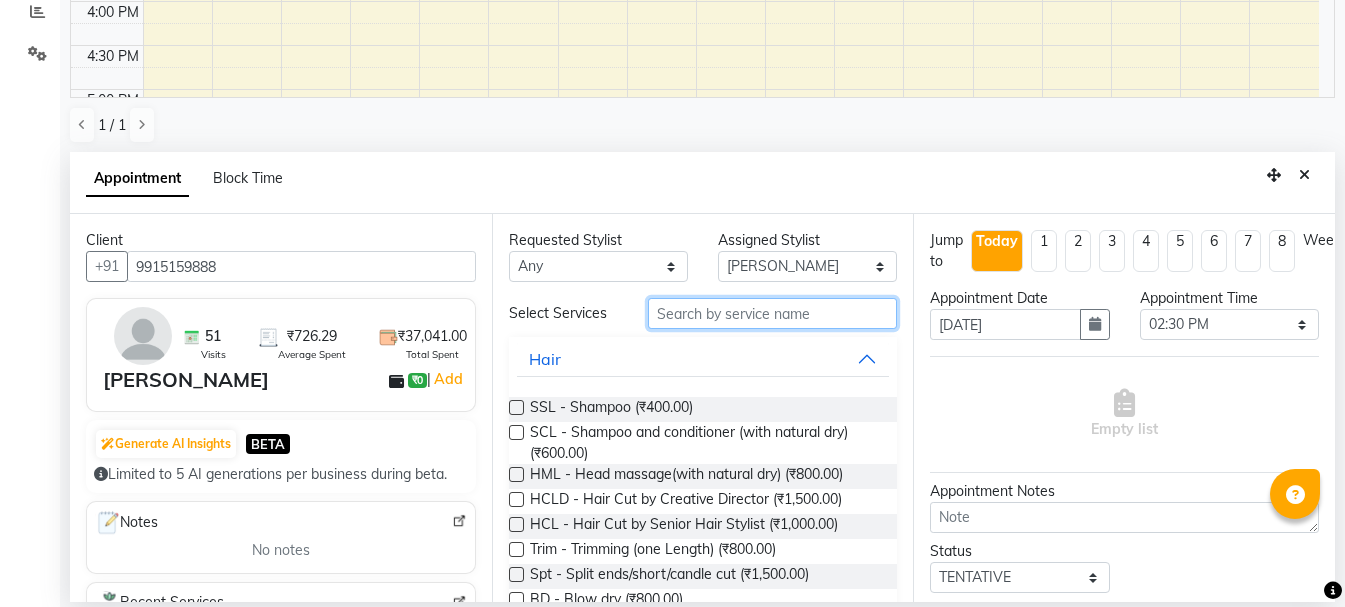 click at bounding box center [772, 313] 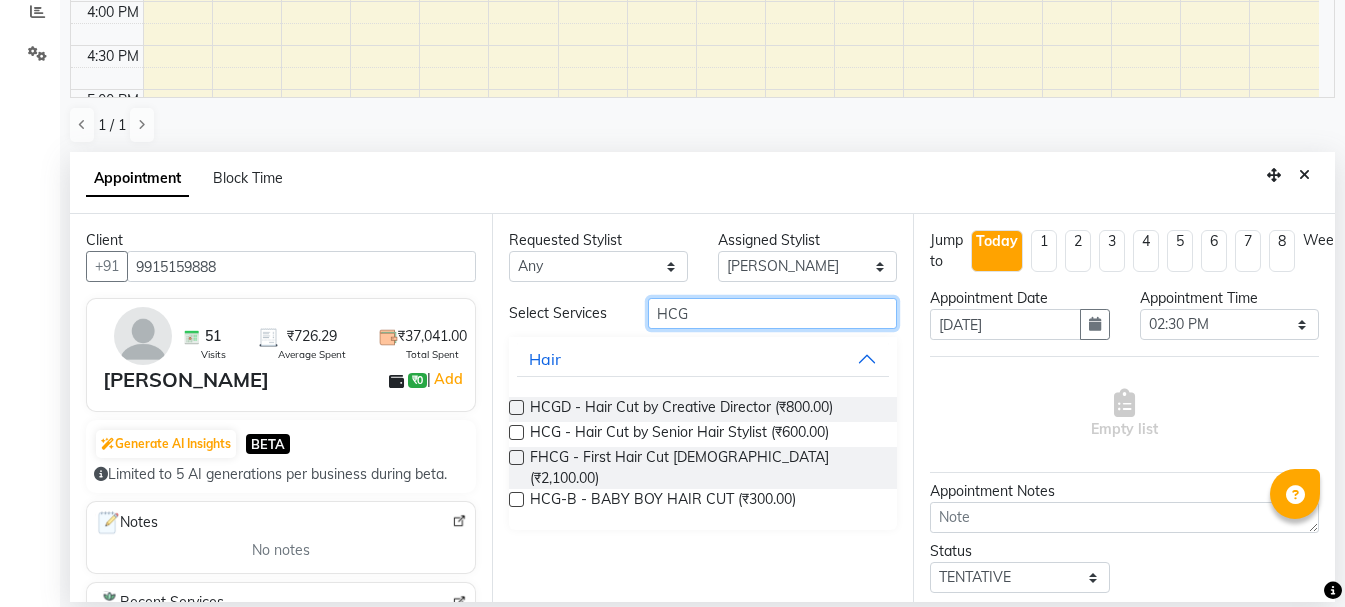 type on "HCG" 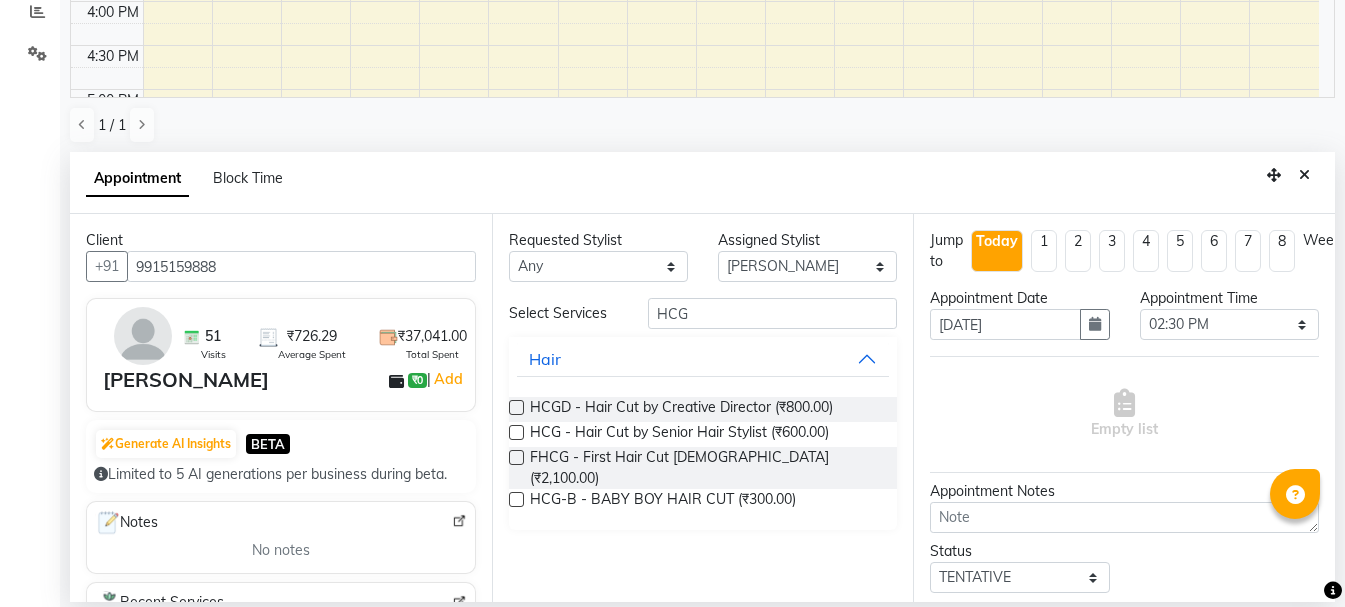 click at bounding box center (516, 432) 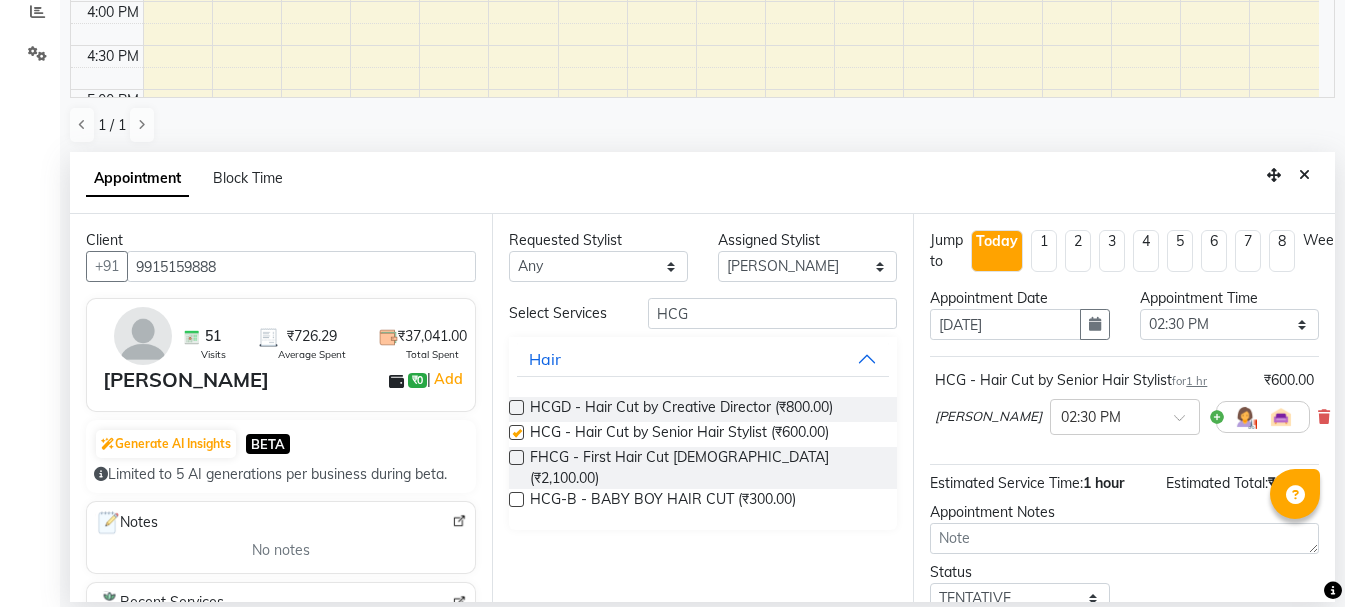 checkbox on "false" 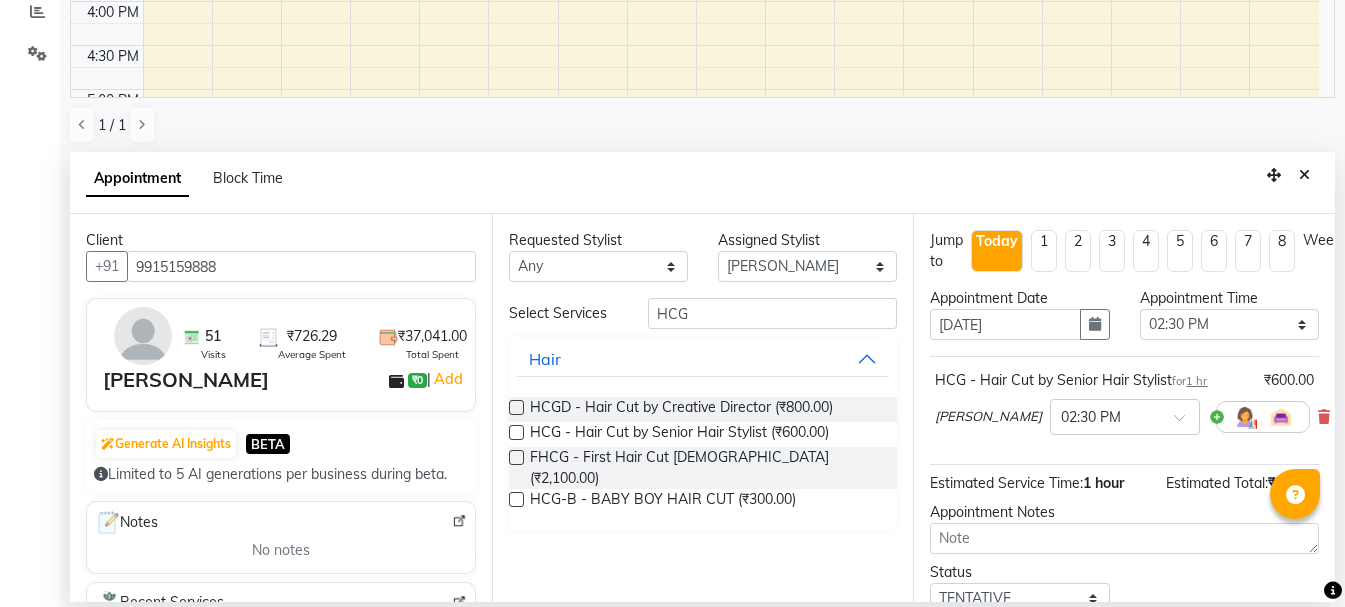 click on "Filter Stylist Select All  Ankit kantiwall  [PERSON_NAME]  [PERSON_NAME]  [PERSON_NAME] Chandan [PERSON_NAME] [PERSON_NAME] [PERSON_NAME] [PERSON_NAME] Pinky [PERSON_NAME] Rekha [PERSON_NAME] [PERSON_NAME] [DATE]  [DATE] Toggle Dropdown Add Appointment Add Invoice Add Attendance Add Client Toggle Dropdown Add Appointment Add Invoice Add Attendance Add Client ADD NEW Toggle Dropdown Add Appointment Add Invoice Add Attendance Add Client Filter Stylist Select All  Ankit kantiwall  [PERSON_NAME]  [PERSON_NAME]  [PERSON_NAME] Chandan [PERSON_NAME] [PERSON_NAME] [PERSON_NAME] Pinky [PERSON_NAME] Rekha [PERSON_NAME] [PERSON_NAME] Group By  Staff View   Room View  View as Vertical  Vertical - Week View  Horizontal  Horizontal - Week View  List  Toggle Dropdown Calendar Settings Manage Tags   Arrange Stylists   Reset Stylists  Appointment Form Zoom 100% Staff/Room Display Count 17 Stylist [PERSON_NAME] [PERSON_NAME]  [PERSON_NAME]  Ankit kantiwall [PERSON_NAME] [PERSON_NAME] [PERSON_NAME] [PERSON_NAME] [PERSON_NAME] [PERSON_NAME] Pinky [PERSON_NAME]" 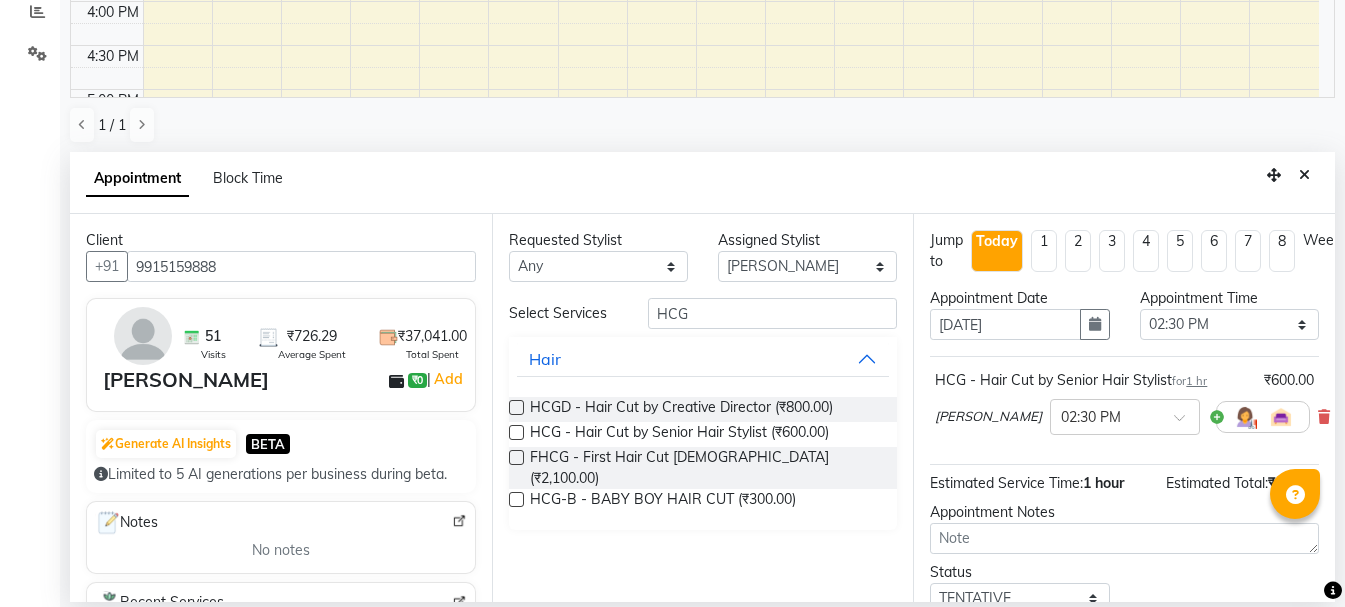 scroll, scrollTop: 156, scrollLeft: 0, axis: vertical 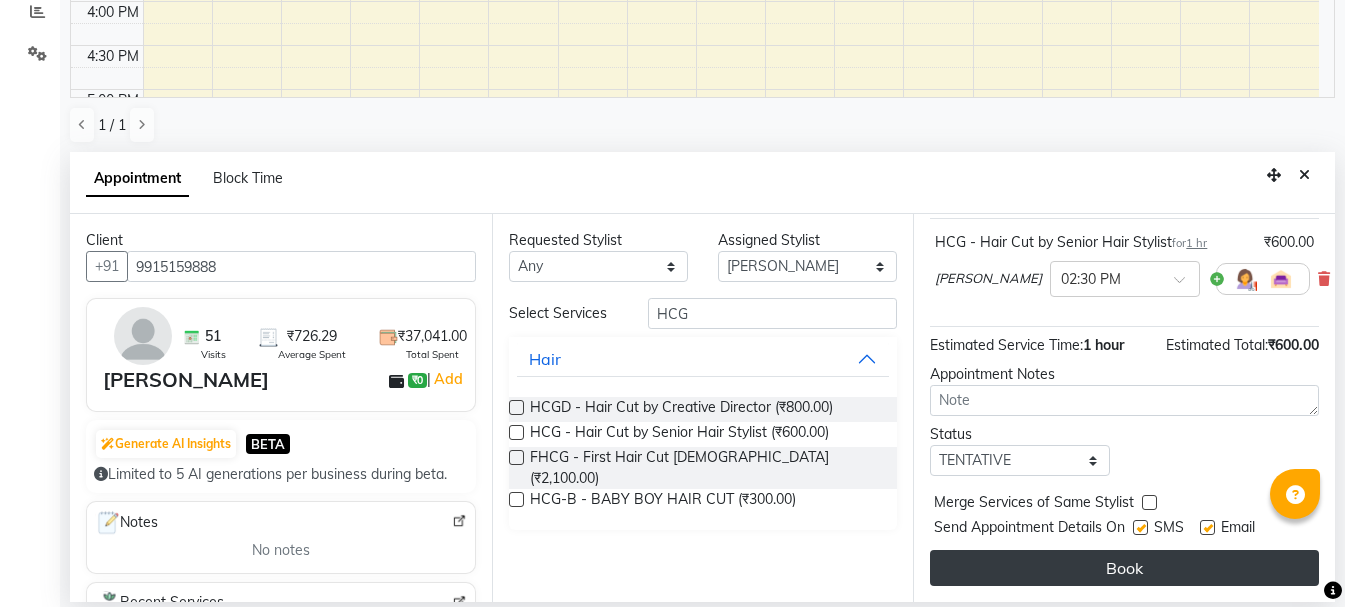 click on "Book" at bounding box center [1124, 568] 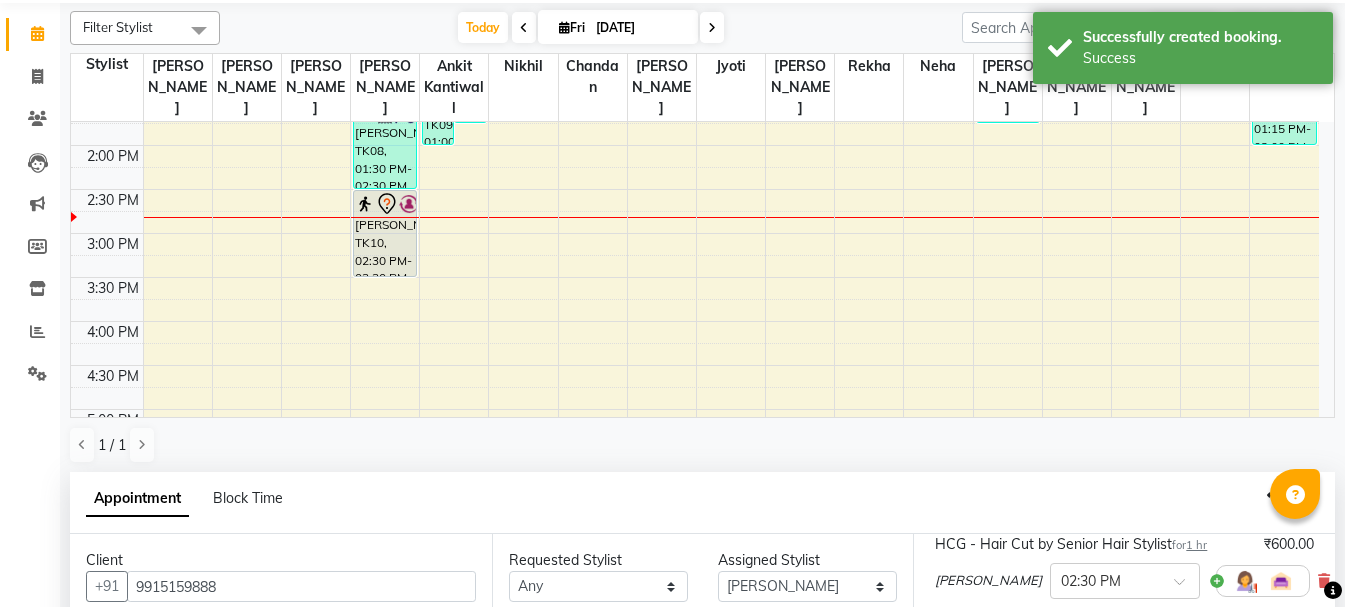 scroll, scrollTop: 0, scrollLeft: 0, axis: both 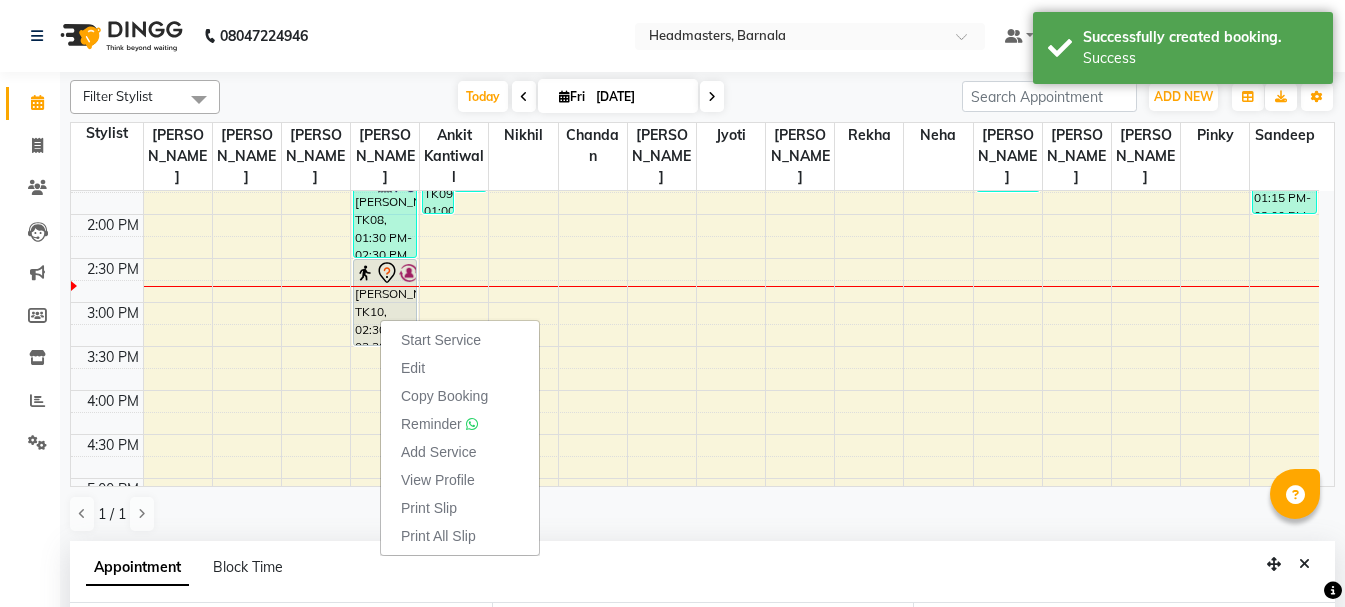 click on "Print Slip" at bounding box center (429, 508) 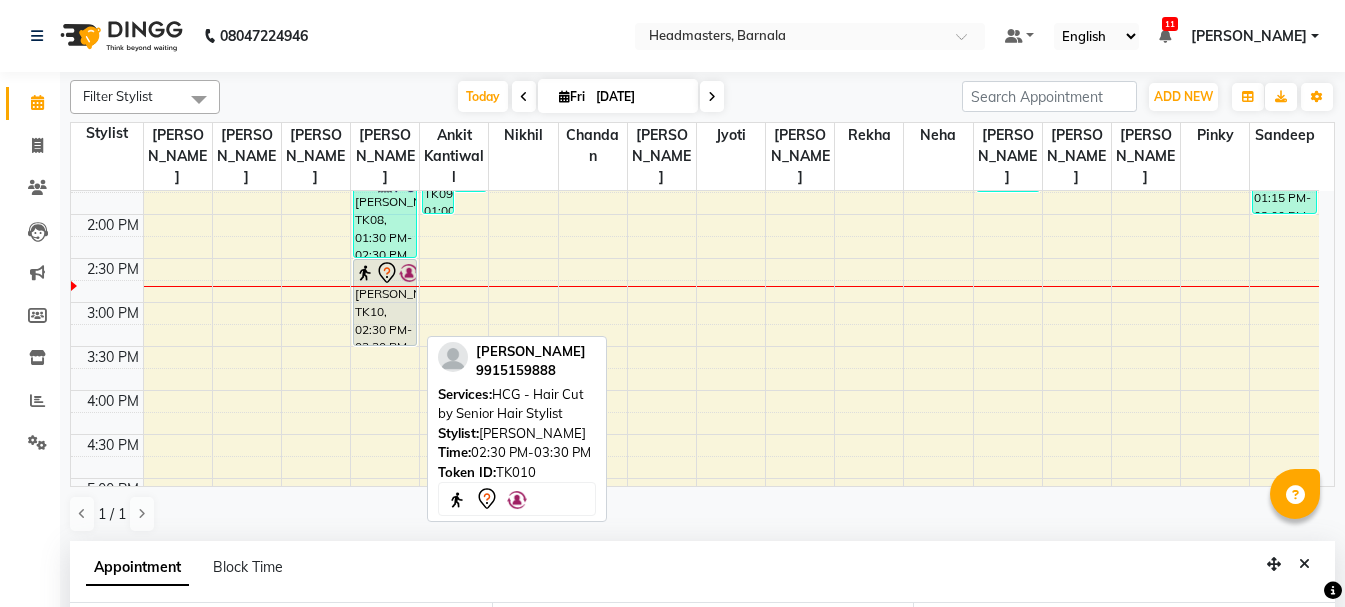 click on "[PERSON_NAME], TK10, 02:30 PM-03:30 PM, HCG - Hair Cut by Senior Hair Stylist" at bounding box center [385, 302] 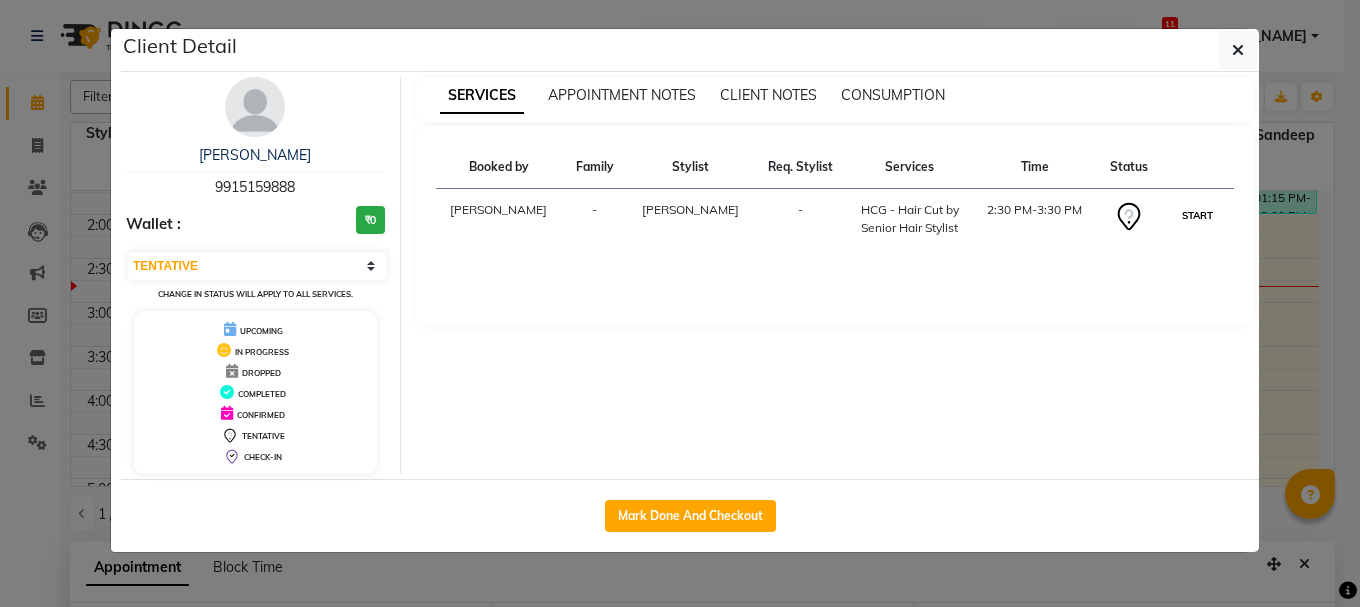 click on "START" at bounding box center [1197, 215] 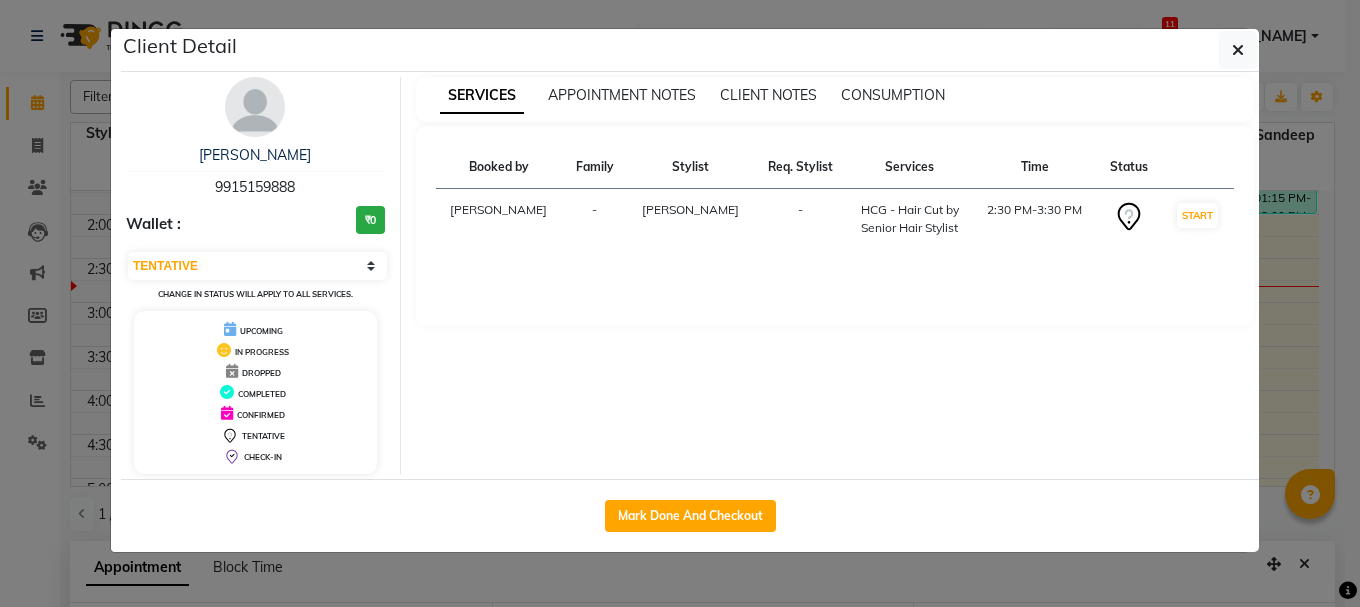 select on "1" 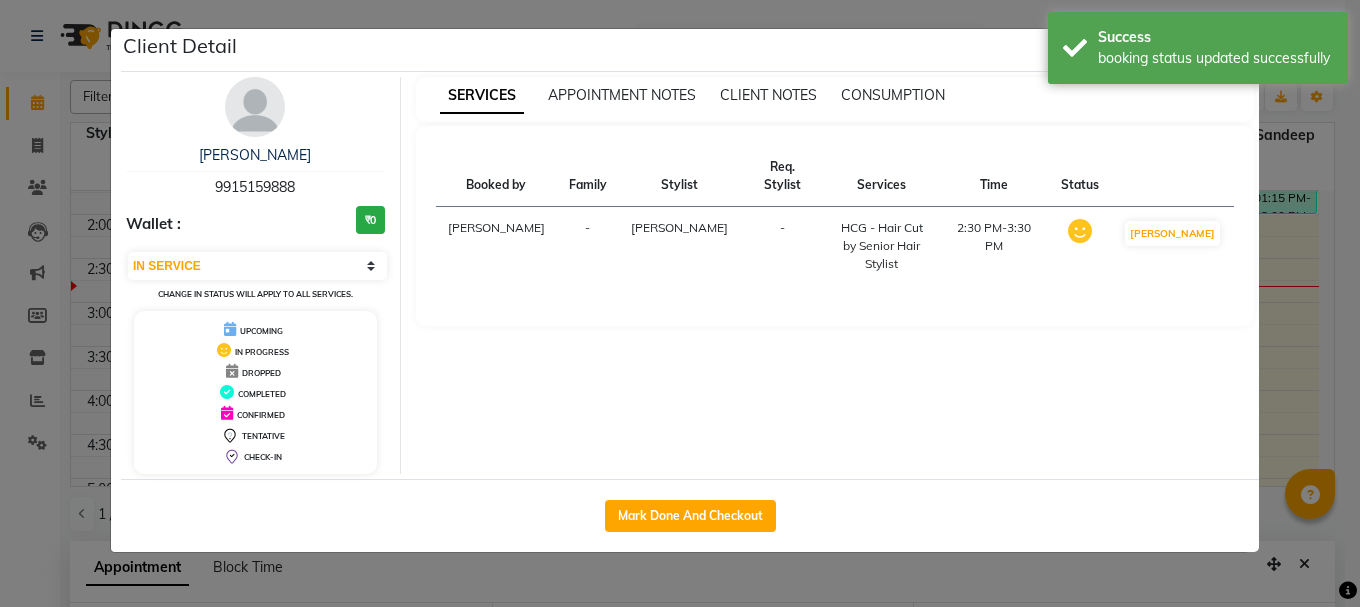 drag, startPoint x: 1288, startPoint y: 248, endPoint x: 1291, endPoint y: 356, distance: 108.04166 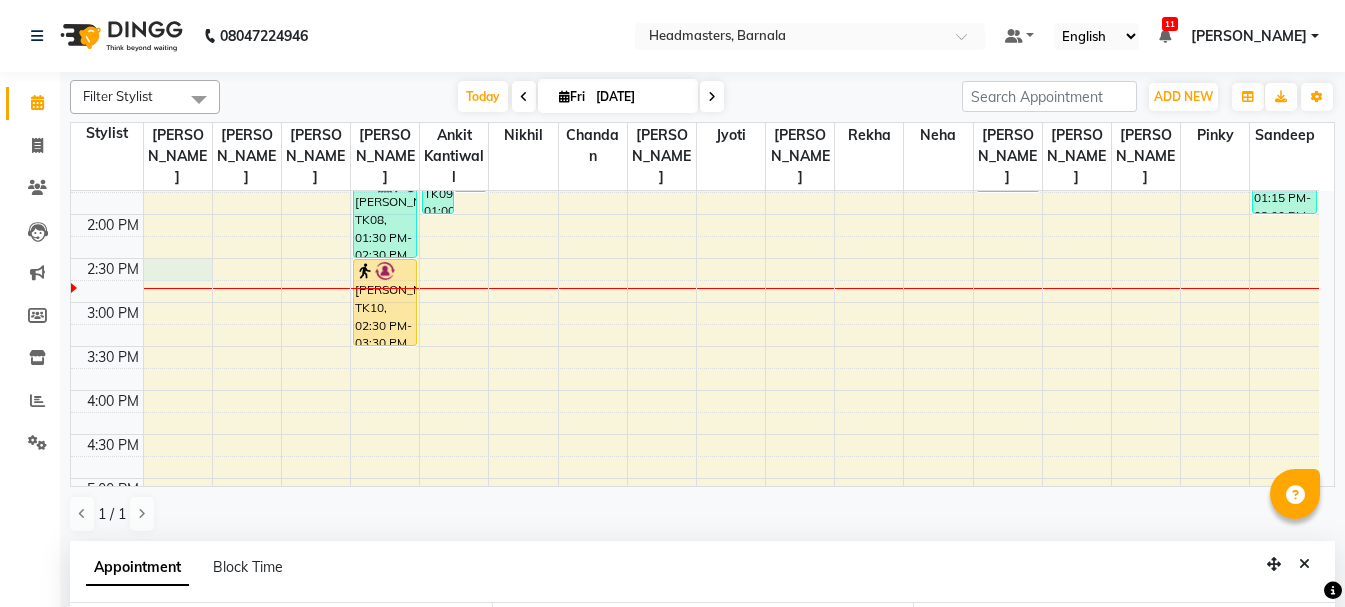 click on "8:00 AM 8:30 AM 9:00 AM 9:30 AM 10:00 AM 10:30 AM 11:00 AM 11:30 AM 12:00 PM 12:30 PM 1:00 PM 1:30 PM 2:00 PM 2:30 PM 3:00 PM 3:30 PM 4:00 PM 4:30 PM 5:00 PM 5:30 PM 6:00 PM 6:30 PM 7:00 PM 7:30 PM 8:00 PM 8:30 PM     Poonam, TK03, 11:15 AM-12:30 PM, RT-IG - Igora Root Touchup(one inch only)     Rohin, TK01, 10:30 AM-11:30 AM, HCG - Hair Cut by Senior Hair Stylist     balwinder, TK04, 11:30 AM-12:30 PM, HCG - Hair Cut by Senior Hair Stylist     Keshav, TK06, 12:30 PM-01:30 PM, HCG - Hair Cut by Senior Hair Stylist     Khushant, TK08, 01:30 PM-02:30 PM, HCG - Hair Cut by Senior Hair Stylist     HIMANSHU, TK10, 02:30 PM-03:30 PM, HCG - Hair Cut by Senior Hair Stylist     Smile Goyal, TK09, 01:00 PM-02:00 PM, HCG - Hair Cut by Senior Hair Stylist     ojas, TK05, 01:15 PM-01:45 PM, BRD-clre - Beard Color Essensity     ramandeep, TK02, 10:45 AM-12:15 PM, HCG - Hair Cut by Senior Hair Stylist,BRD-clre - Beard Color Essensity     ojas, TK05, 12:30 PM-01:15 PM, PC1 - Pedicures Classic" at bounding box center (695, 258) 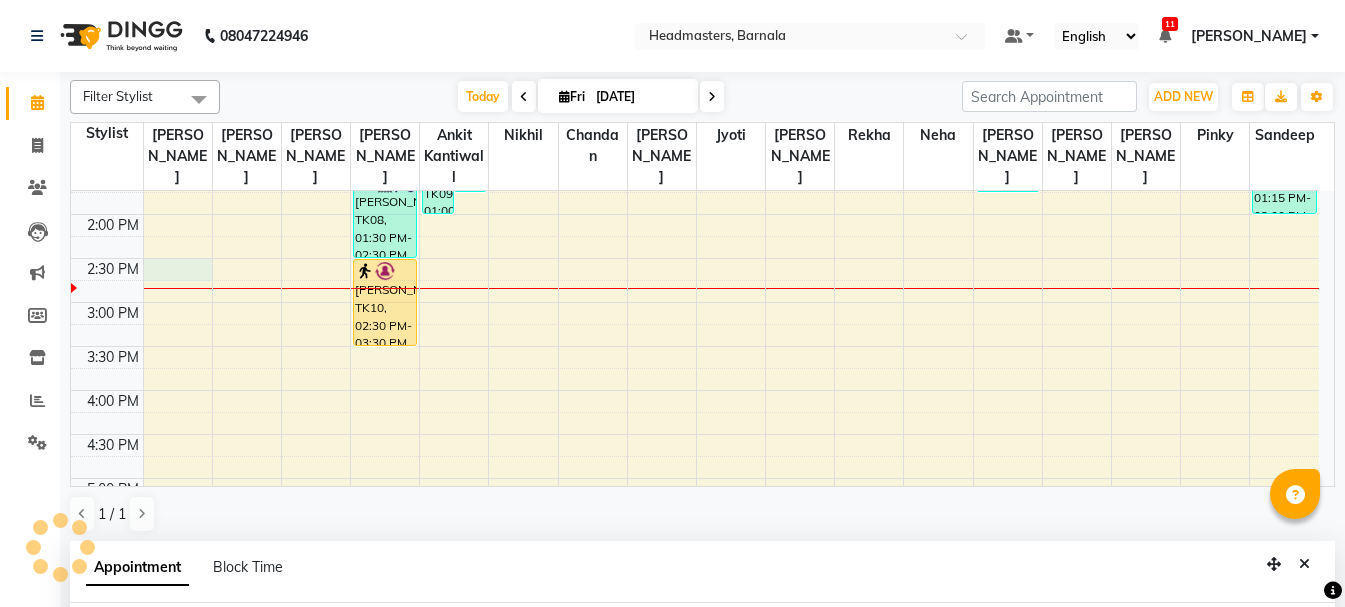 select on "67274" 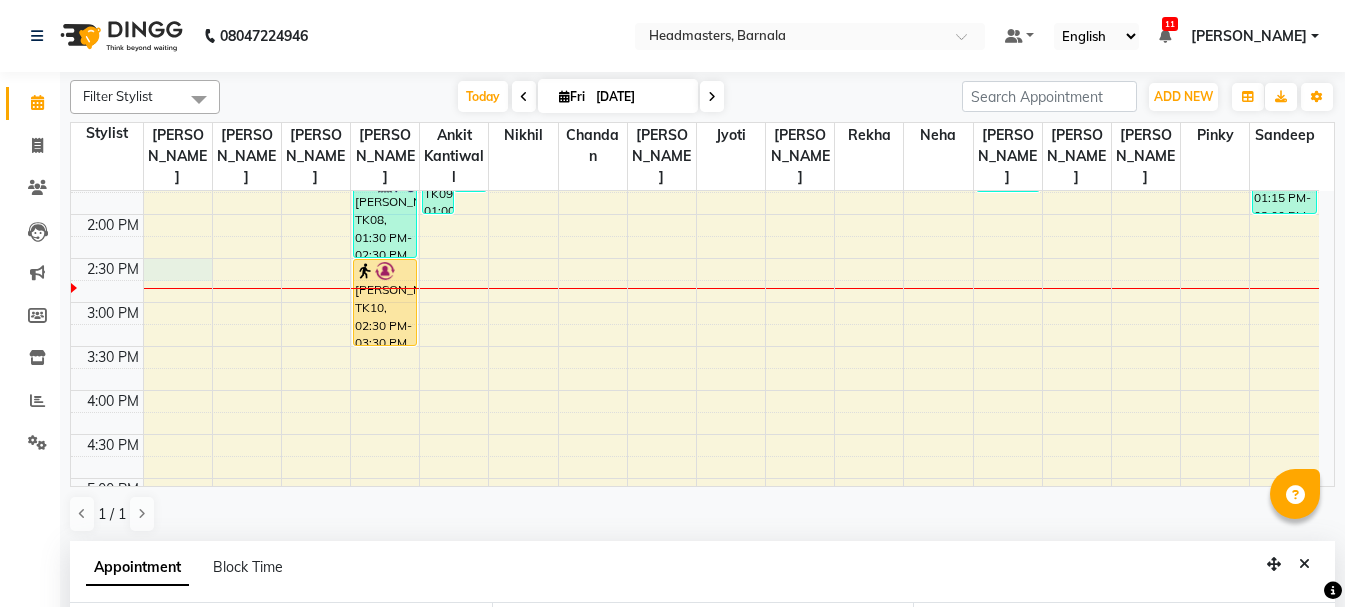 scroll, scrollTop: 389, scrollLeft: 0, axis: vertical 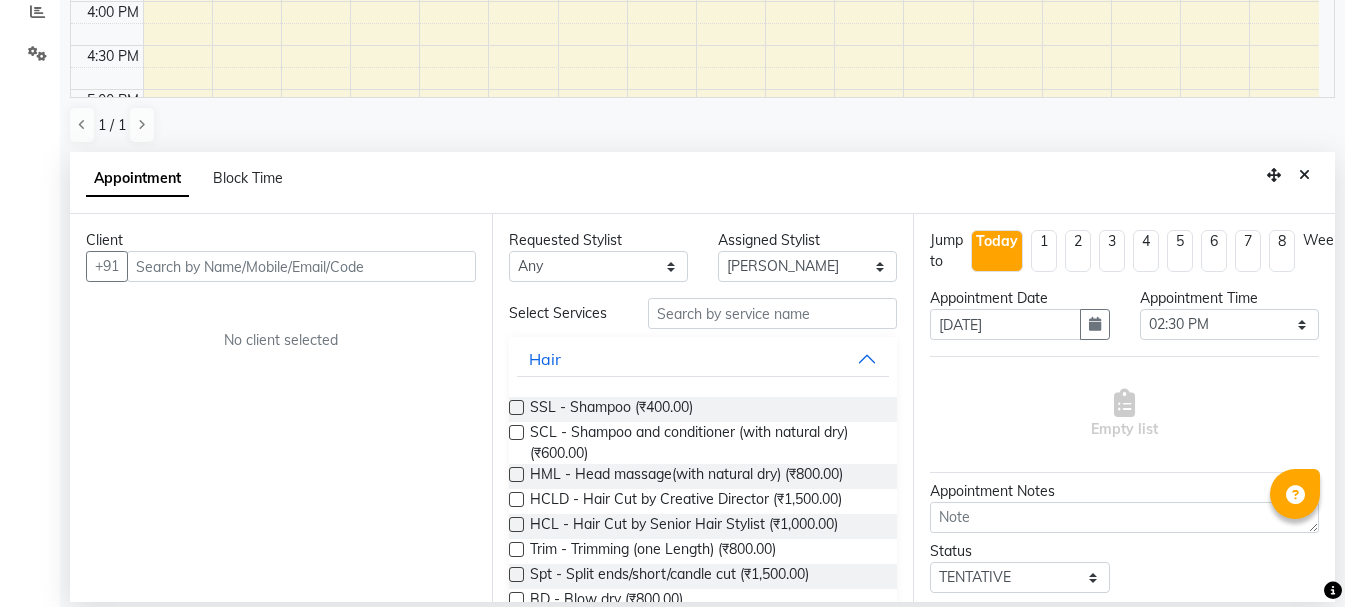 click at bounding box center (301, 266) 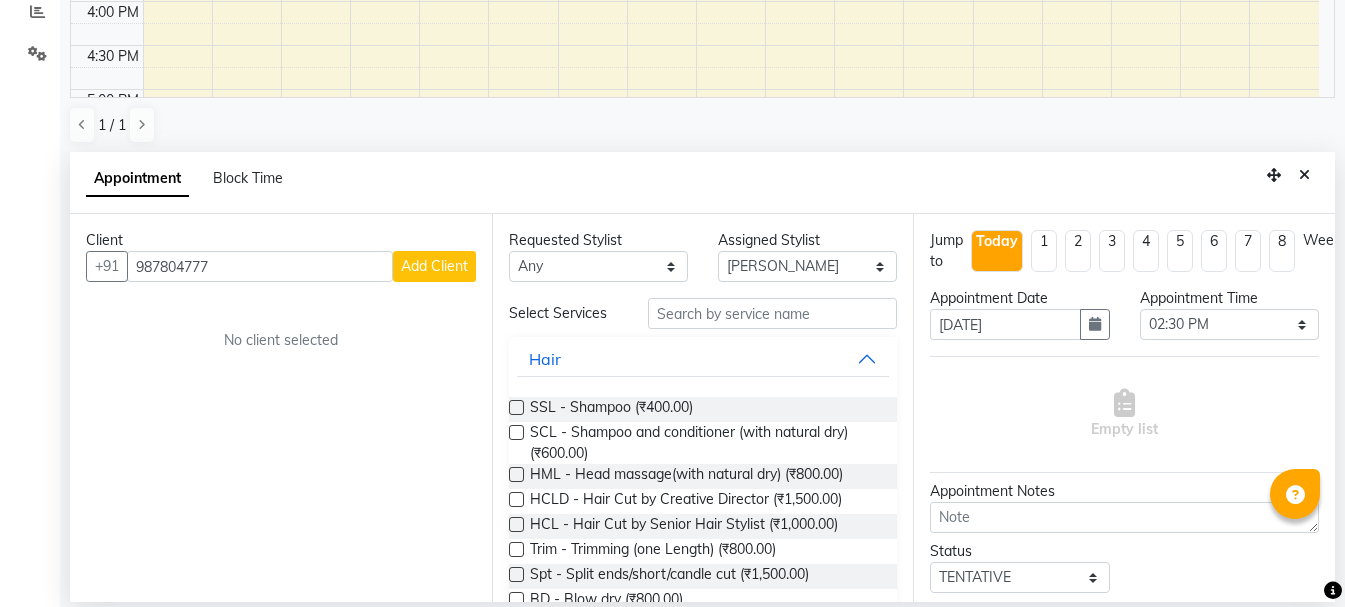 type on "9878047770" 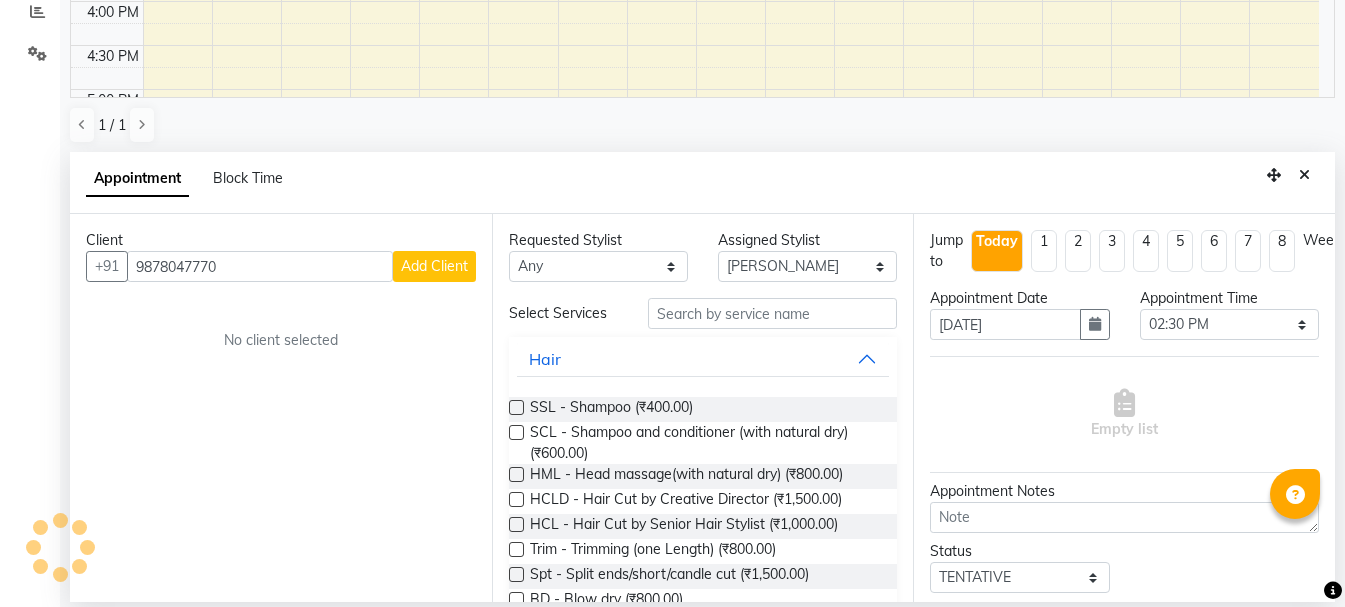 drag, startPoint x: 244, startPoint y: 256, endPoint x: 0, endPoint y: 488, distance: 336.68976 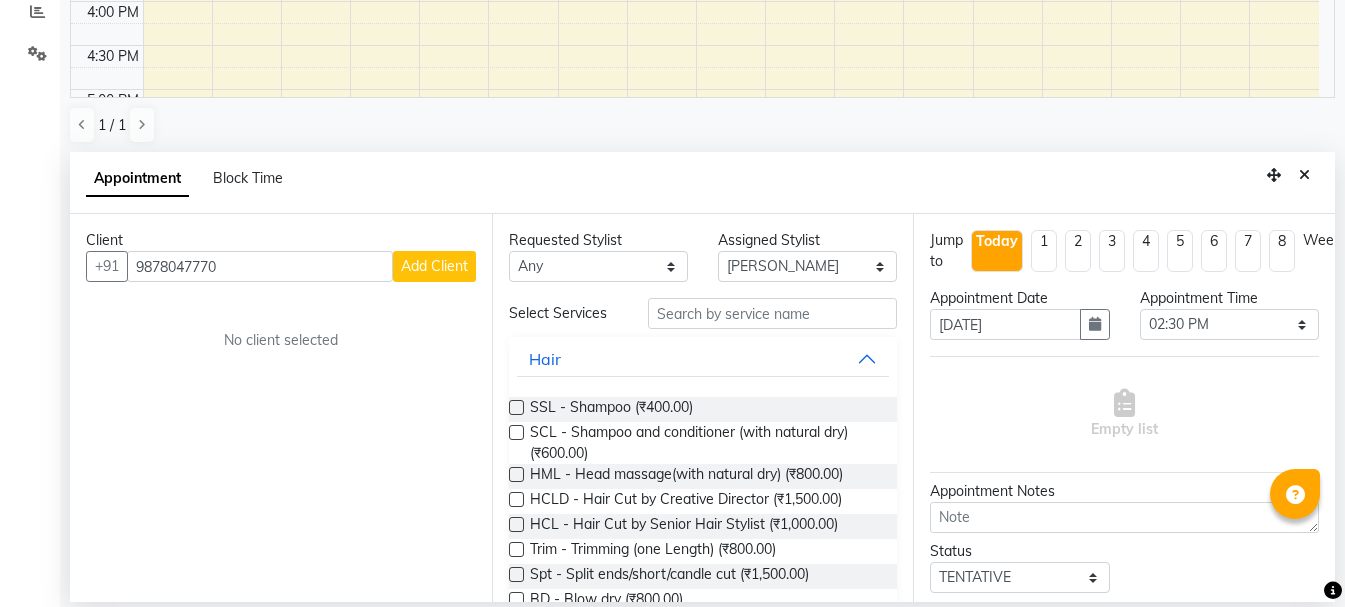 type 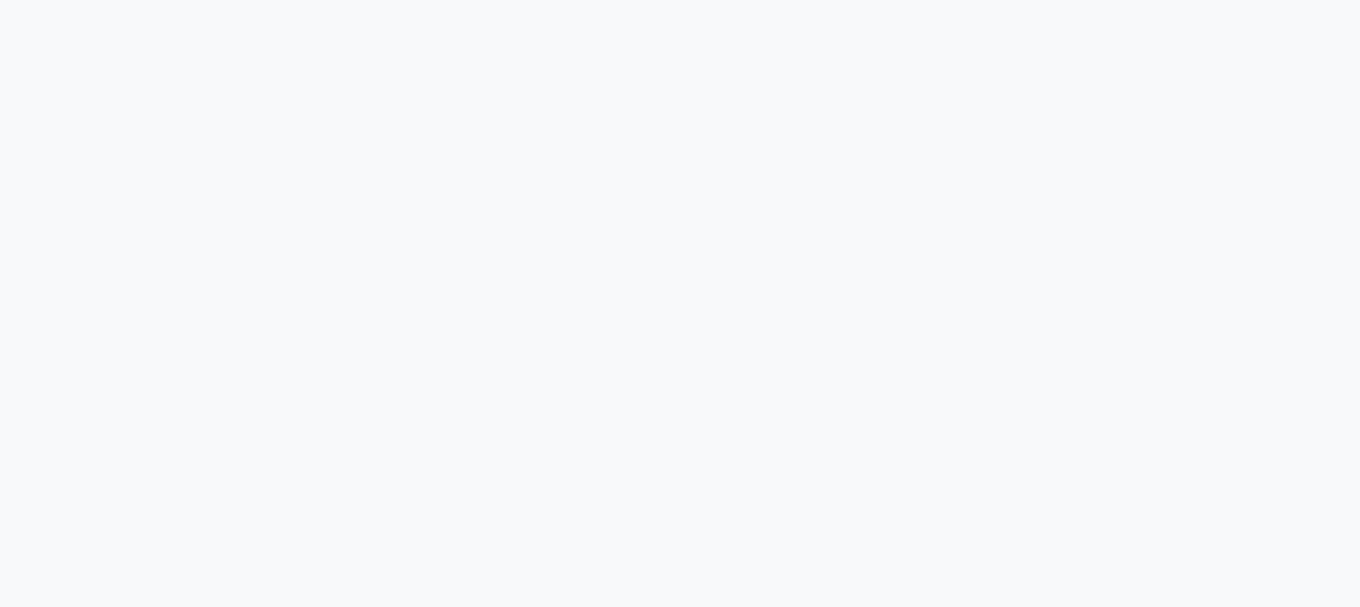 scroll, scrollTop: 0, scrollLeft: 0, axis: both 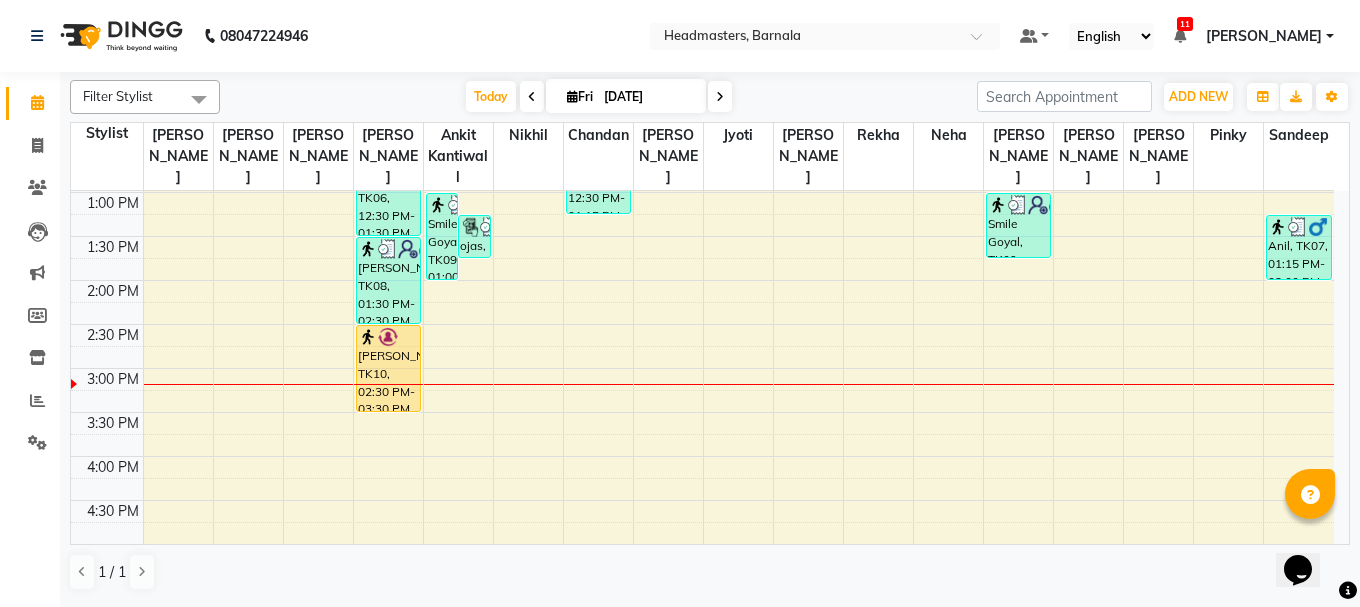 drag, startPoint x: 1340, startPoint y: 534, endPoint x: 62, endPoint y: 24, distance: 1376.0029 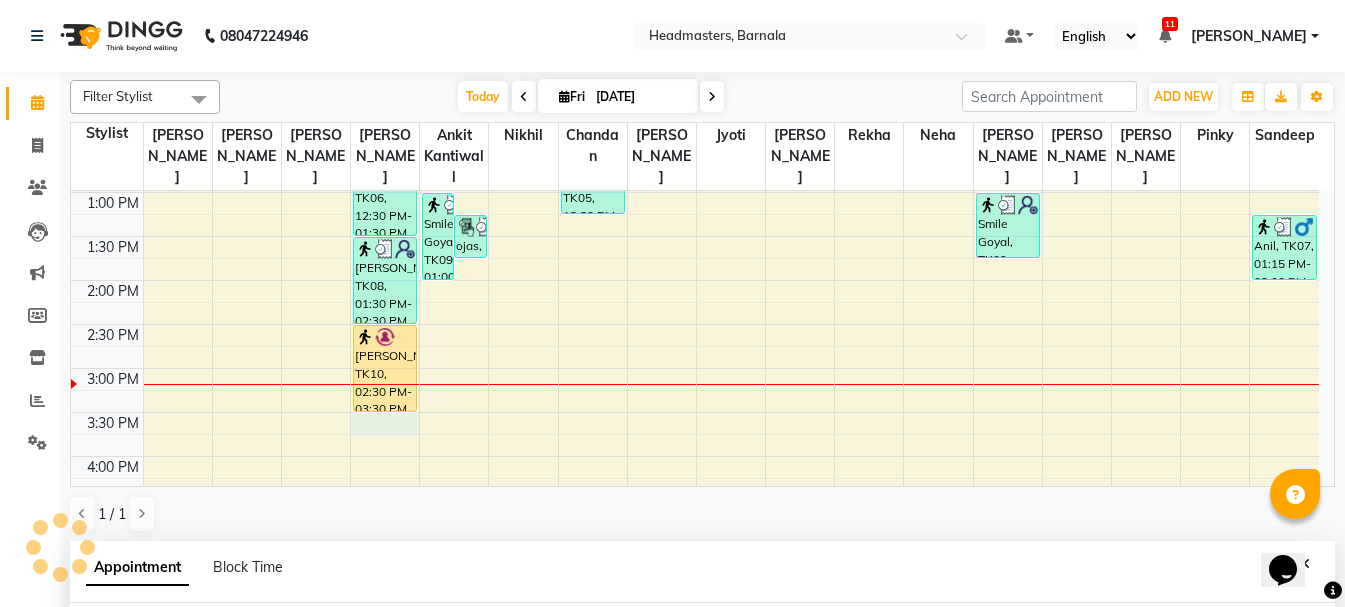select on "tentative" 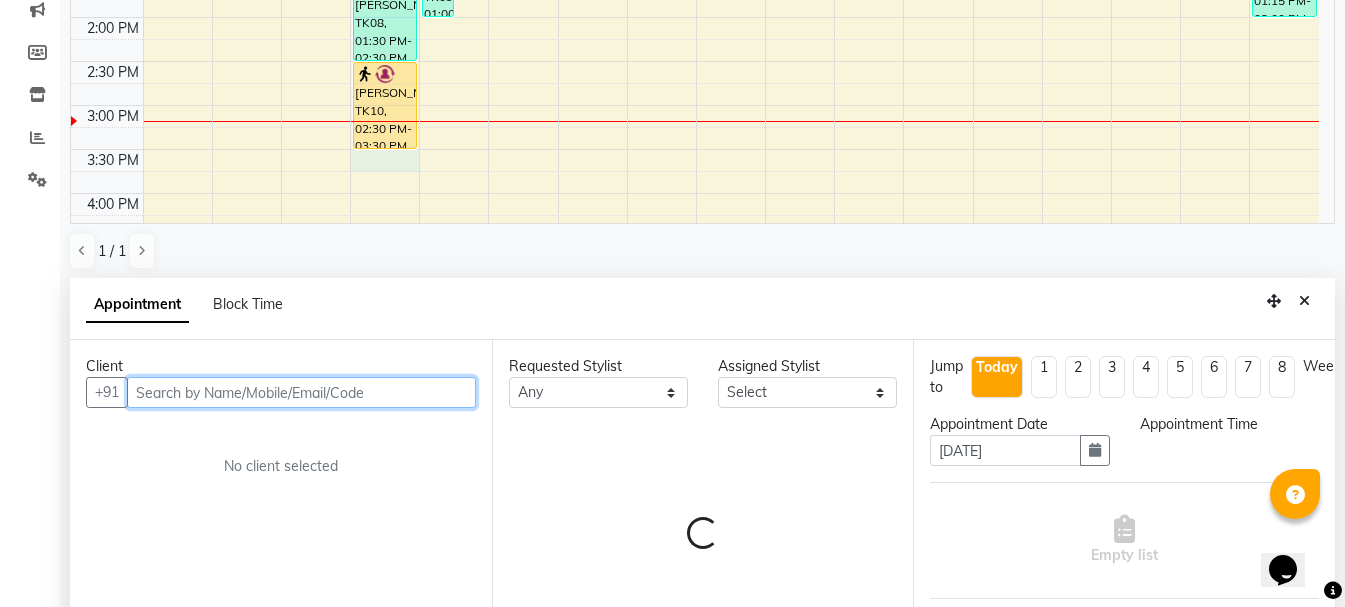 select on "930" 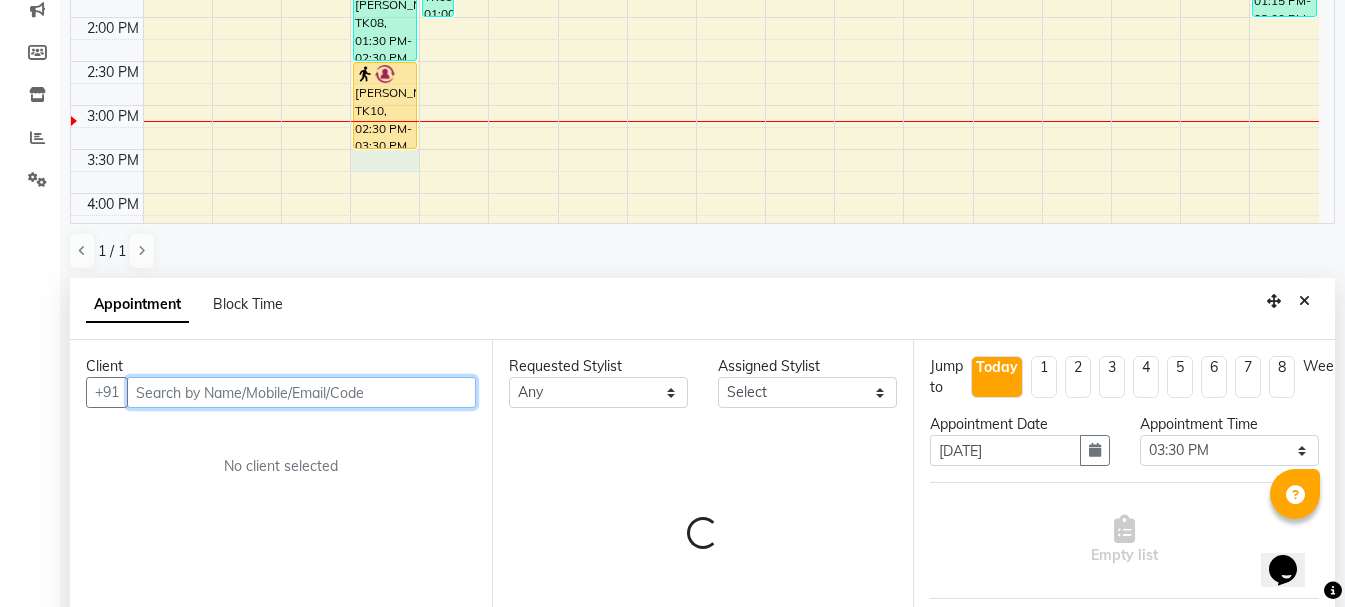 scroll, scrollTop: 389, scrollLeft: 0, axis: vertical 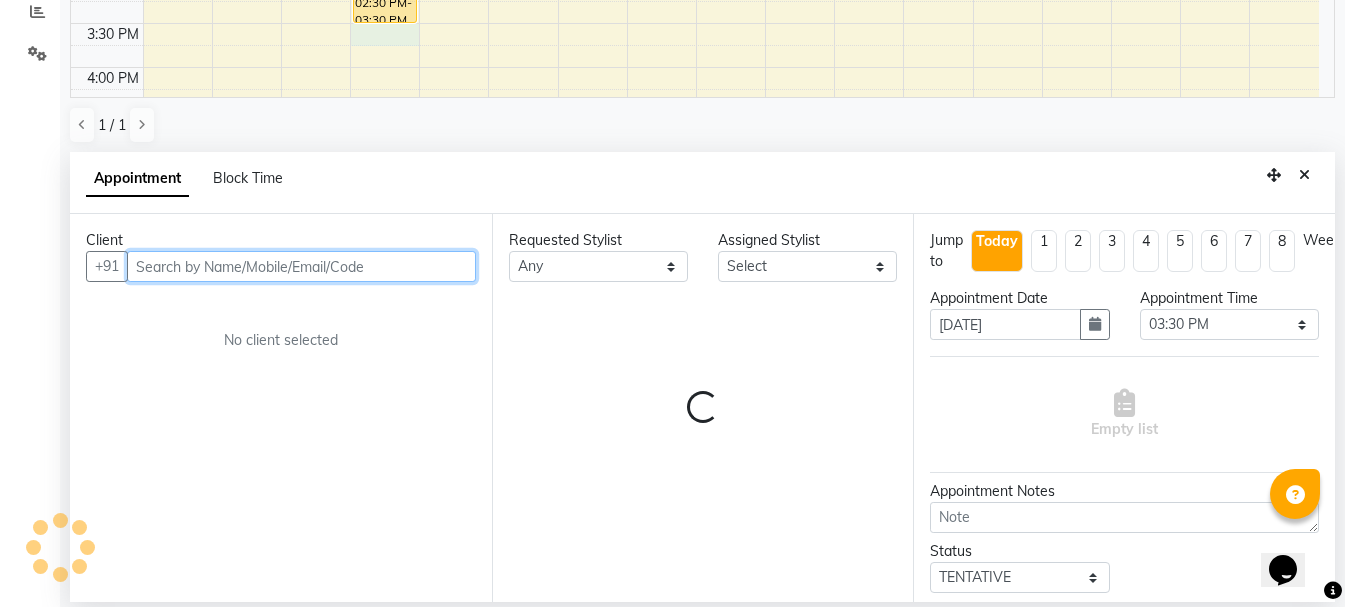 click at bounding box center [301, 266] 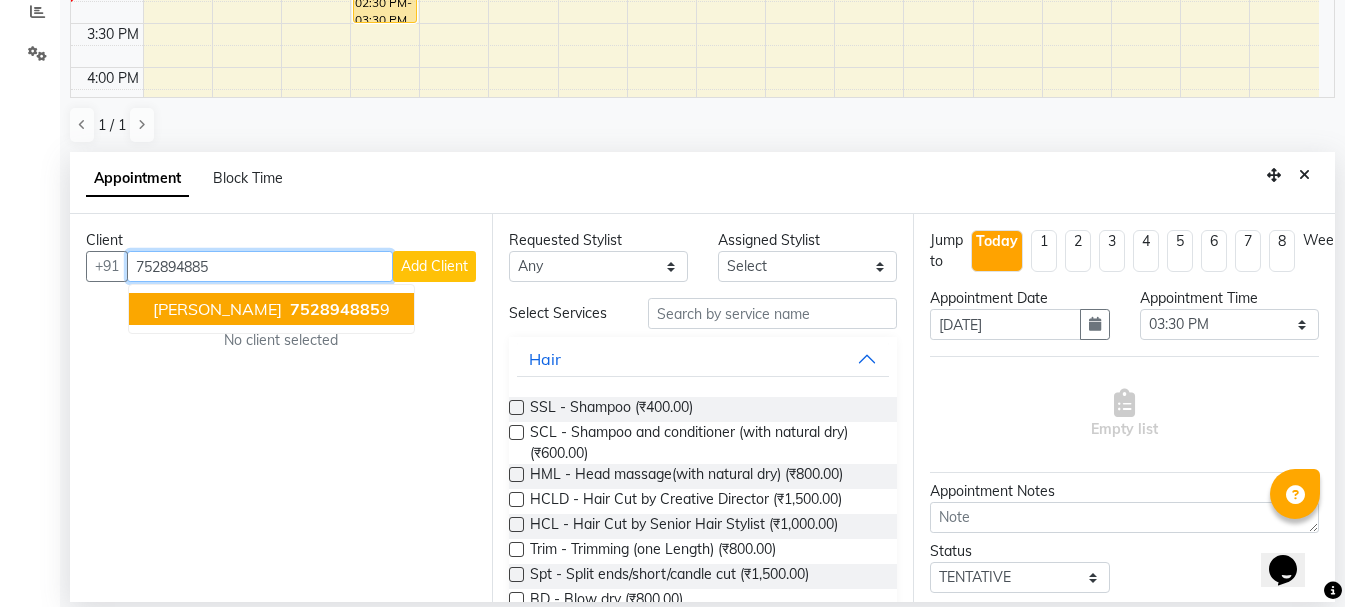 click on "752894885 9" at bounding box center (338, 309) 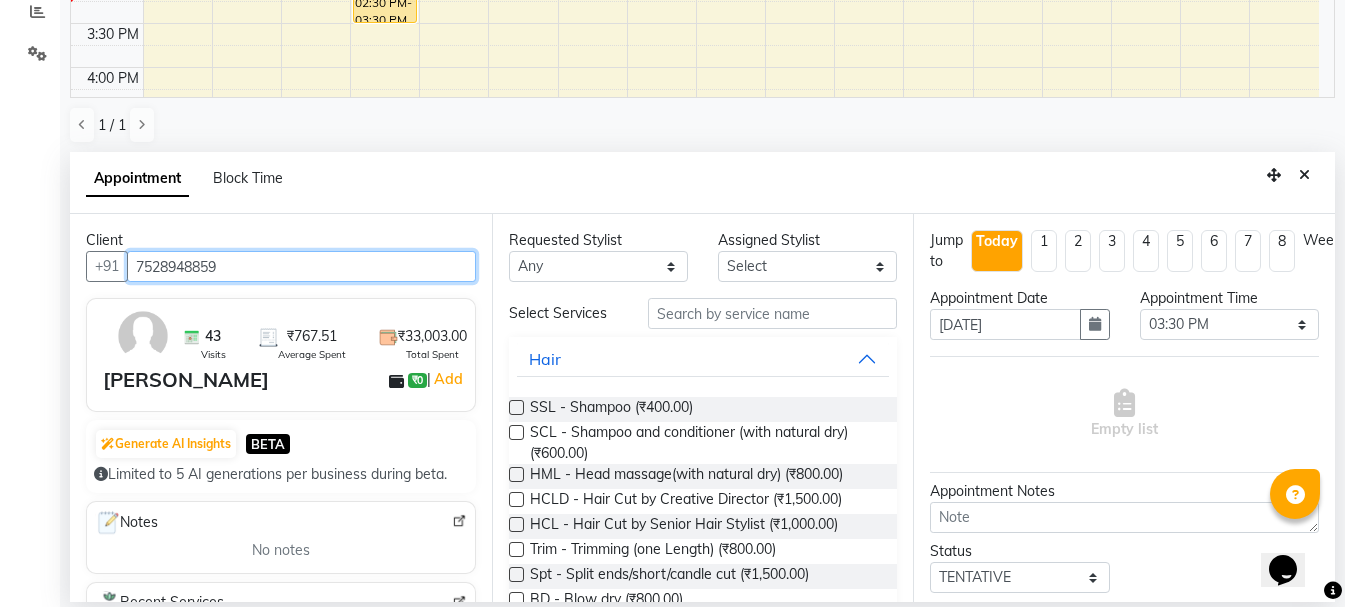 type on "7528948859" 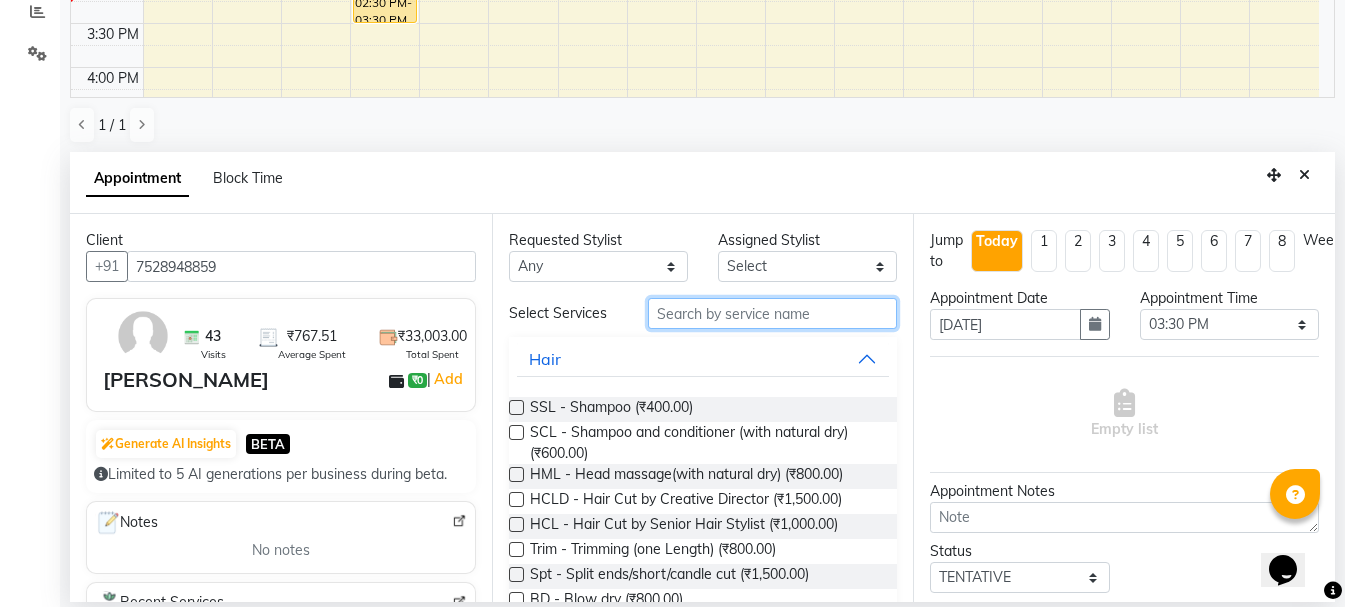 click at bounding box center (772, 313) 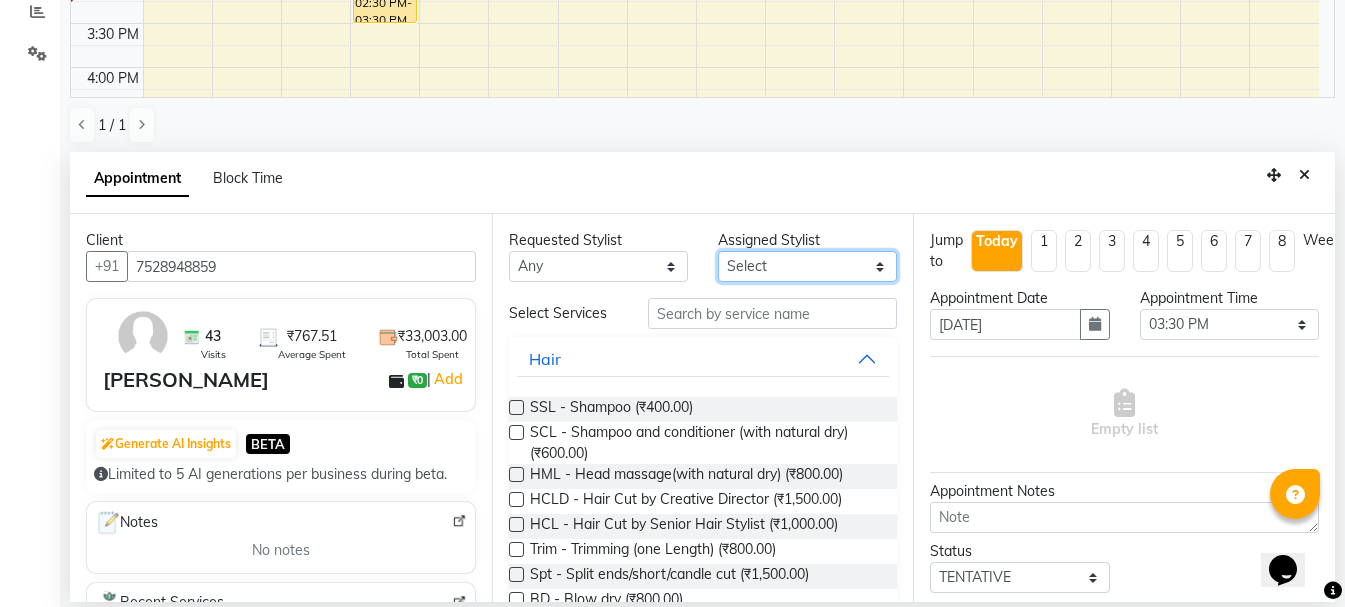 click on "Select" at bounding box center [807, 266] 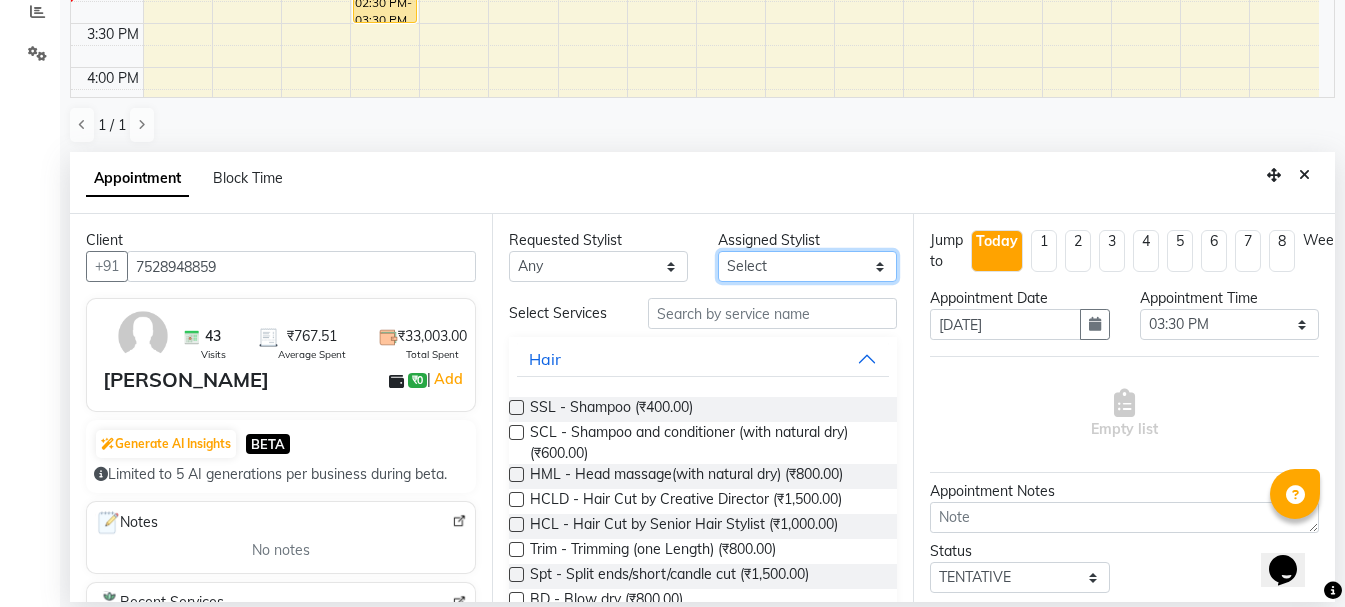 click on "Select" at bounding box center (807, 266) 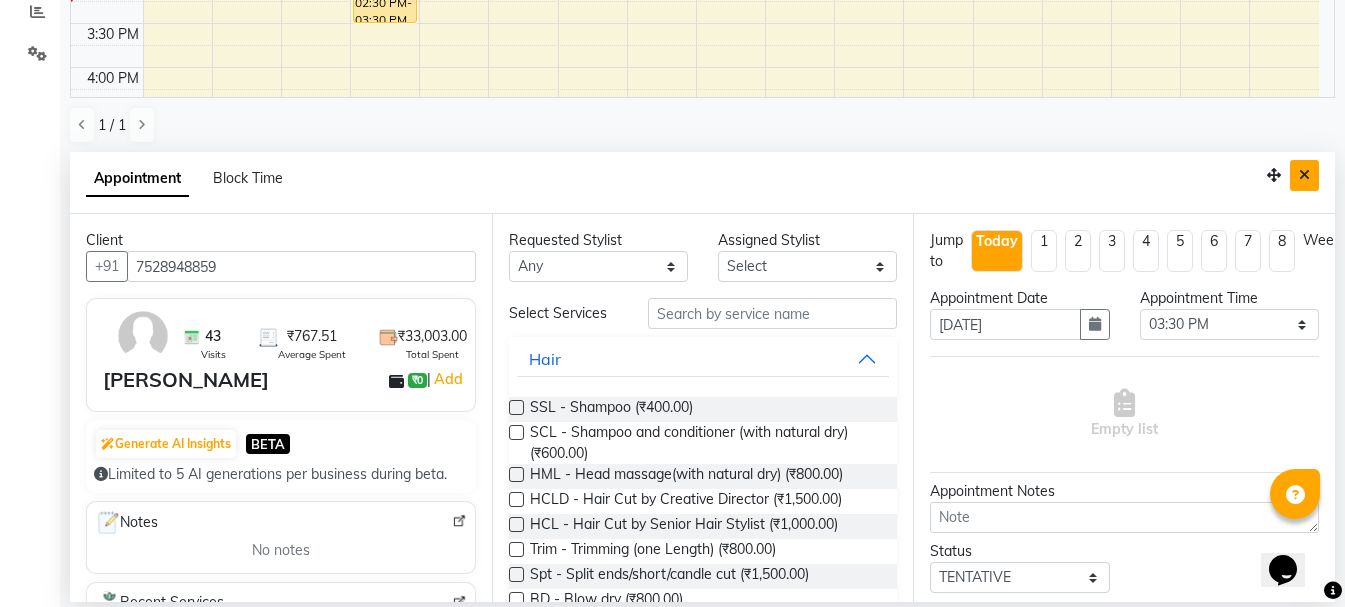 click at bounding box center (1304, 175) 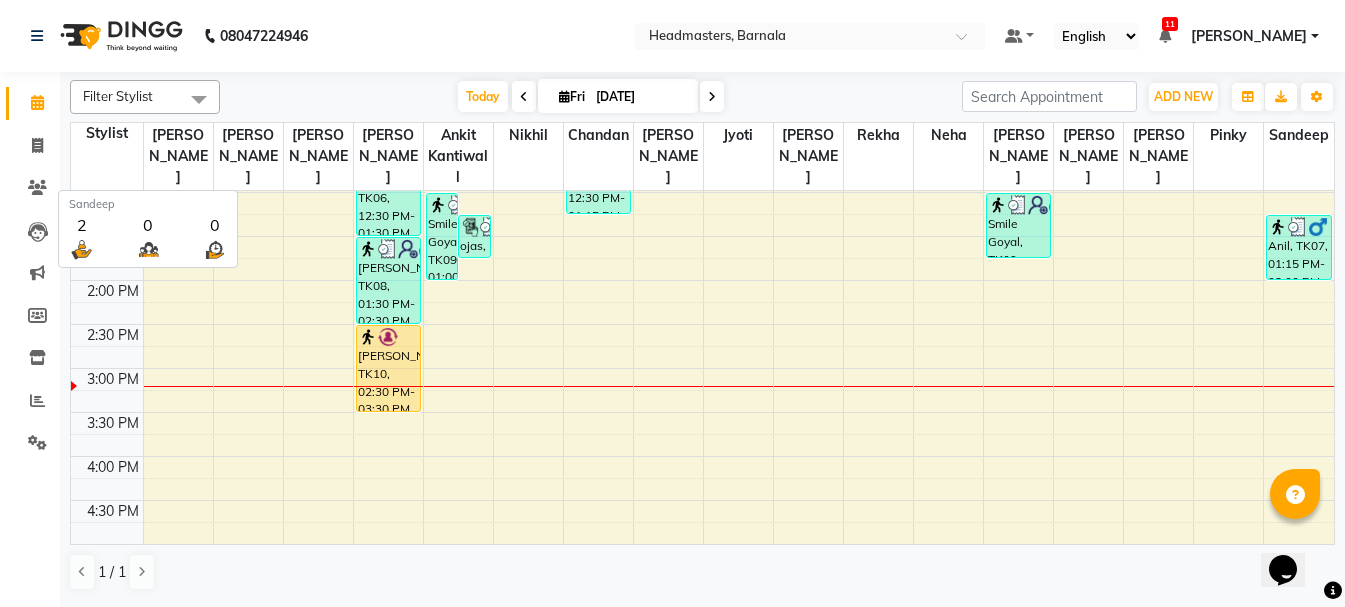 scroll, scrollTop: 0, scrollLeft: 0, axis: both 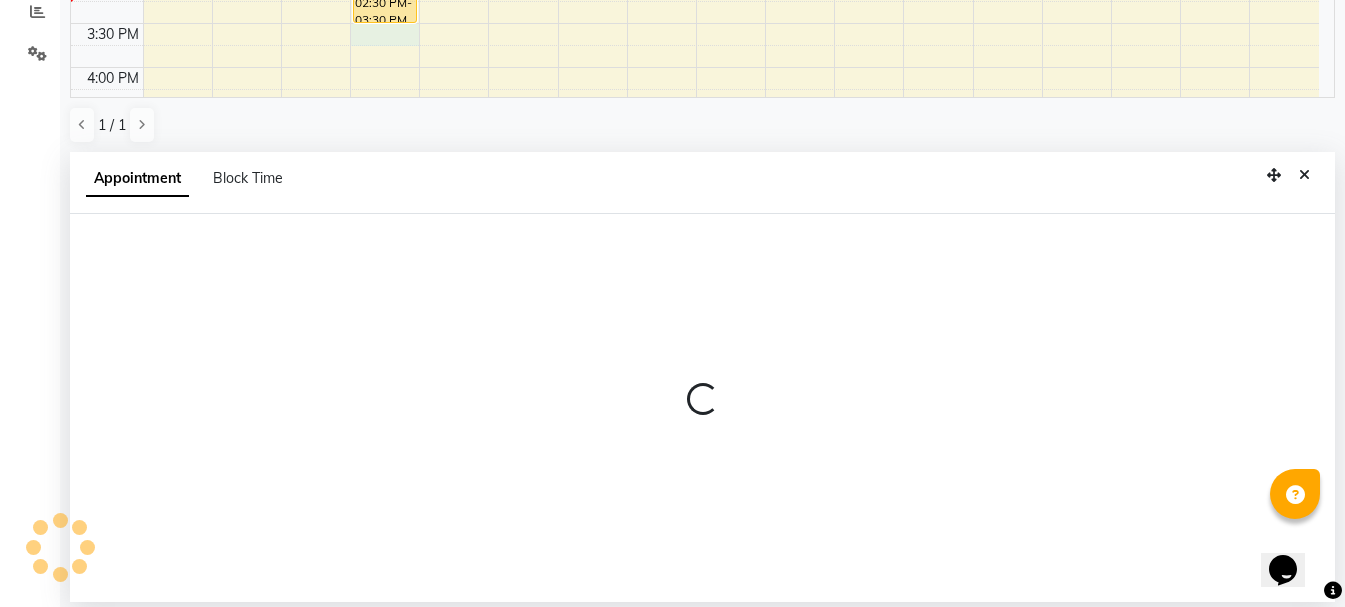 select on "67277" 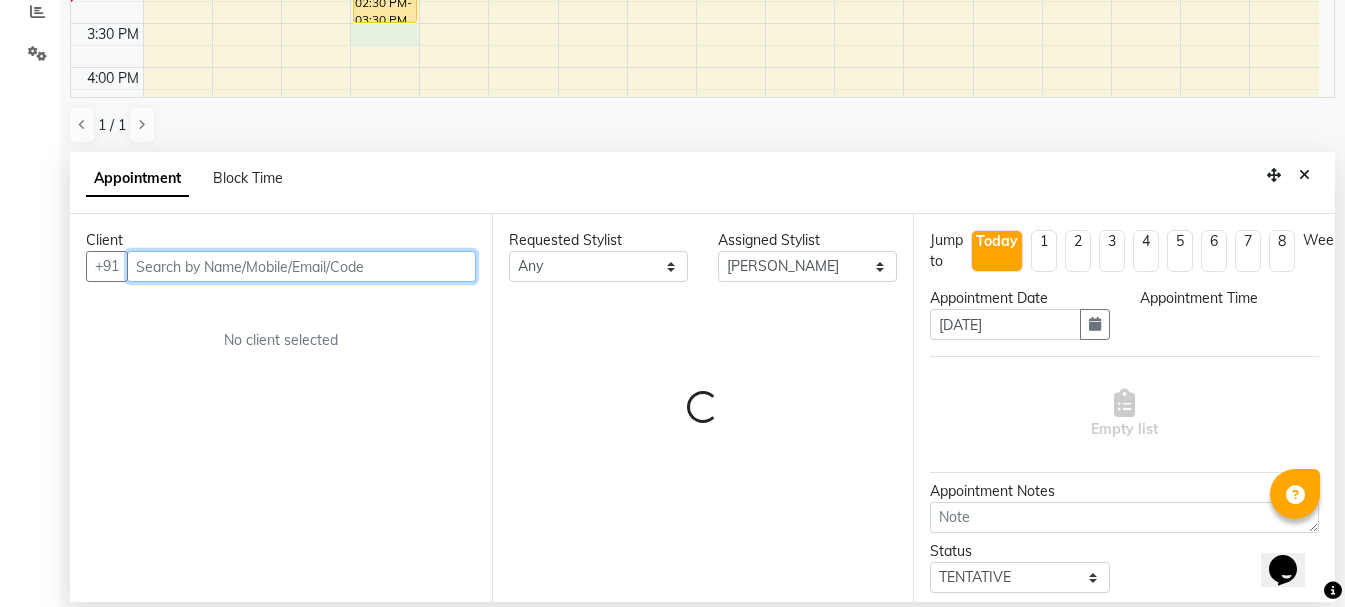 select on "930" 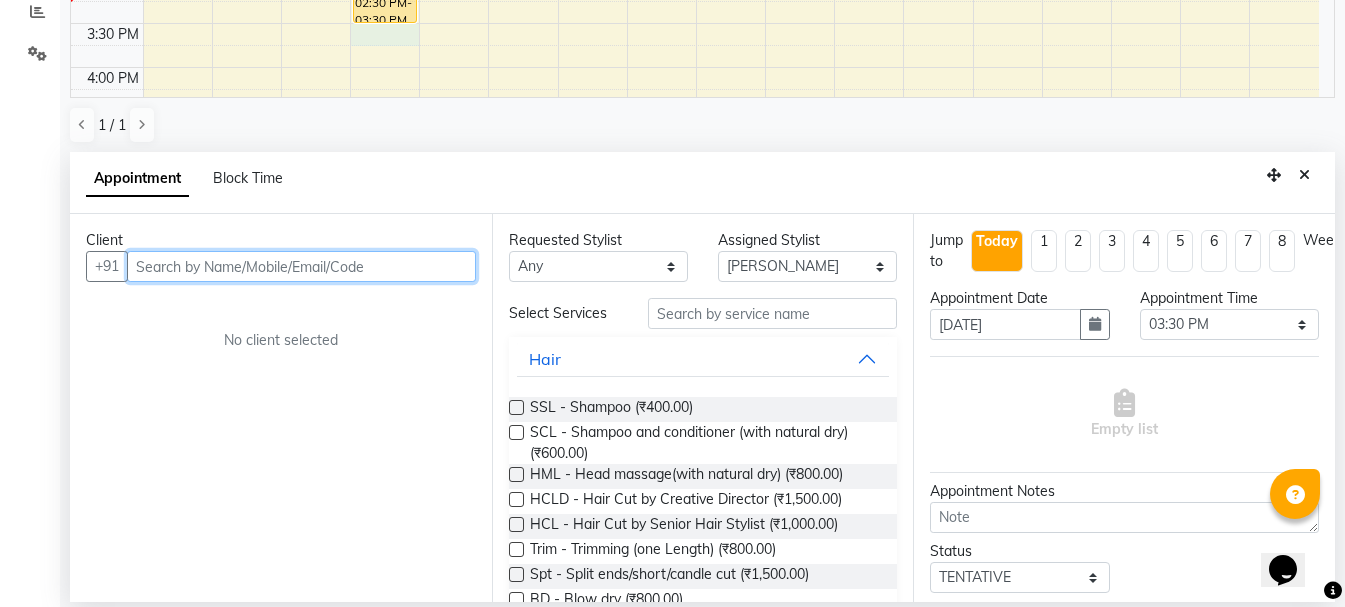 click at bounding box center [301, 266] 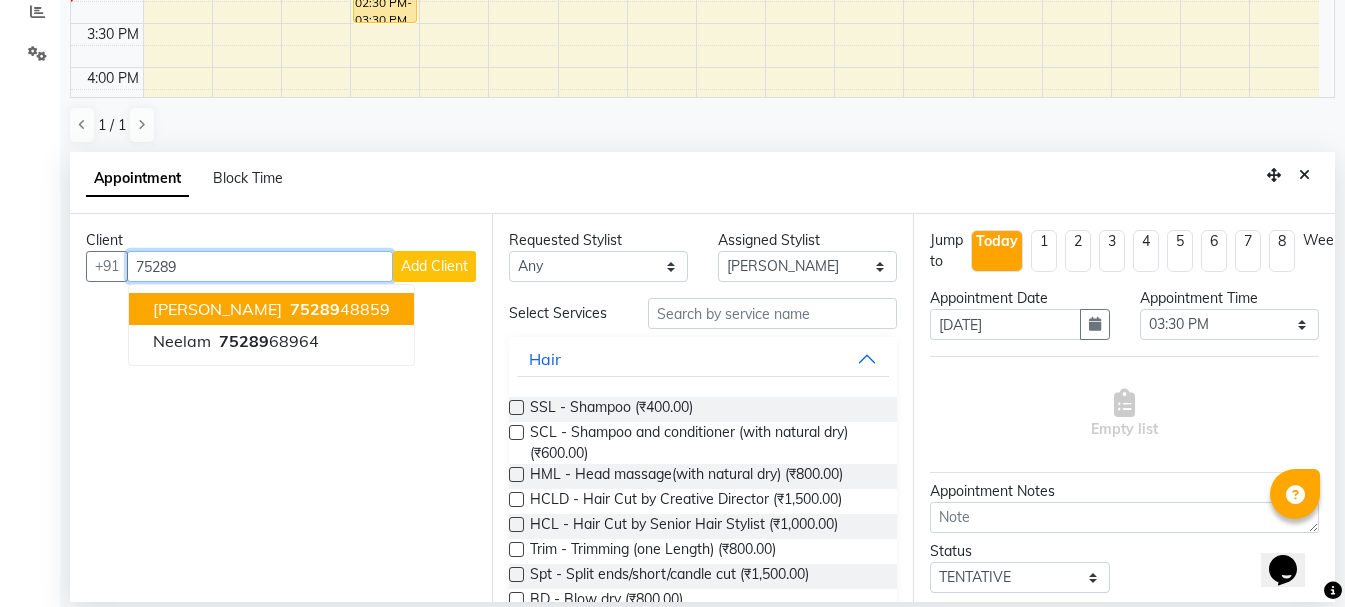 click on "[PERSON_NAME]   75289 48859" at bounding box center (271, 309) 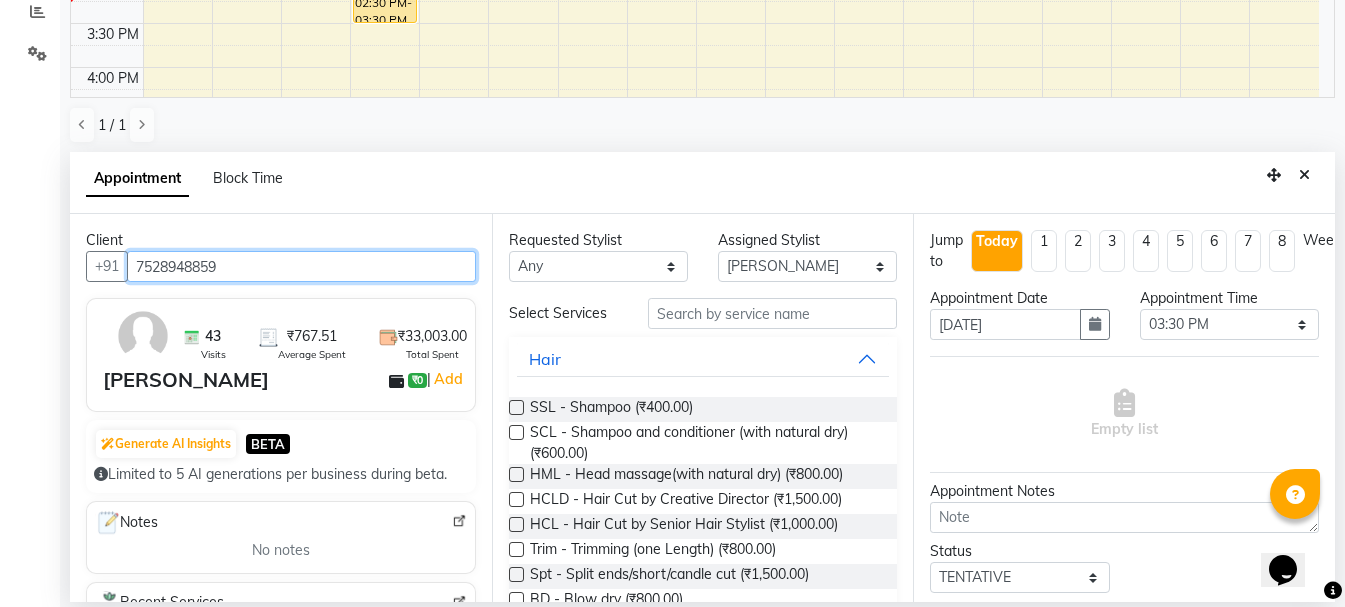 type on "7528948859" 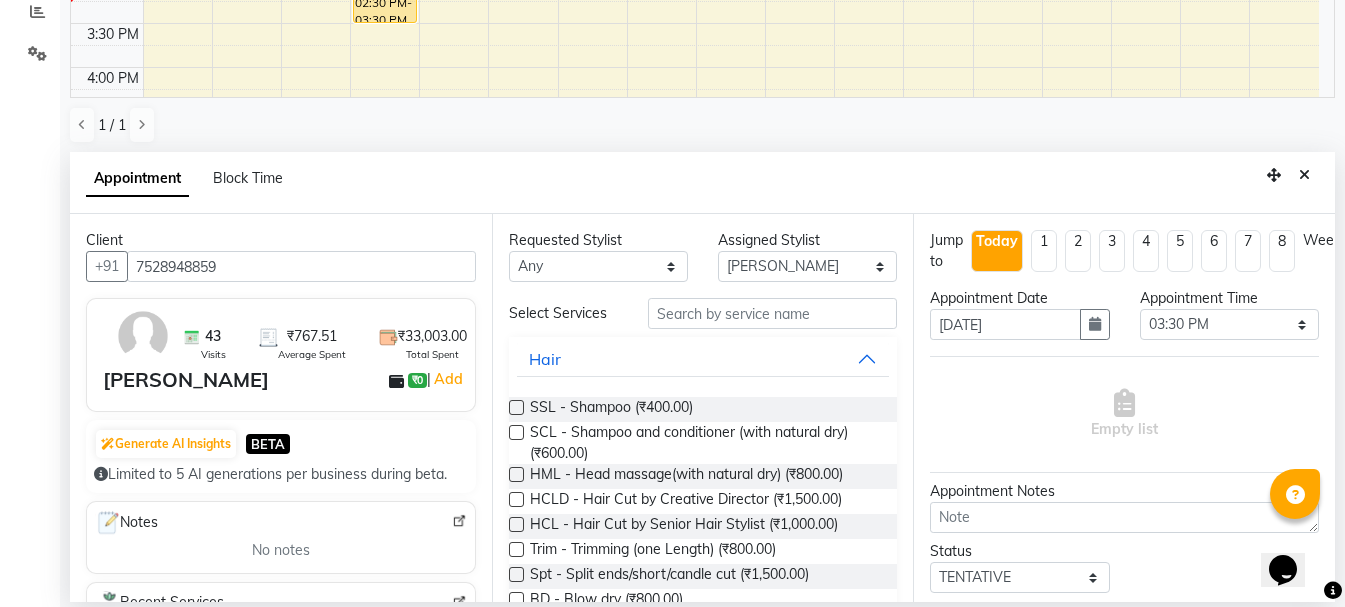 drag, startPoint x: 657, startPoint y: 295, endPoint x: 670, endPoint y: 301, distance: 14.3178215 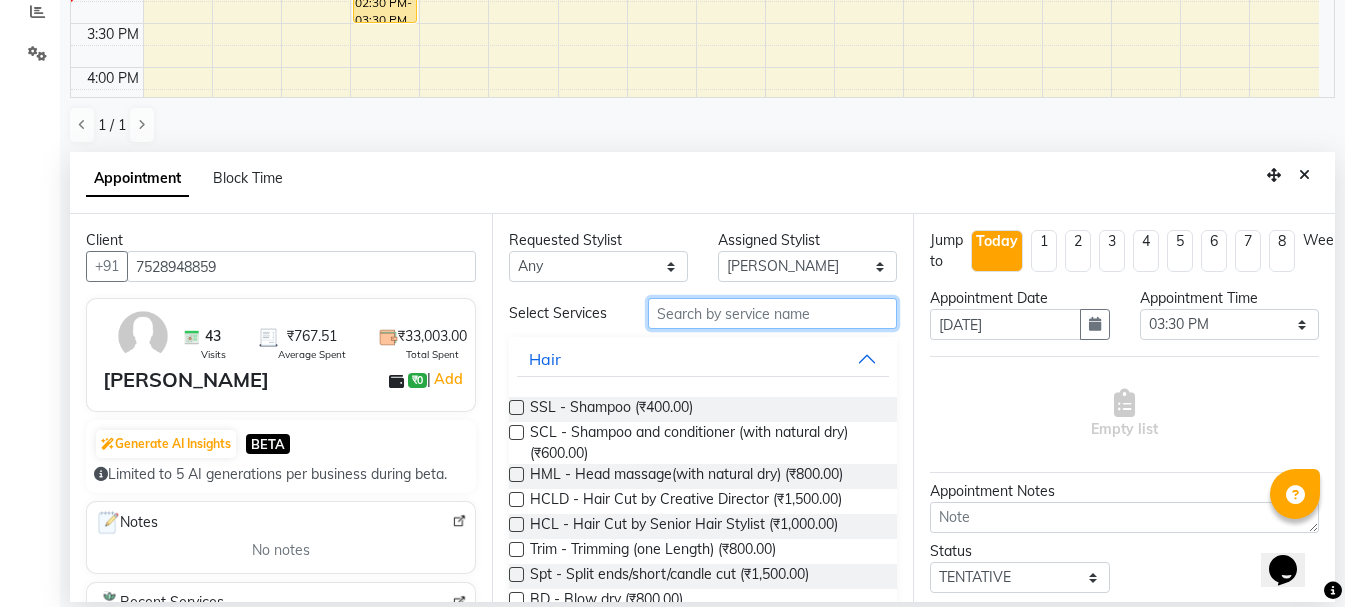 click at bounding box center [772, 313] 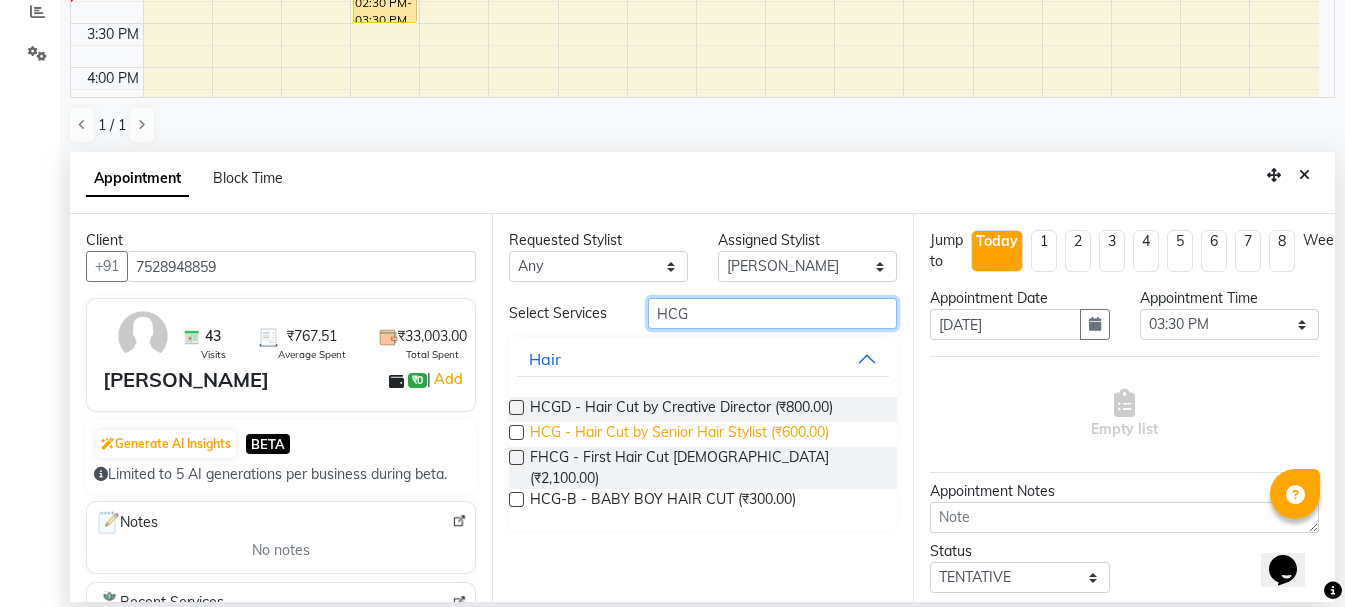 type on "HCG" 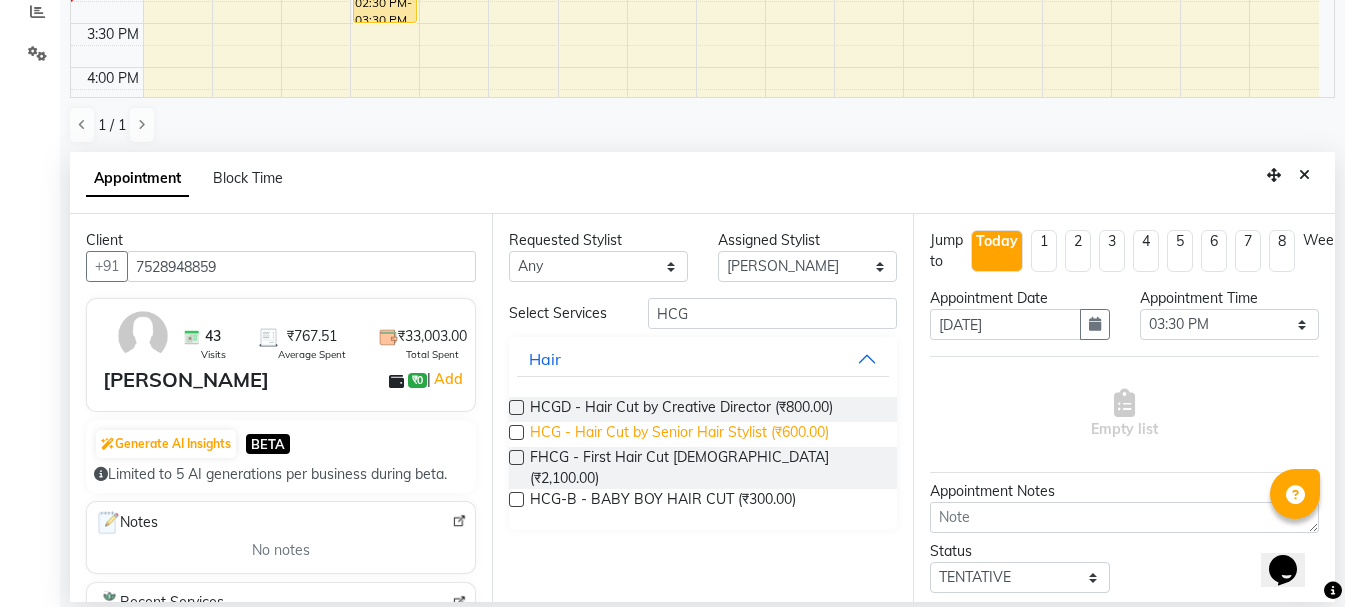 click on "HCG - Hair Cut by Senior Hair Stylist (₹600.00)" at bounding box center (679, 434) 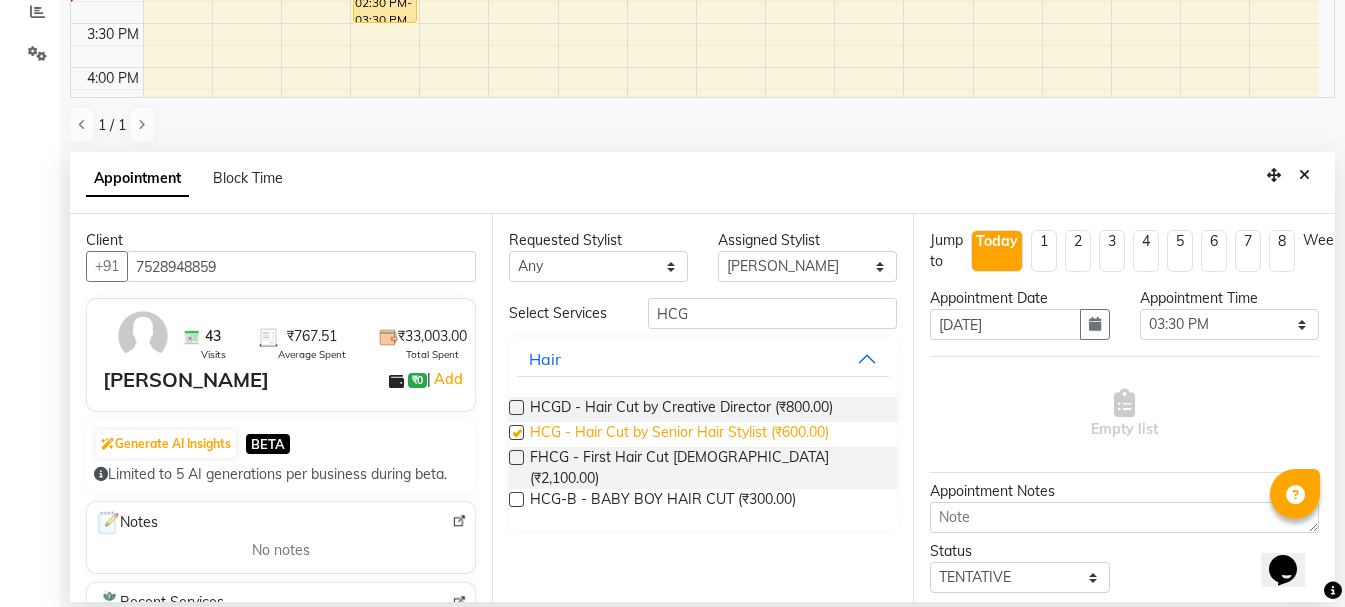 checkbox on "false" 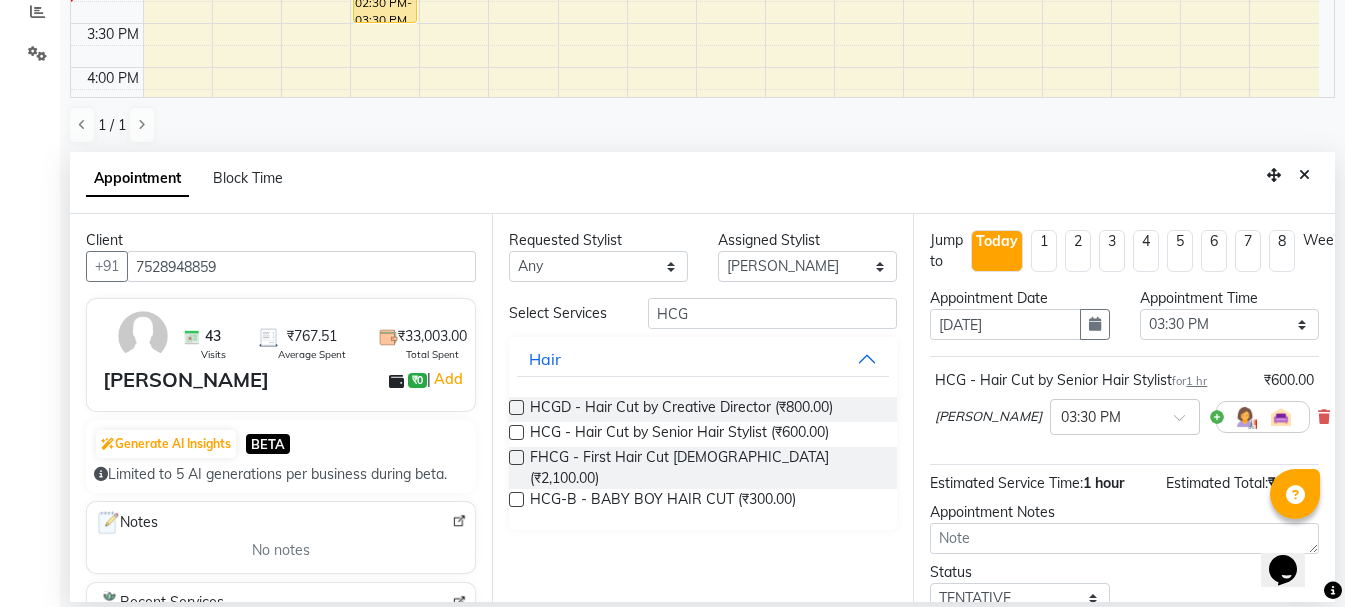 scroll, scrollTop: 156, scrollLeft: 0, axis: vertical 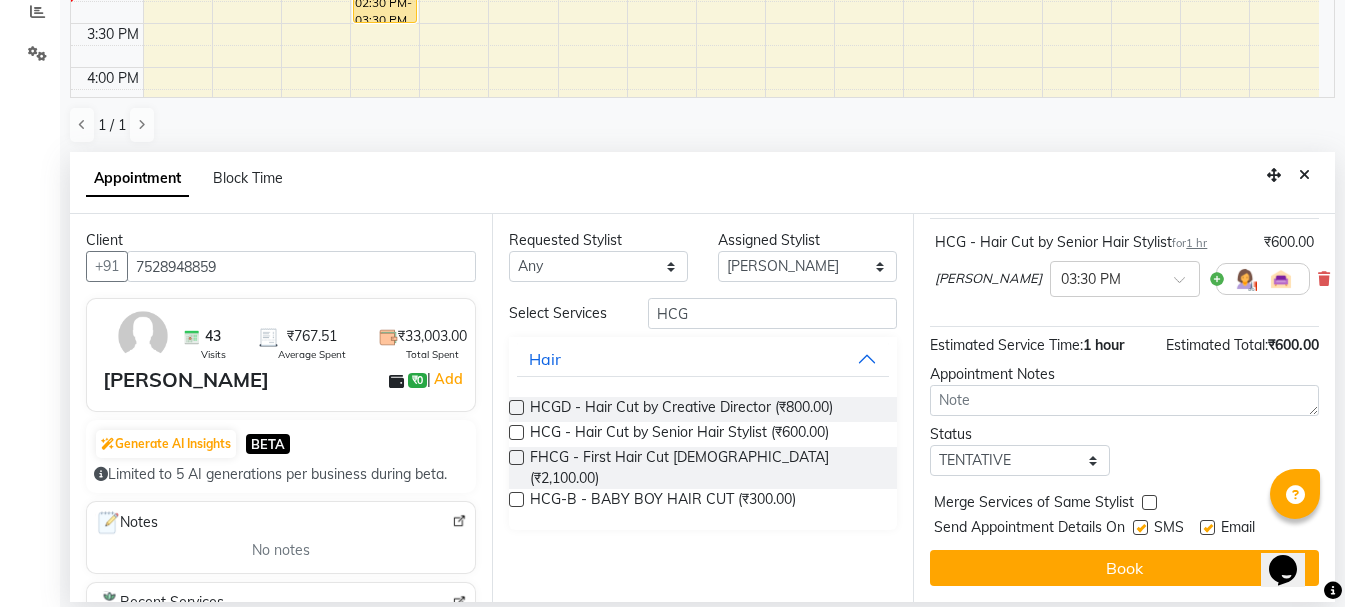 click on "Book" at bounding box center [1124, 568] 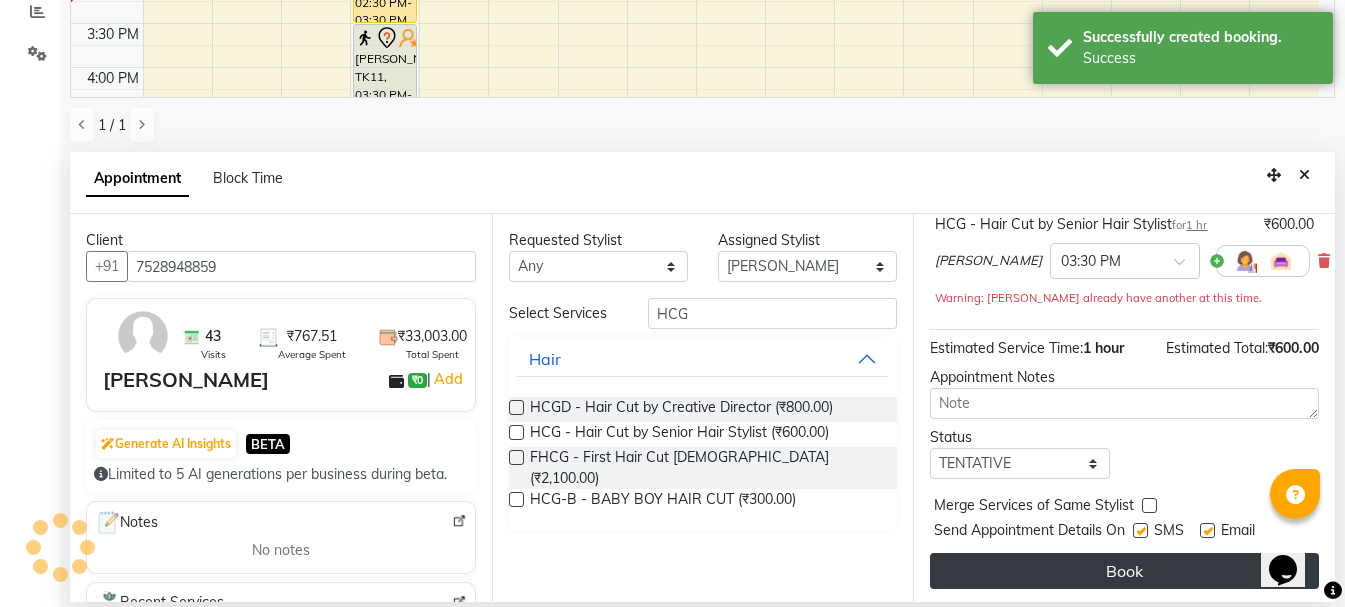 scroll, scrollTop: 0, scrollLeft: 0, axis: both 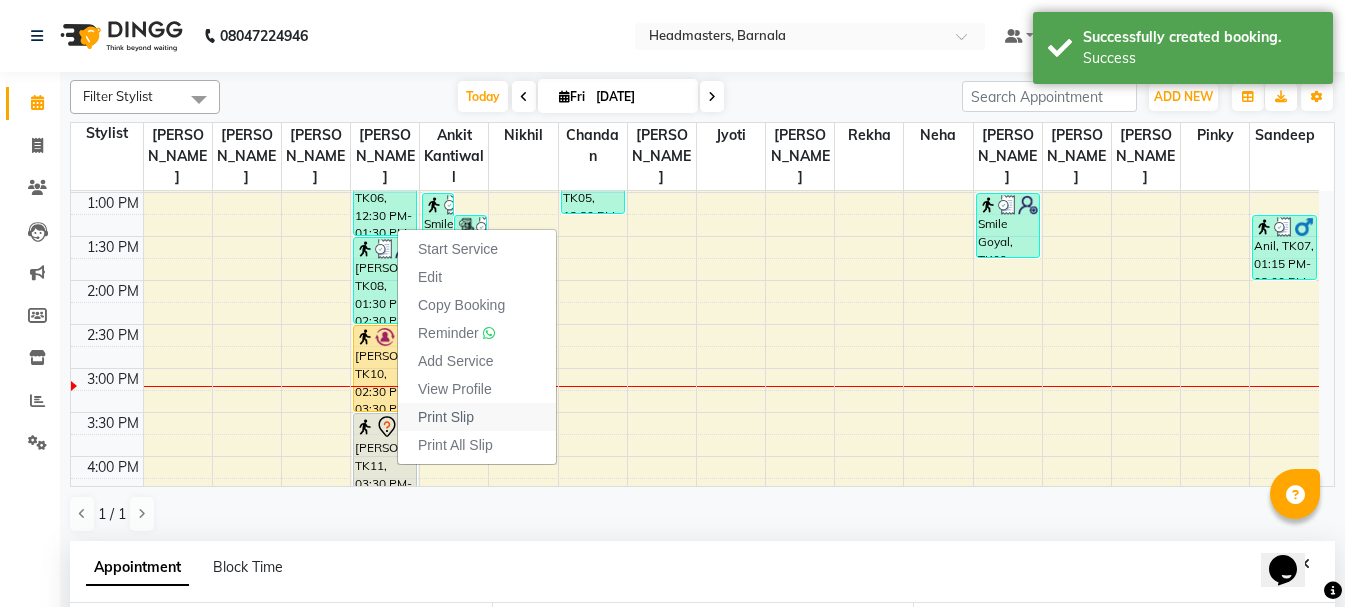 click on "Print Slip" at bounding box center (477, 417) 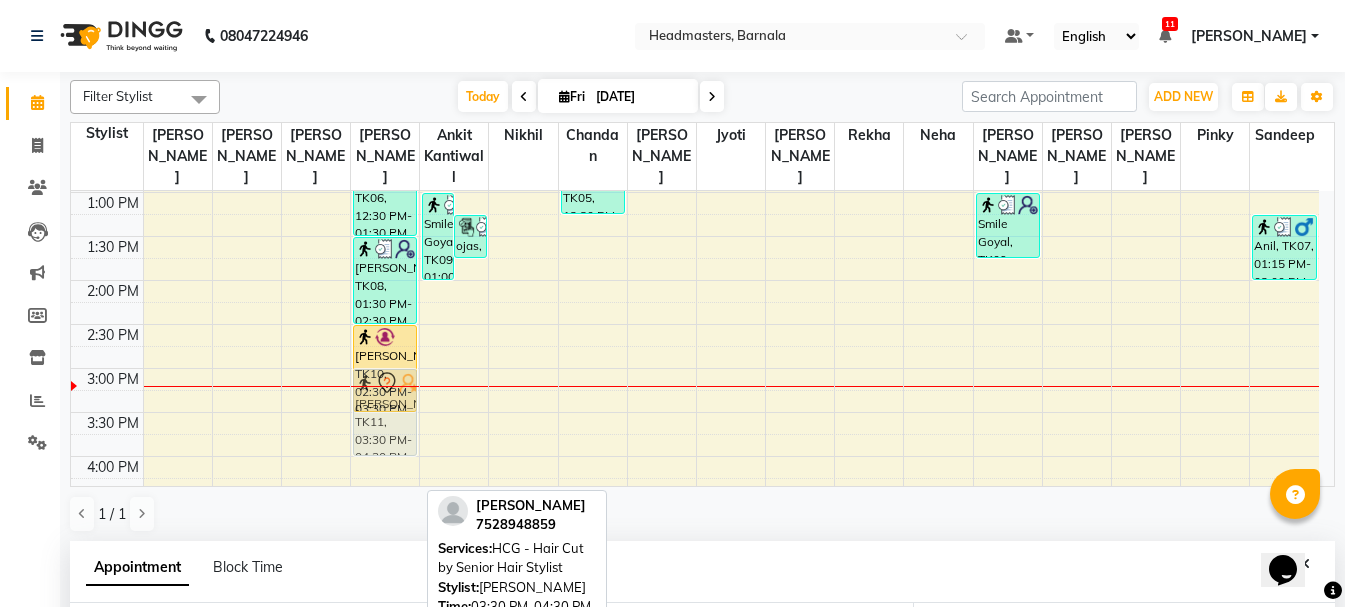 drag, startPoint x: 382, startPoint y: 428, endPoint x: 386, endPoint y: 377, distance: 51.156624 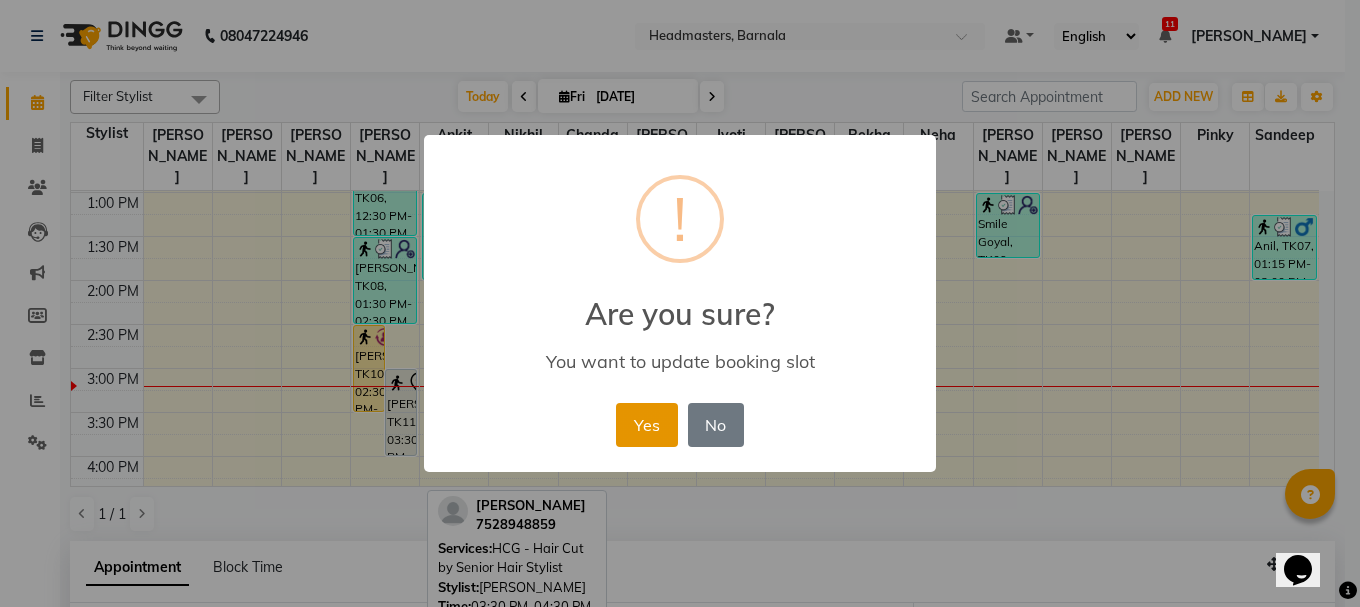 click on "Yes" at bounding box center [646, 425] 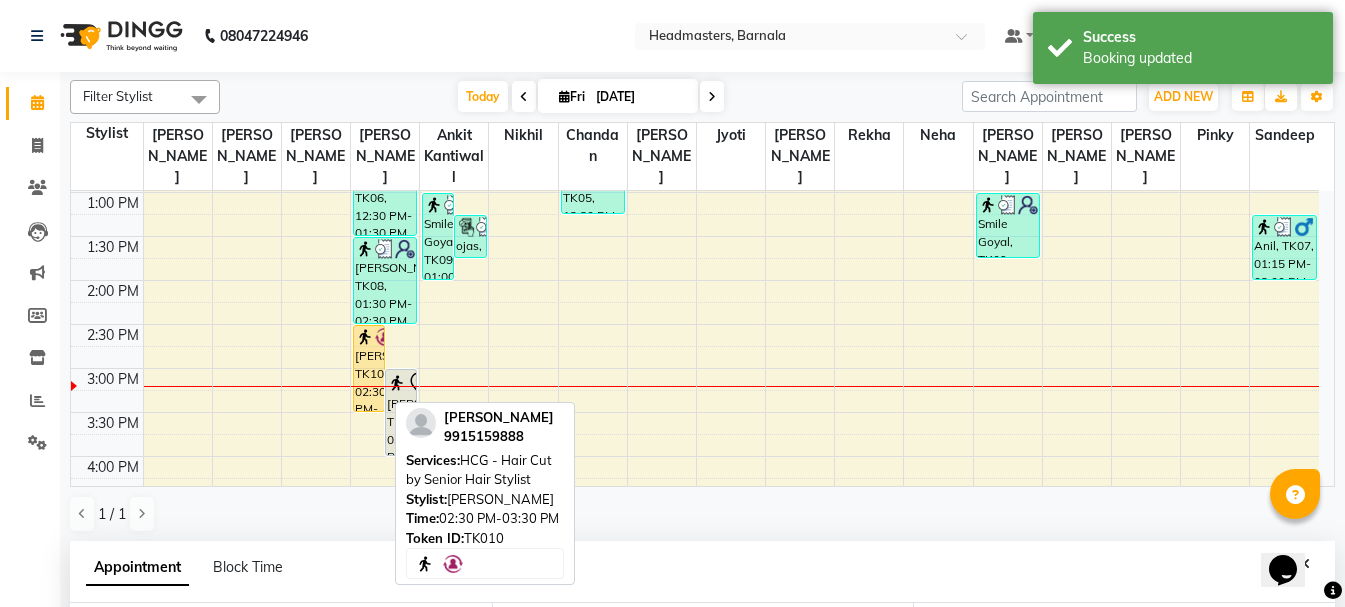 click on "[PERSON_NAME], TK10, 02:30 PM-03:30 PM, HCG - Hair Cut by Senior Hair Stylist" at bounding box center (369, 368) 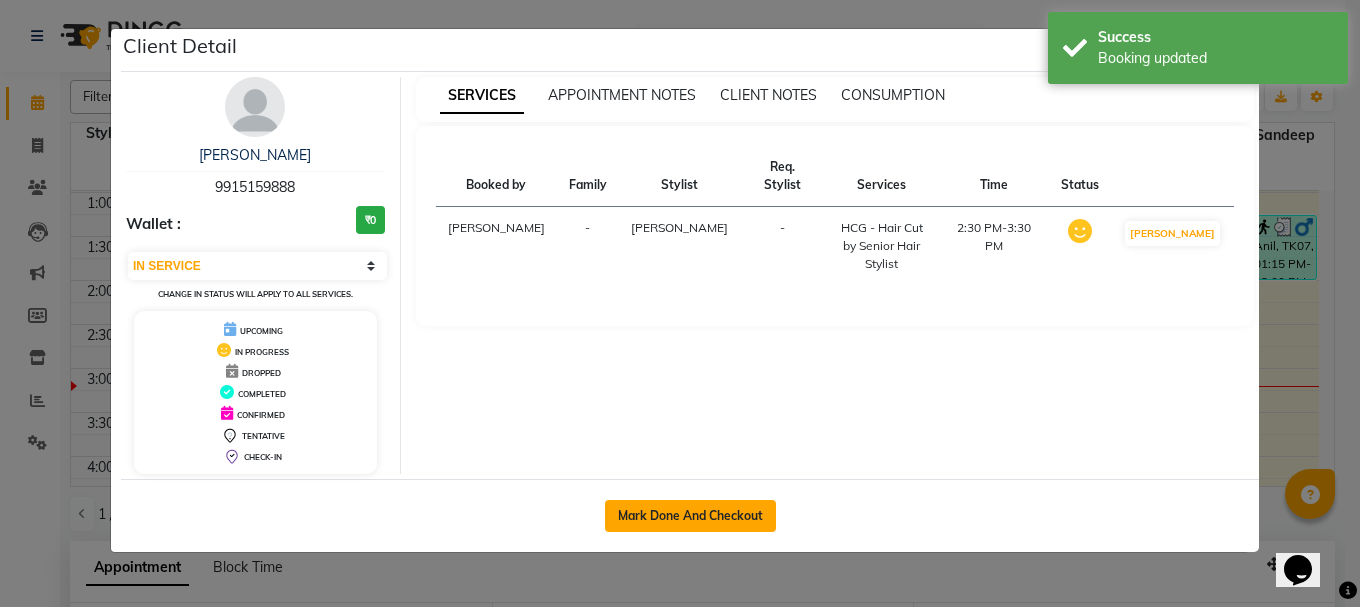click on "Mark Done And Checkout" 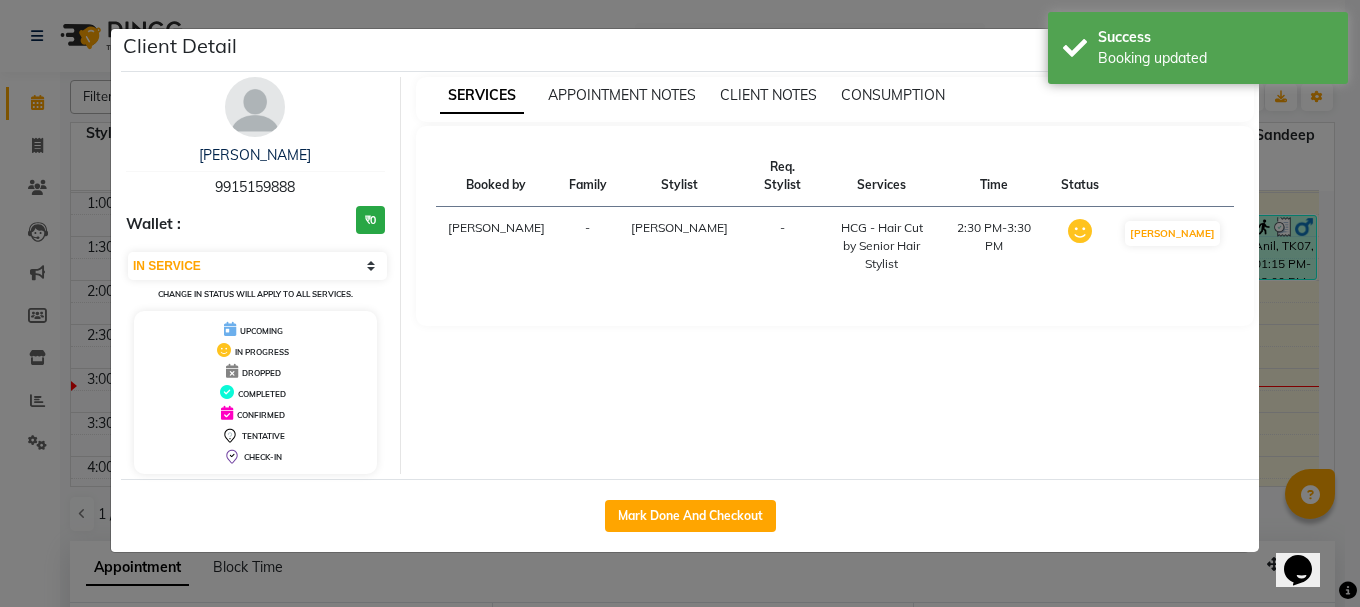 select on "service" 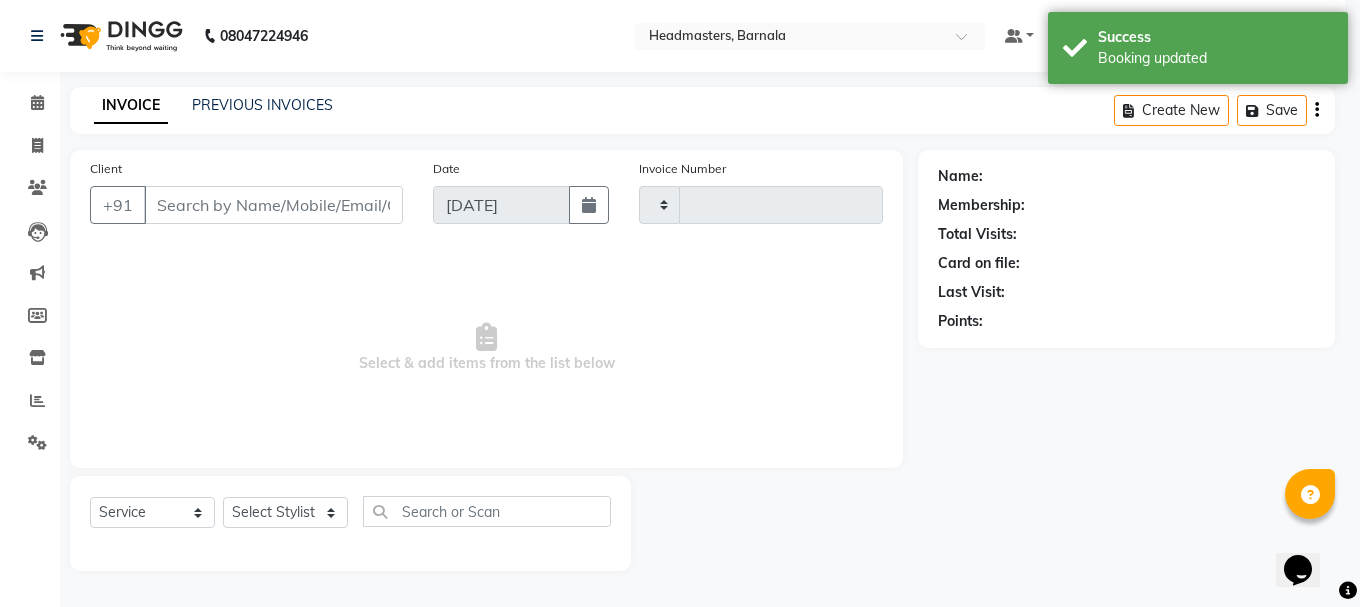 type on "2746" 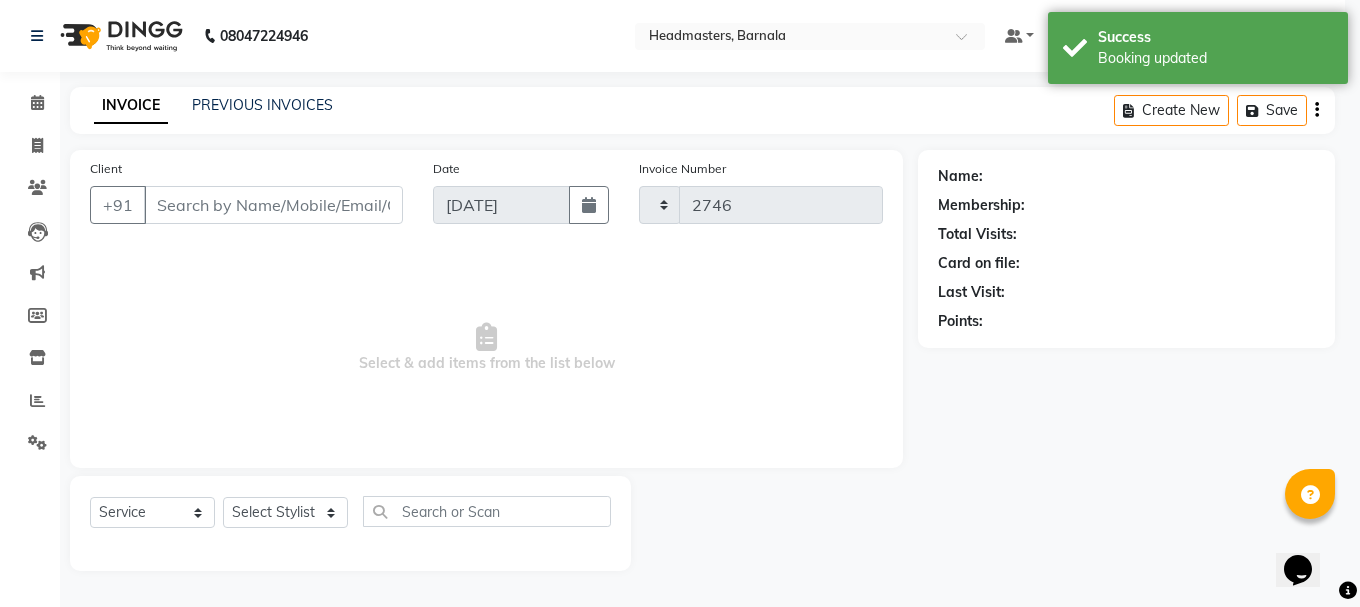 select on "7526" 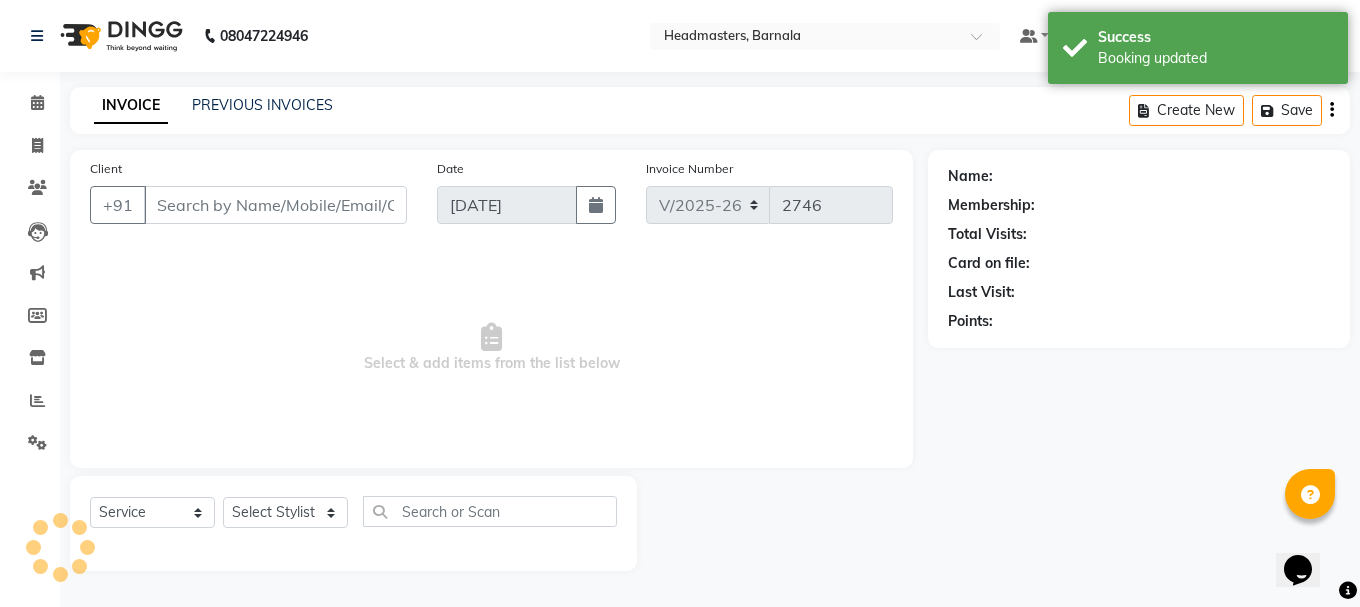 type on "9915159888" 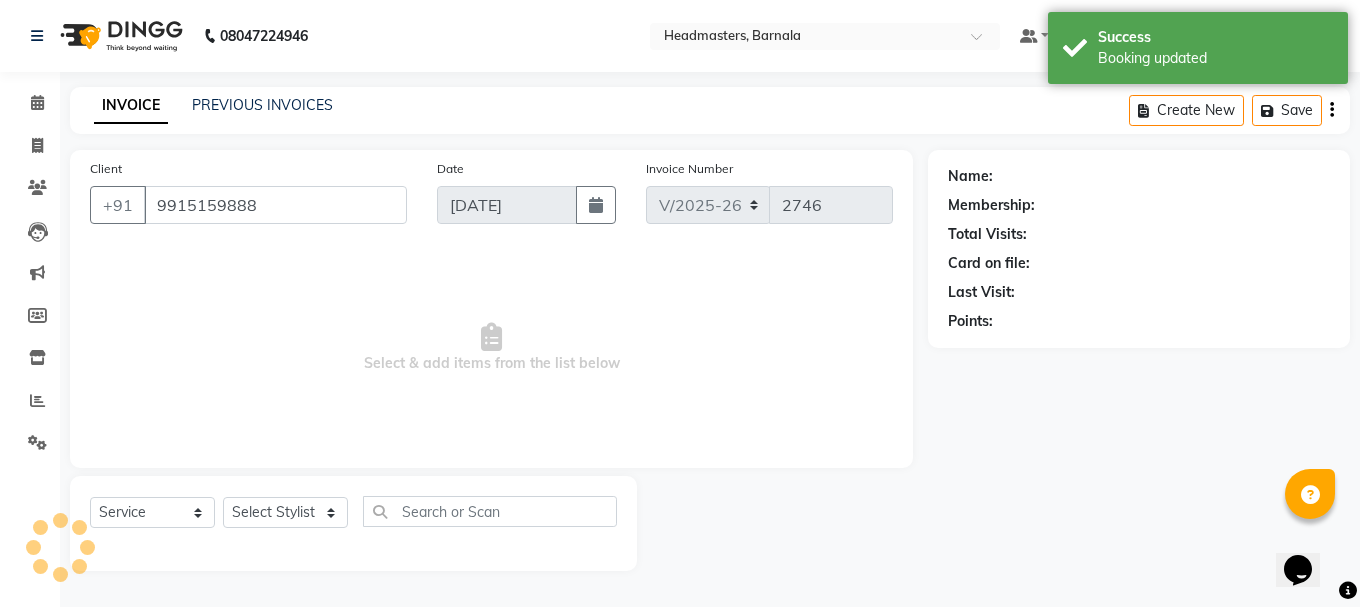 select on "67277" 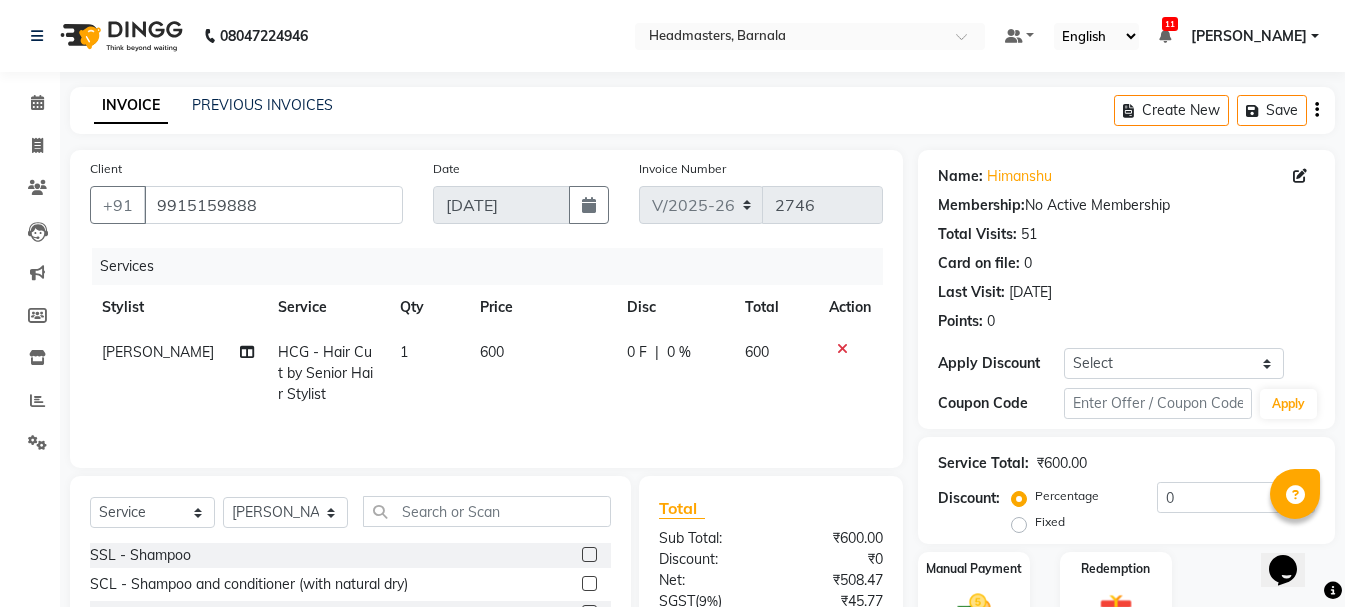 click on "Fixed" 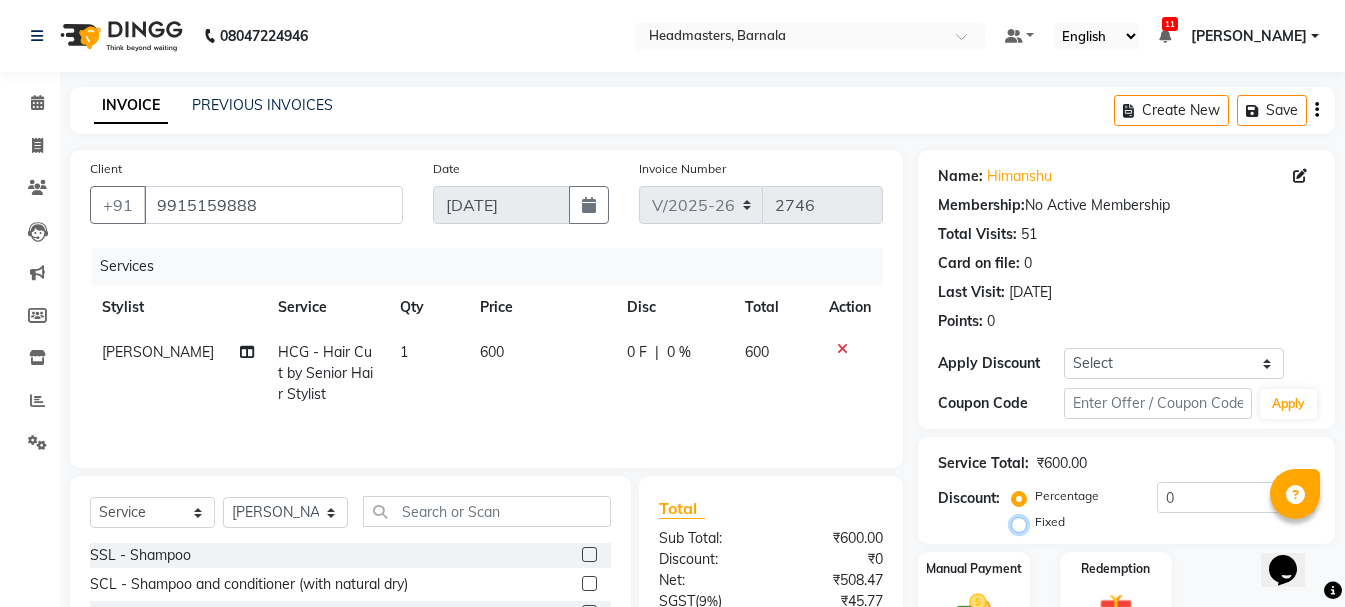 click on "Fixed" at bounding box center [1023, 522] 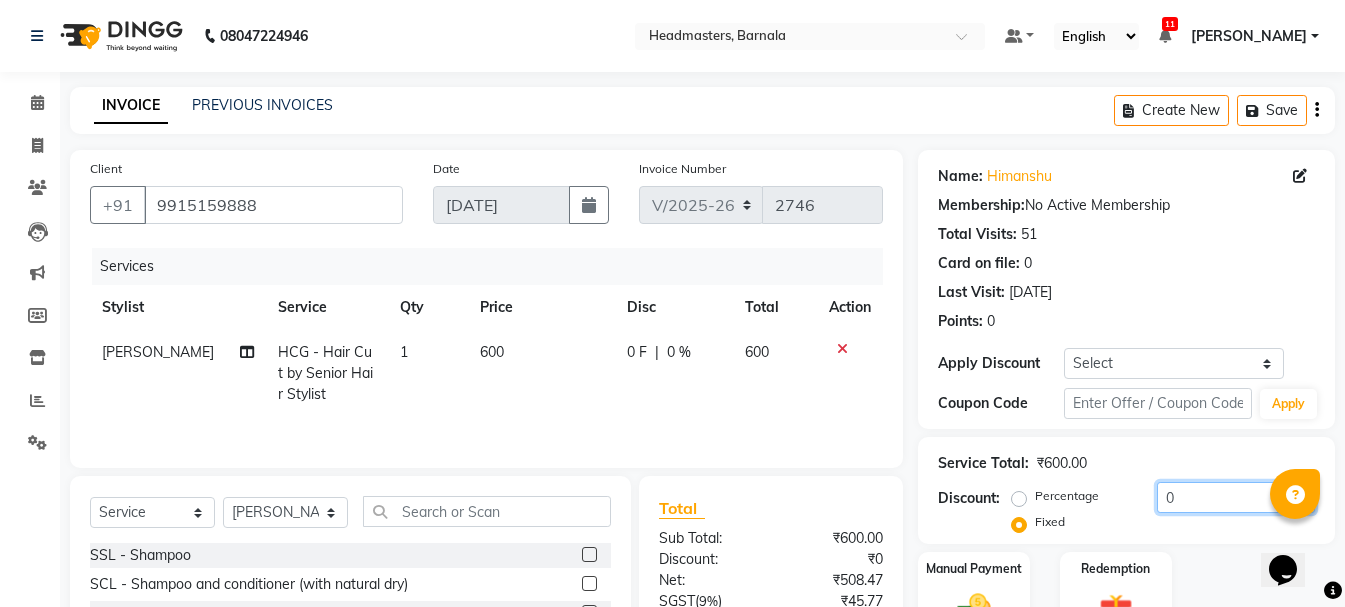 drag, startPoint x: 1176, startPoint y: 503, endPoint x: 1012, endPoint y: 528, distance: 165.89455 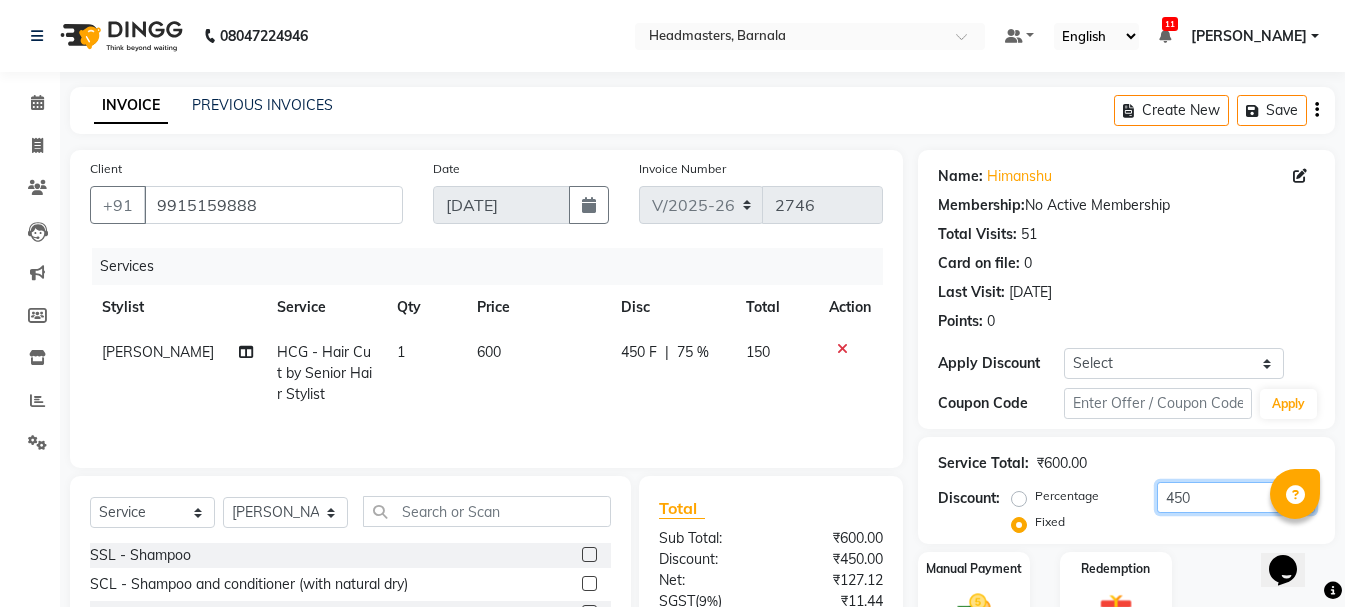 scroll, scrollTop: 194, scrollLeft: 0, axis: vertical 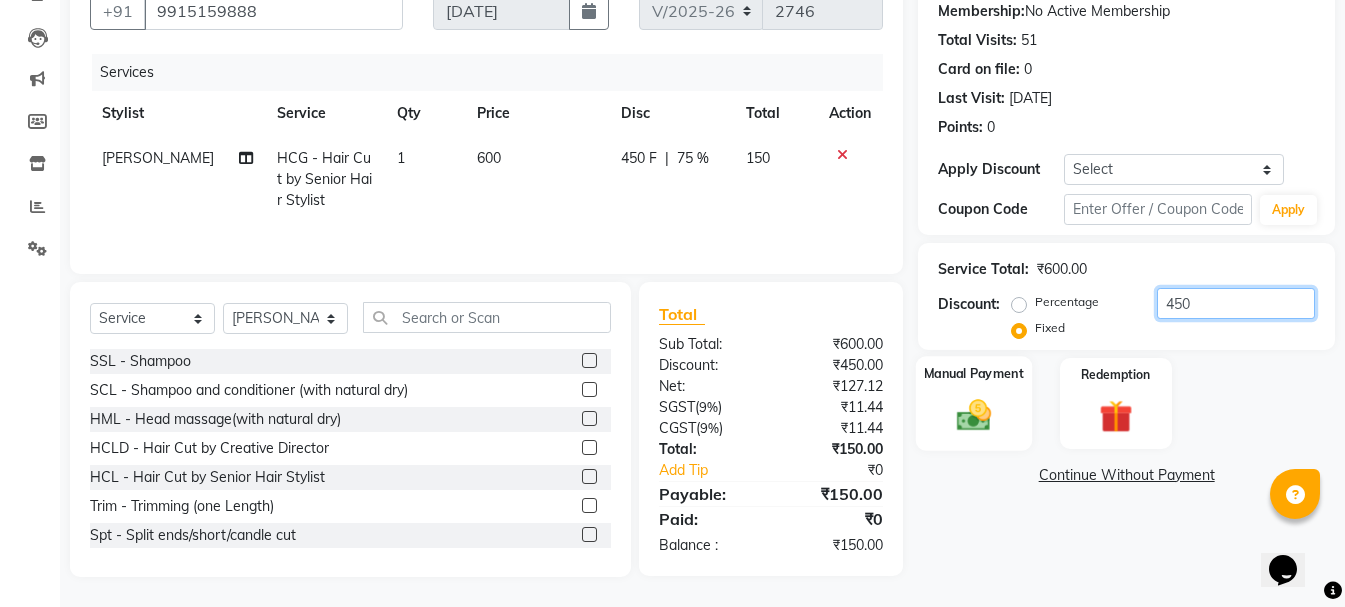 type on "450" 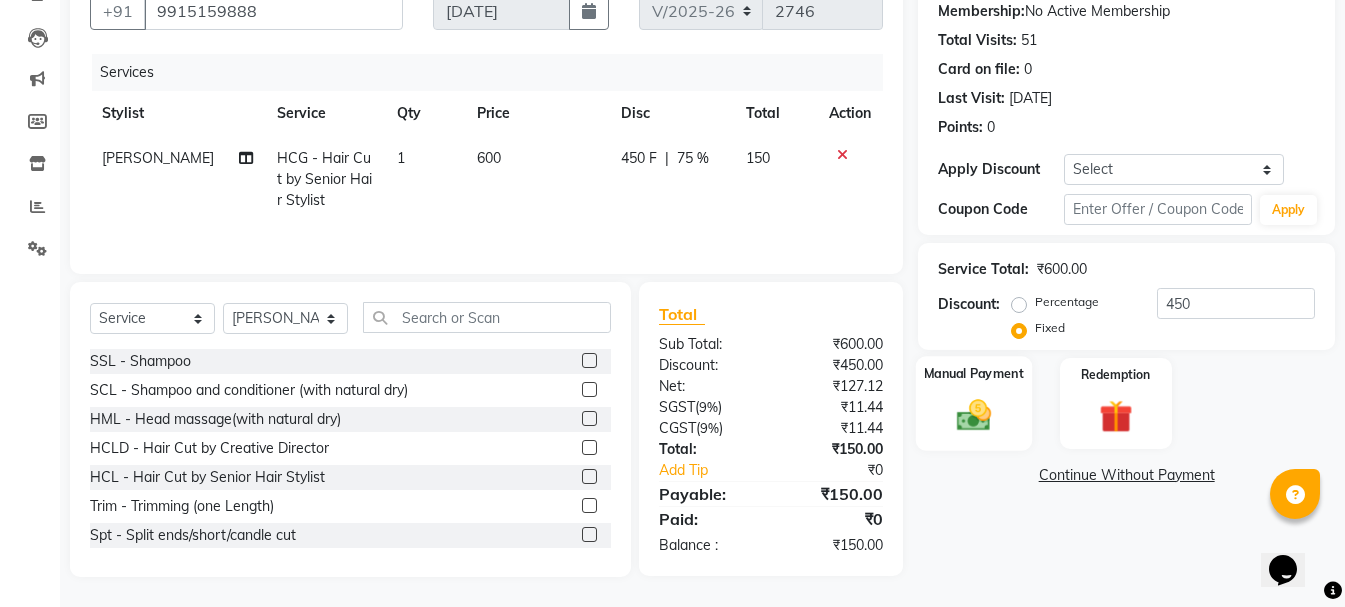 click on "Manual Payment" 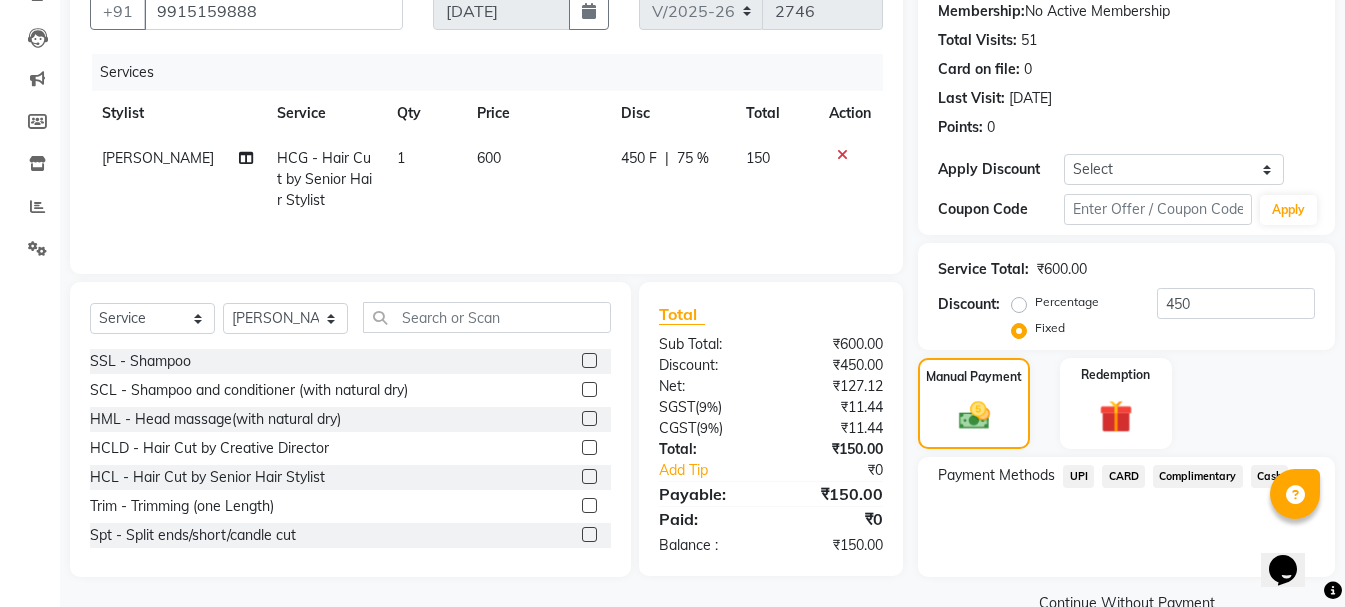 click on "Cash" 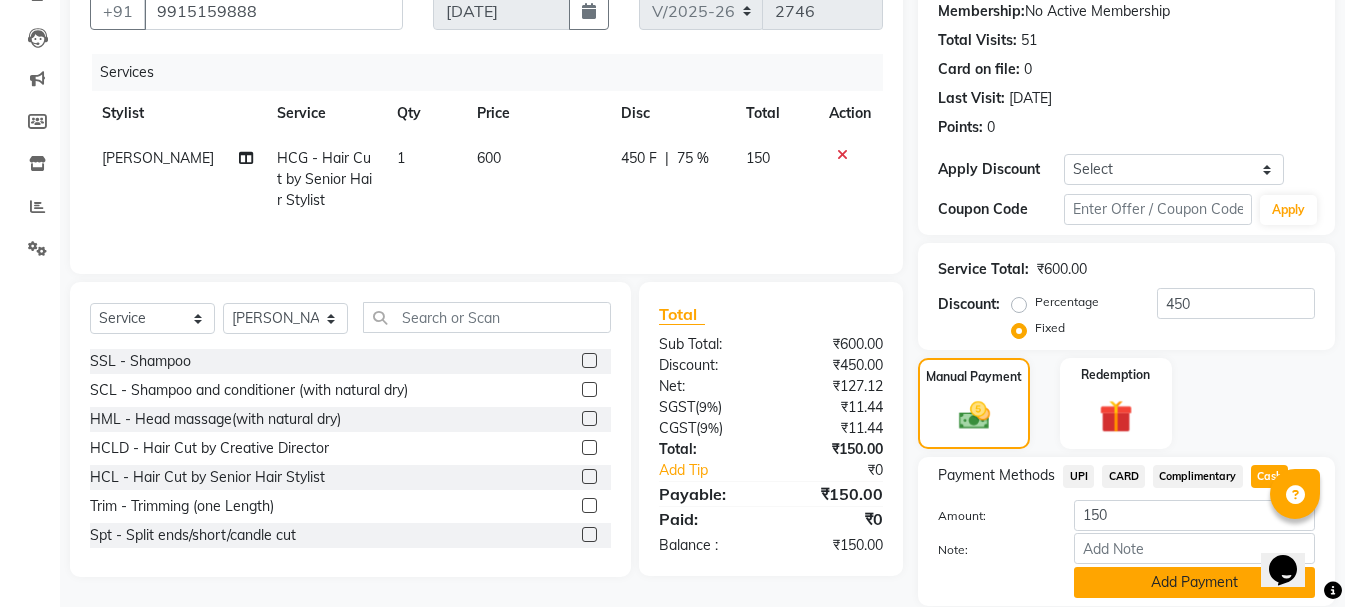 click on "Add Payment" 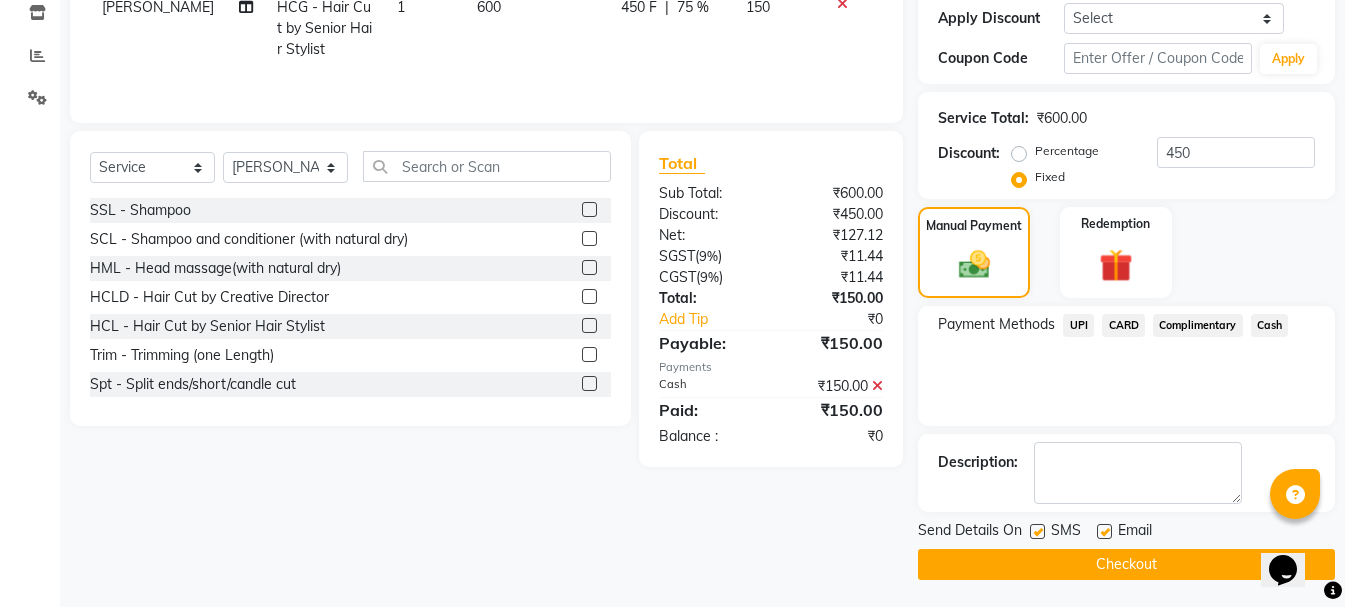 scroll, scrollTop: 348, scrollLeft: 0, axis: vertical 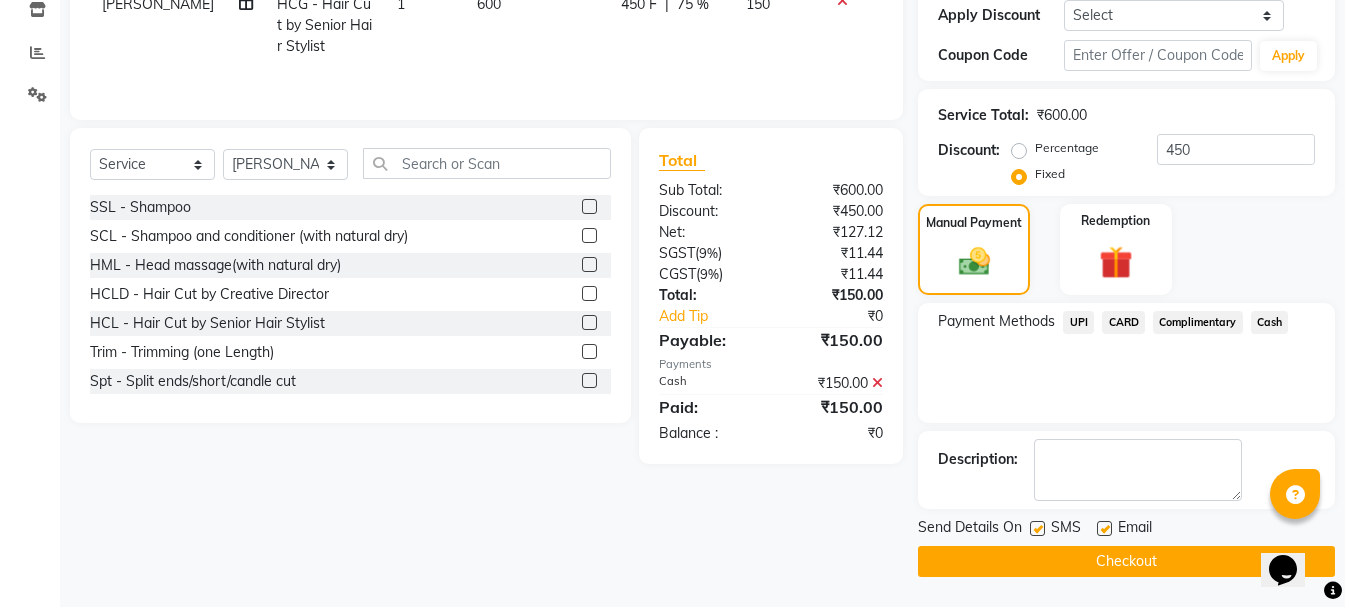 click on "Checkout" 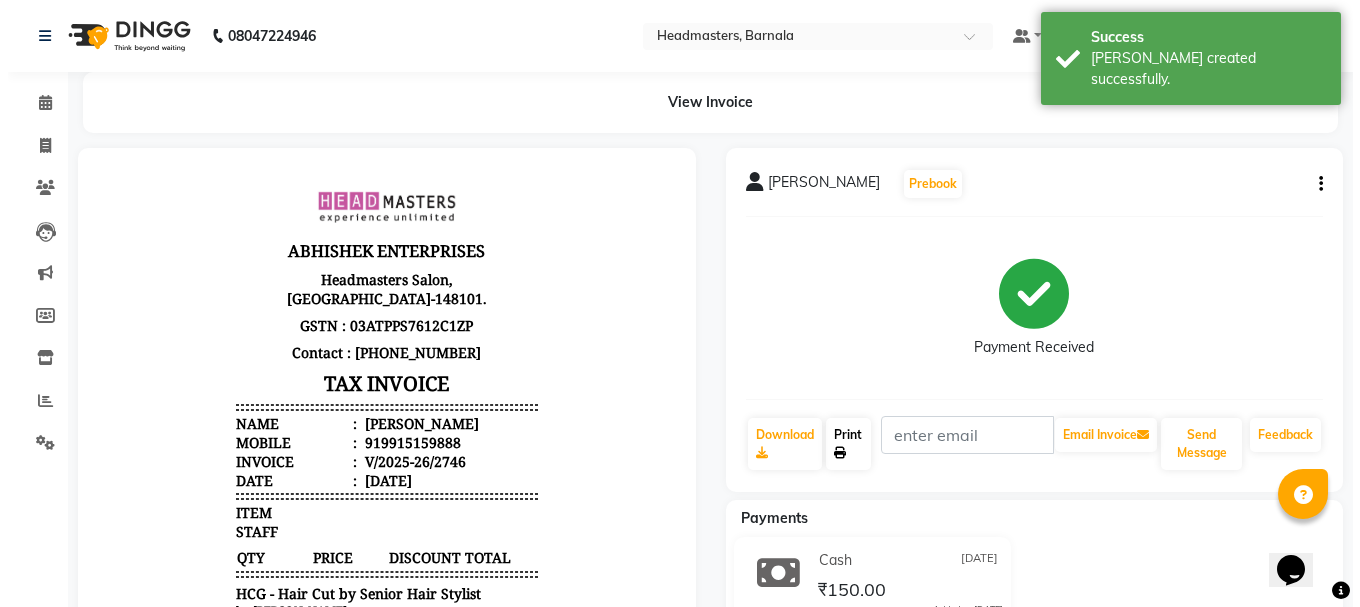 scroll, scrollTop: 0, scrollLeft: 0, axis: both 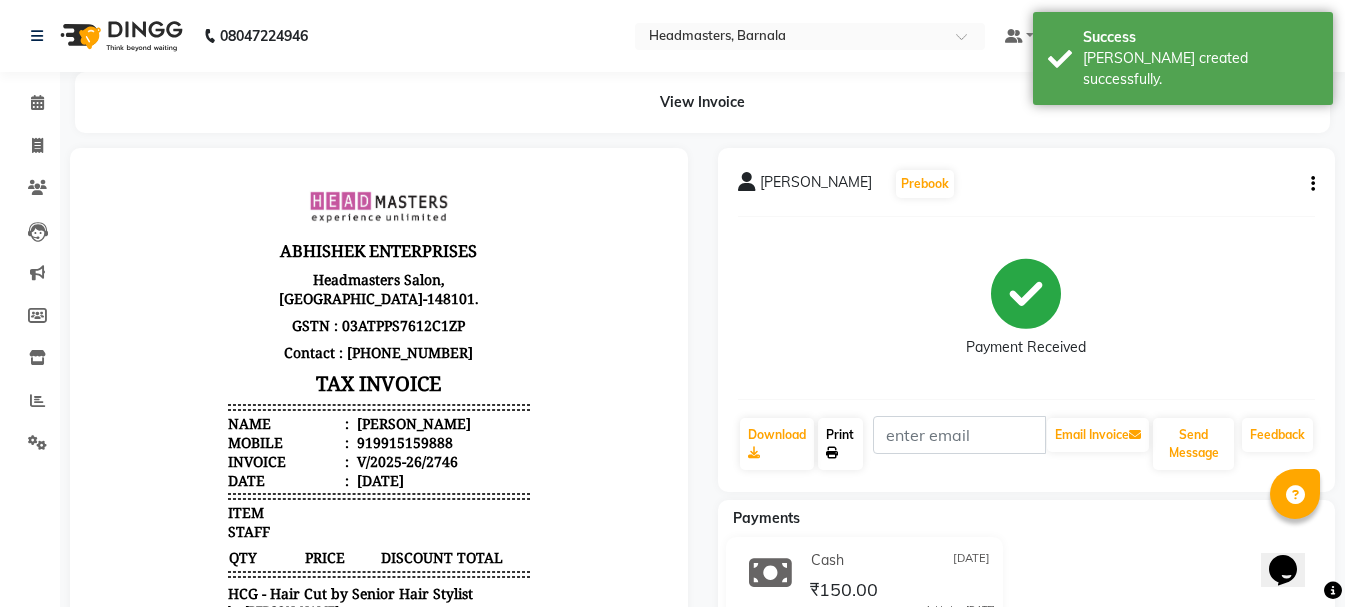 click on "Print" 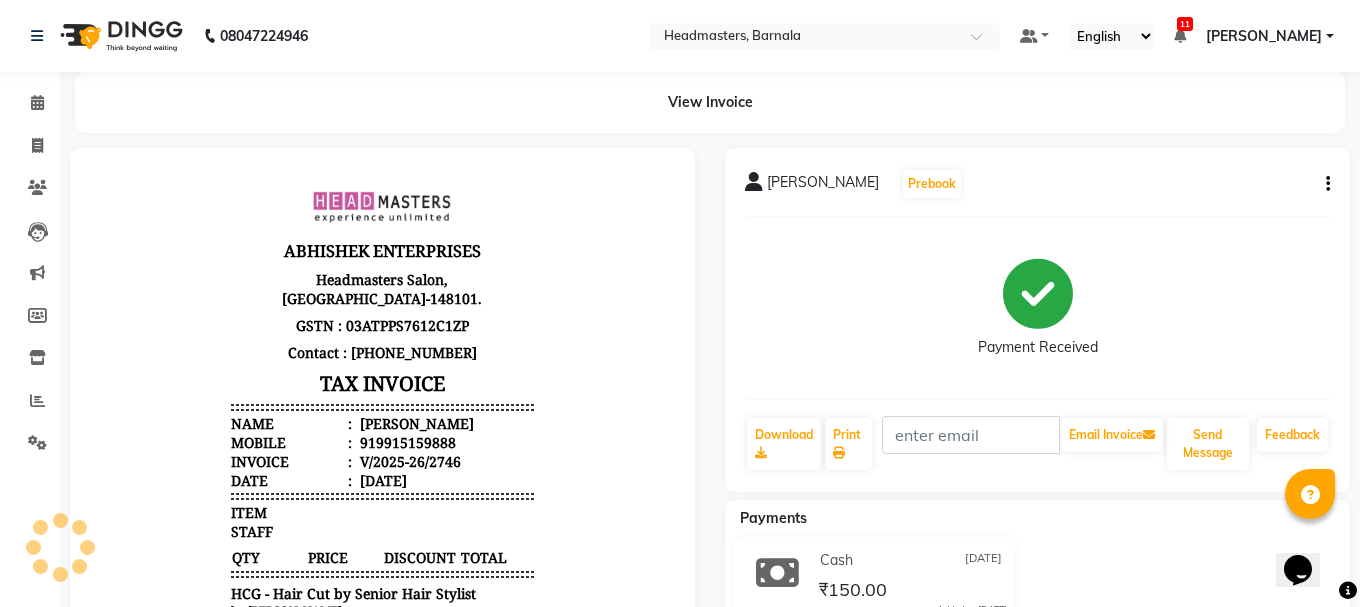 select on "service" 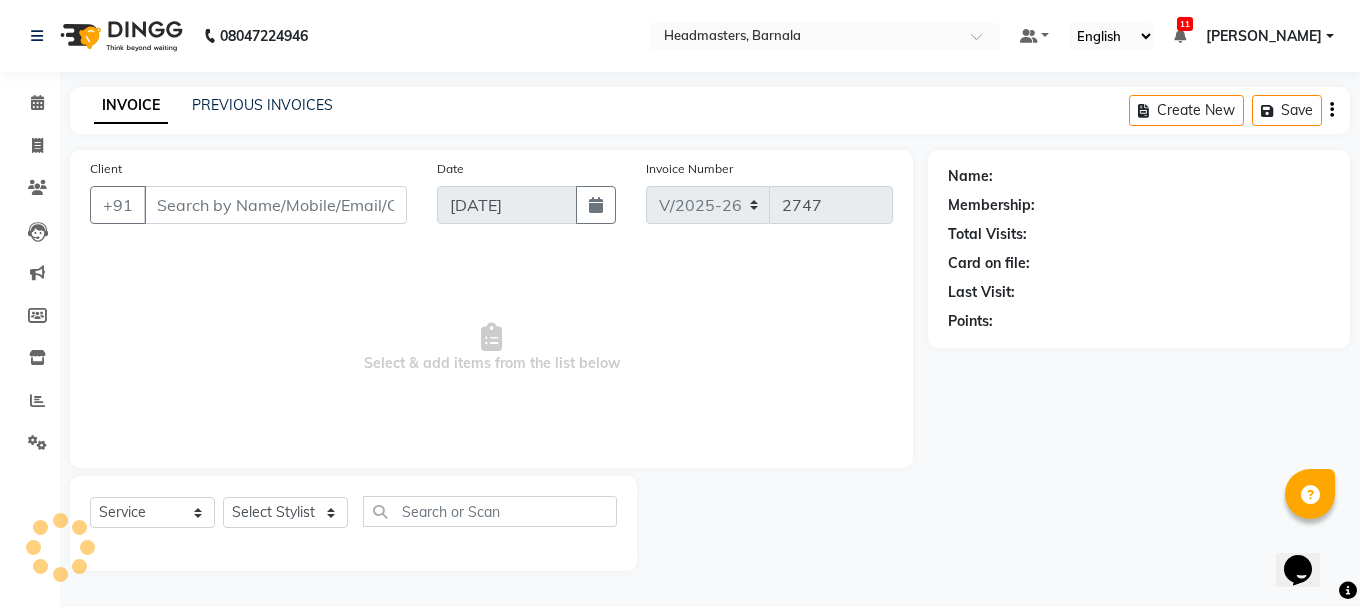 type on "9915159888" 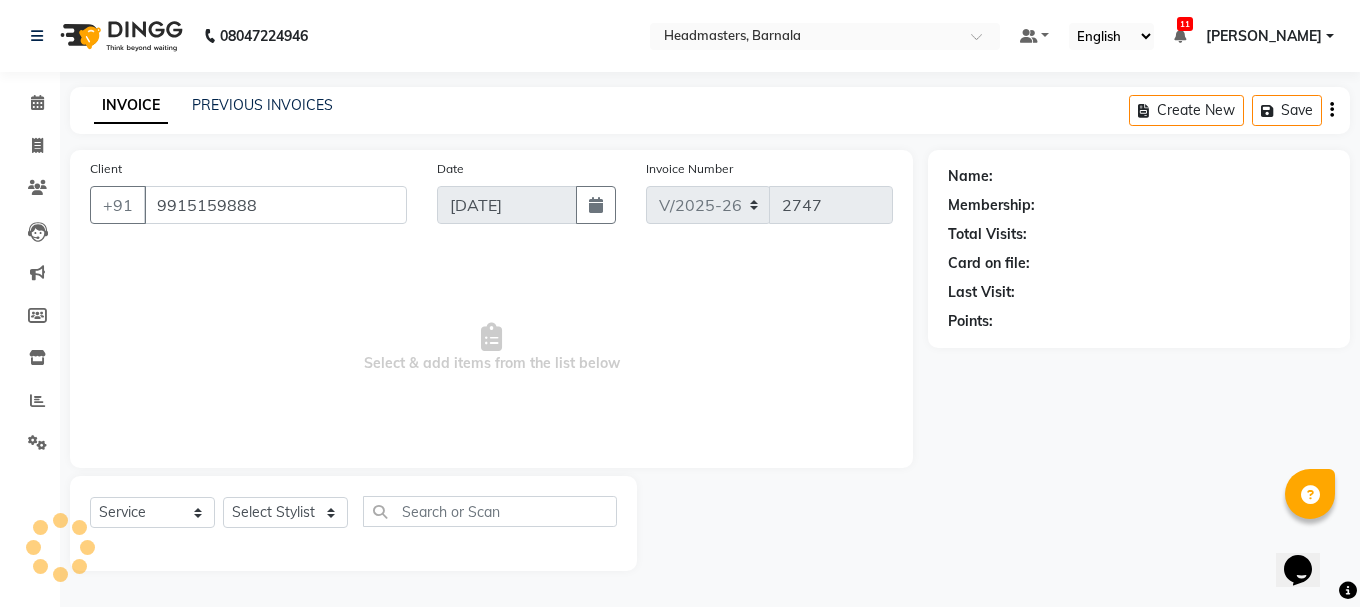 select on "67277" 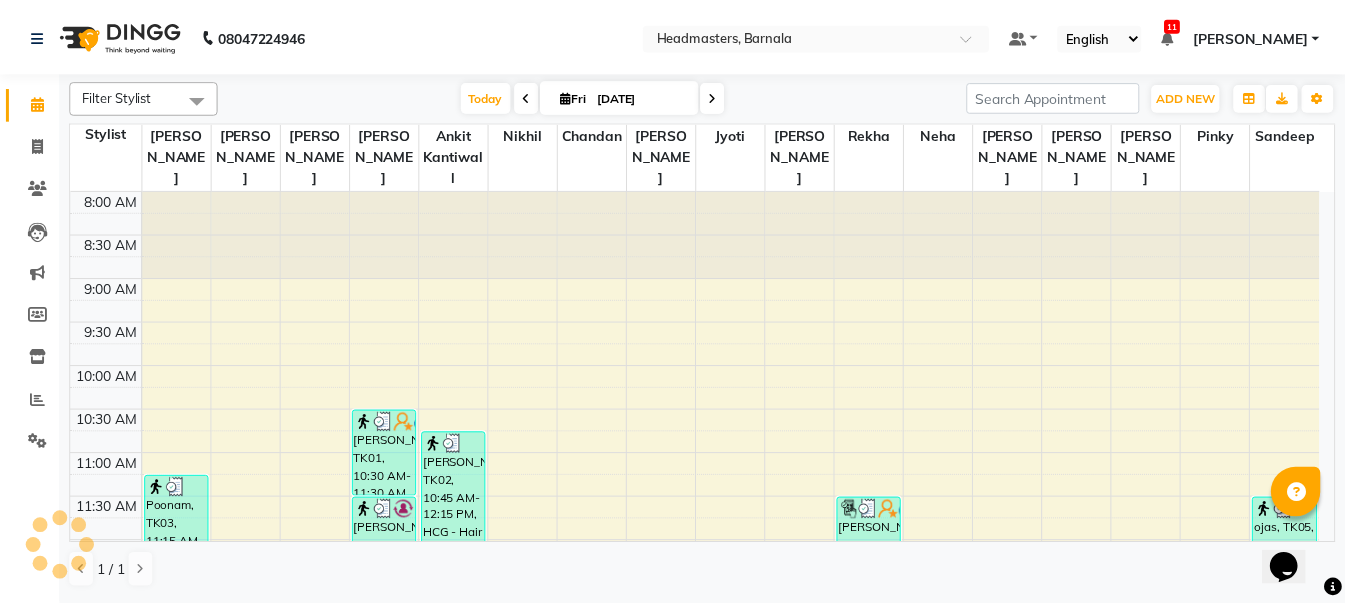 scroll, scrollTop: 617, scrollLeft: 0, axis: vertical 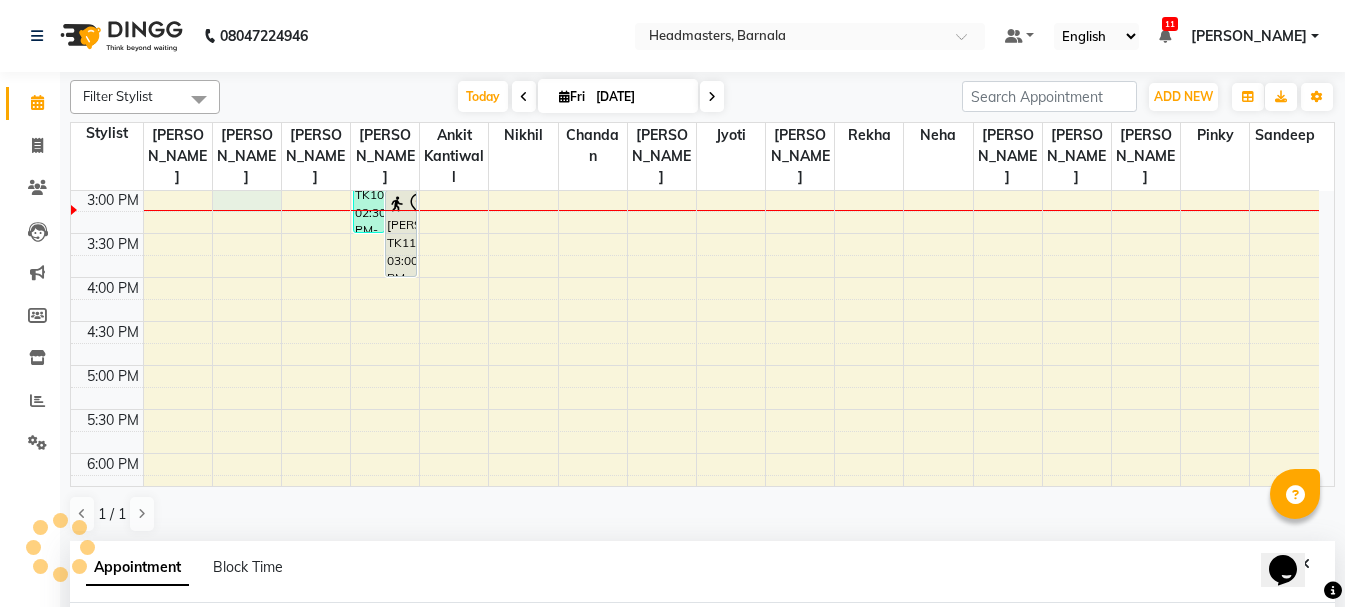 select on "67275" 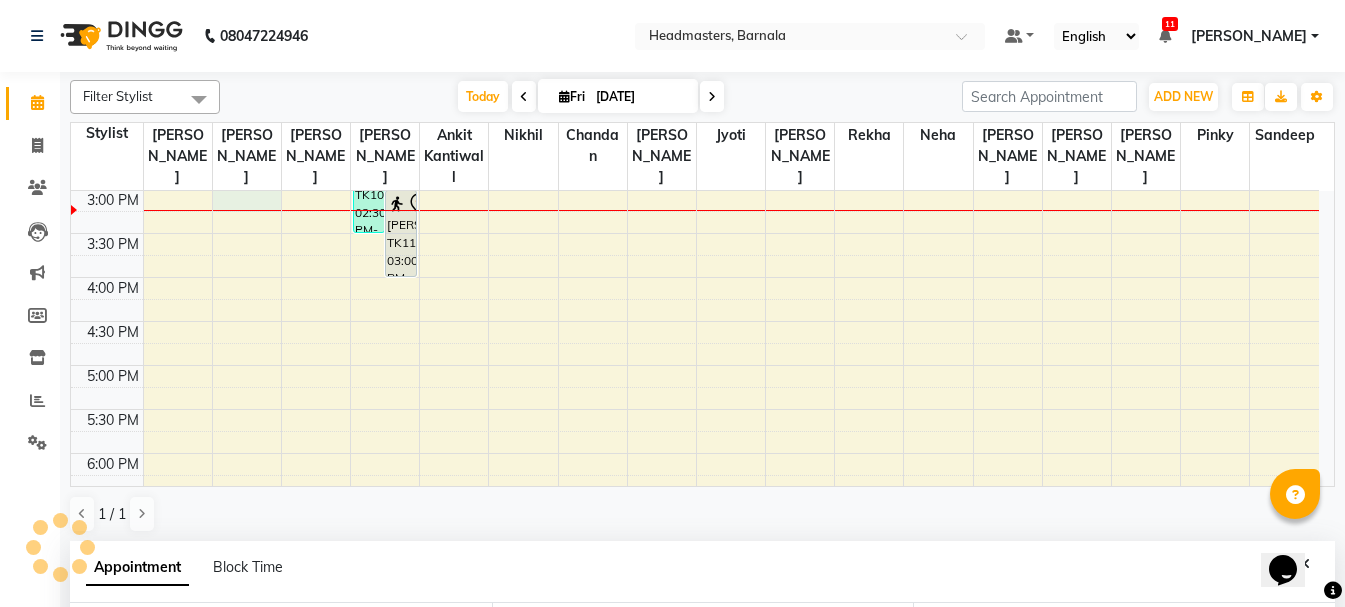 select on "900" 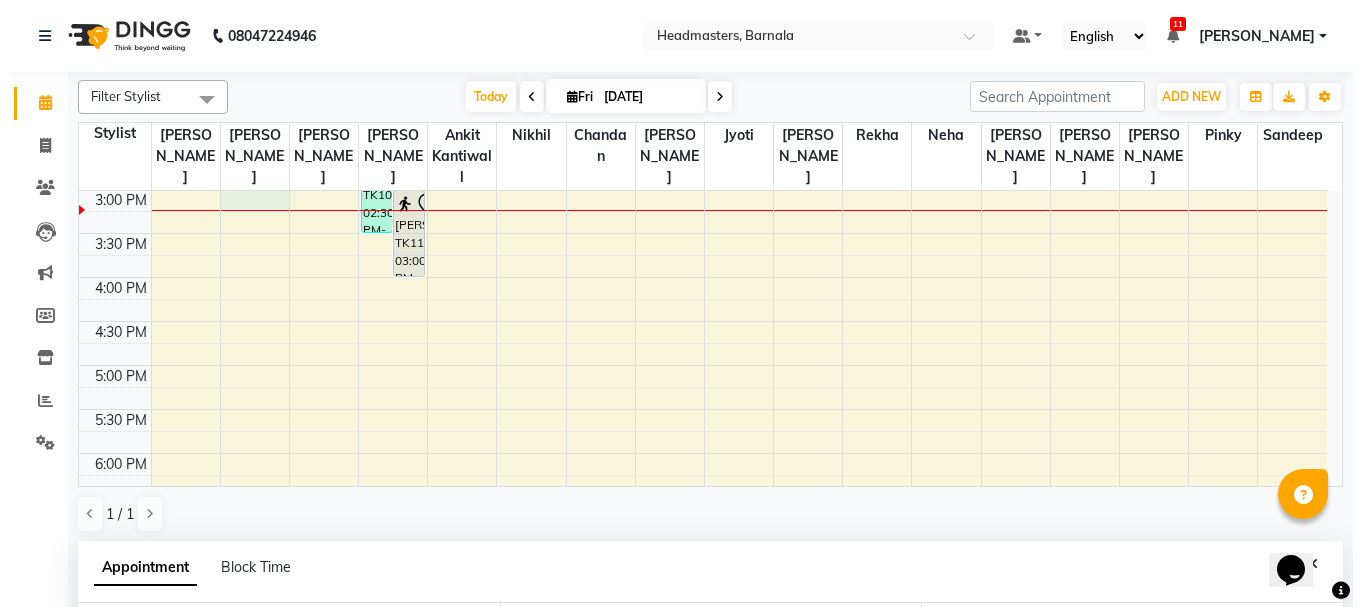 scroll, scrollTop: 389, scrollLeft: 0, axis: vertical 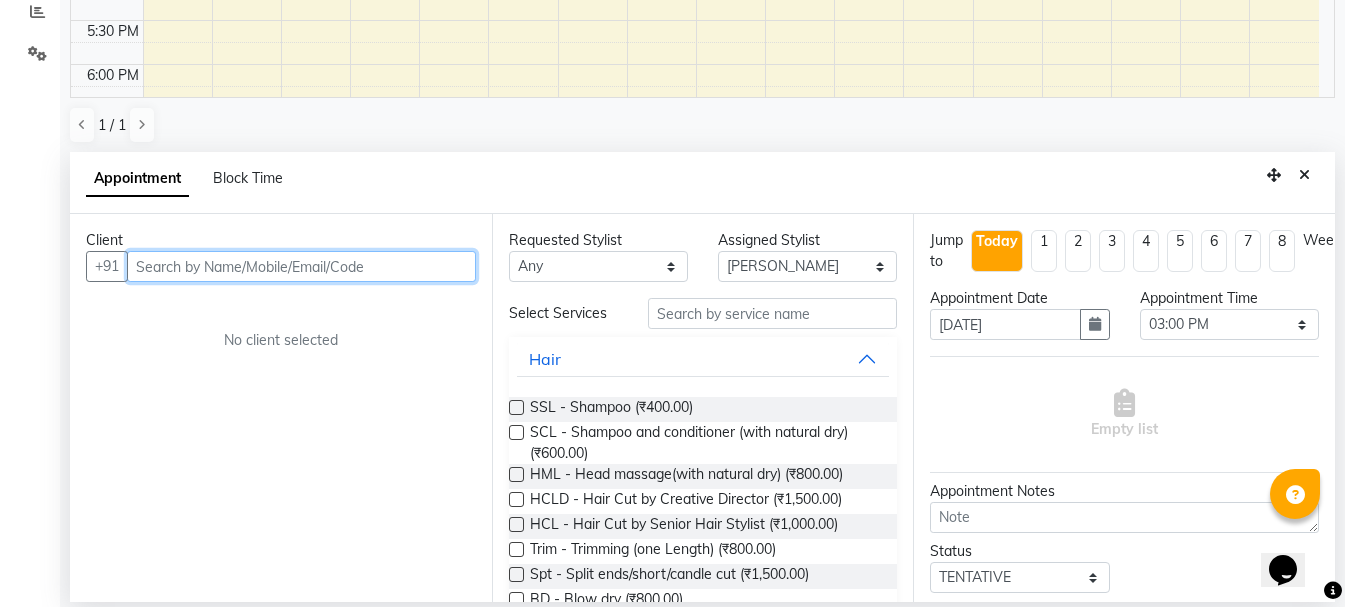 click at bounding box center [301, 266] 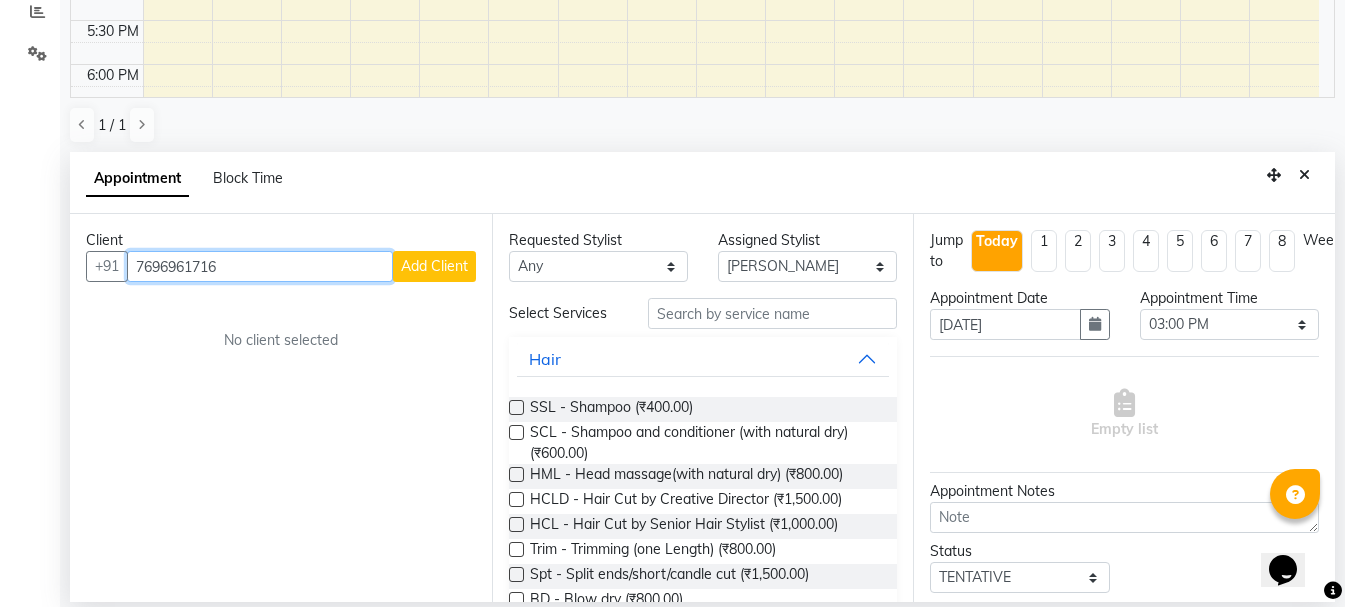 type on "7696961716" 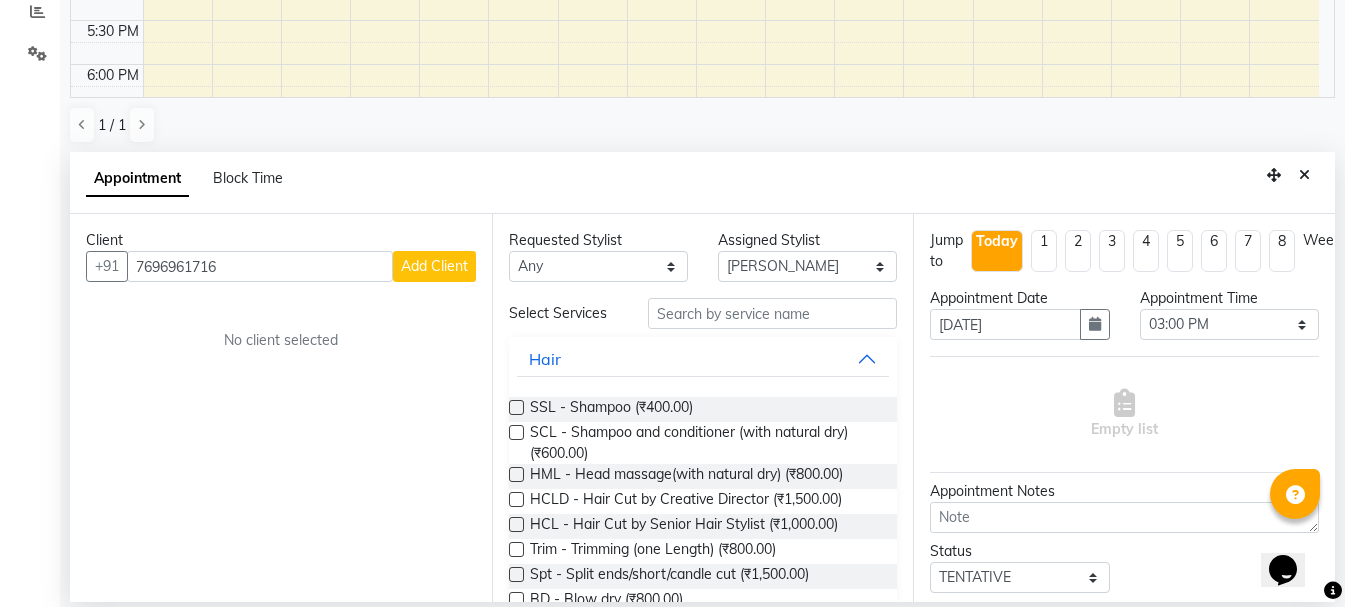 click on "Add Client" at bounding box center [434, 266] 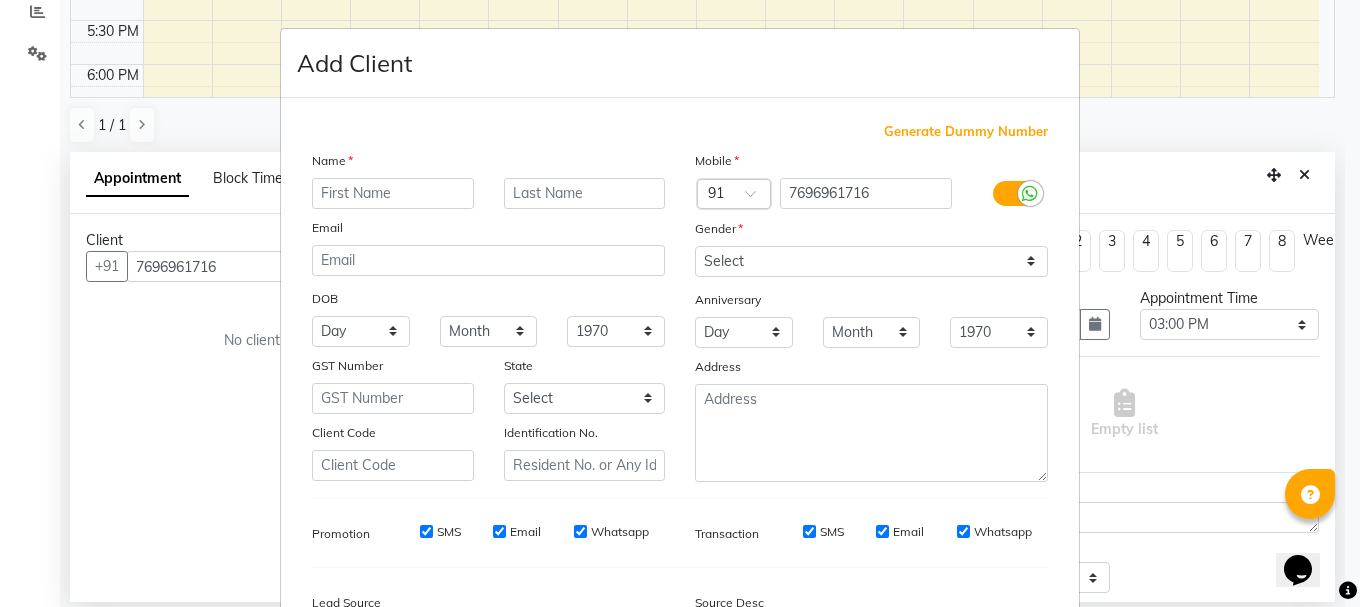 click at bounding box center [393, 193] 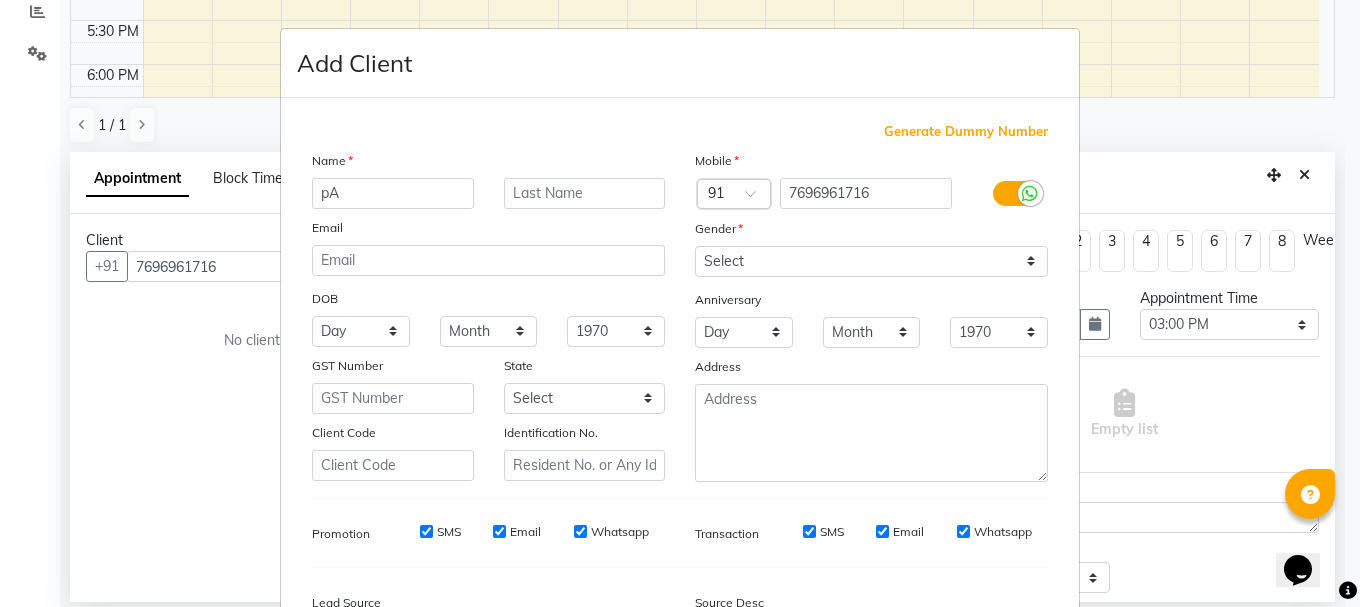 type on "p" 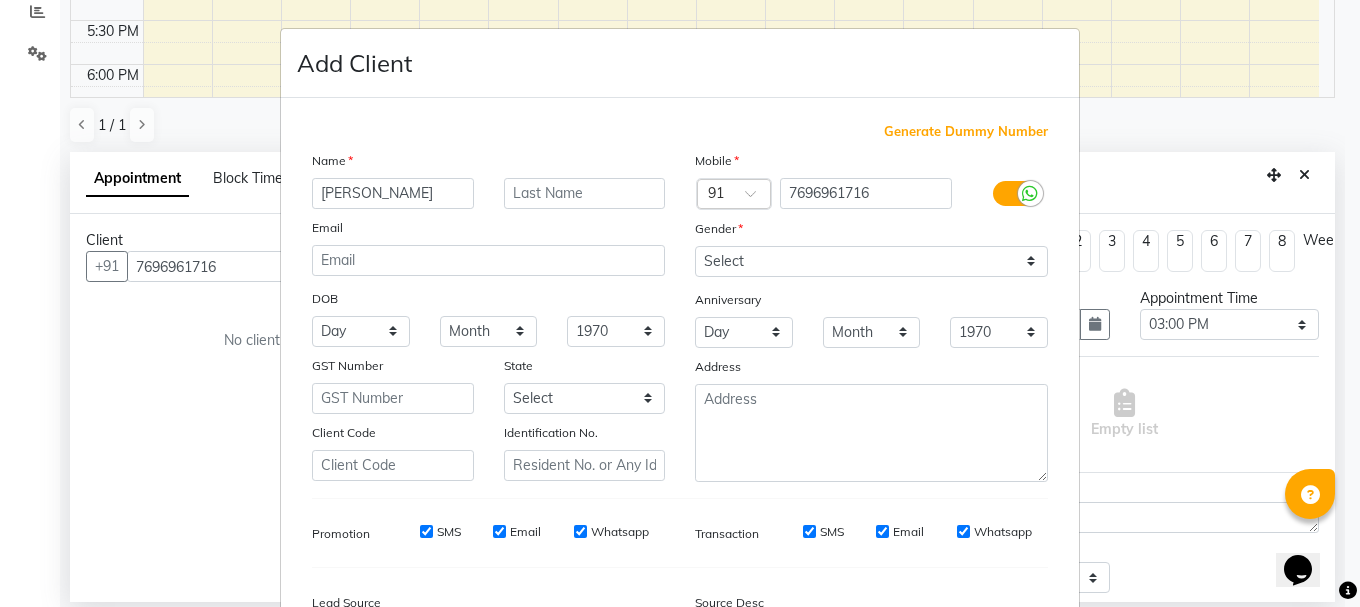 type on "[PERSON_NAME]" 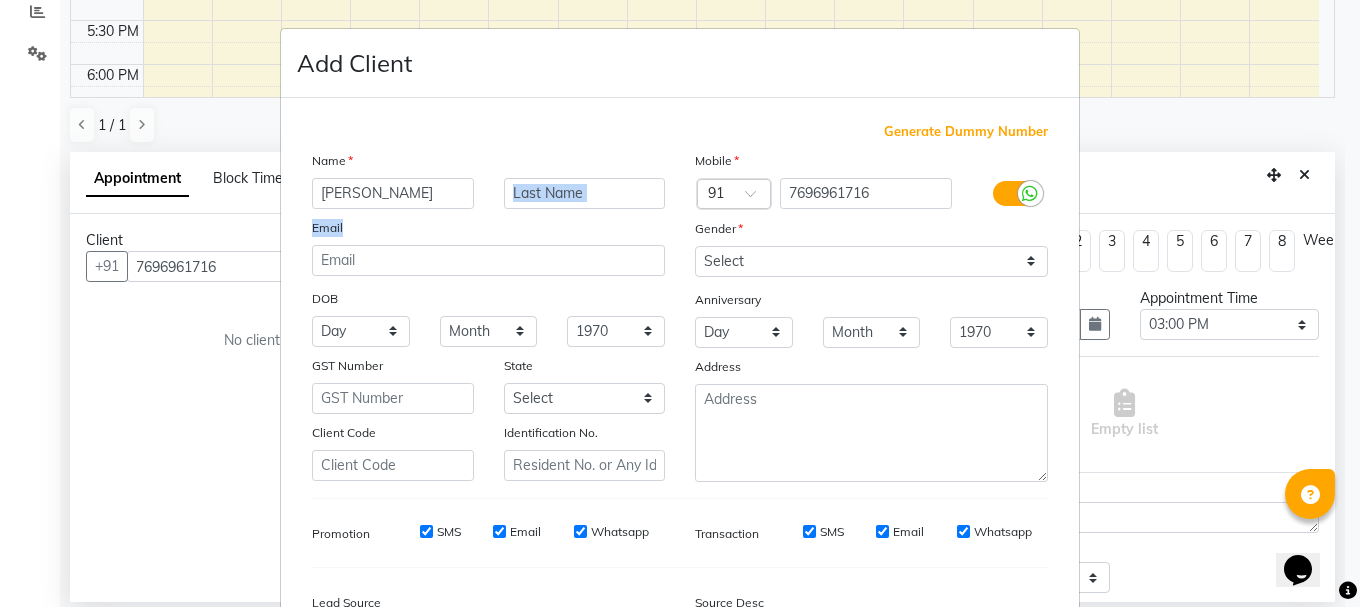 click at bounding box center [585, 193] 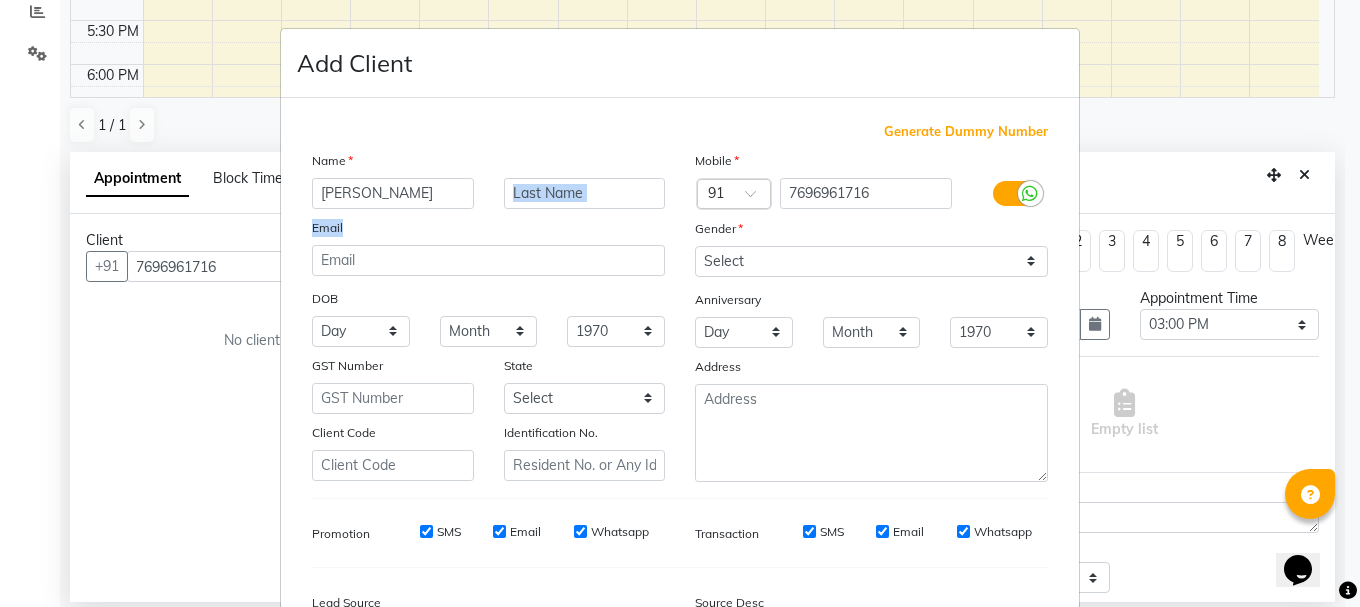 click at bounding box center [585, 193] 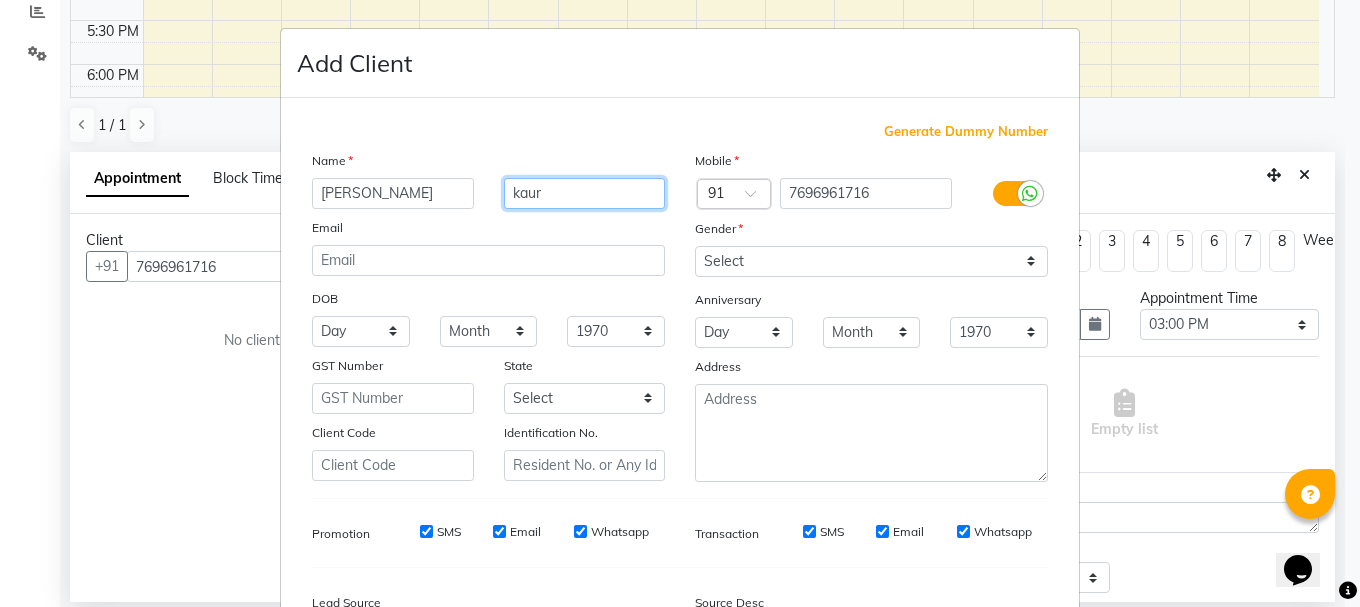 type on "kaur" 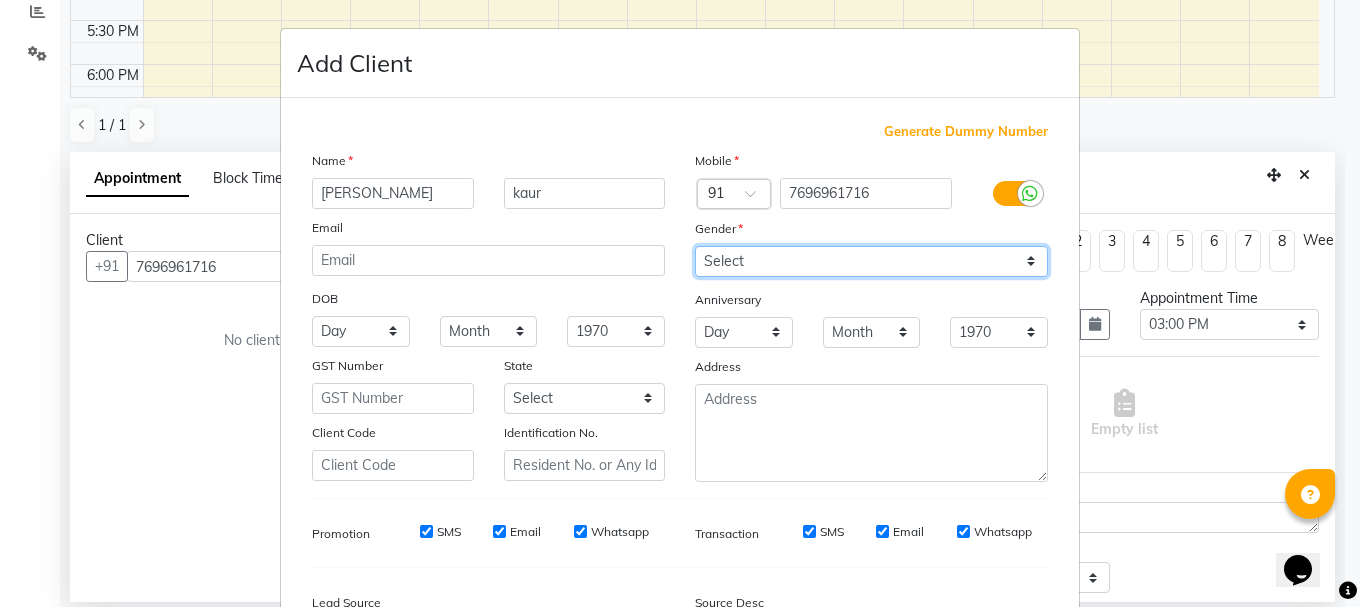 click on "Select [DEMOGRAPHIC_DATA] [DEMOGRAPHIC_DATA] Other Prefer Not To Say" at bounding box center [871, 261] 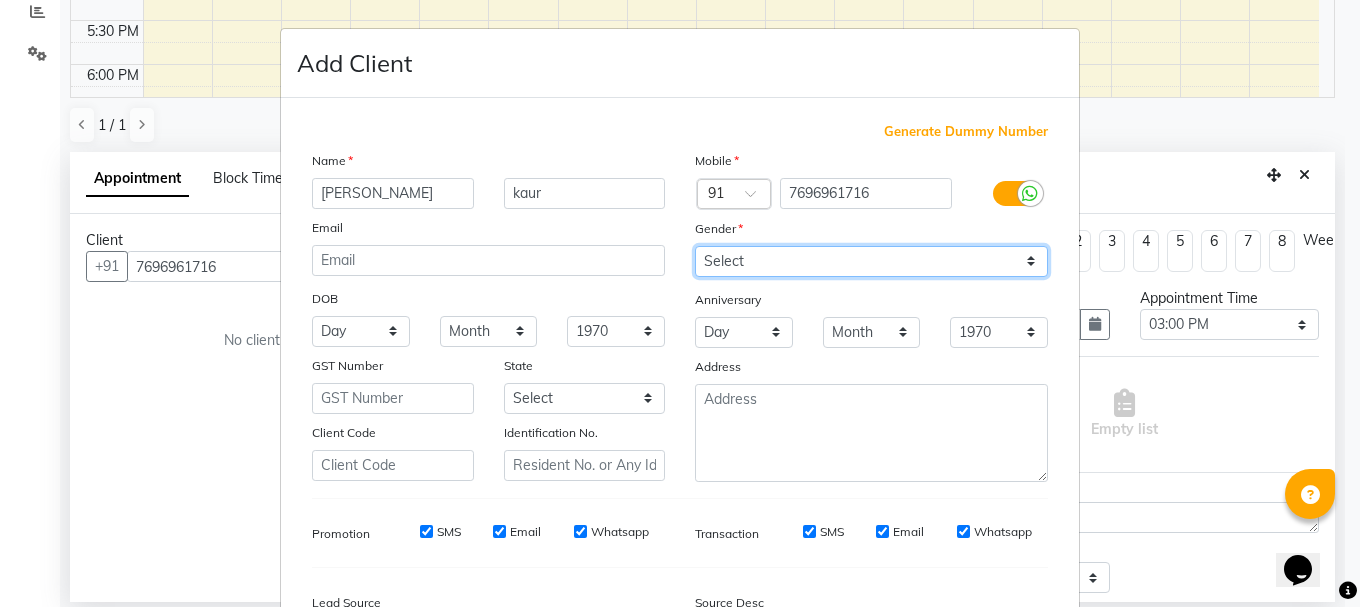 select on "[DEMOGRAPHIC_DATA]" 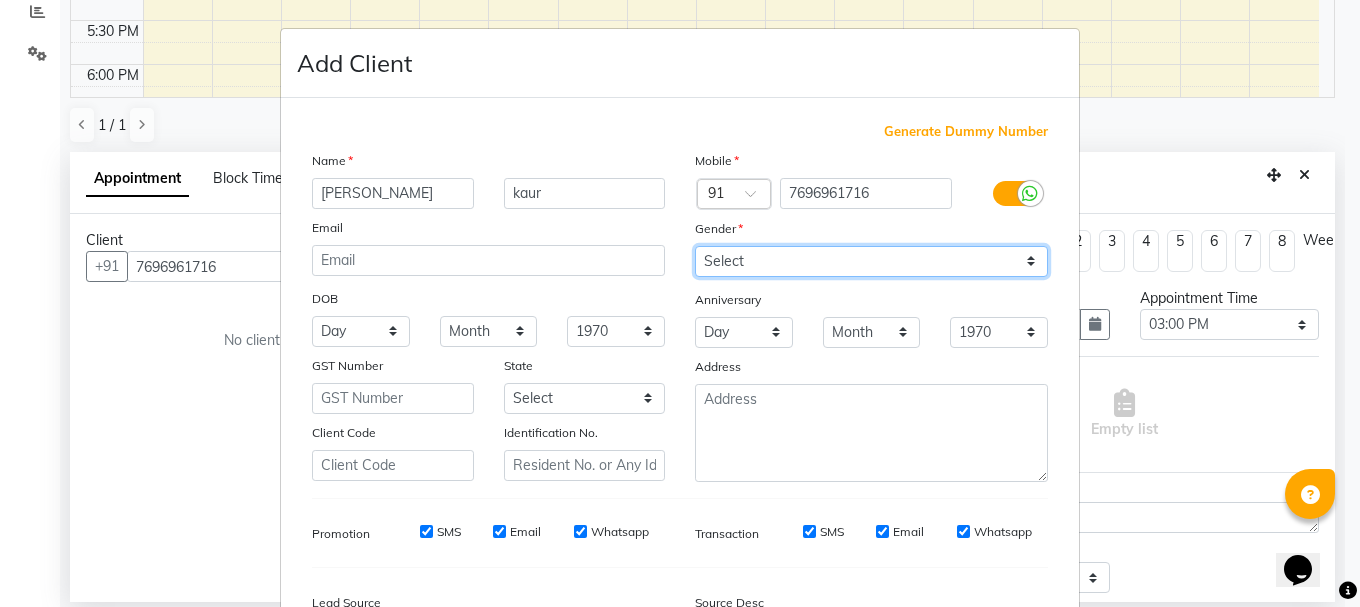 click on "Select [DEMOGRAPHIC_DATA] [DEMOGRAPHIC_DATA] Other Prefer Not To Say" at bounding box center [871, 261] 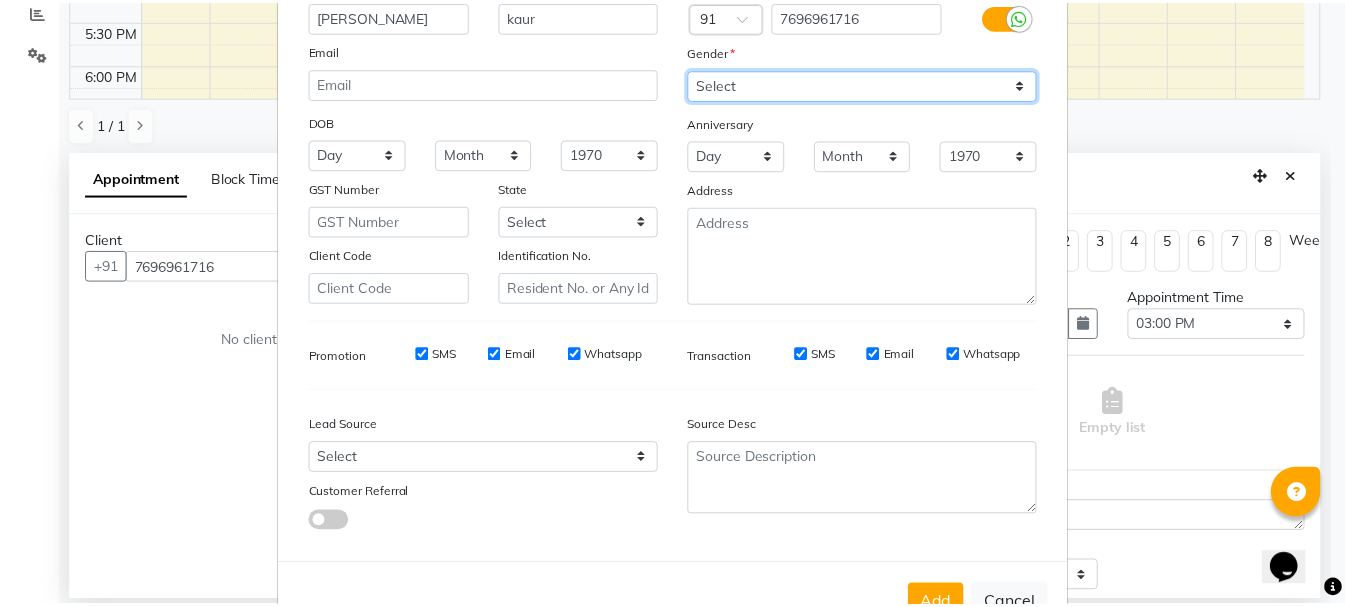 scroll, scrollTop: 242, scrollLeft: 0, axis: vertical 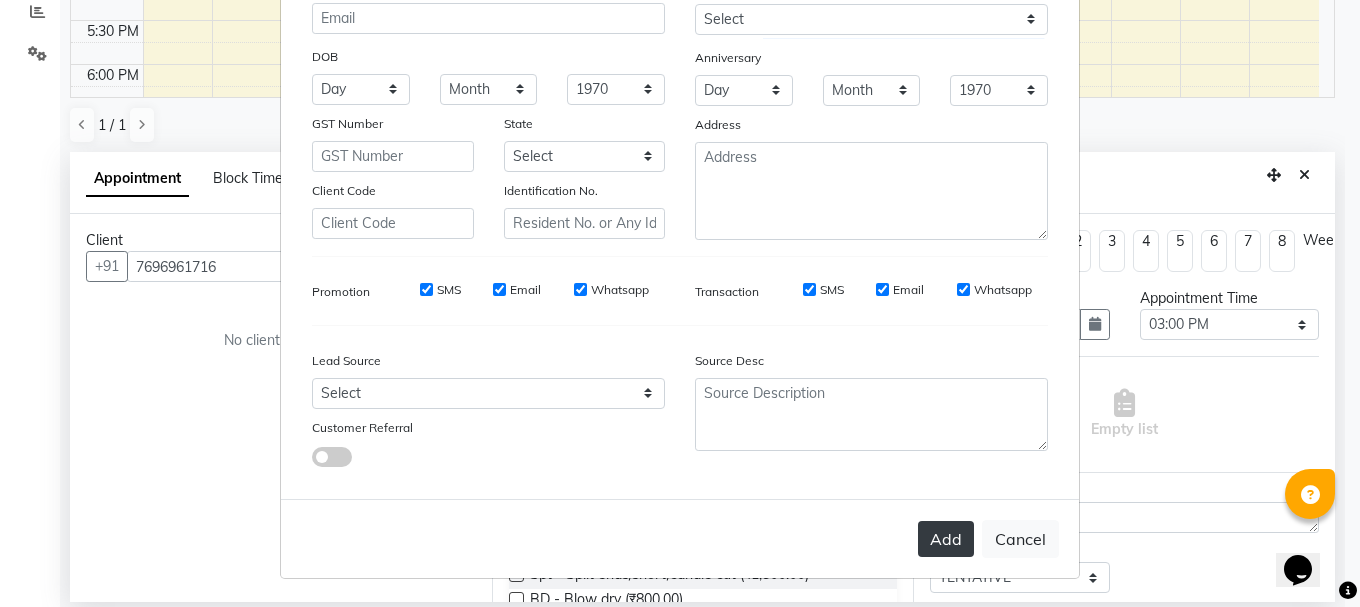 click on "Add" at bounding box center (946, 539) 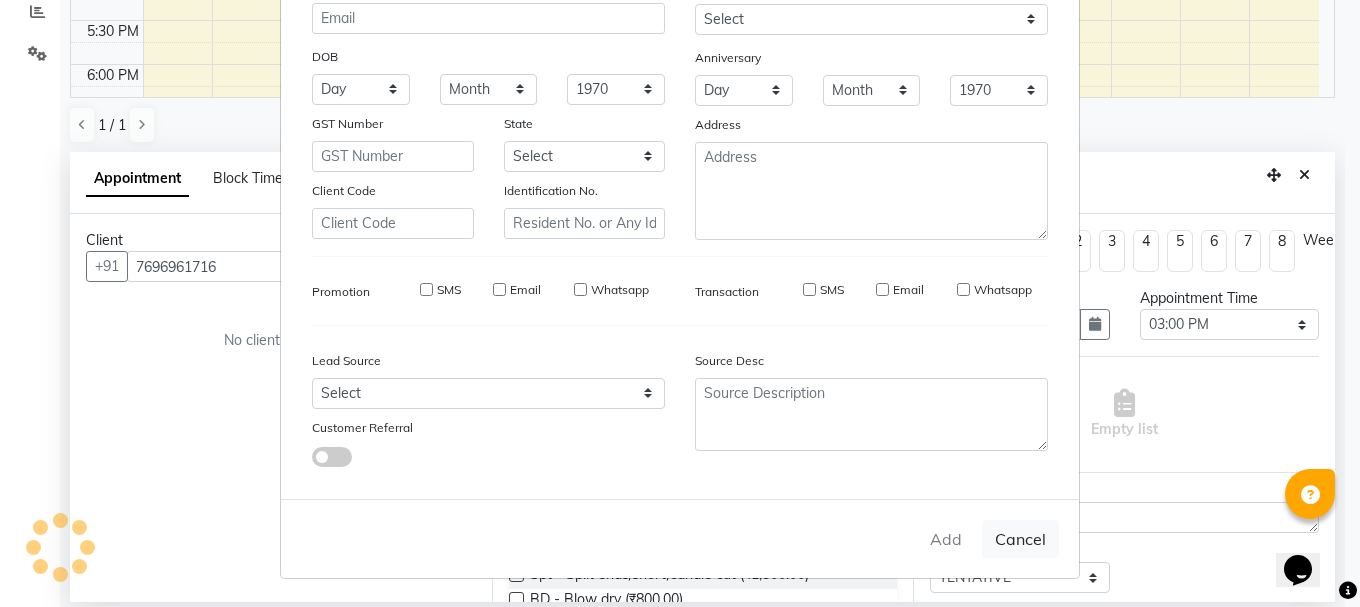 type 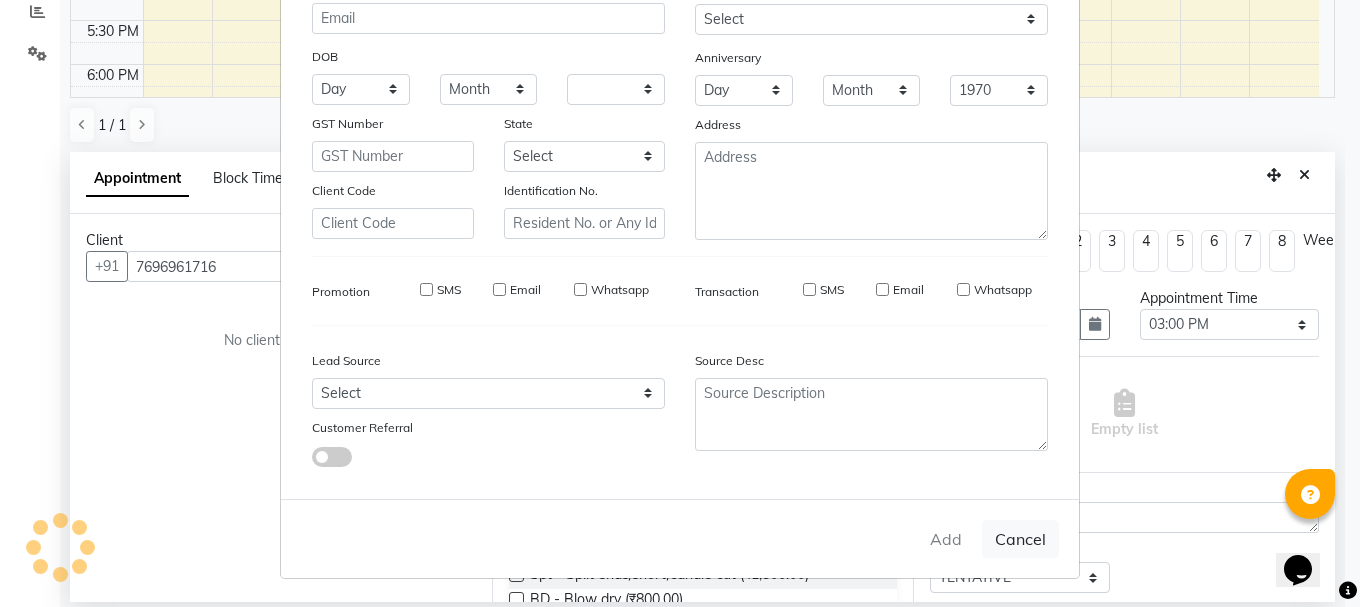 select 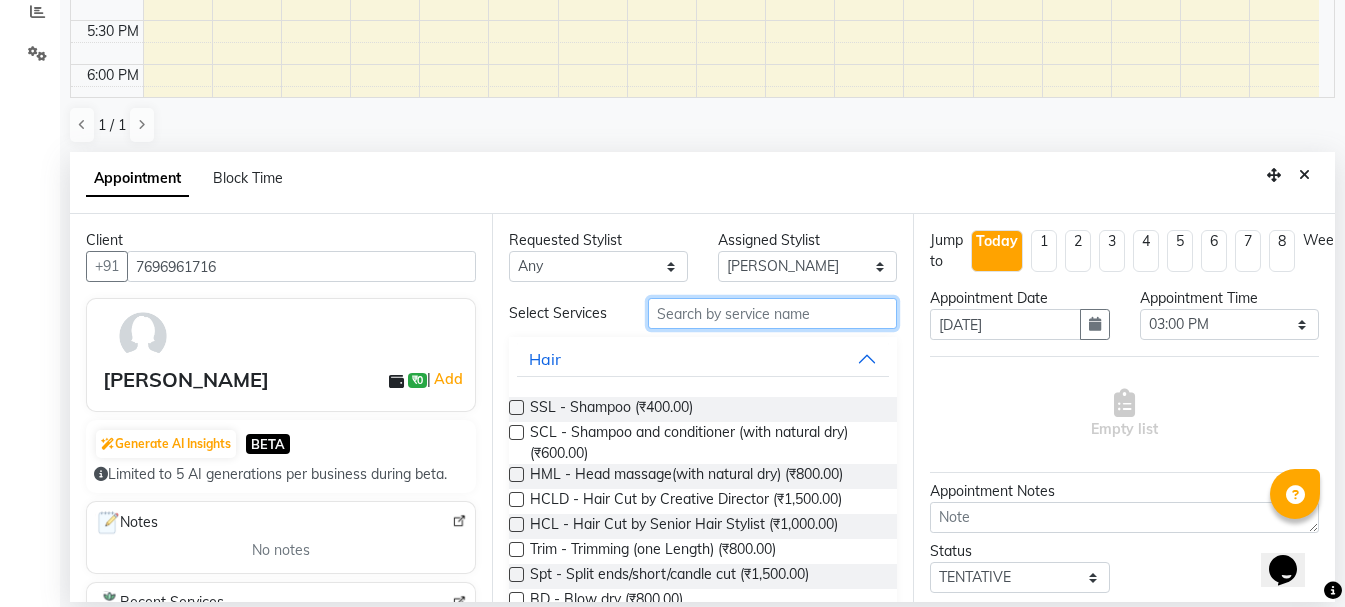 click at bounding box center (772, 313) 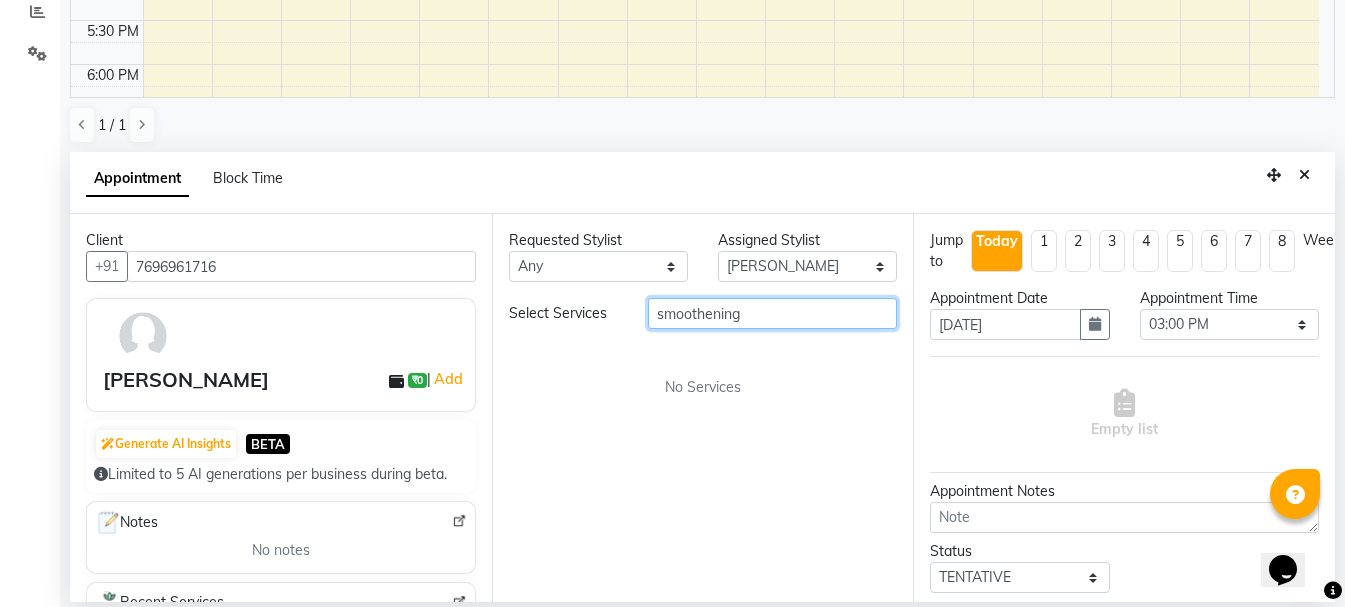 type on "smoothening" 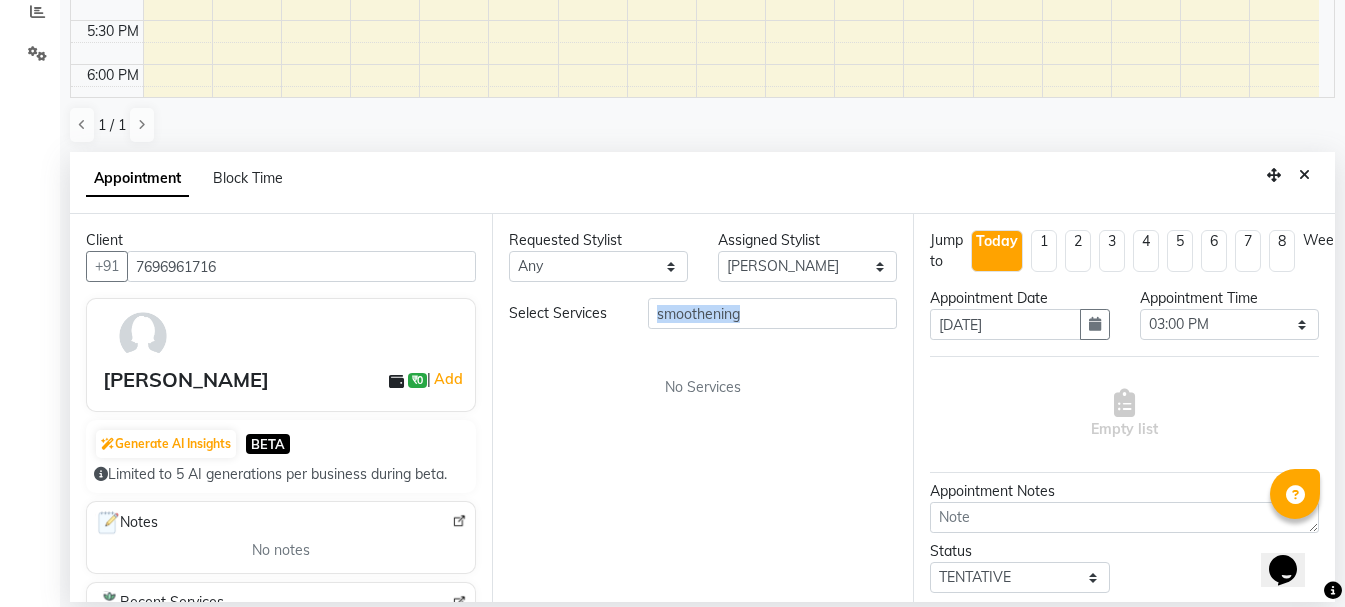 drag, startPoint x: 788, startPoint y: 297, endPoint x: 480, endPoint y: 379, distance: 318.72873 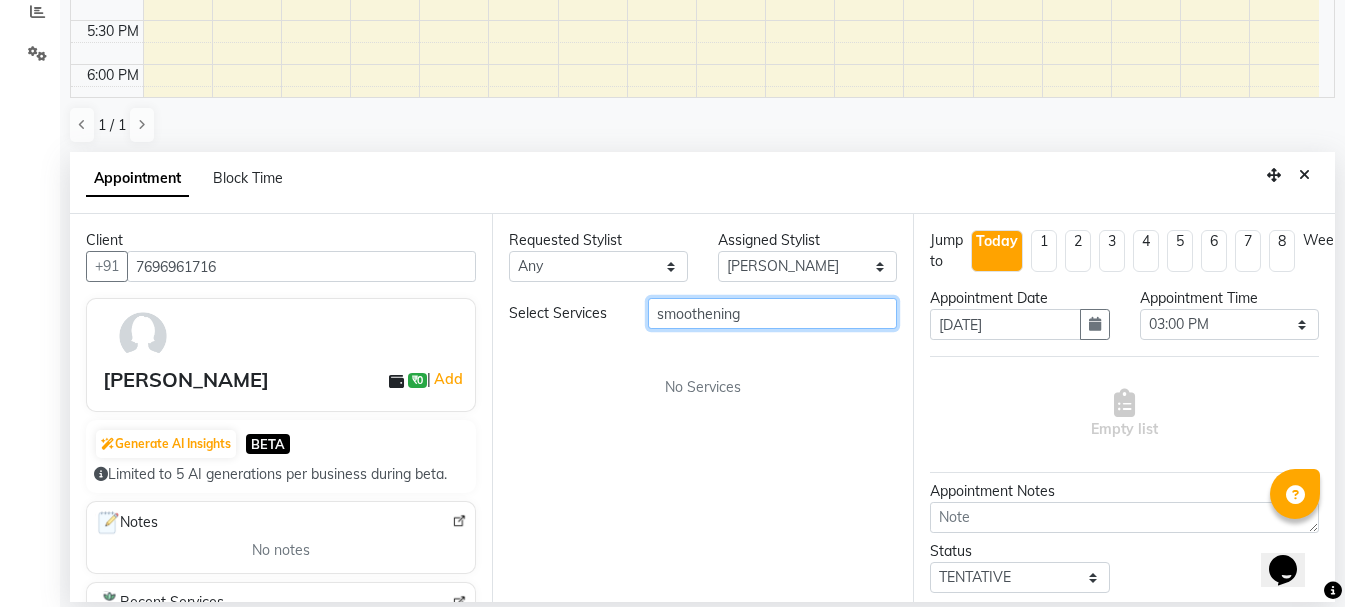 drag, startPoint x: 769, startPoint y: 315, endPoint x: 466, endPoint y: 318, distance: 303.01486 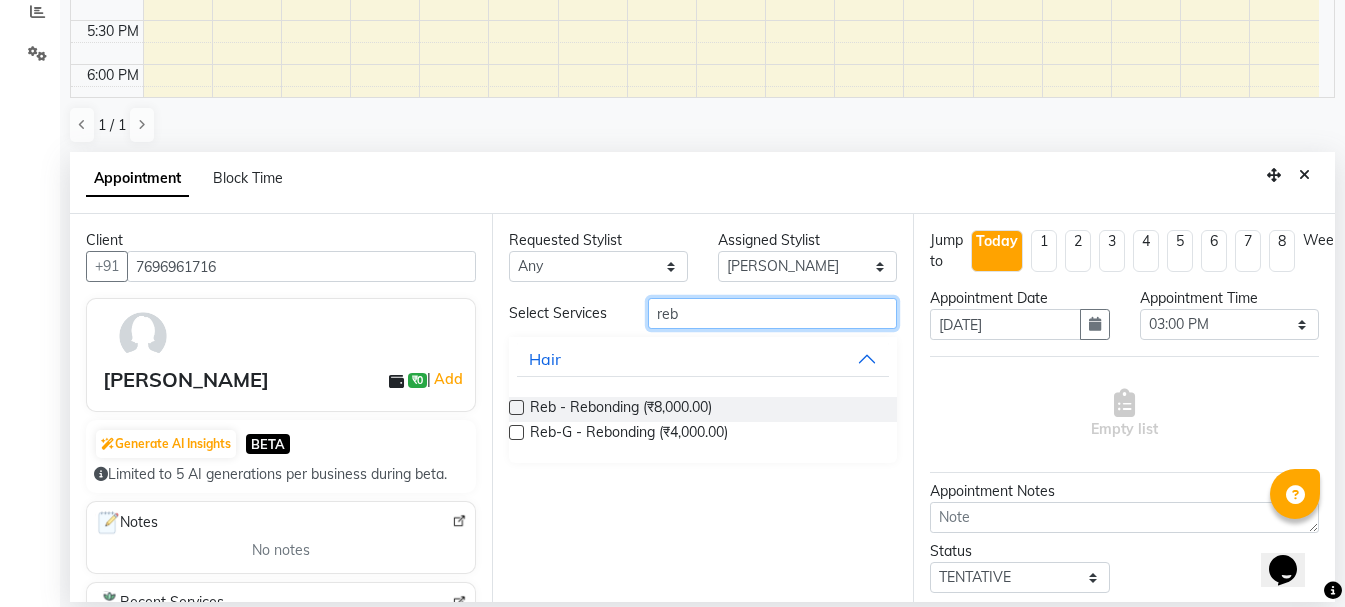 type on "reb" 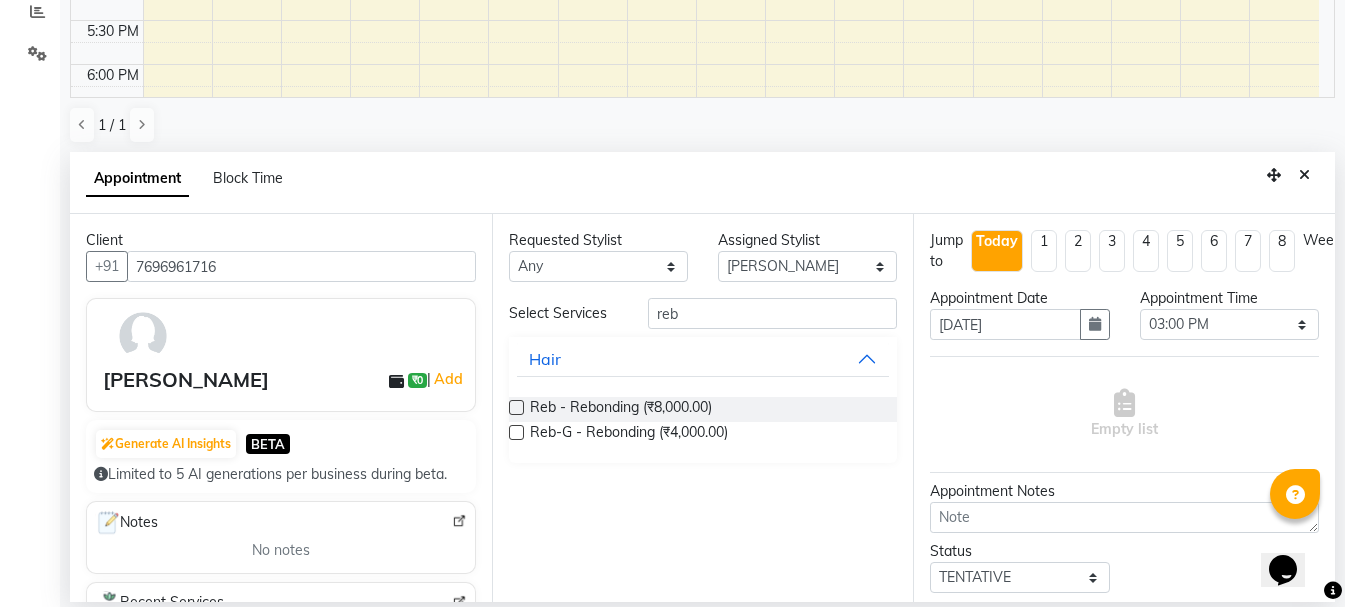 click at bounding box center [516, 407] 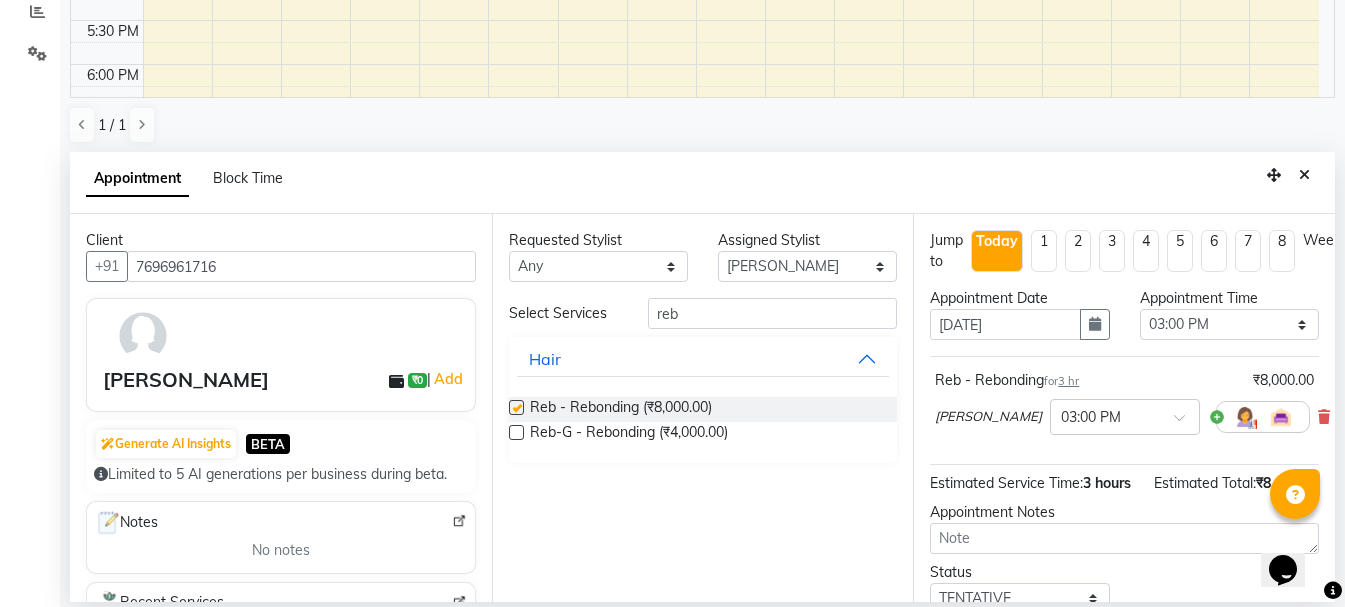 checkbox on "false" 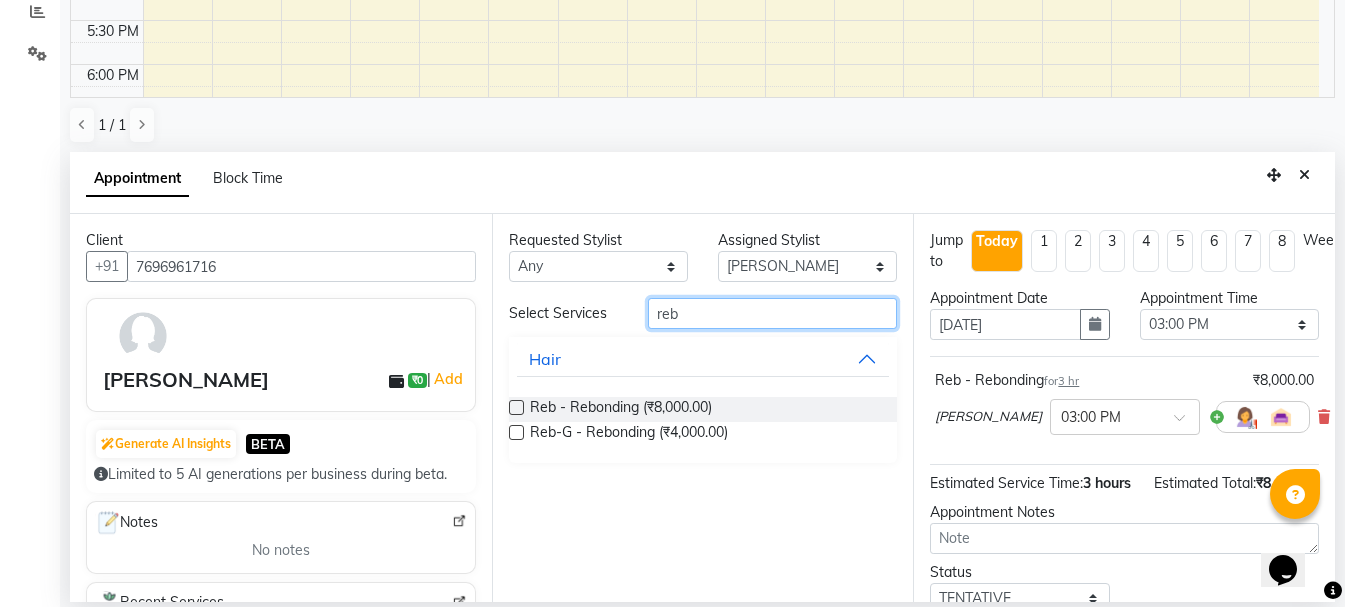 drag, startPoint x: 695, startPoint y: 319, endPoint x: 456, endPoint y: 256, distance: 247.16391 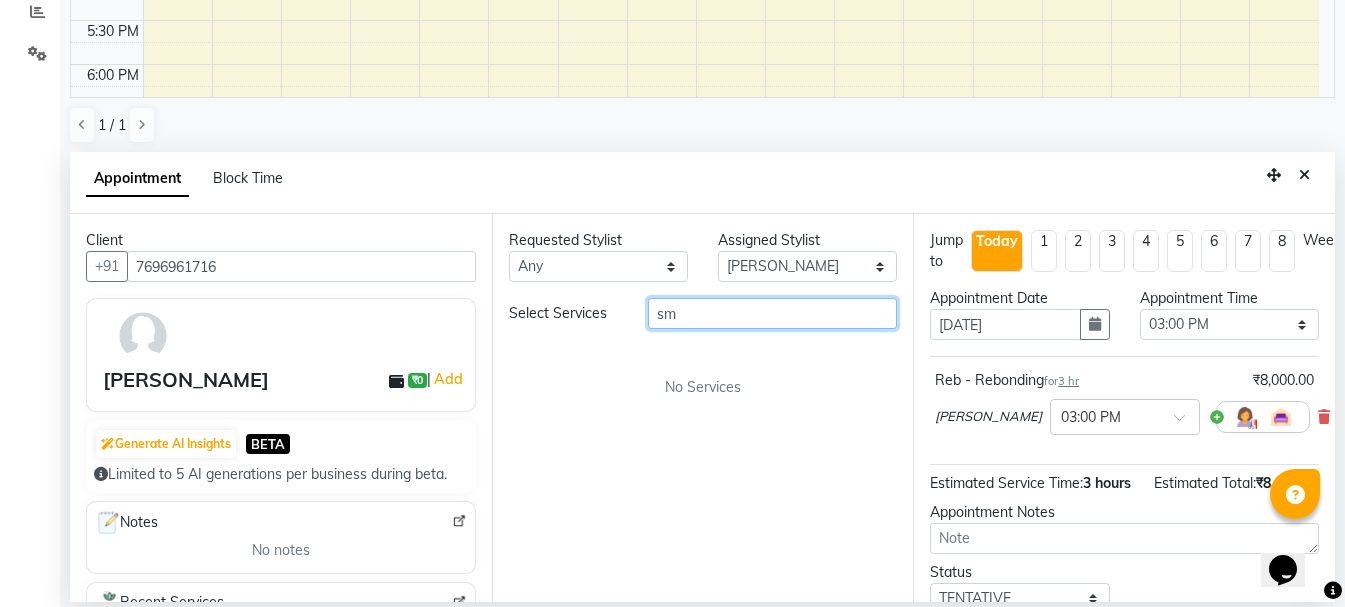 type on "s" 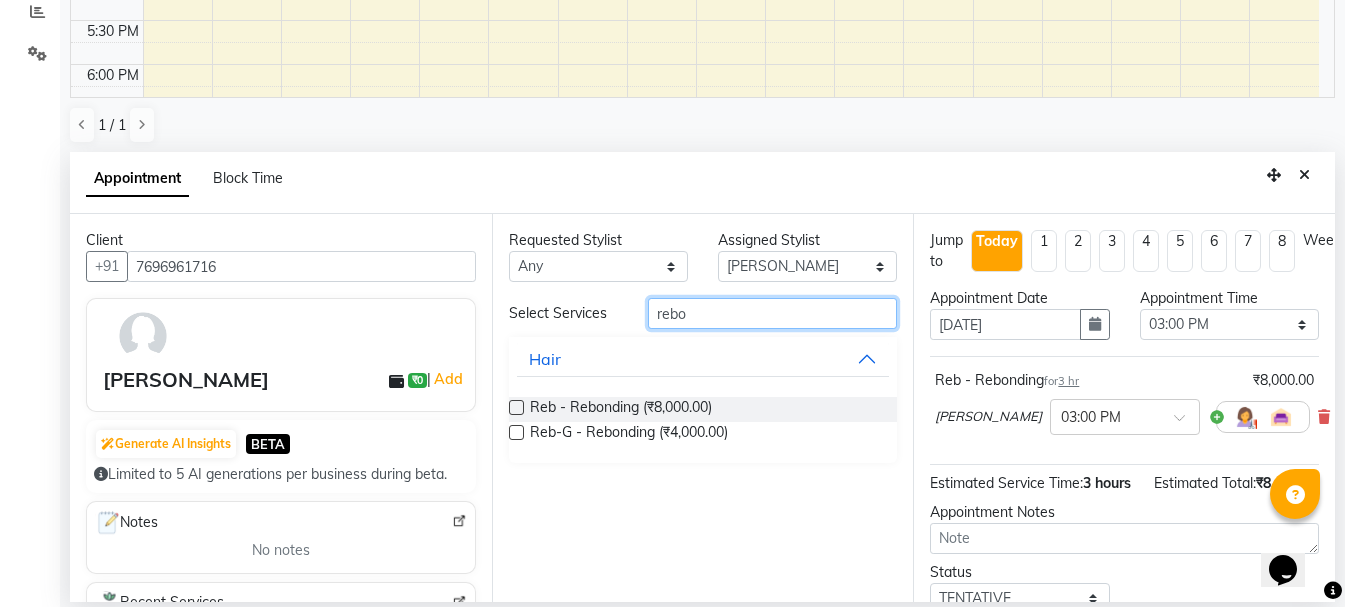 type on "rebo" 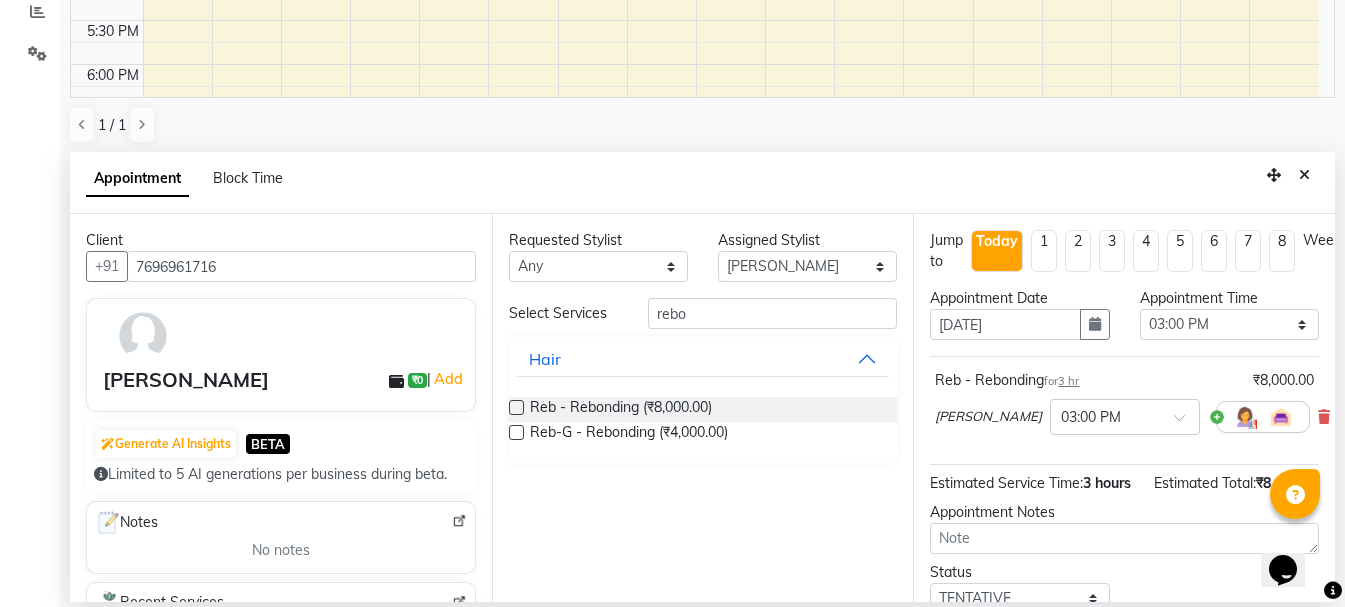 click at bounding box center [516, 407] 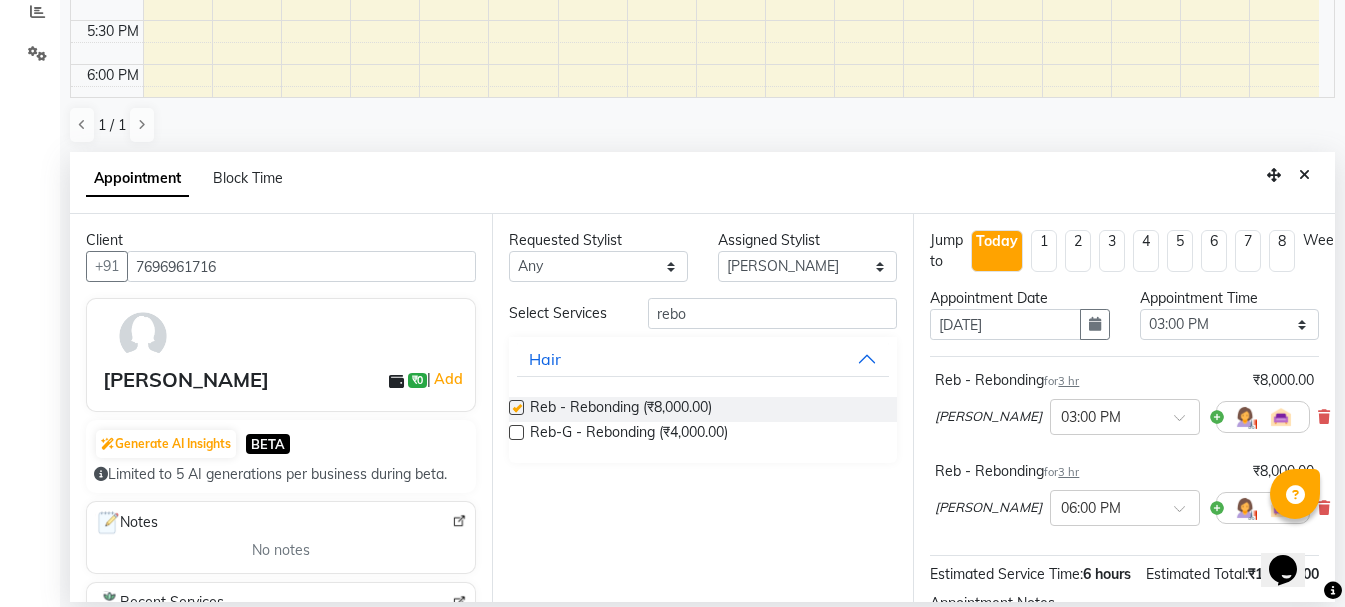 checkbox on "false" 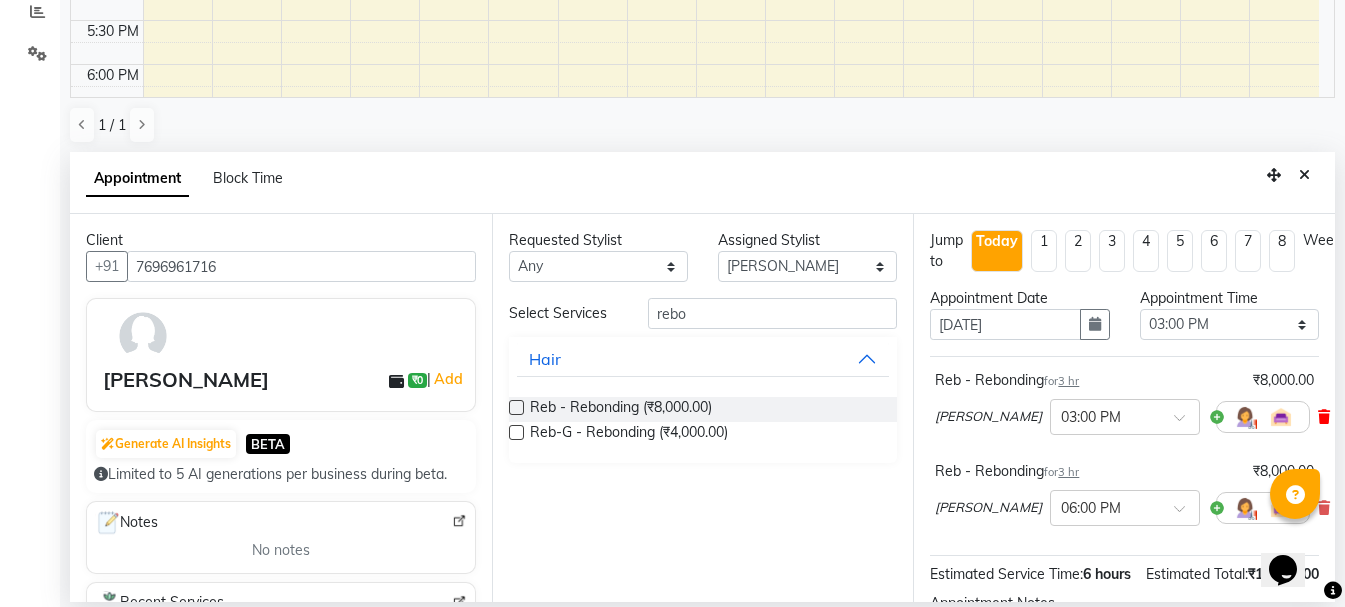 click at bounding box center (1324, 417) 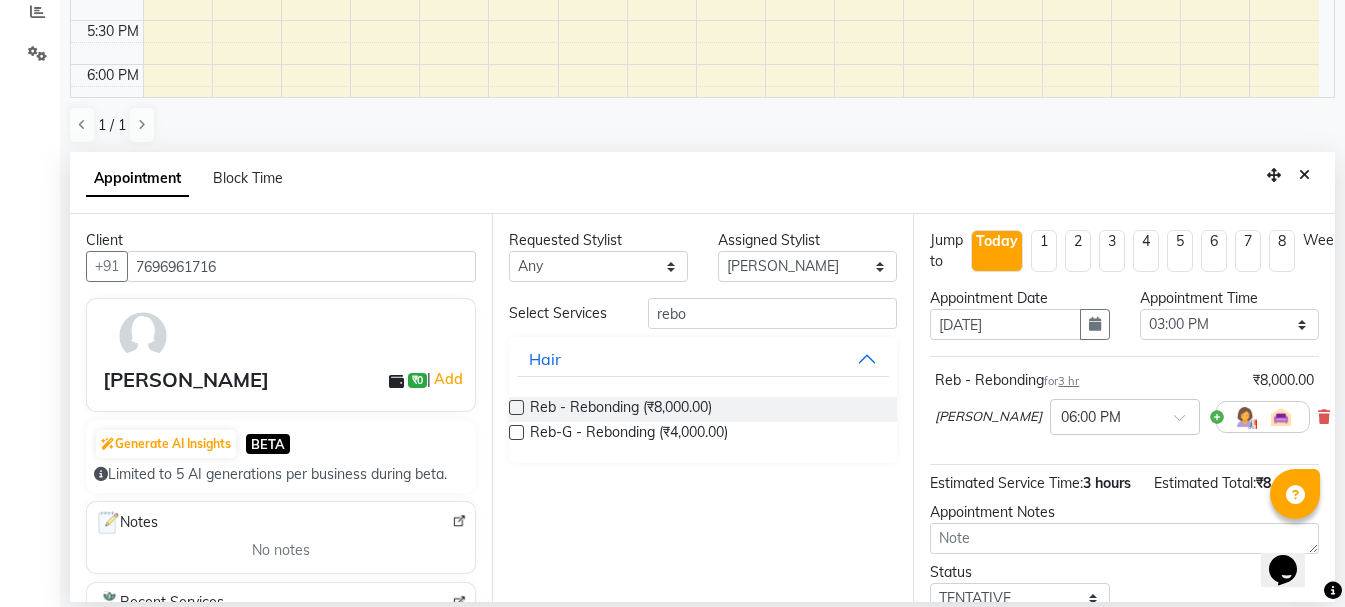 scroll, scrollTop: 174, scrollLeft: 0, axis: vertical 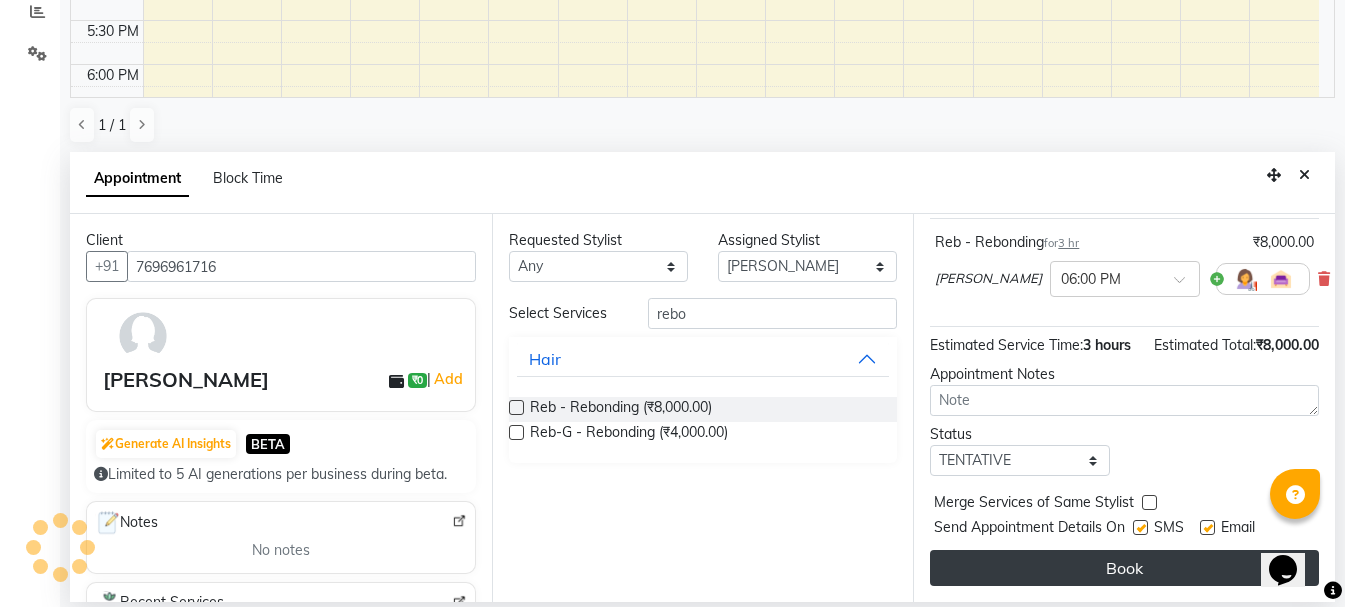 click on "Book" at bounding box center [1124, 568] 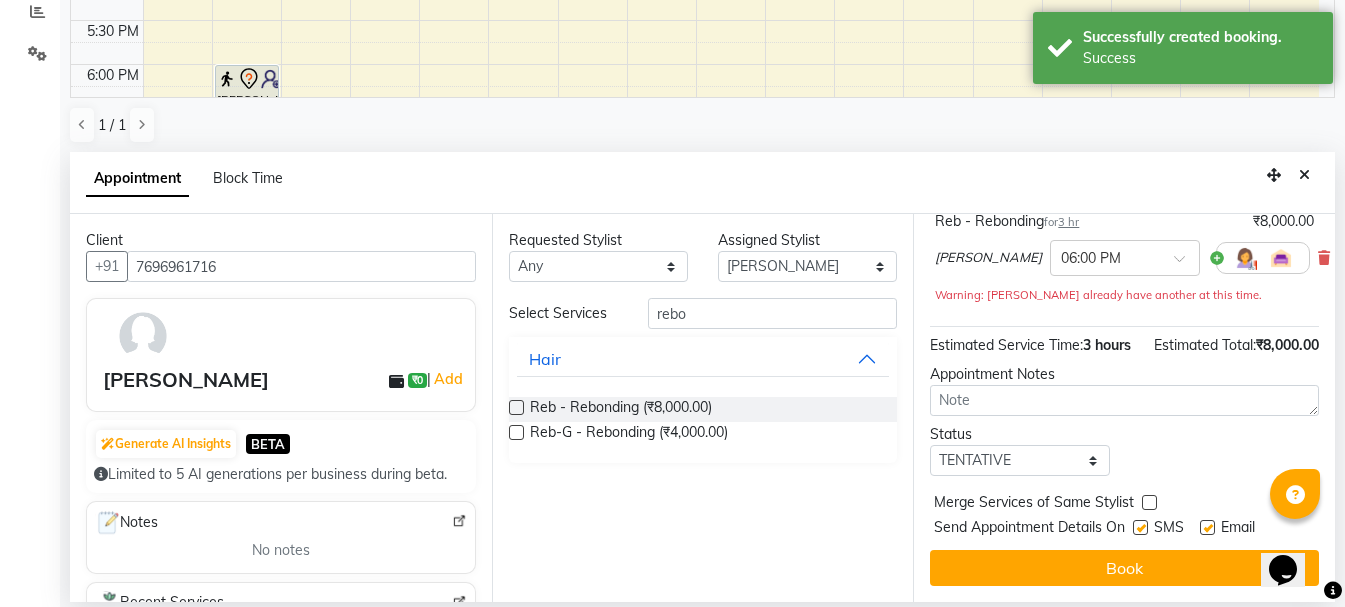 scroll, scrollTop: 0, scrollLeft: 0, axis: both 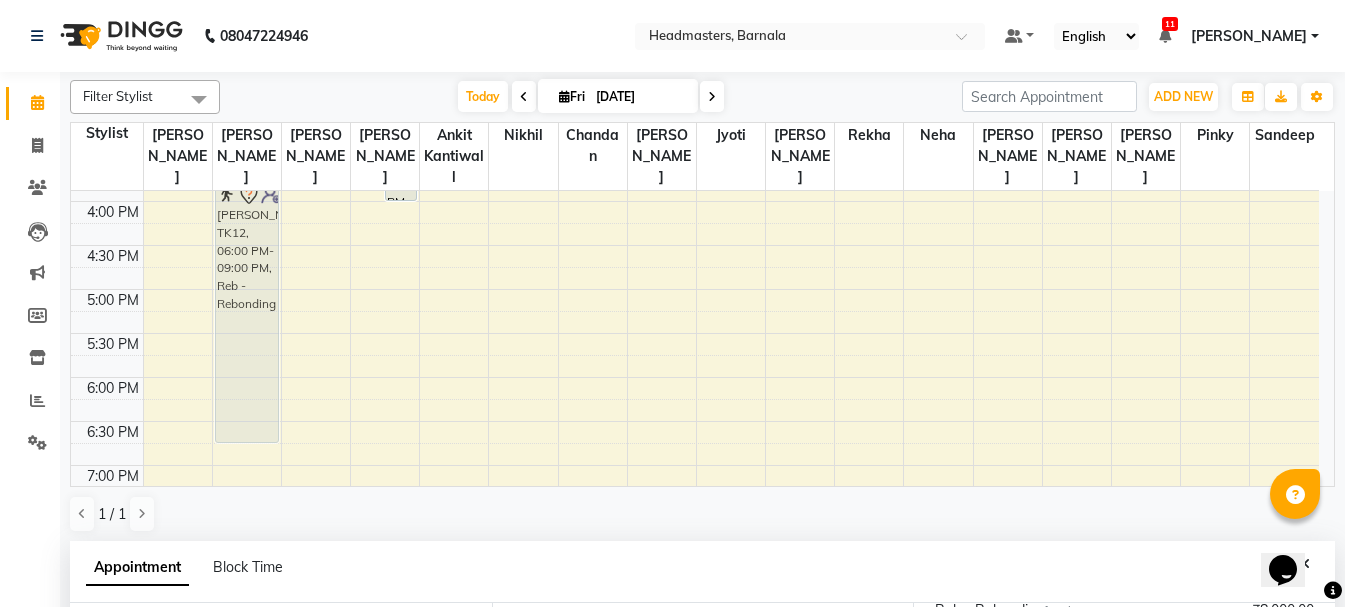 drag, startPoint x: 231, startPoint y: 423, endPoint x: 240, endPoint y: 231, distance: 192.21082 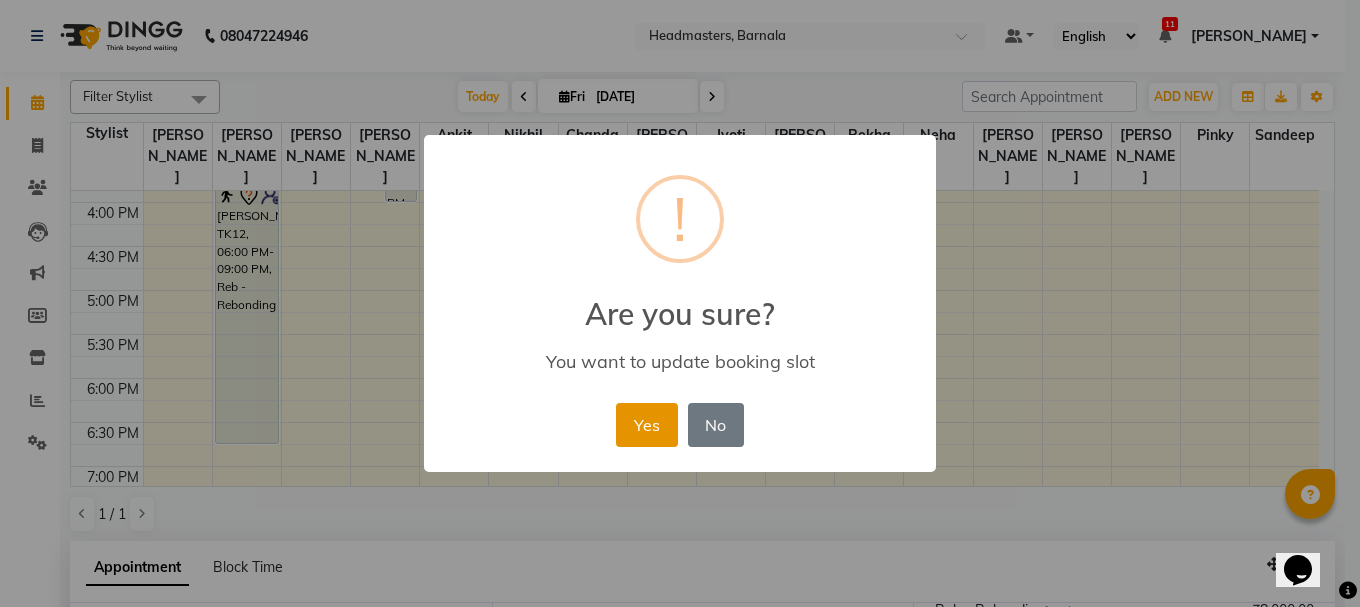 click on "Yes" at bounding box center (646, 425) 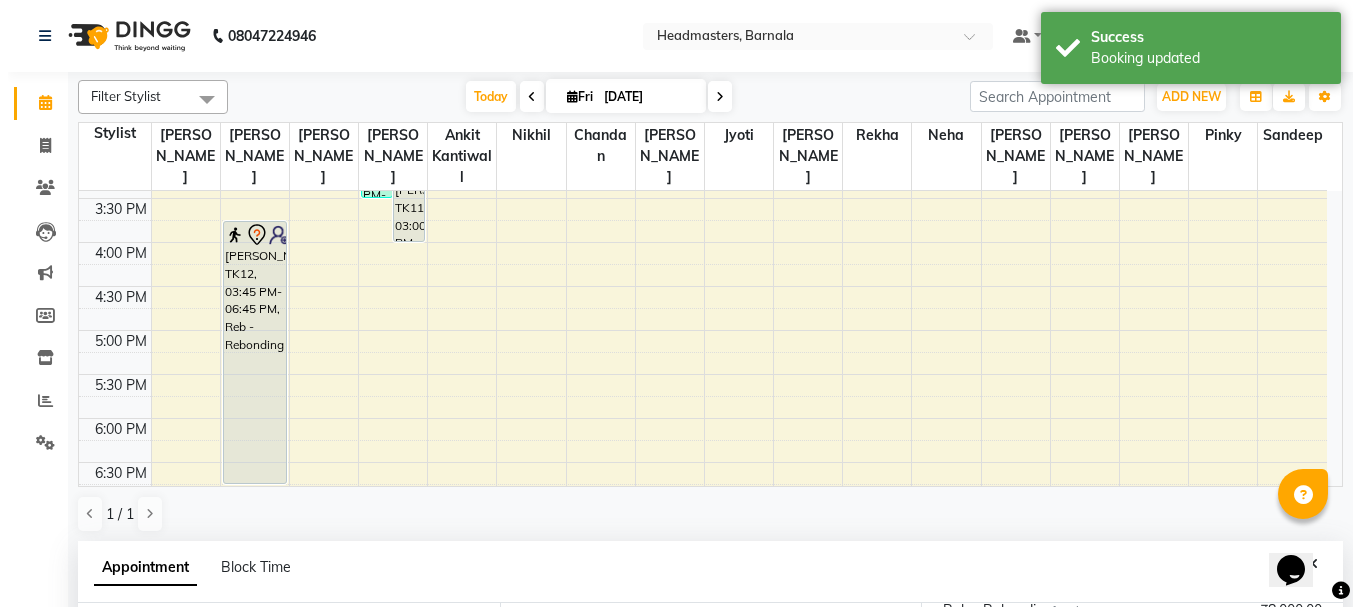 scroll, scrollTop: 546, scrollLeft: 0, axis: vertical 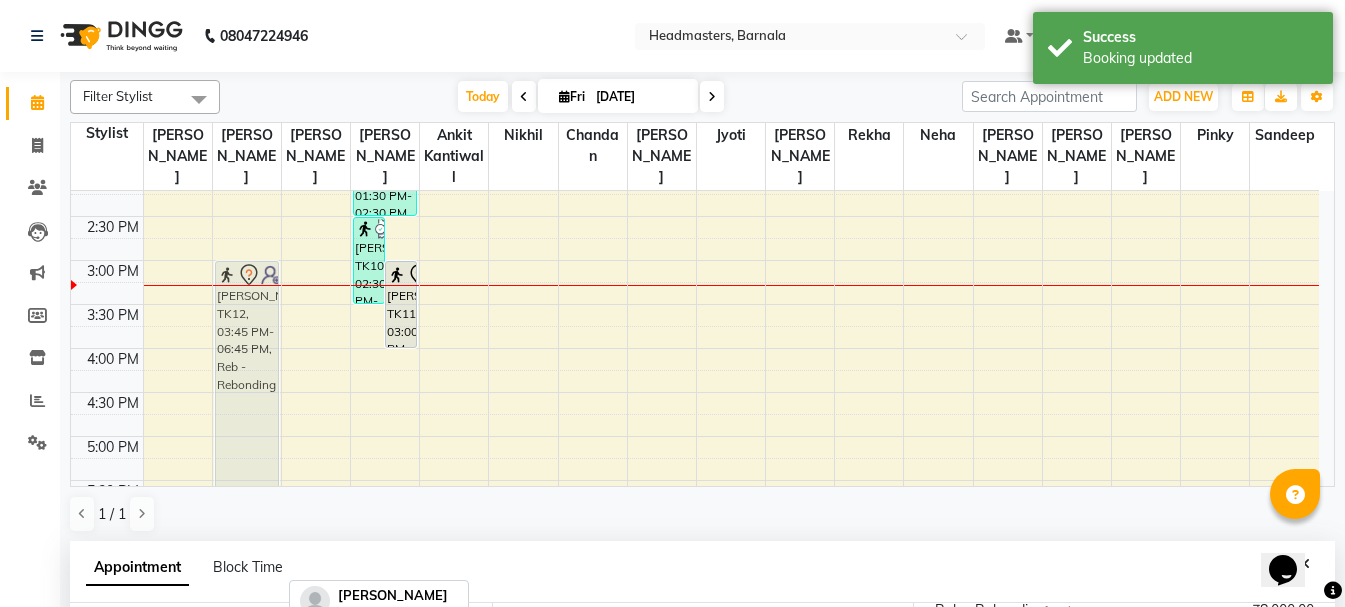drag, startPoint x: 264, startPoint y: 404, endPoint x: 257, endPoint y: 343, distance: 61.400326 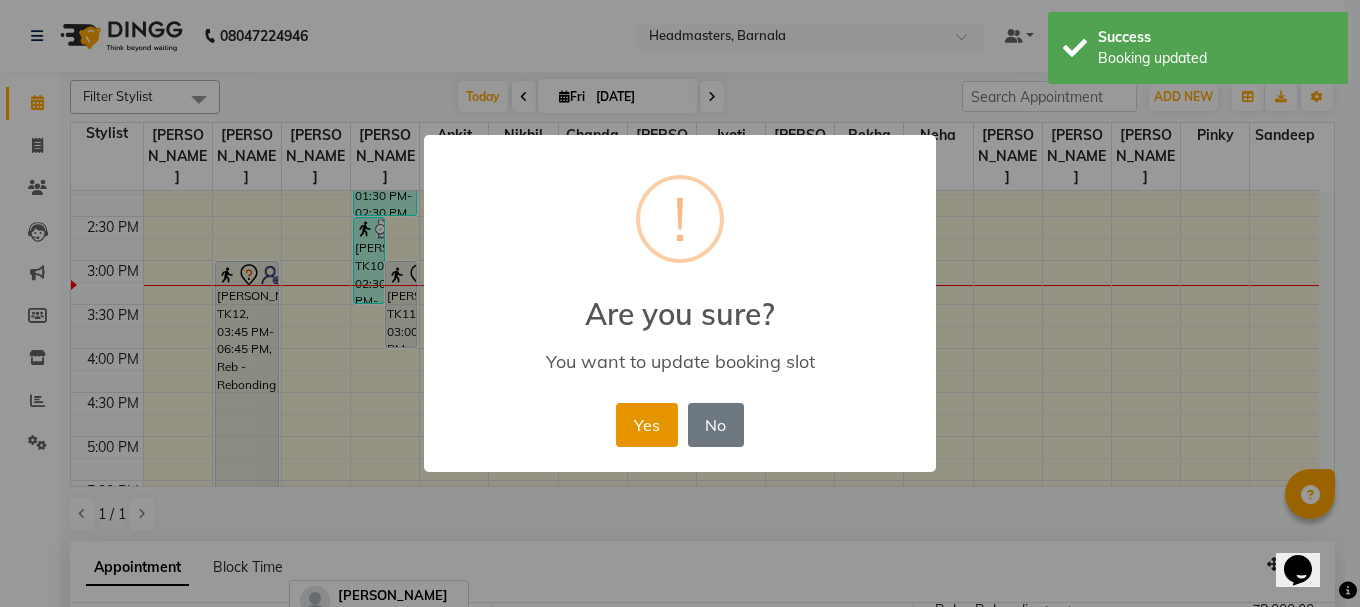 click on "Yes" at bounding box center [646, 425] 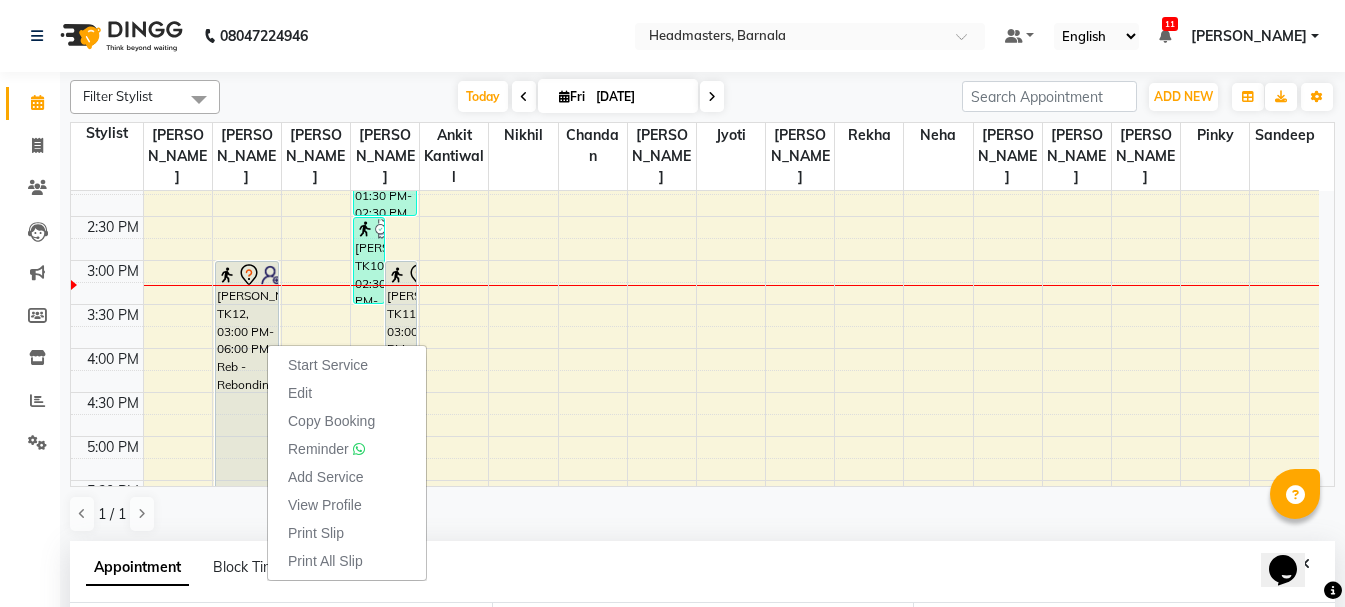 click on "Print Slip" at bounding box center [316, 533] 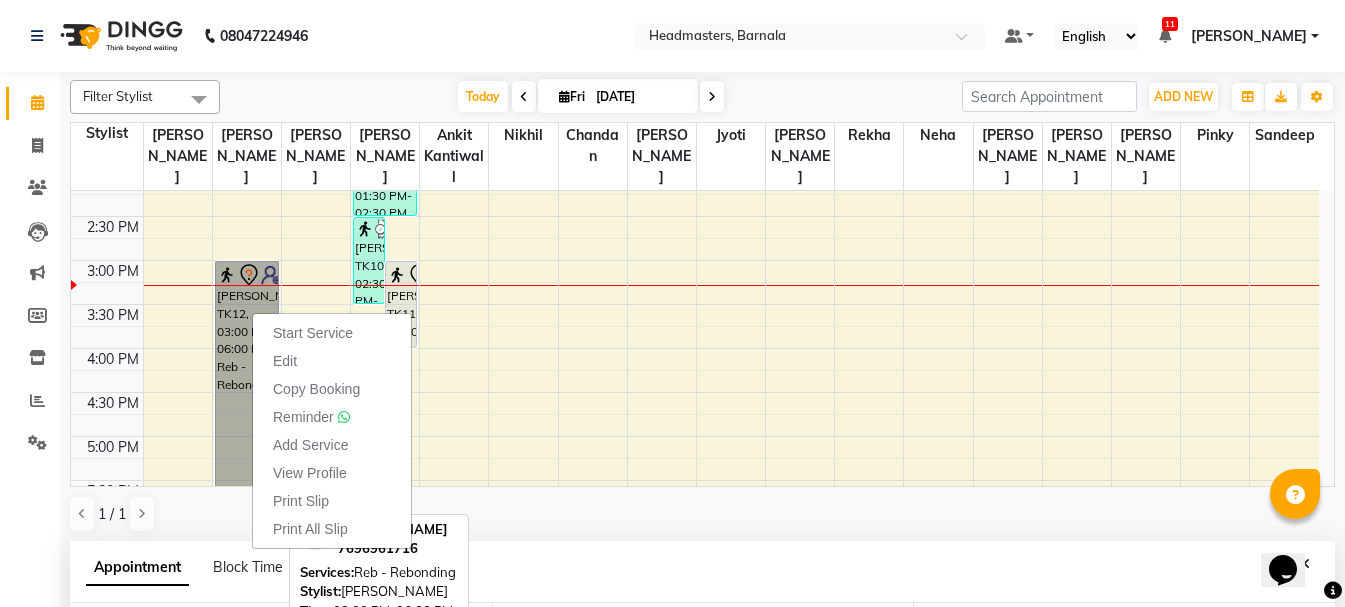 click on "[PERSON_NAME], TK12, 03:00 PM-06:00 PM, Reb - Rebonding" at bounding box center [247, 392] 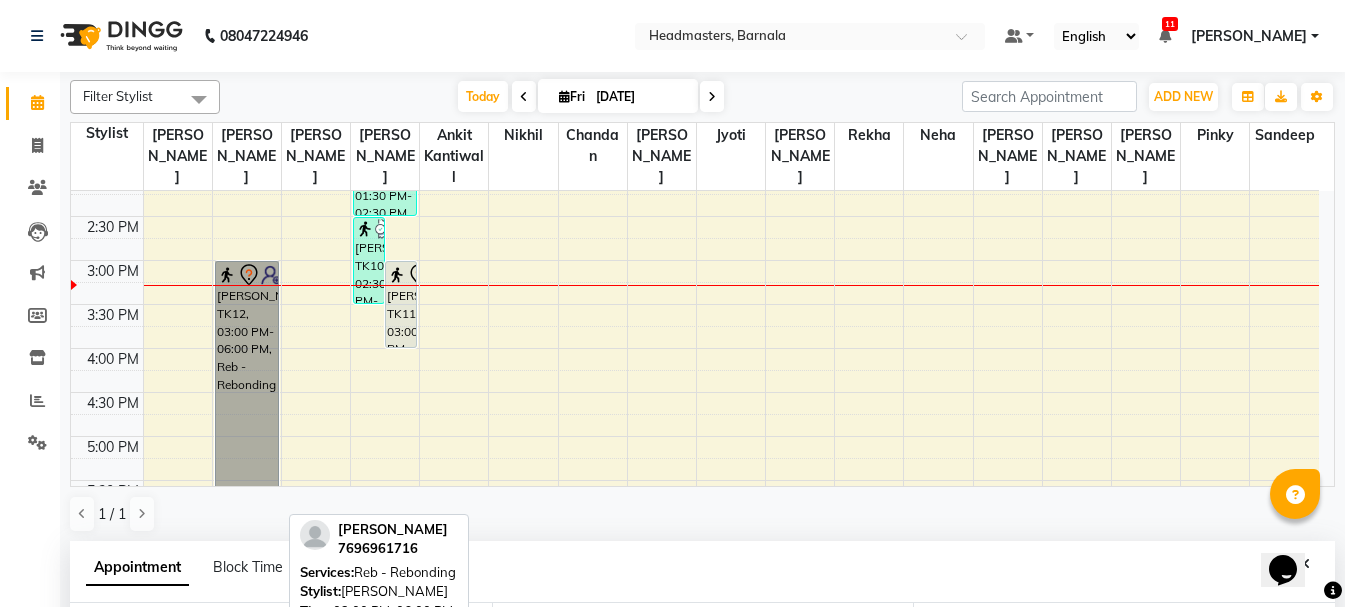 click on "[PERSON_NAME], TK12, 03:00 PM-06:00 PM, Reb - Rebonding" at bounding box center (247, 392) 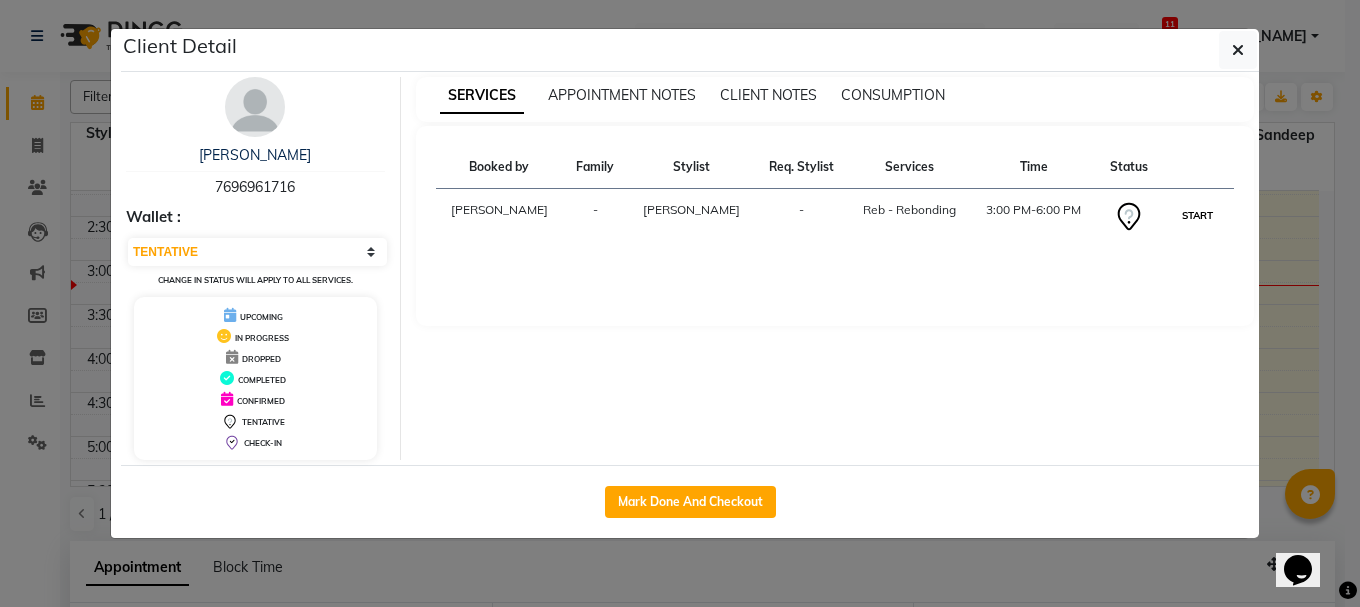 click on "START" at bounding box center (1197, 215) 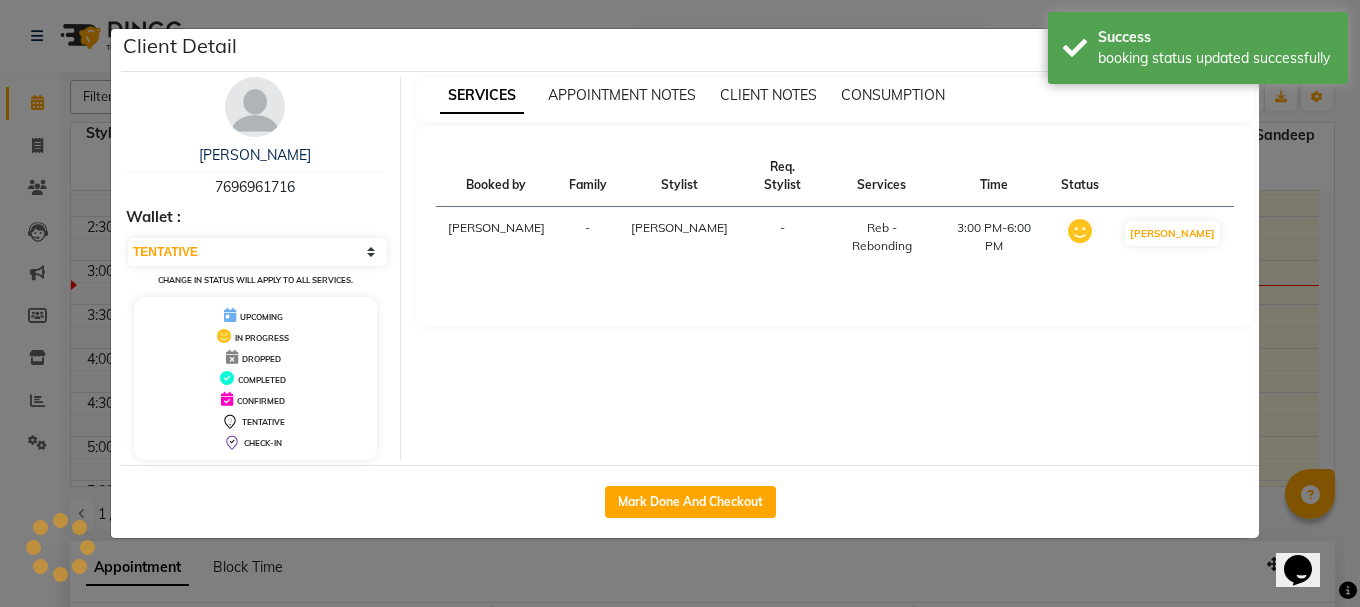select on "1" 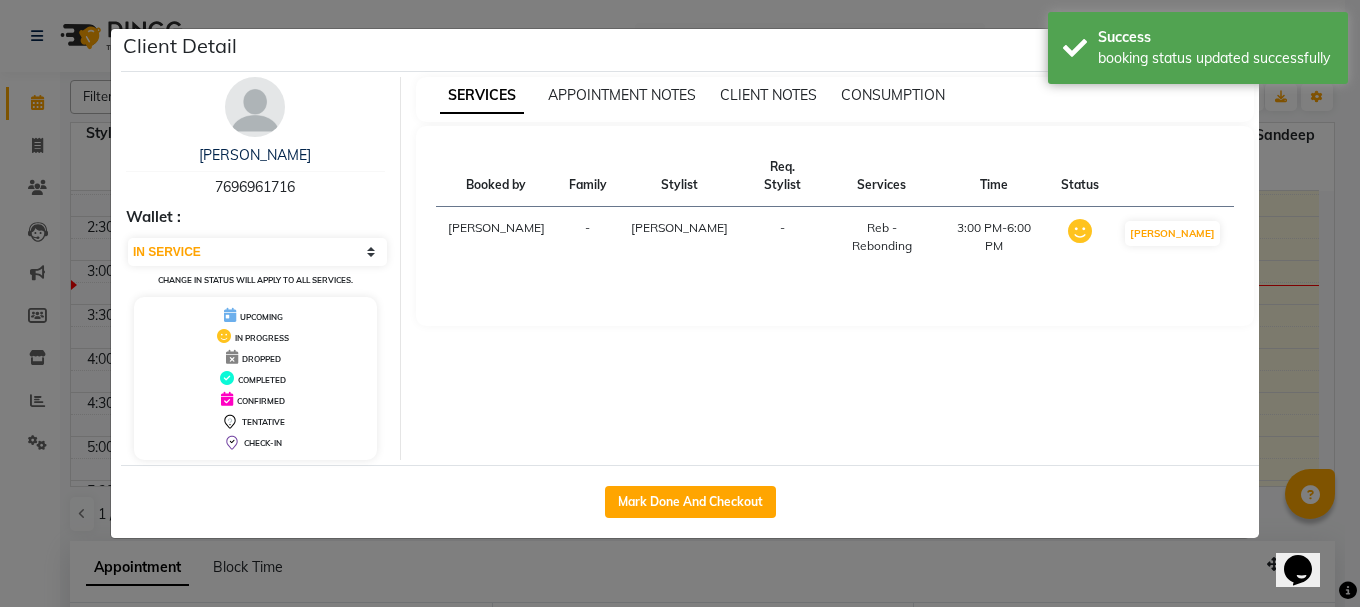 click on "Client Detail  [PERSON_NAME]   7696961716 Wallet : Select IN SERVICE CONFIRMED TENTATIVE CHECK IN MARK DONE UPCOMING Change in status will apply to all services. UPCOMING IN PROGRESS DROPPED COMPLETED CONFIRMED TENTATIVE CHECK-IN SERVICES APPOINTMENT NOTES CLIENT NOTES CONSUMPTION Booked by Family Stylist Req. Stylist Services Time Status  [PERSON_NAME] -  Reb - Rebonding   3:00 PM-6:00 PM   MARK DONE   Mark Done And Checkout" 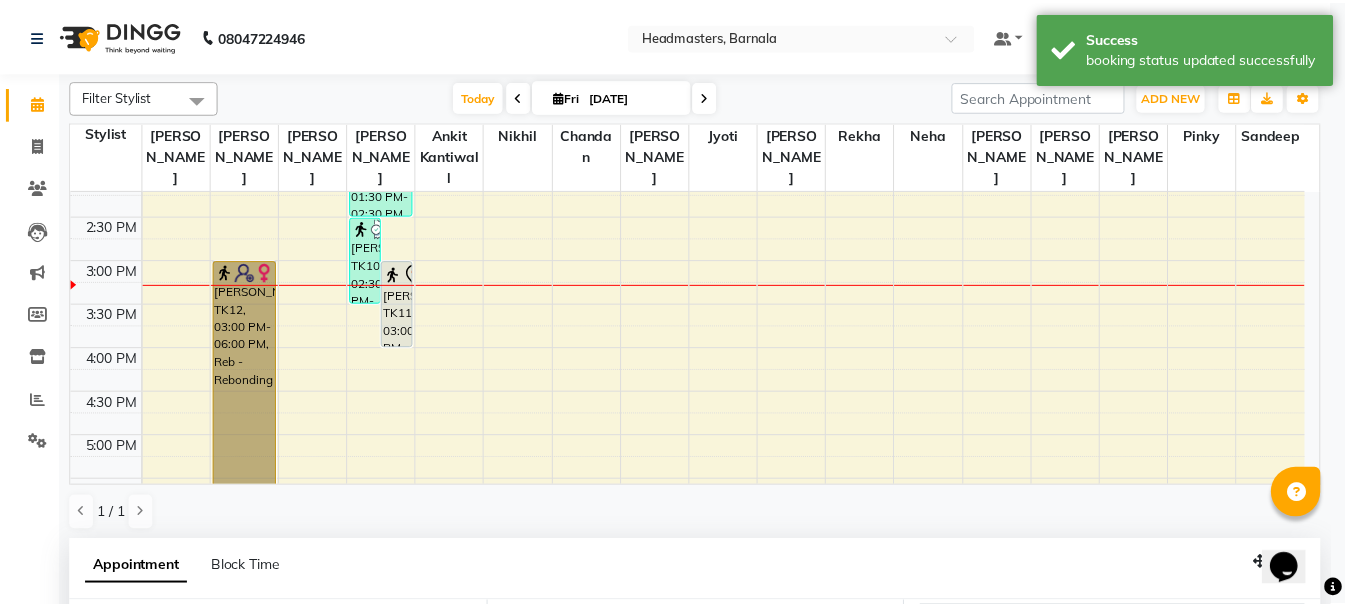 scroll, scrollTop: 584, scrollLeft: 0, axis: vertical 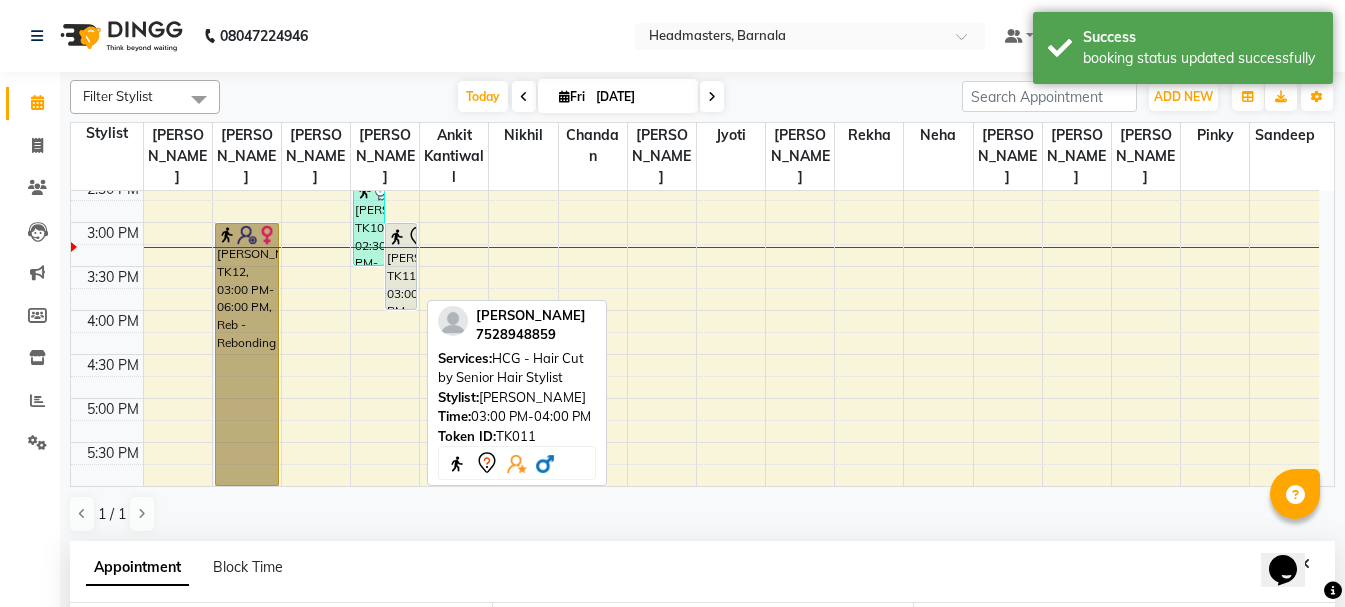 click on "[PERSON_NAME], TK11, 03:00 PM-04:00 PM, HCG - Hair Cut by Senior Hair Stylist" at bounding box center (401, 266) 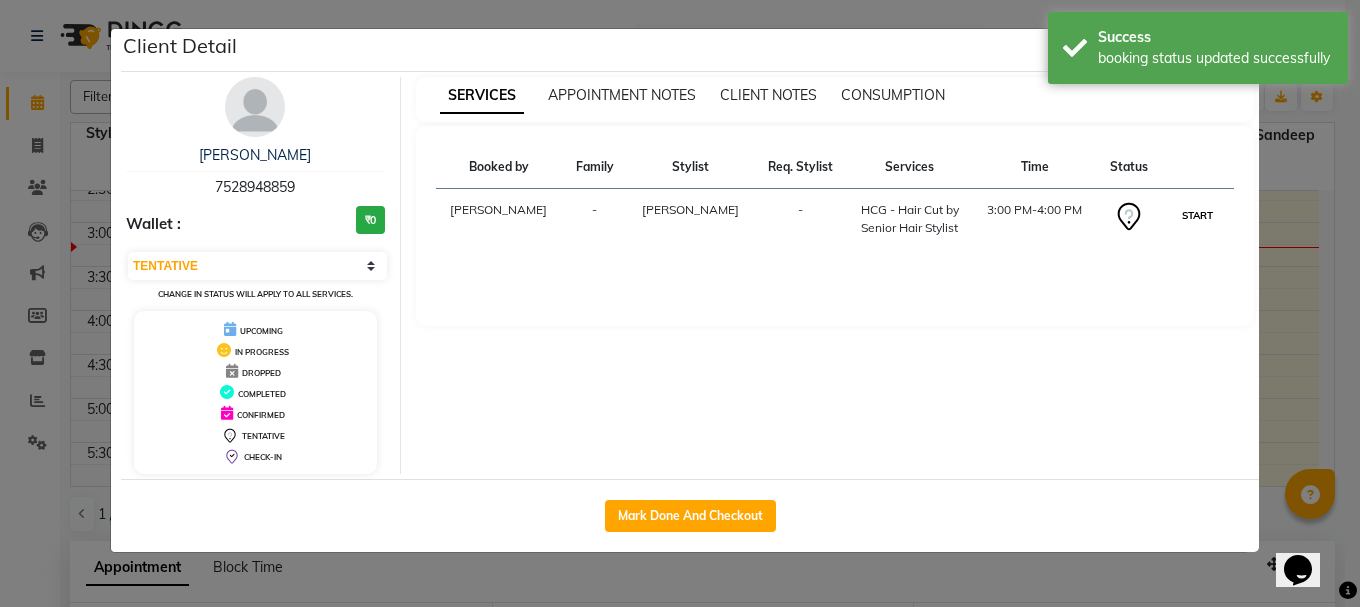 click on "START" at bounding box center [1197, 215] 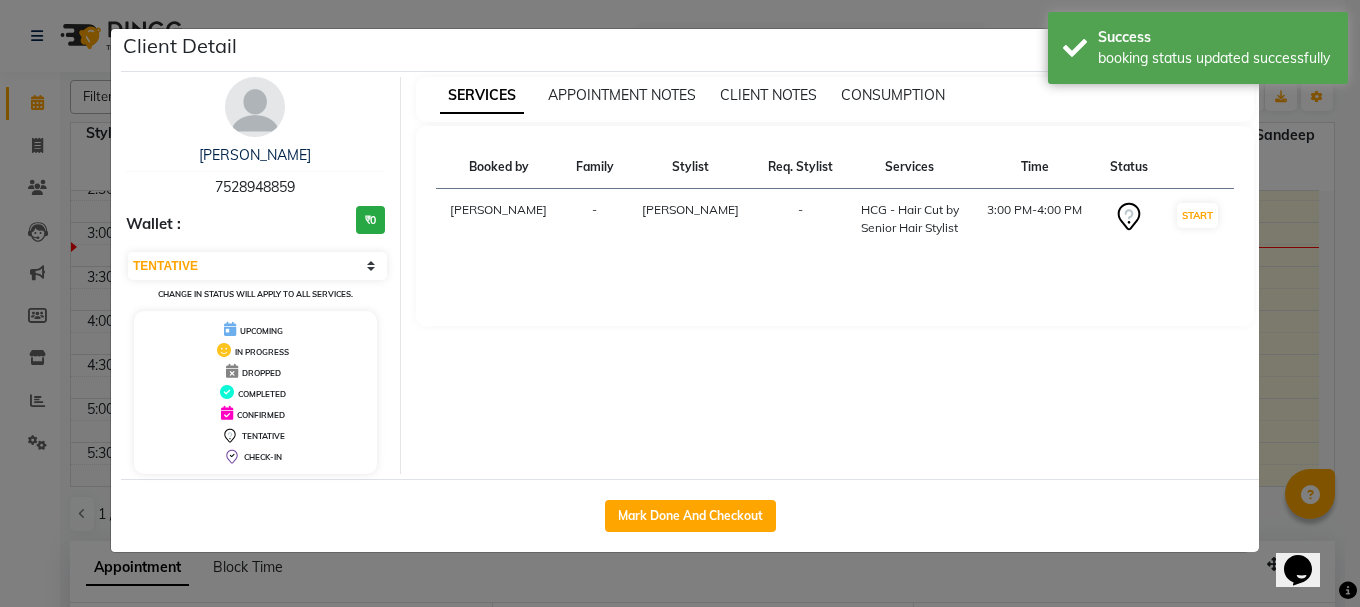 select on "1" 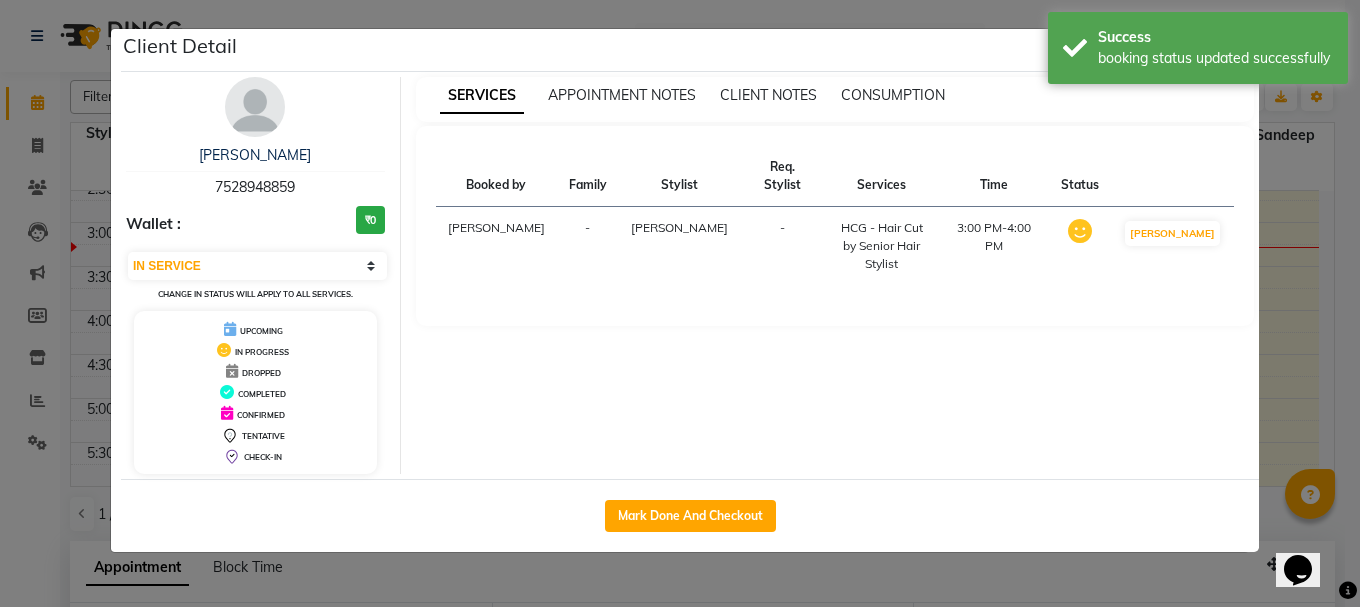 click on "Client Detail  [PERSON_NAME]    7528948859 Wallet : ₹0 Select IN SERVICE CONFIRMED TENTATIVE CHECK IN MARK DONE UPCOMING Change in status will apply to all services. UPCOMING IN PROGRESS DROPPED COMPLETED CONFIRMED TENTATIVE CHECK-IN SERVICES APPOINTMENT NOTES CLIENT NOTES CONSUMPTION Booked by Family Stylist Req. Stylist Services Time Status  [PERSON_NAME]  -  [PERSON_NAME] -  HCG - Hair Cut by Senior Hair Stylist   3:00 PM-4:00 PM   MARK DONE   Mark Done And Checkout" 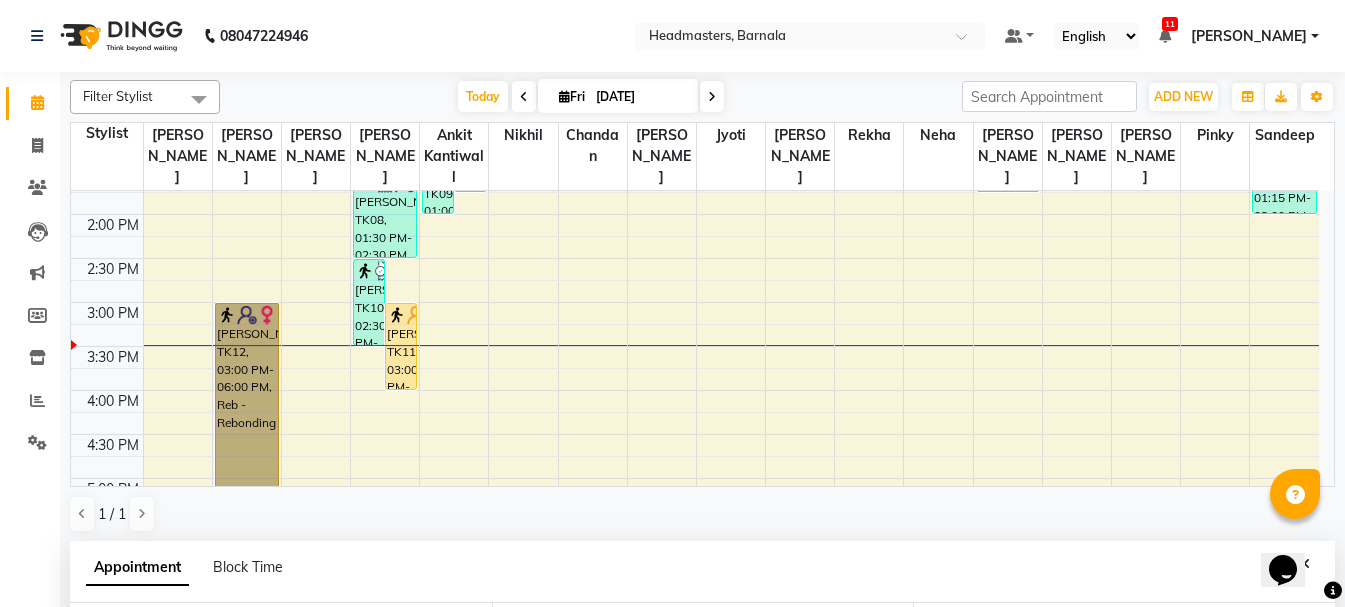 scroll, scrollTop: 425, scrollLeft: 0, axis: vertical 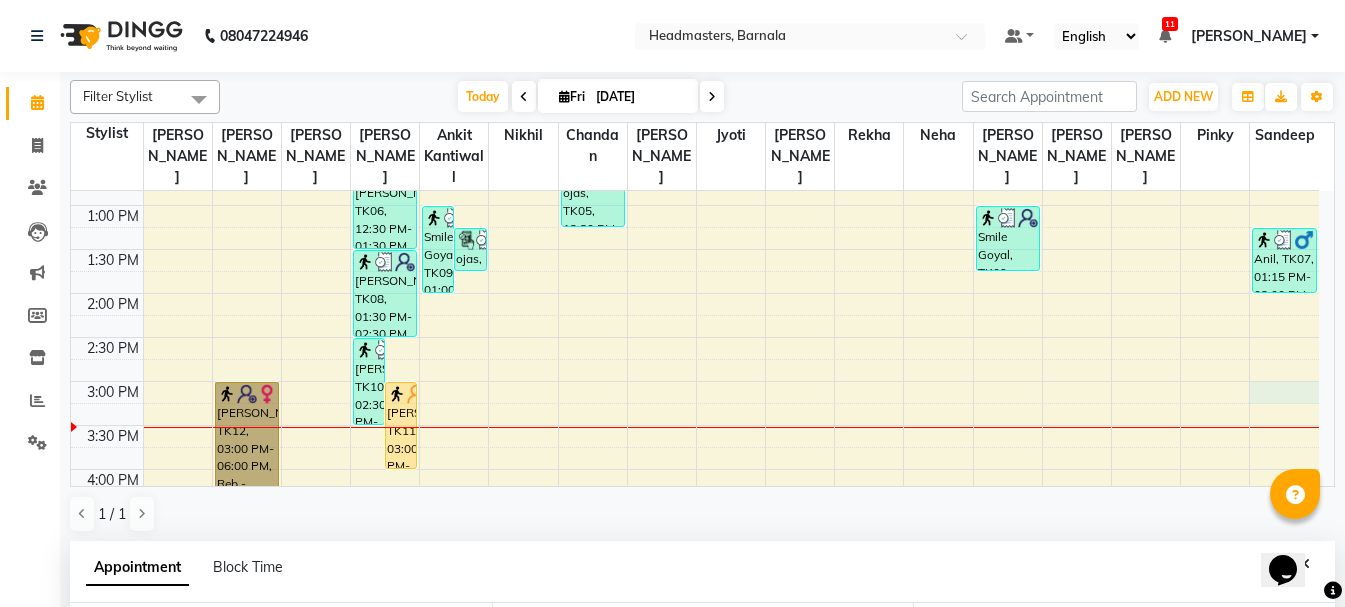 click on "8:00 AM 8:30 AM 9:00 AM 9:30 AM 10:00 AM 10:30 AM 11:00 AM 11:30 AM 12:00 PM 12:30 PM 1:00 PM 1:30 PM 2:00 PM 2:30 PM 3:00 PM 3:30 PM 4:00 PM 4:30 PM 5:00 PM 5:30 PM 6:00 PM 6:30 PM 7:00 PM 7:30 PM 8:00 PM 8:30 PM     [GEOGRAPHIC_DATA], TK03, 11:15 AM-12:30 PM, RT-IG - Igora Root Touchup(one inch only)     [PERSON_NAME], TK12, 03:00 PM-06:00 PM, Reb - Rebonding     [PERSON_NAME], TK10, 02:30 PM-03:30 PM, HCG - Hair Cut by Senior Hair Stylist     [PERSON_NAME], TK11, 03:00 PM-04:00 PM, HCG - Hair Cut by Senior Hair Stylist     [PERSON_NAME], TK01, 10:30 AM-11:30 AM, HCG - Hair Cut by Senior Hair Stylist     [PERSON_NAME], TK04, 11:30 AM-12:30 PM, HCG - Hair Cut by Senior Hair Stylist     [PERSON_NAME], TK06, 12:30 PM-01:30 PM, HCG - Hair Cut by Senior Hair Stylist     [PERSON_NAME], TK08, 01:30 PM-02:30 PM, HCG - Hair Cut by Senior Hair Stylist     Smile Goyal, TK09, 01:00 PM-02:00 PM, HCG - Hair Cut by Senior Hair Stylist     ojas, TK05, 01:15 PM-01:45 PM, BRD-clre - [PERSON_NAME] Color Essensity         ojas, TK05, 12:30 PM-01:15 PM, PC1 - Pedicures Classic" at bounding box center [695, 337] 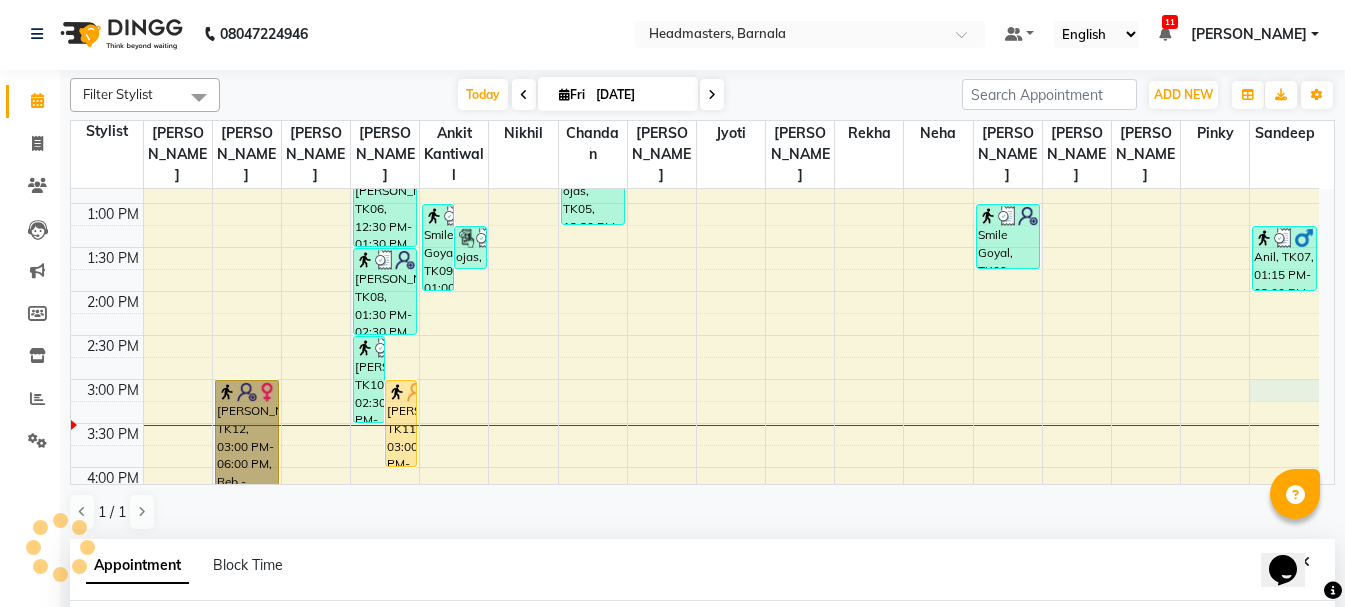scroll, scrollTop: 389, scrollLeft: 0, axis: vertical 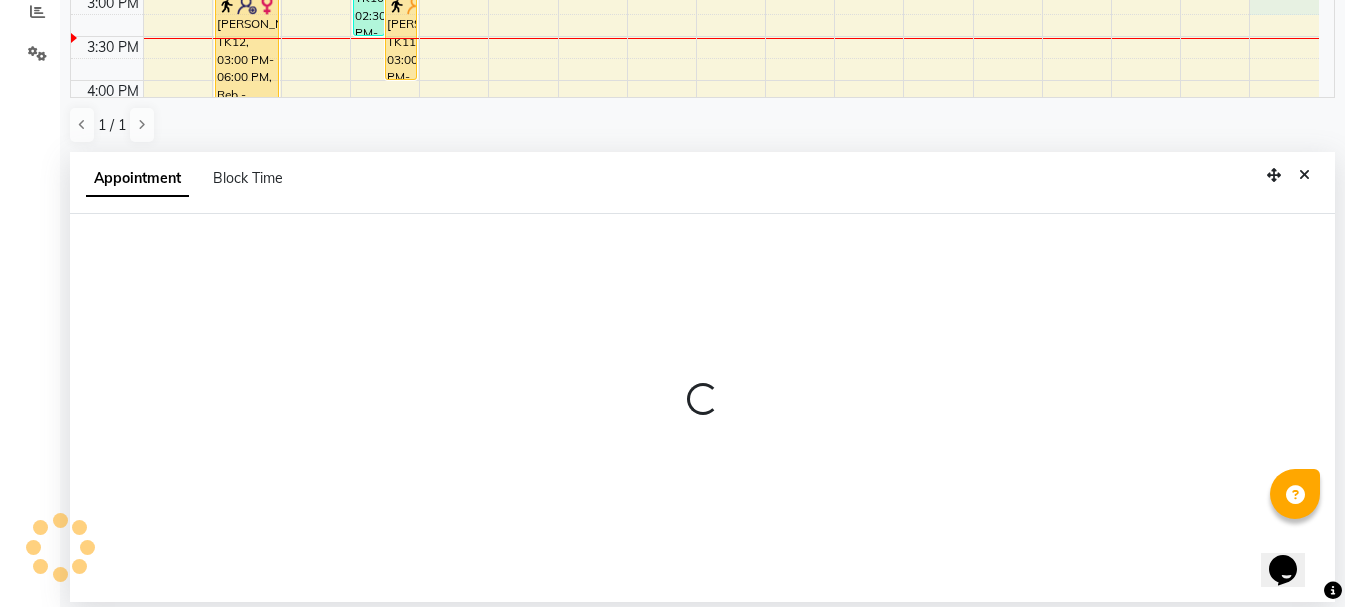 select on "71857" 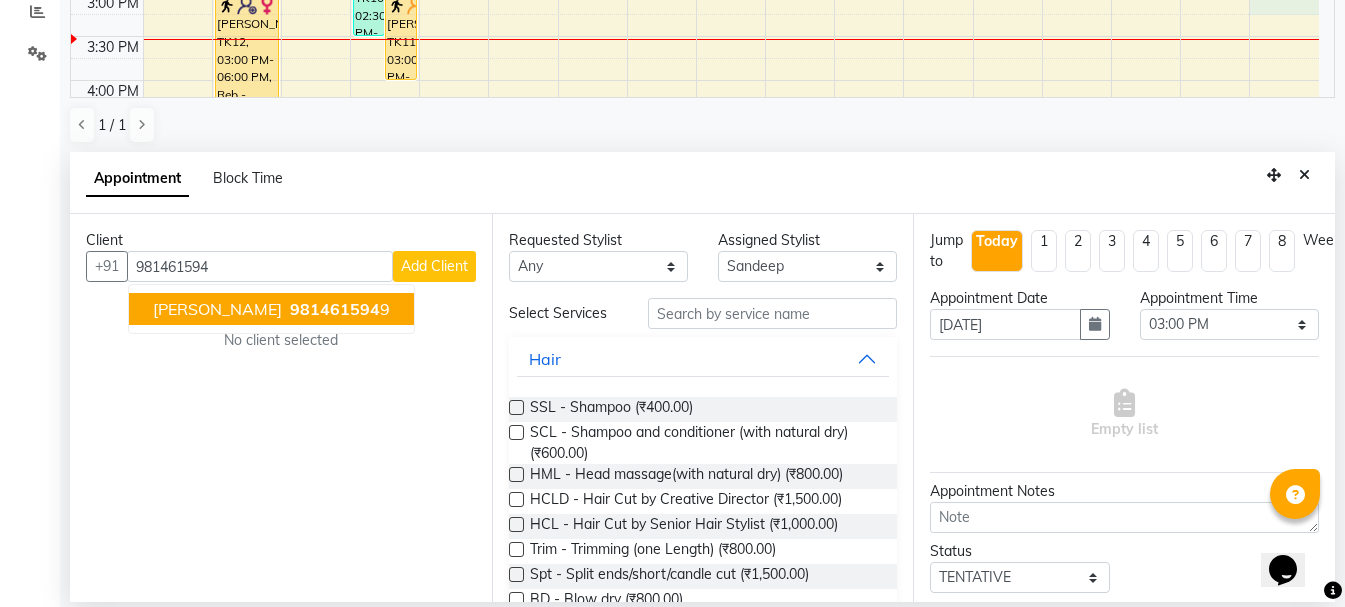 click on "981461594" at bounding box center [335, 309] 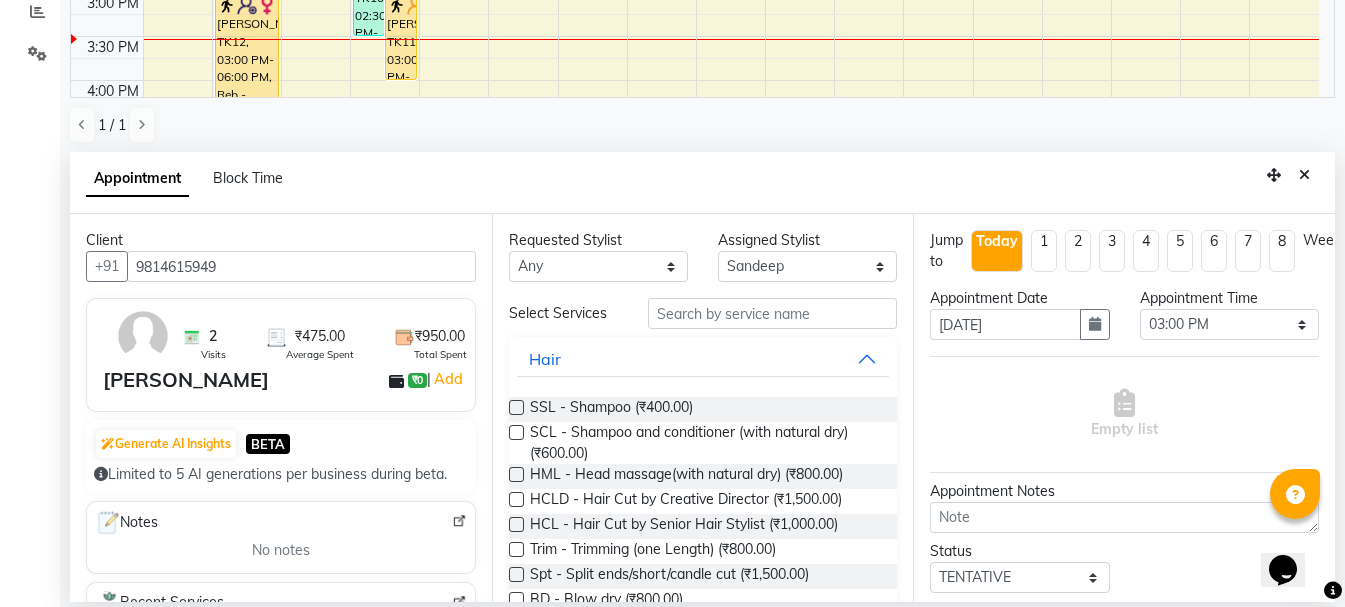 type on "9814615949" 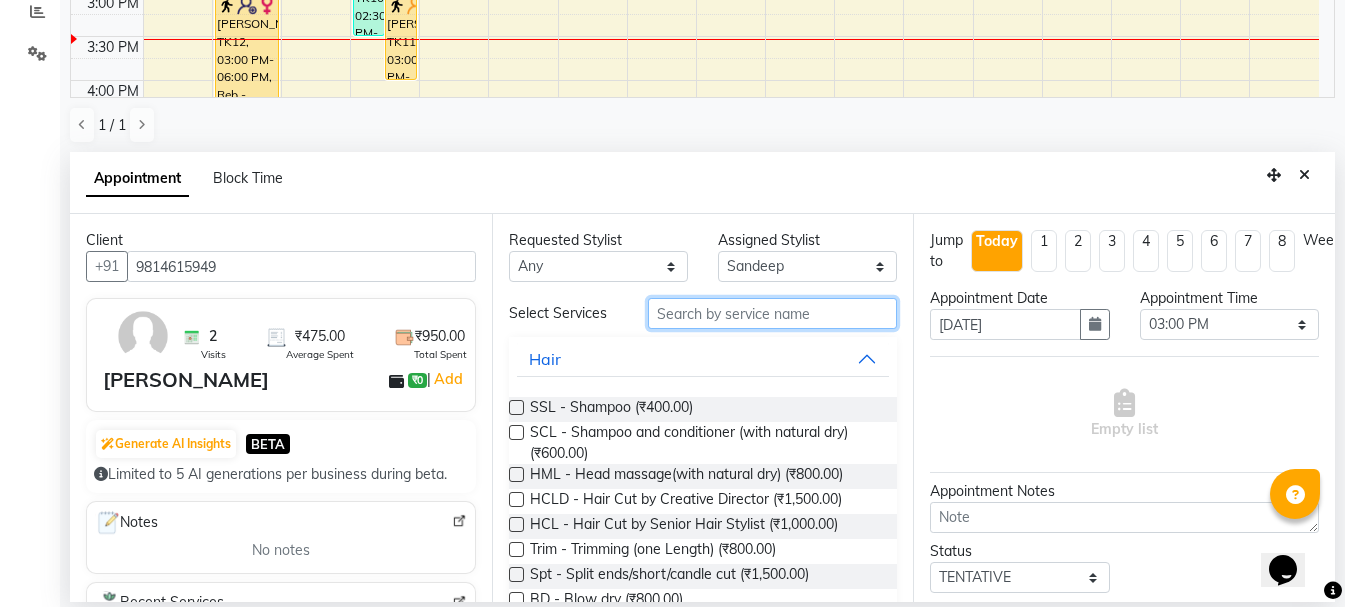click at bounding box center (772, 313) 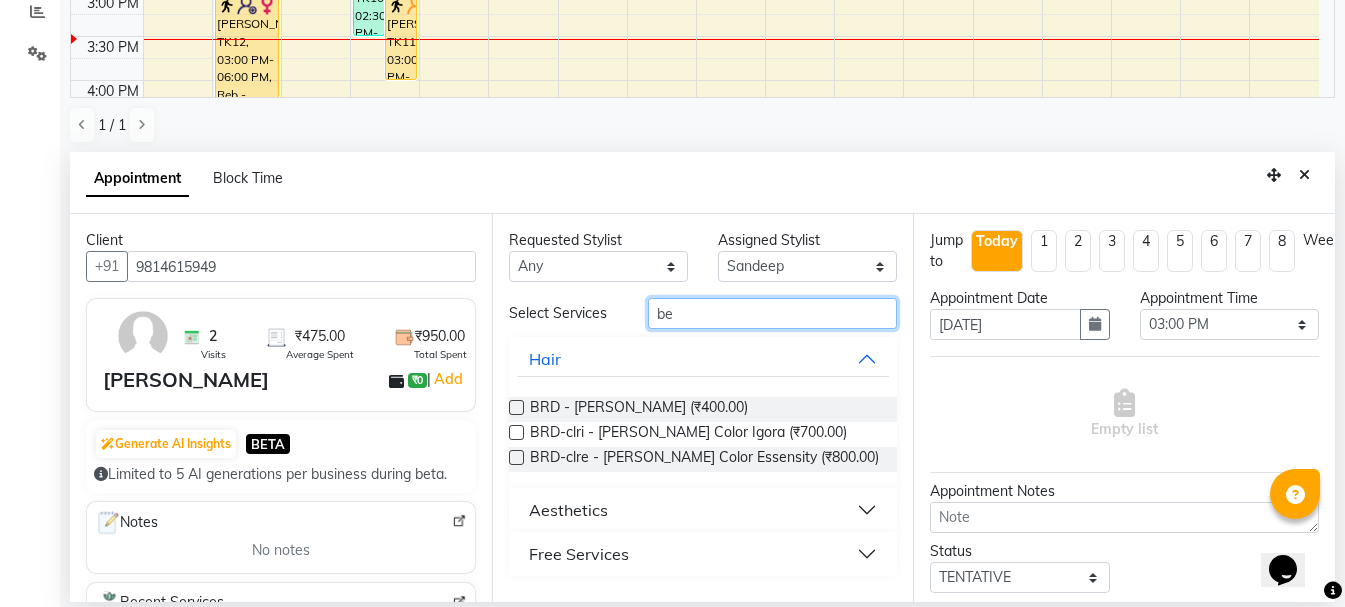 type on "be" 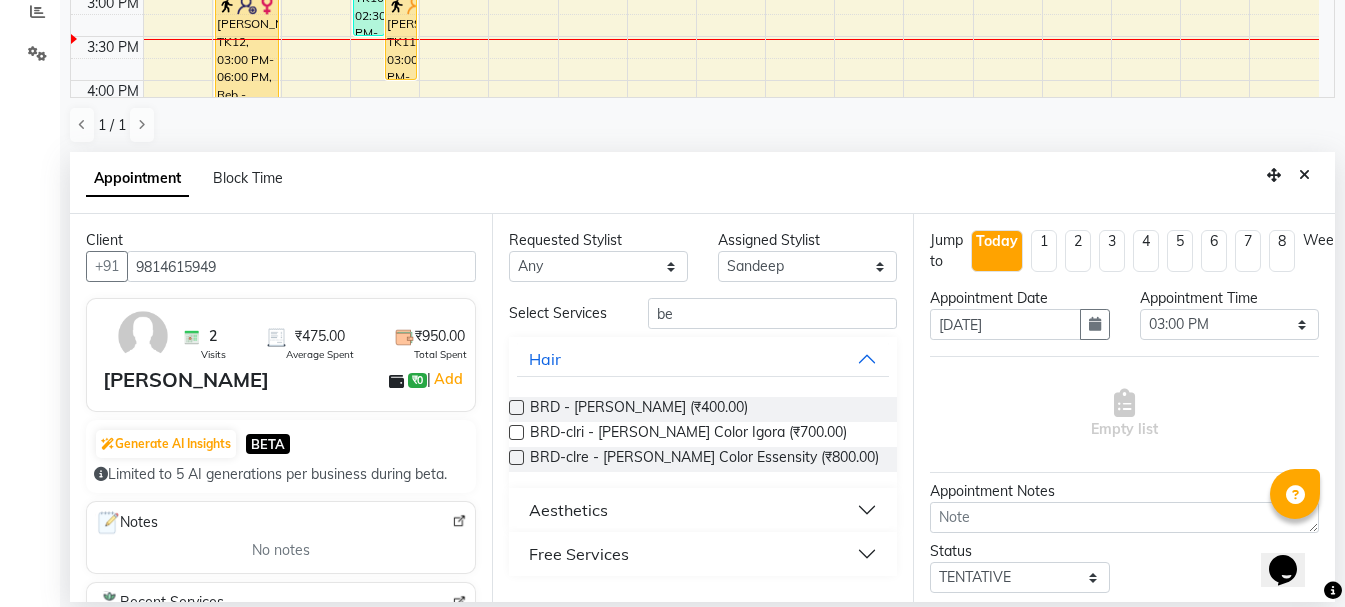 click at bounding box center [516, 407] 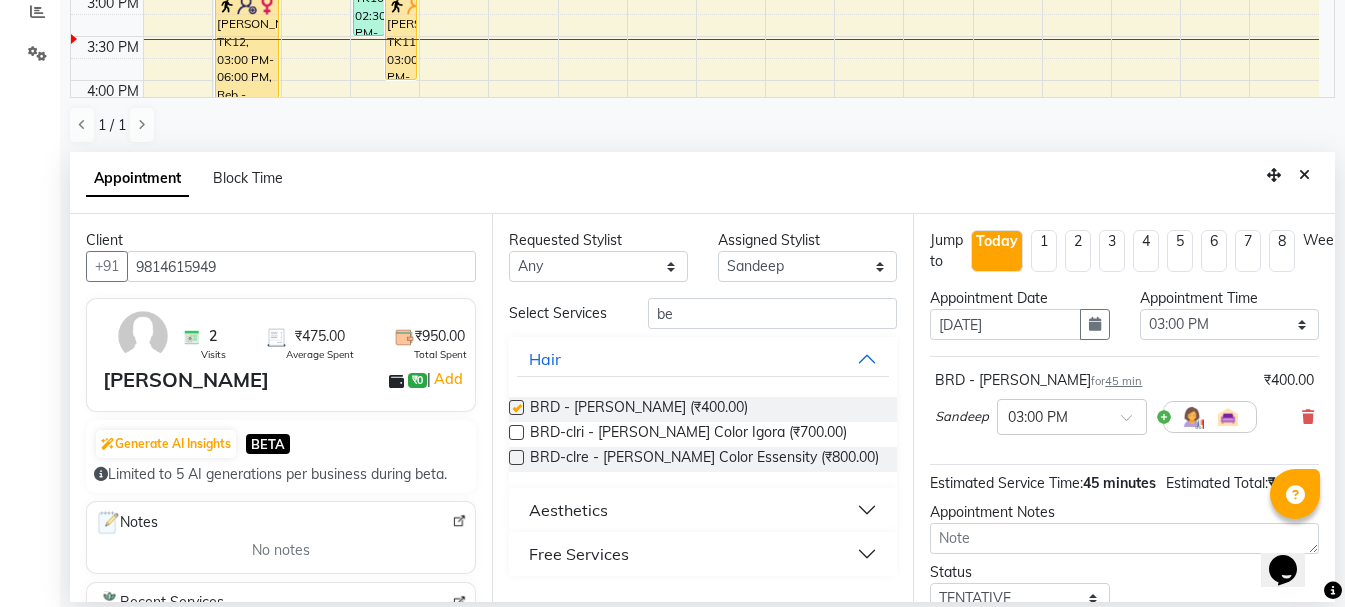 checkbox on "false" 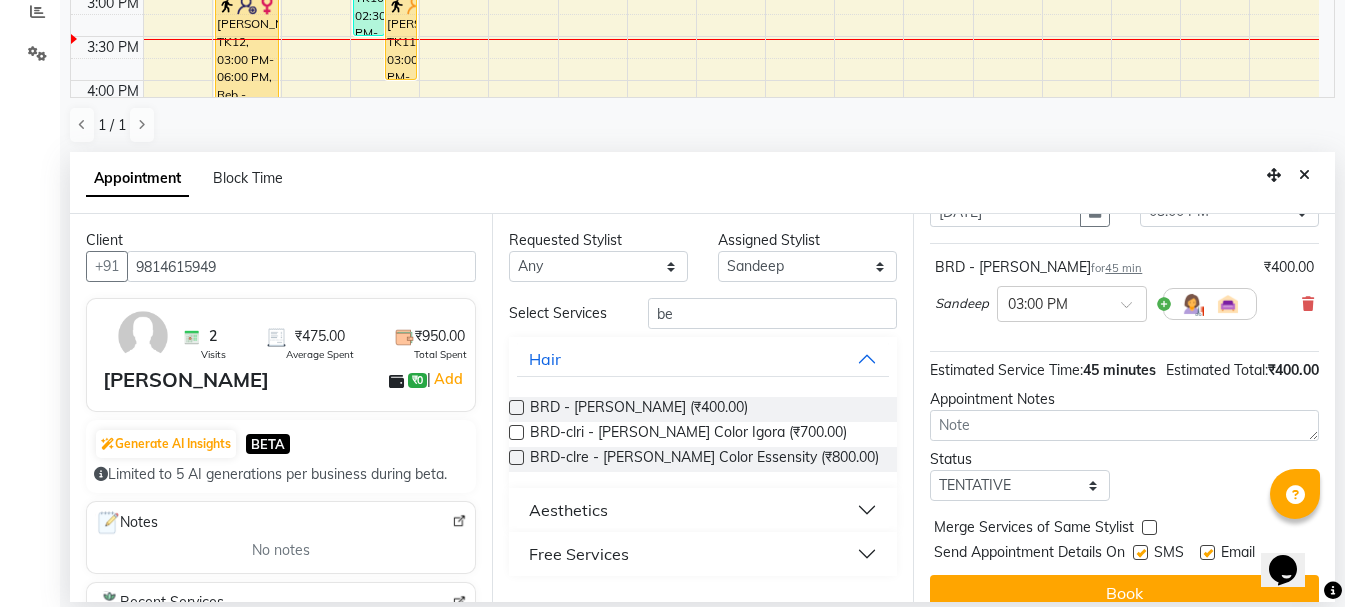 scroll, scrollTop: 174, scrollLeft: 0, axis: vertical 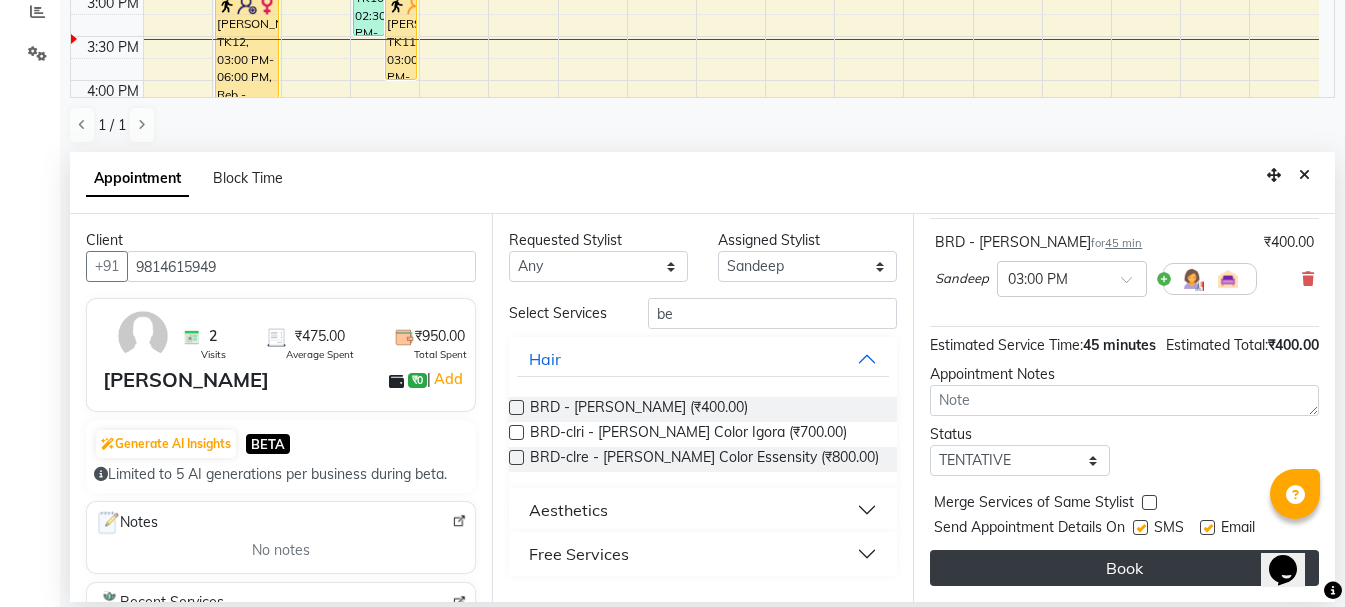 click on "Book" at bounding box center [1124, 568] 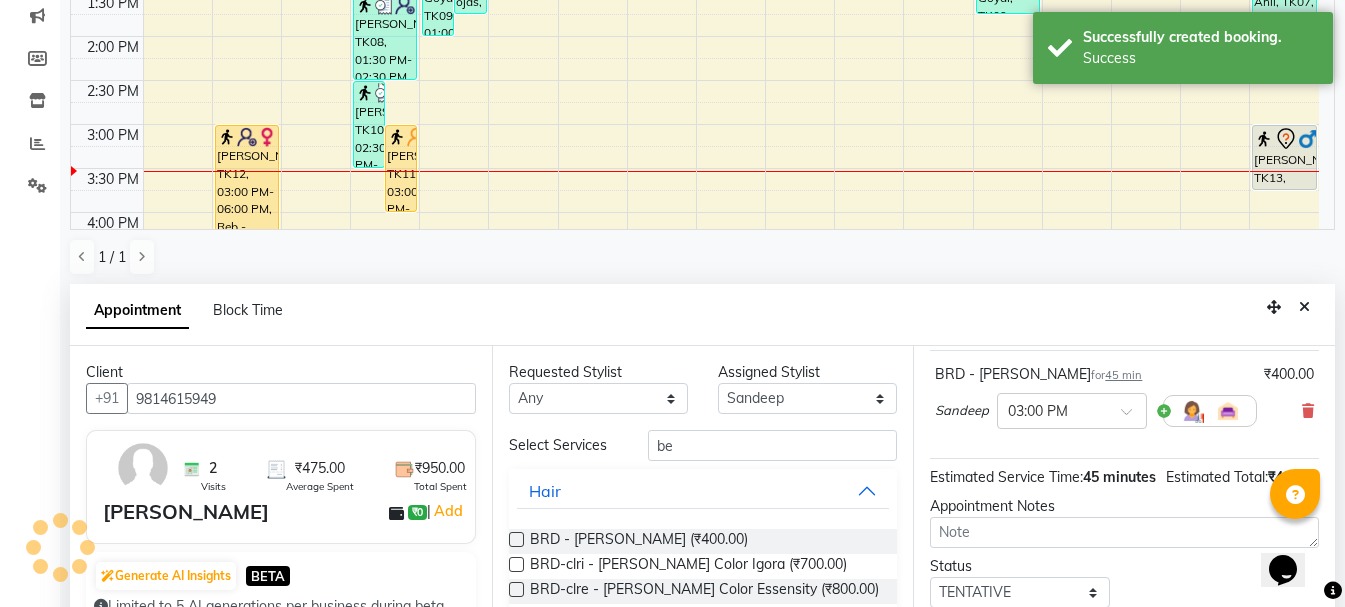 scroll, scrollTop: 0, scrollLeft: 0, axis: both 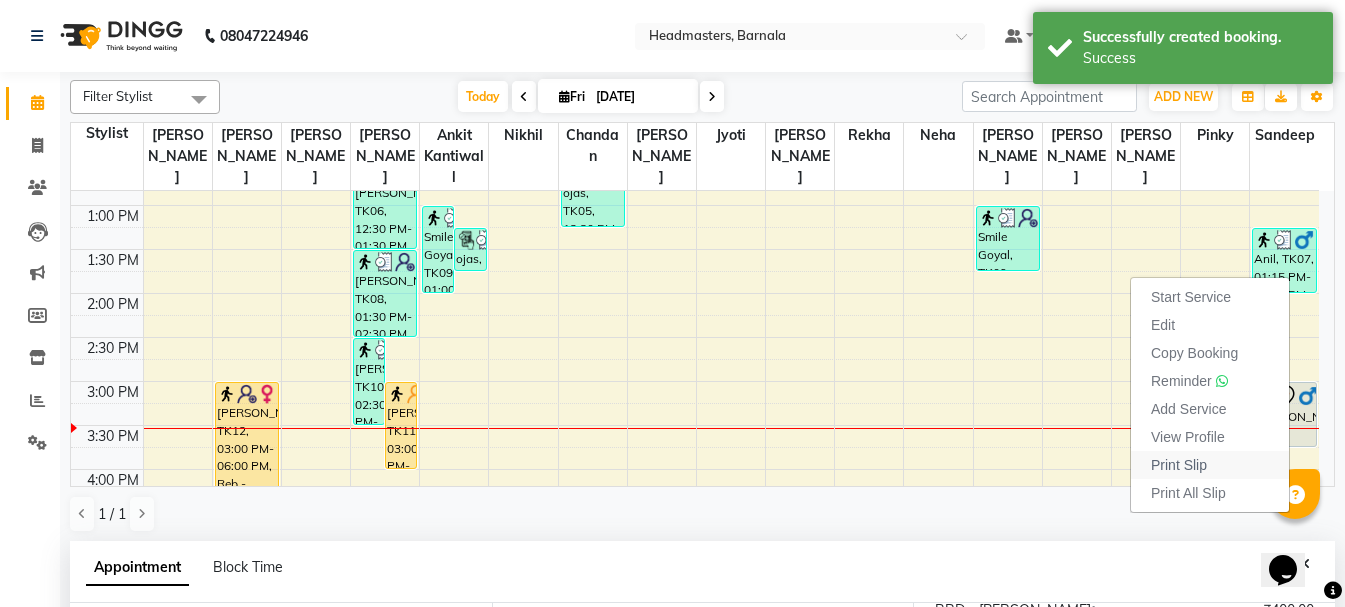 click on "Print Slip" at bounding box center (1179, 465) 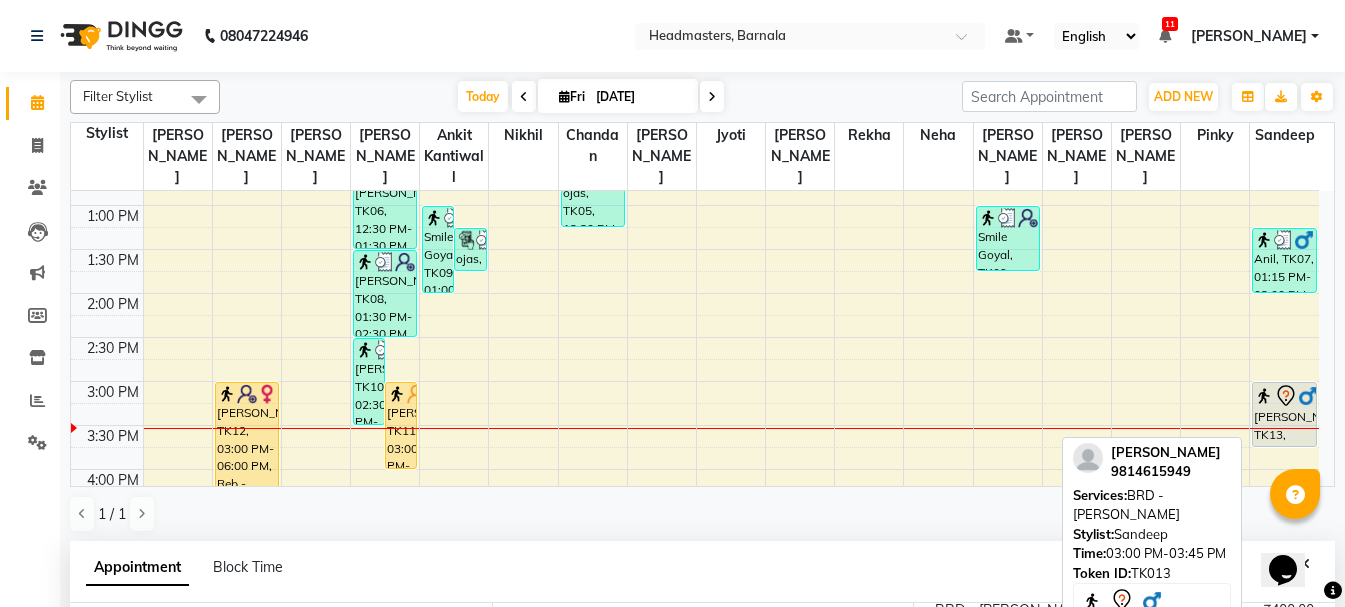 click 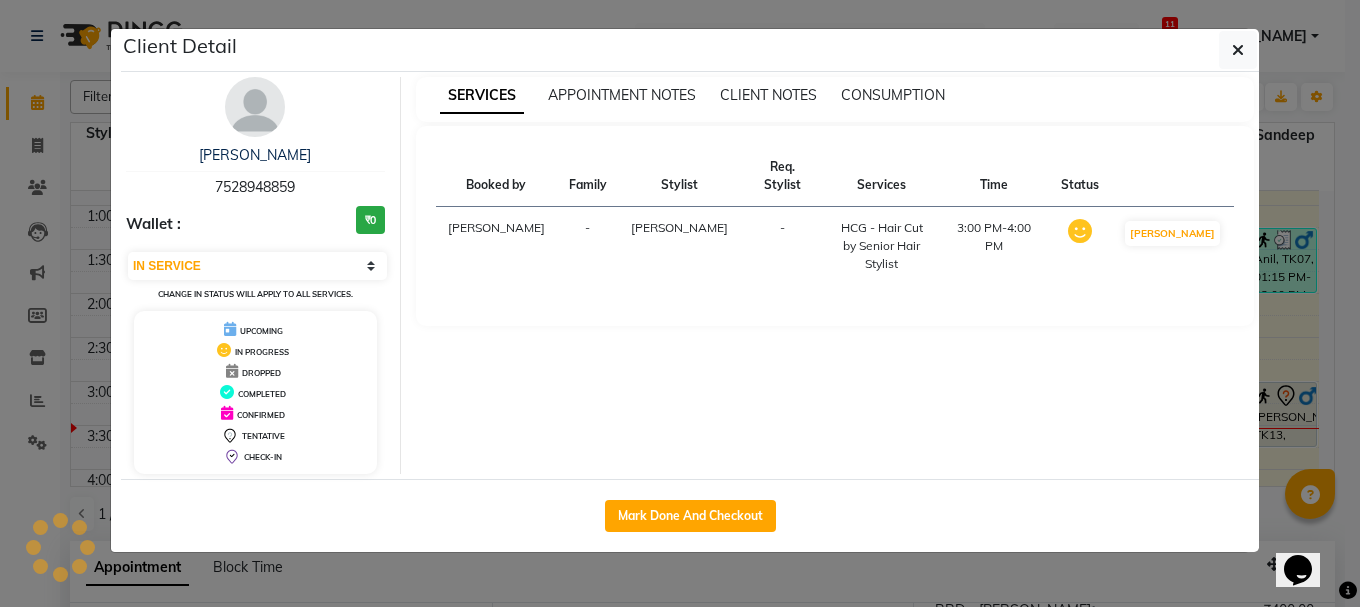 select on "7" 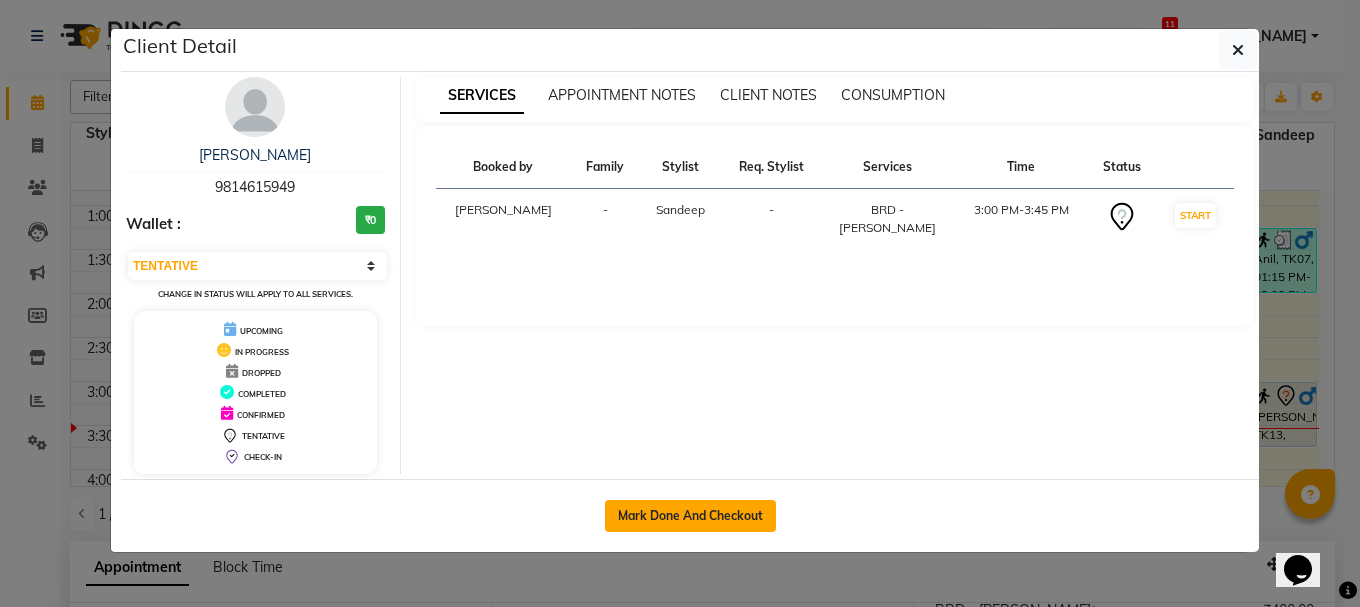 click on "Mark Done And Checkout" 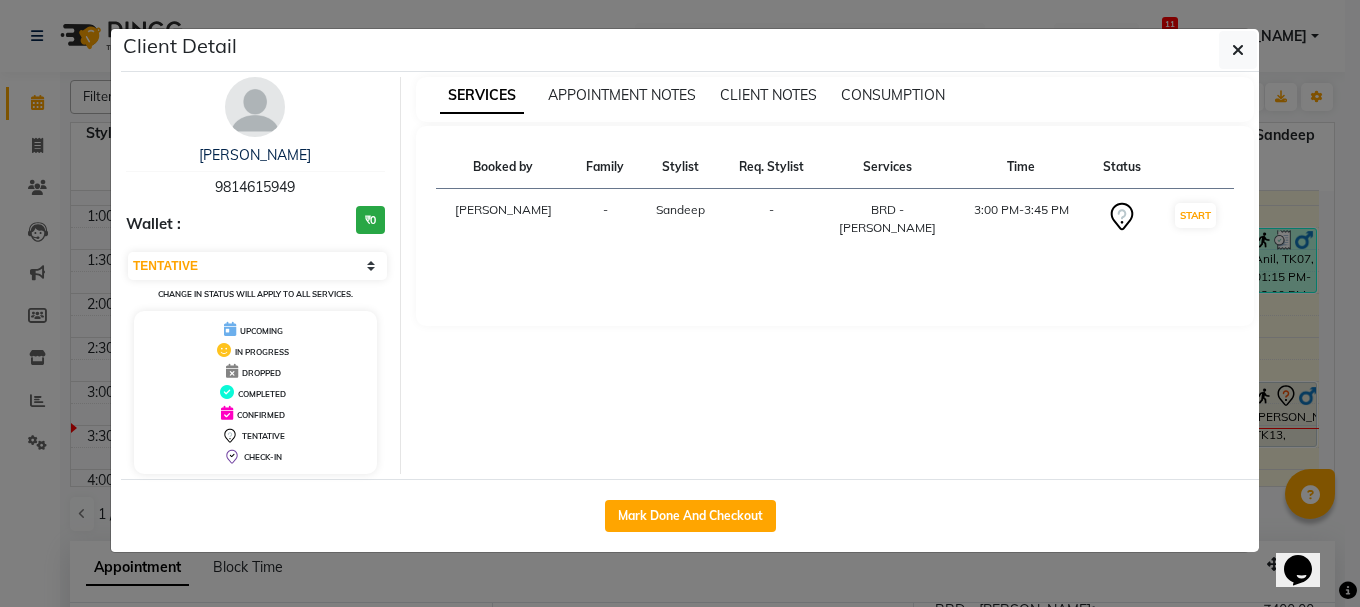 select on "service" 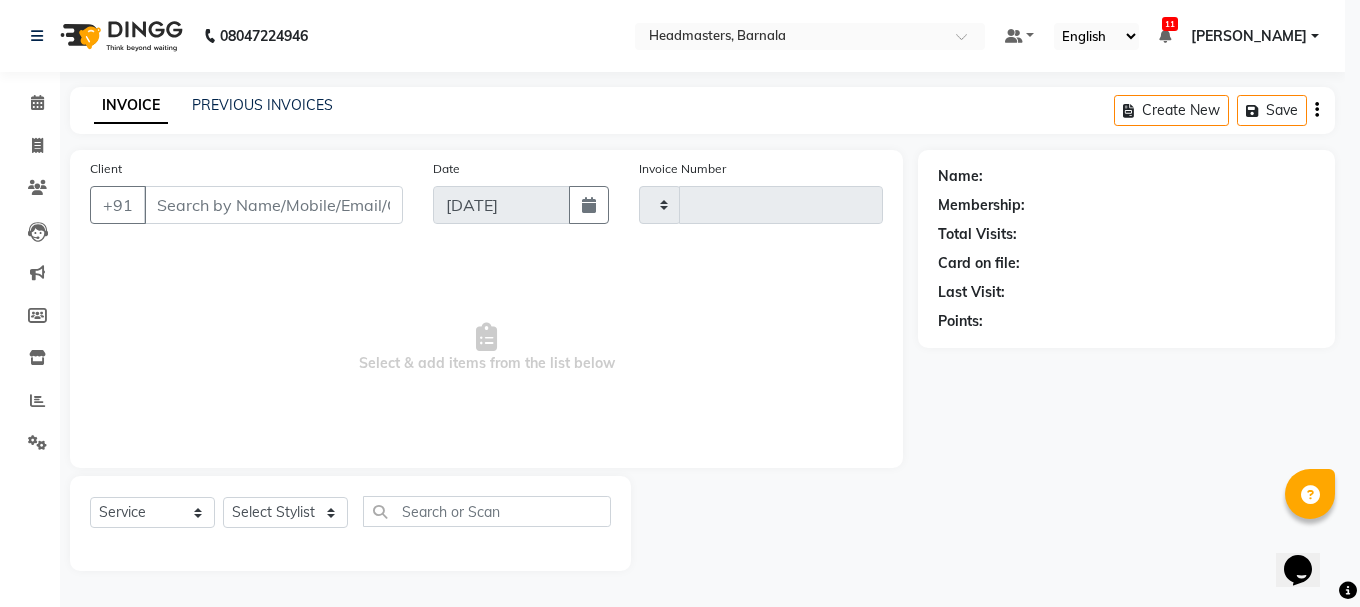 type on "2747" 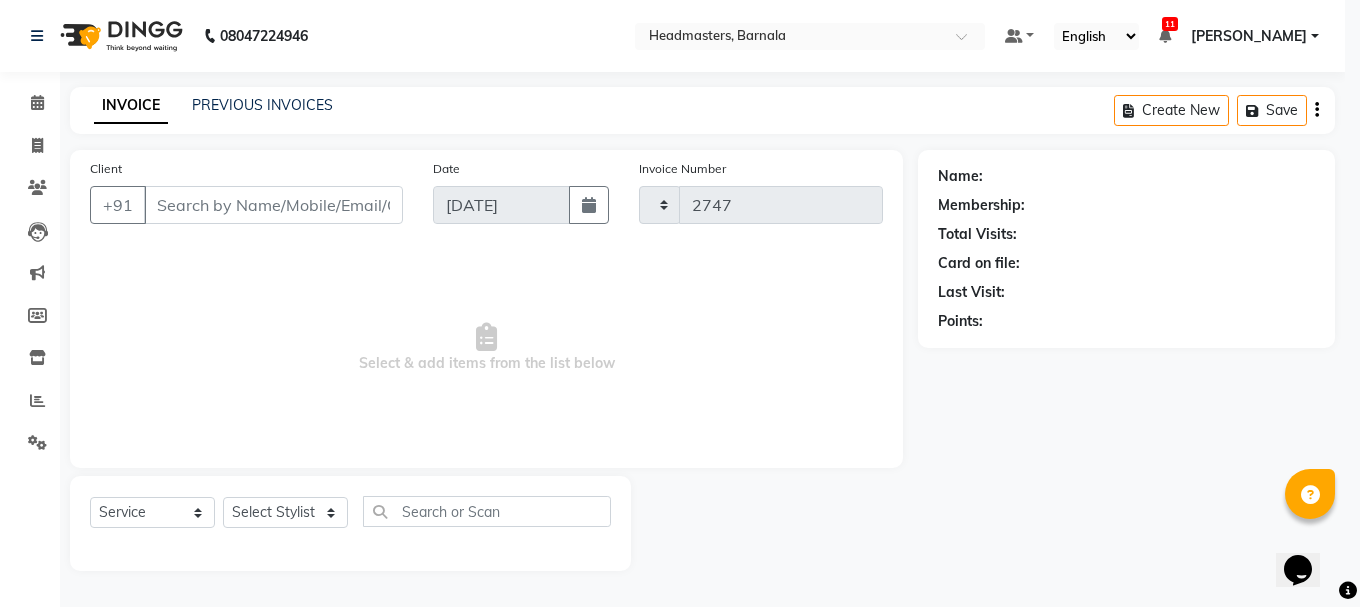 select on "7526" 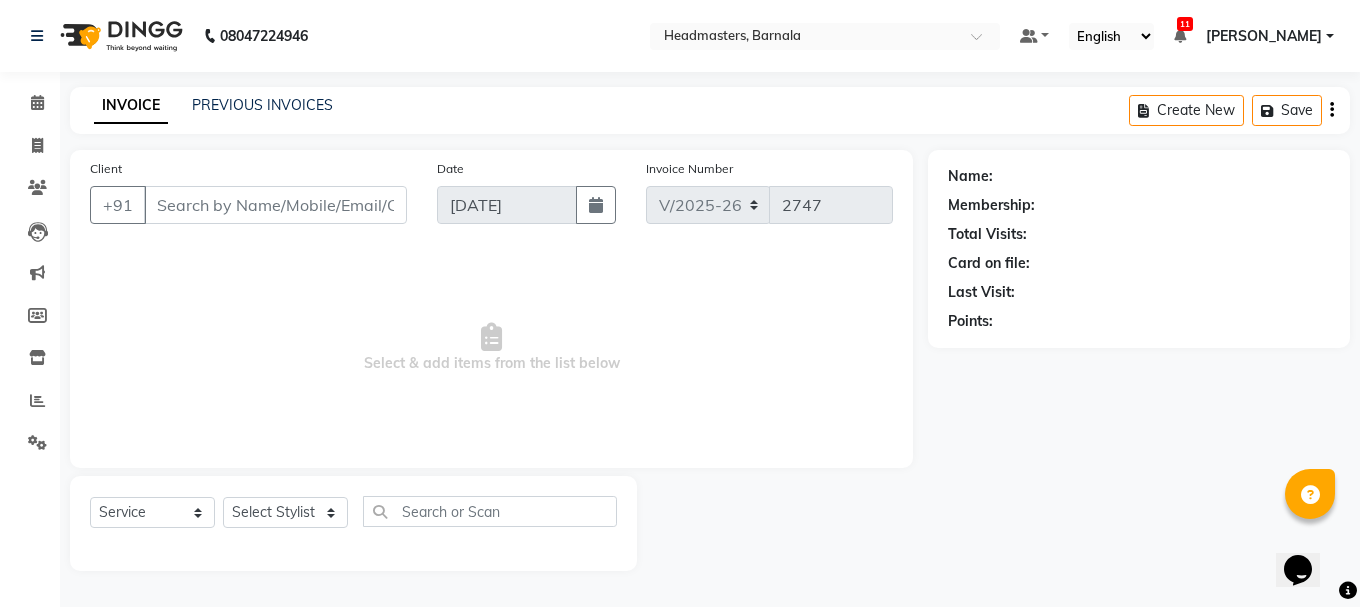 type on "9814615949" 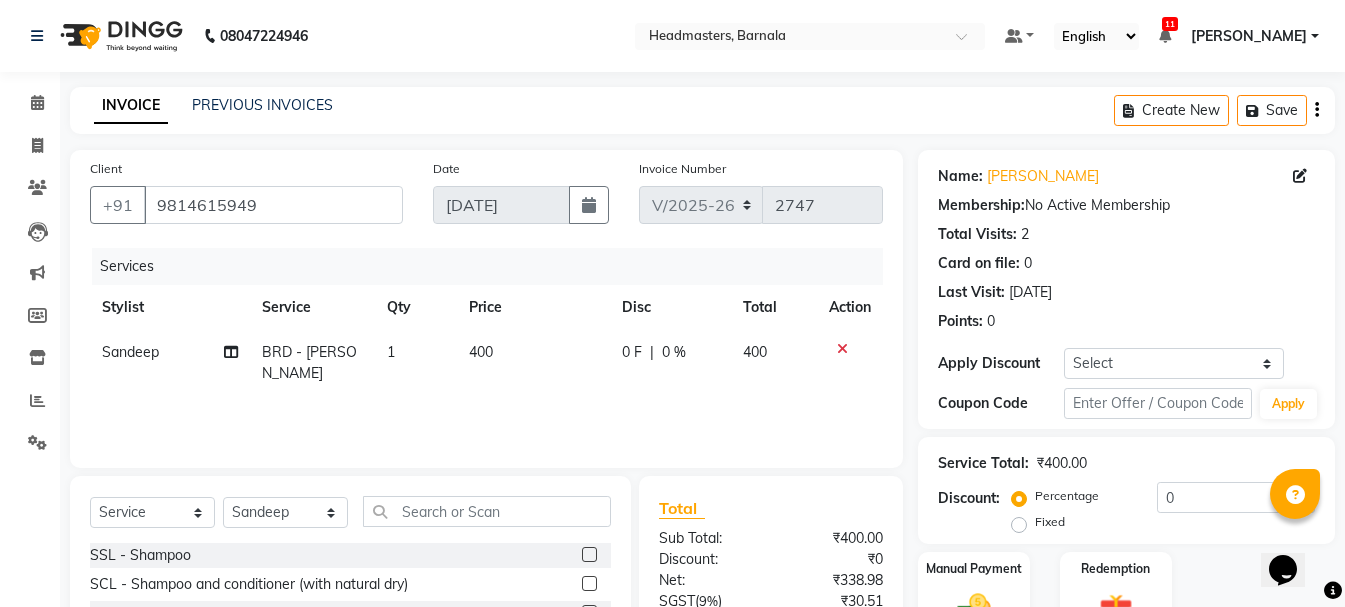 click on "Fixed" 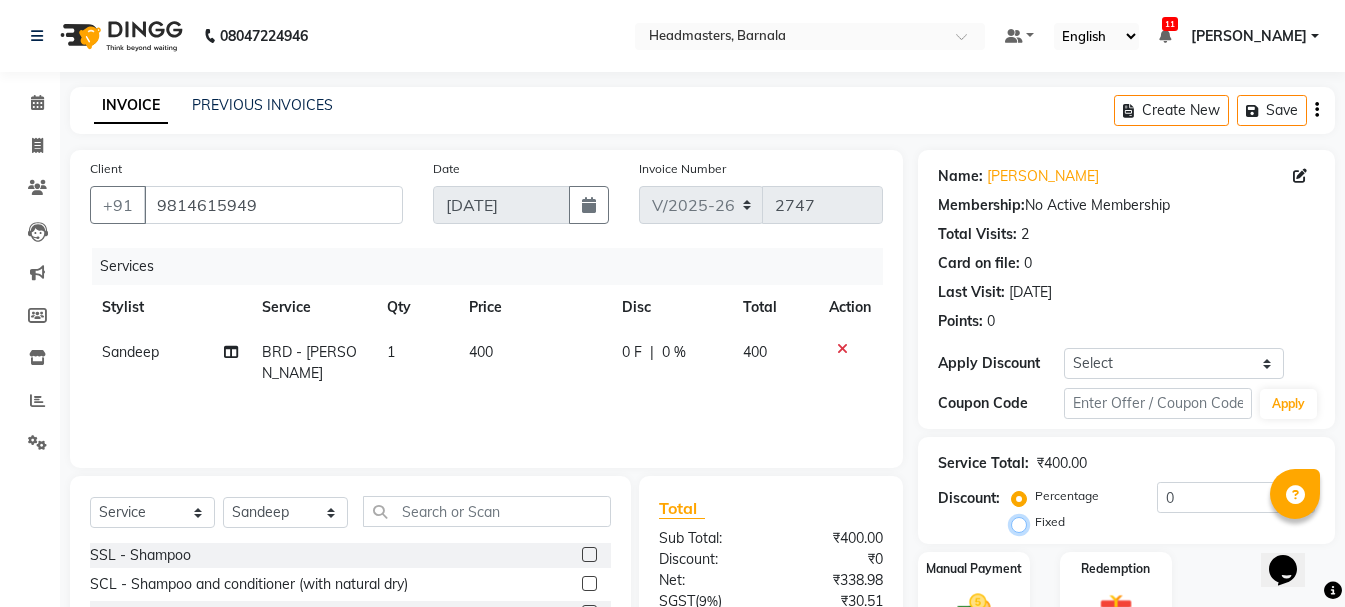 click on "Fixed" at bounding box center [1023, 522] 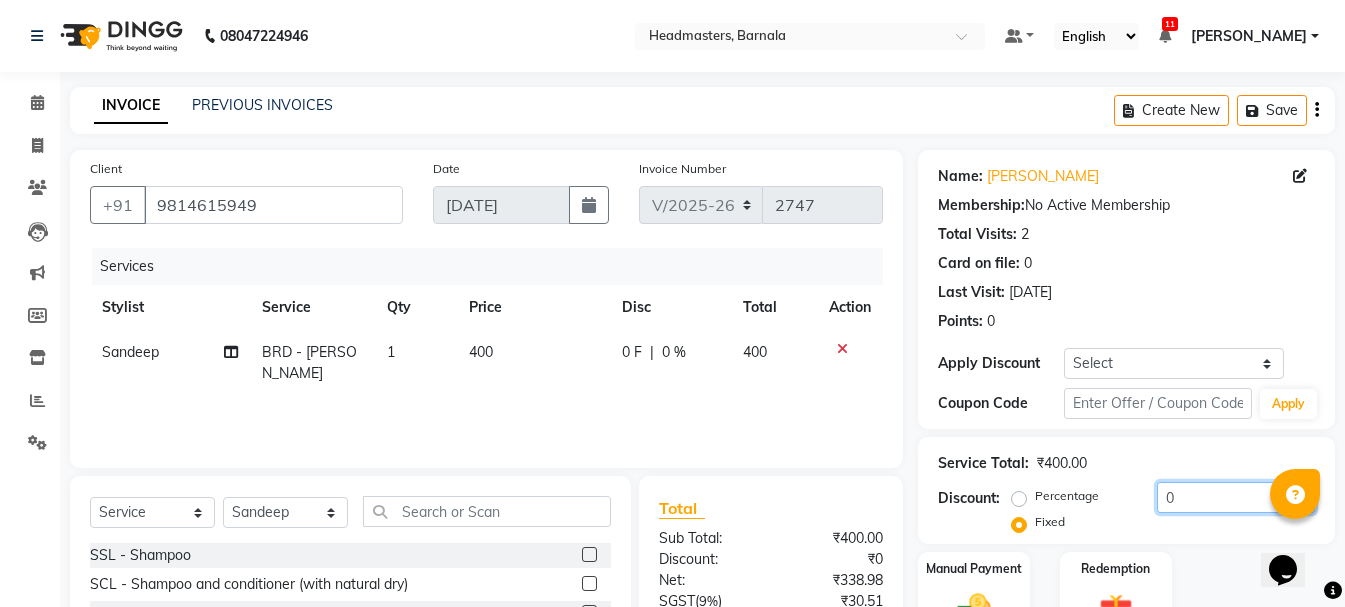drag, startPoint x: 1104, startPoint y: 487, endPoint x: 999, endPoint y: 510, distance: 107.48953 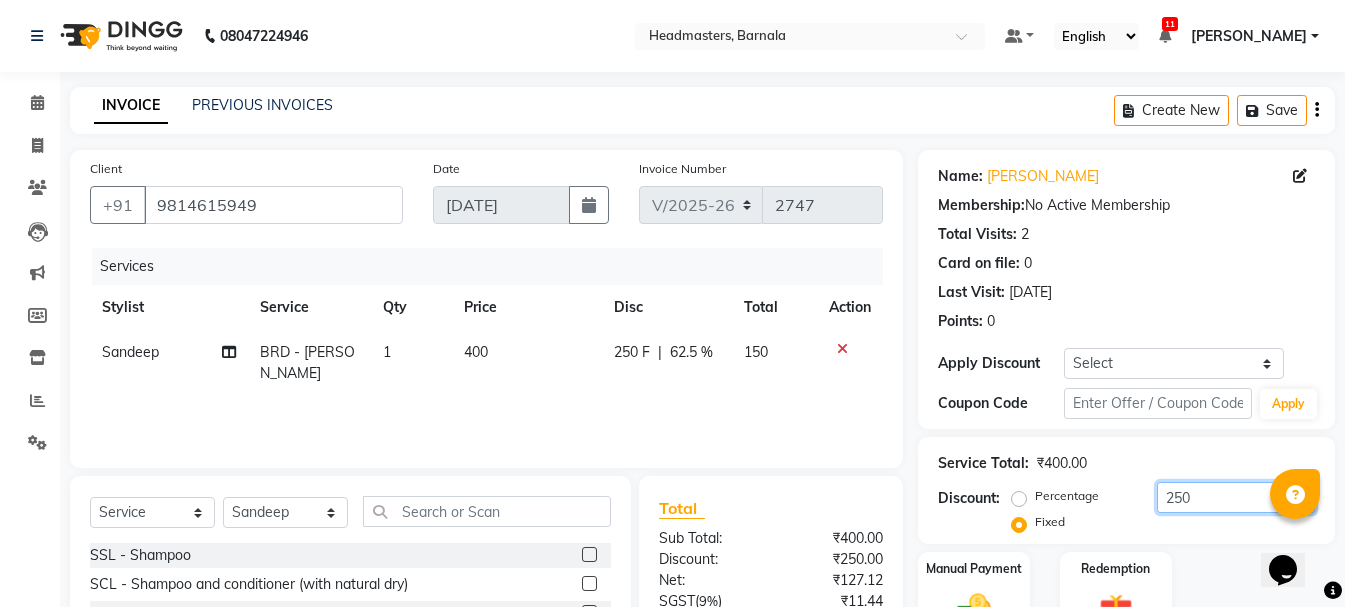 scroll, scrollTop: 194, scrollLeft: 0, axis: vertical 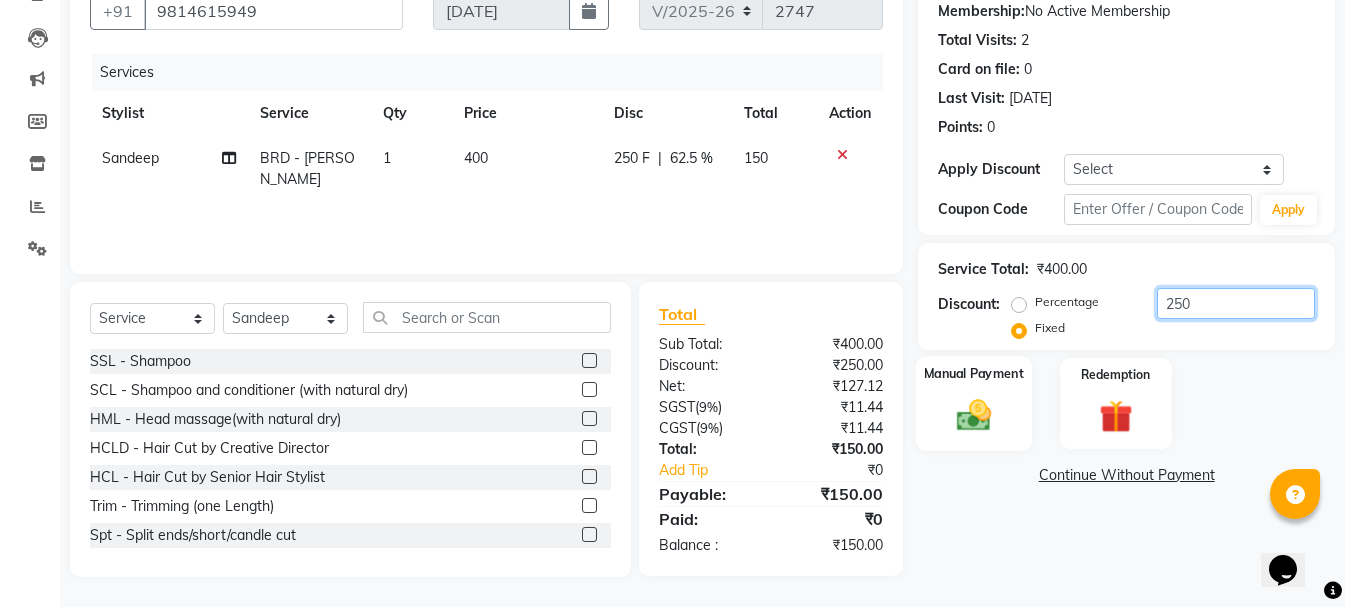 type on "250" 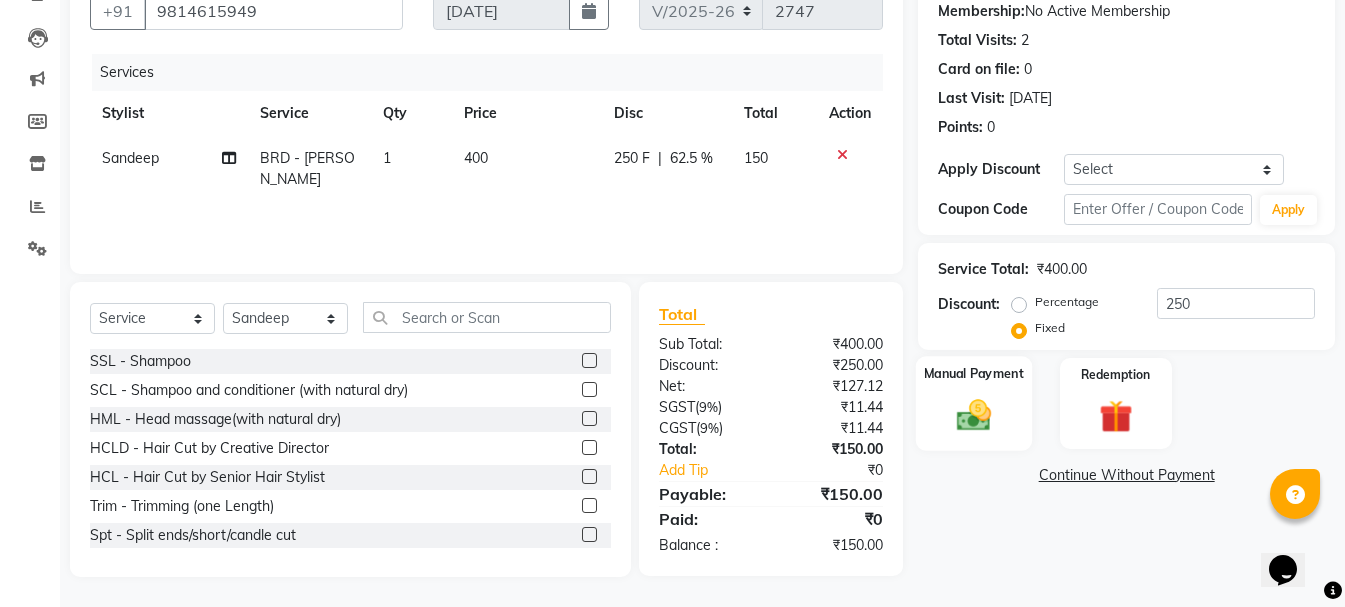 click 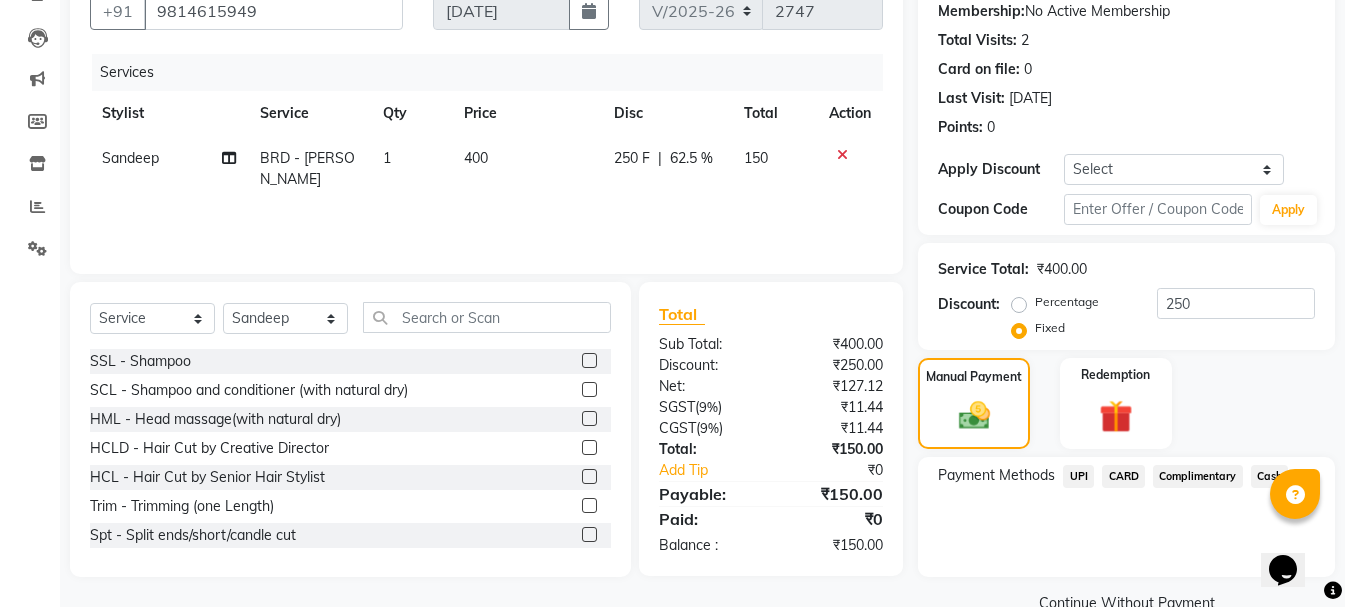 click on "Cash" 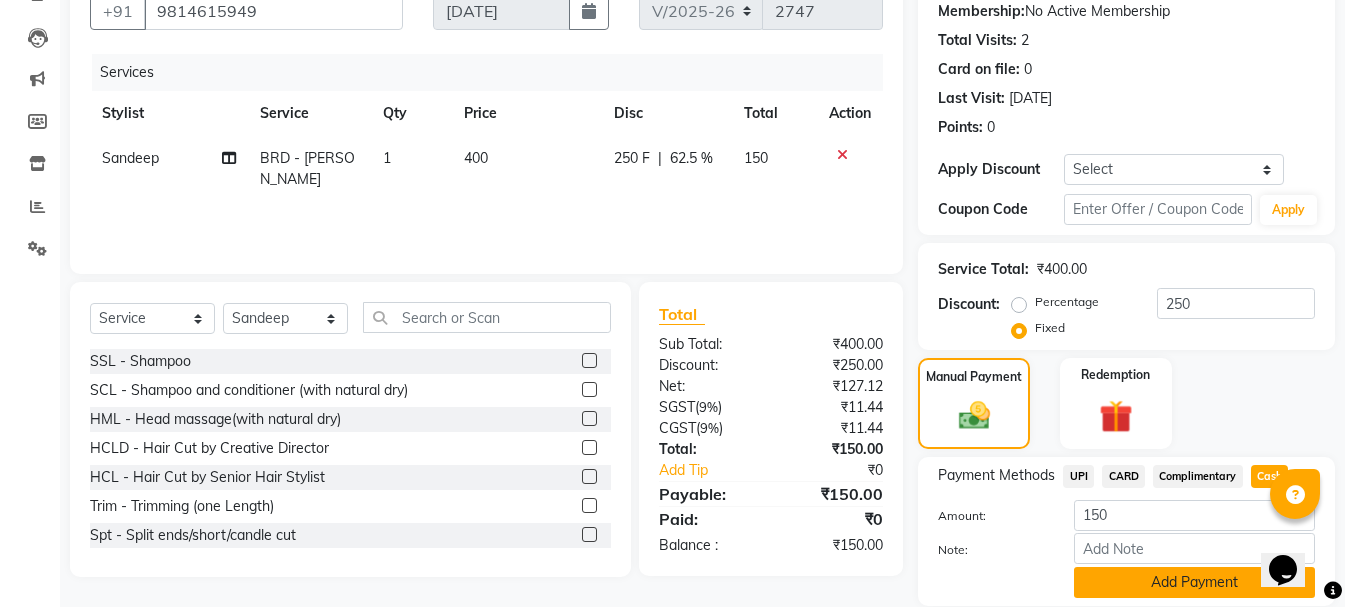 click on "Add Payment" 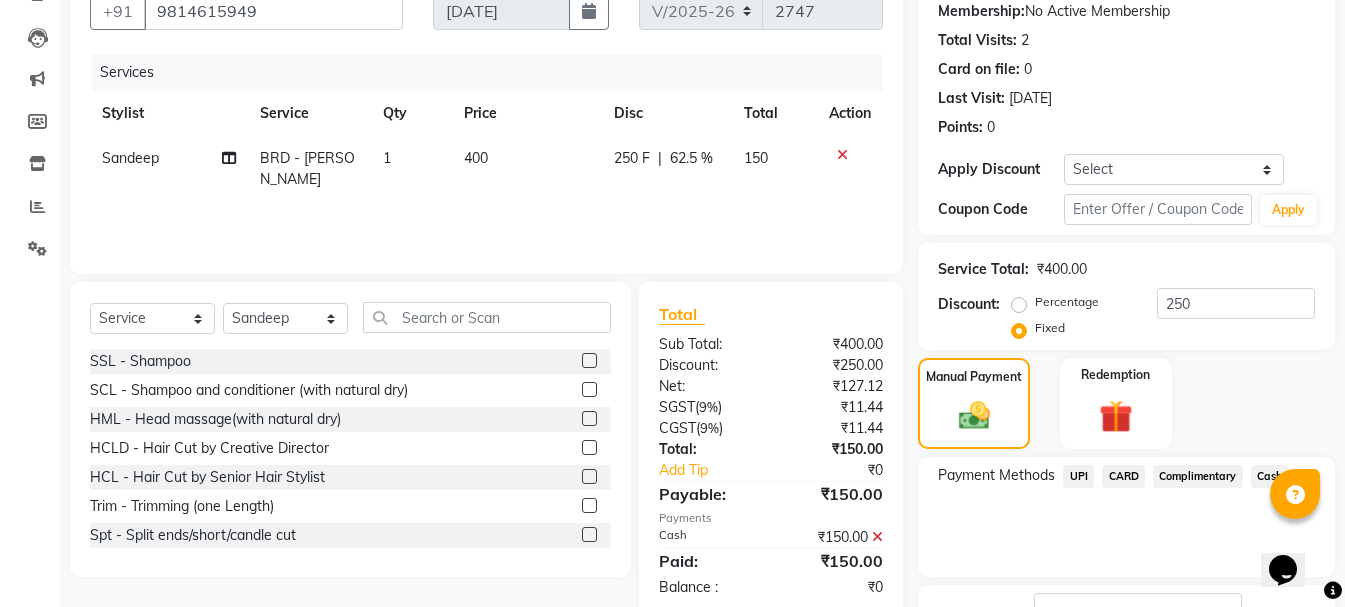 scroll, scrollTop: 348, scrollLeft: 0, axis: vertical 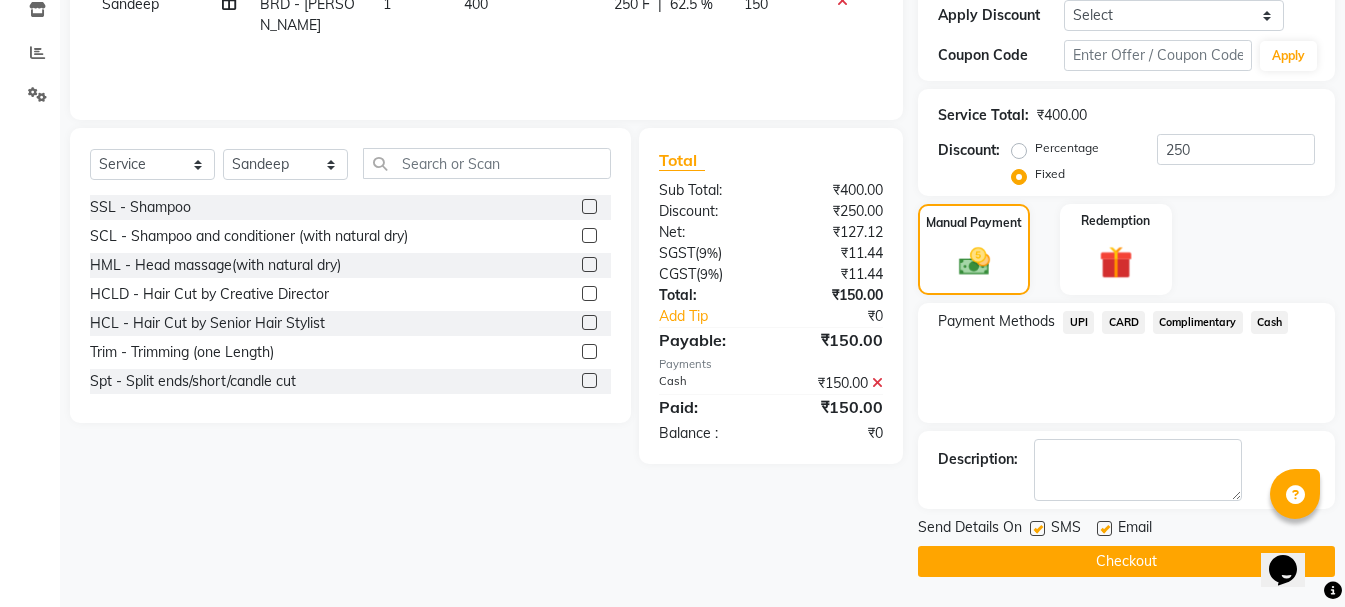 click on "Checkout" 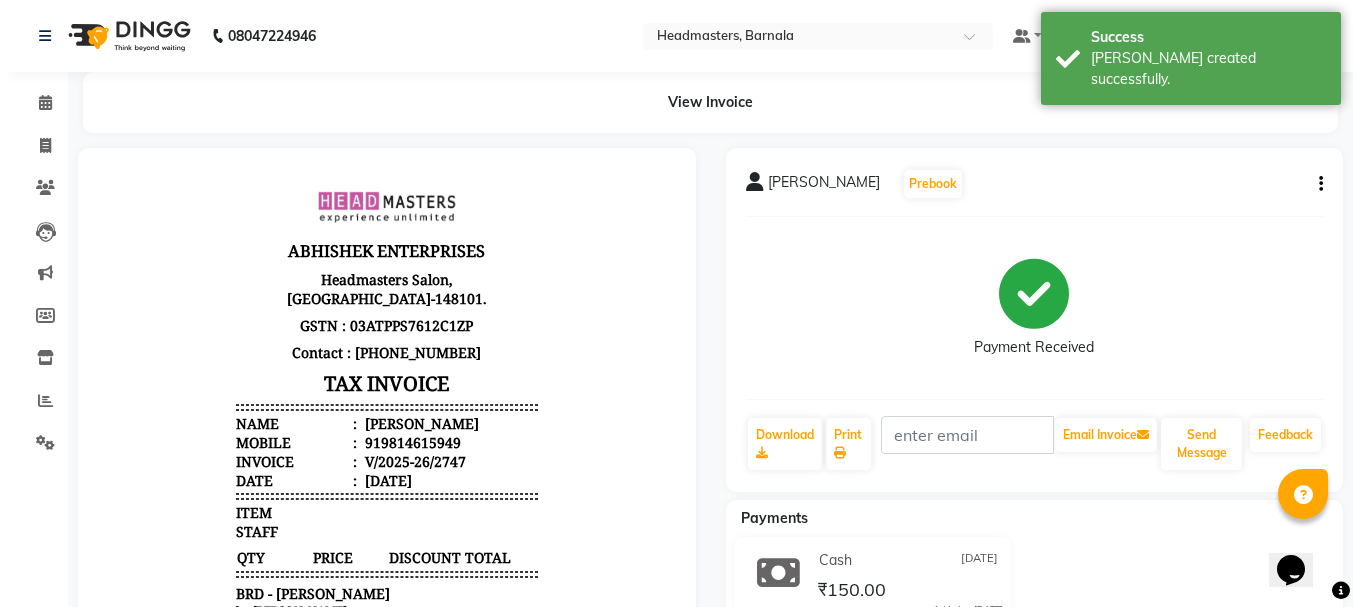 scroll, scrollTop: 0, scrollLeft: 0, axis: both 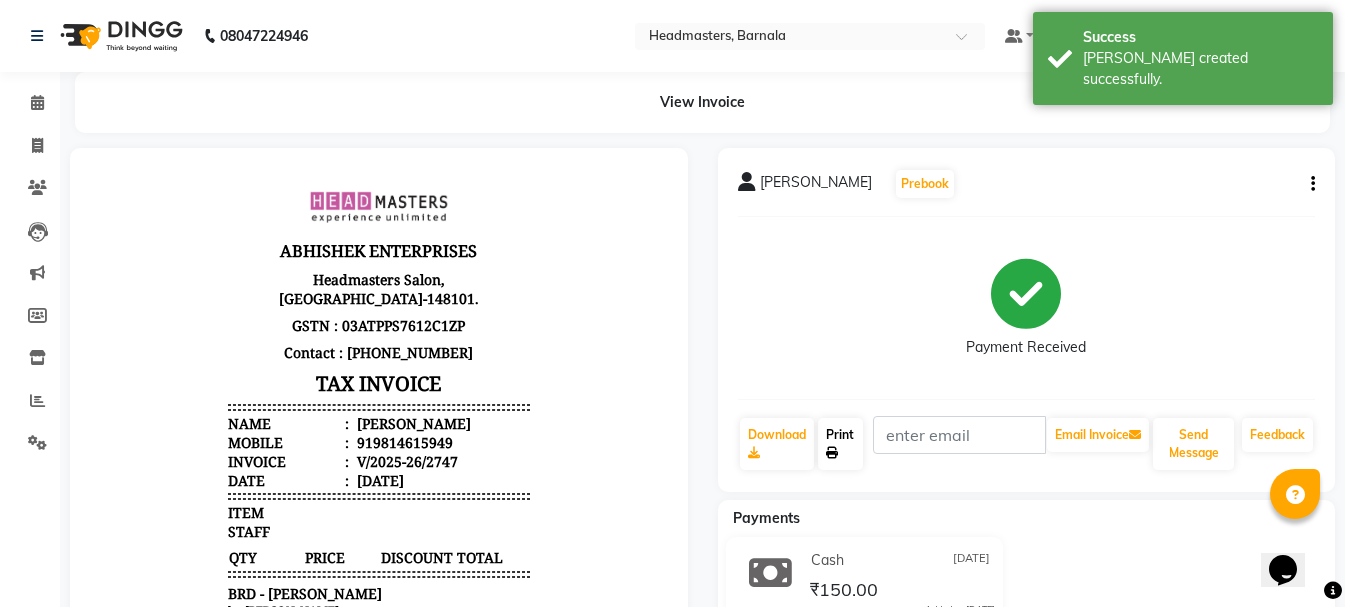 click on "Print" 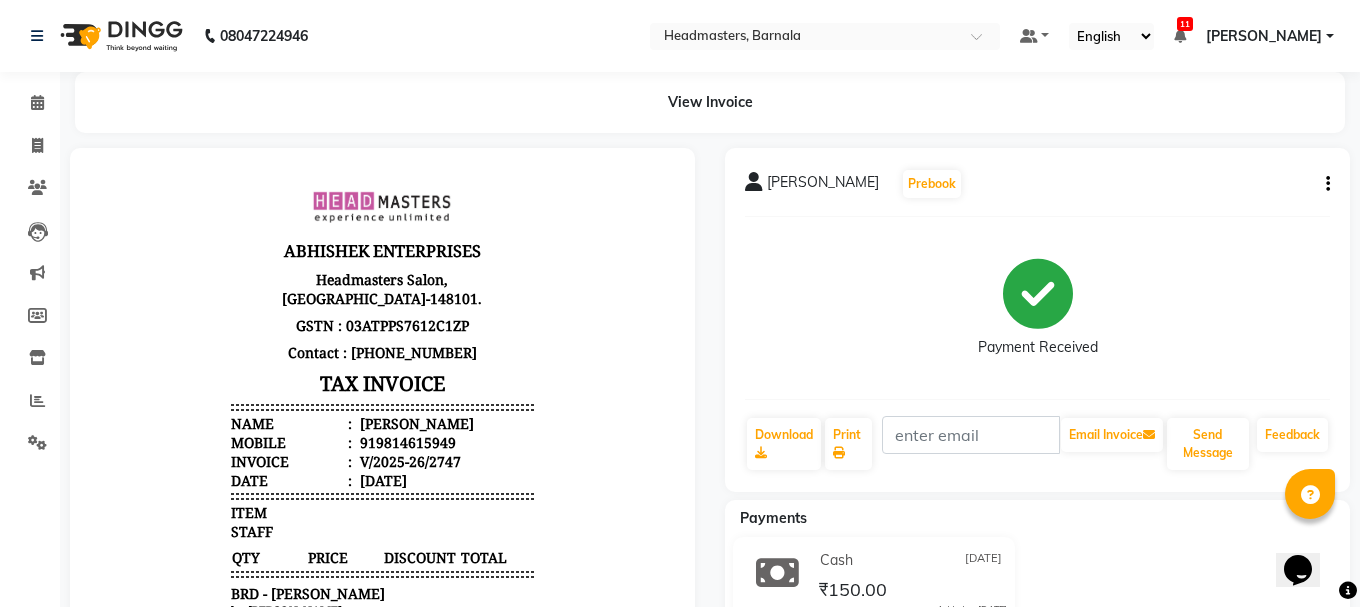select on "service" 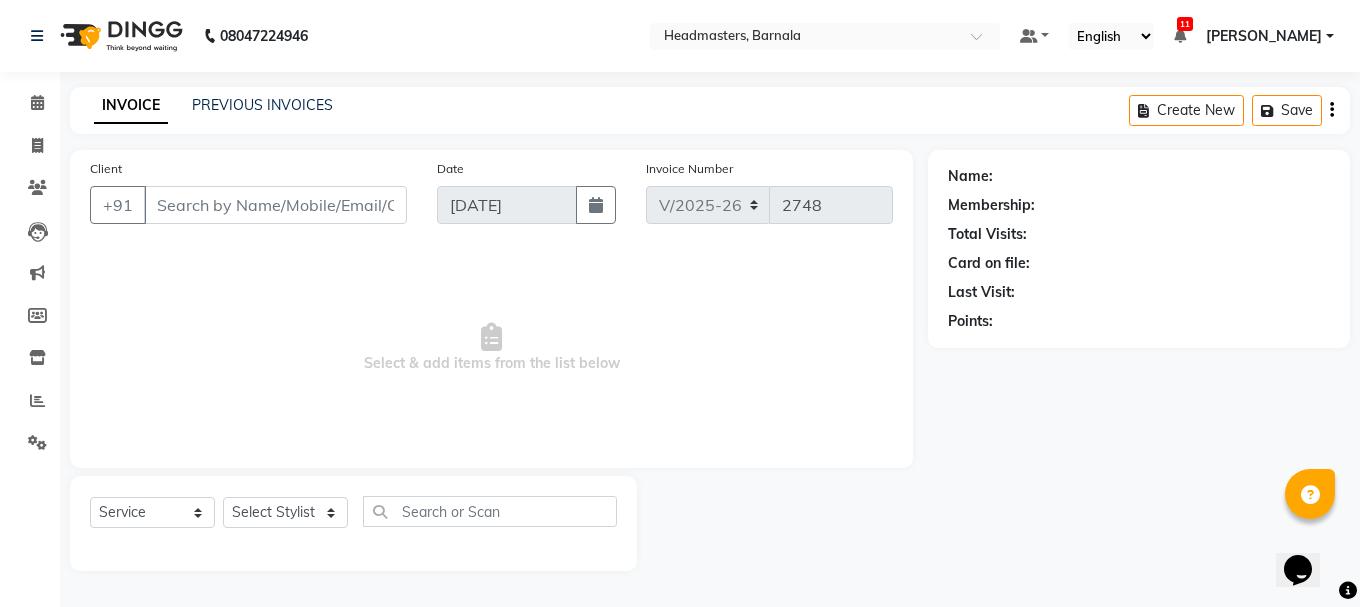 type on "9814615949" 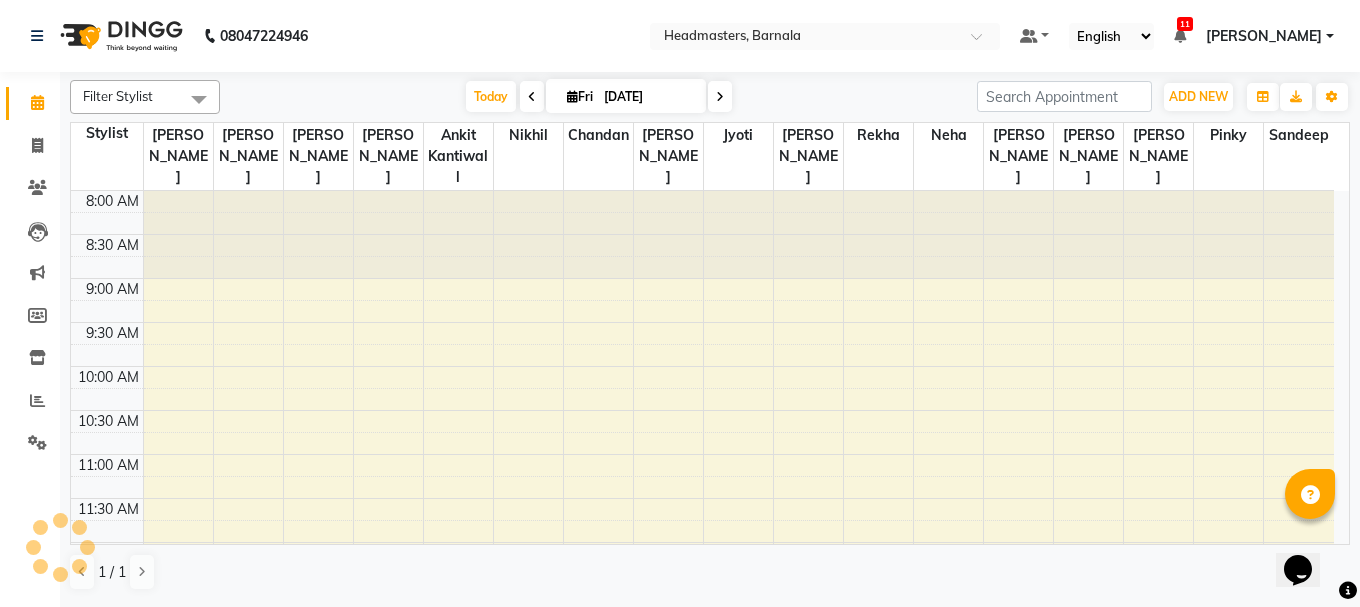 scroll, scrollTop: 0, scrollLeft: 0, axis: both 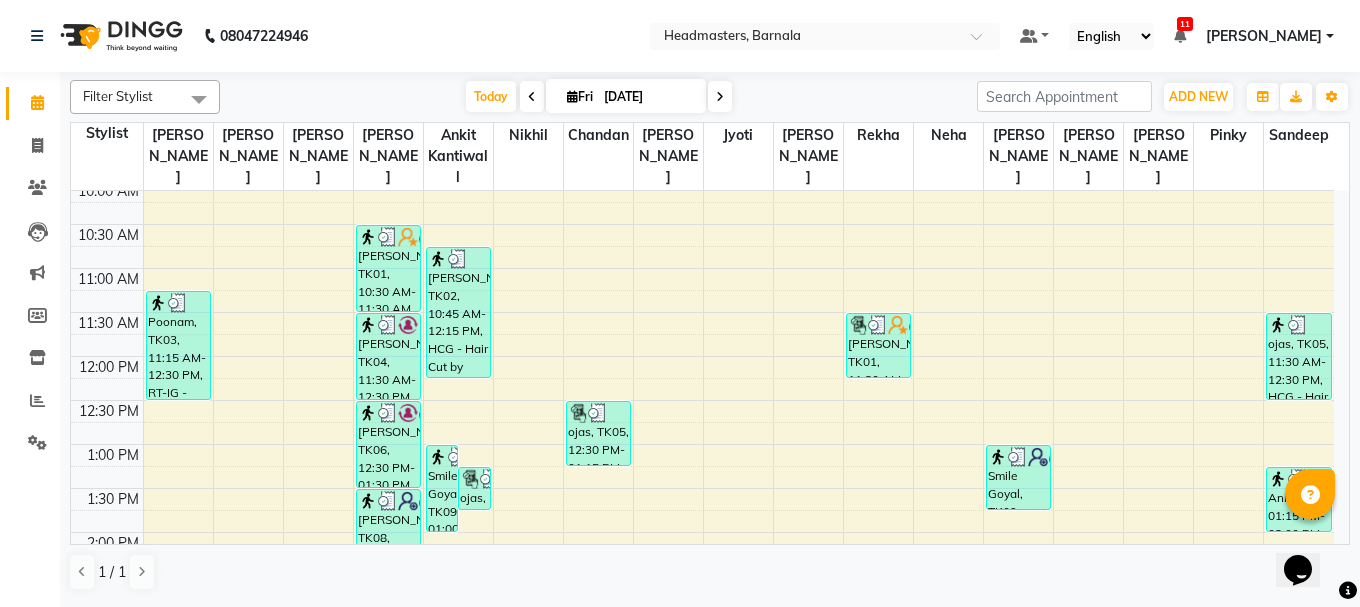 click on "8:00 AM 8:30 AM 9:00 AM 9:30 AM 10:00 AM 10:30 AM 11:00 AM 11:30 AM 12:00 PM 12:30 PM 1:00 PM 1:30 PM 2:00 PM 2:30 PM 3:00 PM 3:30 PM 4:00 PM 4:30 PM 5:00 PM 5:30 PM 6:00 PM 6:30 PM 7:00 PM 7:30 PM 8:00 PM 8:30 PM     [GEOGRAPHIC_DATA], TK03, 11:15 AM-12:30 PM, RT-IG - Igora Root Touchup(one inch only)     [PERSON_NAME], TK12, 03:00 PM-06:00 PM, Reb - Rebonding     [PERSON_NAME], TK10, 02:30 PM-03:30 PM, HCG - Hair Cut by Senior Hair Stylist     [PERSON_NAME], TK11, 03:00 PM-04:00 PM, HCG - Hair Cut by Senior Hair Stylist     [PERSON_NAME], TK01, 10:30 AM-11:30 AM, HCG - Hair Cut by Senior Hair Stylist     [PERSON_NAME], TK04, 11:30 AM-12:30 PM, HCG - Hair Cut by Senior Hair Stylist     [PERSON_NAME], TK06, 12:30 PM-01:30 PM, HCG - Hair Cut by Senior Hair Stylist     [PERSON_NAME], TK08, 01:30 PM-02:30 PM, HCG - Hair Cut by Senior Hair Stylist     Smile Goyal, TK09, 01:00 PM-02:00 PM, HCG - Hair Cut by Senior Hair Stylist     ojas, TK05, 01:15 PM-01:45 PM, BRD-clre - [PERSON_NAME] Color Essensity         ojas, TK05, 12:30 PM-01:15 PM, PC1 - Pedicures Classic" at bounding box center [710, 368] 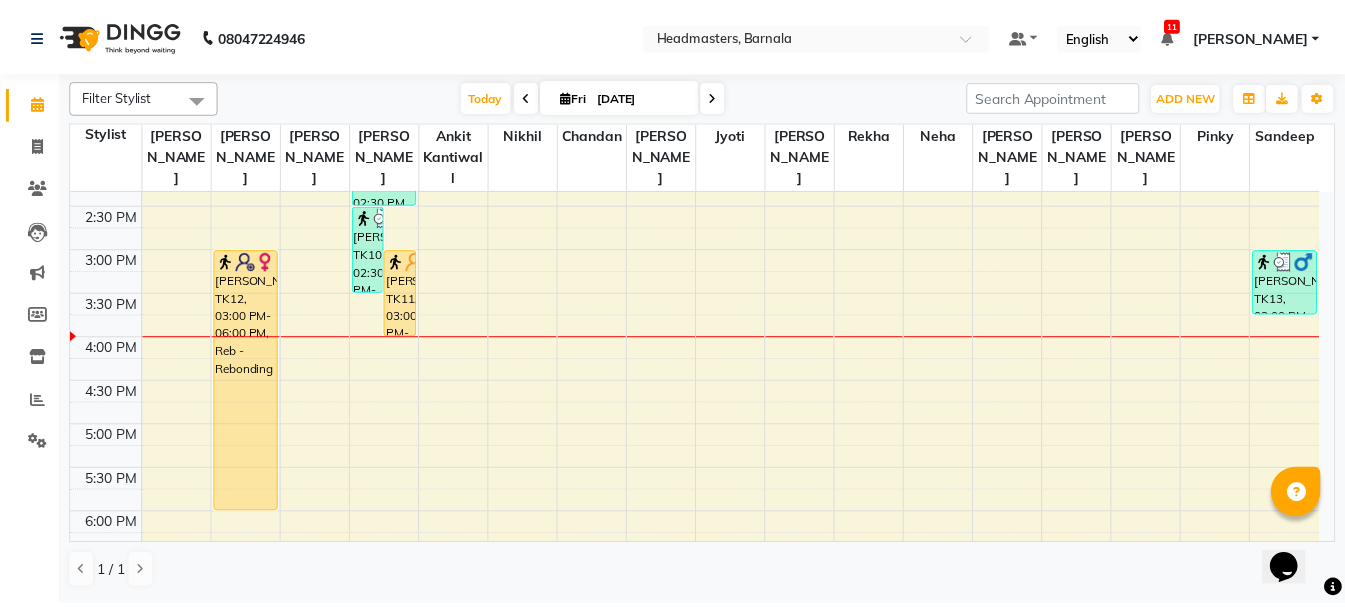 scroll, scrollTop: 610, scrollLeft: 0, axis: vertical 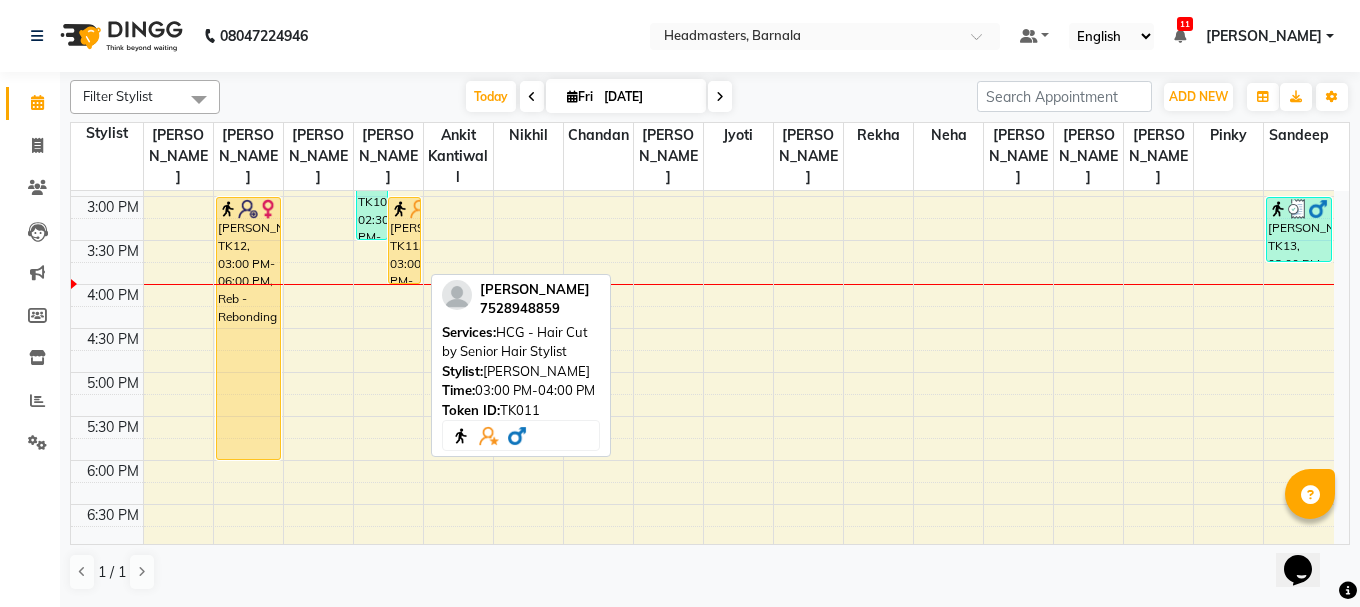 click on "[PERSON_NAME], TK11, 03:00 PM-04:00 PM, HCG - Hair Cut by Senior Hair Stylist" at bounding box center (404, 240) 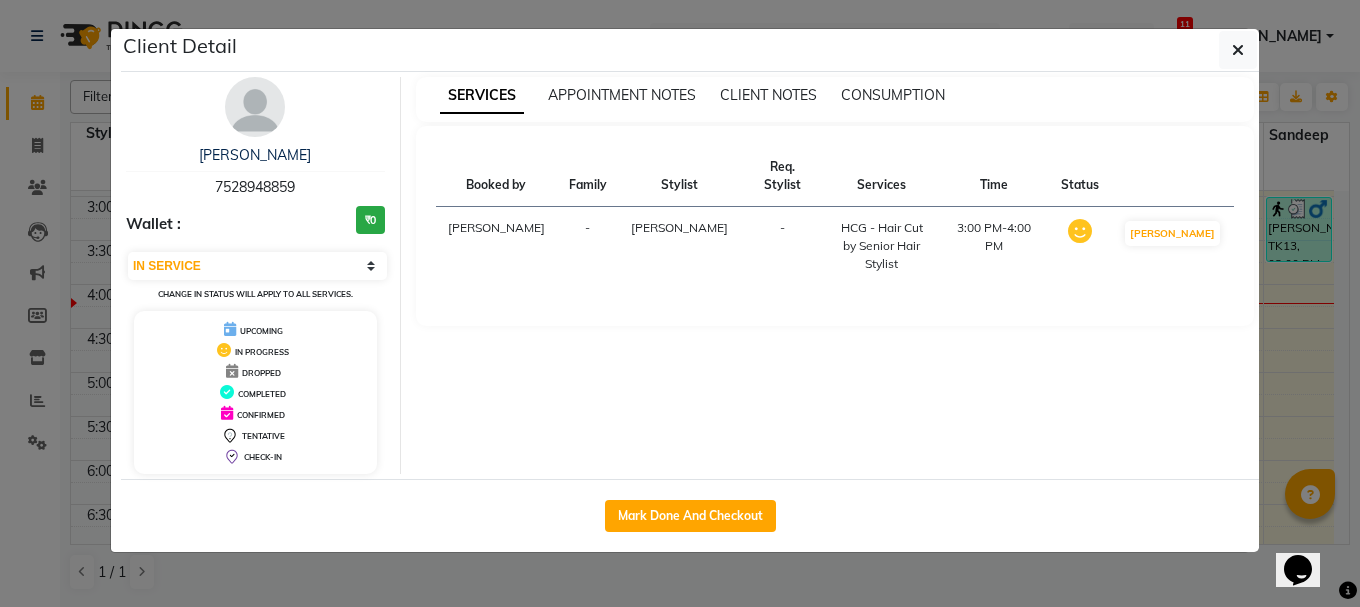 type 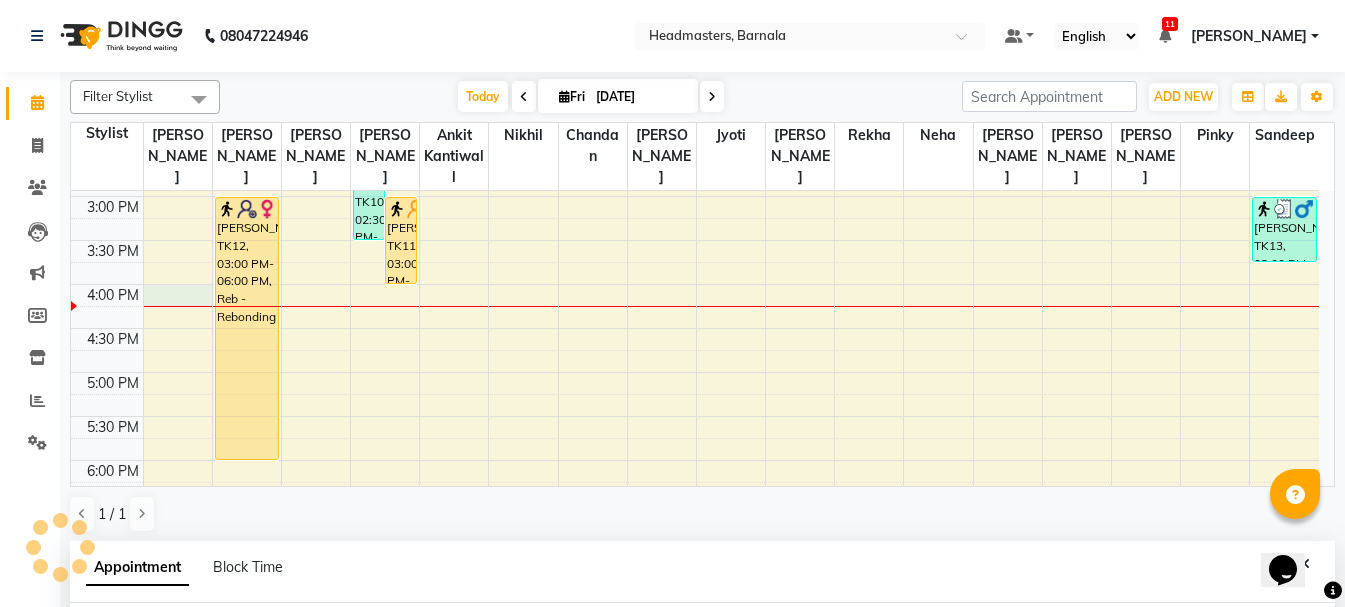 scroll, scrollTop: 389, scrollLeft: 0, axis: vertical 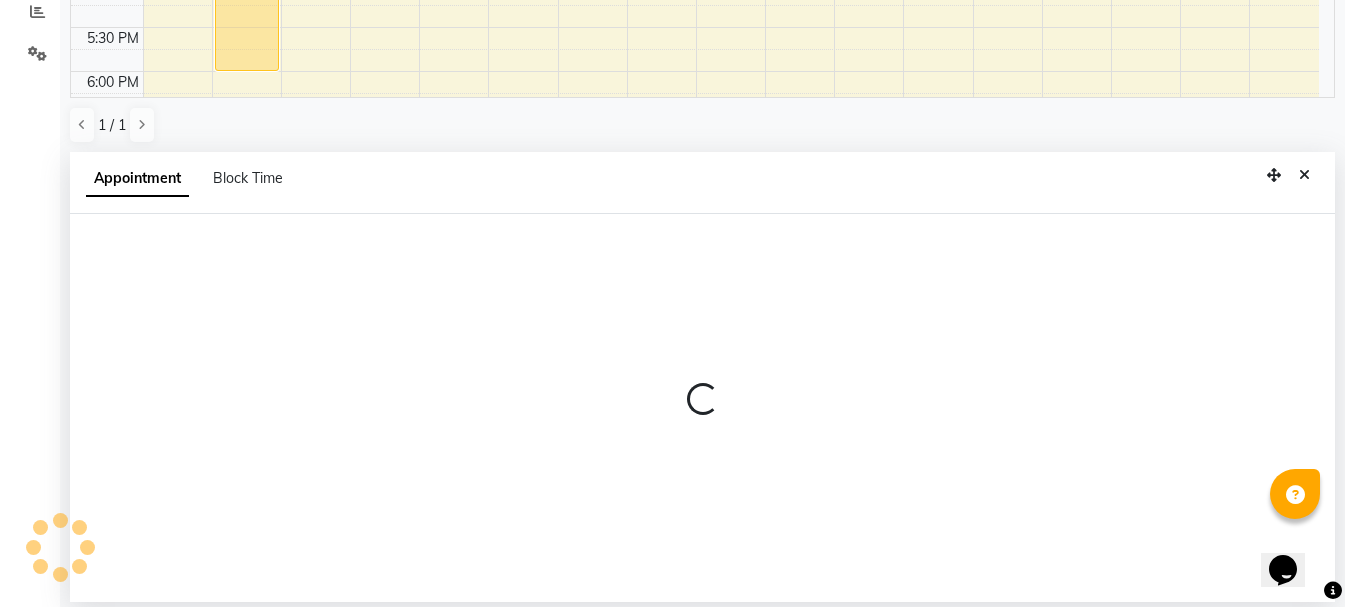 select on "67274" 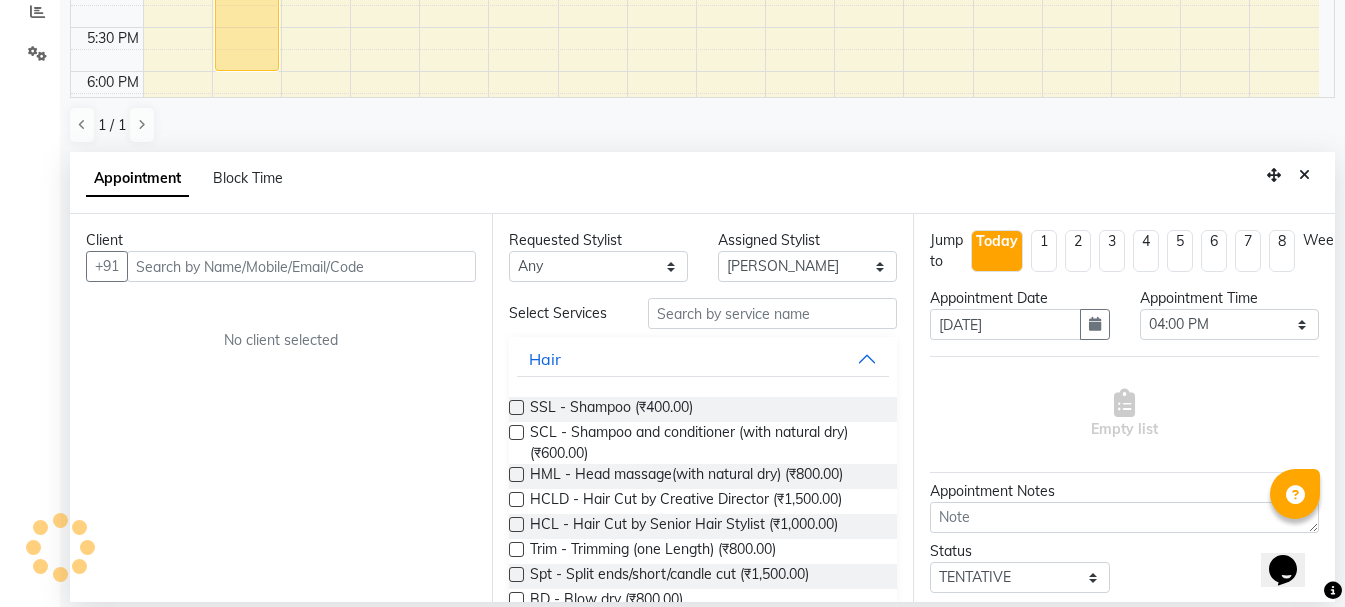 click at bounding box center (301, 266) 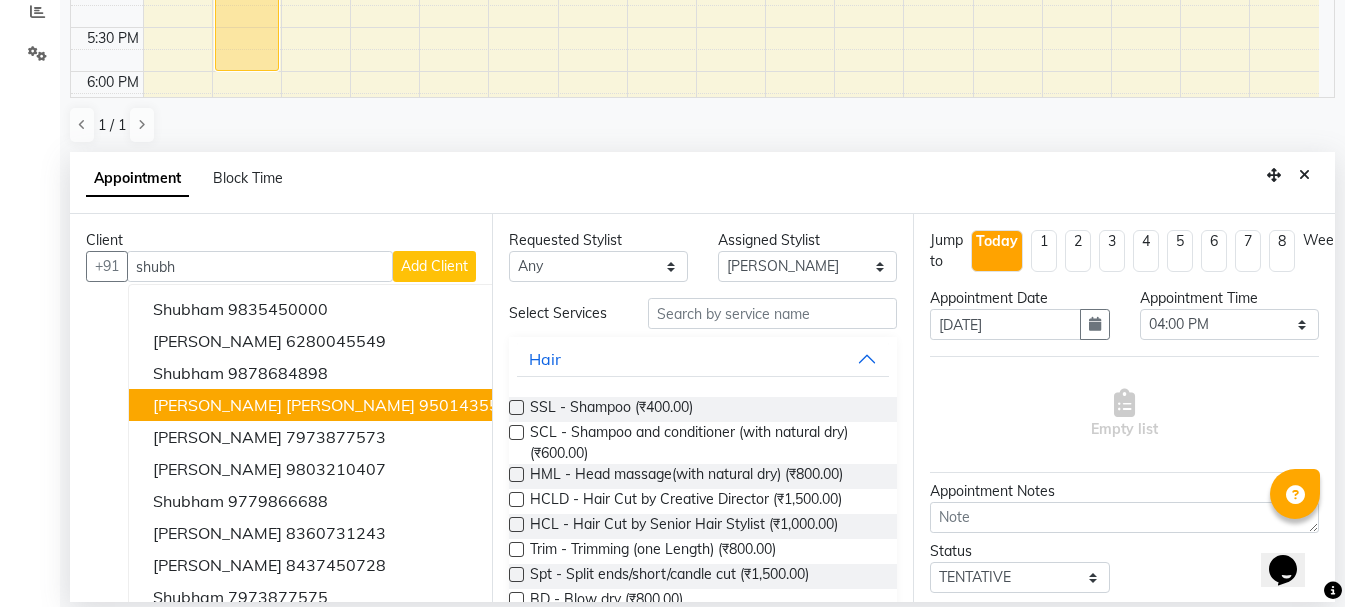 click on "9501435598" at bounding box center (469, 405) 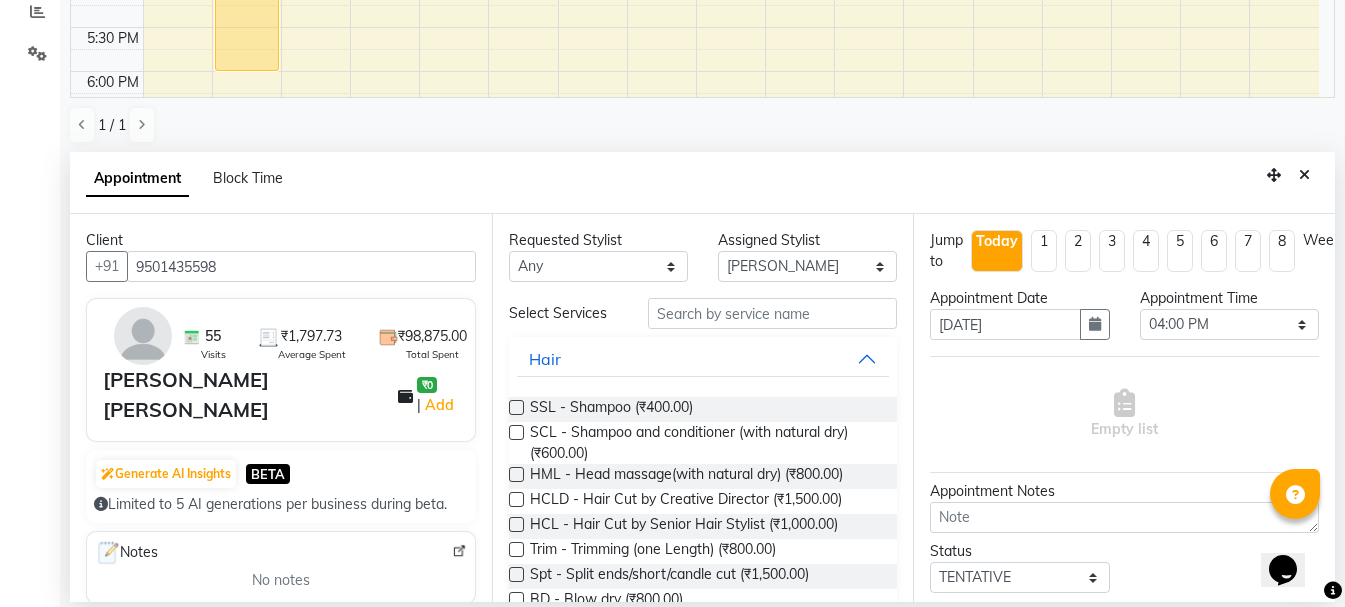 type on "9501435598" 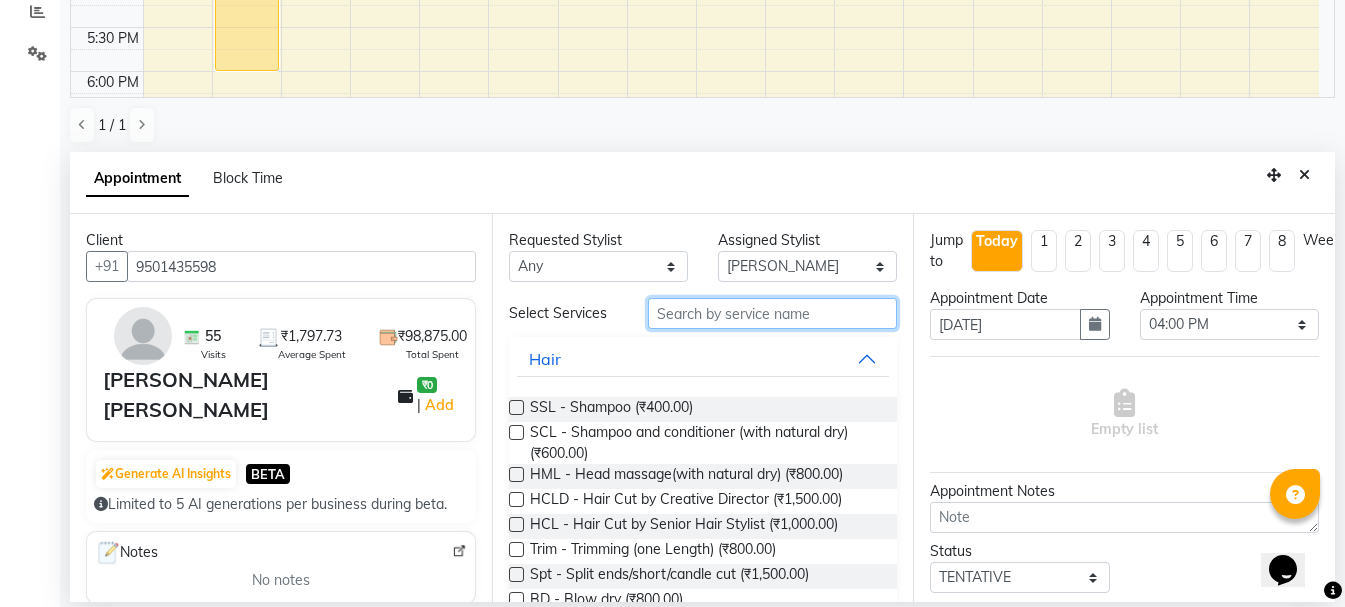 click at bounding box center (772, 313) 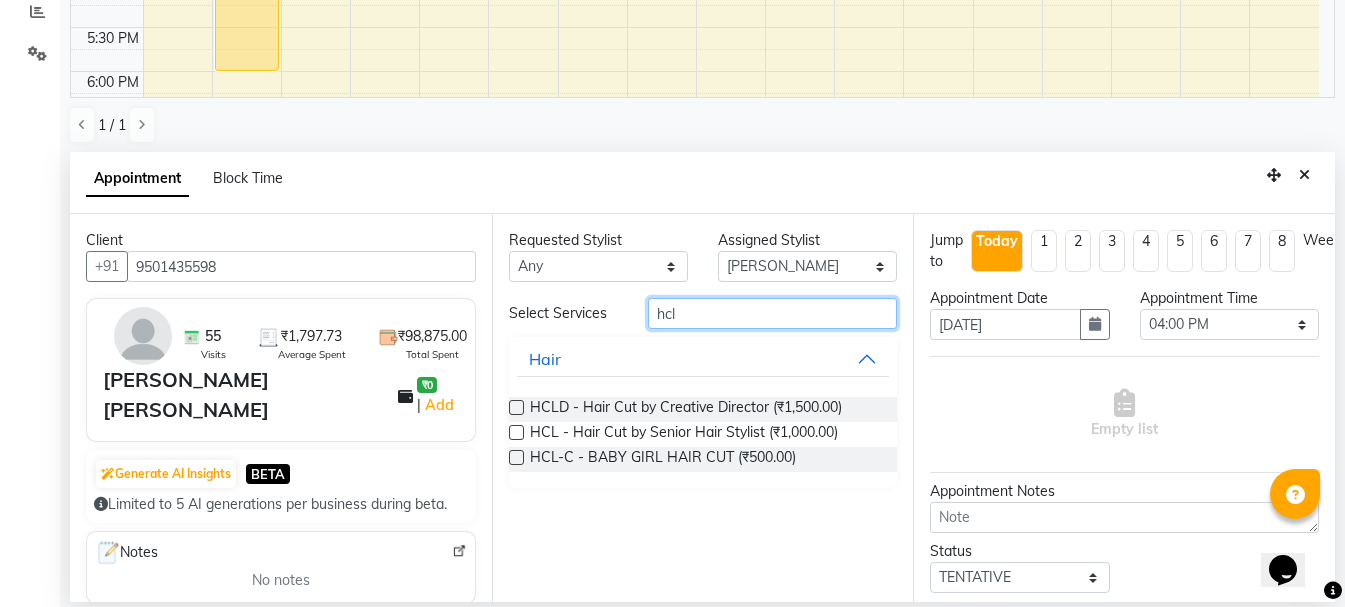 type on "hcl" 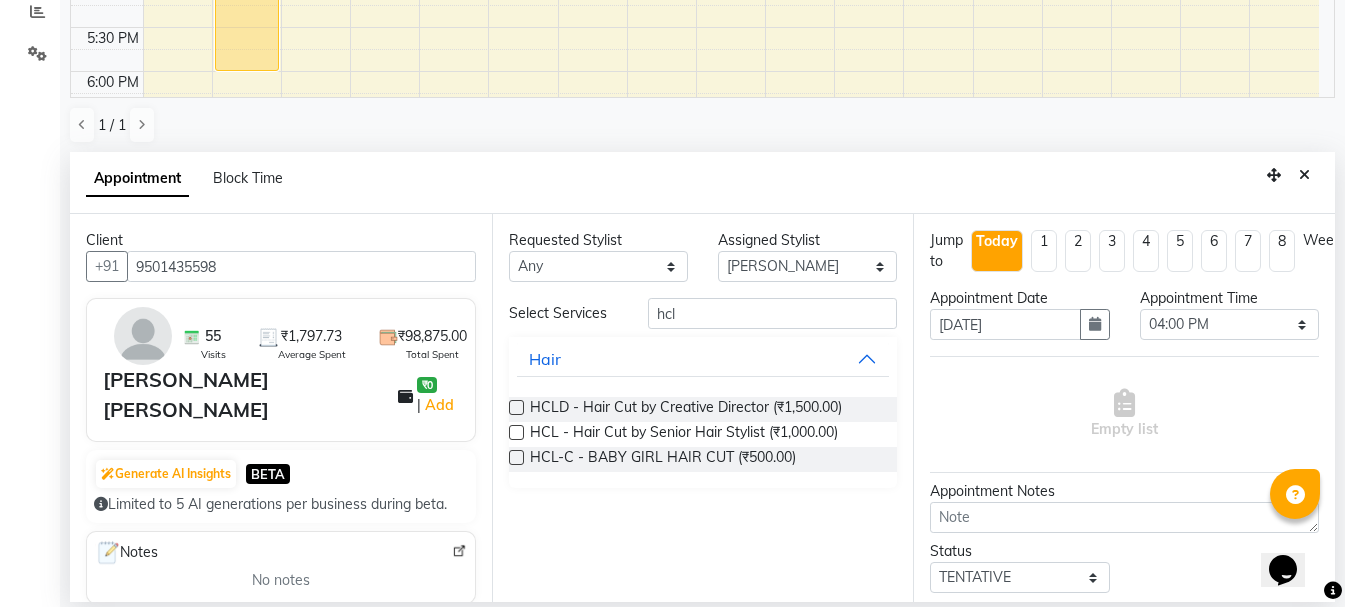 click at bounding box center (515, 436) 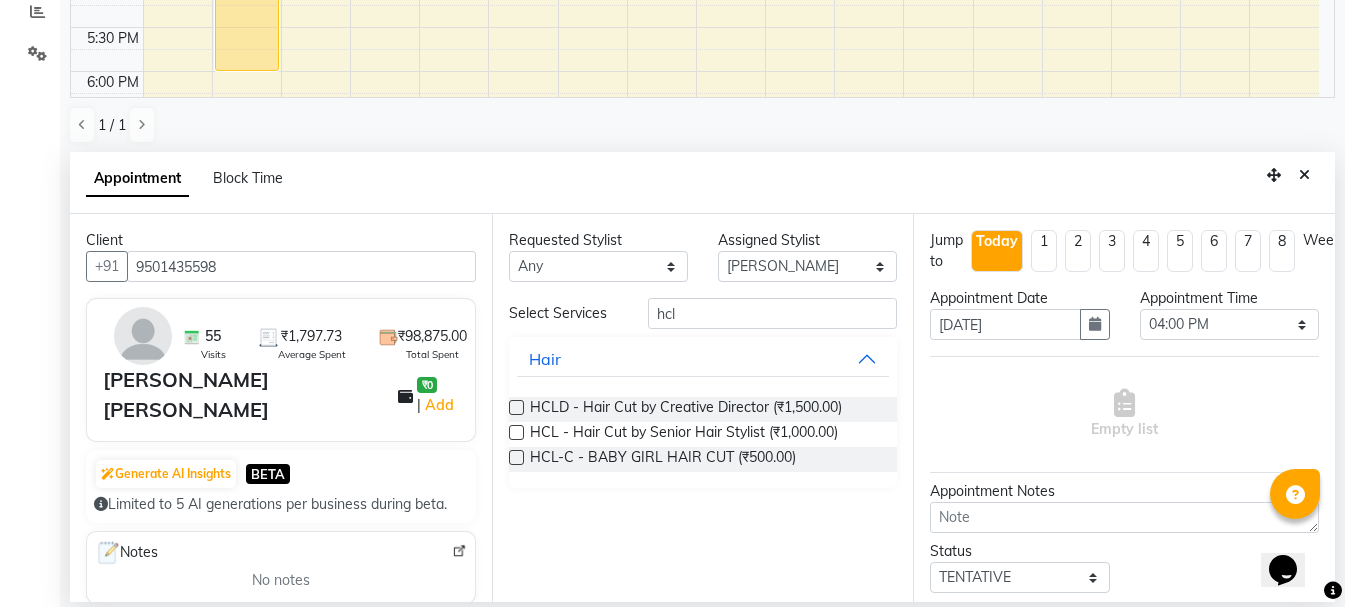 click at bounding box center (516, 432) 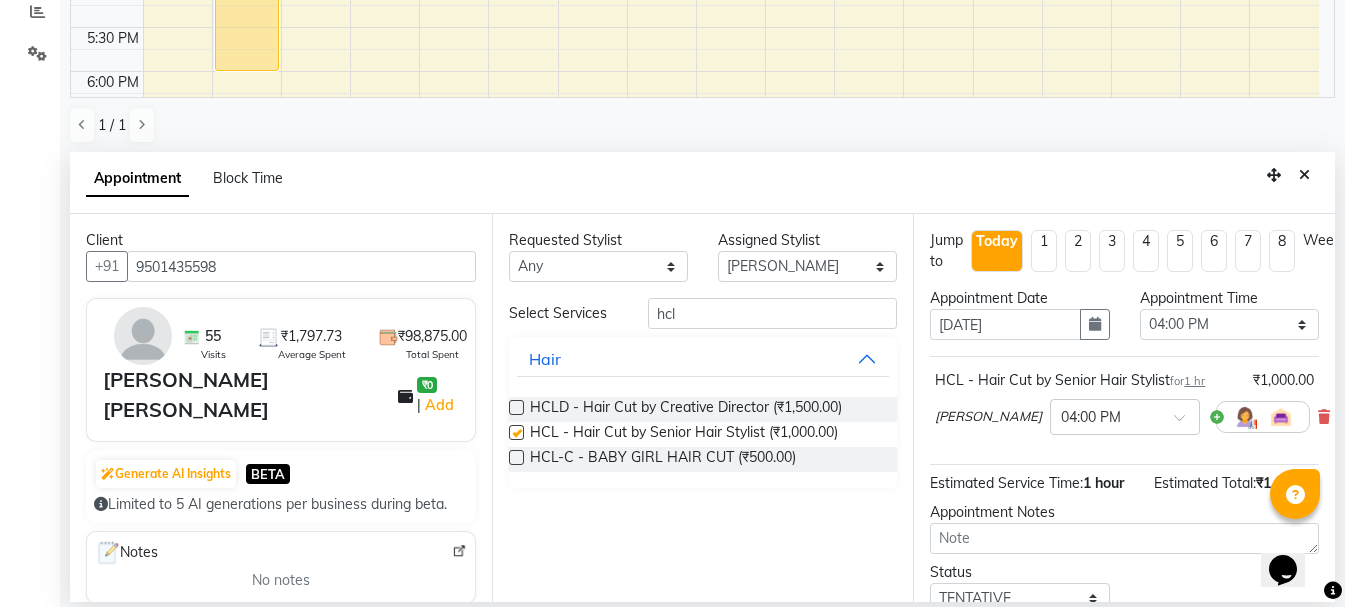 checkbox on "false" 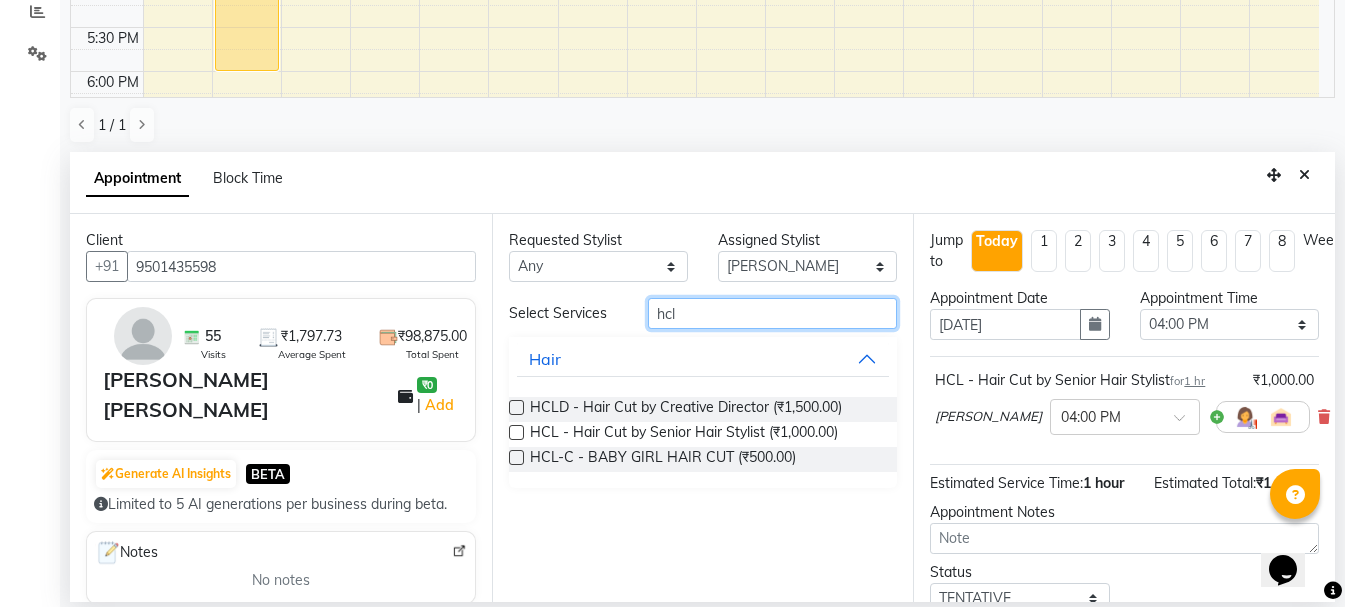 drag, startPoint x: 706, startPoint y: 321, endPoint x: 535, endPoint y: 359, distance: 175.17134 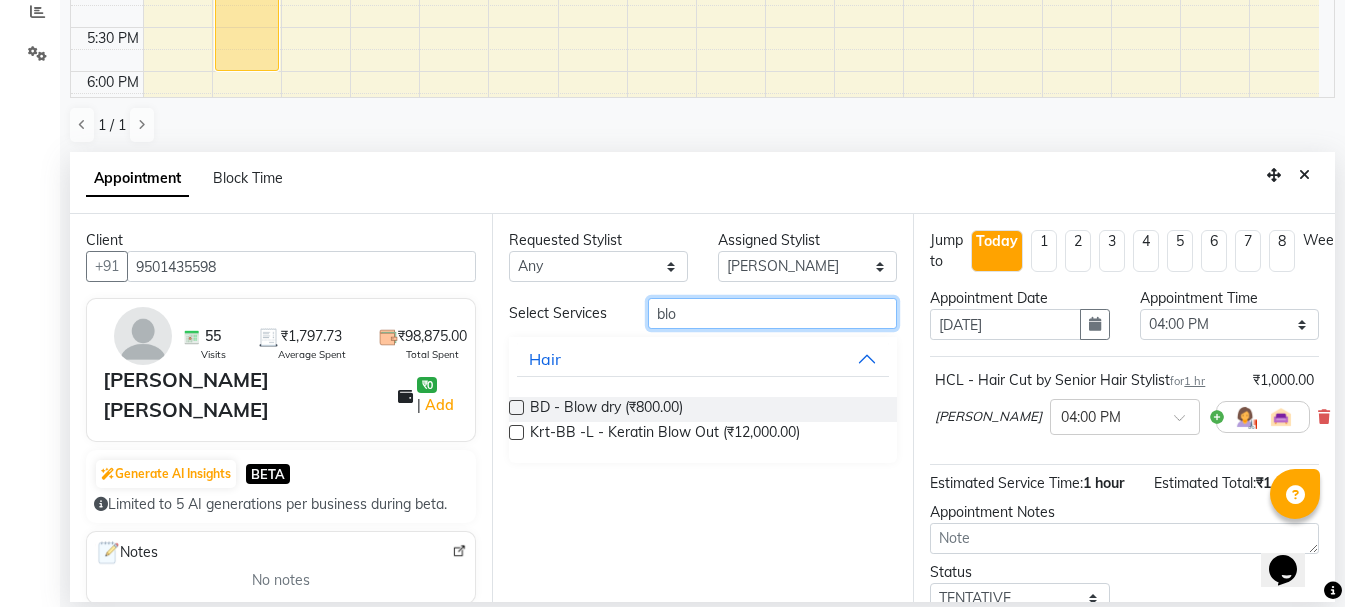 type on "blo" 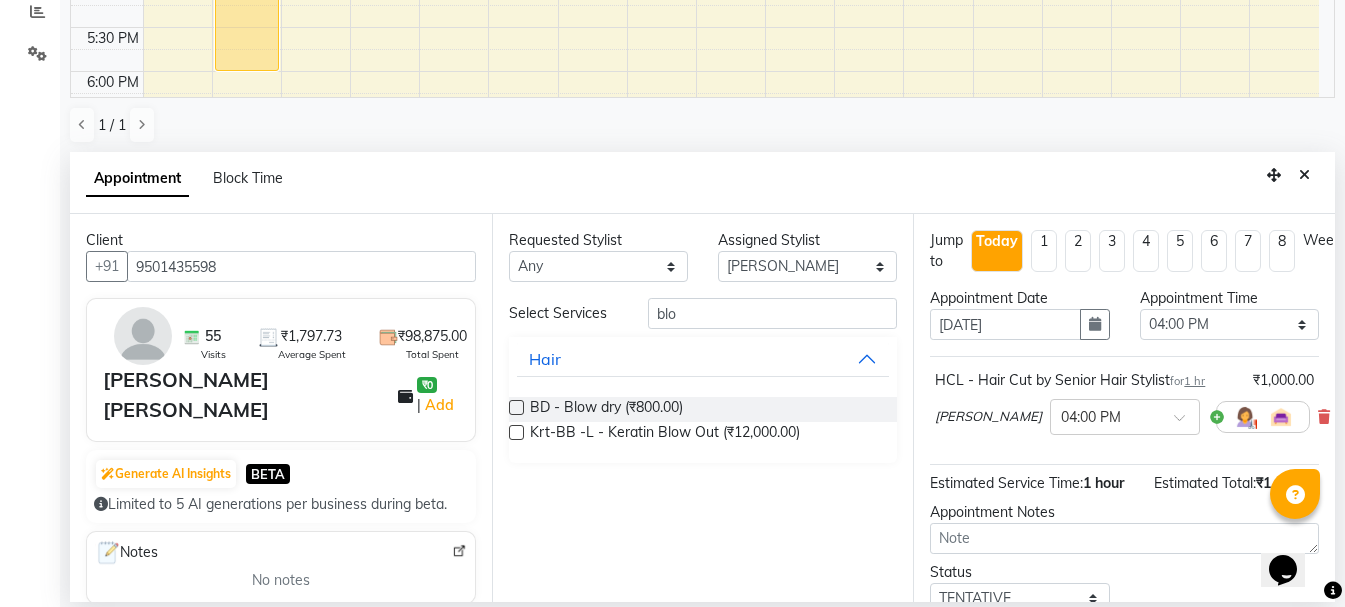 click at bounding box center (516, 407) 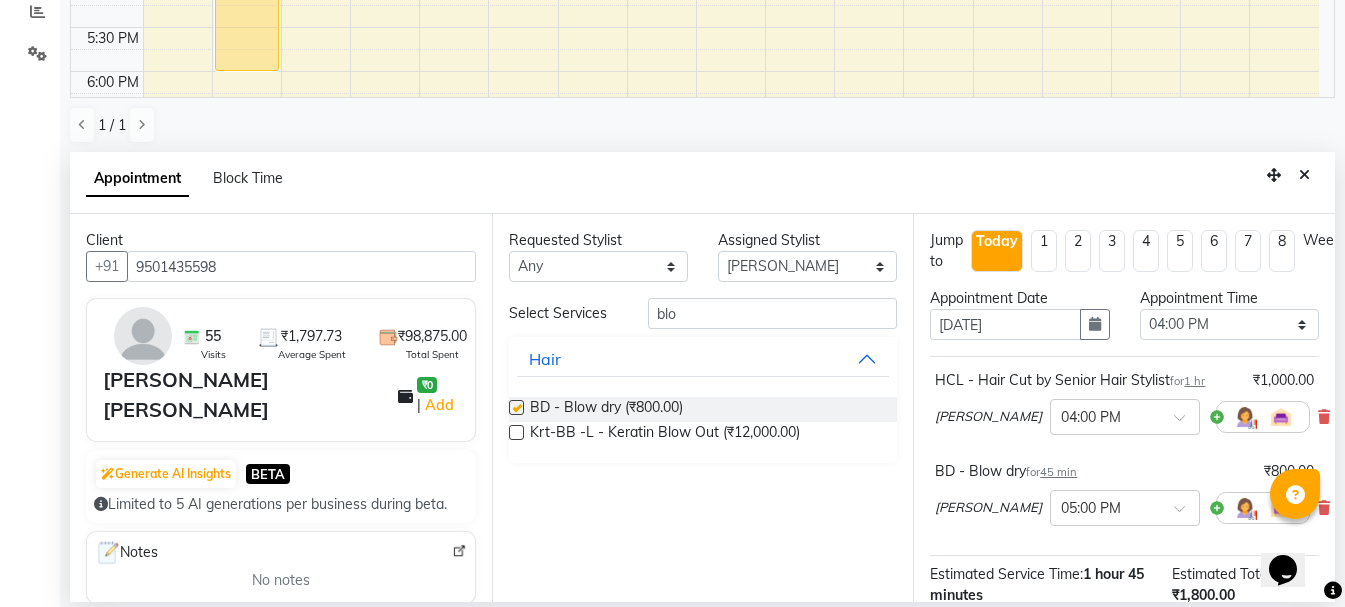 checkbox on "false" 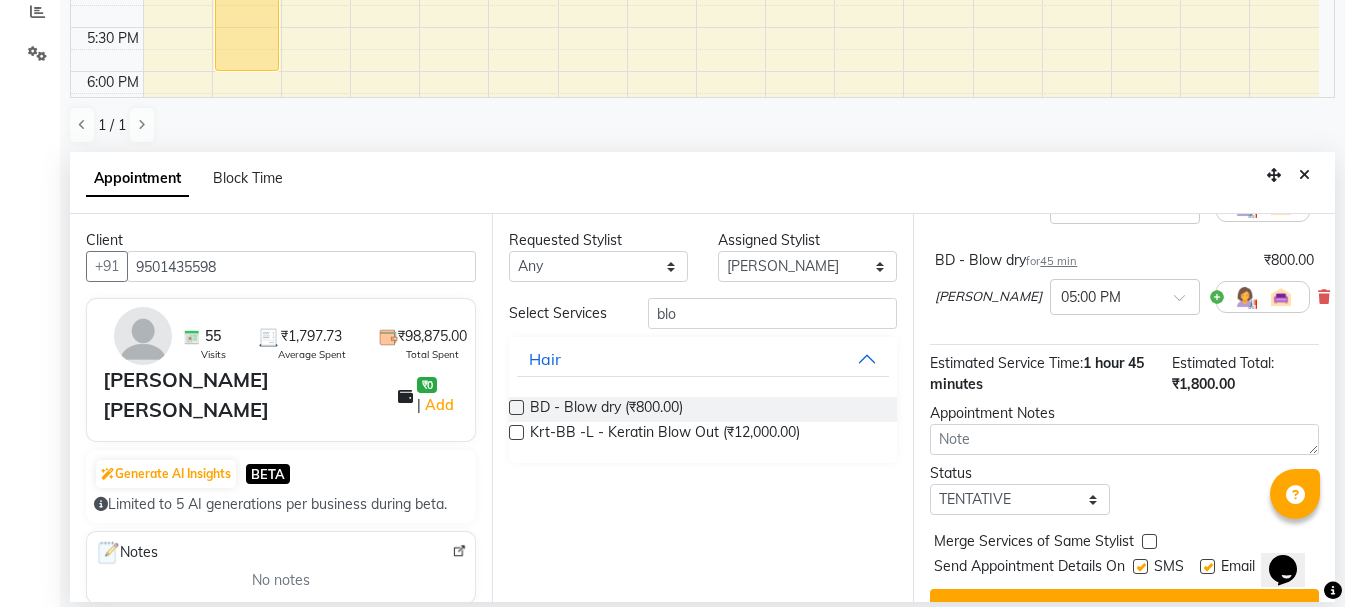 scroll, scrollTop: 265, scrollLeft: 0, axis: vertical 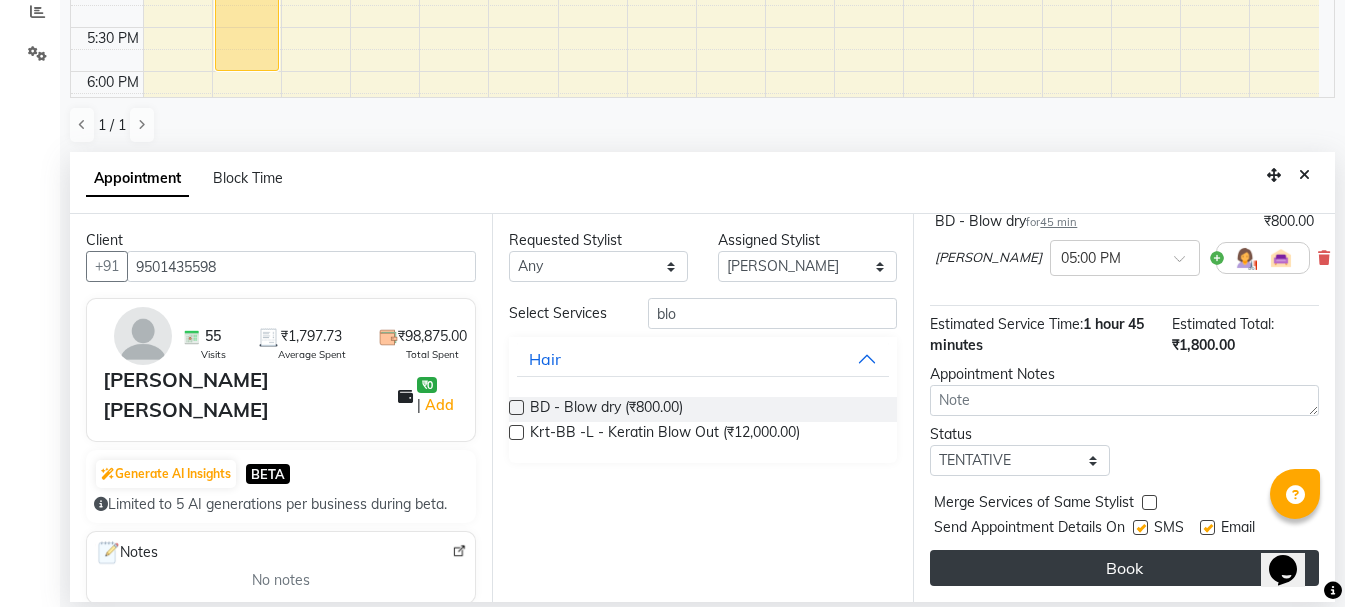 click on "Book" at bounding box center [1124, 568] 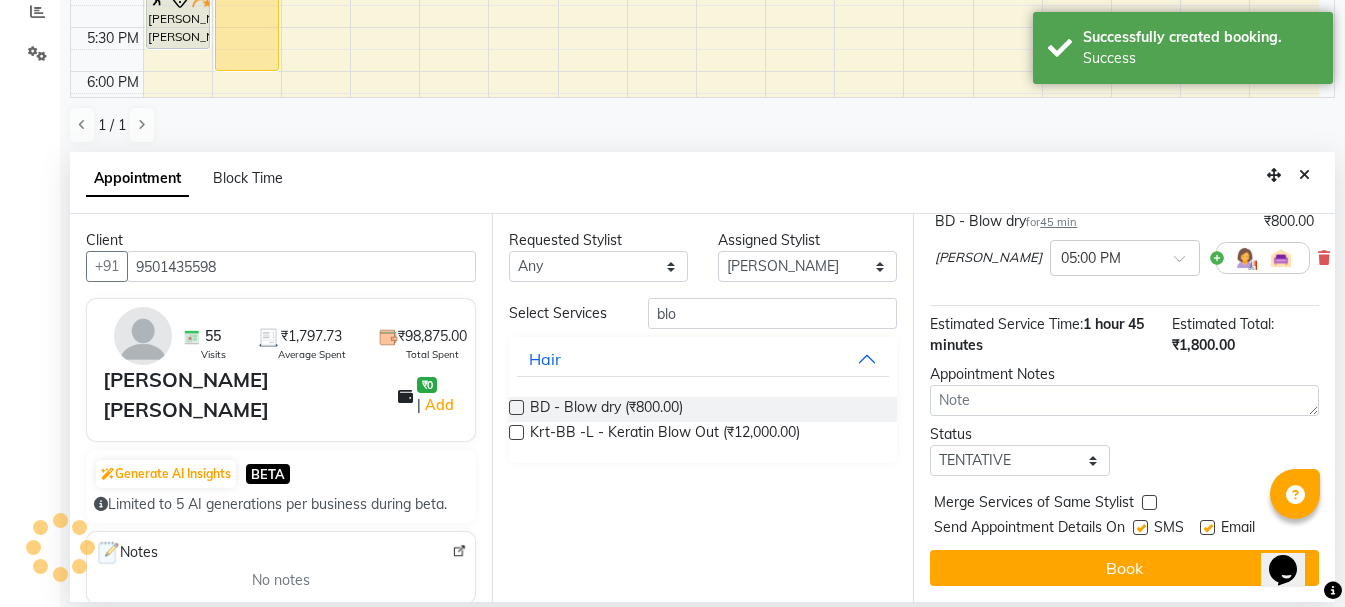 scroll, scrollTop: 0, scrollLeft: 0, axis: both 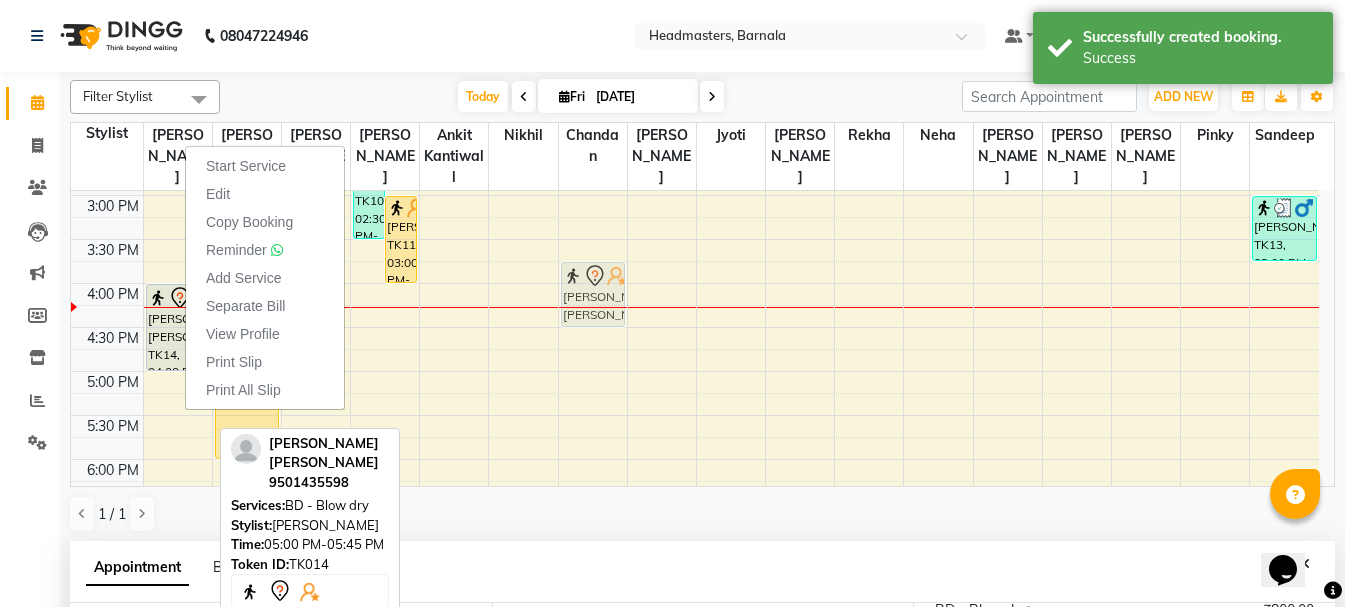 drag, startPoint x: 178, startPoint y: 417, endPoint x: 572, endPoint y: 313, distance: 407.49478 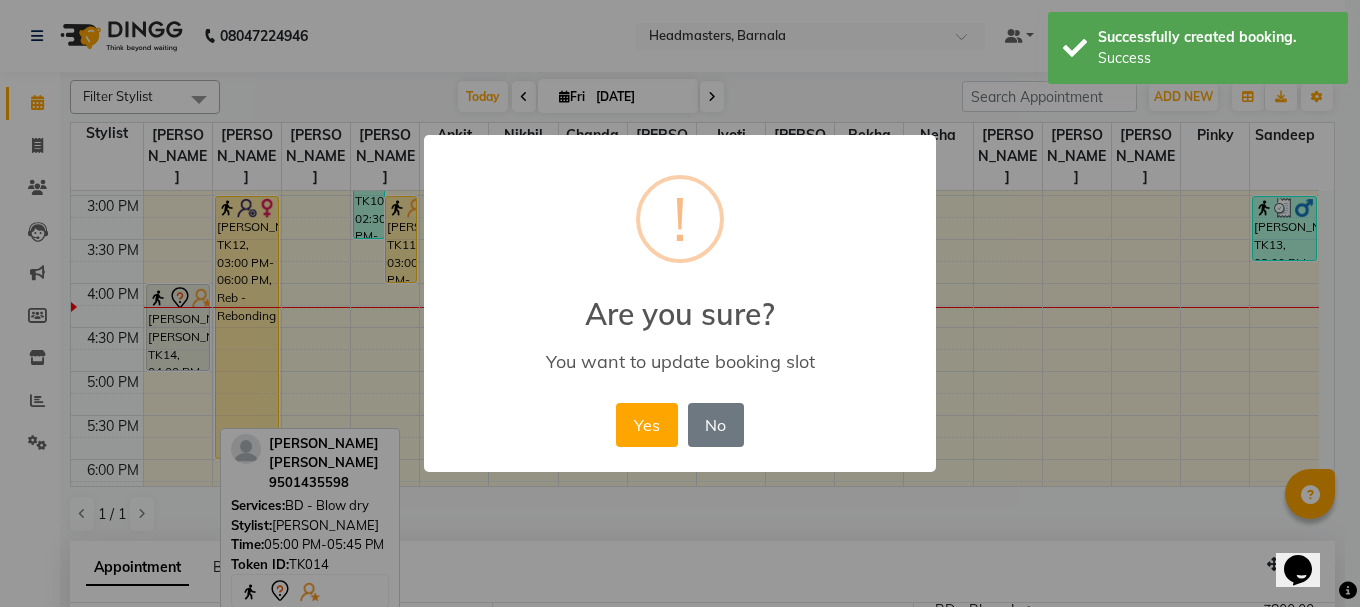 drag, startPoint x: 644, startPoint y: 424, endPoint x: 107, endPoint y: 461, distance: 538.2732 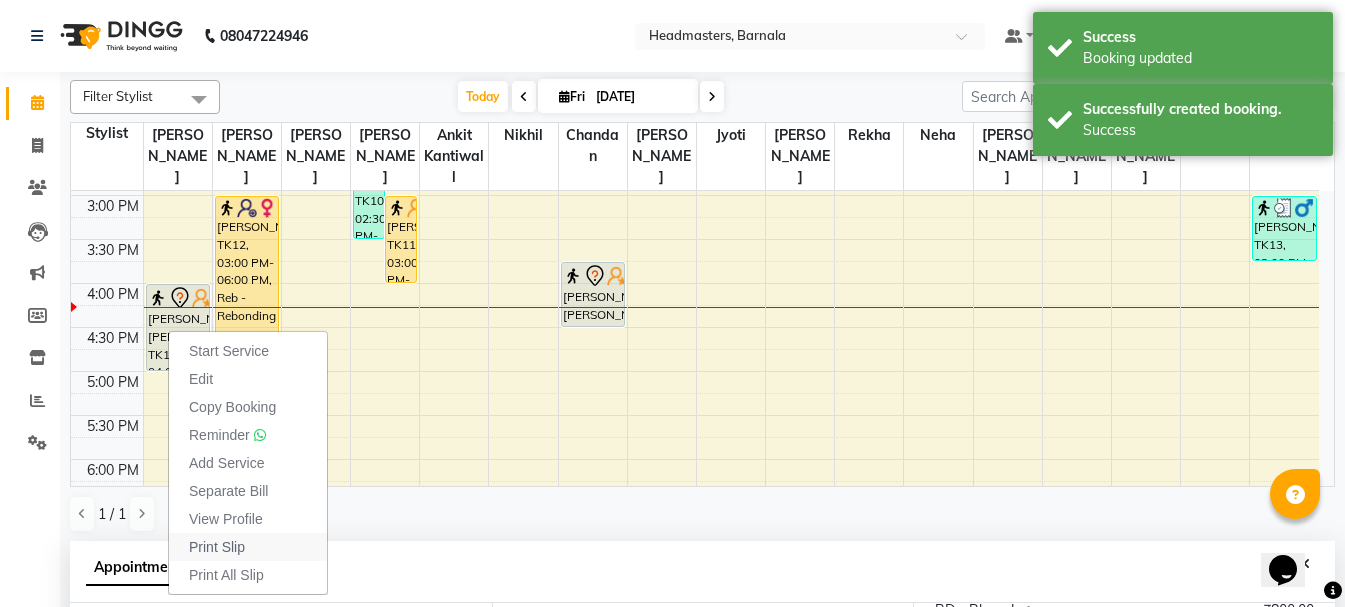 click on "Print Slip" at bounding box center [217, 547] 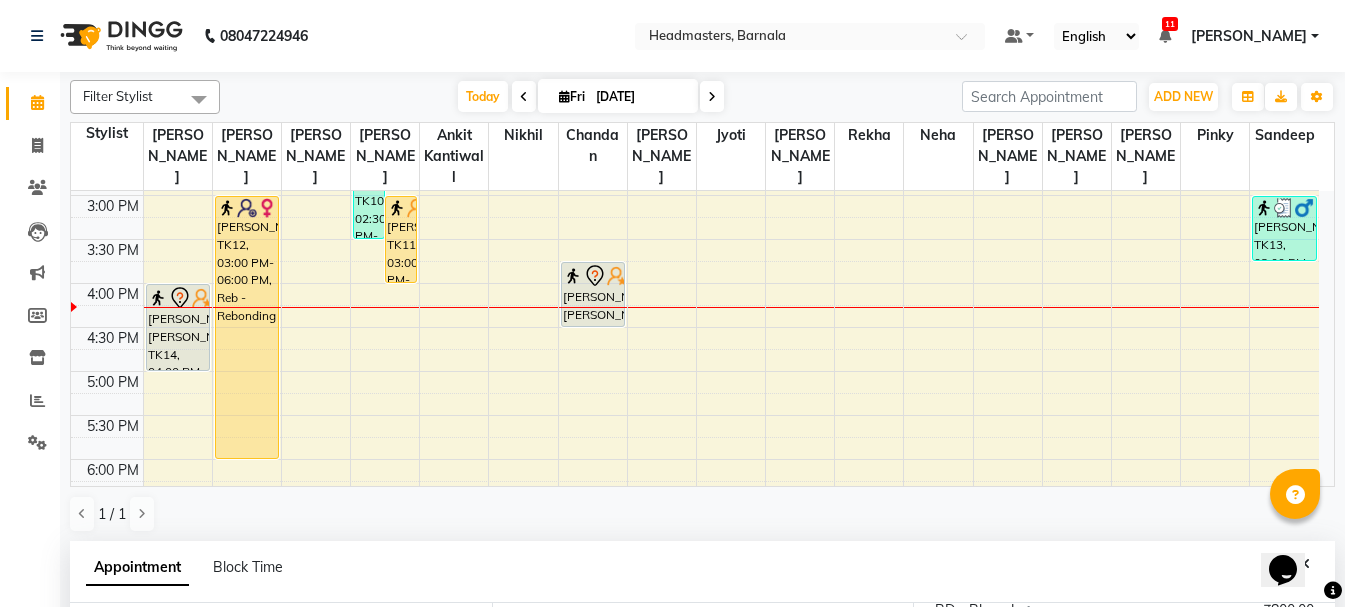 click on "8:00 AM 8:30 AM 9:00 AM 9:30 AM 10:00 AM 10:30 AM 11:00 AM 11:30 AM 12:00 PM 12:30 PM 1:00 PM 1:30 PM 2:00 PM 2:30 PM 3:00 PM 3:30 PM 4:00 PM 4:30 PM 5:00 PM 5:30 PM 6:00 PM 6:30 PM 7:00 PM 7:30 PM 8:00 PM 8:30 PM     [GEOGRAPHIC_DATA], TK03, 11:15 AM-12:30 PM, RT-IG - Igora Root Touchup(one inch only)             [PERSON_NAME] [PERSON_NAME], TK14, 04:00 PM-05:00 PM, HCL - Hair Cut by Senior Hair Stylist     [PERSON_NAME], TK12, 03:00 PM-06:00 PM, Reb - Rebonding     [PERSON_NAME], TK10, 02:30 PM-03:30 PM, HCG - Hair Cut by Senior Hair Stylist     [PERSON_NAME], TK11, 03:00 PM-04:00 PM, HCG - Hair Cut by Senior Hair Stylist     [PERSON_NAME], TK01, 10:30 AM-11:30 AM, HCG - Hair Cut by Senior Hair Stylist     [PERSON_NAME], TK04, 11:30 AM-12:30 PM, HCG - Hair Cut by Senior Hair Stylist     [PERSON_NAME], TK06, 12:30 PM-01:30 PM, HCG - Hair Cut by Senior Hair Stylist     [PERSON_NAME], TK08, 01:30 PM-02:30 PM, HCG - Hair Cut by Senior Hair Stylist     Smile Goyal, TK09, 01:00 PM-02:00 PM, HCG - Hair Cut by Senior Hair Stylist" at bounding box center (695, 151) 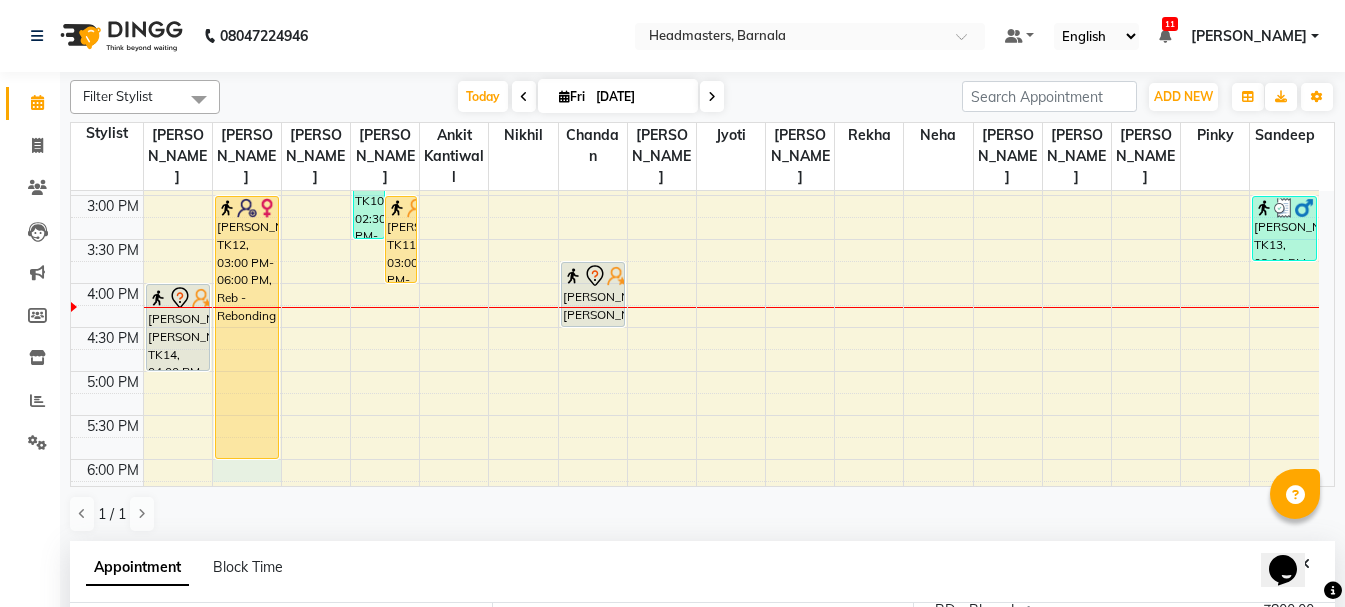 scroll, scrollTop: 389, scrollLeft: 0, axis: vertical 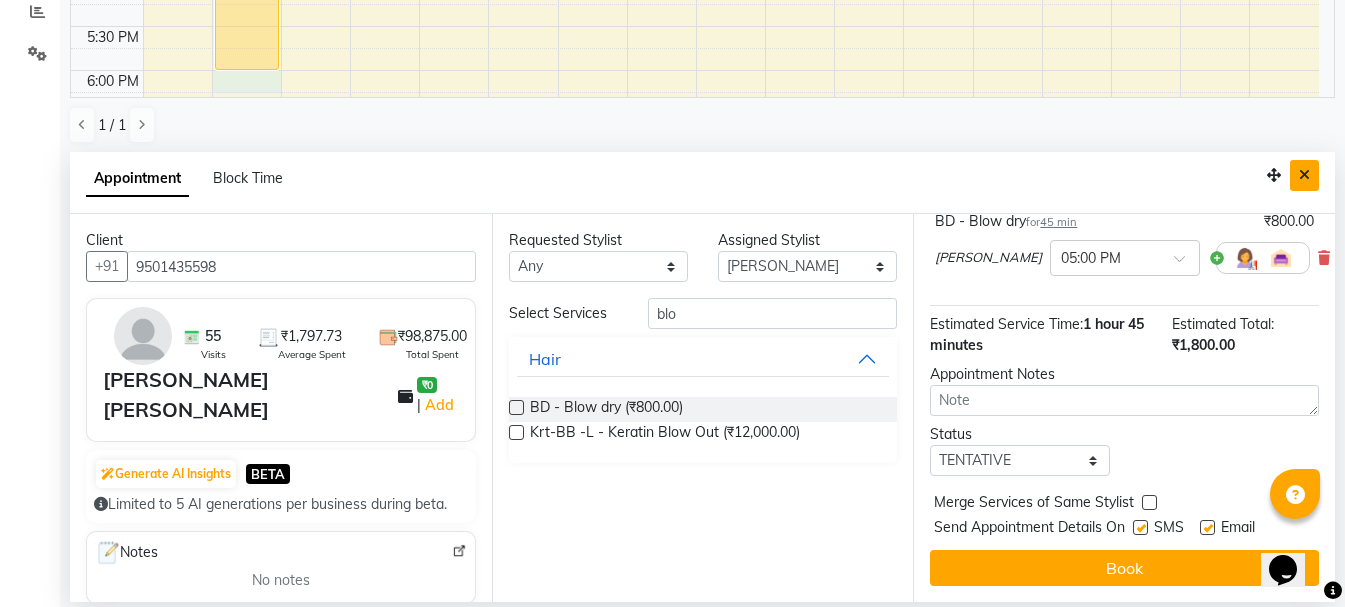 click at bounding box center (1304, 175) 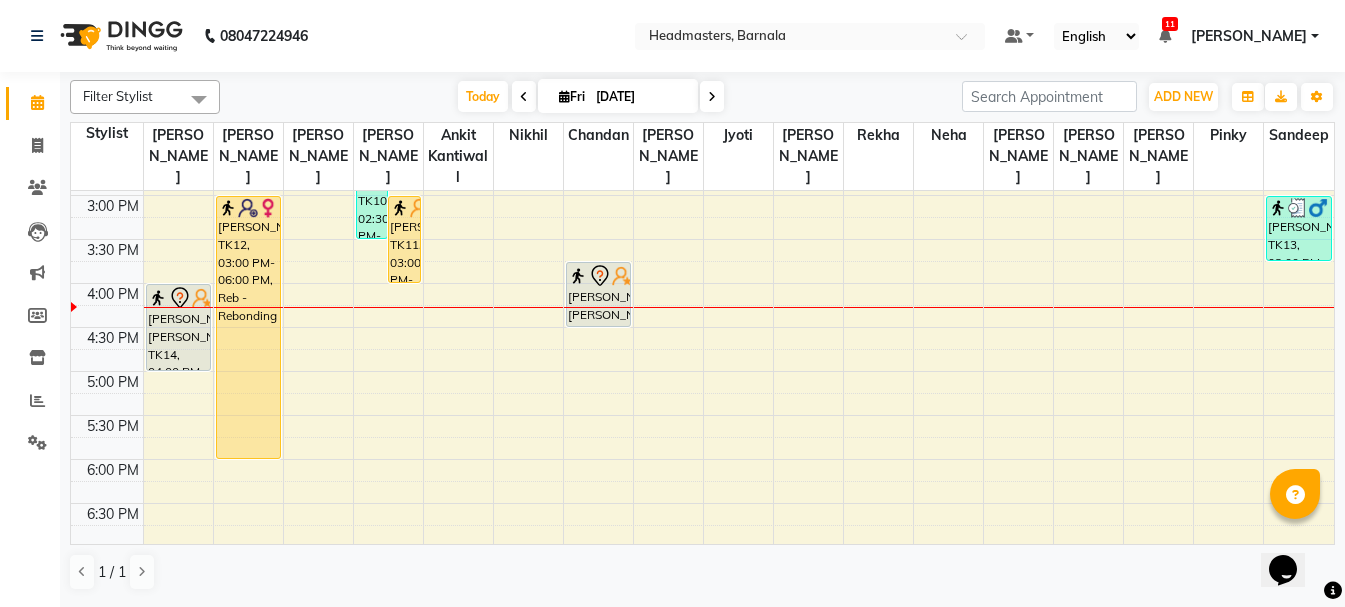scroll, scrollTop: 0, scrollLeft: 0, axis: both 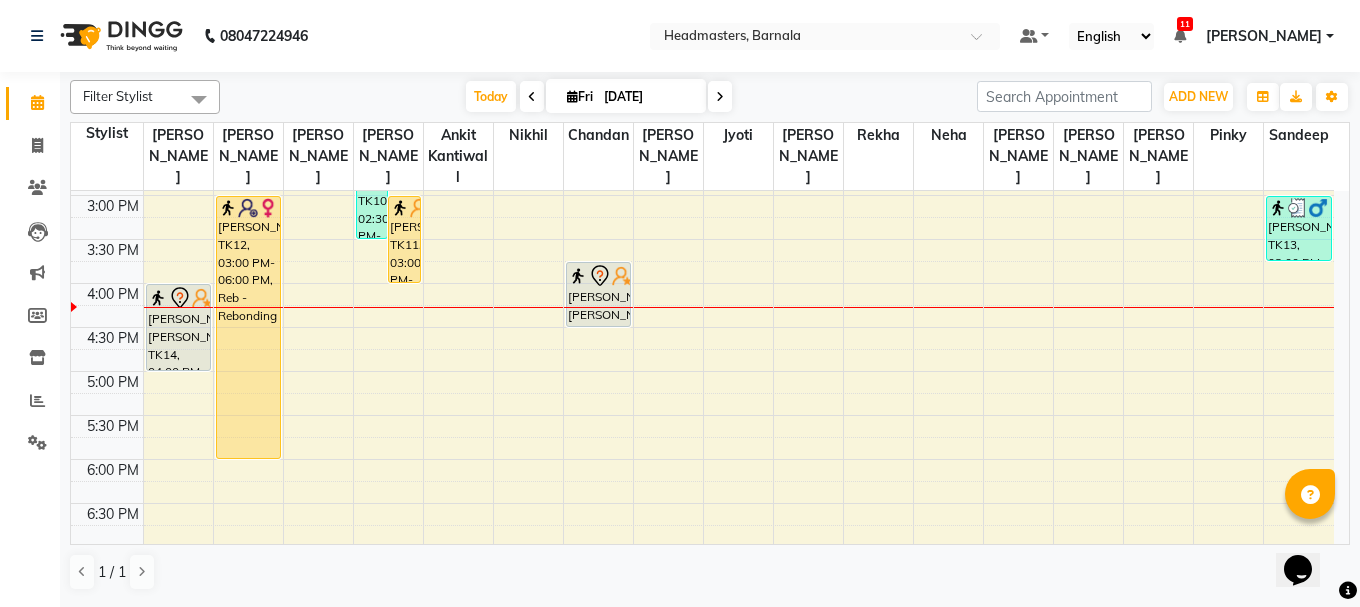select on "67275" 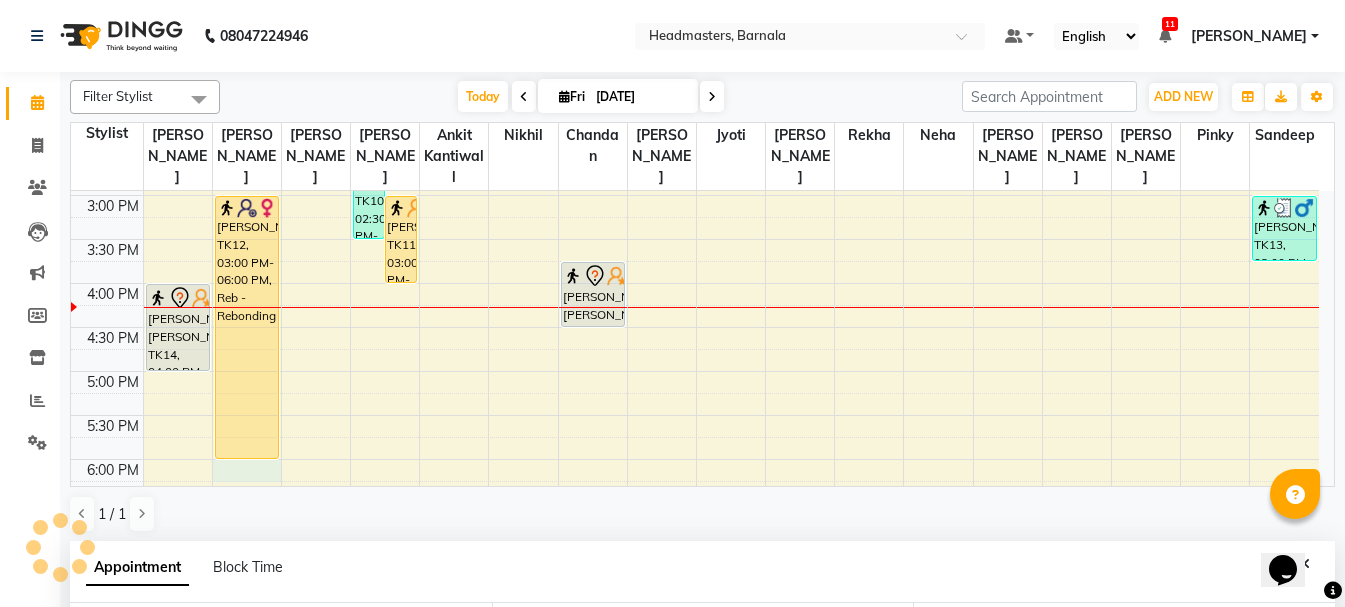scroll, scrollTop: 352, scrollLeft: 0, axis: vertical 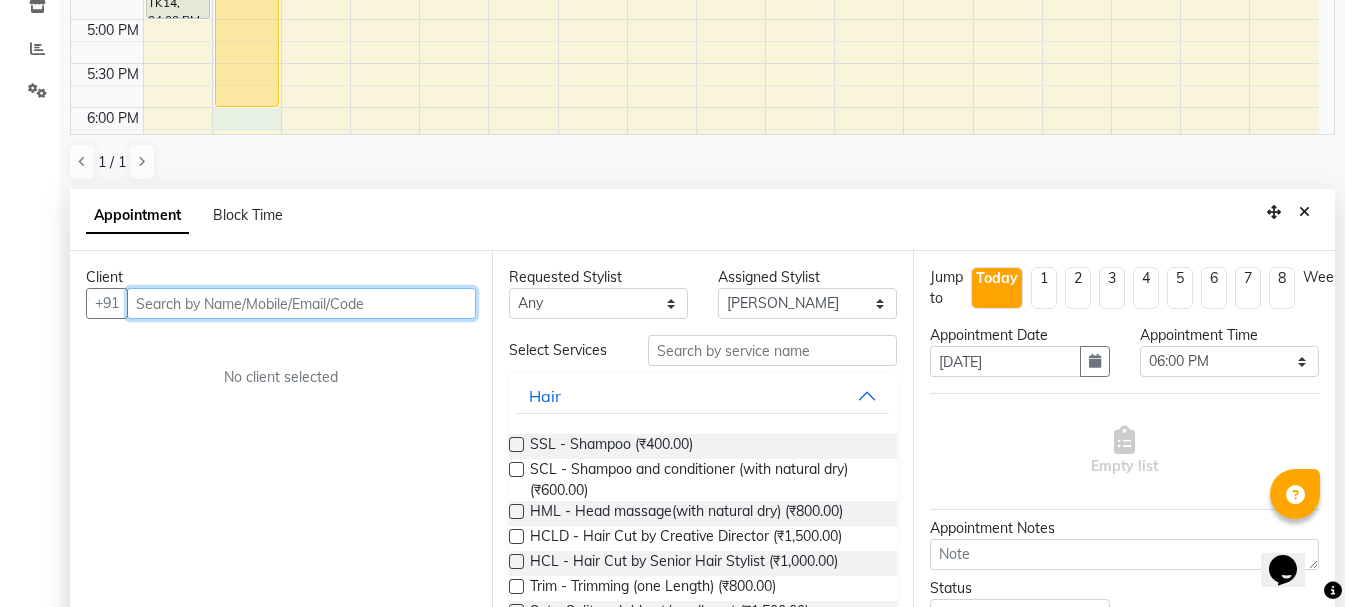 click at bounding box center [301, 303] 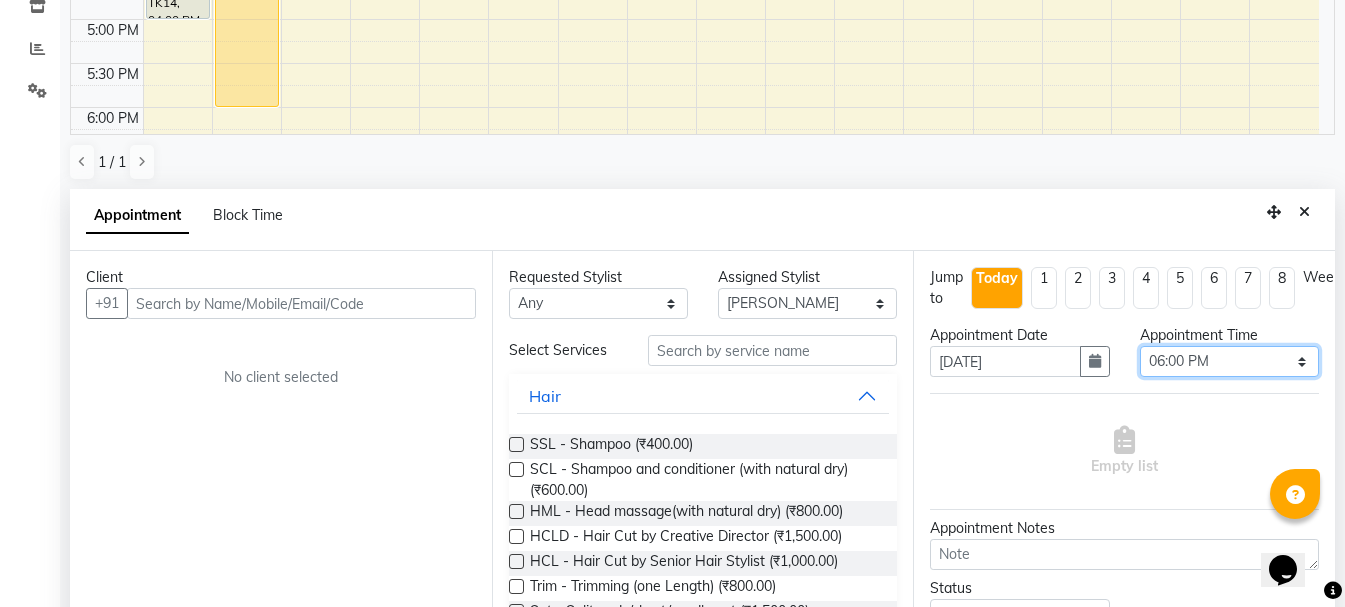 click on "Select 09:00 AM 09:15 AM 09:30 AM 09:45 AM 10:00 AM 10:15 AM 10:30 AM 10:45 AM 11:00 AM 11:15 AM 11:30 AM 11:45 AM 12:00 PM 12:15 PM 12:30 PM 12:45 PM 01:00 PM 01:15 PM 01:30 PM 01:45 PM 02:00 PM 02:15 PM 02:30 PM 02:45 PM 03:00 PM 03:15 PM 03:30 PM 03:45 PM 04:00 PM 04:15 PM 04:30 PM 04:45 PM 05:00 PM 05:15 PM 05:30 PM 05:45 PM 06:00 PM 06:15 PM 06:30 PM 06:45 PM 07:00 PM 07:15 PM 07:30 PM 07:45 PM 08:00 PM" at bounding box center (1229, 361) 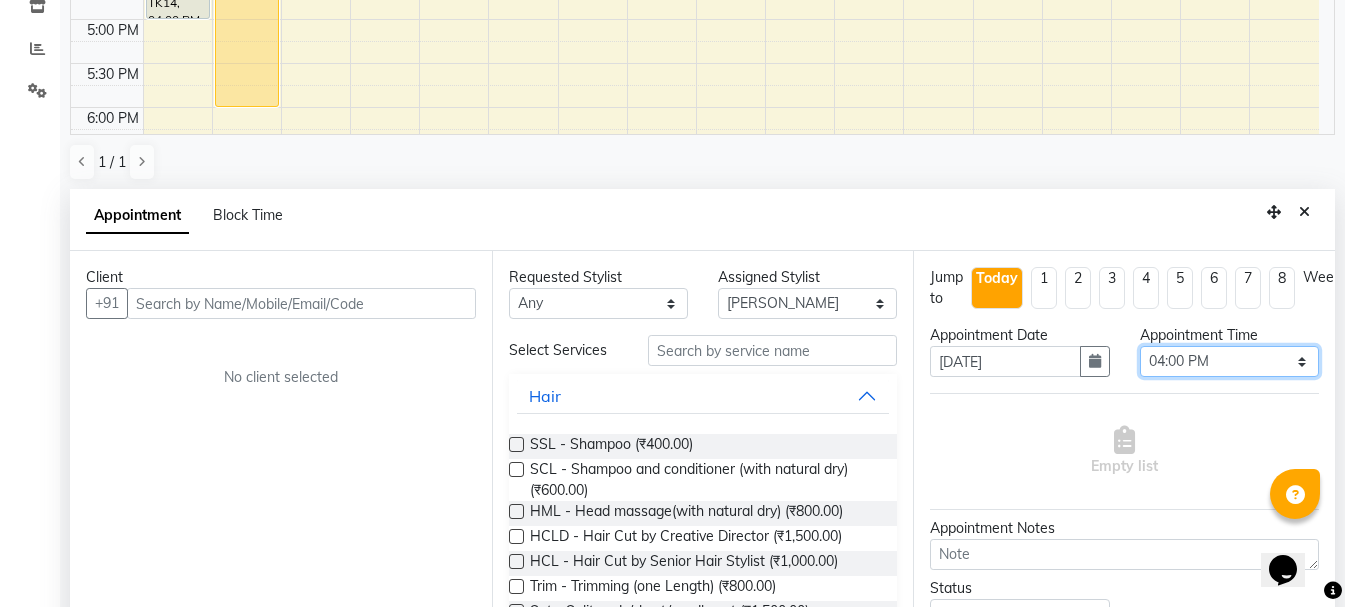 click on "Select 09:00 AM 09:15 AM 09:30 AM 09:45 AM 10:00 AM 10:15 AM 10:30 AM 10:45 AM 11:00 AM 11:15 AM 11:30 AM 11:45 AM 12:00 PM 12:15 PM 12:30 PM 12:45 PM 01:00 PM 01:15 PM 01:30 PM 01:45 PM 02:00 PM 02:15 PM 02:30 PM 02:45 PM 03:00 PM 03:15 PM 03:30 PM 03:45 PM 04:00 PM 04:15 PM 04:30 PM 04:45 PM 05:00 PM 05:15 PM 05:30 PM 05:45 PM 06:00 PM 06:15 PM 06:30 PM 06:45 PM 07:00 PM 07:15 PM 07:30 PM 07:45 PM 08:00 PM" at bounding box center (1229, 361) 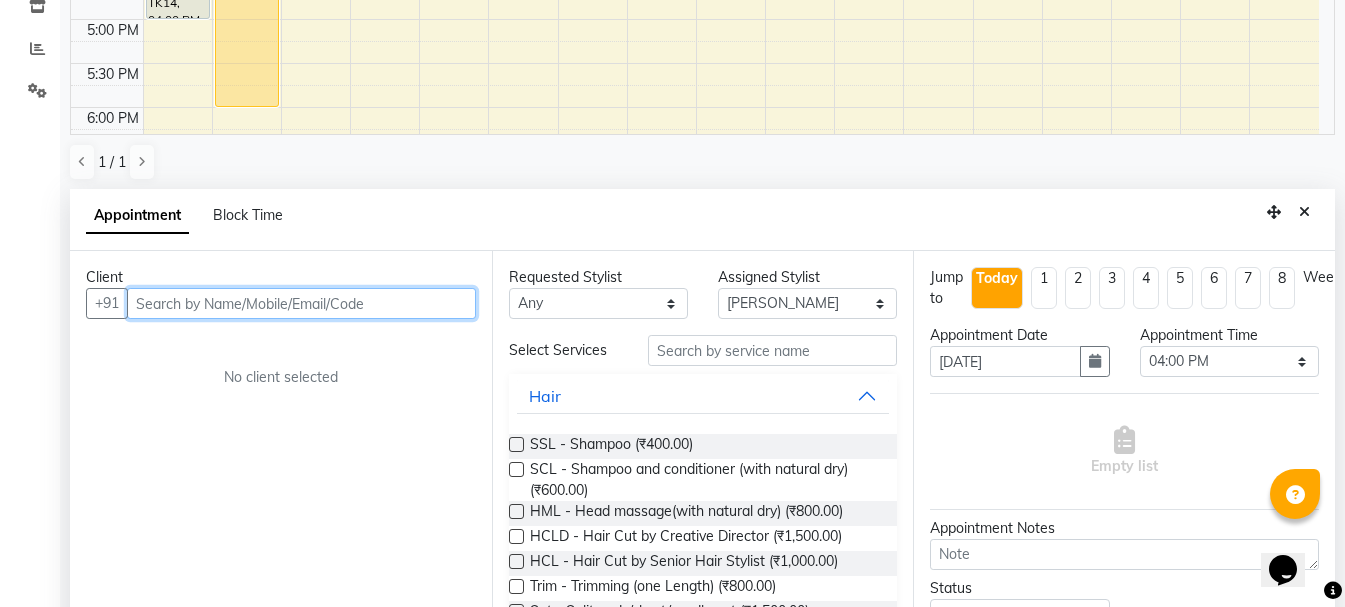click at bounding box center (301, 303) 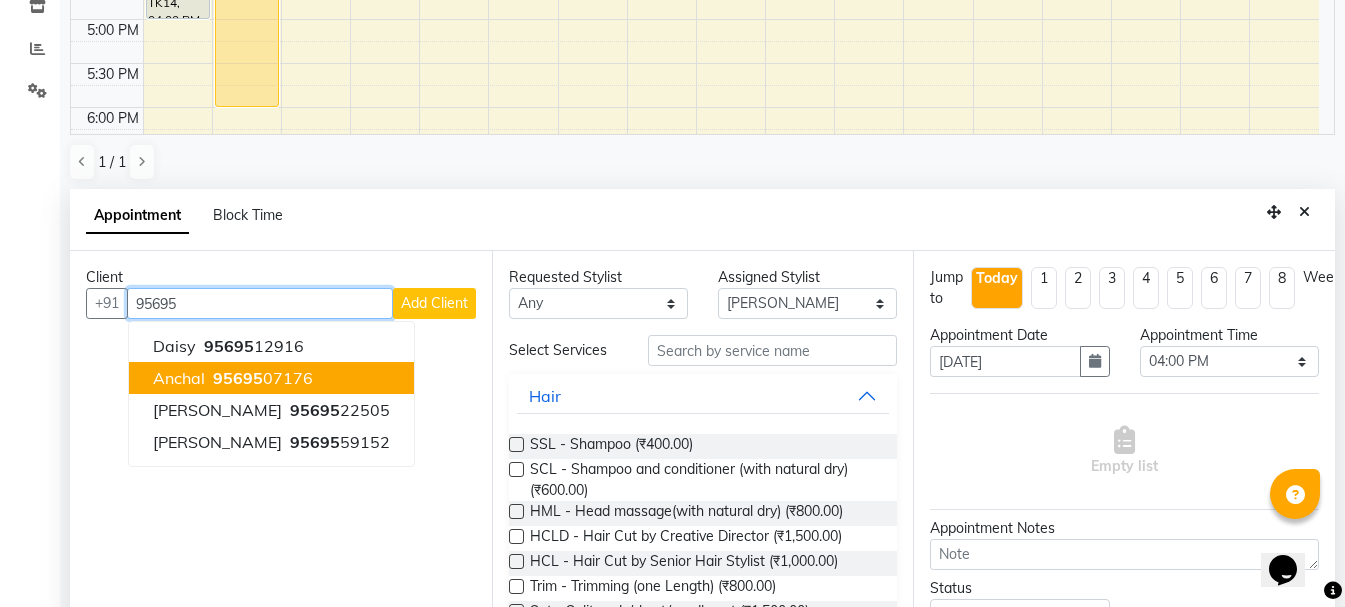 click on "95695 07176" at bounding box center (261, 378) 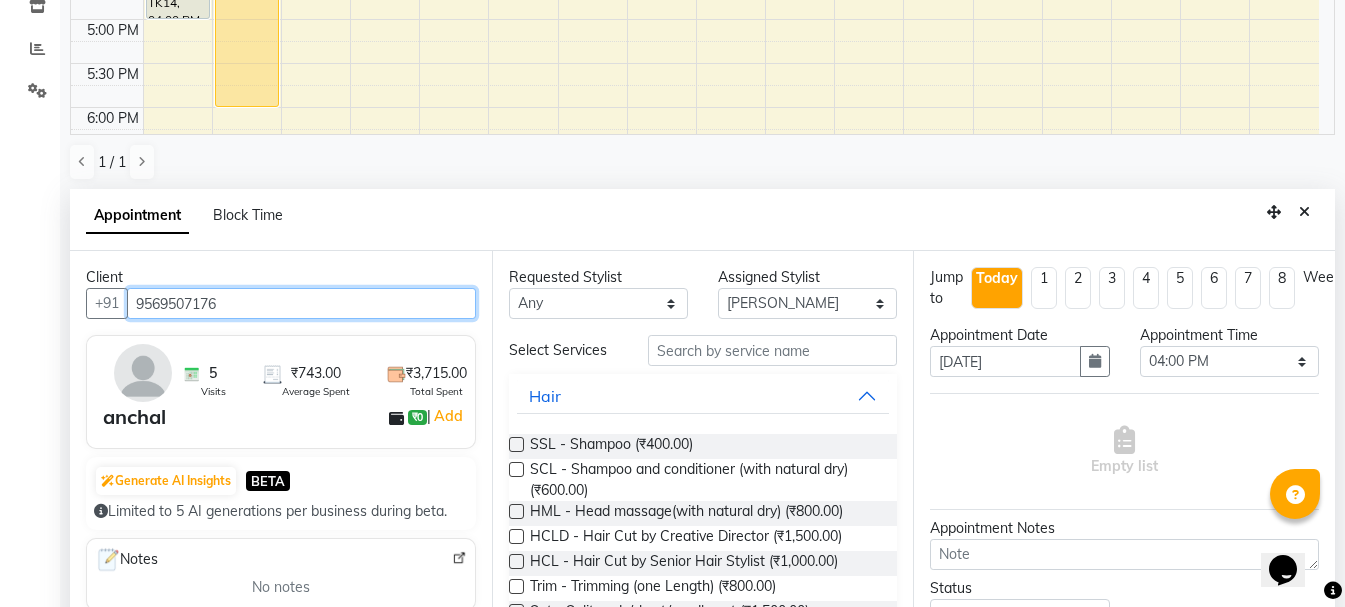 type on "9569507176" 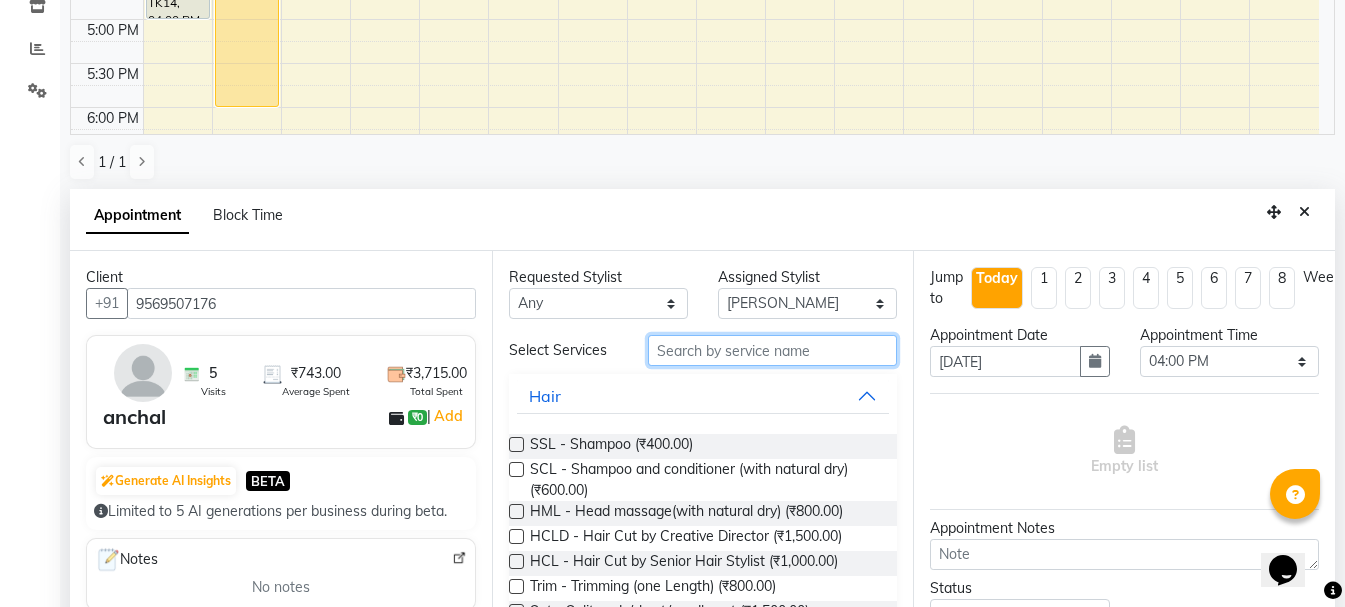 click at bounding box center [772, 350] 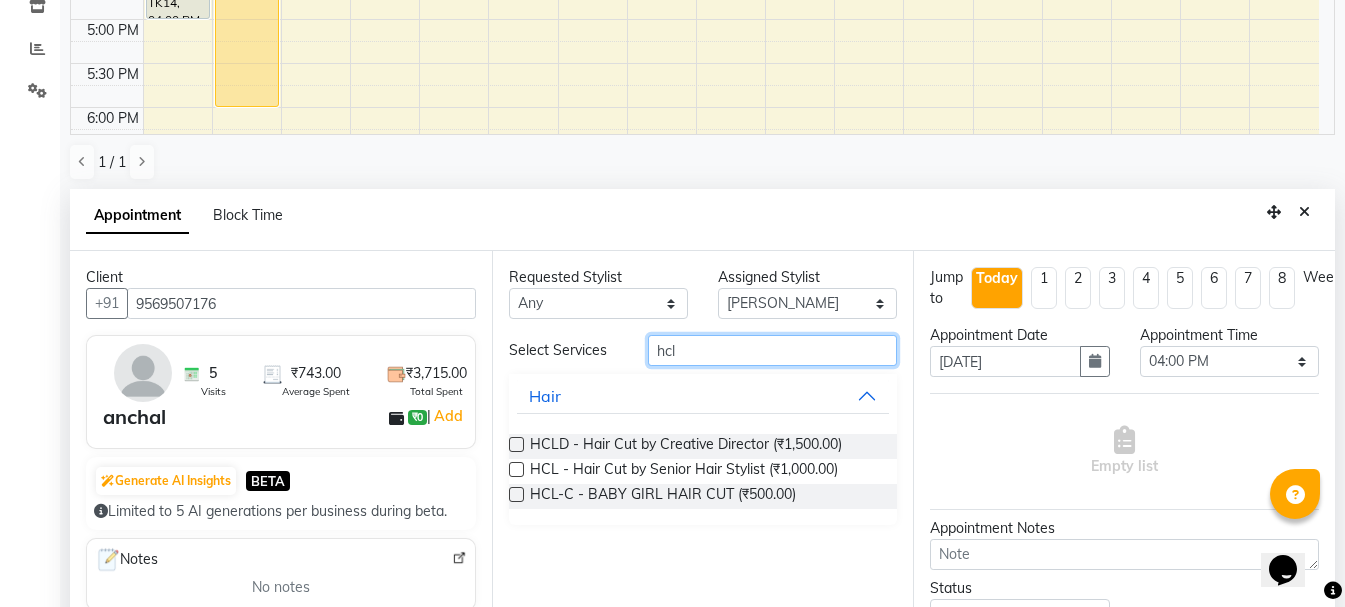 type on "hcl" 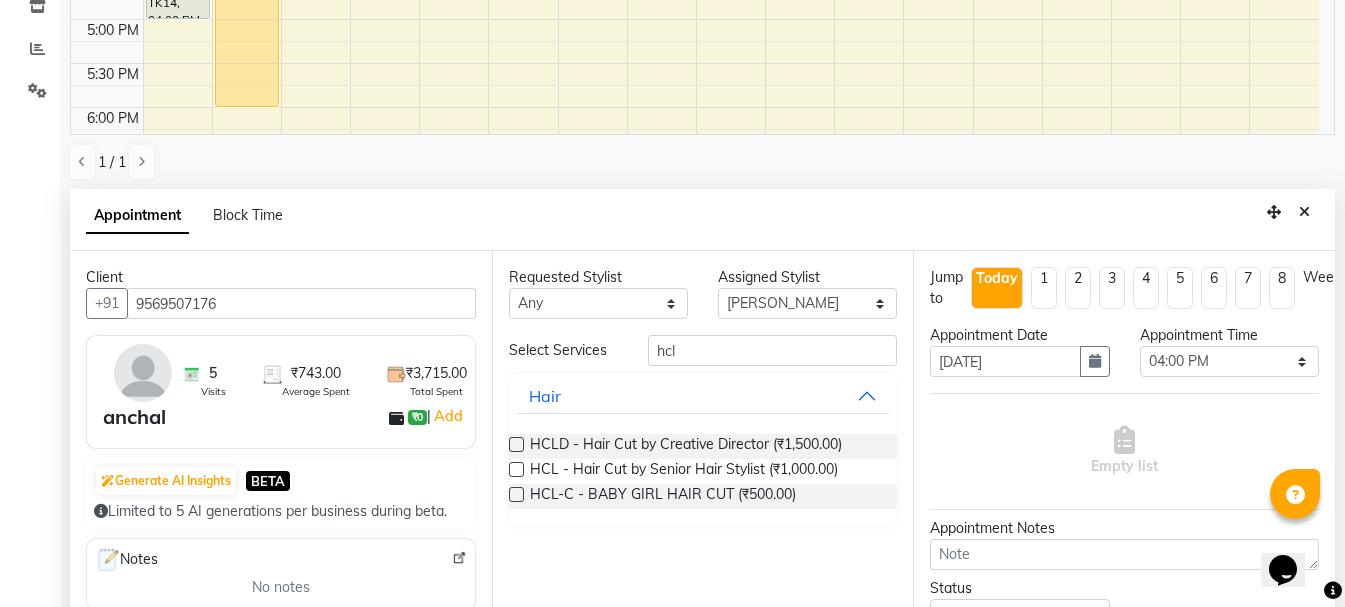 click on "HCL - Hair Cut by Senior Hair Stylist (₹1,000.00)" at bounding box center [703, 471] 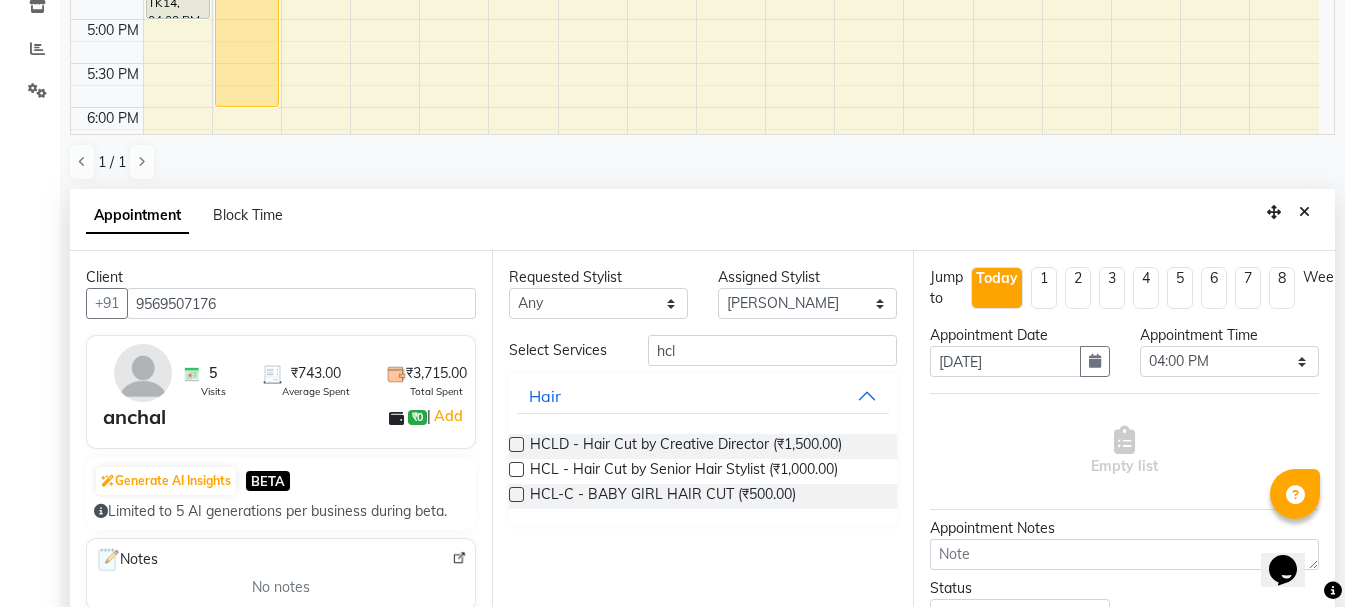click at bounding box center [516, 469] 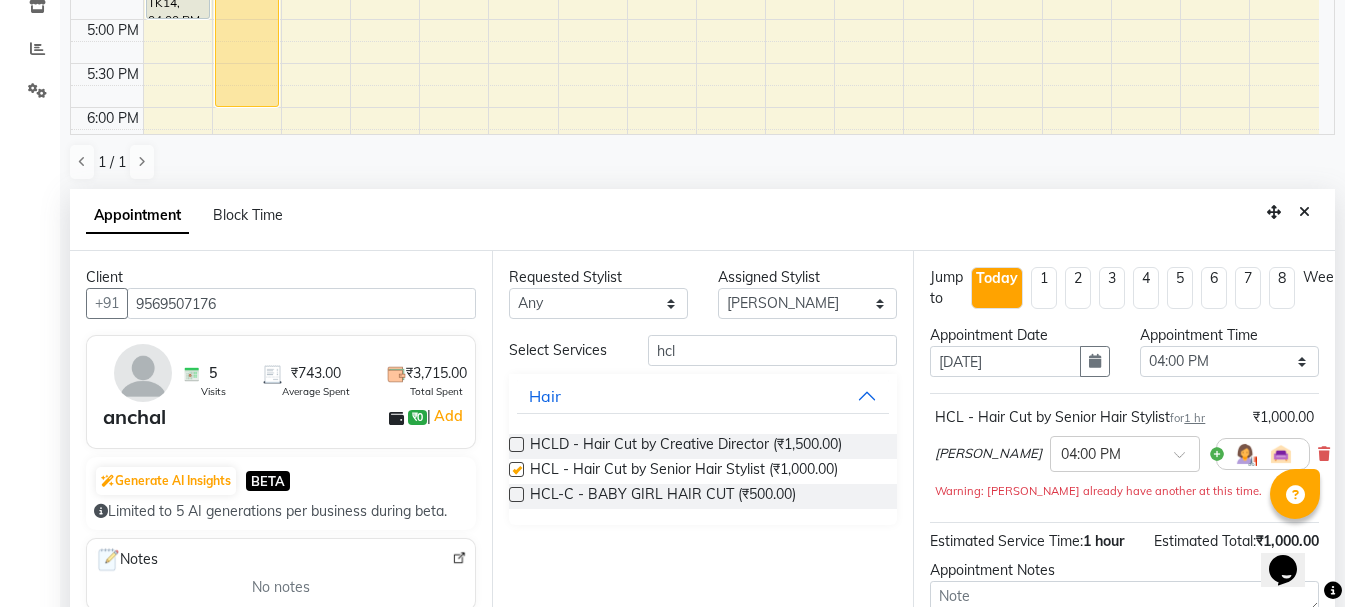 checkbox on "false" 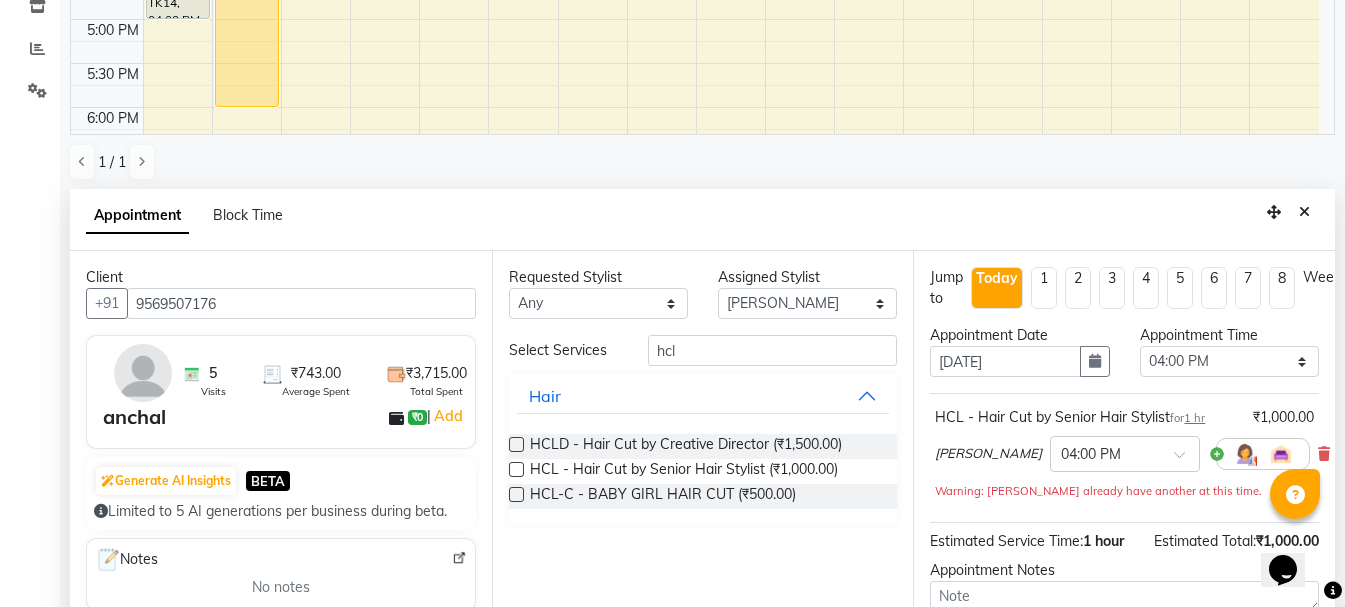 scroll, scrollTop: 389, scrollLeft: 0, axis: vertical 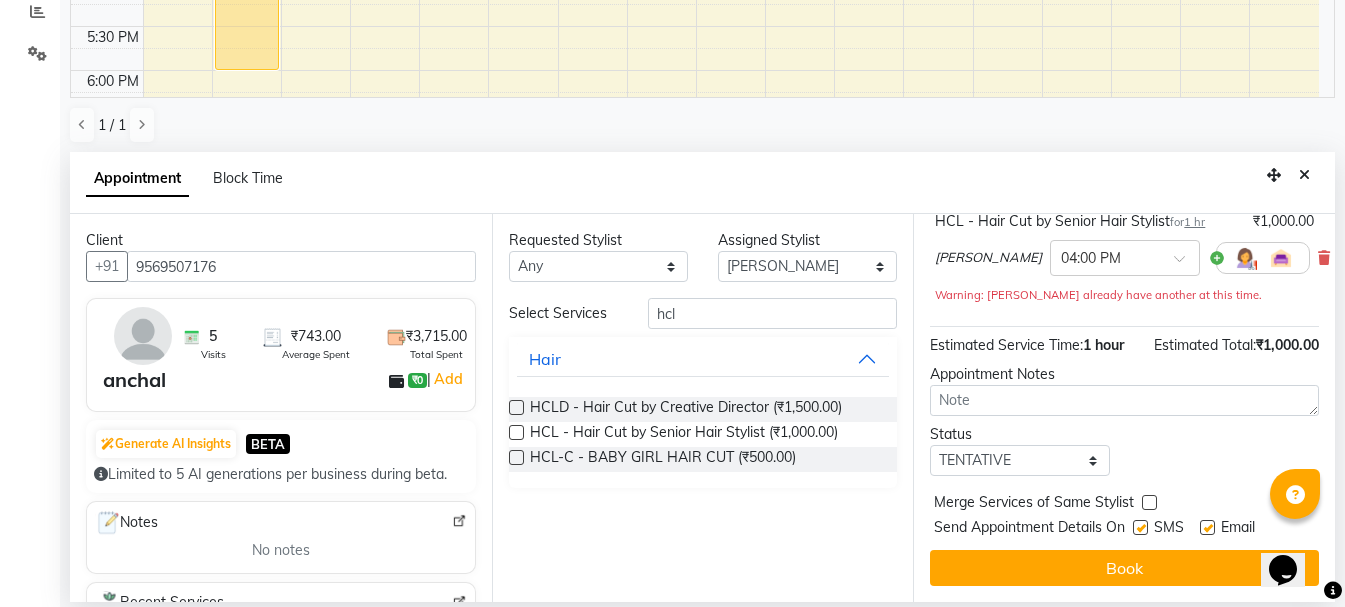 drag, startPoint x: 1333, startPoint y: 563, endPoint x: 35, endPoint y: 36, distance: 1400.9043 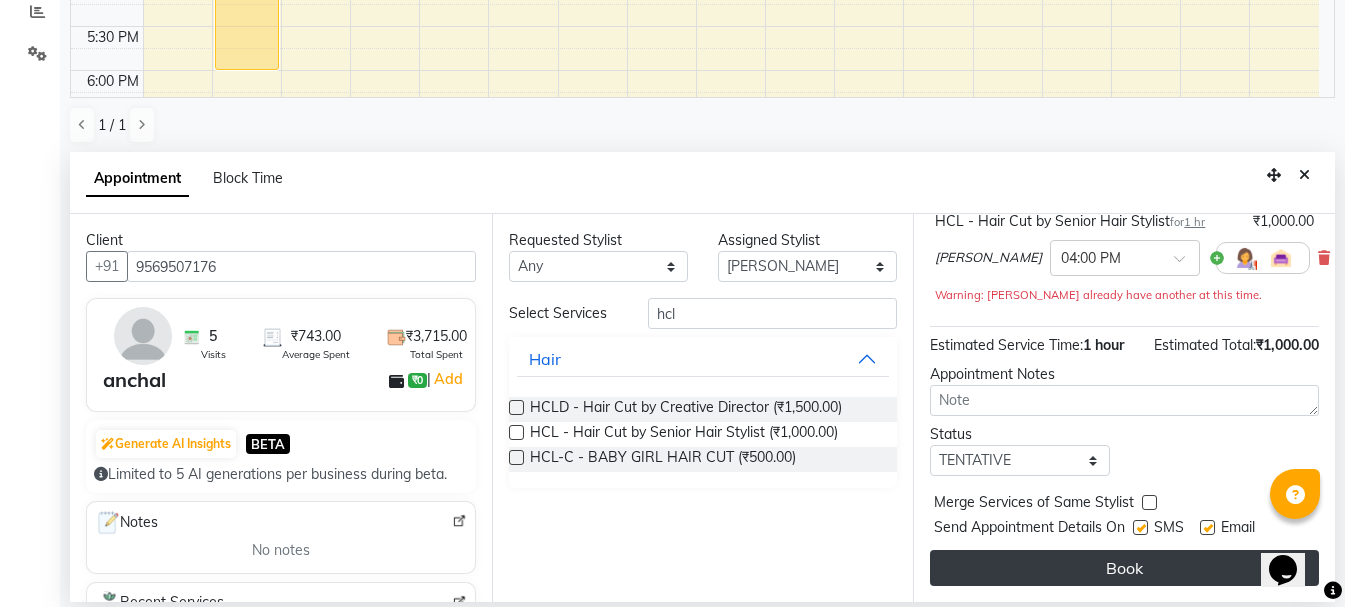 click on "Book" at bounding box center [1124, 568] 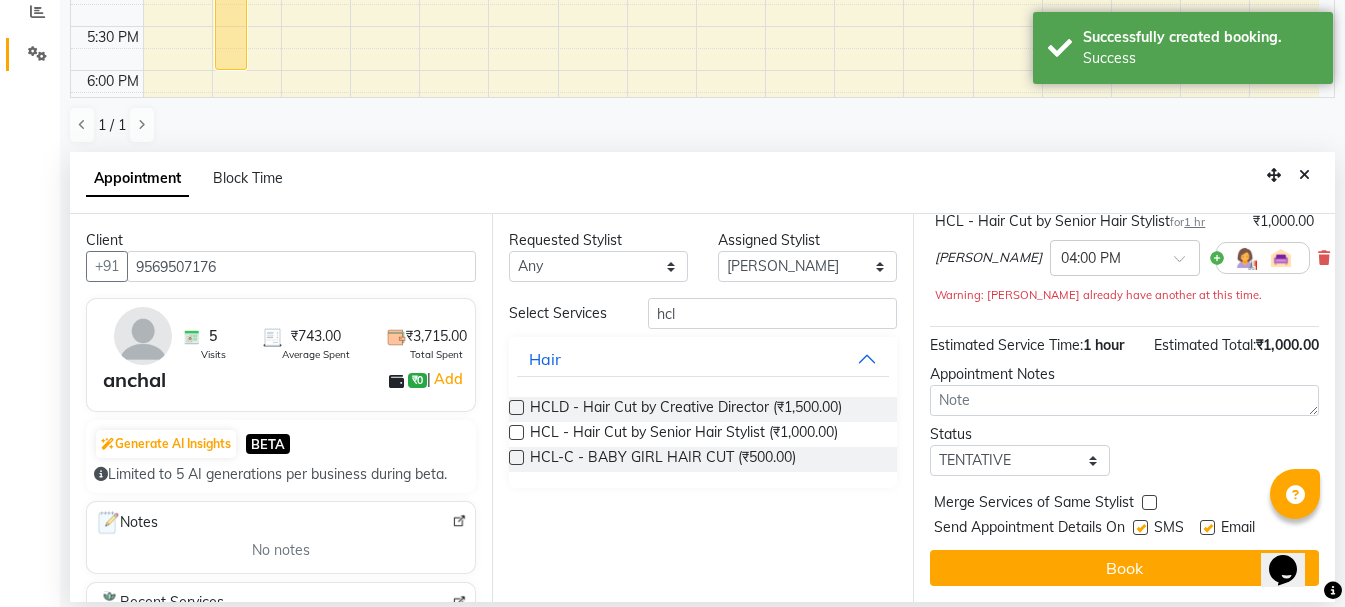 scroll, scrollTop: 0, scrollLeft: 0, axis: both 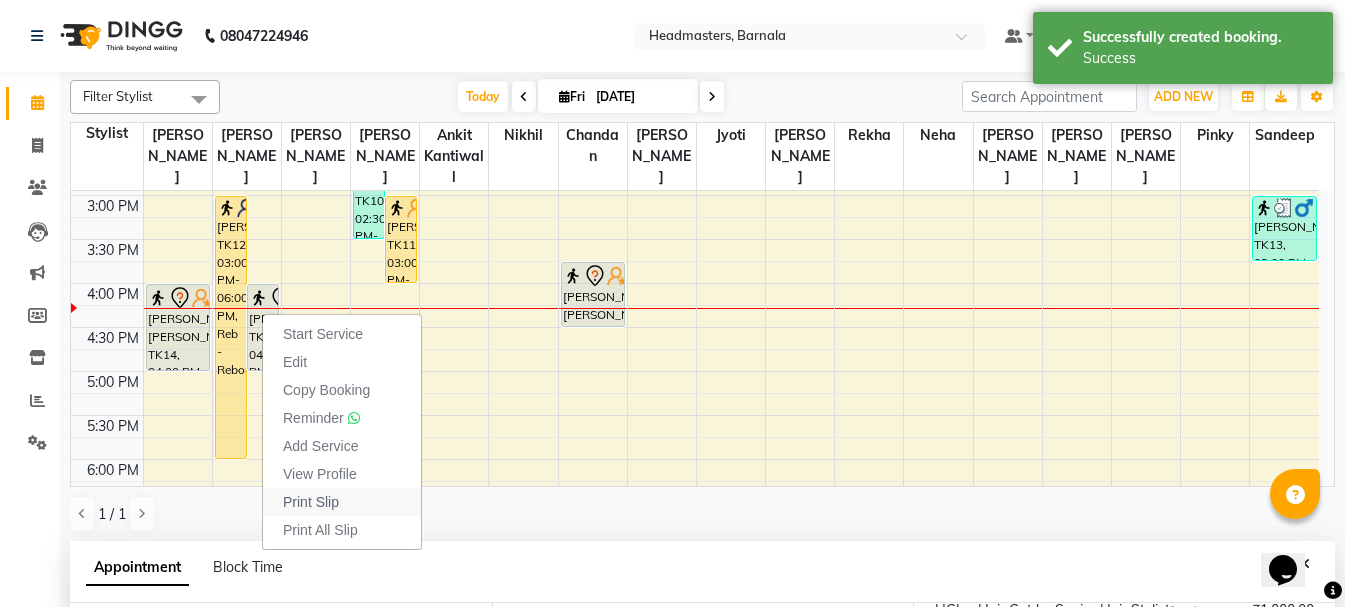 click on "Print Slip" at bounding box center [311, 502] 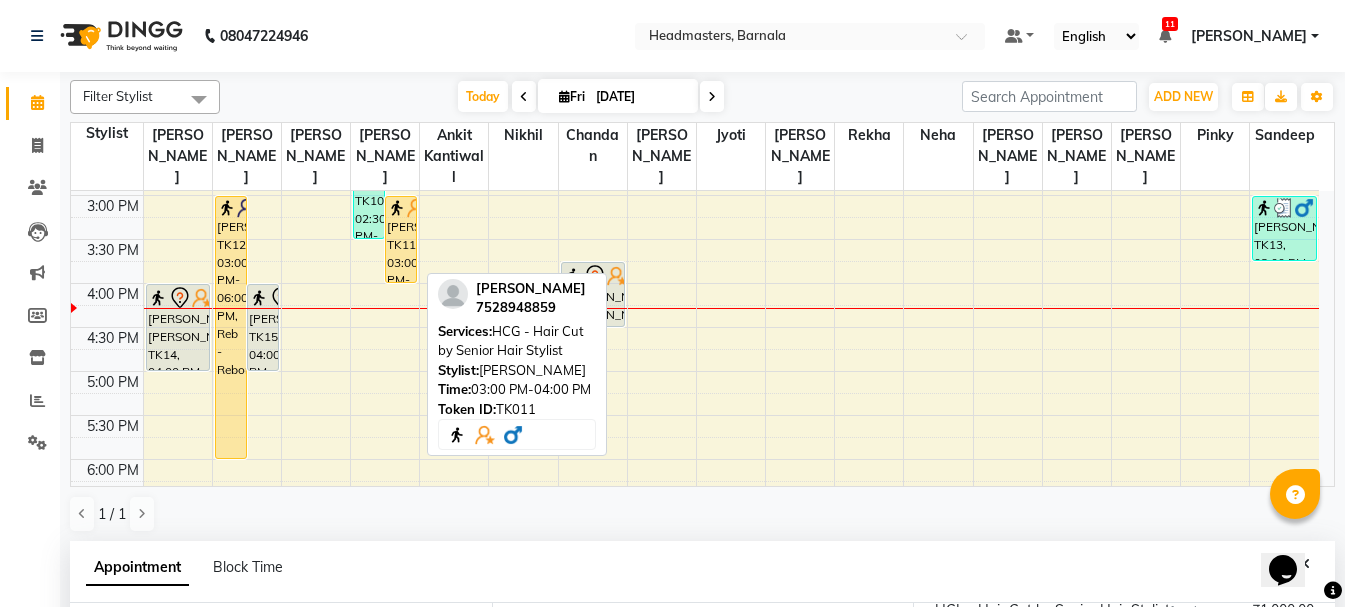 click on "[PERSON_NAME], TK11, 03:00 PM-04:00 PM, HCG - Hair Cut by Senior Hair Stylist" at bounding box center (401, 239) 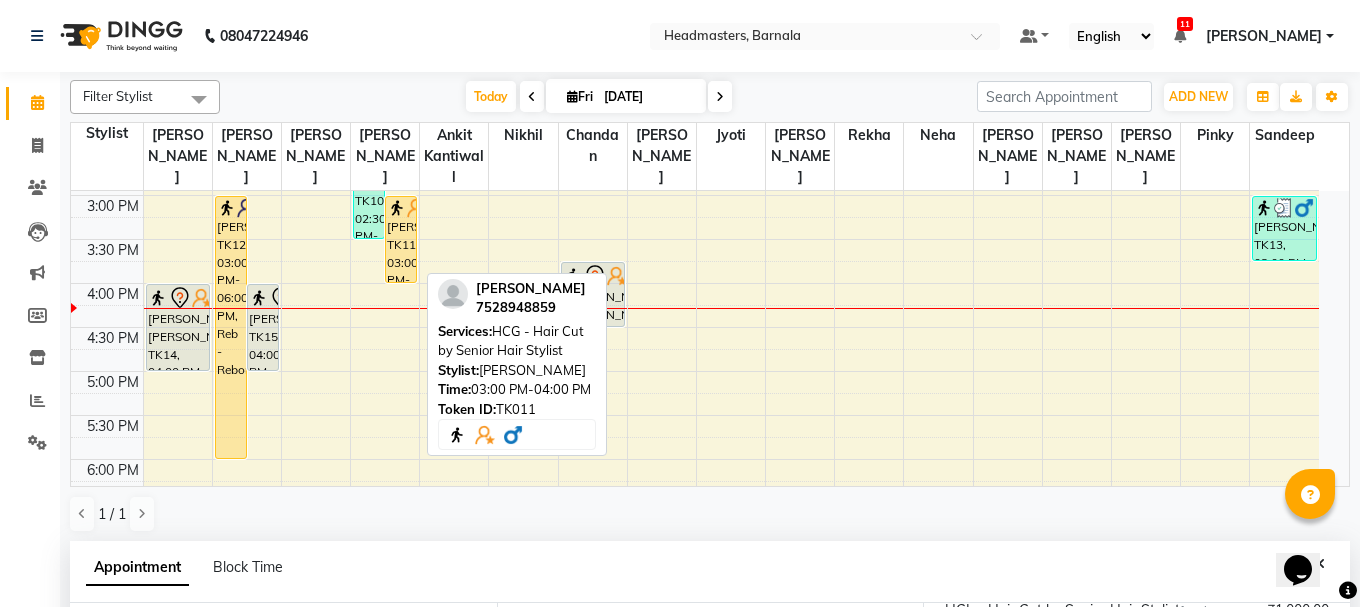 select on "1" 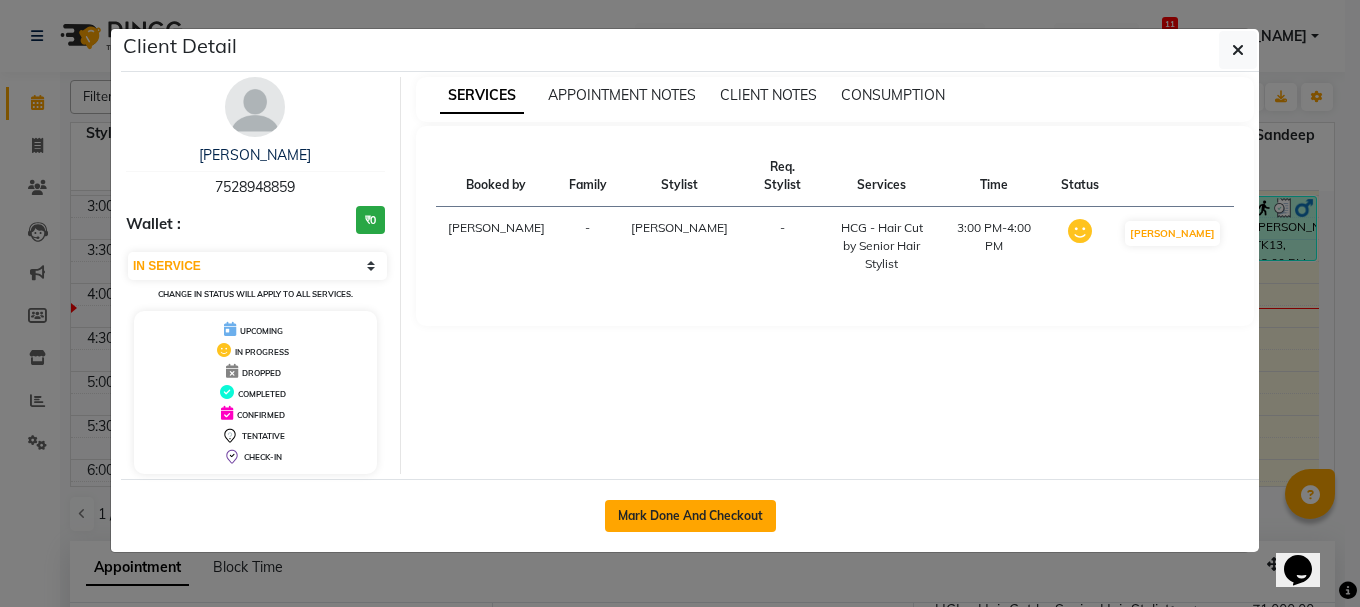 click on "Mark Done And Checkout" 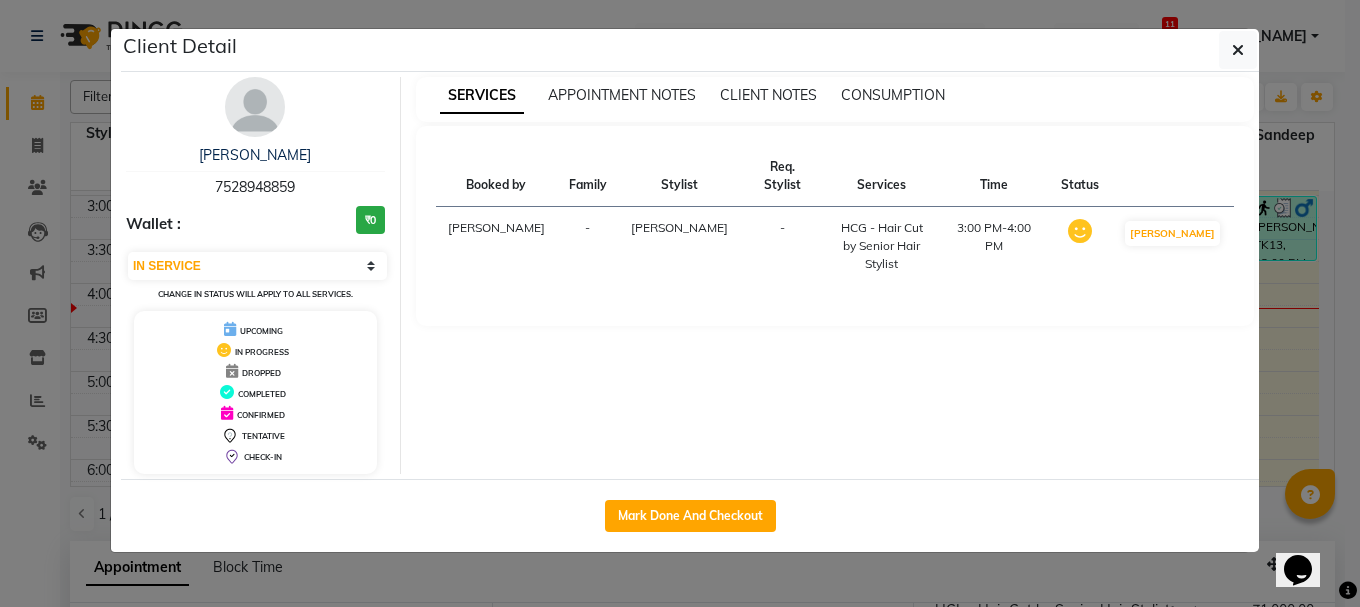 select on "service" 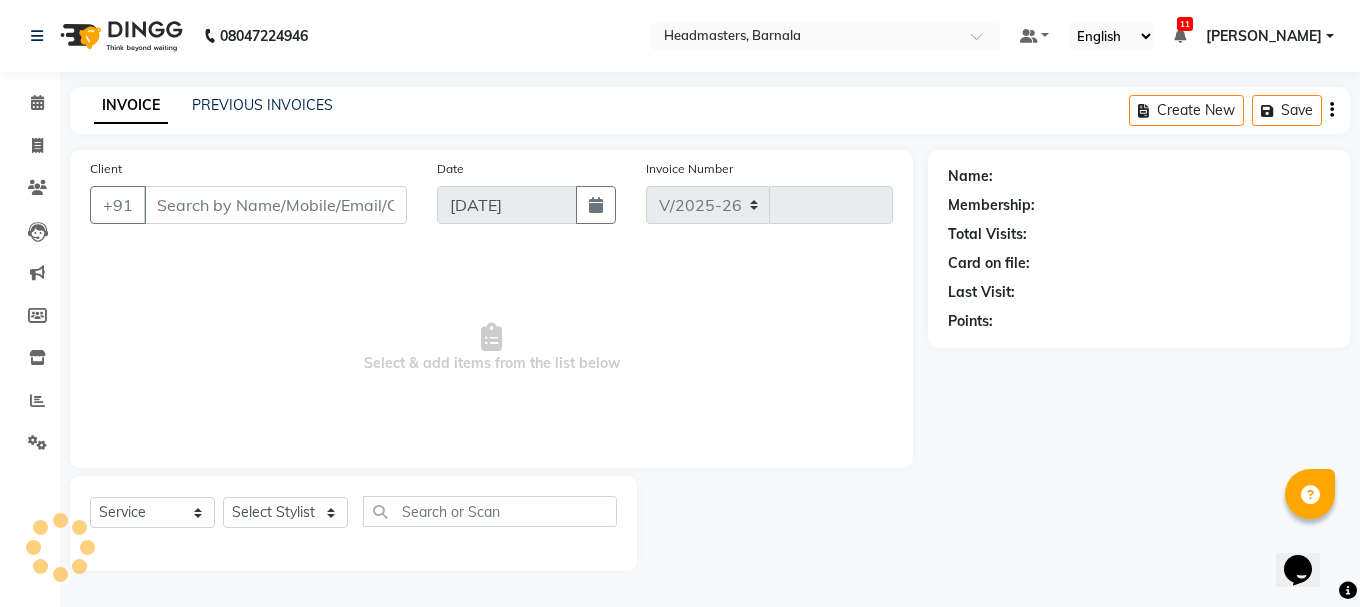 select on "7526" 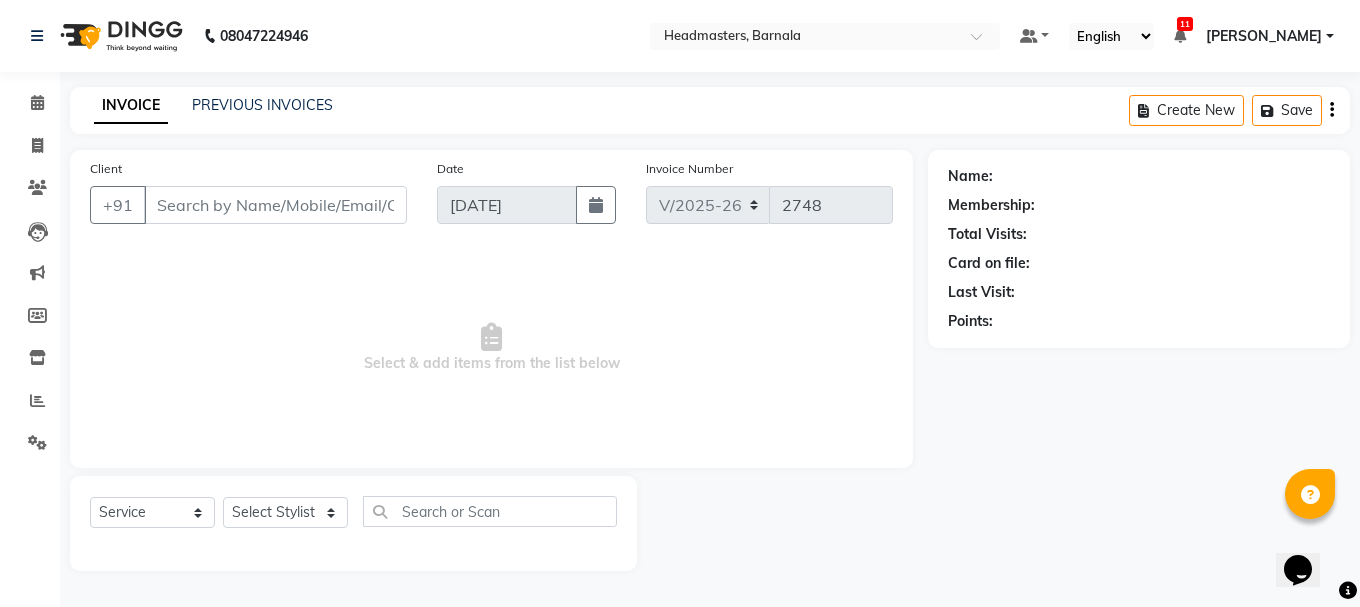 type on "7528948859" 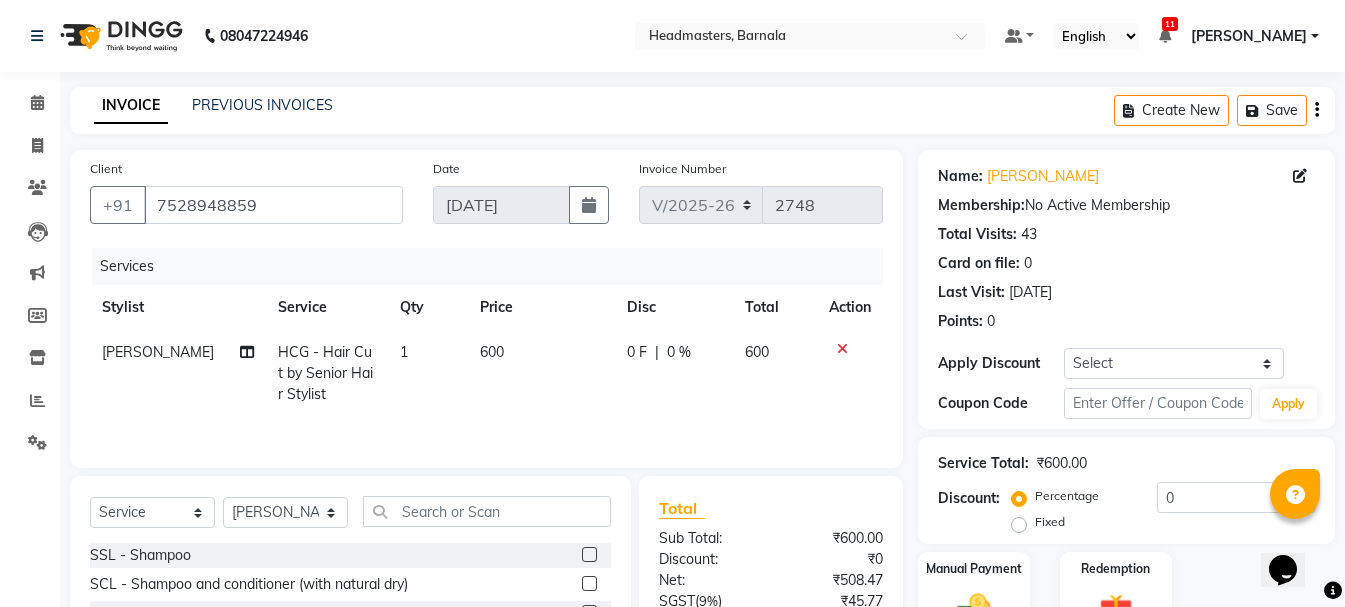 click on "Fixed" 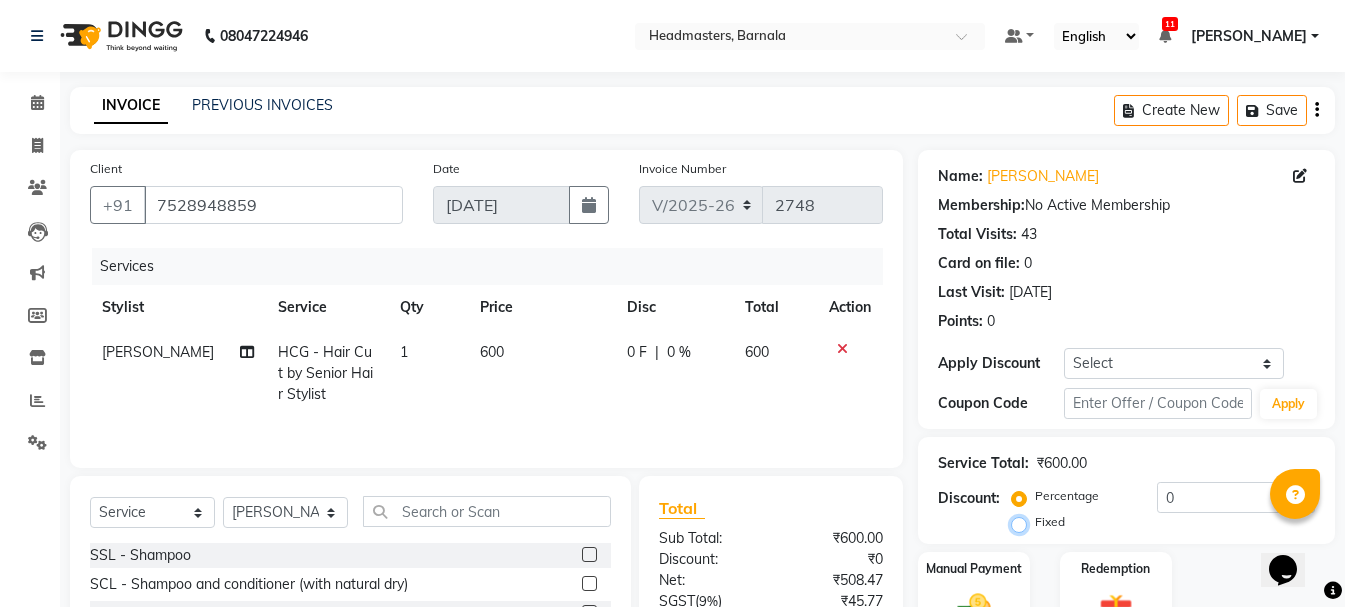 click on "Fixed" at bounding box center (1023, 522) 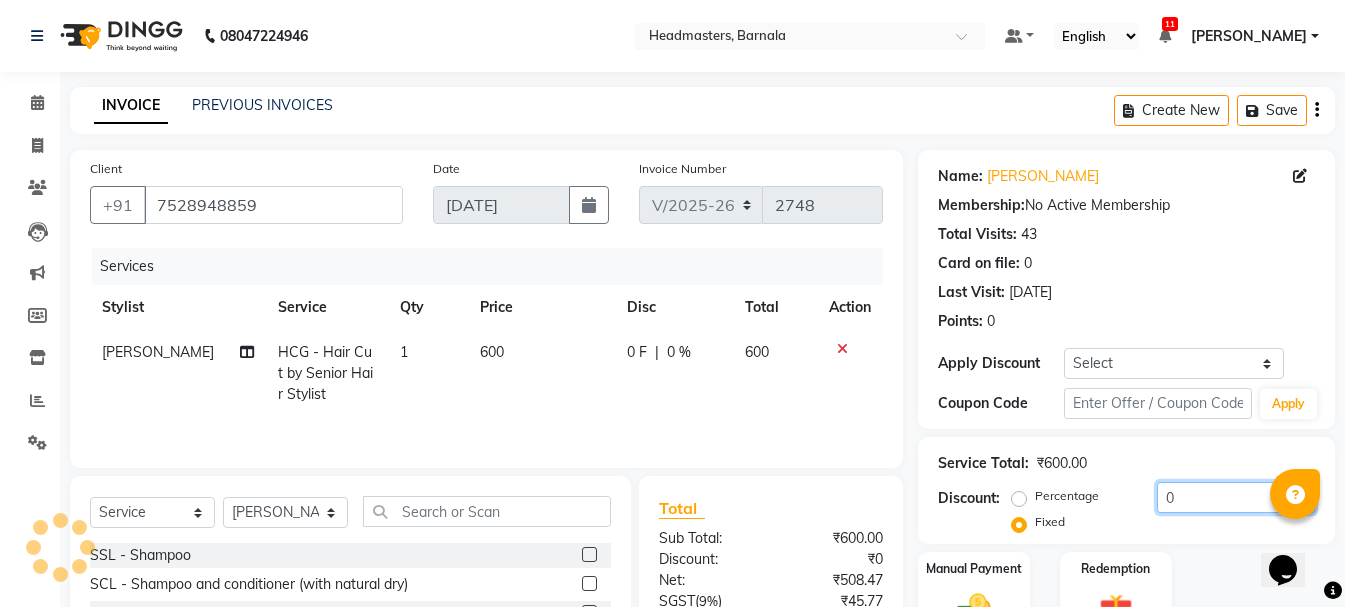 drag, startPoint x: 1182, startPoint y: 505, endPoint x: 924, endPoint y: 515, distance: 258.19373 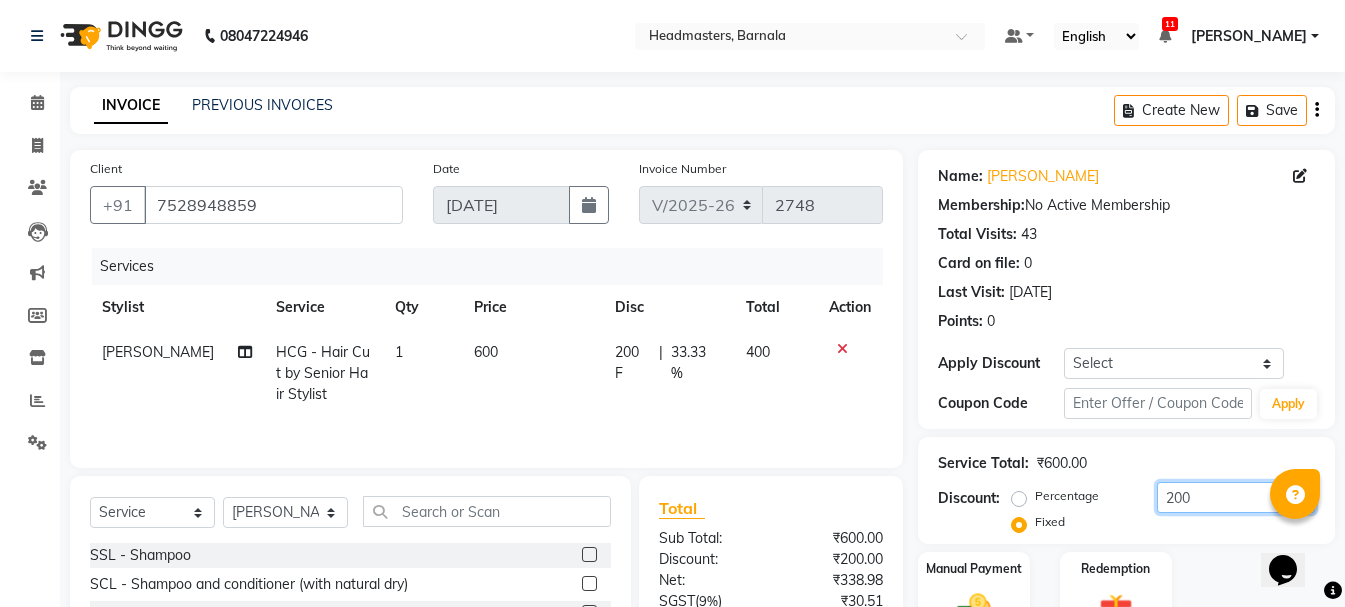 drag, startPoint x: 1350, startPoint y: 586, endPoint x: 29, endPoint y: 35, distance: 1431.3077 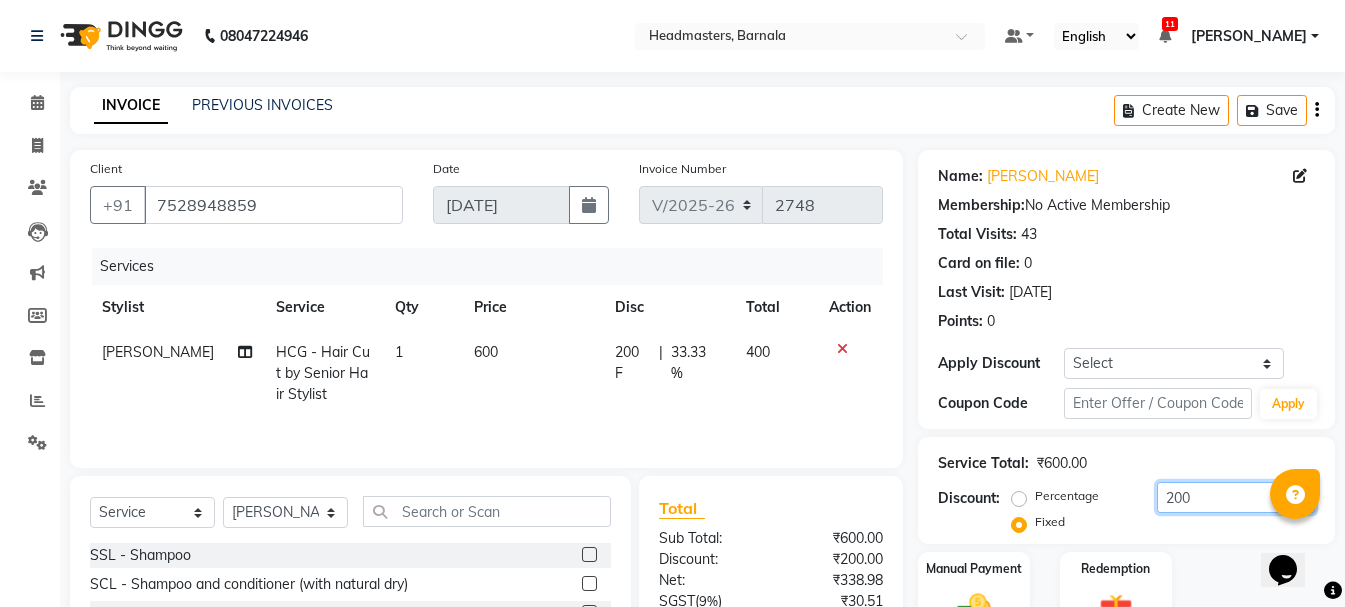 scroll, scrollTop: 194, scrollLeft: 0, axis: vertical 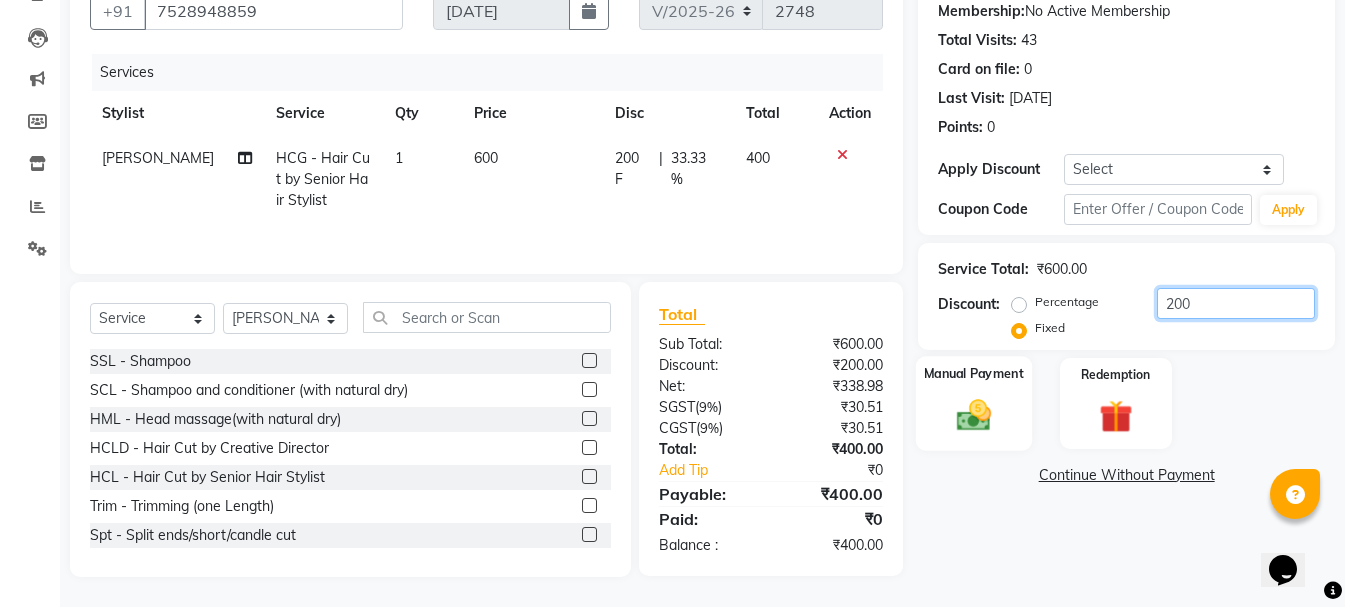 type on "200" 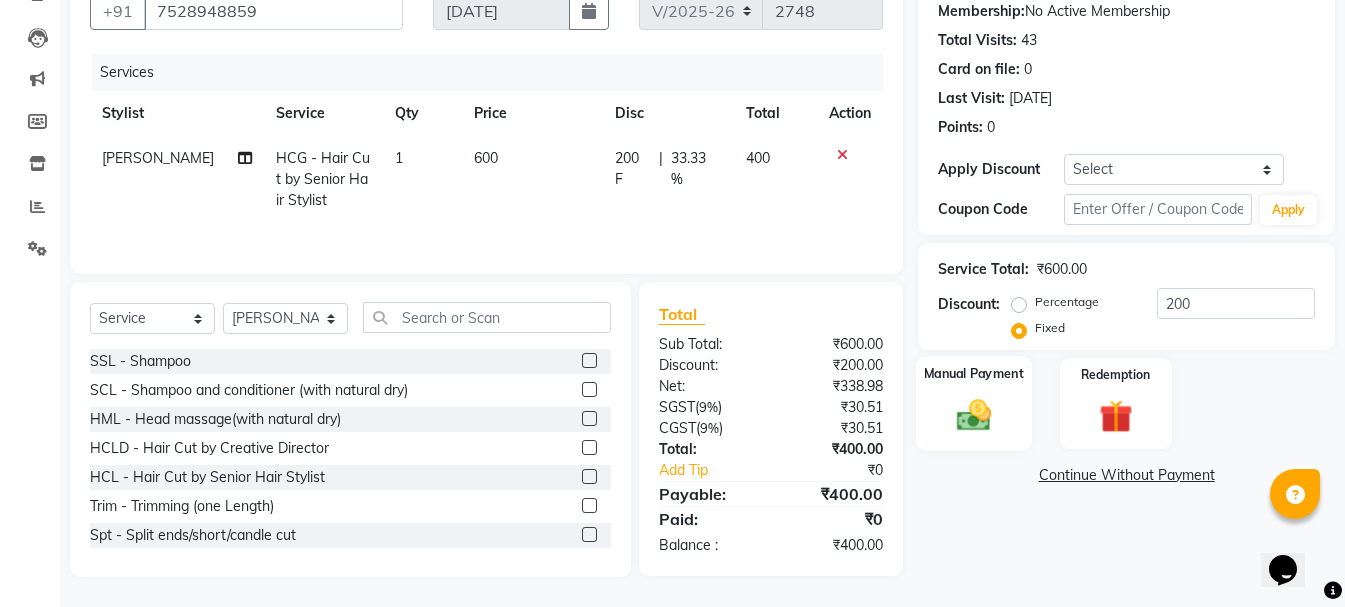 click 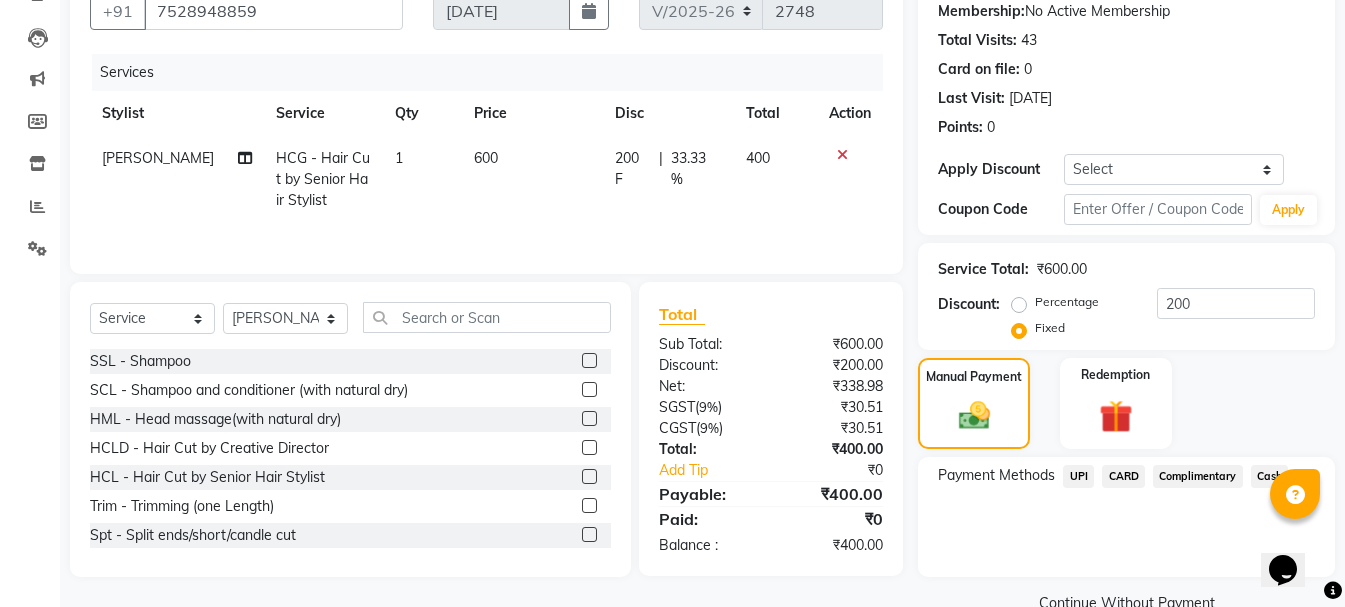 scroll, scrollTop: 235, scrollLeft: 0, axis: vertical 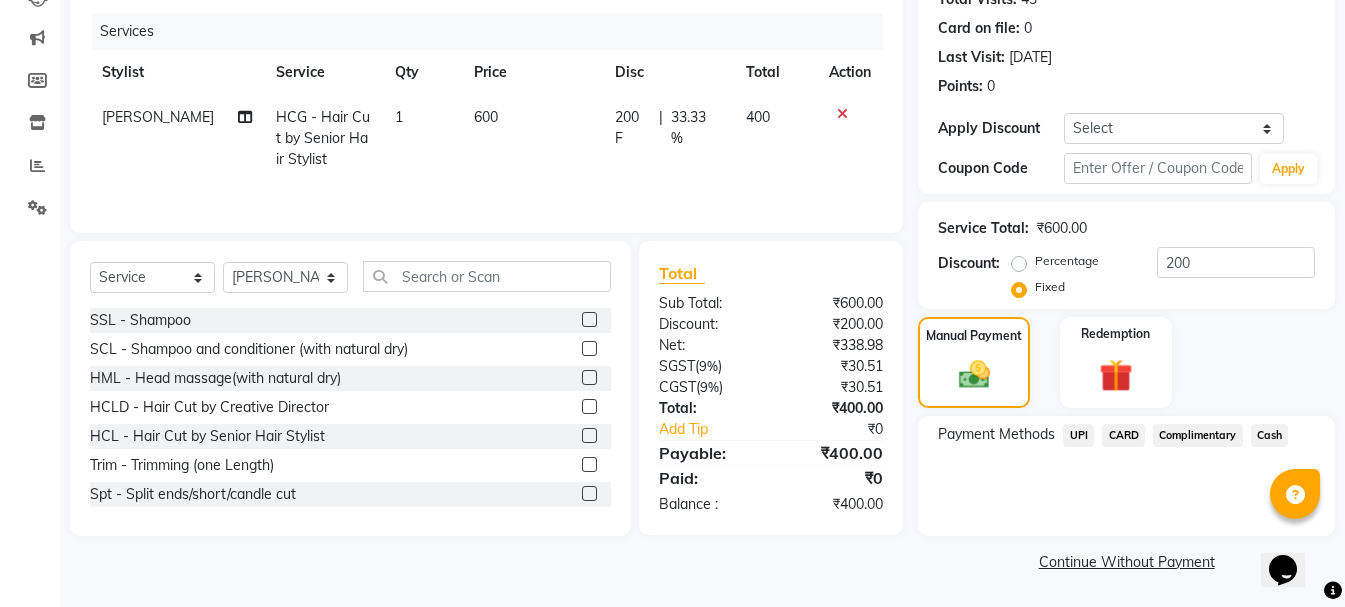 click on "Cash" 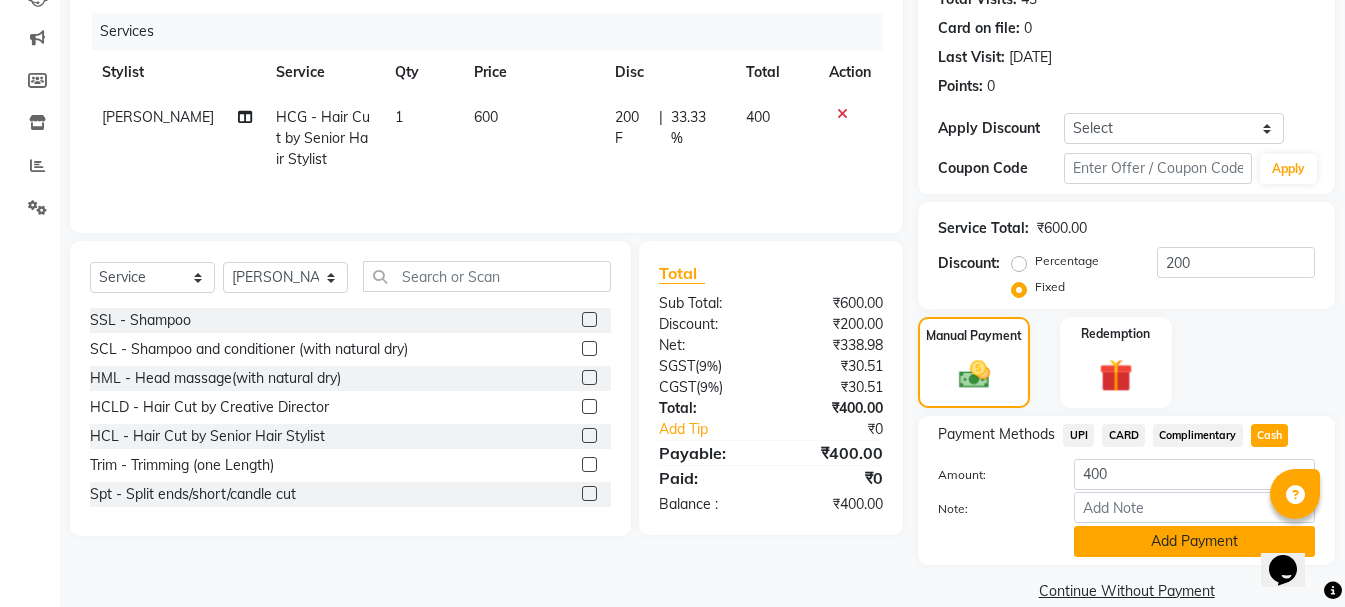 click on "Add Payment" 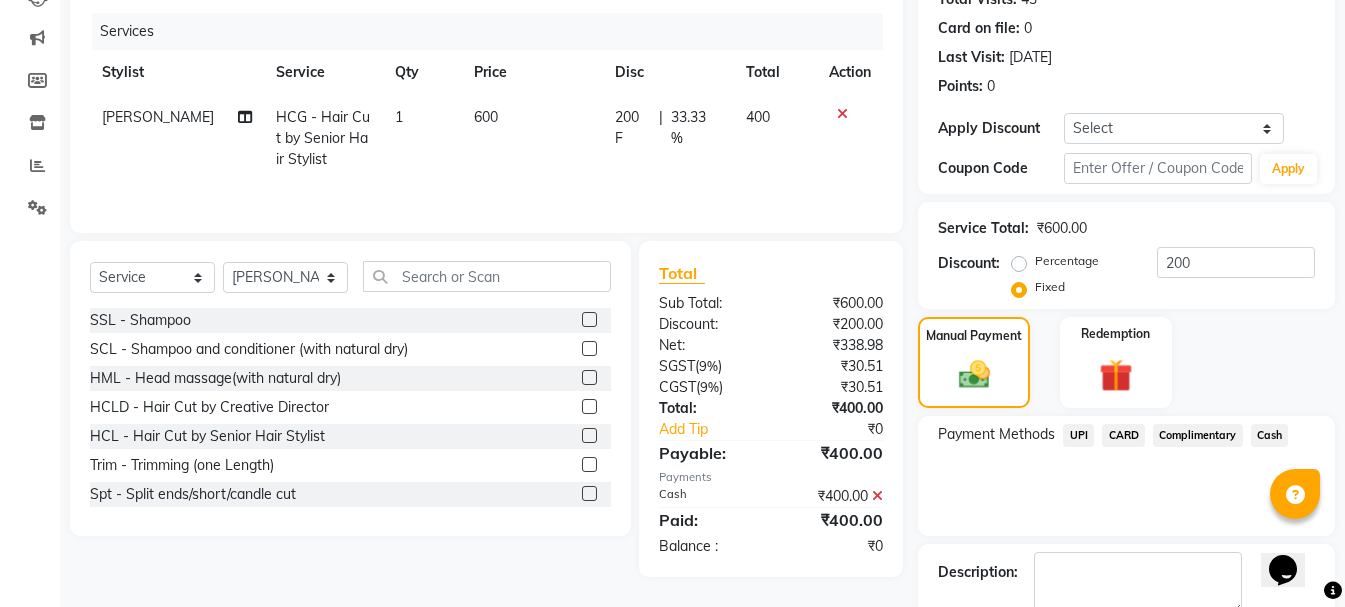 scroll, scrollTop: 348, scrollLeft: 0, axis: vertical 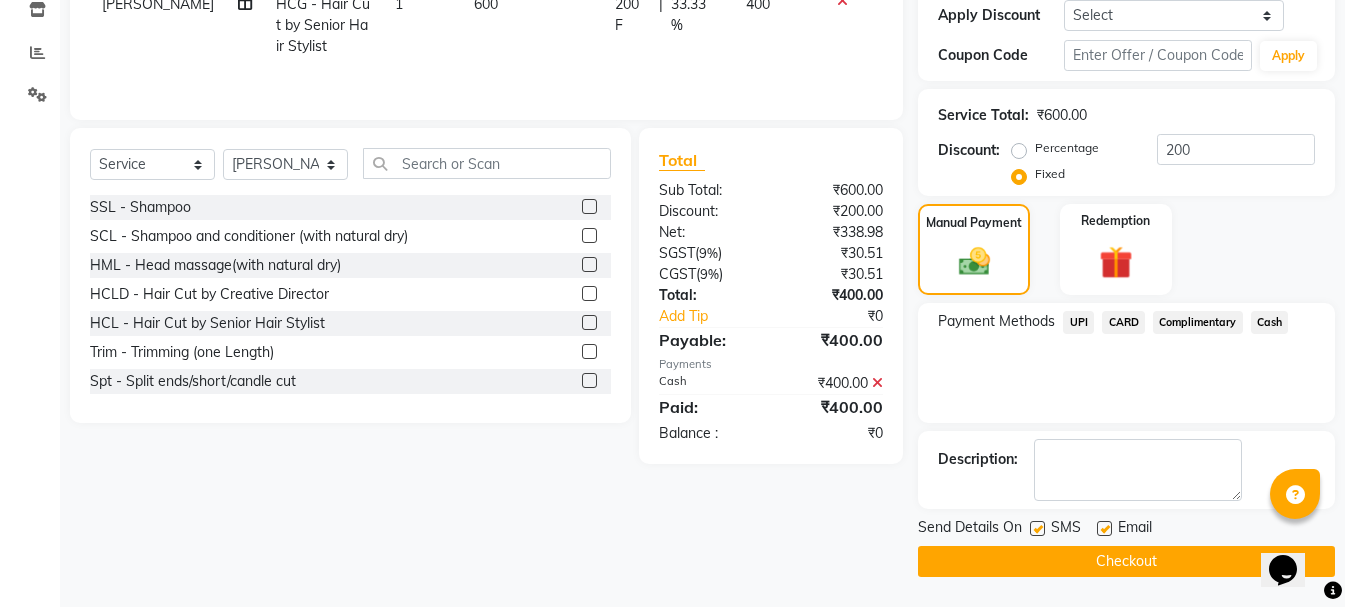 click on "Checkout" 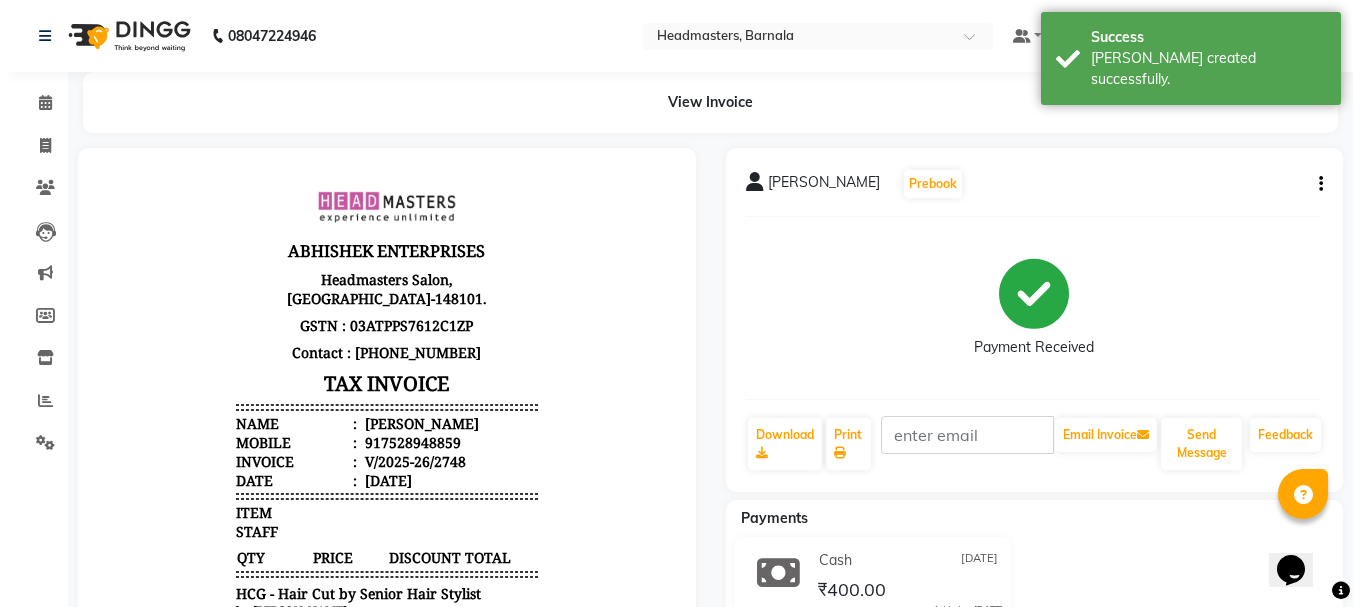 scroll, scrollTop: 0, scrollLeft: 0, axis: both 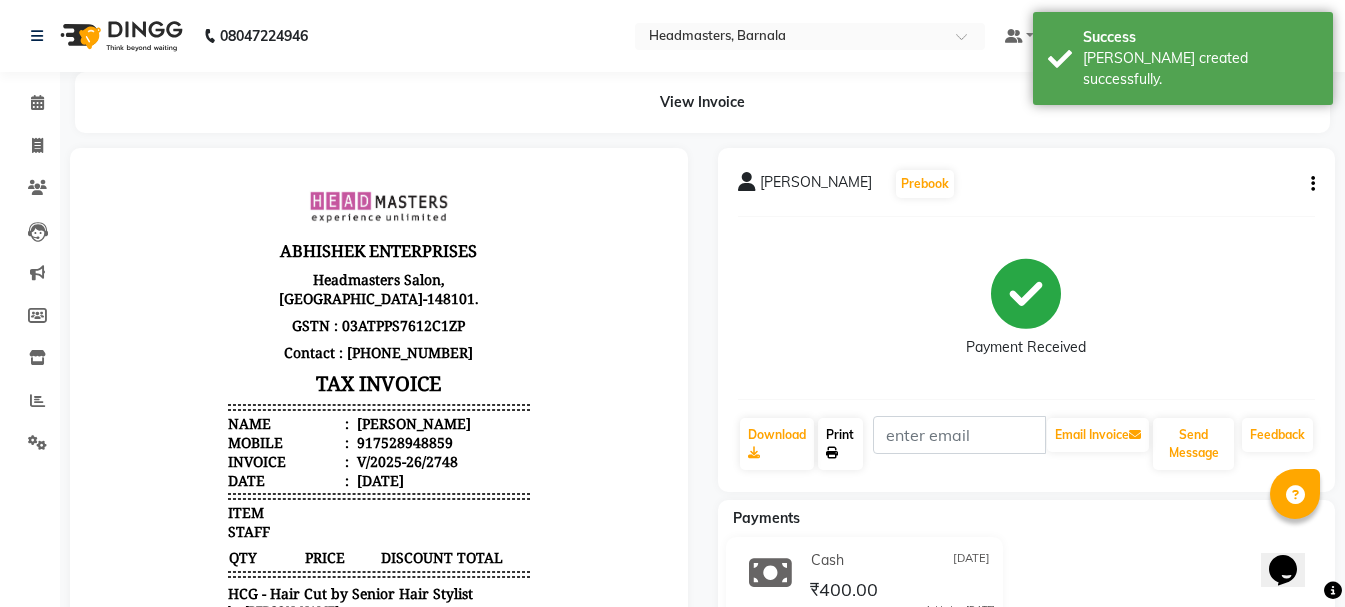click on "Print" 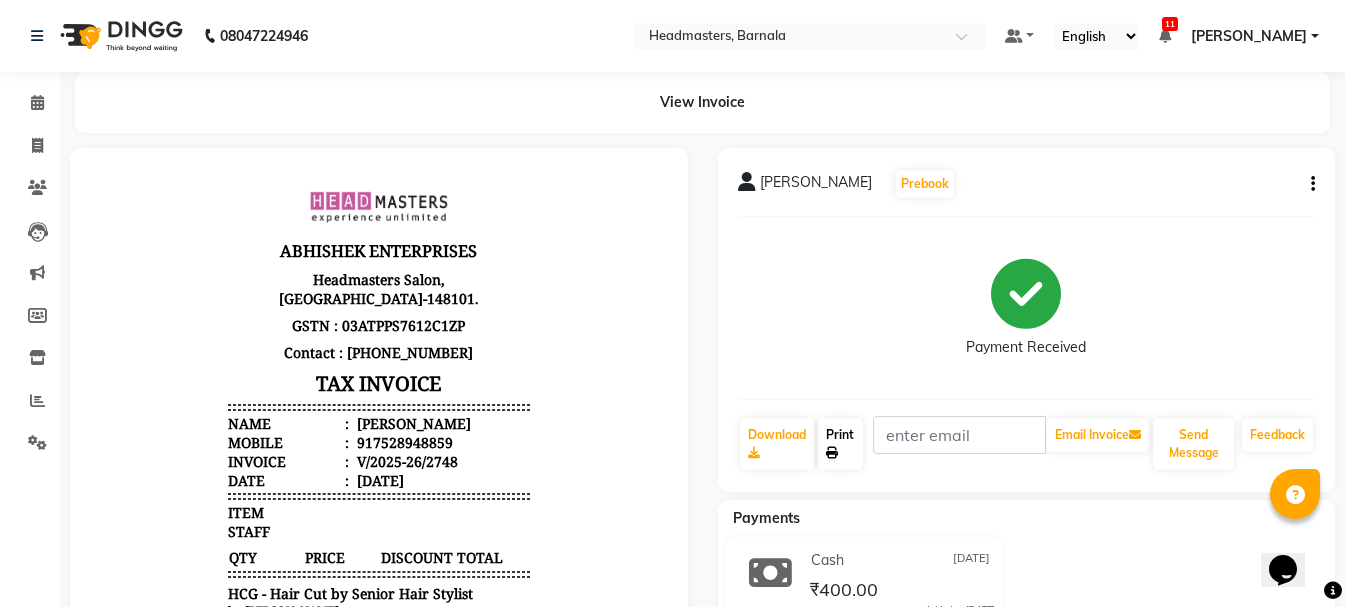 select on "service" 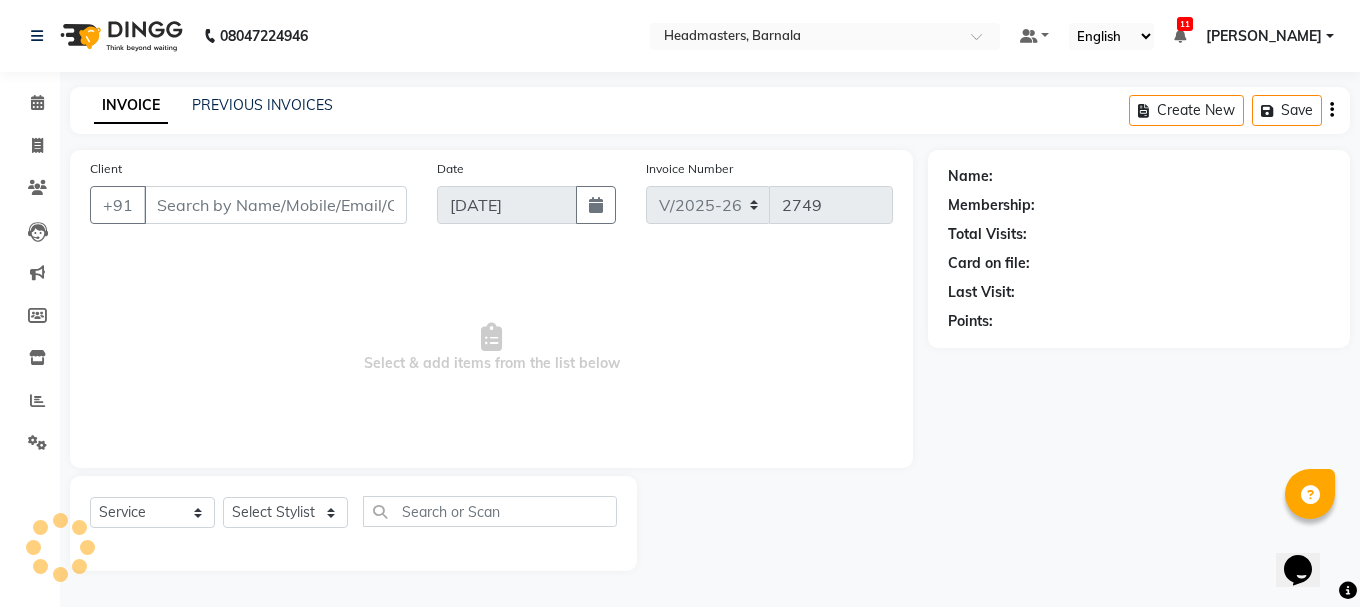 type on "7528948859" 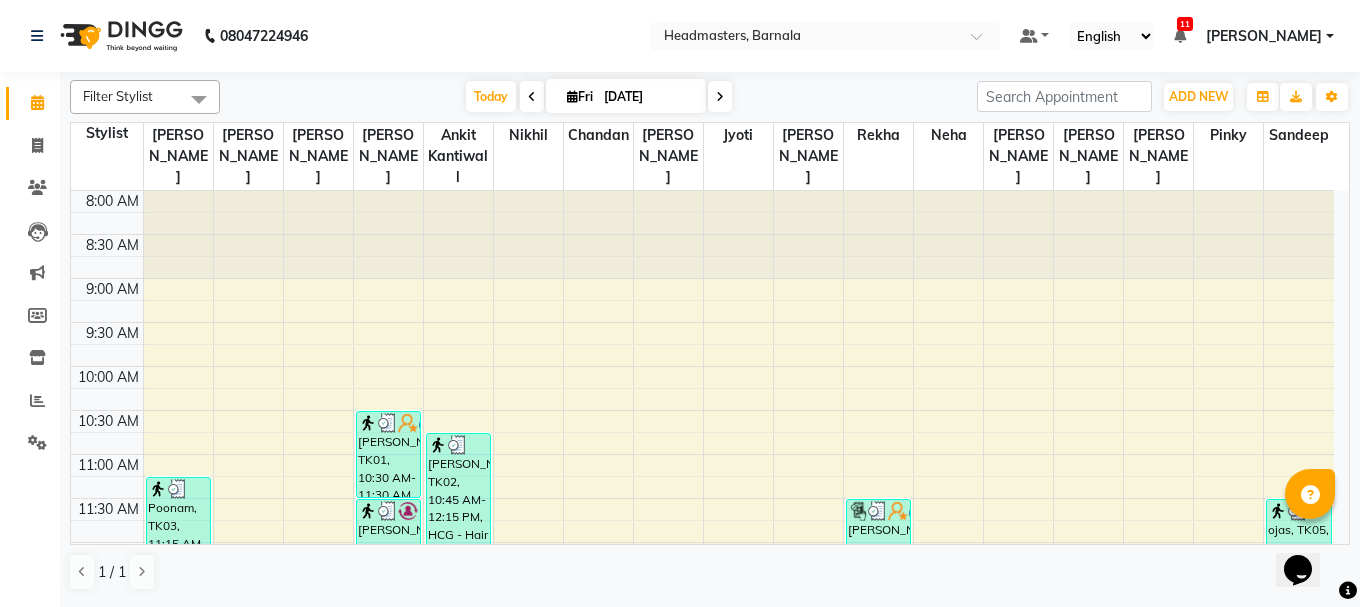 click on "Filter Stylist Select All  Ankit kantiwall  [PERSON_NAME]  [PERSON_NAME]  [PERSON_NAME] Chandan [PERSON_NAME] [PERSON_NAME] [PERSON_NAME] [PERSON_NAME] Pinky [PERSON_NAME] Rekha [PERSON_NAME] [PERSON_NAME] [DATE]  [DATE] Toggle Dropdown Add Appointment Add Invoice Add Attendance Add Client Toggle Dropdown Add Appointment Add Invoice Add Attendance Add Client ADD NEW Toggle Dropdown Add Appointment Add Invoice Add Attendance Add Client Filter Stylist Select All  Ankit kantiwall  [PERSON_NAME]  [PERSON_NAME]  [PERSON_NAME] Chandan [PERSON_NAME] [PERSON_NAME] [PERSON_NAME] Pinky [PERSON_NAME] Rekha [PERSON_NAME] [PERSON_NAME] Group By  Staff View   Room View  View as Vertical  Vertical - Week View  Horizontal  Horizontal - Week View  List  Toggle Dropdown Calendar Settings Manage Tags   Arrange Stylists   Reset Stylists  Appointment Form Zoom 100% Staff/Room Display Count 17 Stylist [PERSON_NAME] [PERSON_NAME]  [PERSON_NAME]  Ankit kantiwall [PERSON_NAME] [PERSON_NAME] [PERSON_NAME] [PERSON_NAME] [PERSON_NAME] [PERSON_NAME] Pinky [PERSON_NAME]" 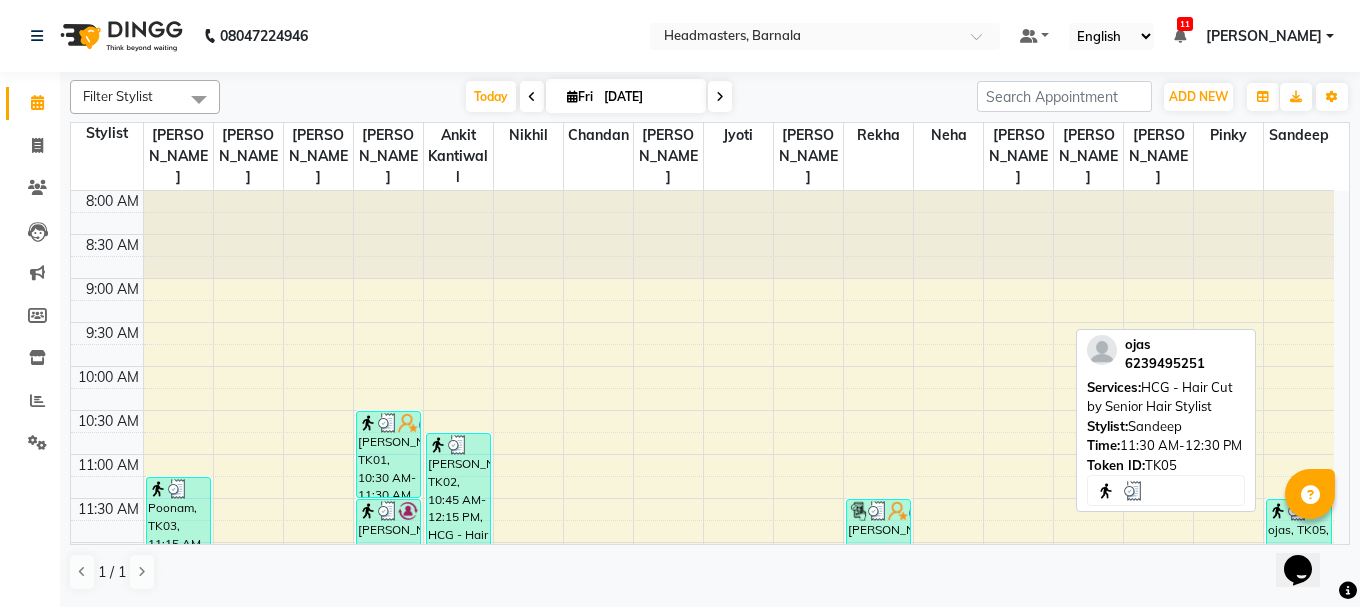 click at bounding box center [1299, 511] 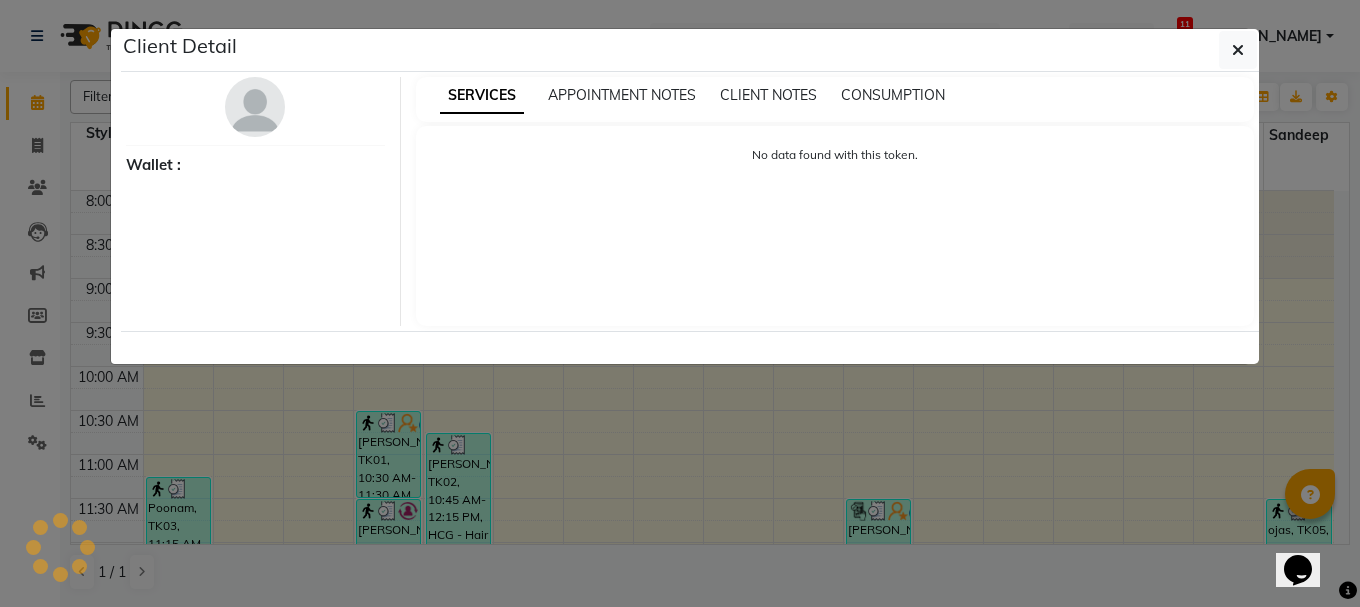 select on "3" 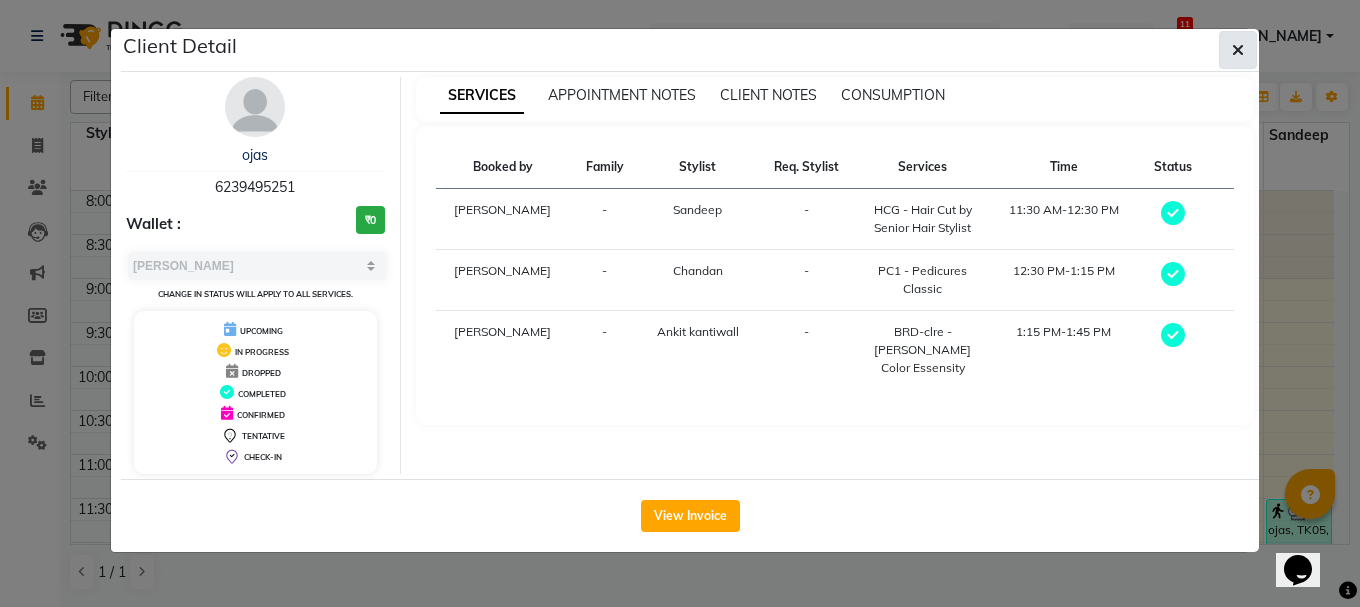 click 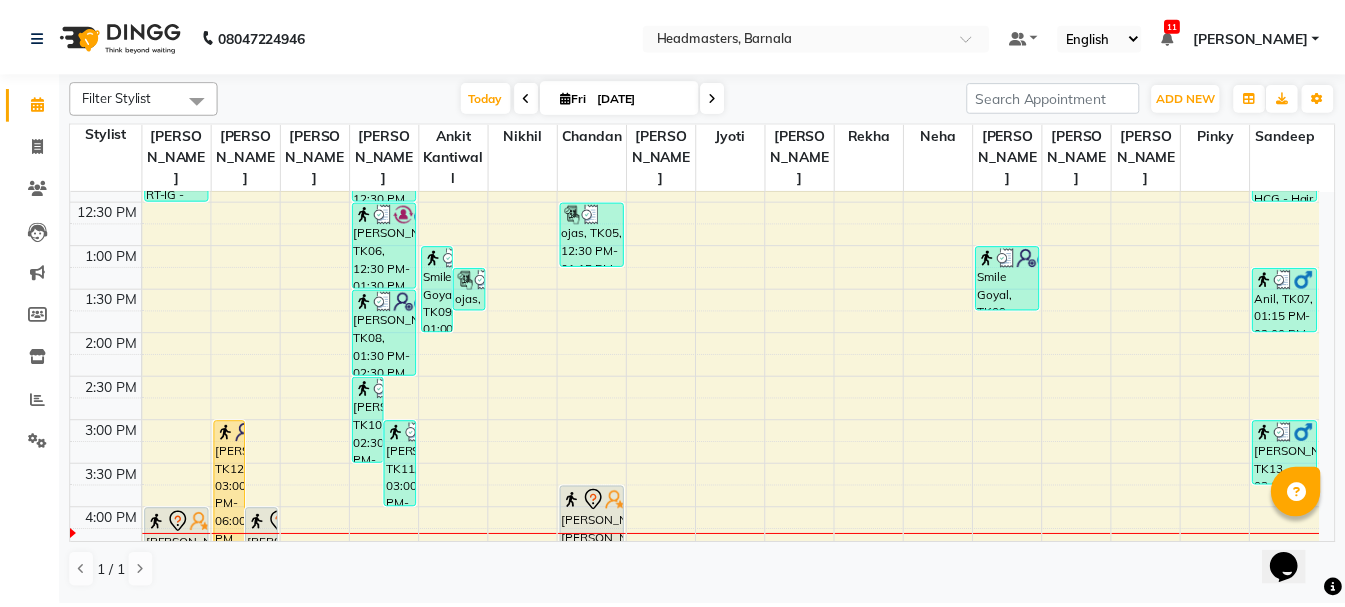scroll, scrollTop: 464, scrollLeft: 0, axis: vertical 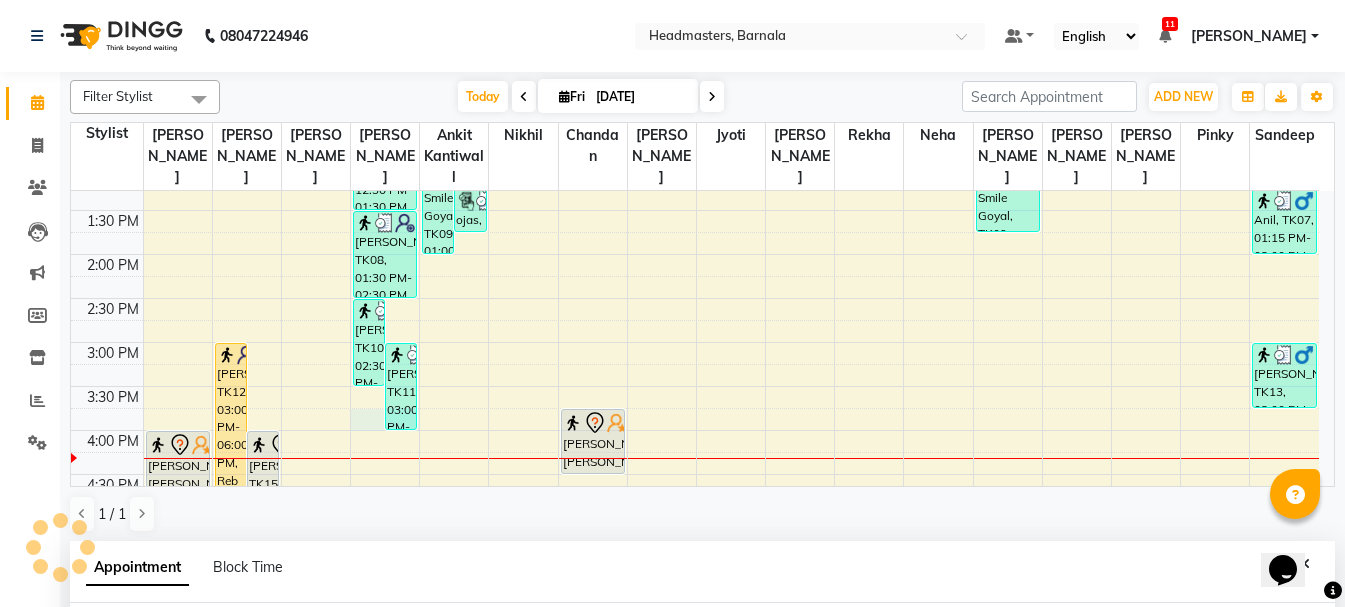 select on "67277" 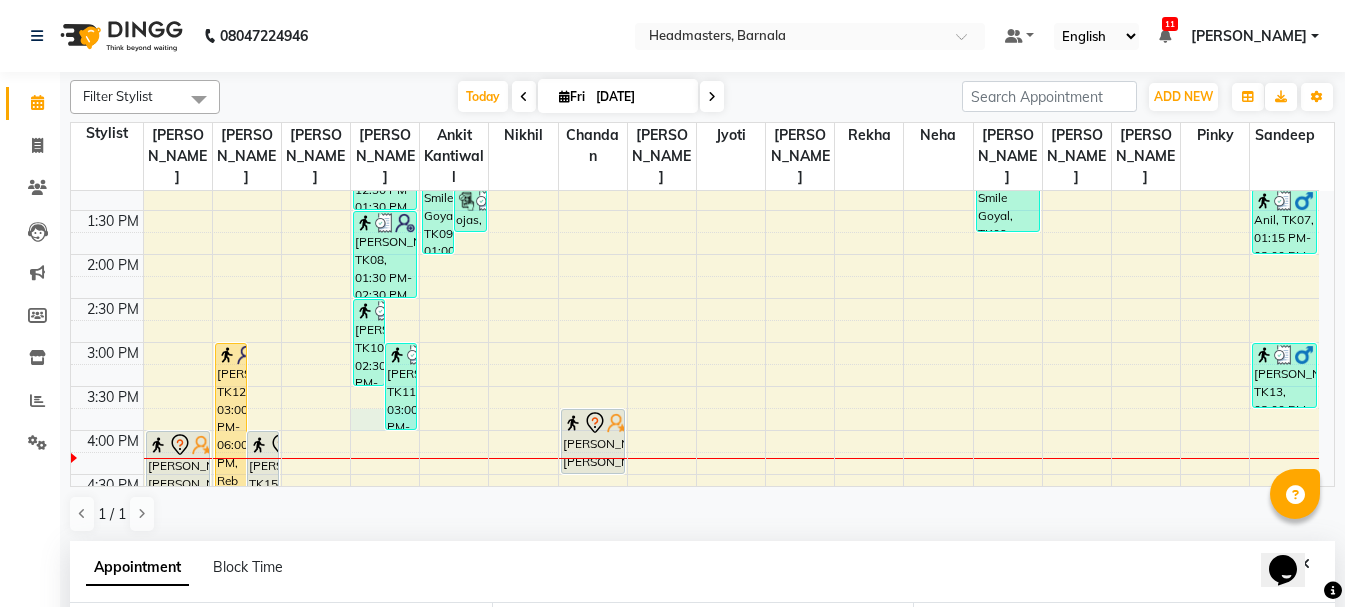 select on "945" 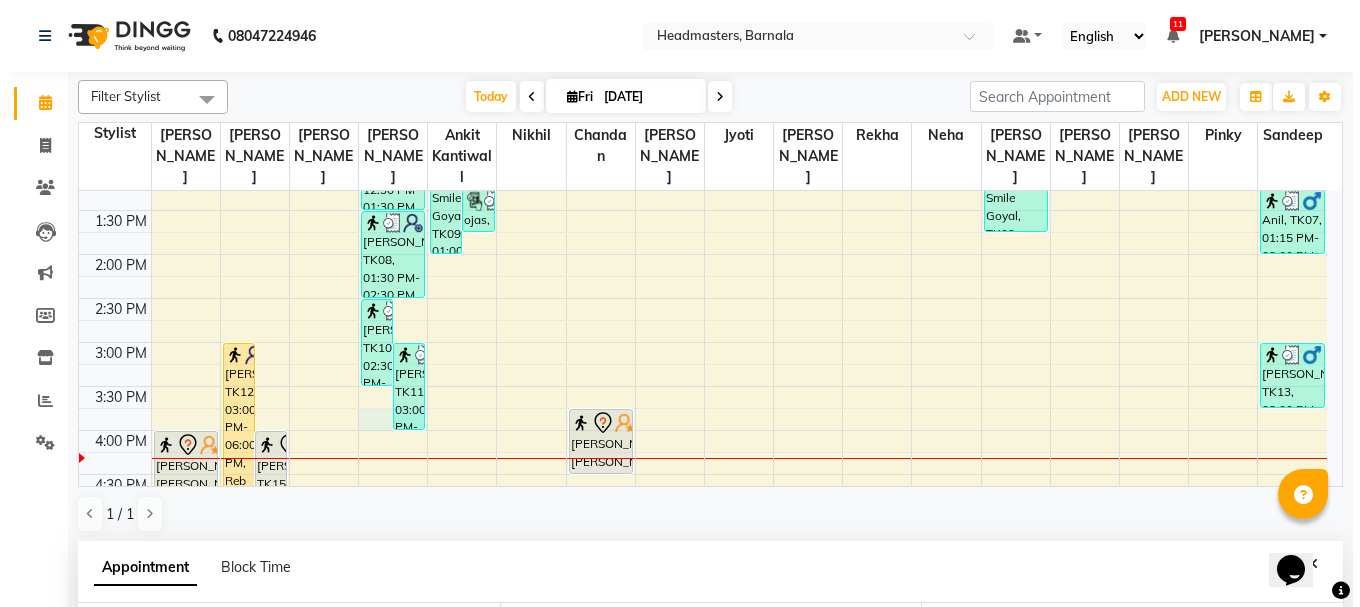 scroll, scrollTop: 389, scrollLeft: 0, axis: vertical 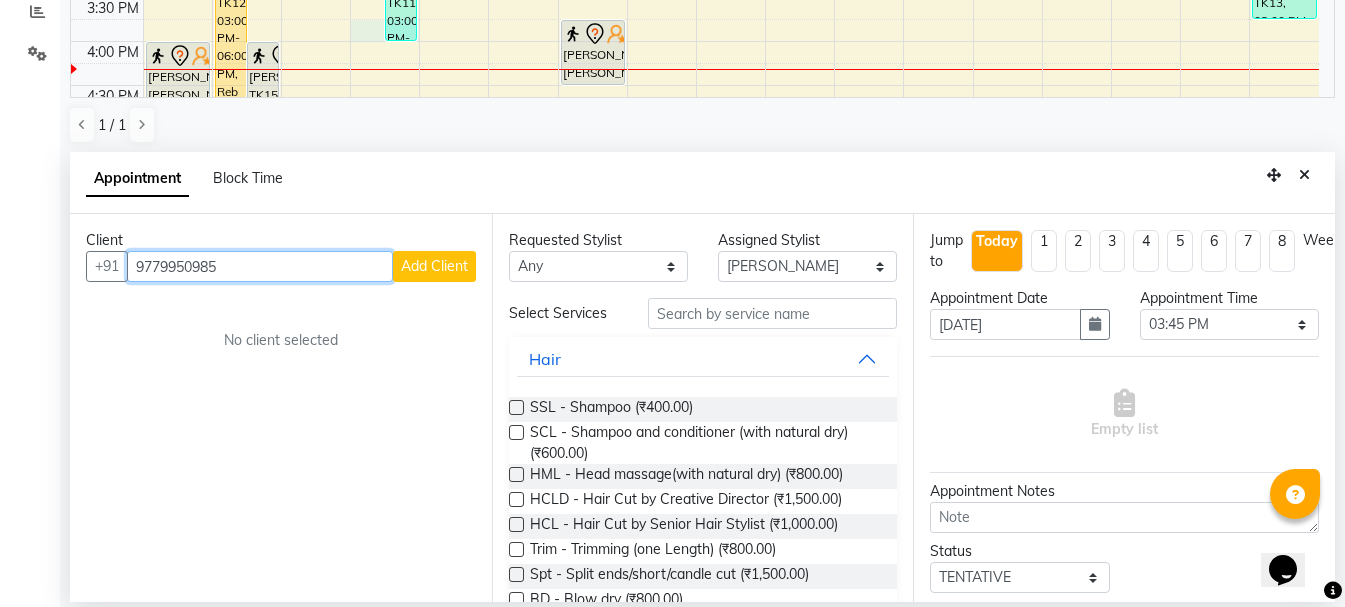 type on "9779950985" 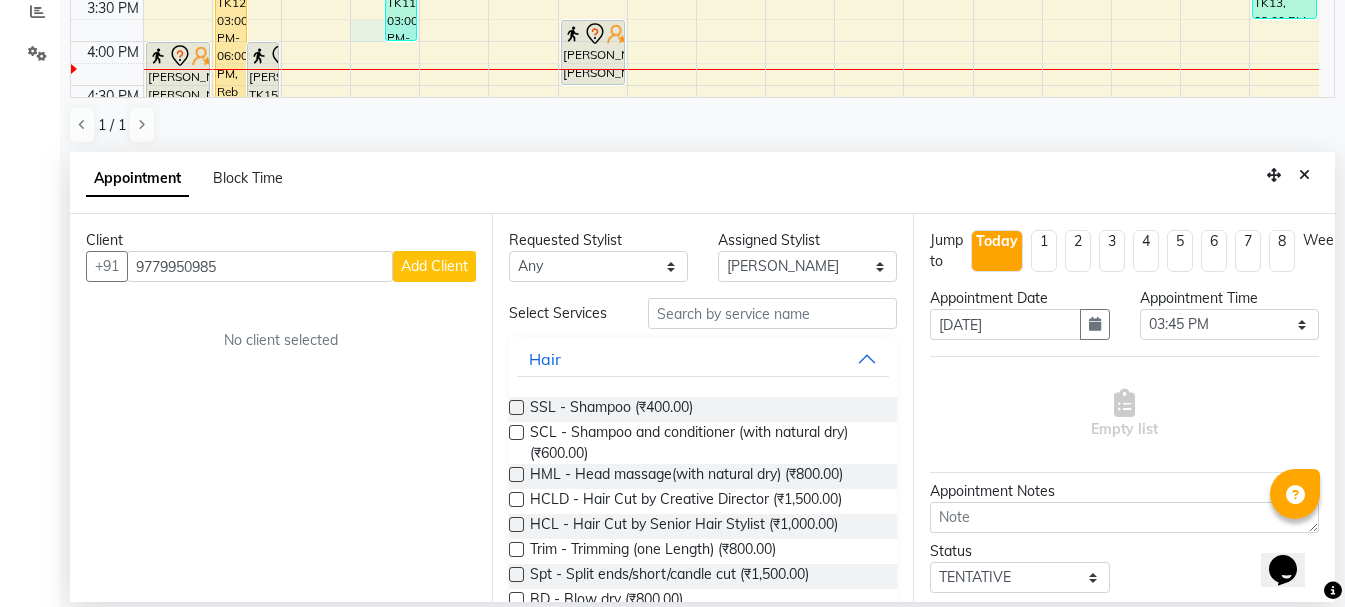 click on "Add Client" at bounding box center [434, 266] 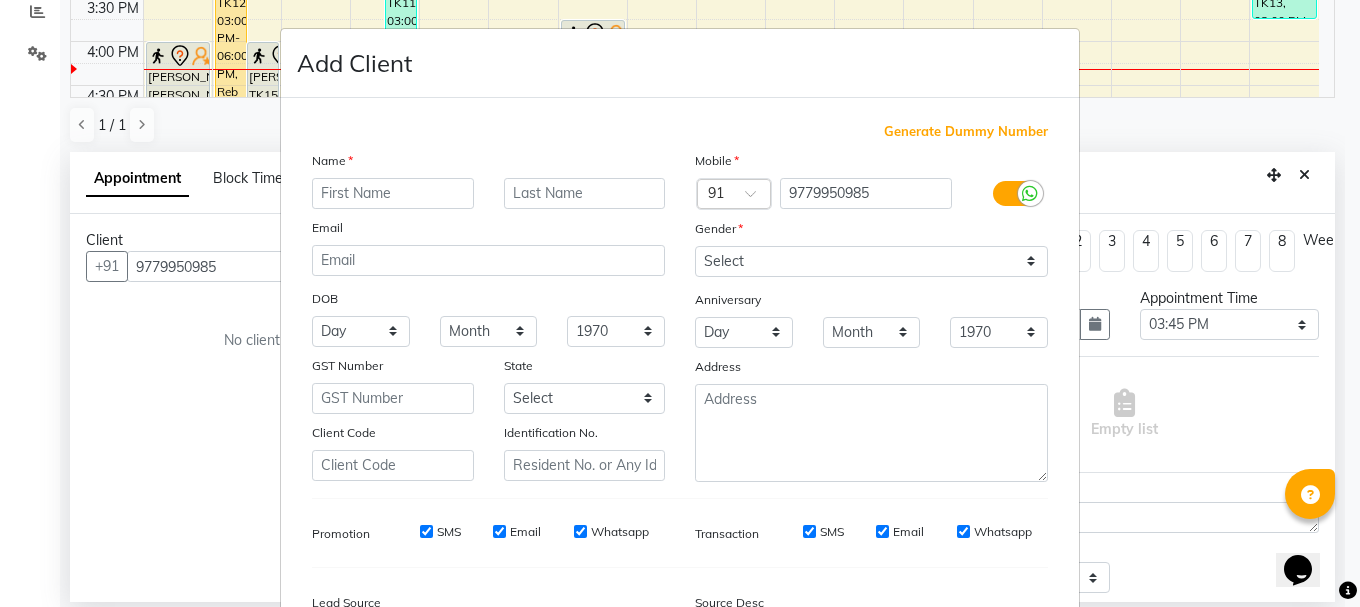 click at bounding box center (393, 193) 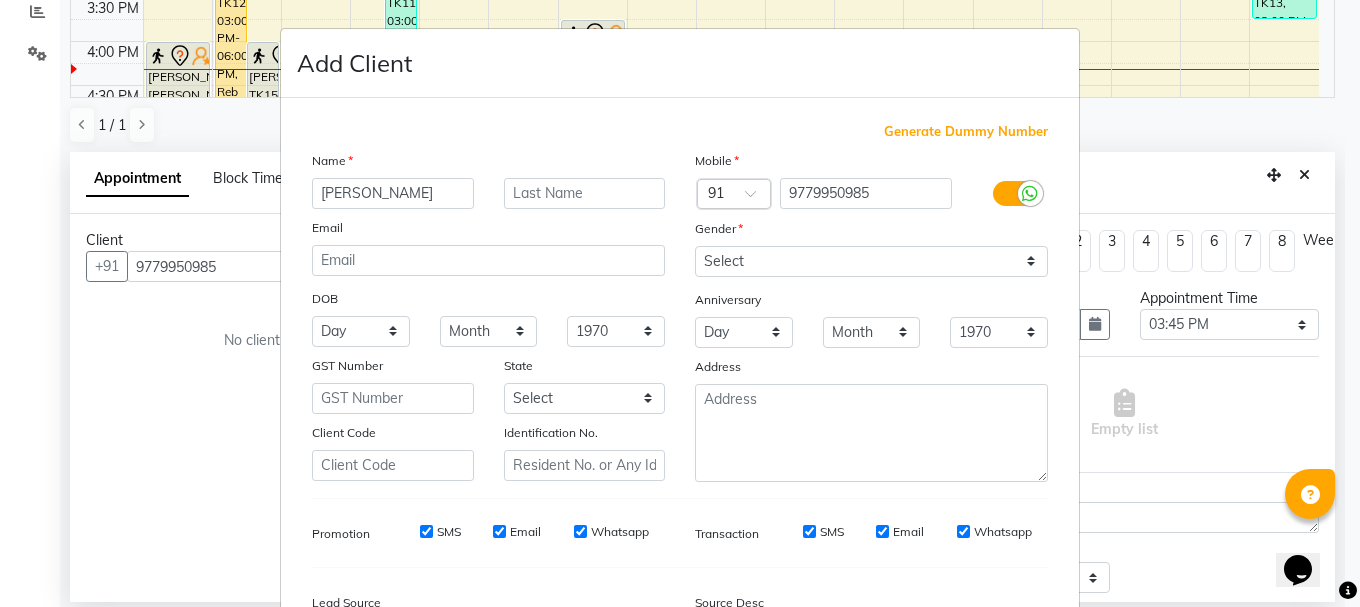 type on "[PERSON_NAME]" 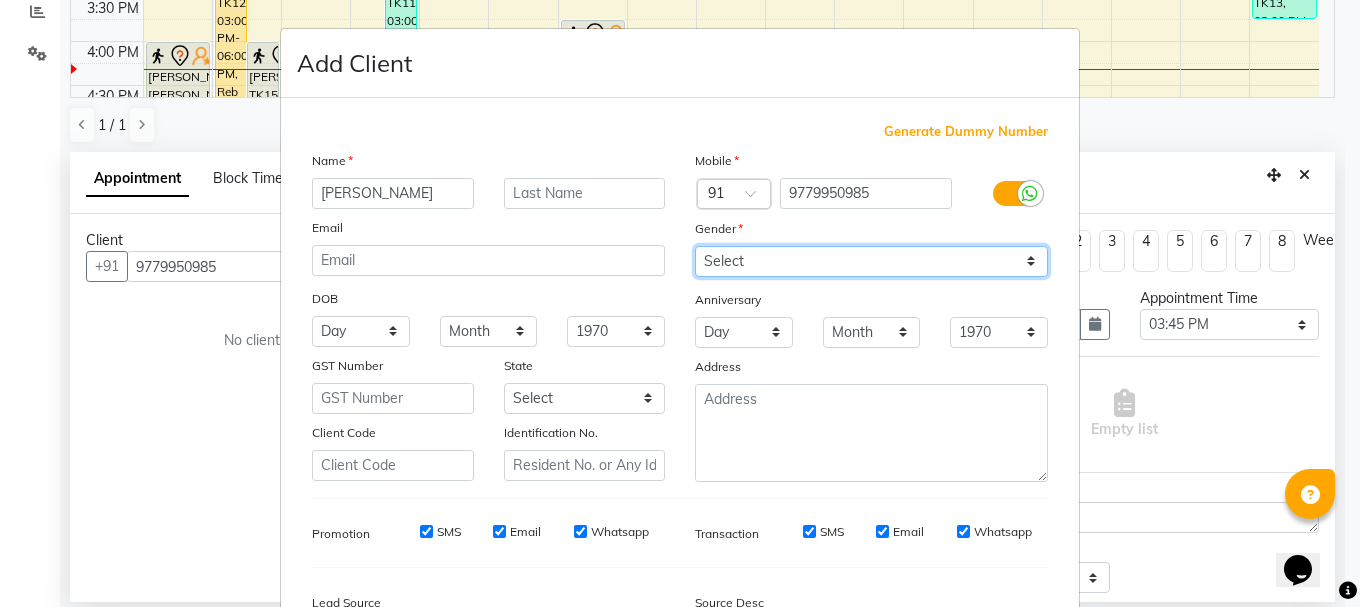 click on "Select [DEMOGRAPHIC_DATA] [DEMOGRAPHIC_DATA] Other Prefer Not To Say" at bounding box center (871, 261) 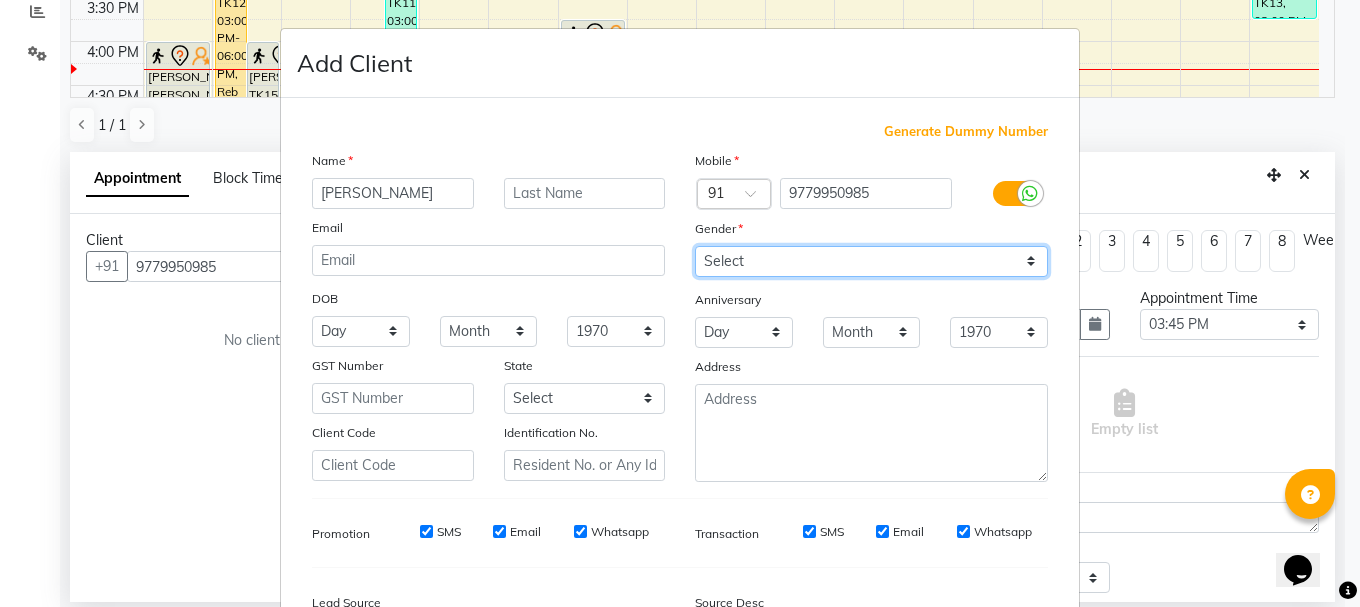 select on "[DEMOGRAPHIC_DATA]" 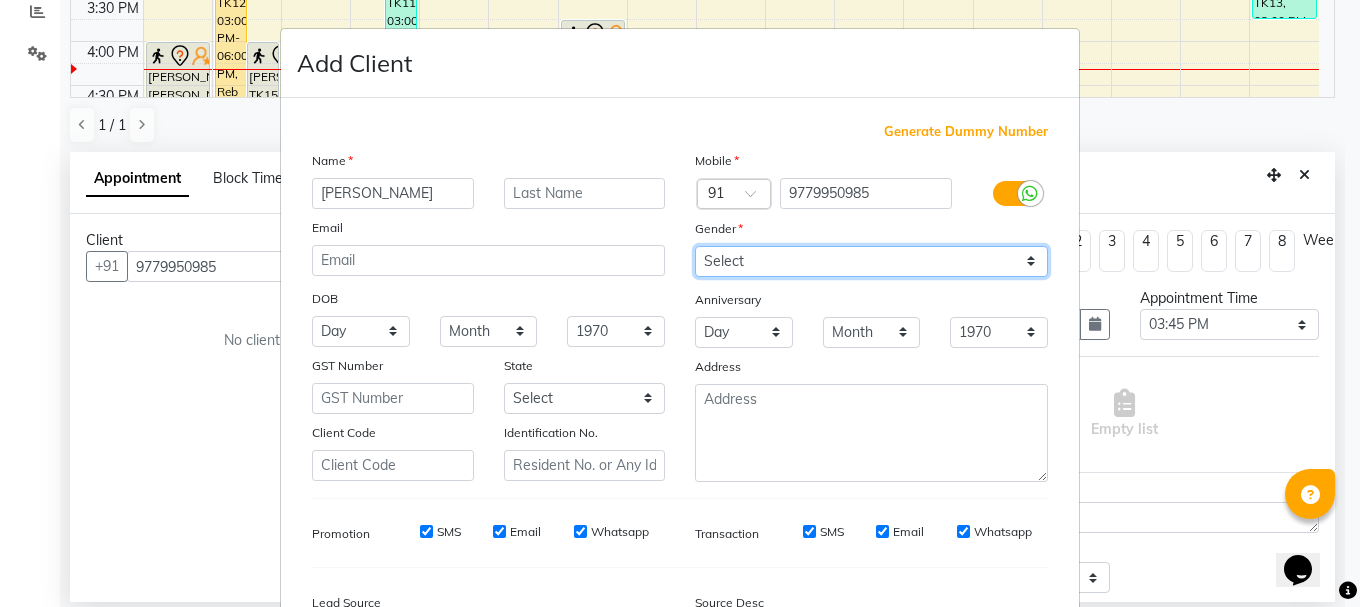 click on "Select [DEMOGRAPHIC_DATA] [DEMOGRAPHIC_DATA] Other Prefer Not To Say" at bounding box center [871, 261] 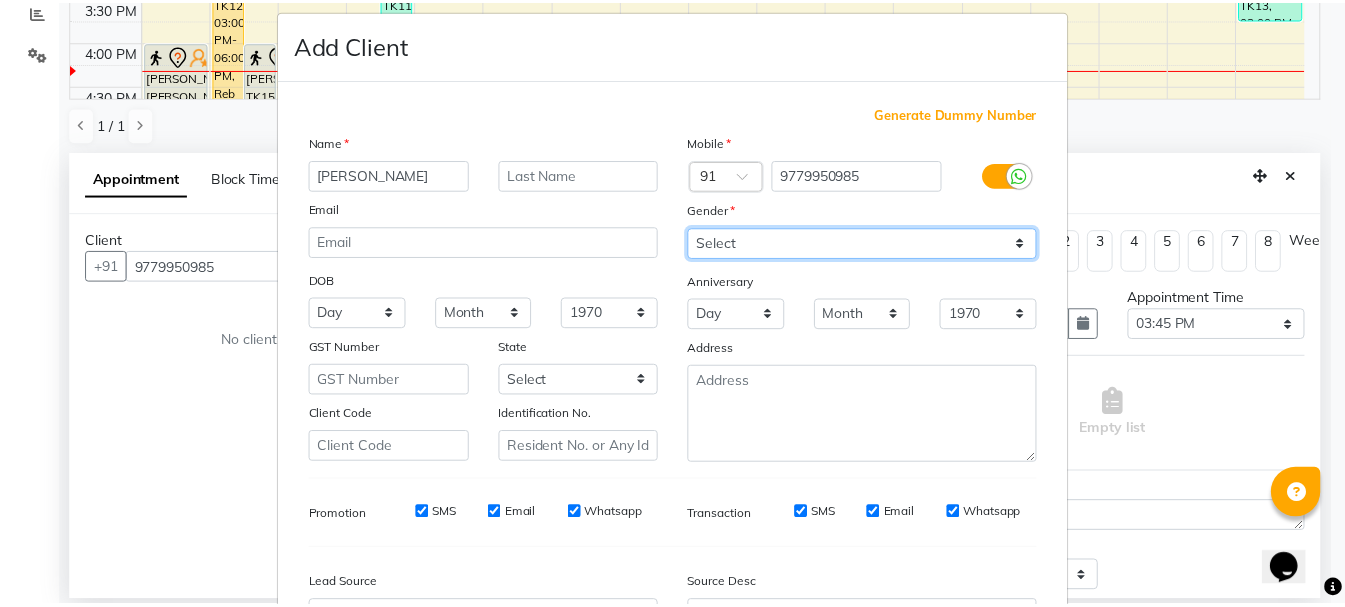 scroll, scrollTop: 242, scrollLeft: 0, axis: vertical 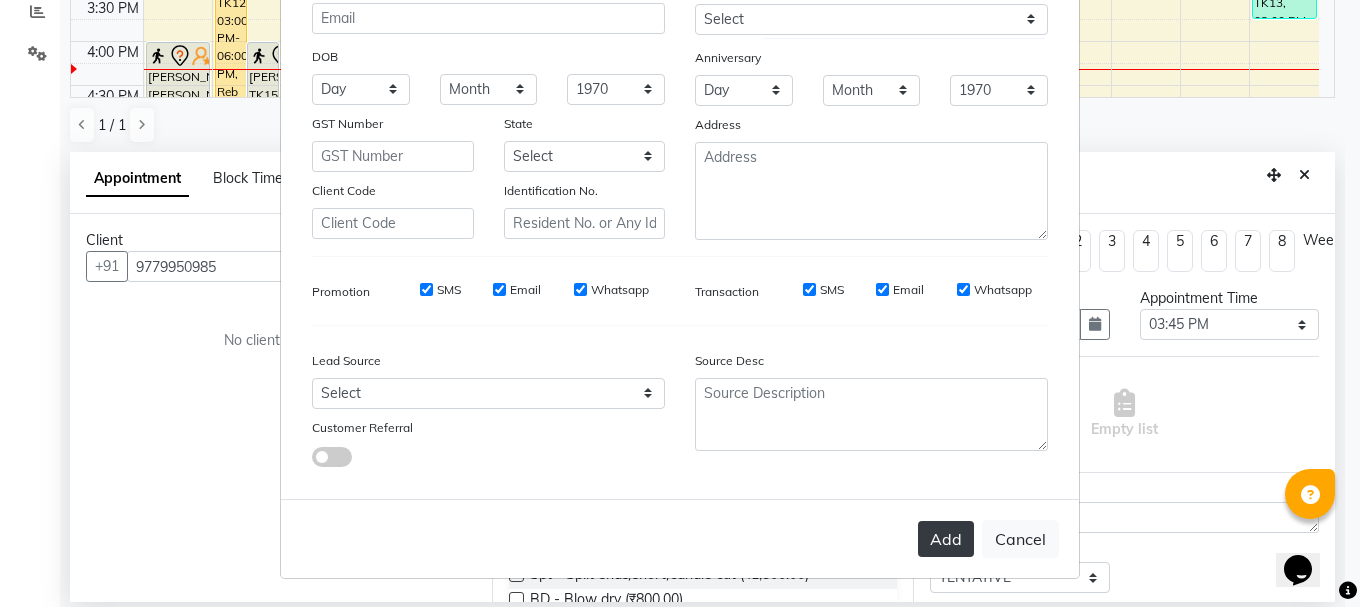 click on "Add" at bounding box center [946, 539] 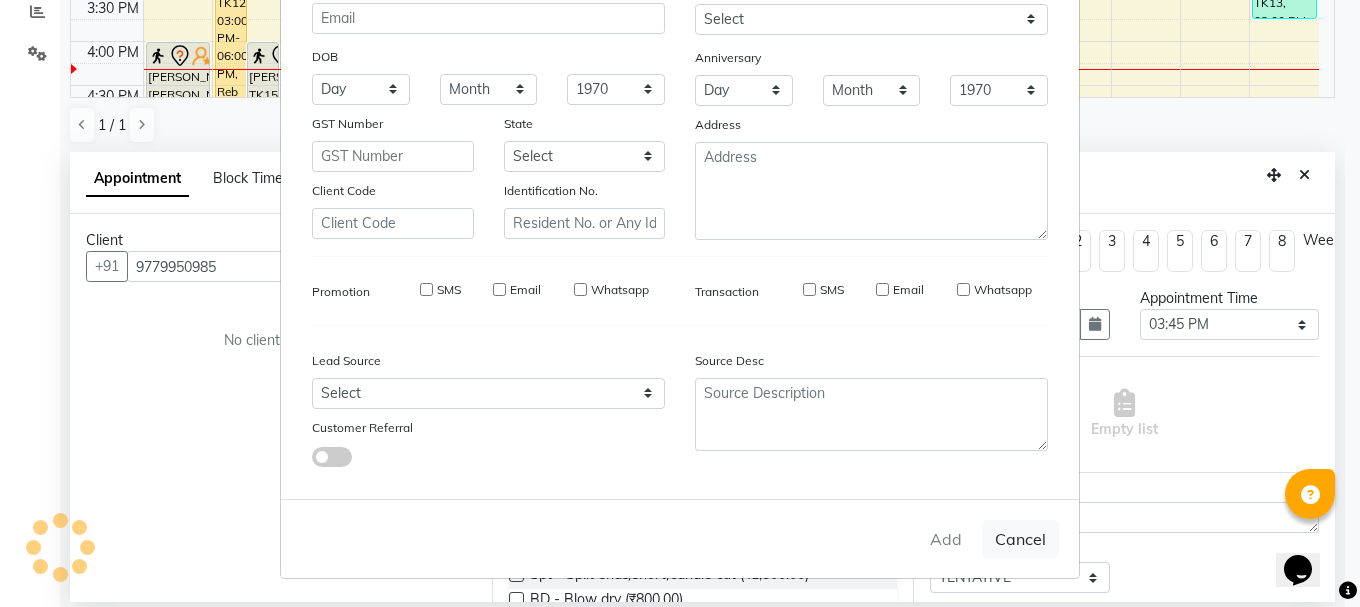 type 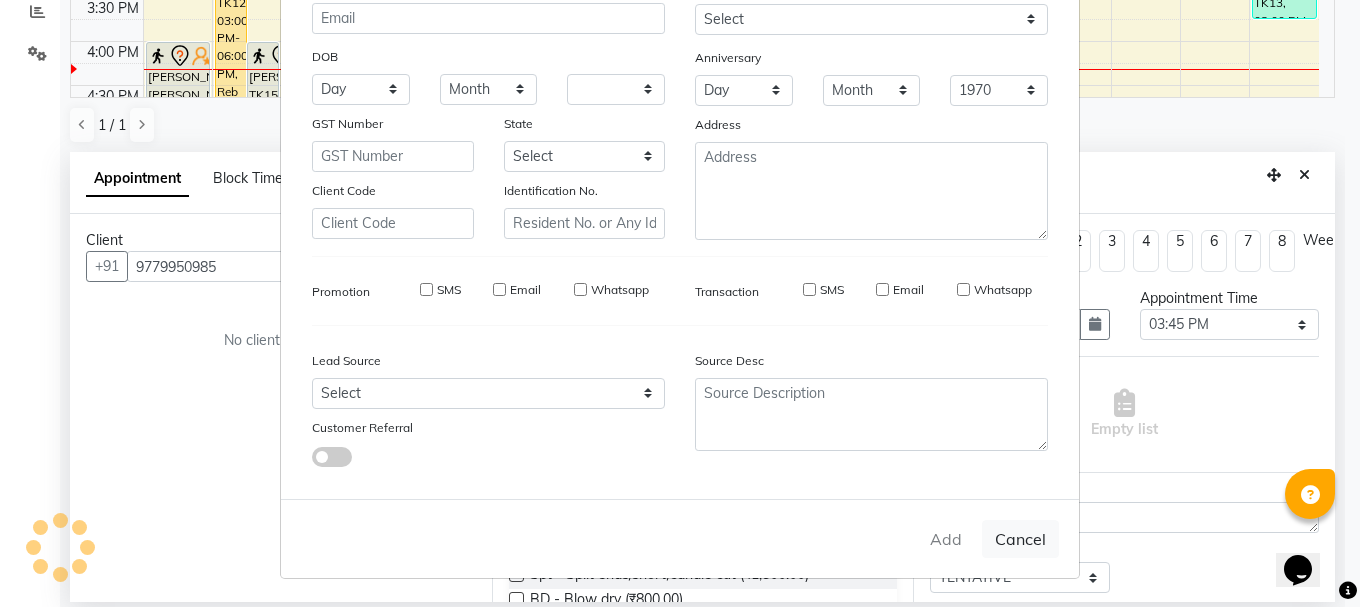 select 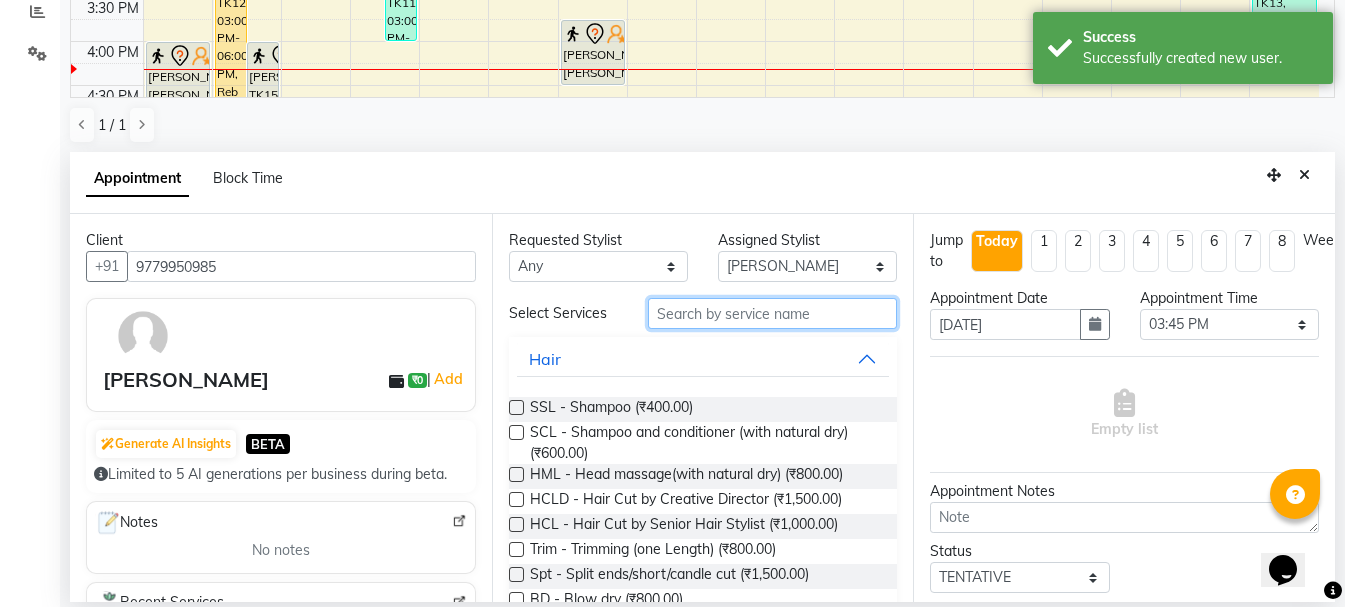 click at bounding box center (772, 313) 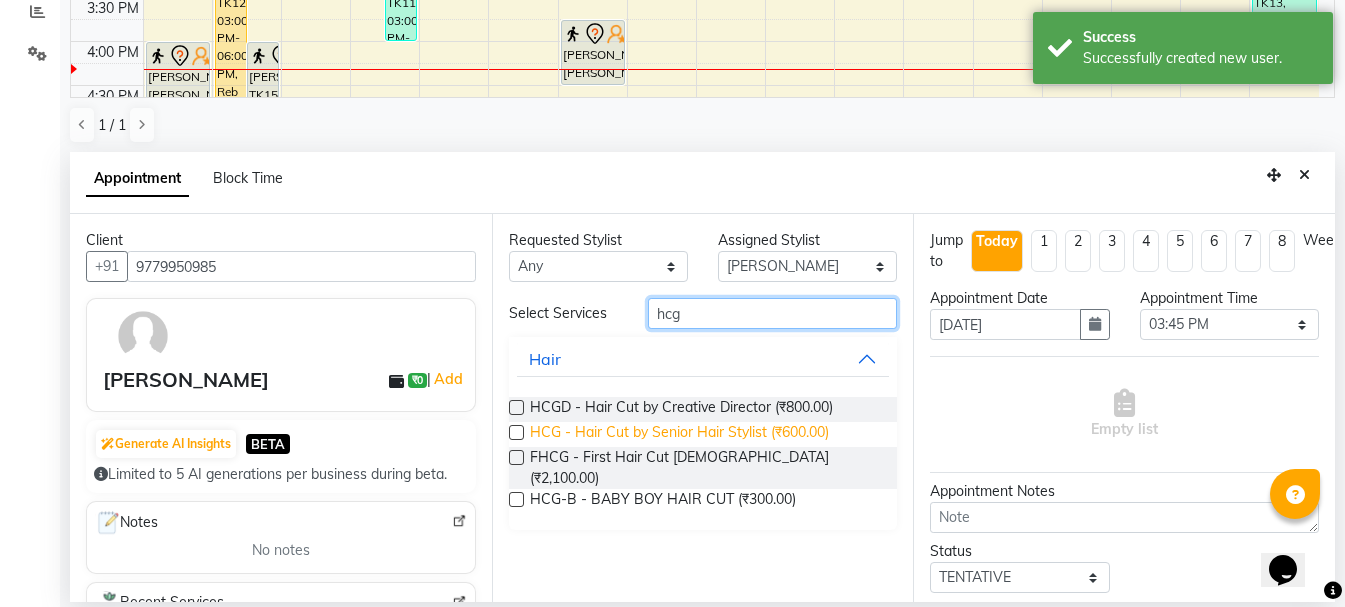 type on "hcg" 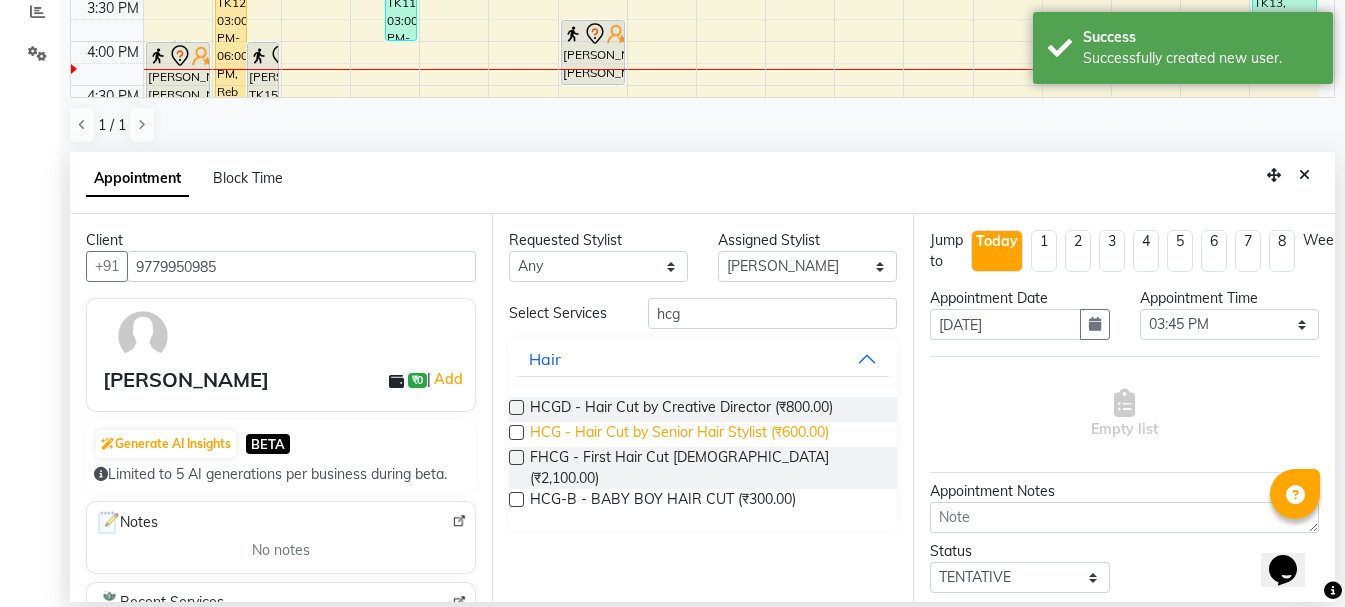 click on "HCG - Hair Cut by Senior Hair Stylist (₹600.00)" at bounding box center (679, 434) 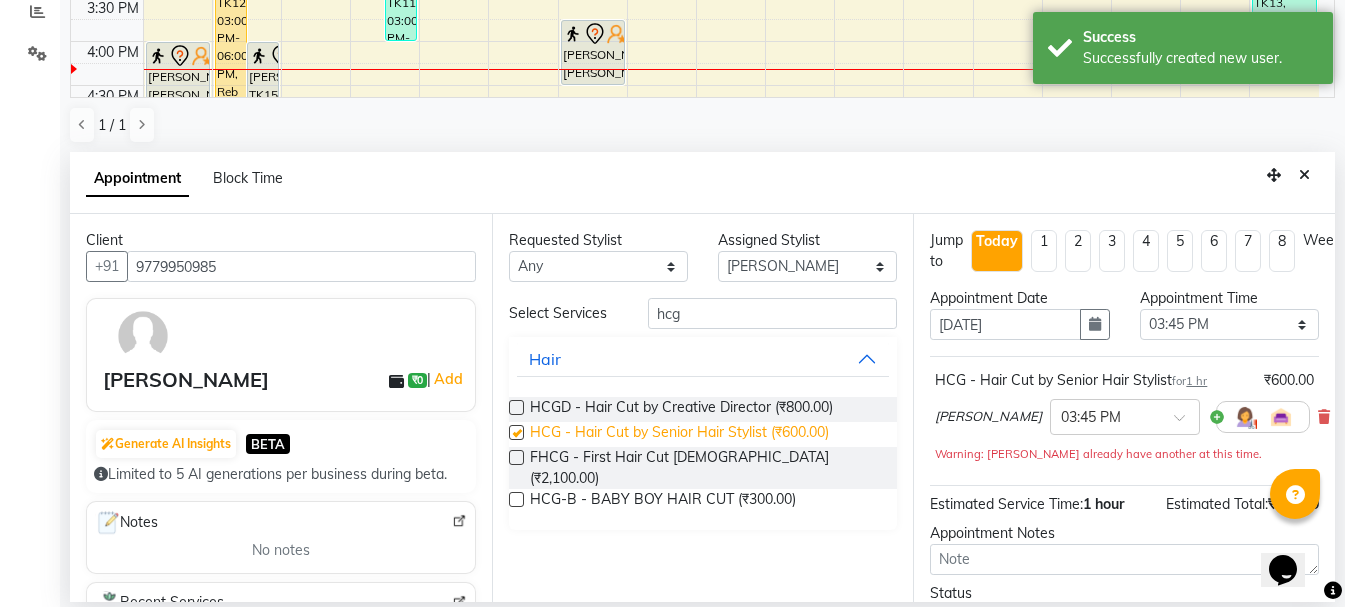 checkbox on "false" 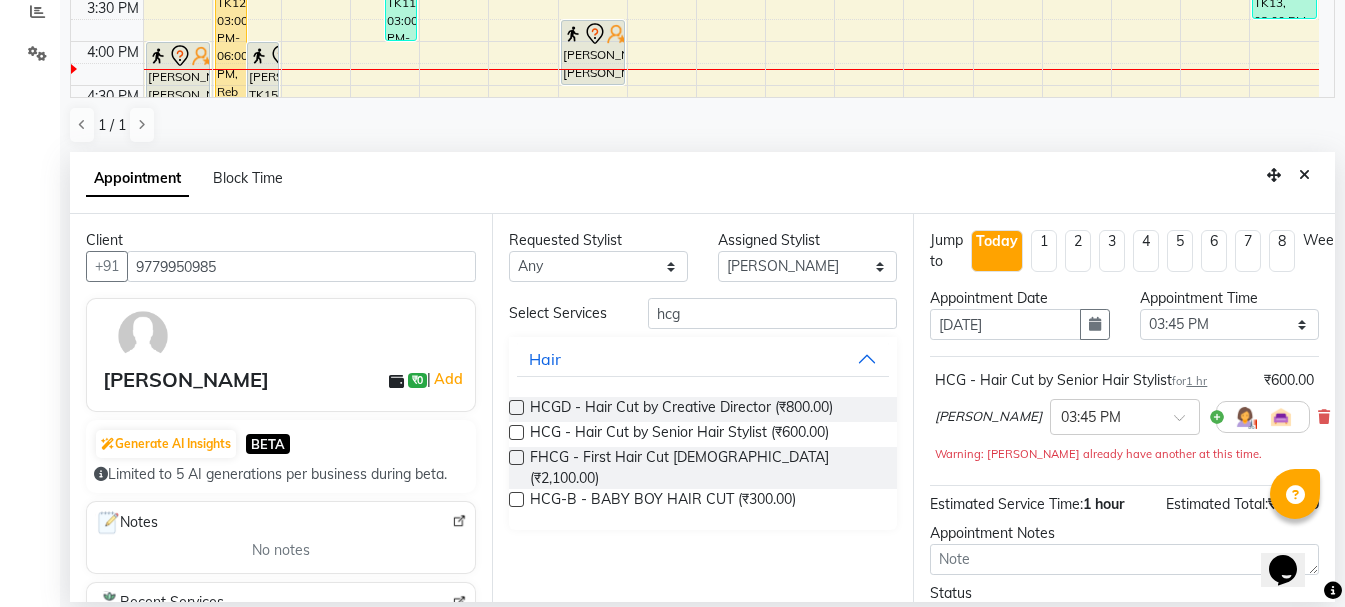 scroll, scrollTop: 177, scrollLeft: 0, axis: vertical 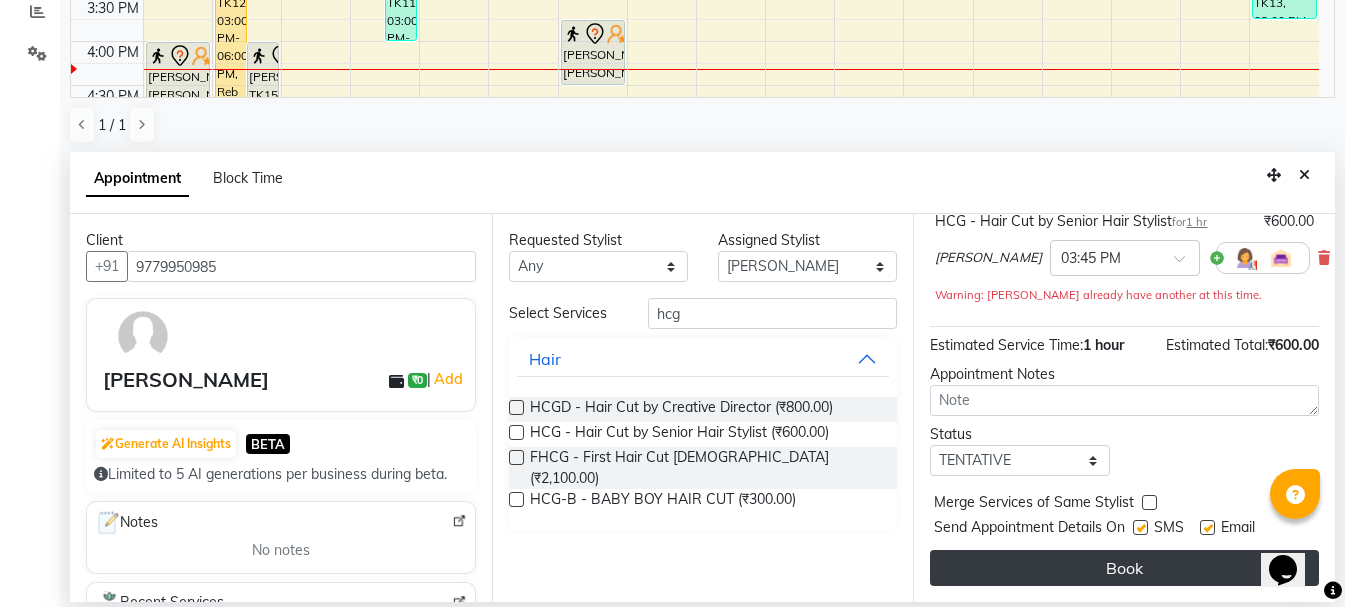 click on "Book" at bounding box center (1124, 568) 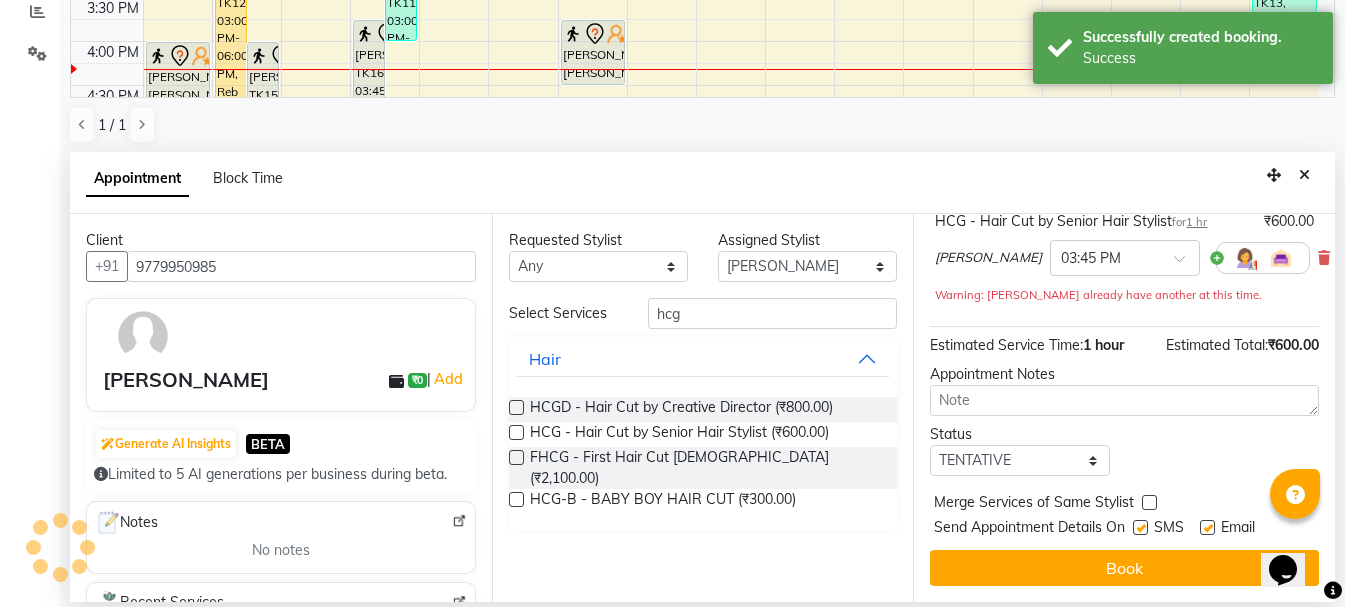 scroll, scrollTop: 0, scrollLeft: 0, axis: both 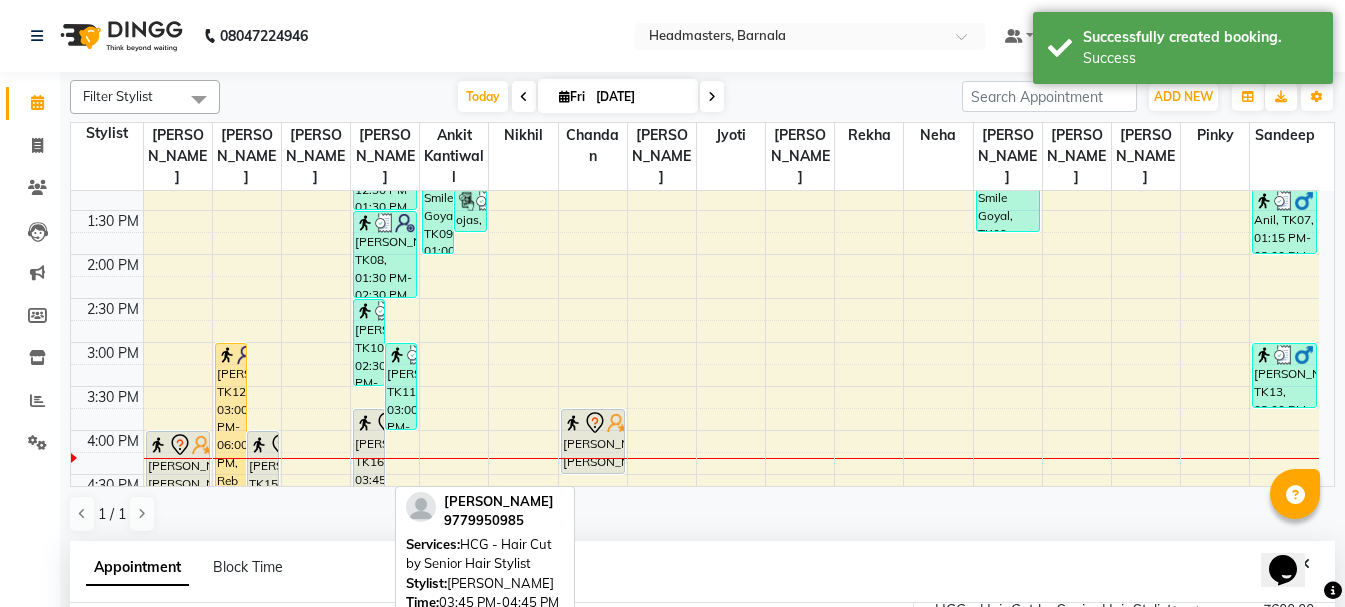 click on "[PERSON_NAME], TK16, 03:45 PM-04:45 PM, HCG - Hair Cut by Senior Hair Stylist" at bounding box center [369, 452] 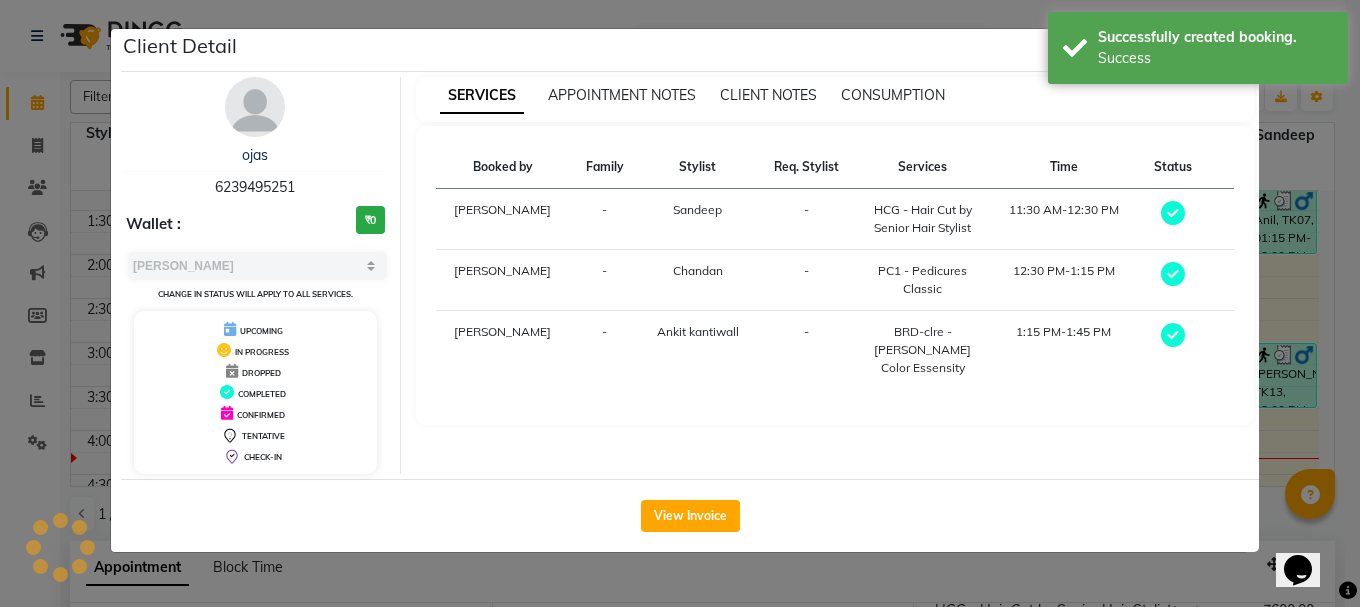 select on "7" 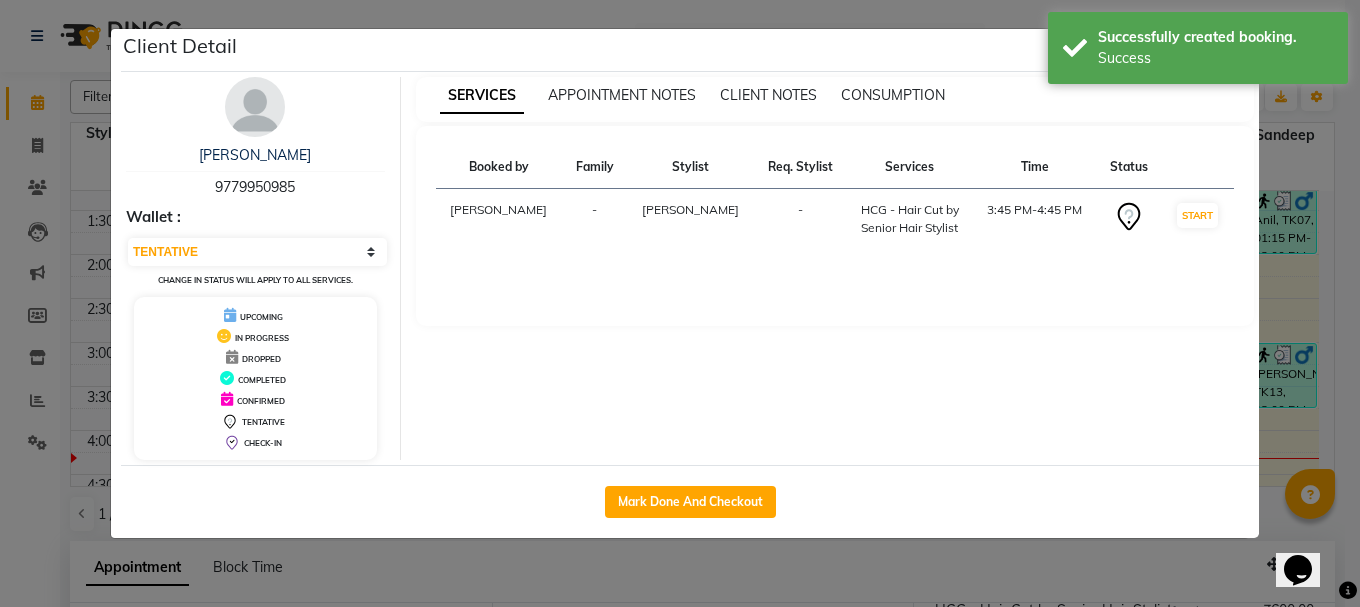 click on "Client Detail  [PERSON_NAME]    9779950985 Wallet : Select IN SERVICE CONFIRMED TENTATIVE CHECK IN MARK DONE UPCOMING Change in status will apply to all services. UPCOMING IN PROGRESS DROPPED COMPLETED CONFIRMED TENTATIVE CHECK-IN SERVICES APPOINTMENT NOTES CLIENT NOTES CONSUMPTION Booked by Family Stylist Req. Stylist Services Time Status  [PERSON_NAME]  -  [PERSON_NAME] -  HCG - Hair Cut by Senior Hair Stylist   3:45 PM-4:45 PM   START   Mark Done And Checkout" 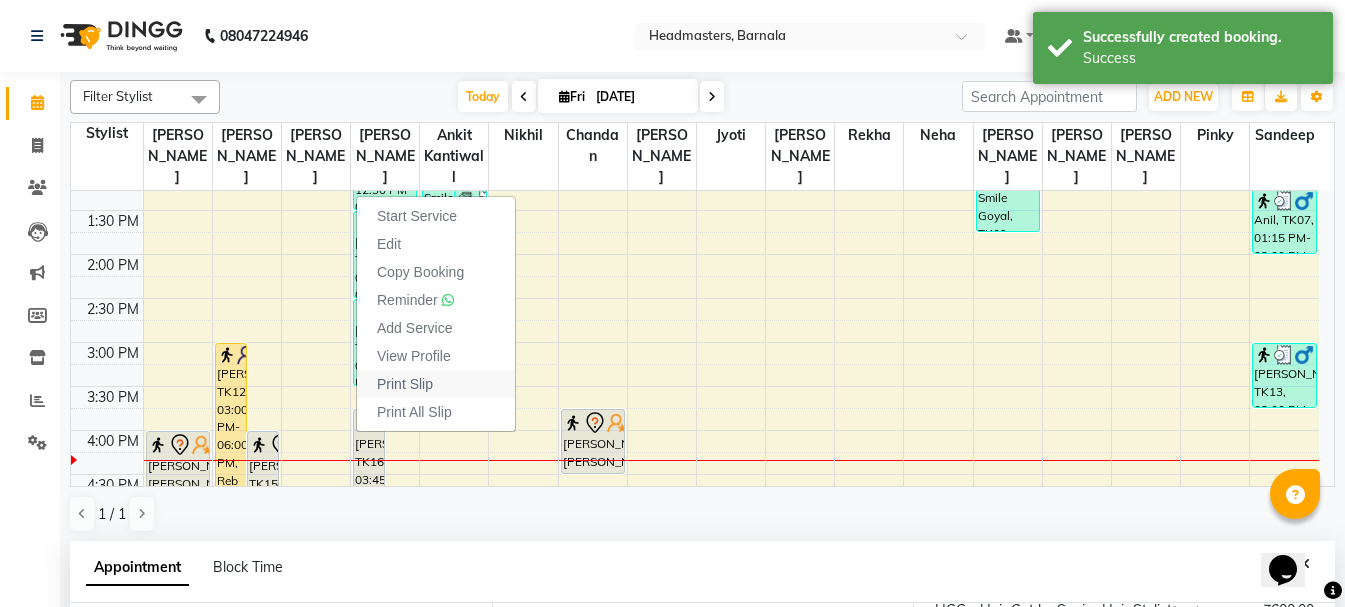 click on "Print Slip" at bounding box center [405, 384] 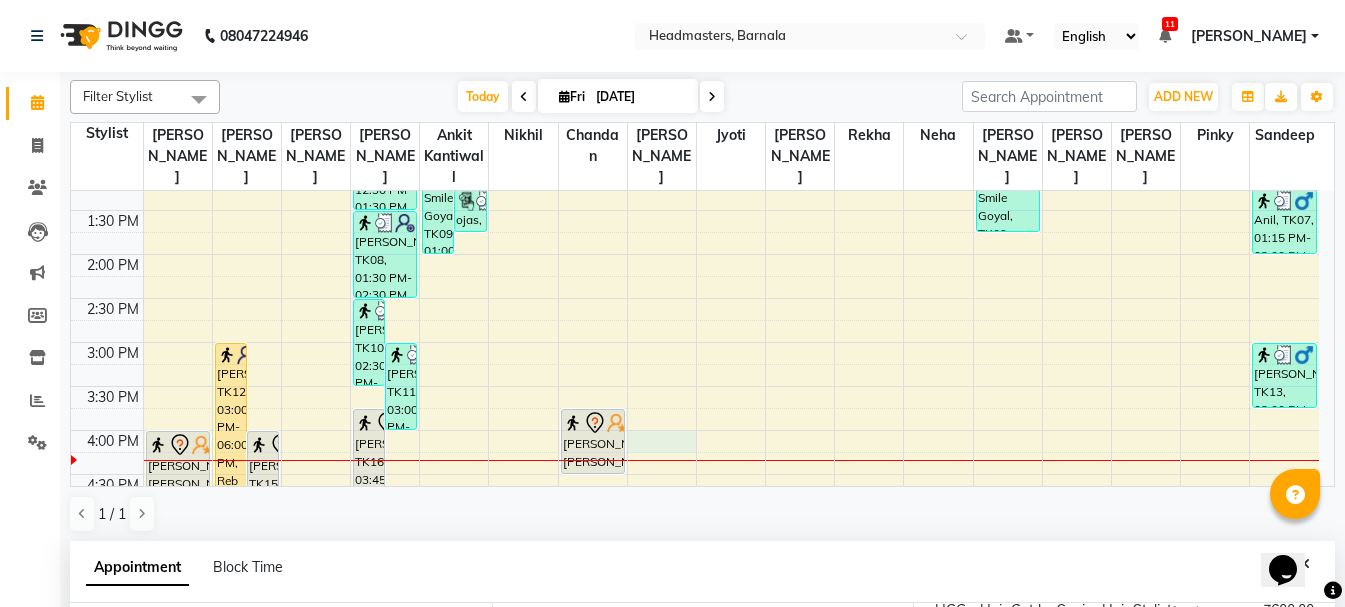 click on "8:00 AM 8:30 AM 9:00 AM 9:30 AM 10:00 AM 10:30 AM 11:00 AM 11:30 AM 12:00 PM 12:30 PM 1:00 PM 1:30 PM 2:00 PM 2:30 PM 3:00 PM 3:30 PM 4:00 PM 4:30 PM 5:00 PM 5:30 PM 6:00 PM 6:30 PM 7:00 PM 7:30 PM 8:00 PM 8:30 PM     [GEOGRAPHIC_DATA], TK03, 11:15 AM-12:30 PM, RT-IG - Igora Root Touchup(one inch only)             [PERSON_NAME] [PERSON_NAME], TK14, 04:00 PM-05:00 PM, HCL - Hair Cut by Senior Hair Stylist     [PERSON_NAME], TK12, 03:00 PM-06:00 PM, Reb - Rebonding             [PERSON_NAME], TK15, 04:00 PM-05:00 PM, HCL - Hair Cut by Senior Hair Stylist     [PERSON_NAME], TK10, 02:30 PM-03:30 PM, HCG - Hair Cut by Senior Hair Stylist     [PERSON_NAME], TK11, 03:00 PM-04:00 PM, HCG - Hair Cut by Senior Hair Stylist             [PERSON_NAME], TK16, 03:45 PM-04:45 PM, HCG - Hair Cut by Senior Hair Stylist     [PERSON_NAME], TK01, 10:30 AM-11:30 AM, HCG - Hair Cut by Senior Hair Stylist     [PERSON_NAME], TK04, 11:30 AM-12:30 PM, HCG - Hair Cut by Senior Hair Stylist     [PERSON_NAME], TK06, 12:30 PM-01:30 PM, HCG - Hair Cut by Senior Hair Stylist" at bounding box center [695, 298] 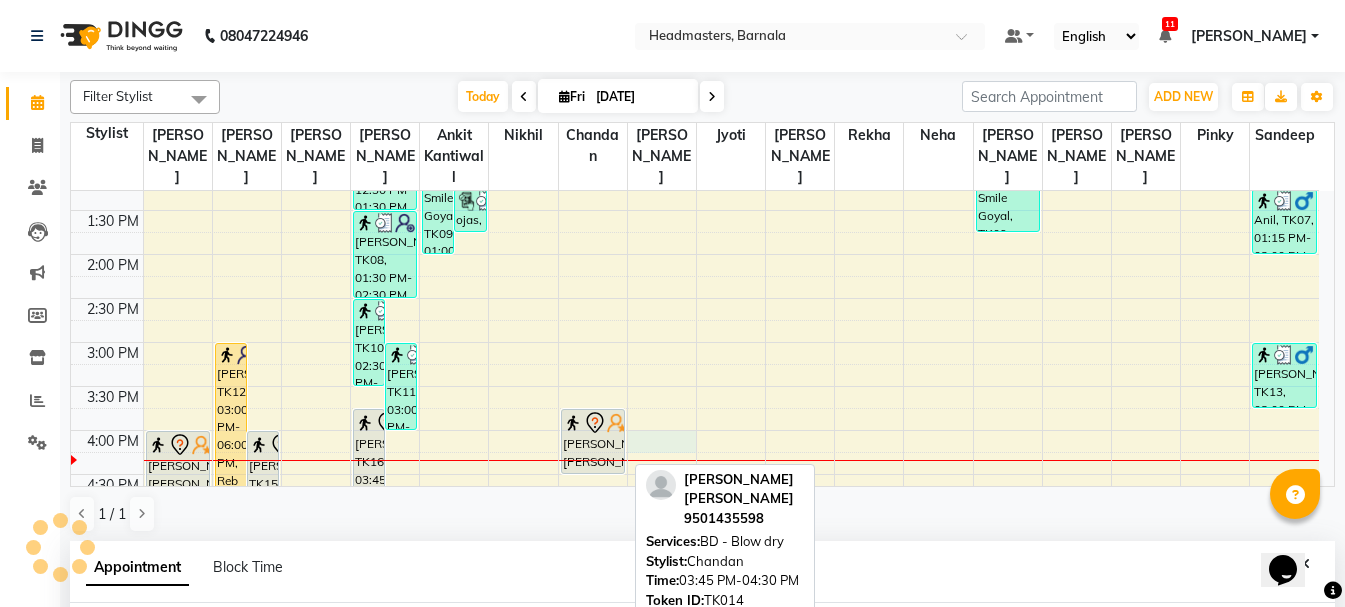 click 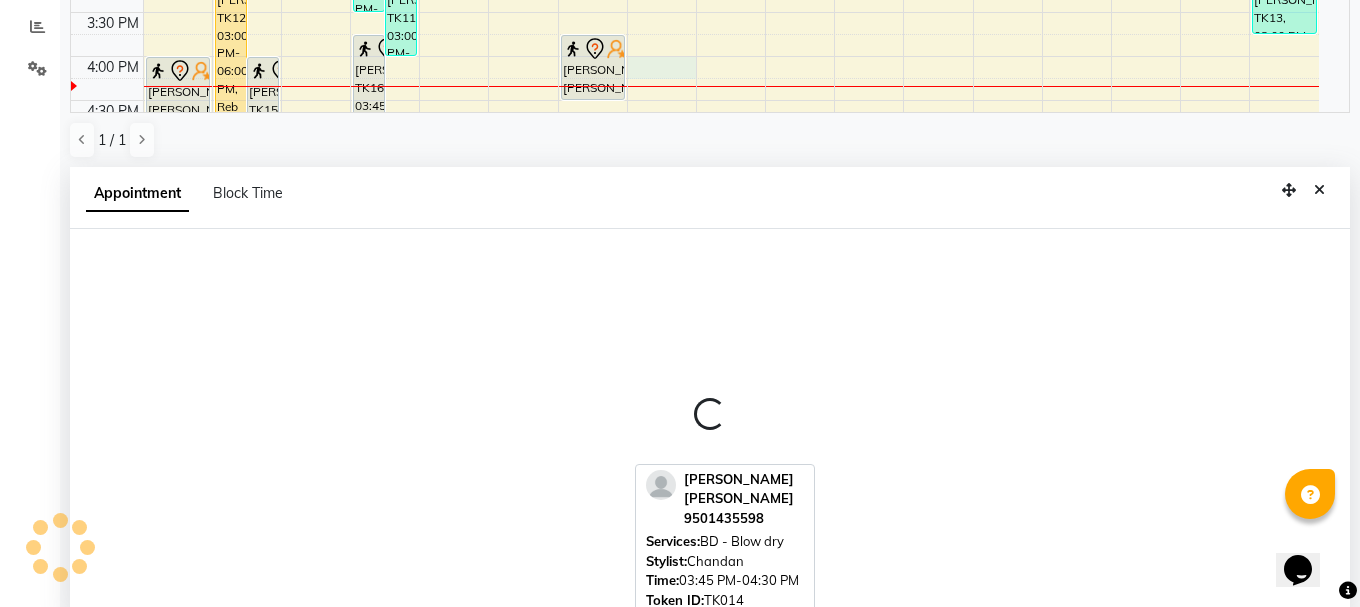 select on "7" 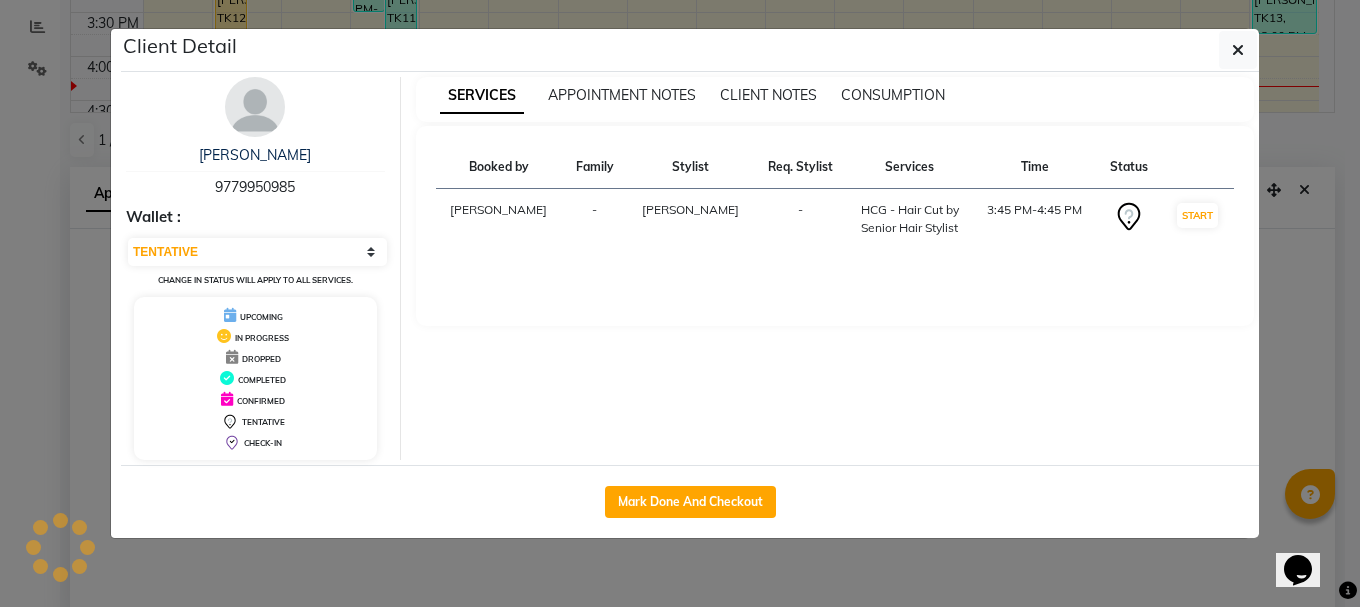 select on "67282" 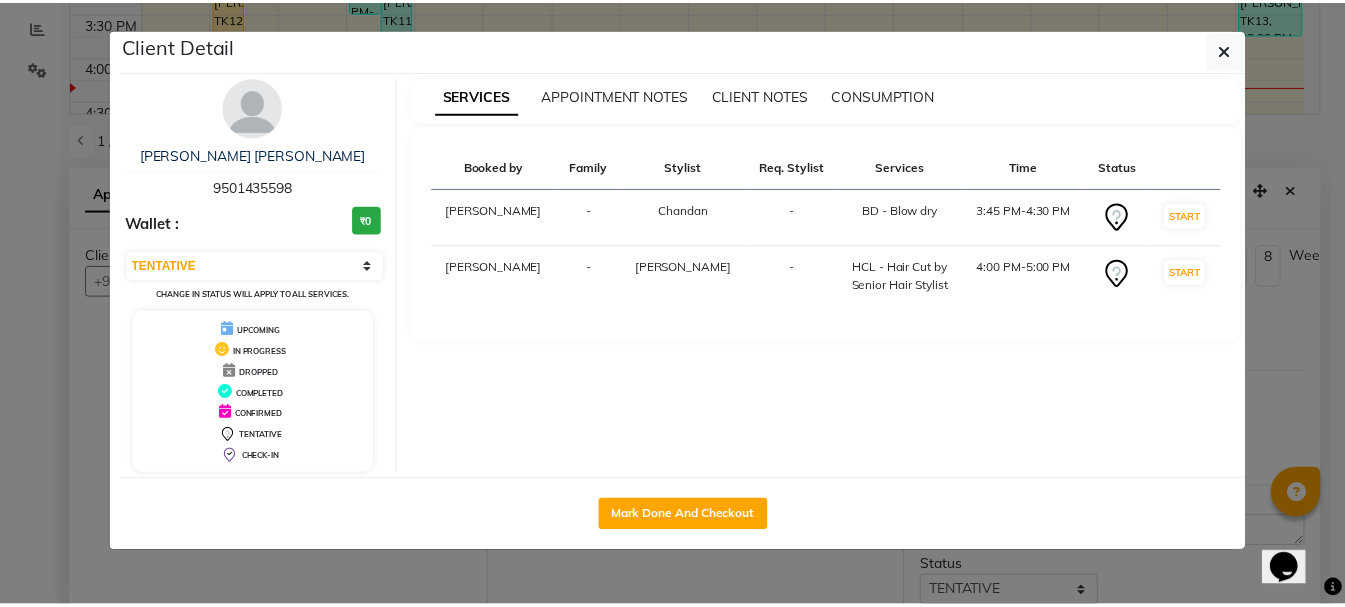 scroll, scrollTop: 389, scrollLeft: 0, axis: vertical 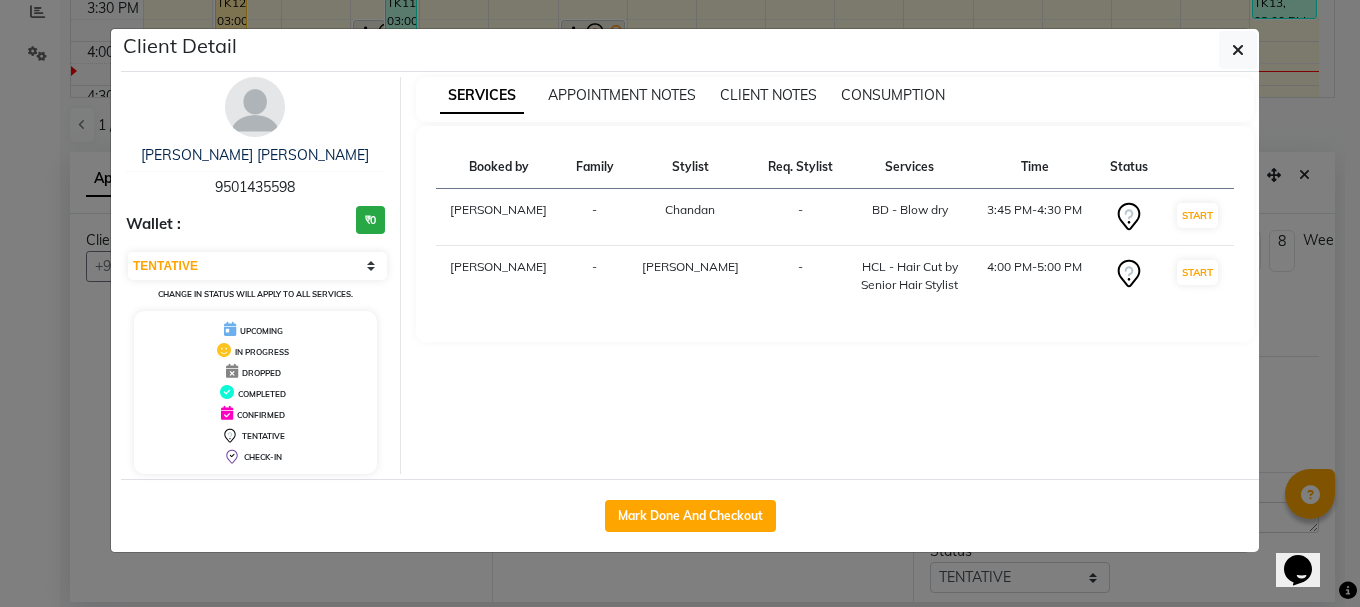 select on "960" 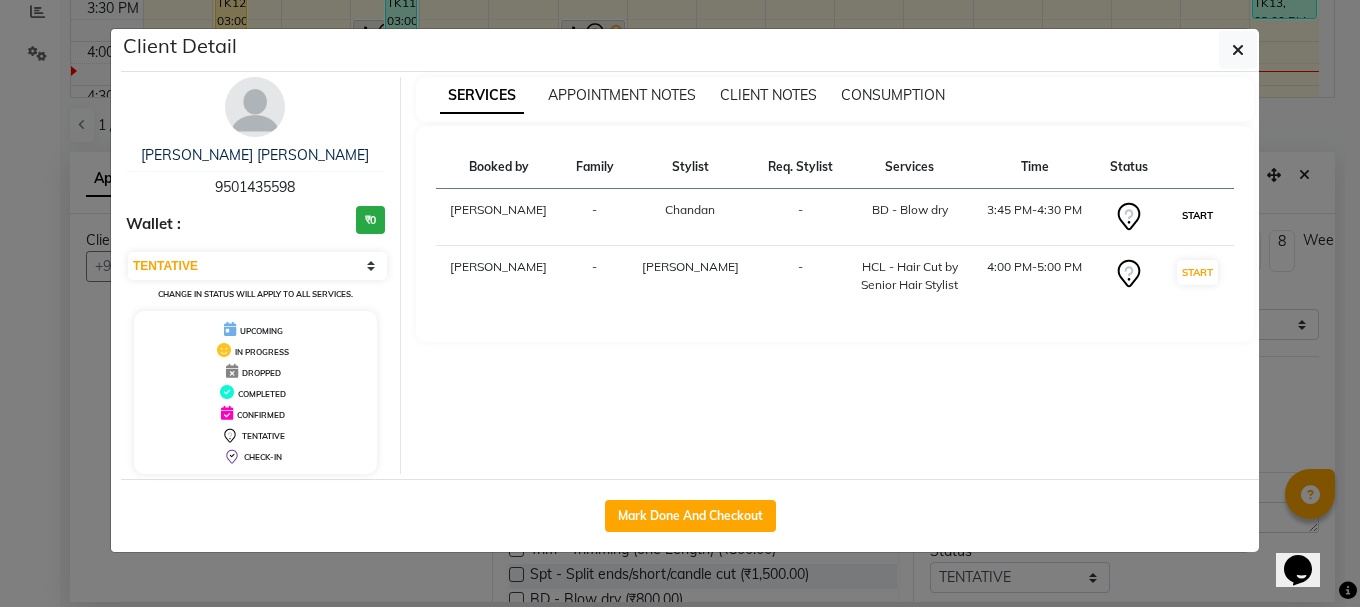click on "START" at bounding box center [1197, 215] 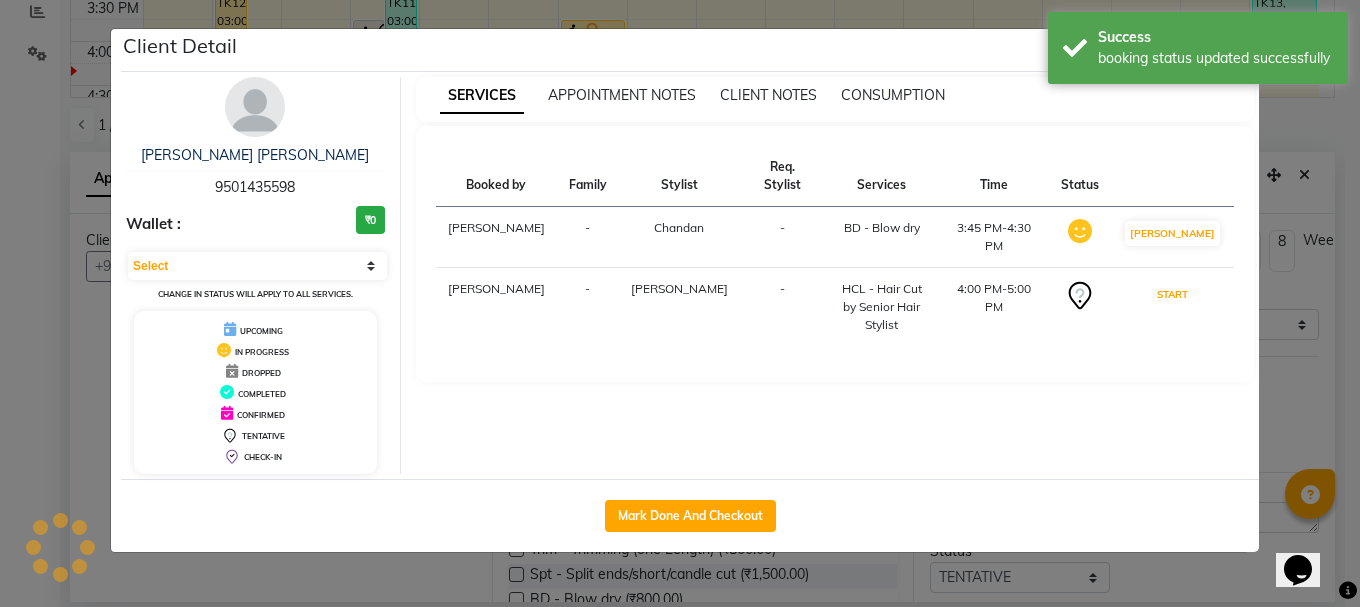 click on "START" at bounding box center (1172, 294) 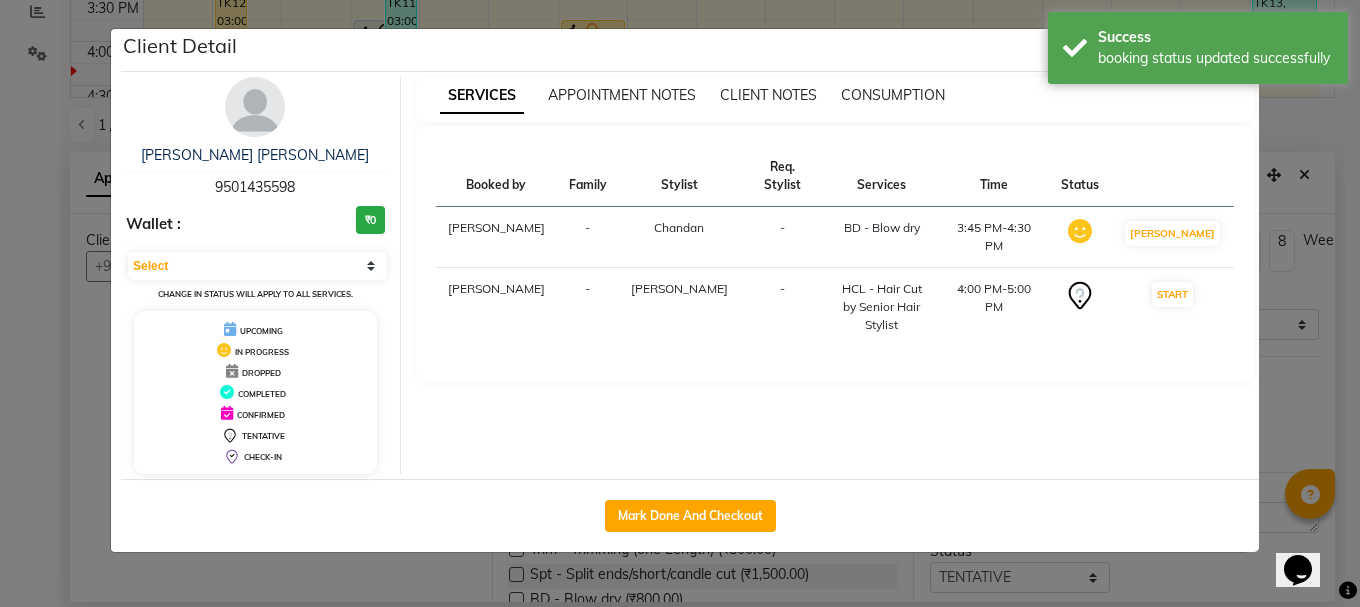 select on "1" 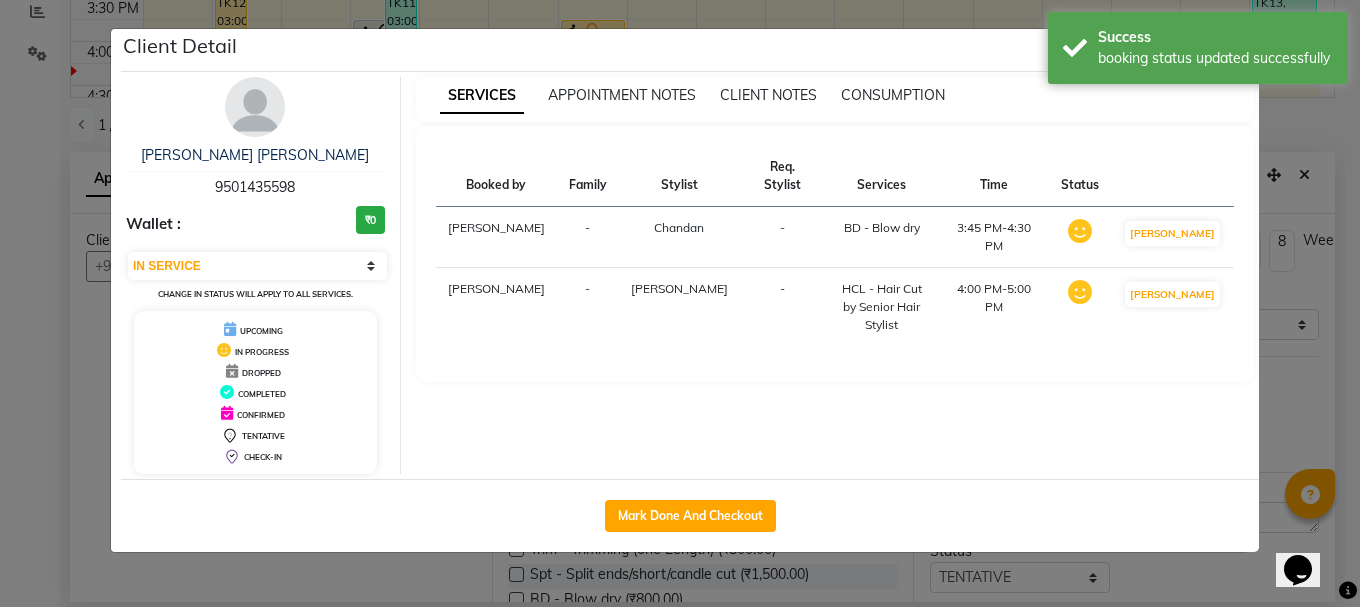 click on "Client Detail  [PERSON_NAME] [PERSON_NAME]   9501435598 Wallet : ₹0 Select IN SERVICE CONFIRMED TENTATIVE CHECK IN MARK DONE UPCOMING Change in status will apply to all services. UPCOMING IN PROGRESS DROPPED COMPLETED CONFIRMED TENTATIVE CHECK-IN SERVICES APPOINTMENT NOTES CLIENT NOTES CONSUMPTION Booked by Family Stylist Req. Stylist Services Time Status  [PERSON_NAME] -  BD - Blow dry   3:45 PM-4:30 PM   MARK DONE   [PERSON_NAME] -  HCL - Hair Cut by Senior Hair Stylist   4:00 PM-5:00 PM   MARK DONE   Mark Done And Checkout" 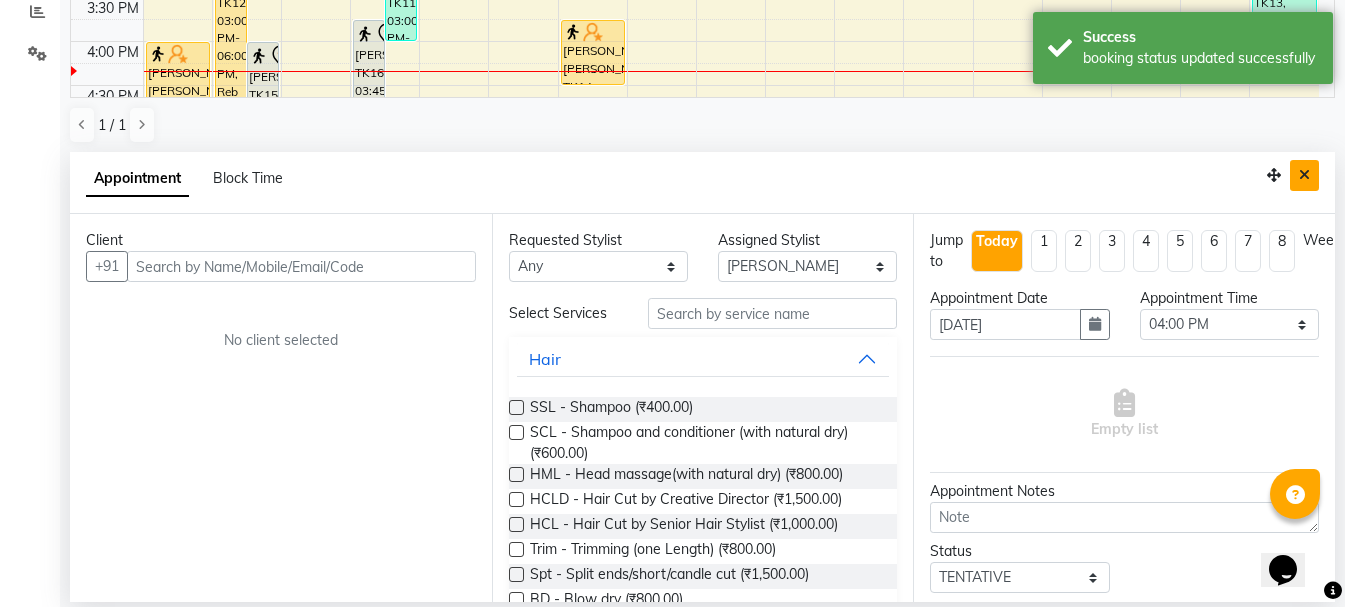 click at bounding box center [1304, 175] 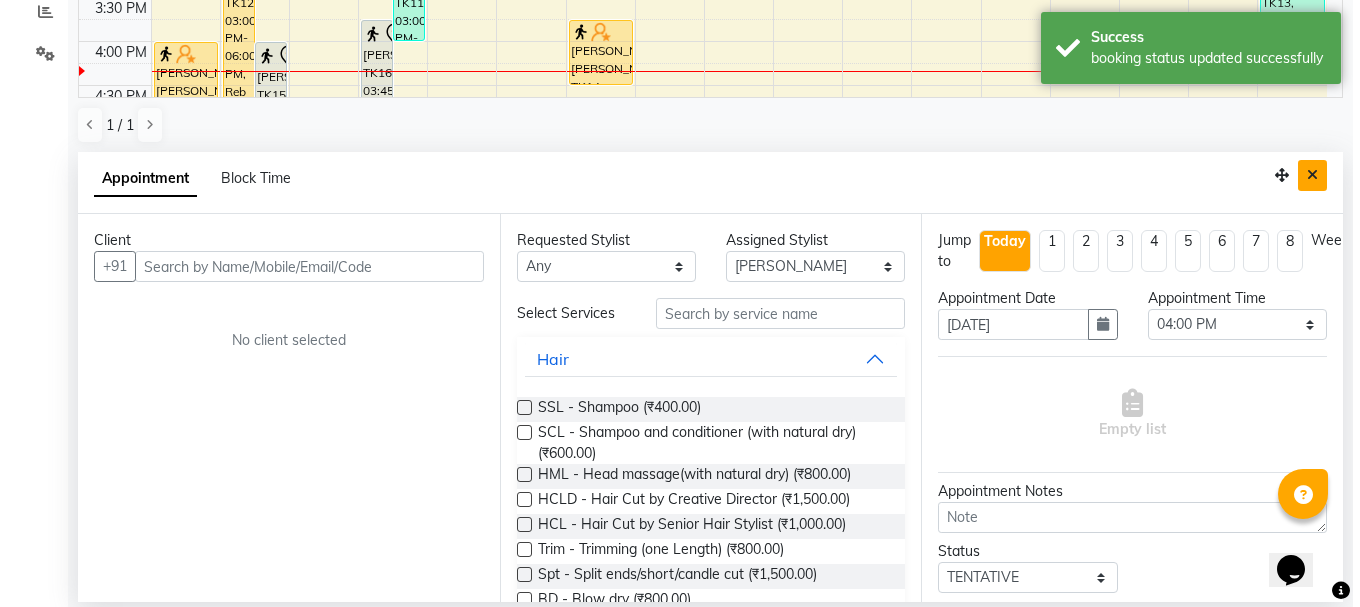 scroll, scrollTop: 0, scrollLeft: 0, axis: both 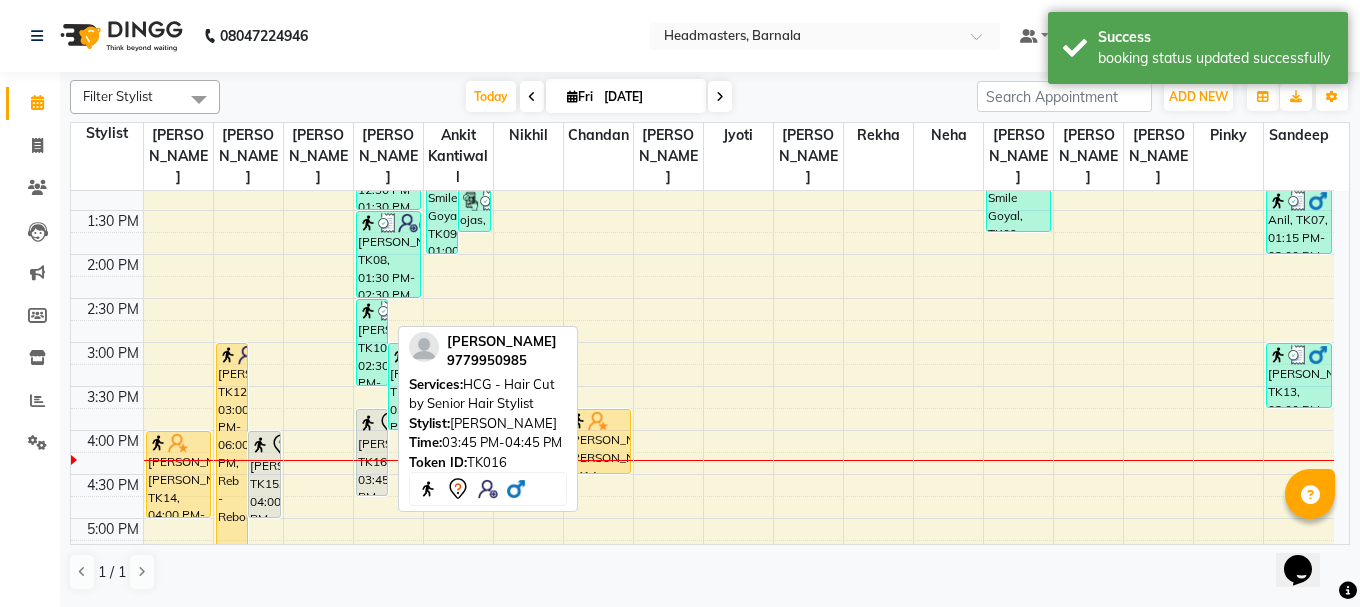 click on "[PERSON_NAME], TK16, 03:45 PM-04:45 PM, HCG - Hair Cut by Senior Hair Stylist" at bounding box center [372, 452] 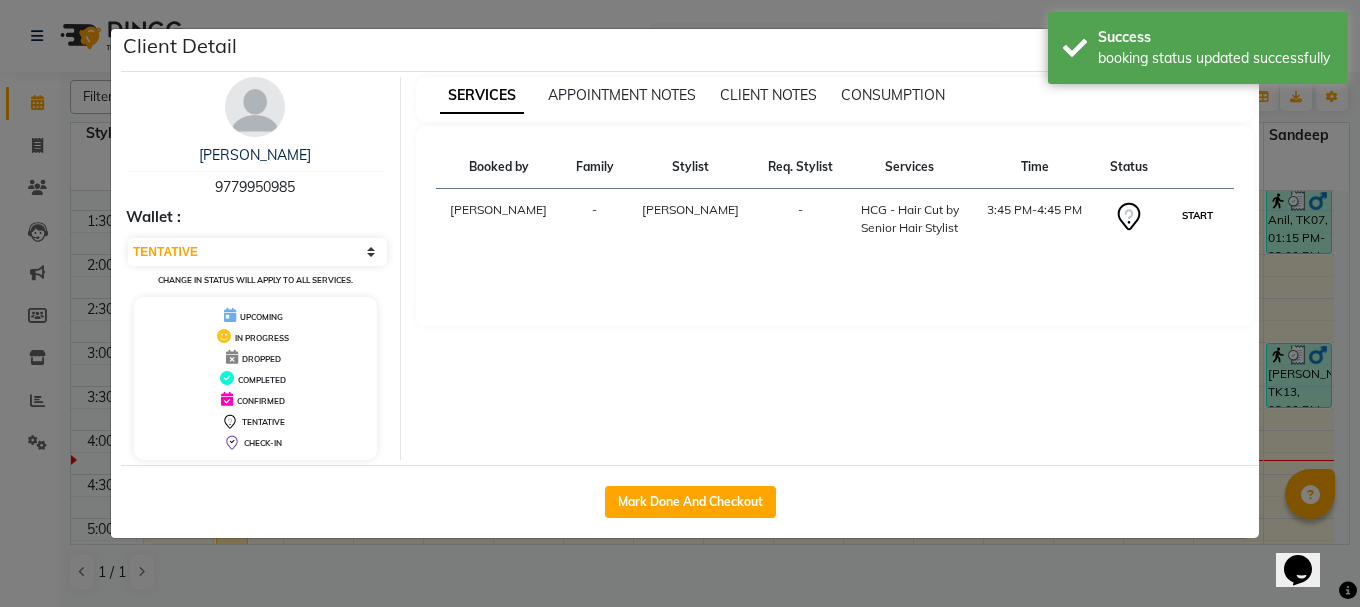 click on "START" at bounding box center (1197, 215) 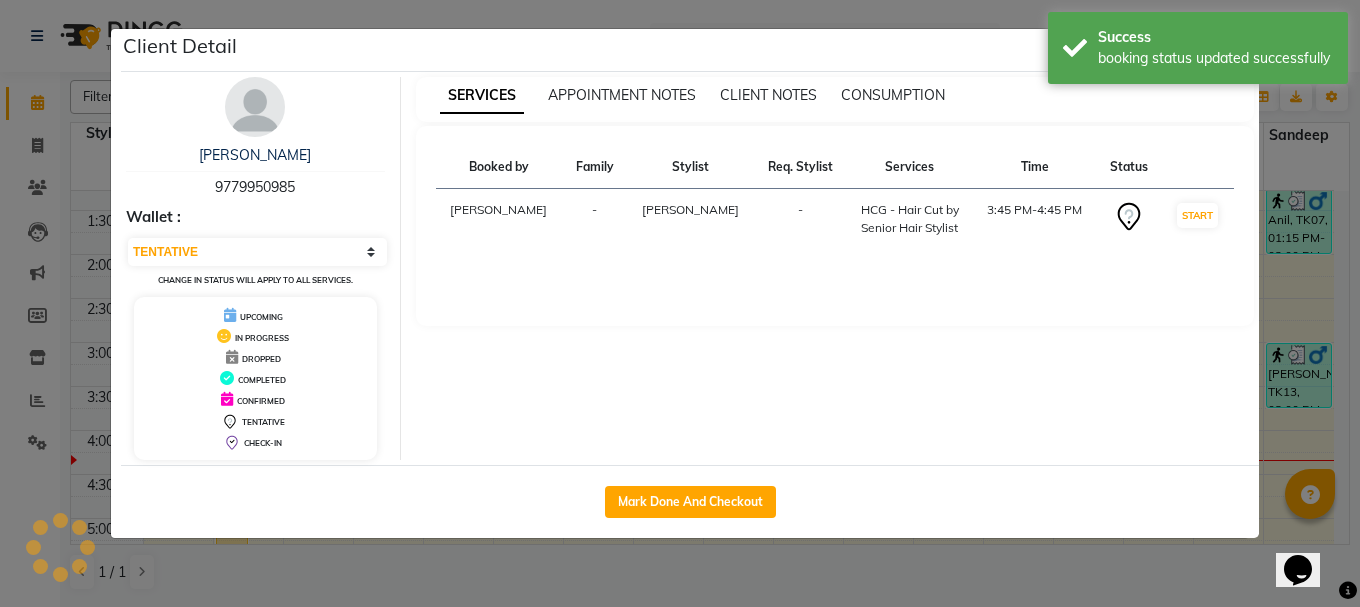 select on "1" 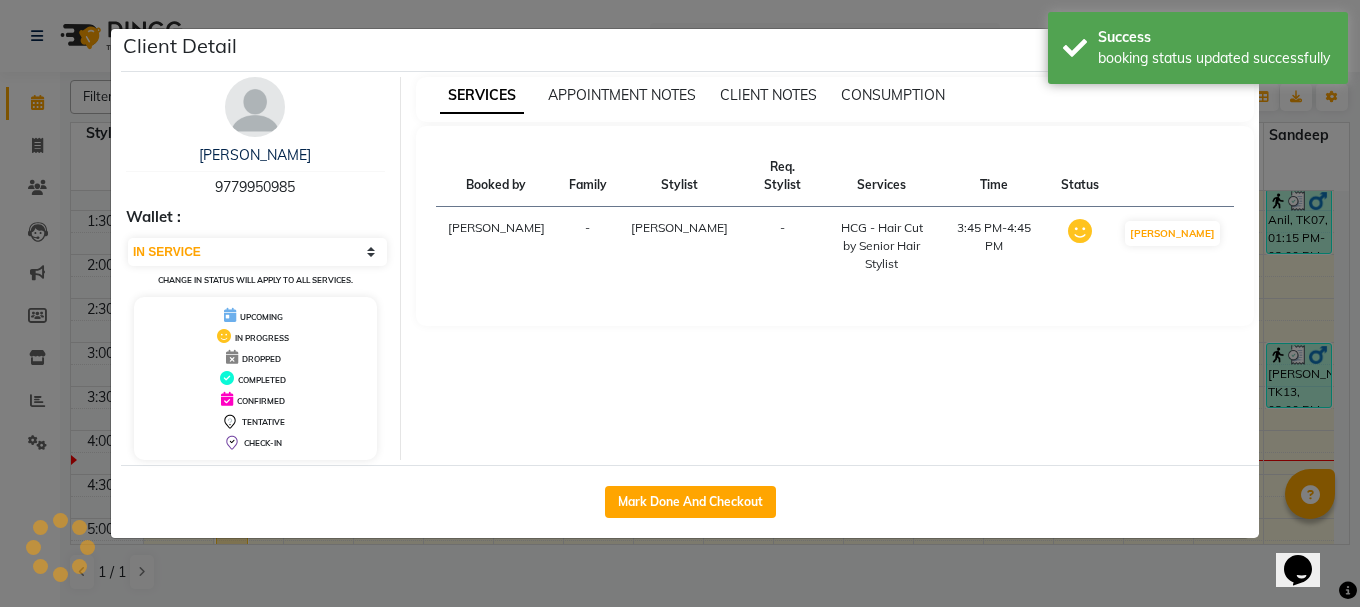click on "Client Detail  [PERSON_NAME]    9779950985 Wallet : Select IN SERVICE CONFIRMED TENTATIVE CHECK IN MARK DONE UPCOMING Change in status will apply to all services. UPCOMING IN PROGRESS DROPPED COMPLETED CONFIRMED TENTATIVE CHECK-IN SERVICES APPOINTMENT NOTES CLIENT NOTES CONSUMPTION Booked by Family Stylist Req. Stylist Services Time Status  [PERSON_NAME]  -  [PERSON_NAME] -  HCG - Hair Cut by Senior Hair Stylist   3:45 PM-4:45 PM   MARK DONE   Mark Done And Checkout" 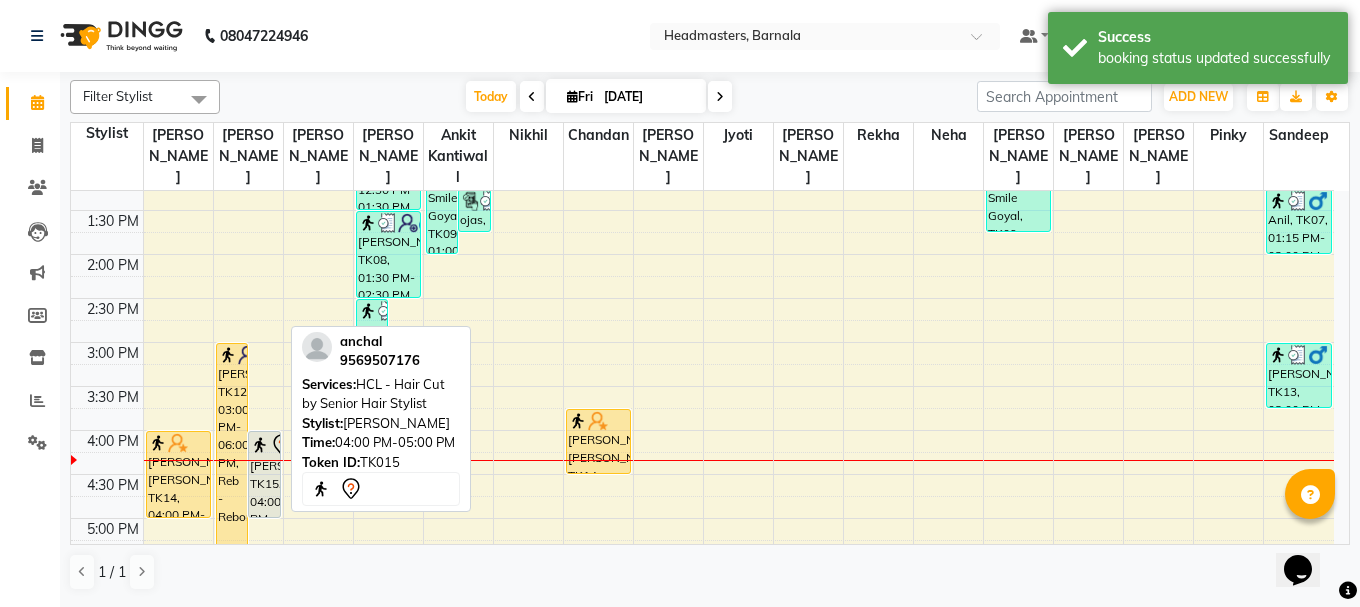 click on "[PERSON_NAME], TK15, 04:00 PM-05:00 PM, HCL - Hair Cut by Senior Hair Stylist" at bounding box center [264, 474] 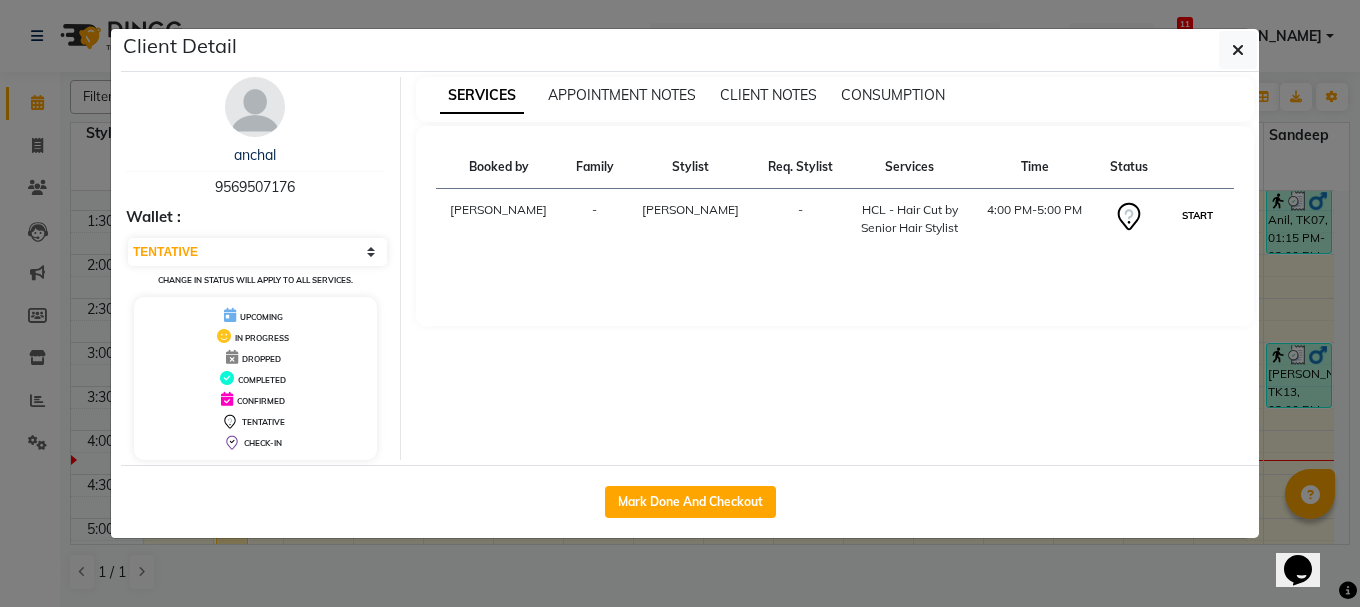 click on "START" at bounding box center [1197, 215] 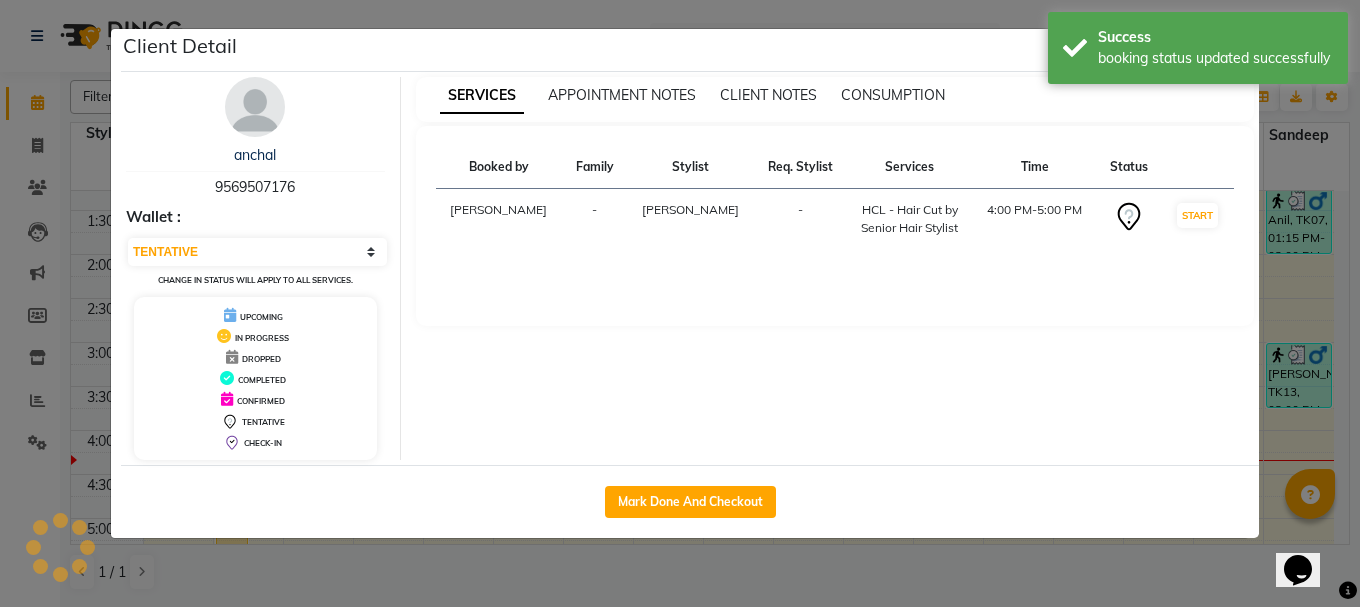 select on "1" 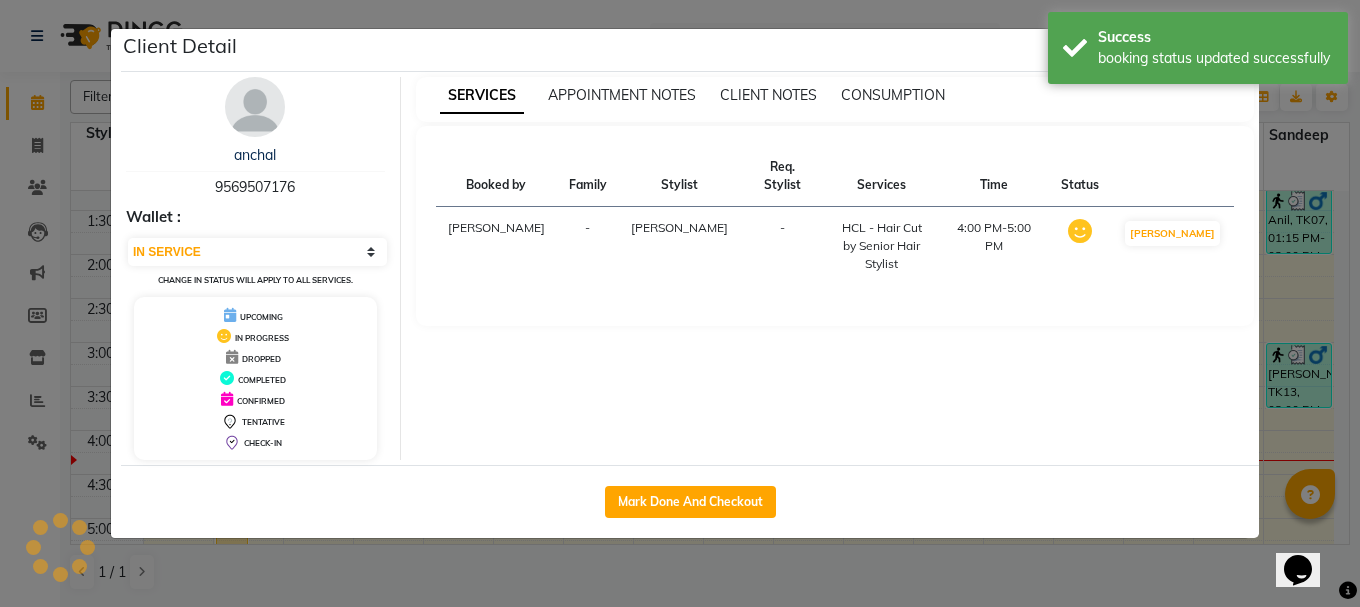 click on "Client Detail  [PERSON_NAME]    9569507176 Wallet : Select IN SERVICE CONFIRMED TENTATIVE CHECK IN MARK DONE UPCOMING Change in status will apply to all services. UPCOMING IN PROGRESS DROPPED COMPLETED CONFIRMED TENTATIVE CHECK-IN SERVICES APPOINTMENT NOTES CLIENT NOTES CONSUMPTION Booked by Family Stylist Req. Stylist Services Time Status  [PERSON_NAME] -  HCL - Hair Cut by Senior Hair Stylist   4:00 PM-5:00 PM   MARK DONE   Mark Done And Checkout" 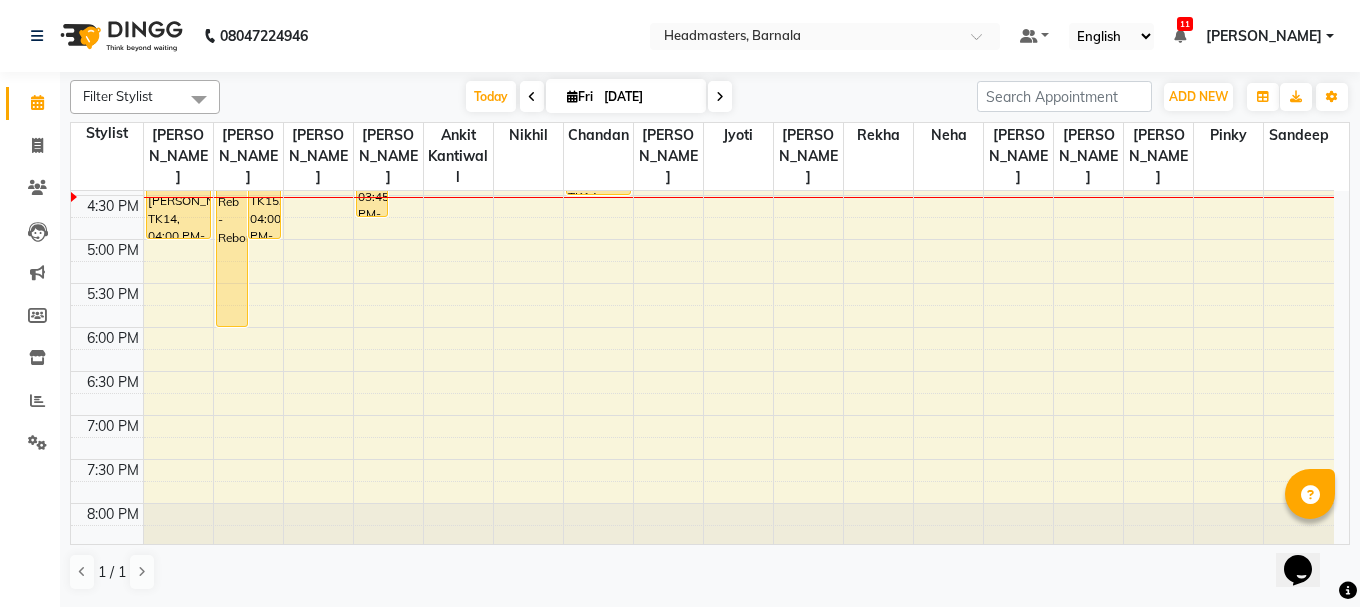 scroll, scrollTop: 790, scrollLeft: 0, axis: vertical 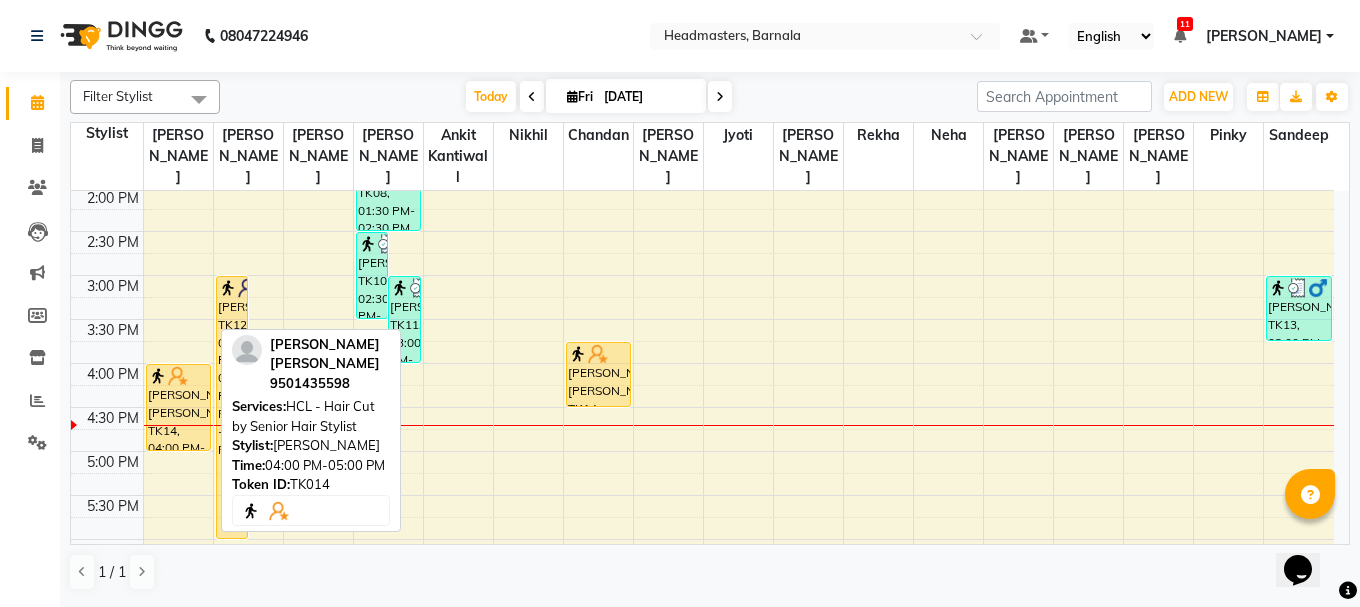 click at bounding box center (178, 376) 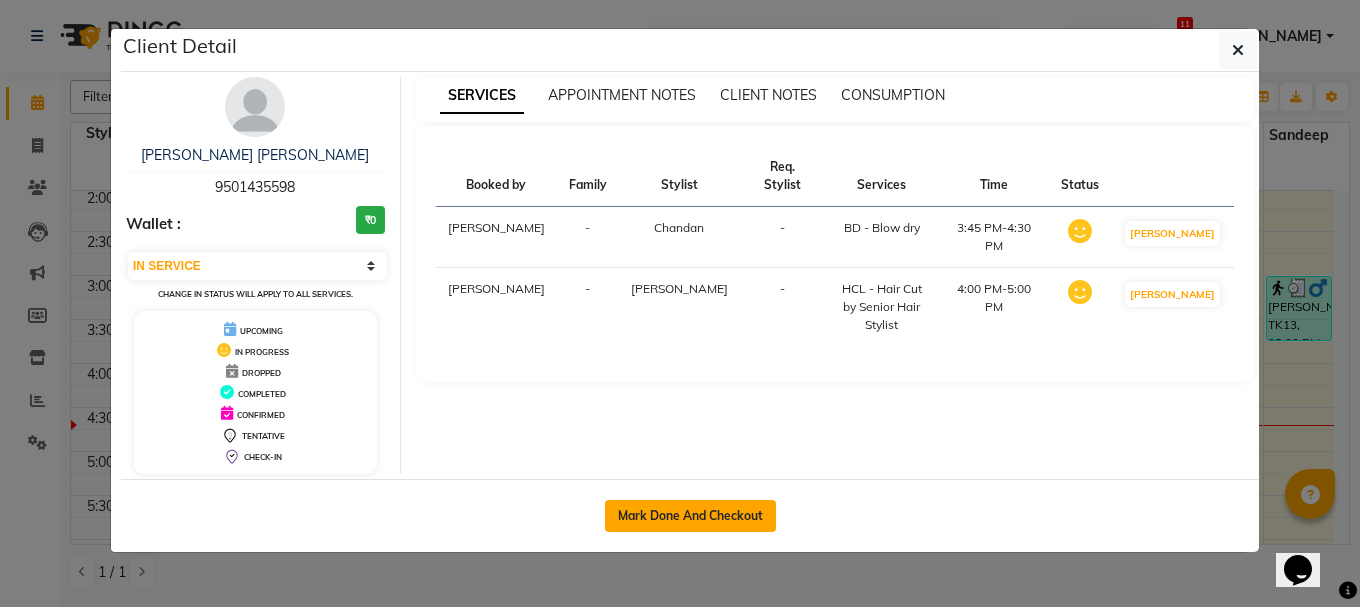 click on "Mark Done And Checkout" 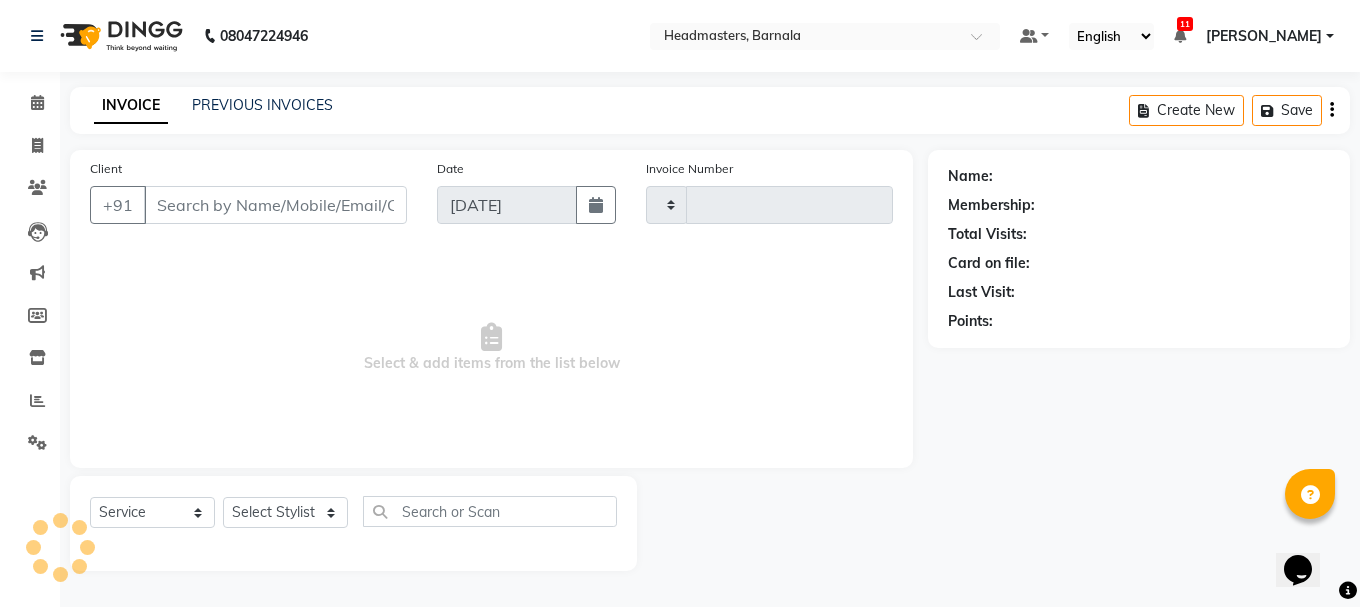 type on "2749" 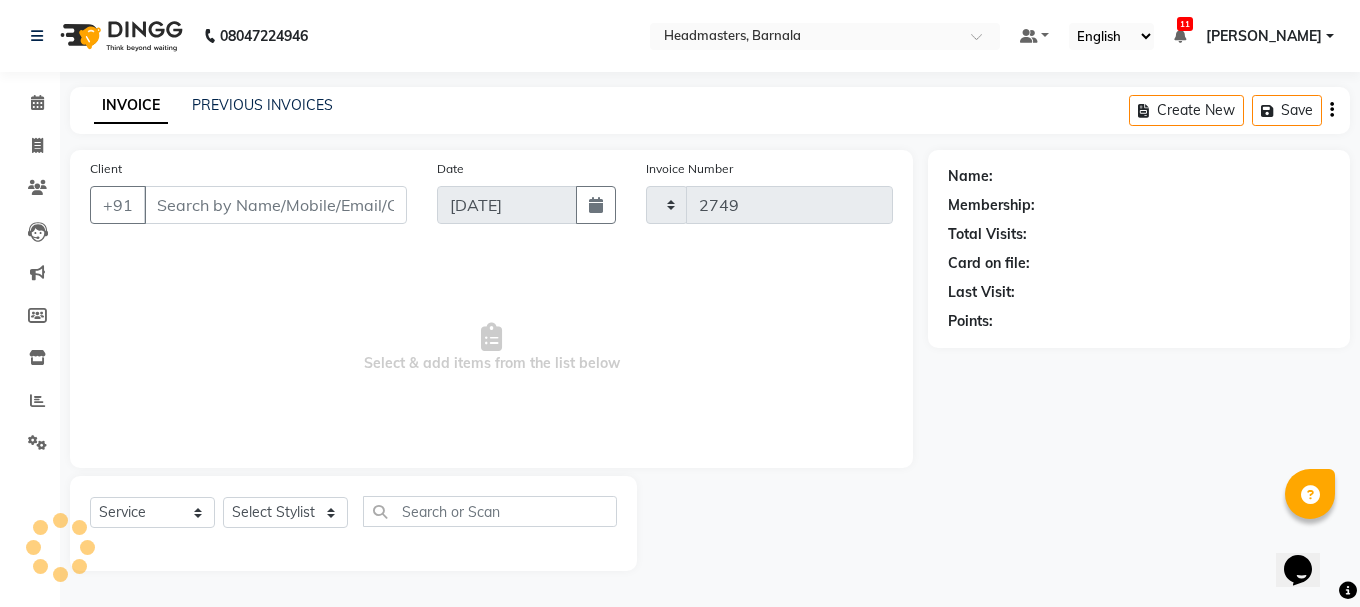 select on "7526" 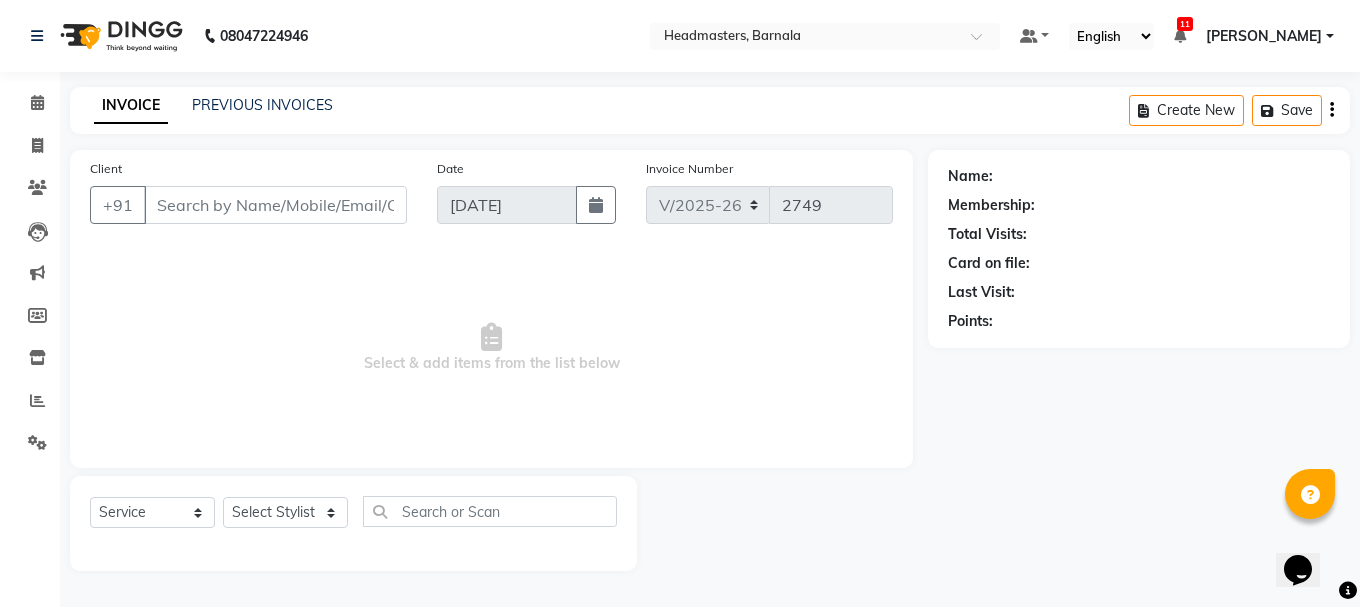 type on "9501435598" 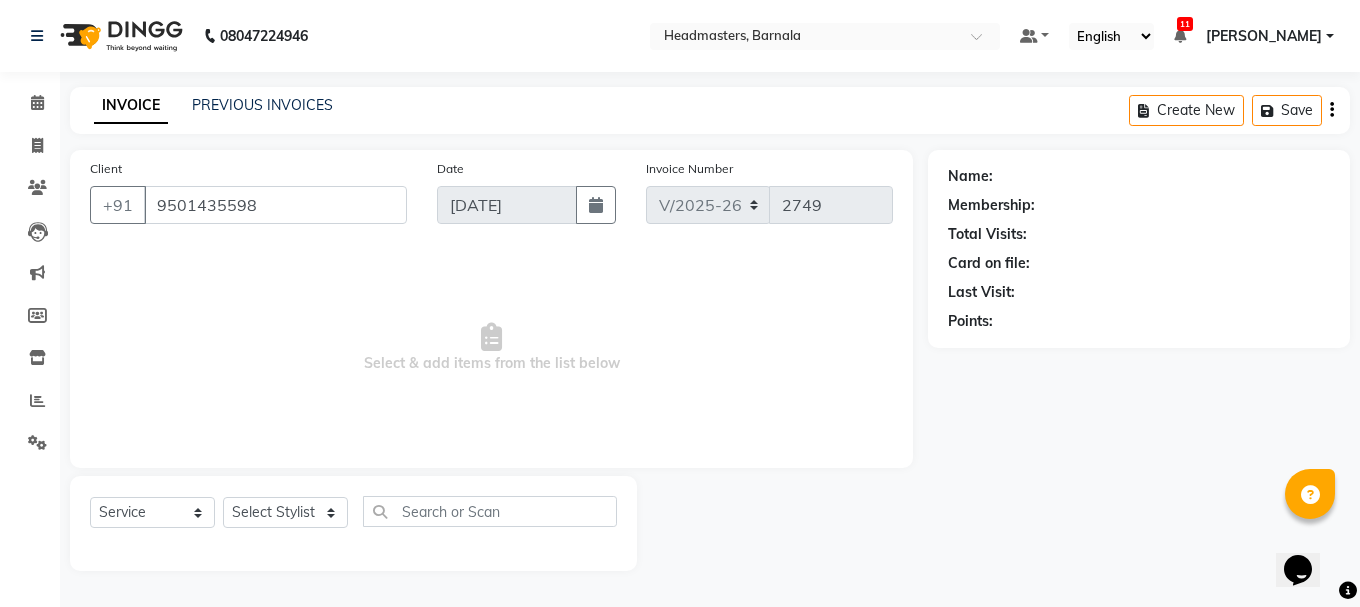 select on "67274" 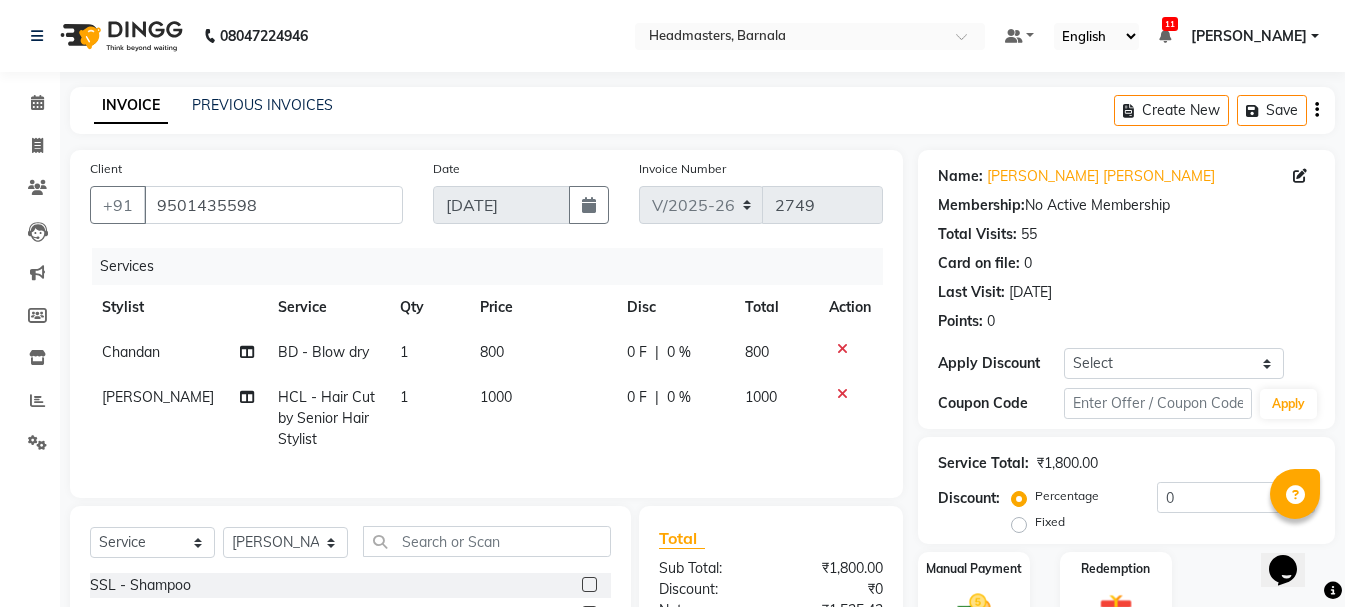 click on "Fixed" 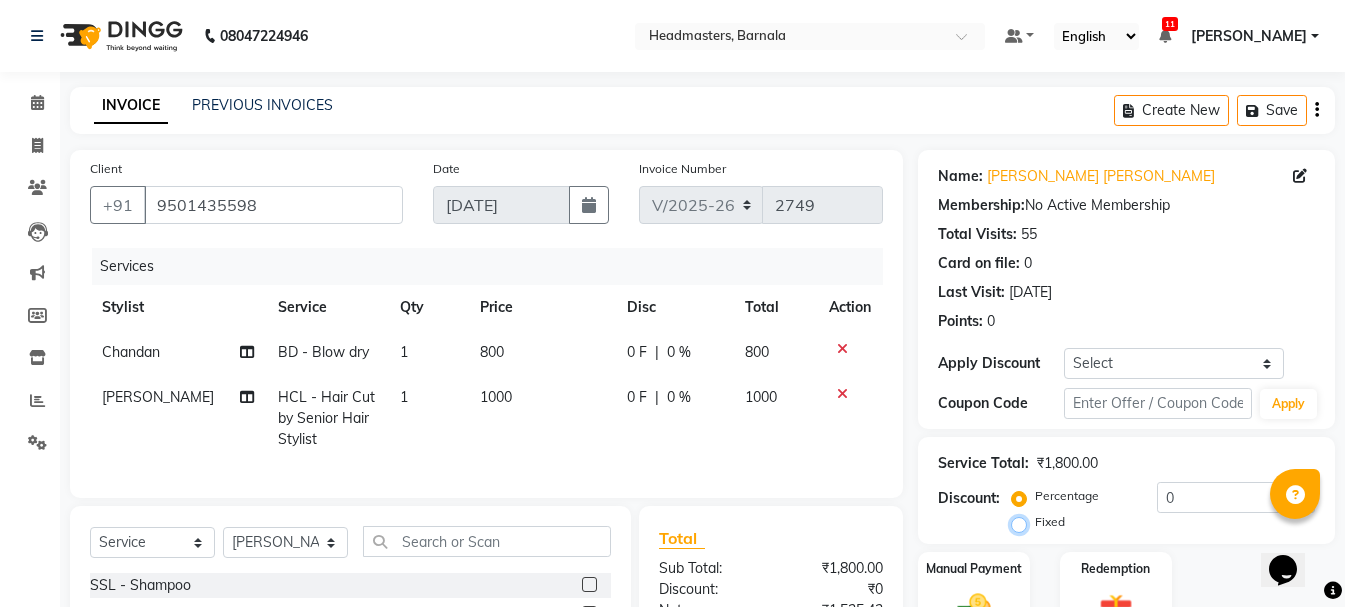 click on "Fixed" at bounding box center (1023, 522) 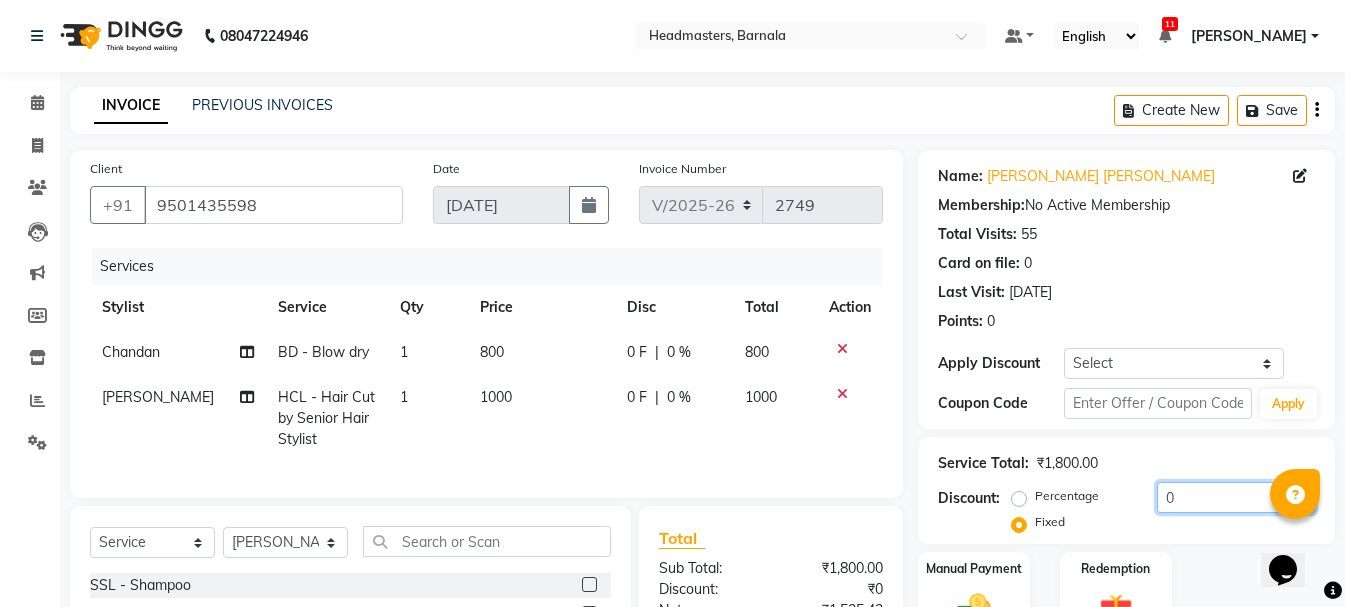 drag, startPoint x: 1197, startPoint y: 496, endPoint x: 990, endPoint y: 539, distance: 211.41902 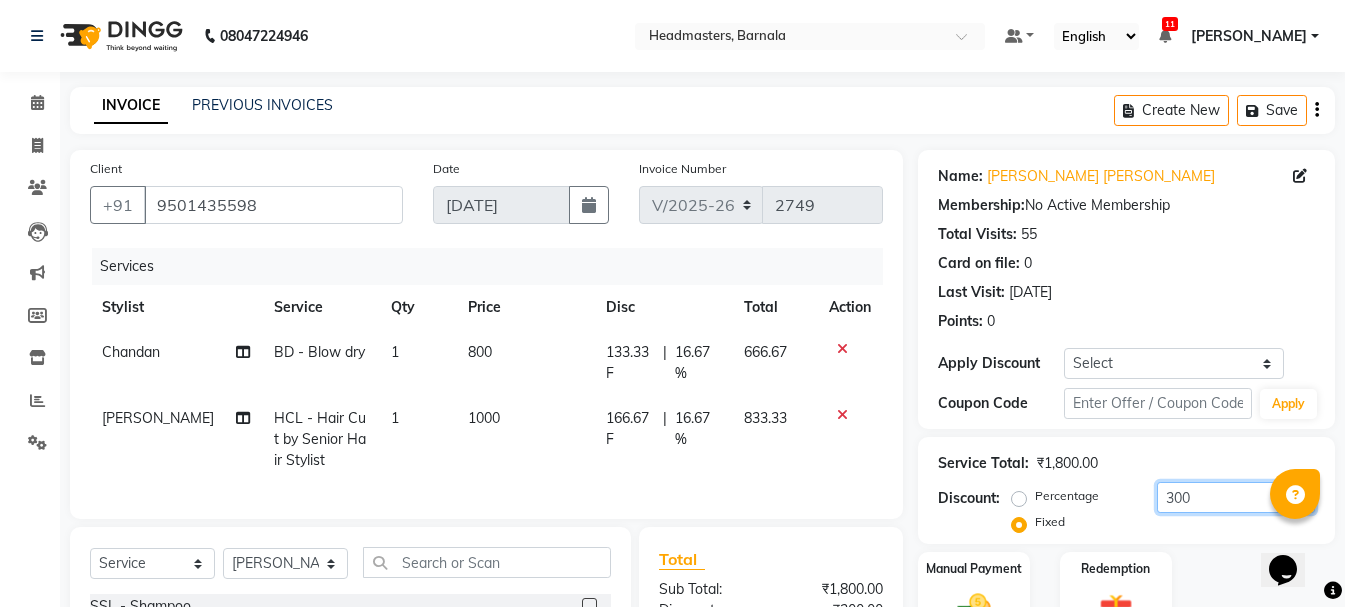 drag, startPoint x: 1218, startPoint y: 499, endPoint x: 1129, endPoint y: 506, distance: 89.27486 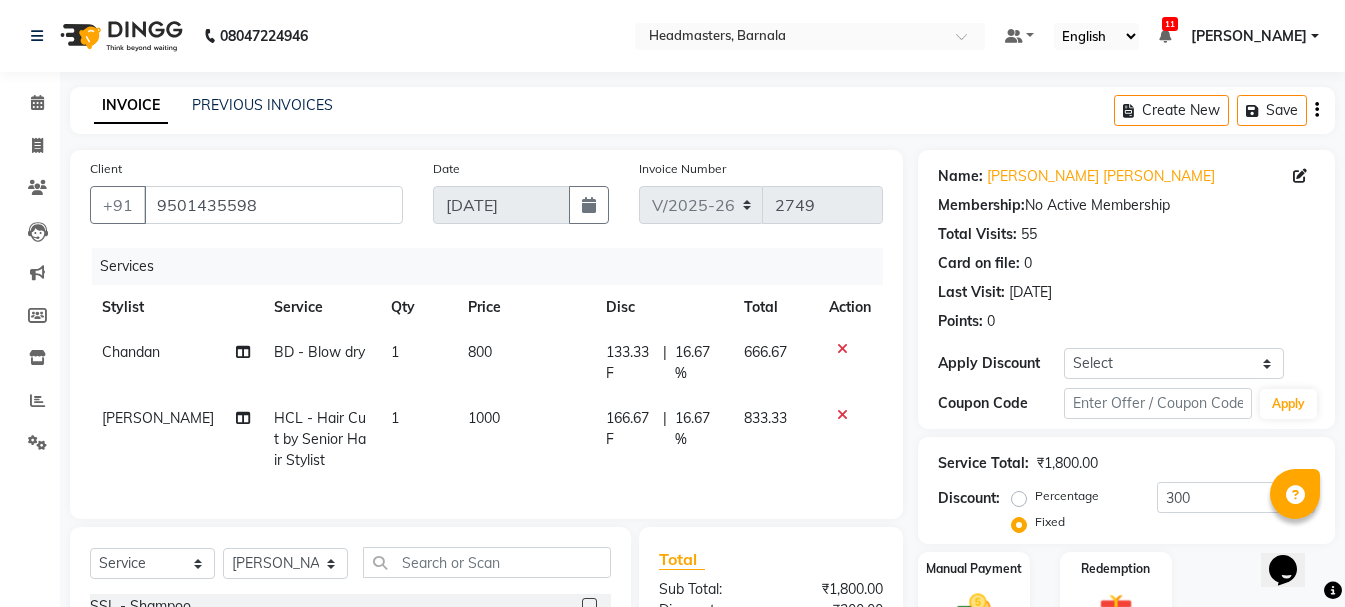click on "Service Total:  ₹1,800.00" 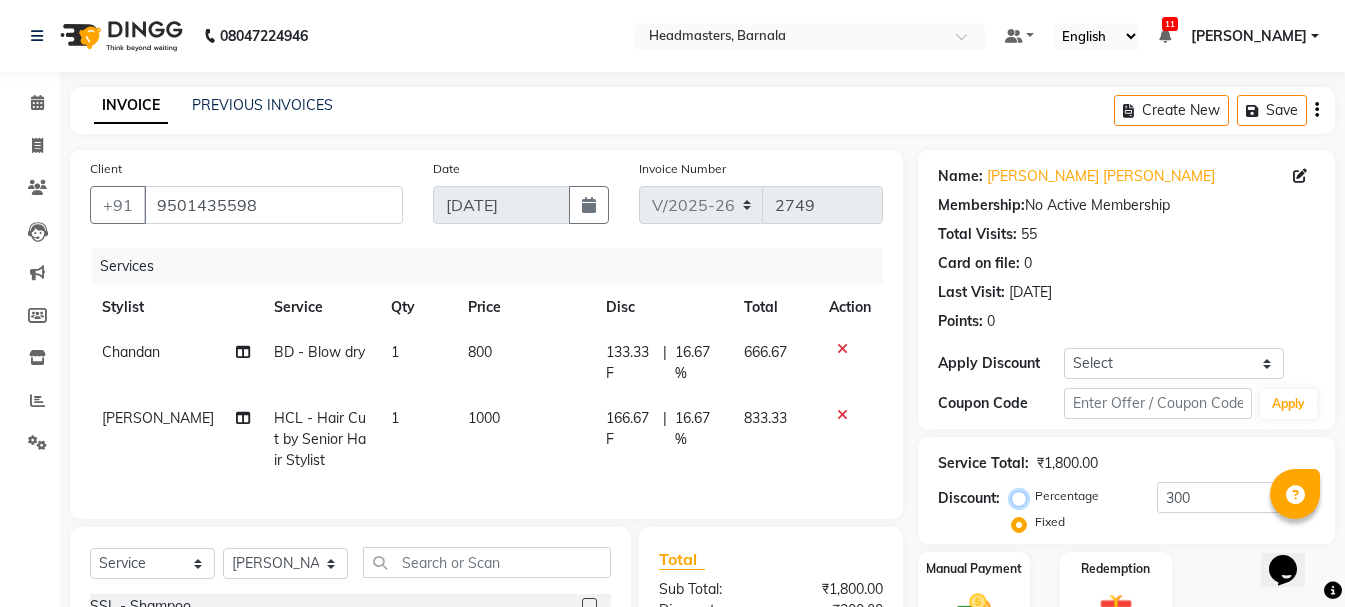 click on "Percentage" at bounding box center (1023, 496) 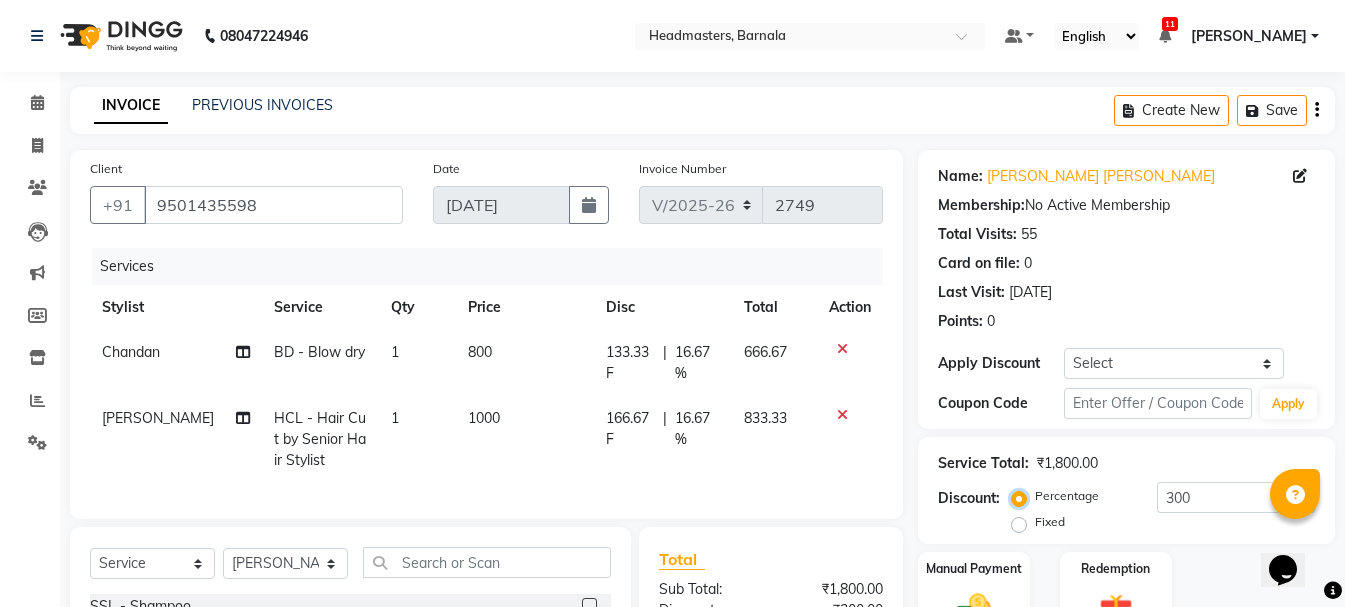 type on "100" 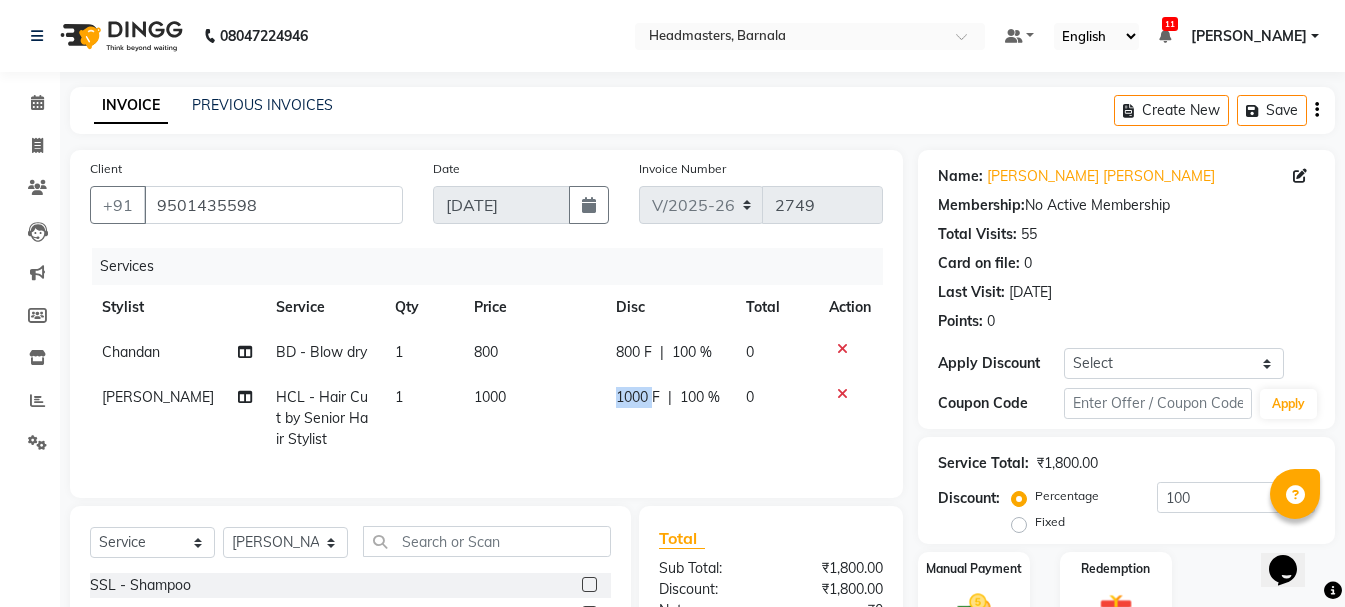 drag, startPoint x: 651, startPoint y: 400, endPoint x: 576, endPoint y: 404, distance: 75.10659 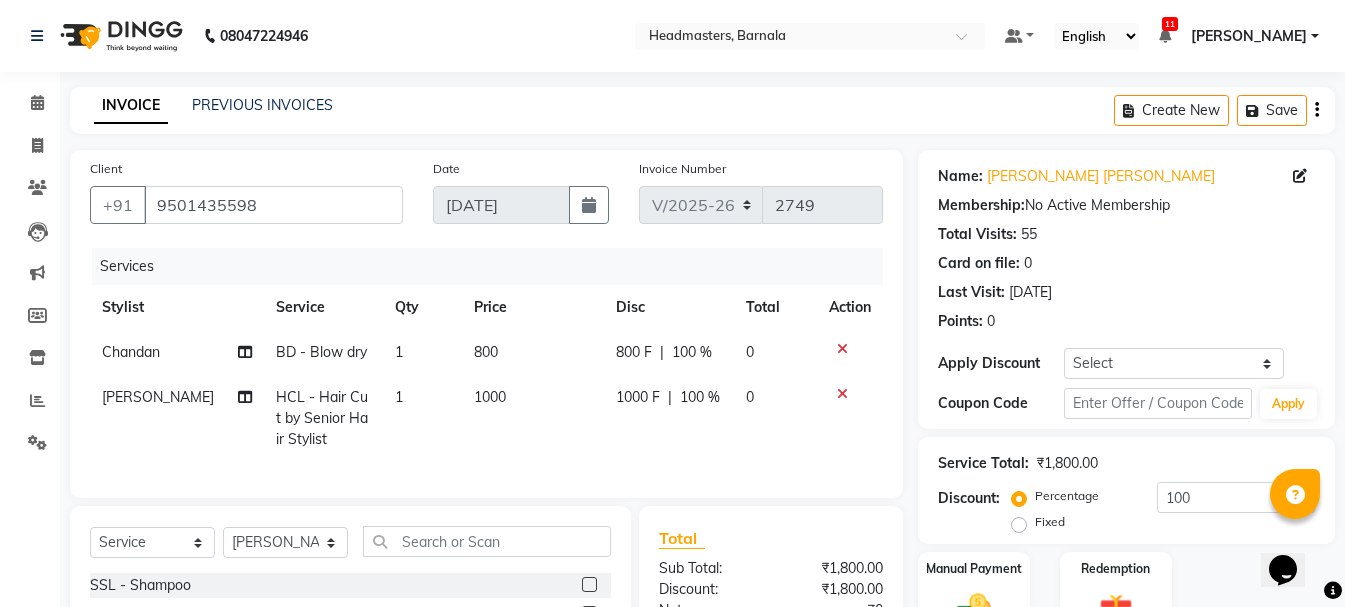 select on "67274" 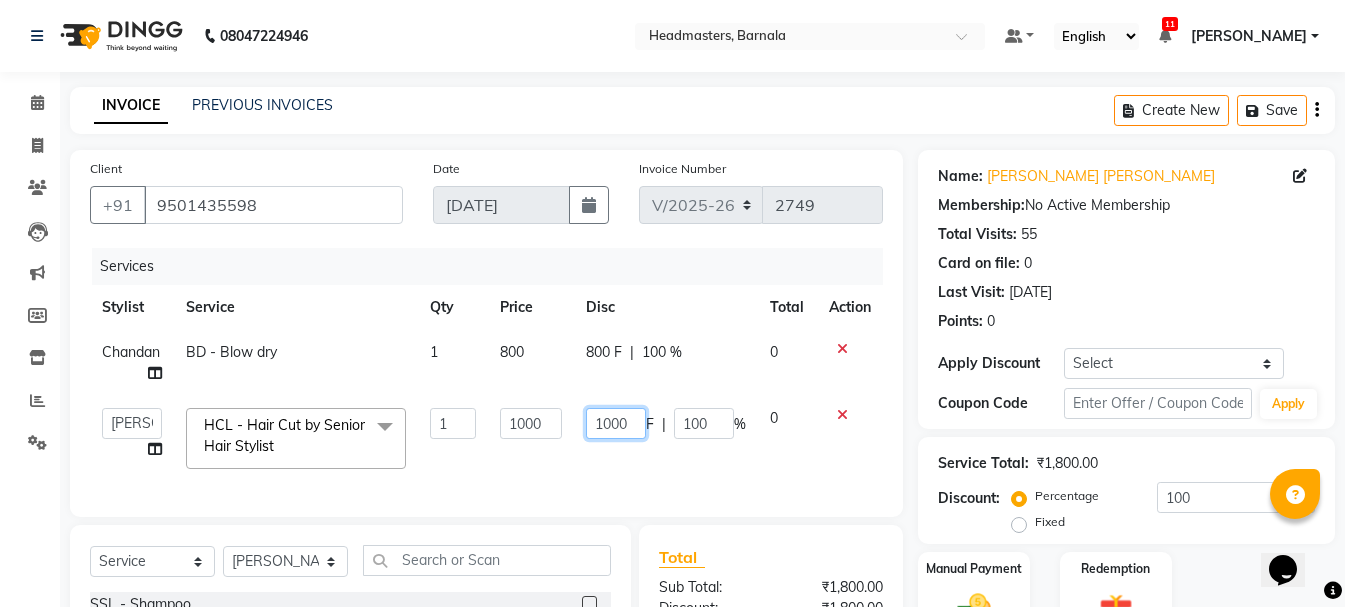drag, startPoint x: 635, startPoint y: 425, endPoint x: 579, endPoint y: 436, distance: 57.070133 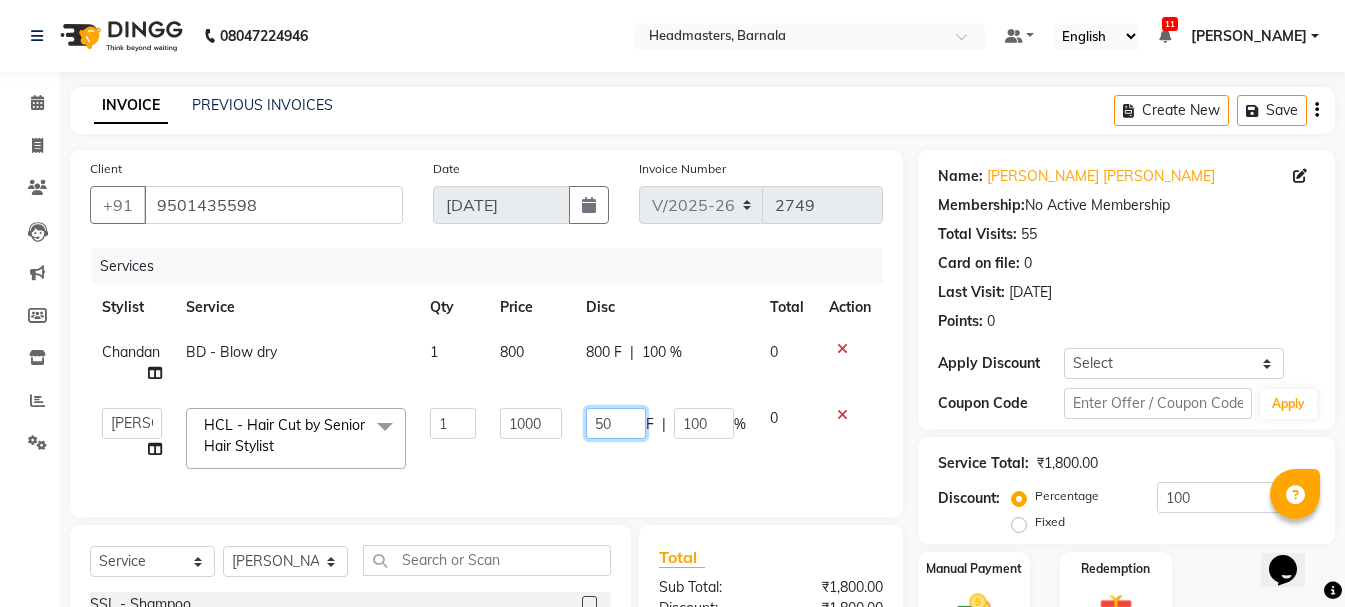 type on "500" 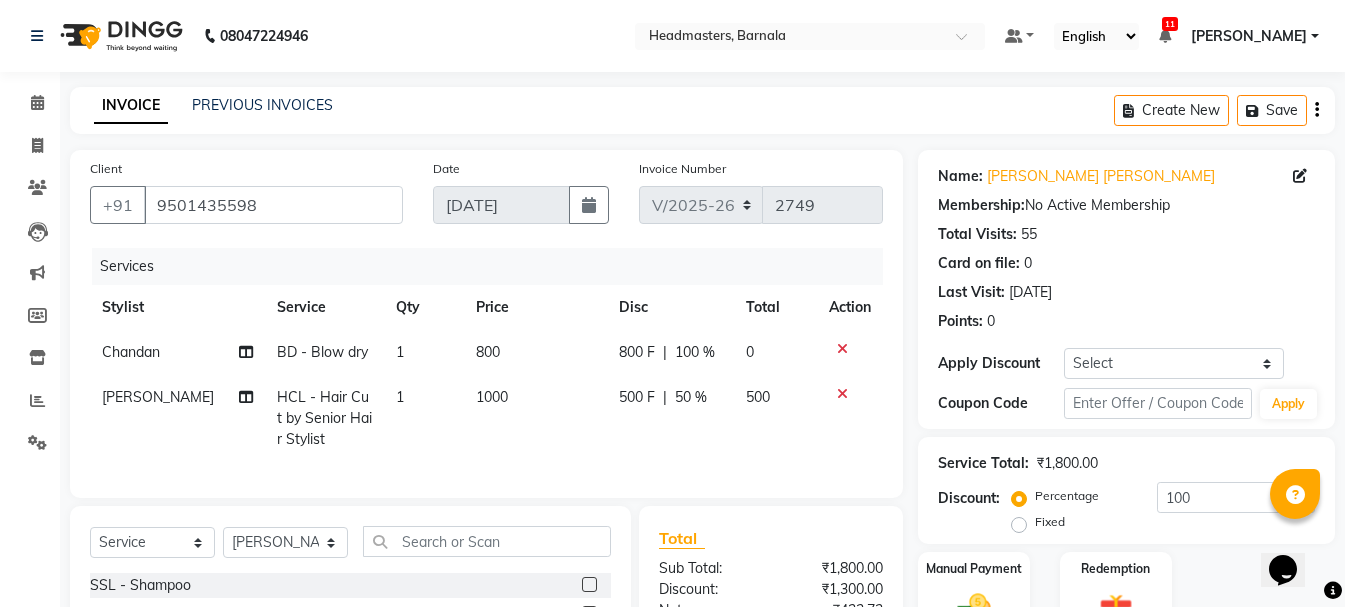 drag, startPoint x: 610, startPoint y: 356, endPoint x: 552, endPoint y: 355, distance: 58.00862 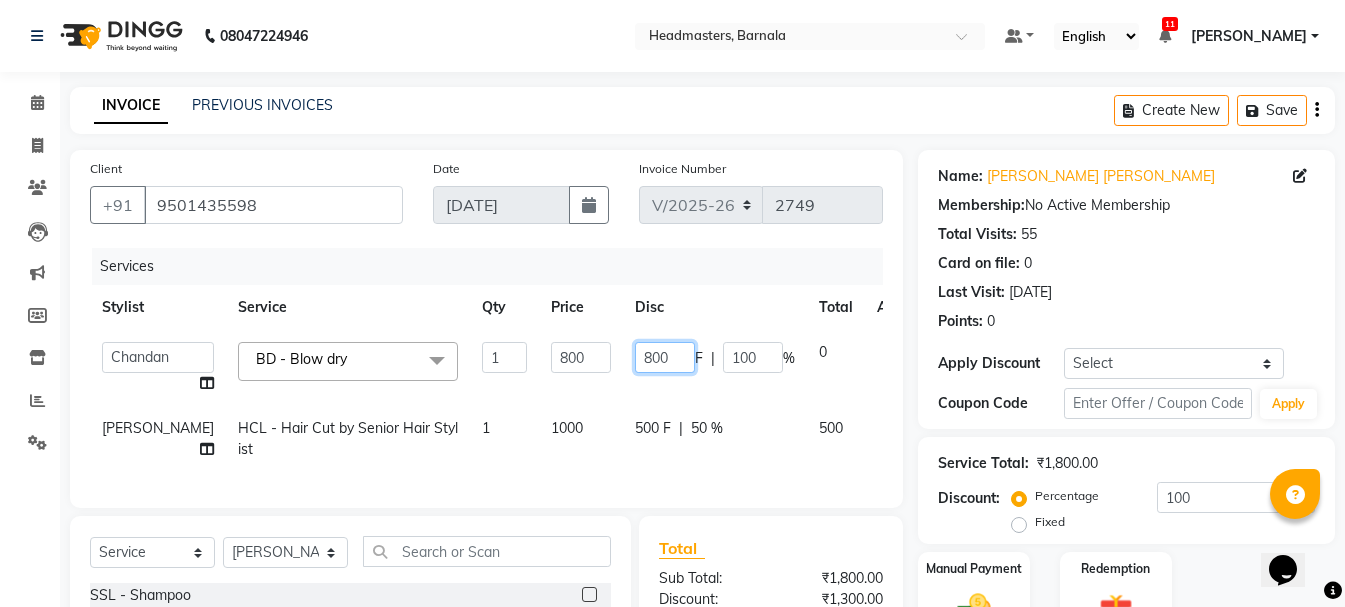 drag, startPoint x: 628, startPoint y: 350, endPoint x: 405, endPoint y: 300, distance: 228.53665 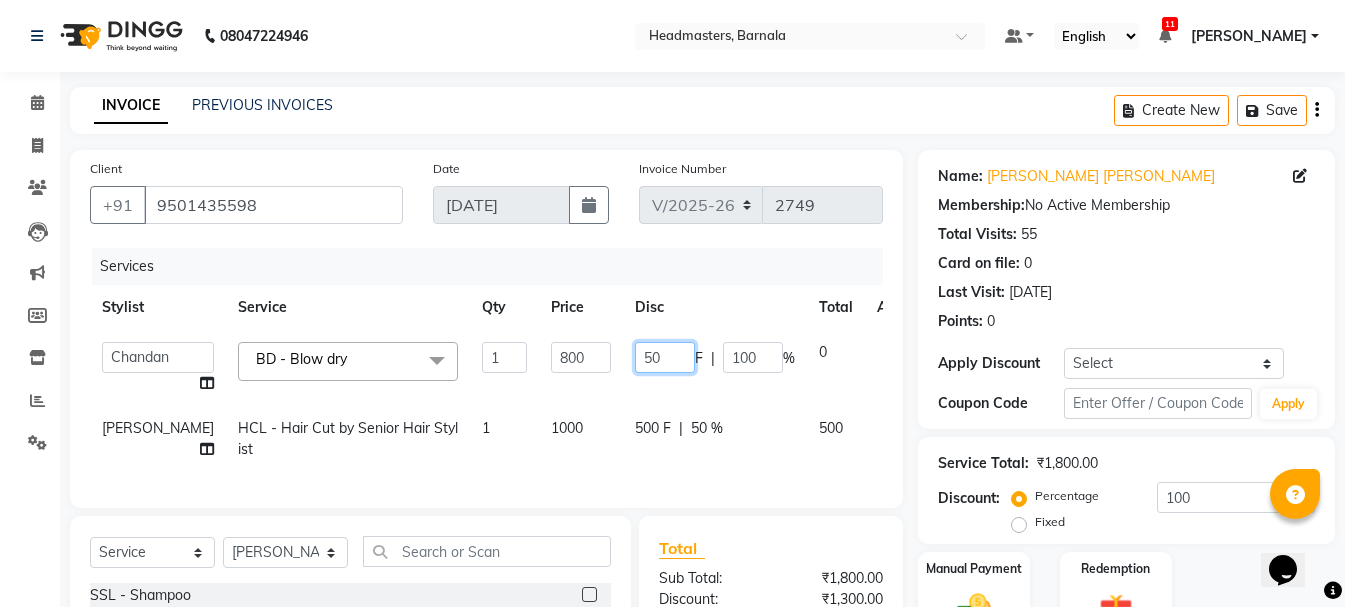 type on "500" 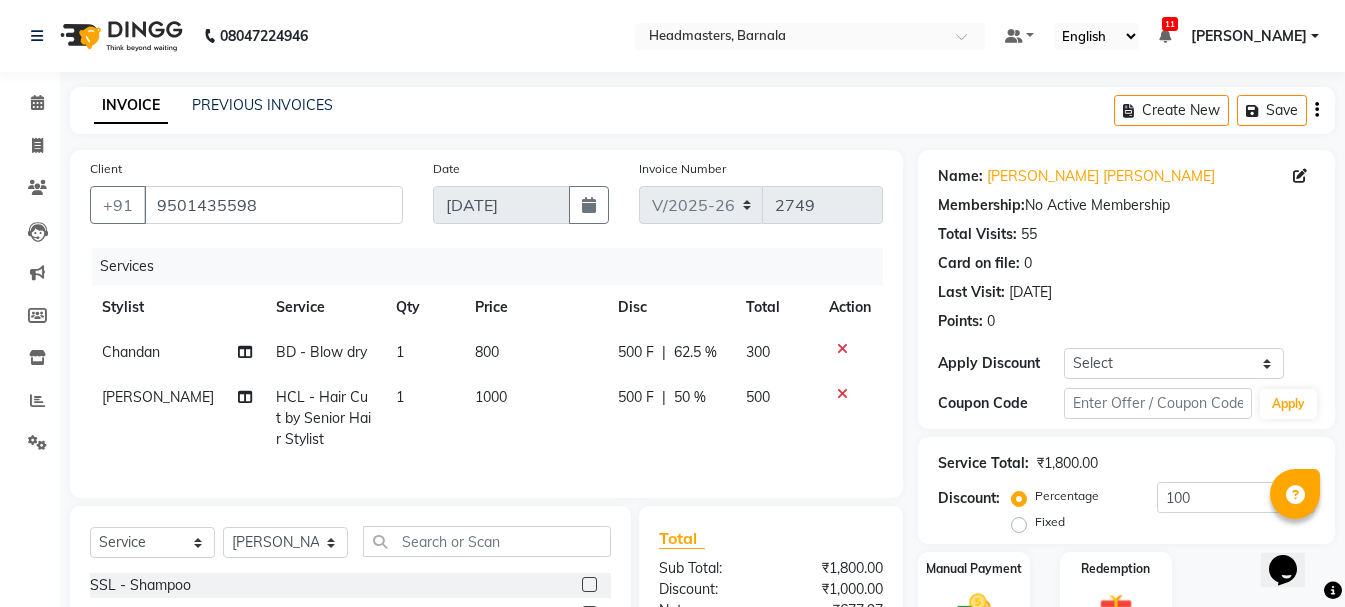 click on "Service Total:  ₹1,800.00" 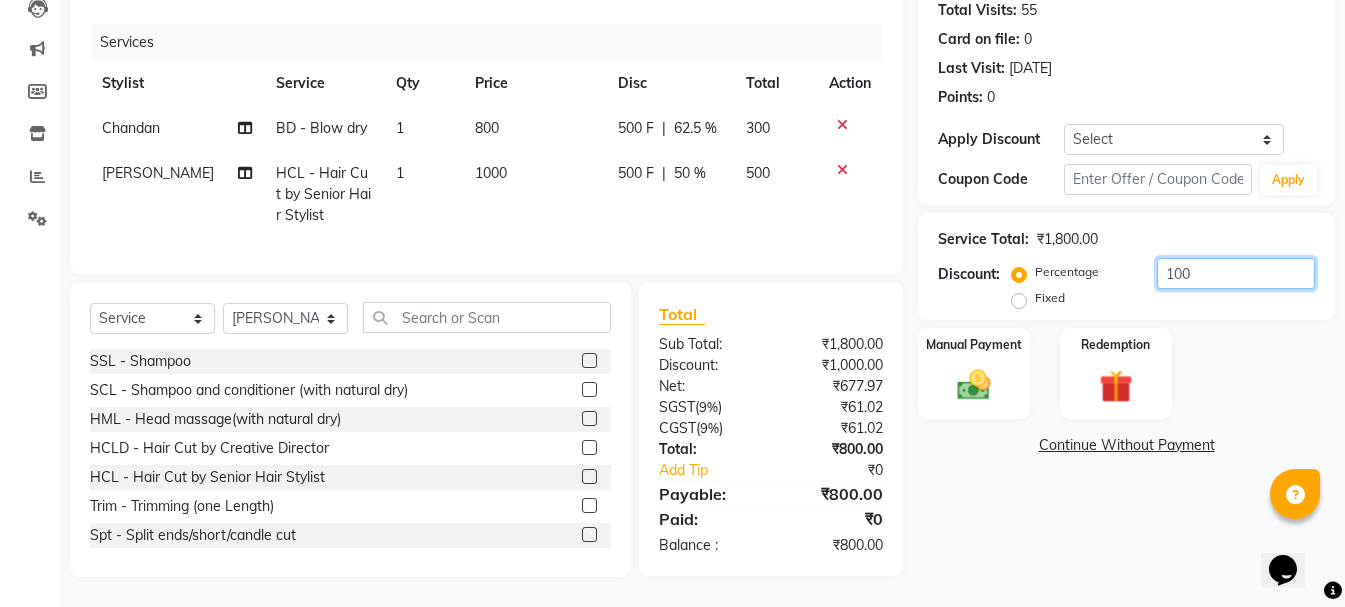 drag, startPoint x: 1207, startPoint y: 257, endPoint x: 1059, endPoint y: 293, distance: 152.31546 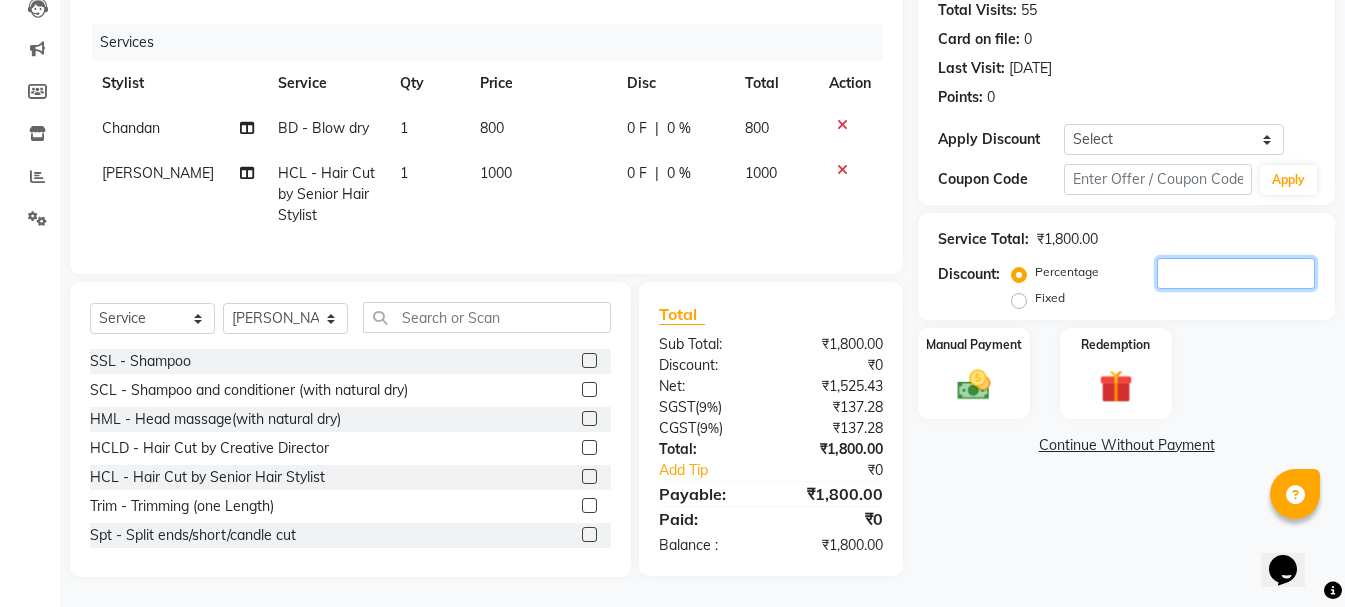 type 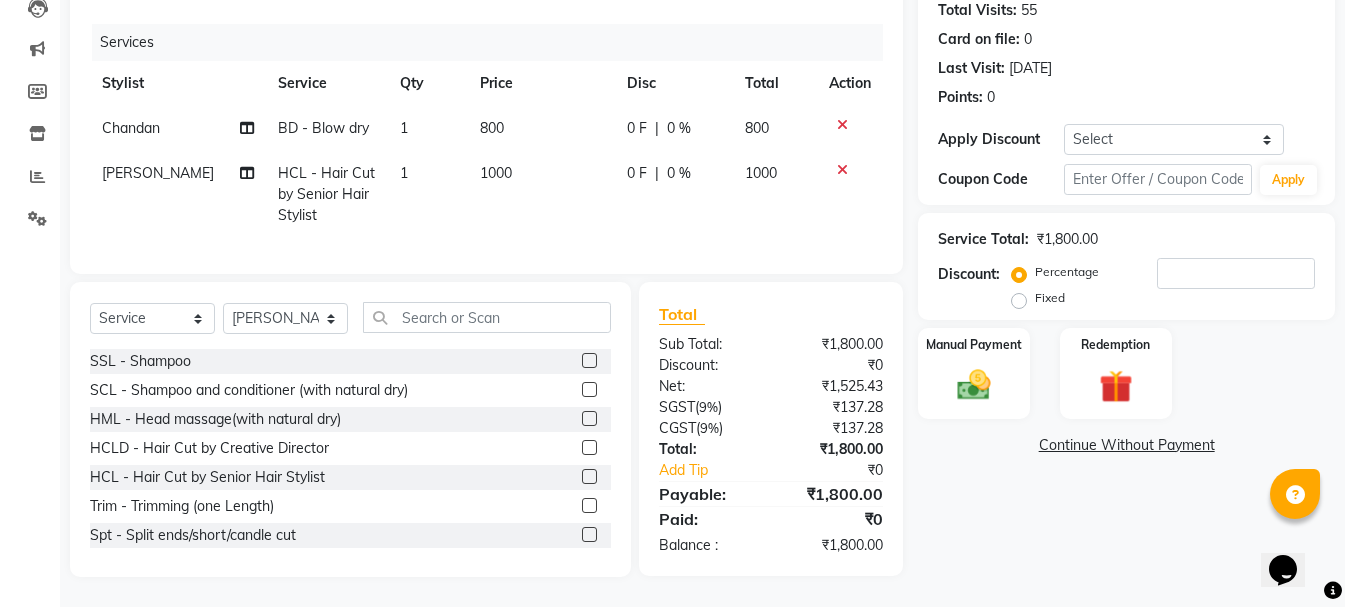 click on "0 F" 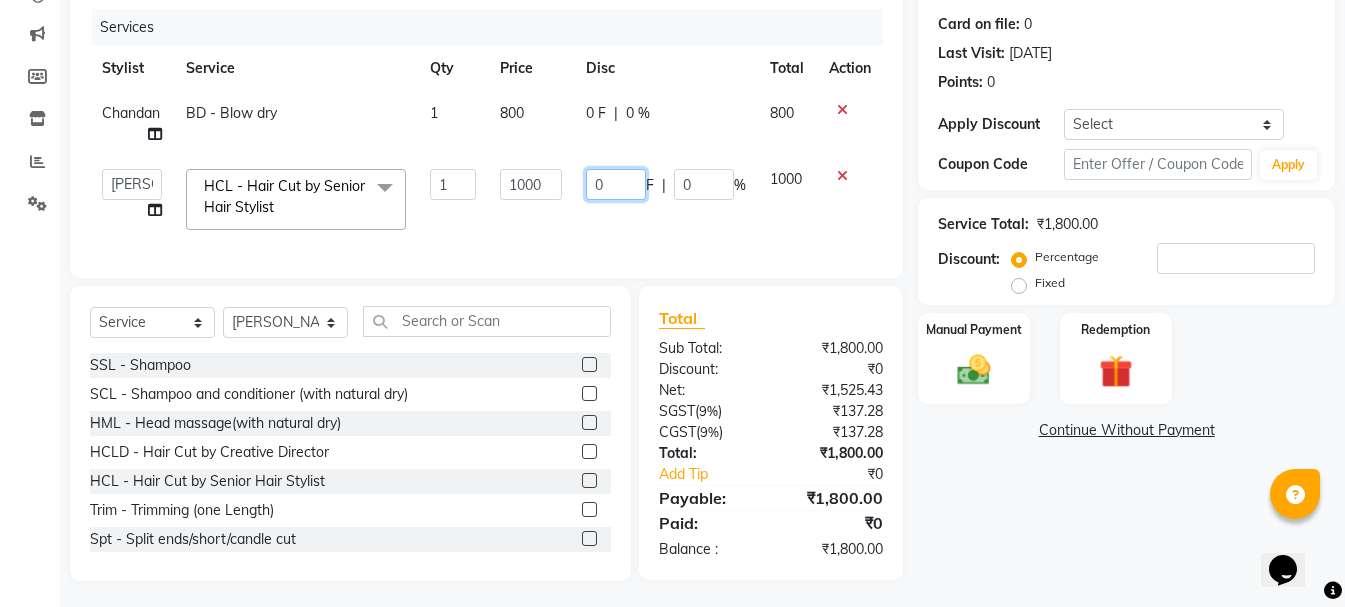 drag, startPoint x: 615, startPoint y: 175, endPoint x: 597, endPoint y: 189, distance: 22.803509 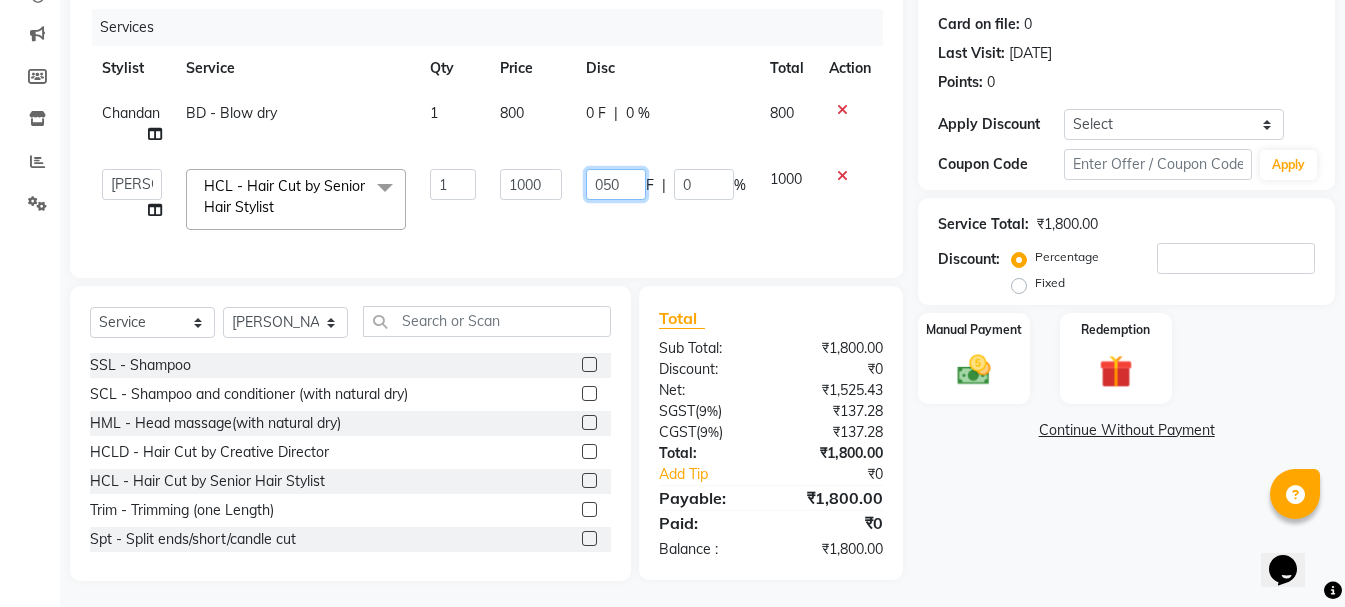 type on "0500" 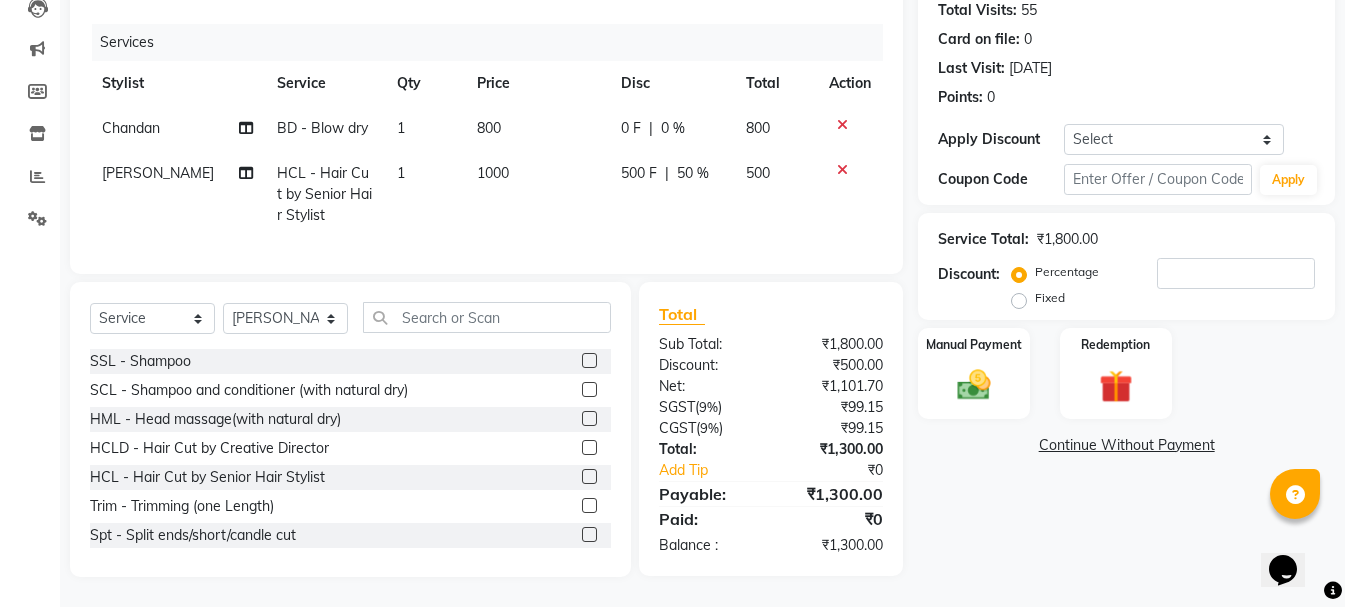 click on "0 F | 0 %" 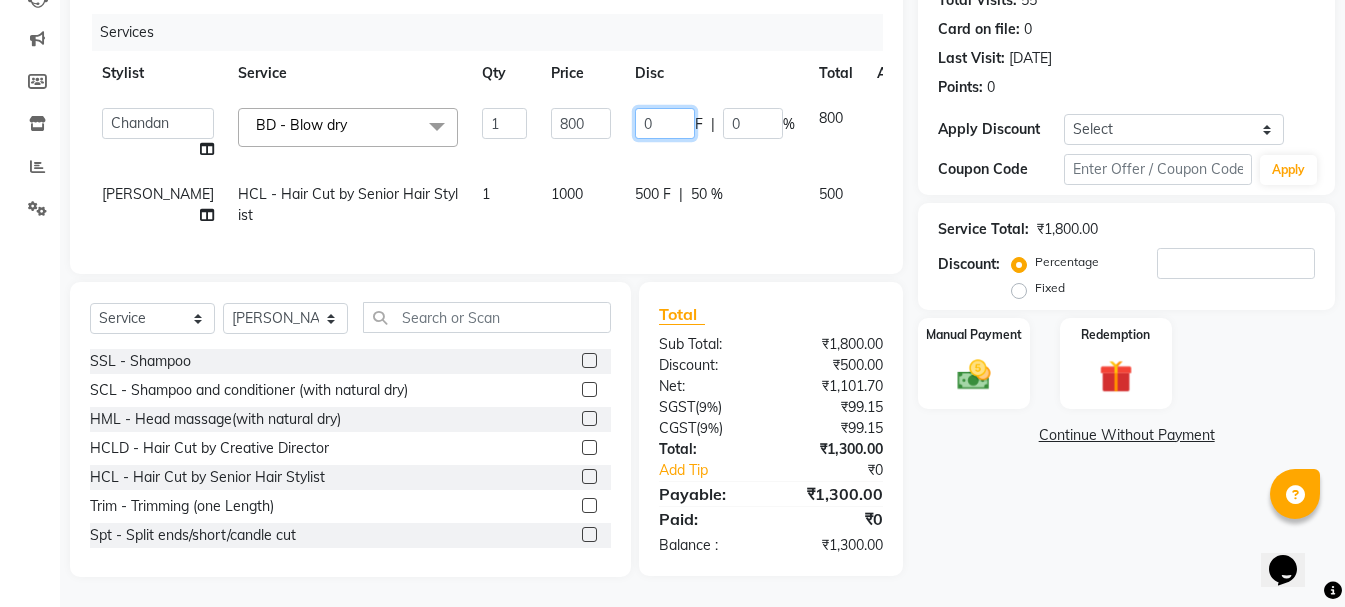 click on "0" 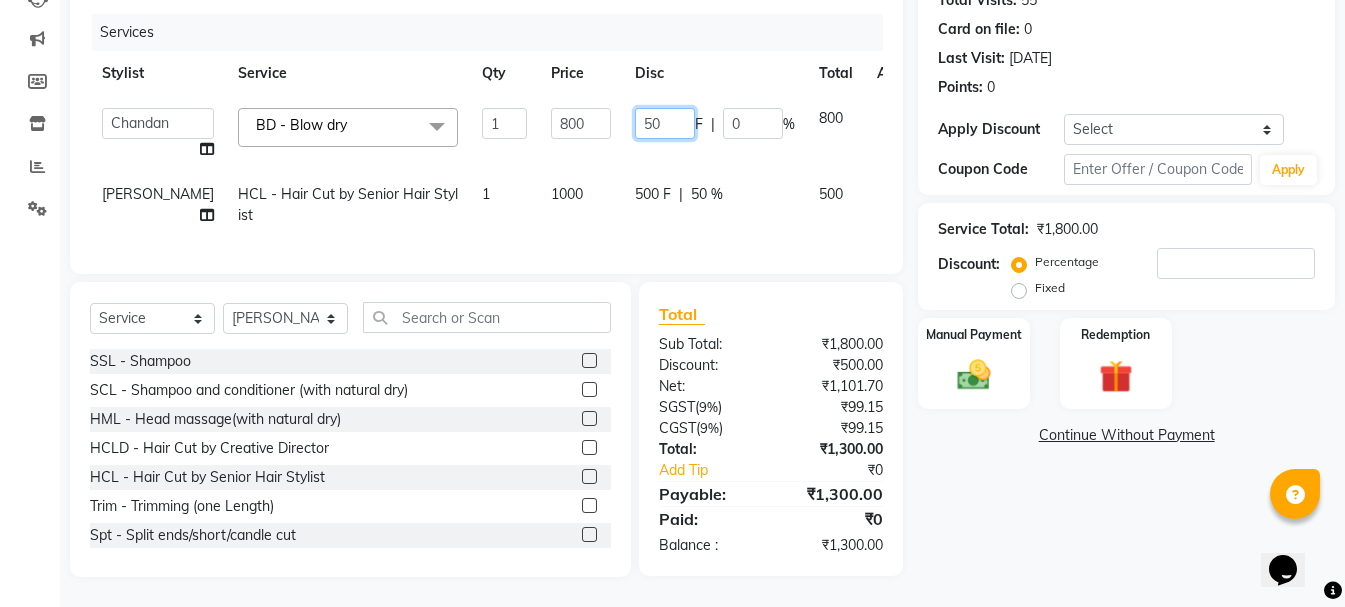 type on "500" 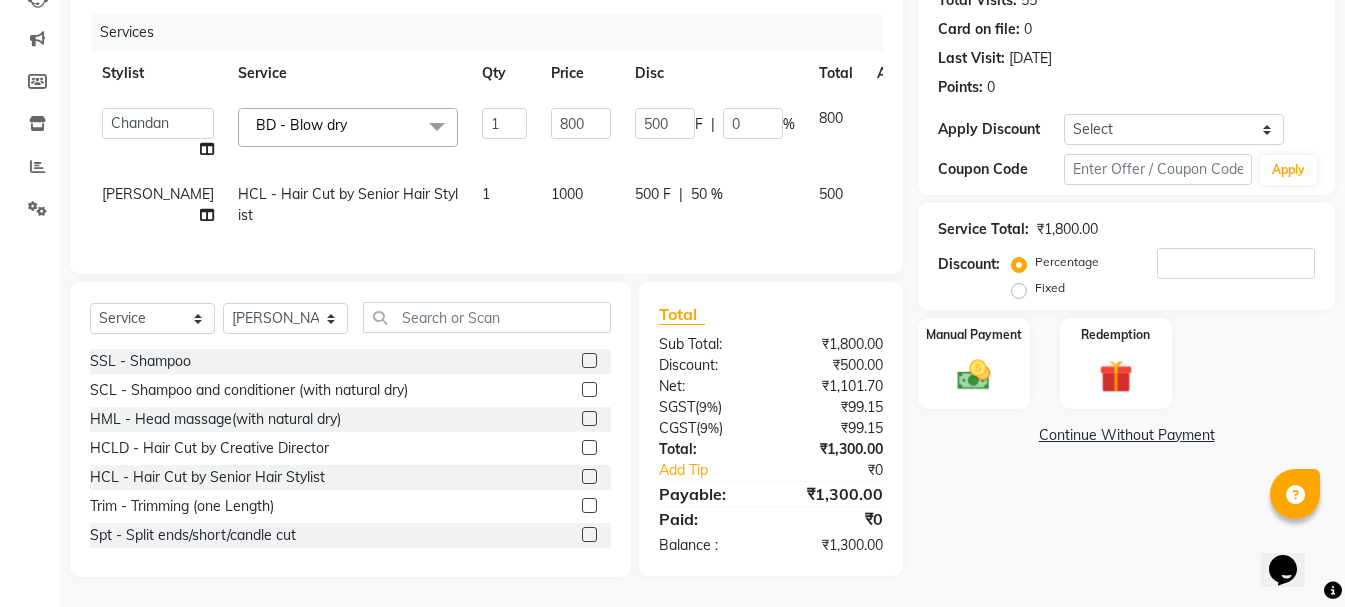 click on "Manual Payment Redemption" 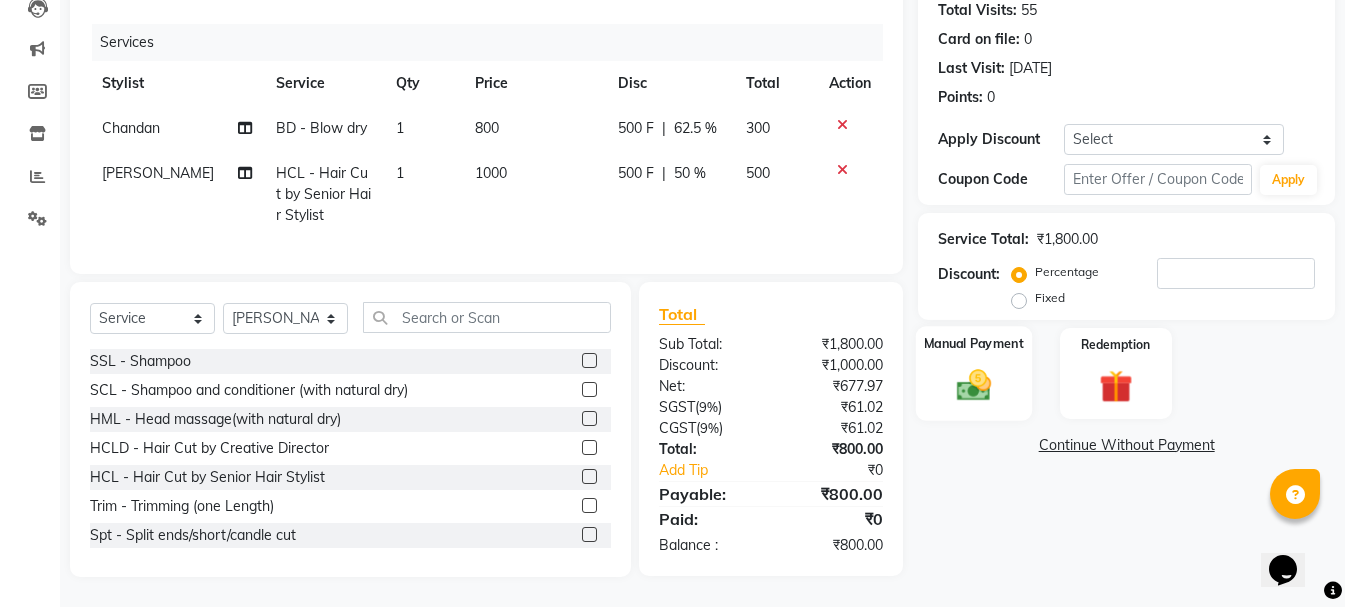 click 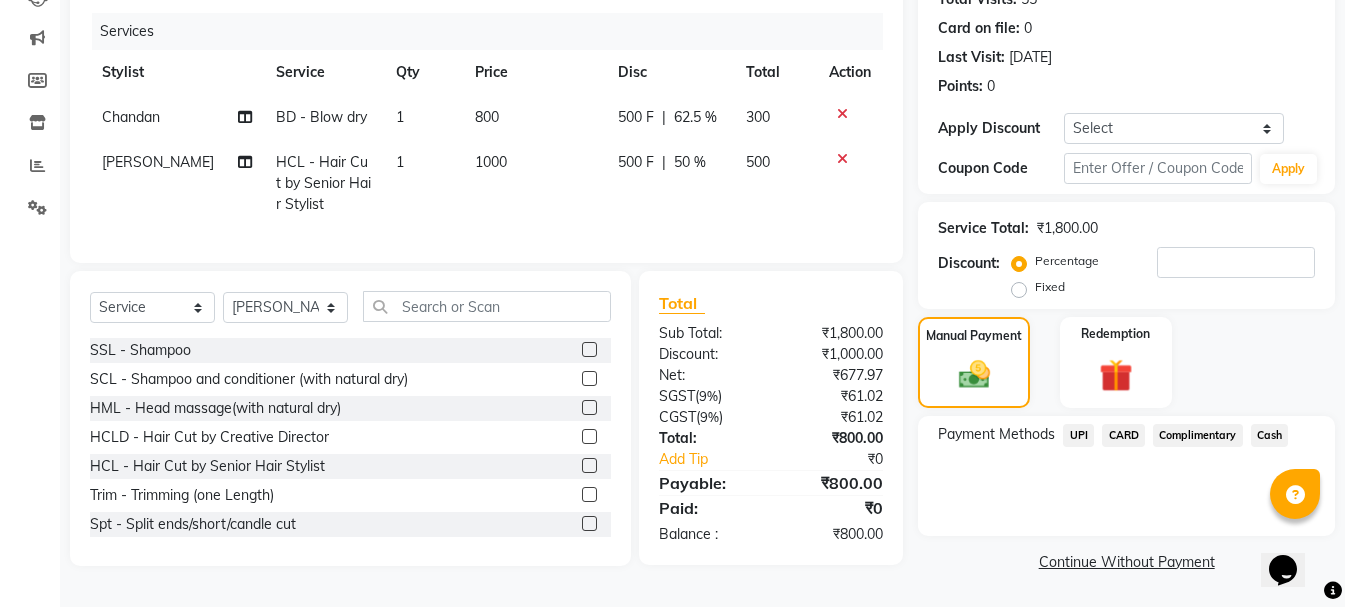 click on "Cash" 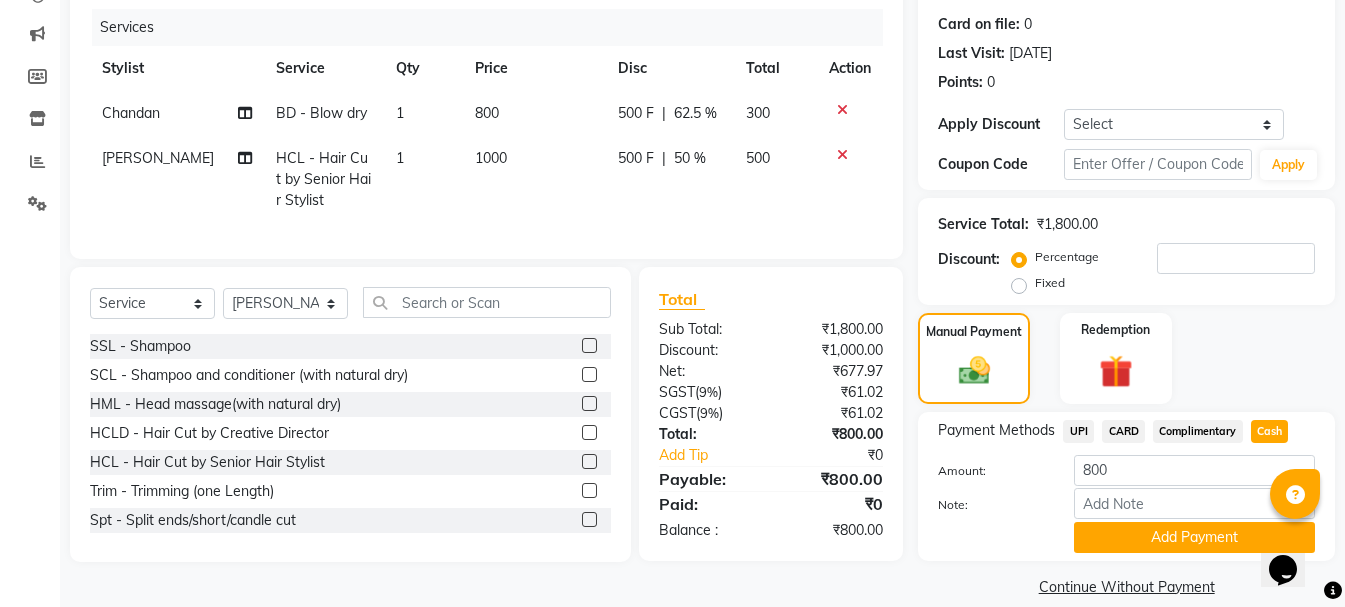 click on "Add Payment" 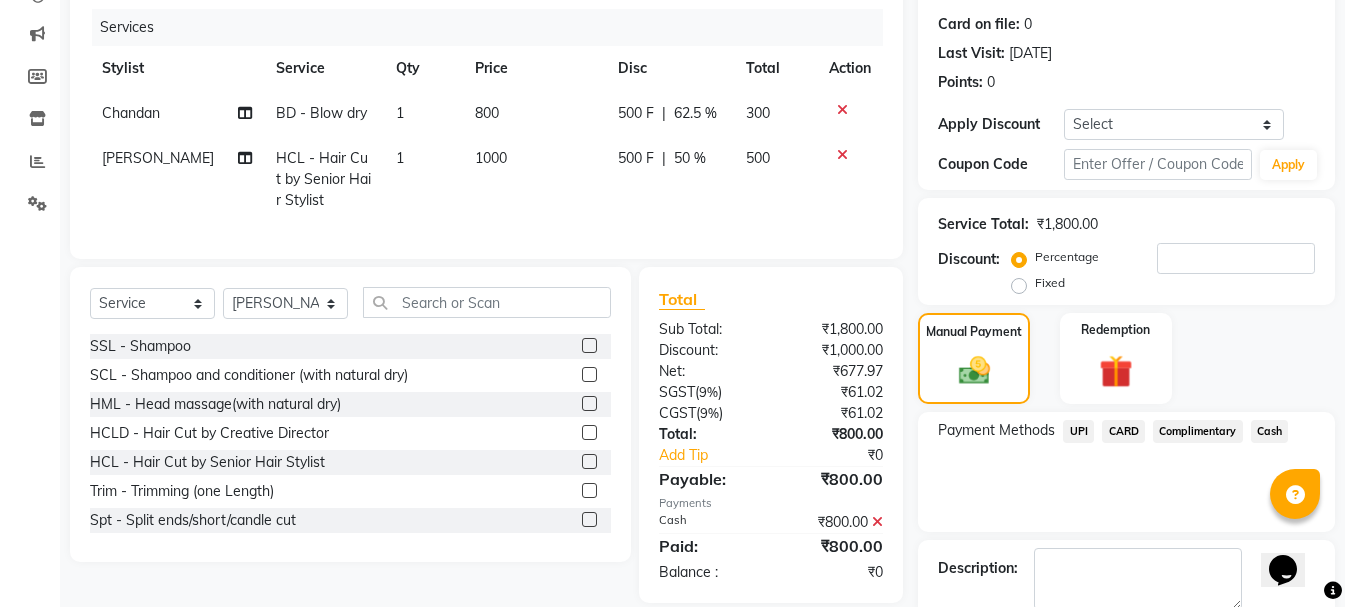 scroll, scrollTop: 348, scrollLeft: 0, axis: vertical 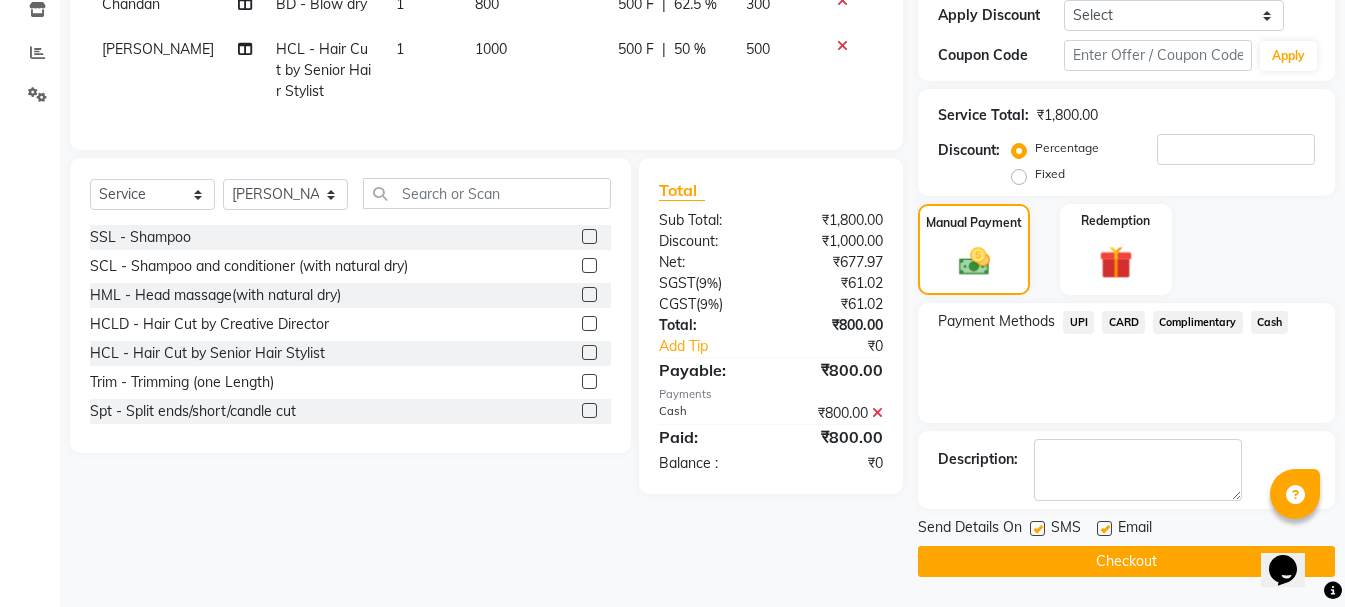 click on "Checkout" 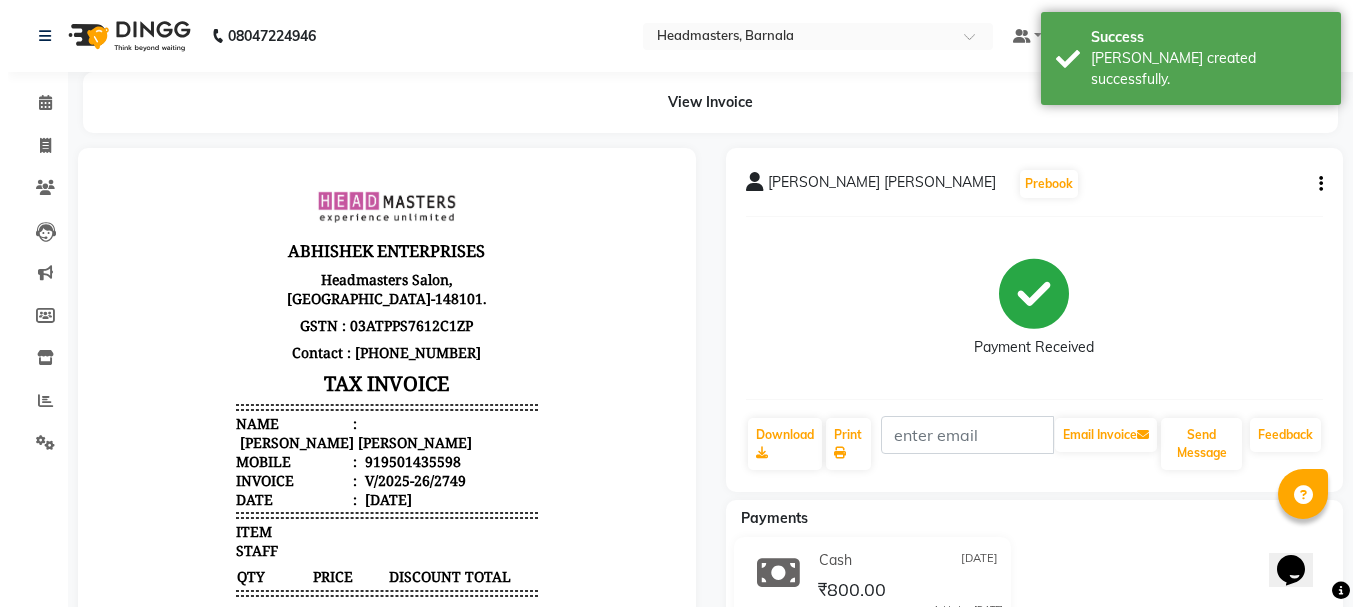 scroll, scrollTop: 0, scrollLeft: 0, axis: both 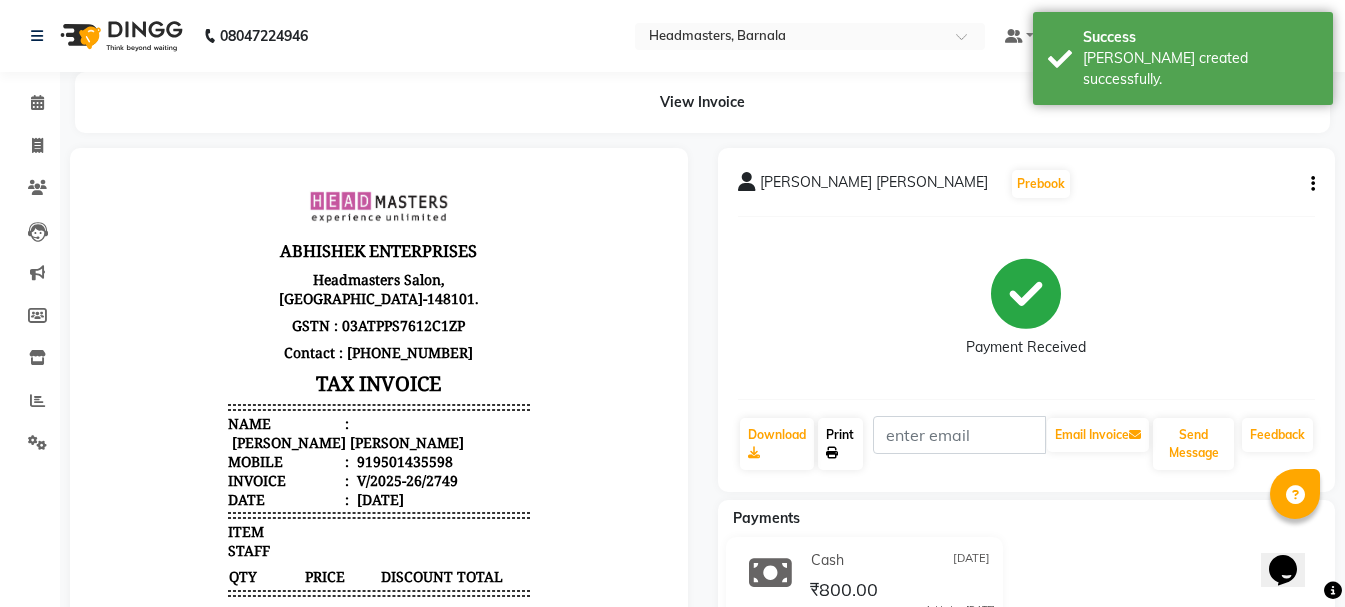 click on "Print" 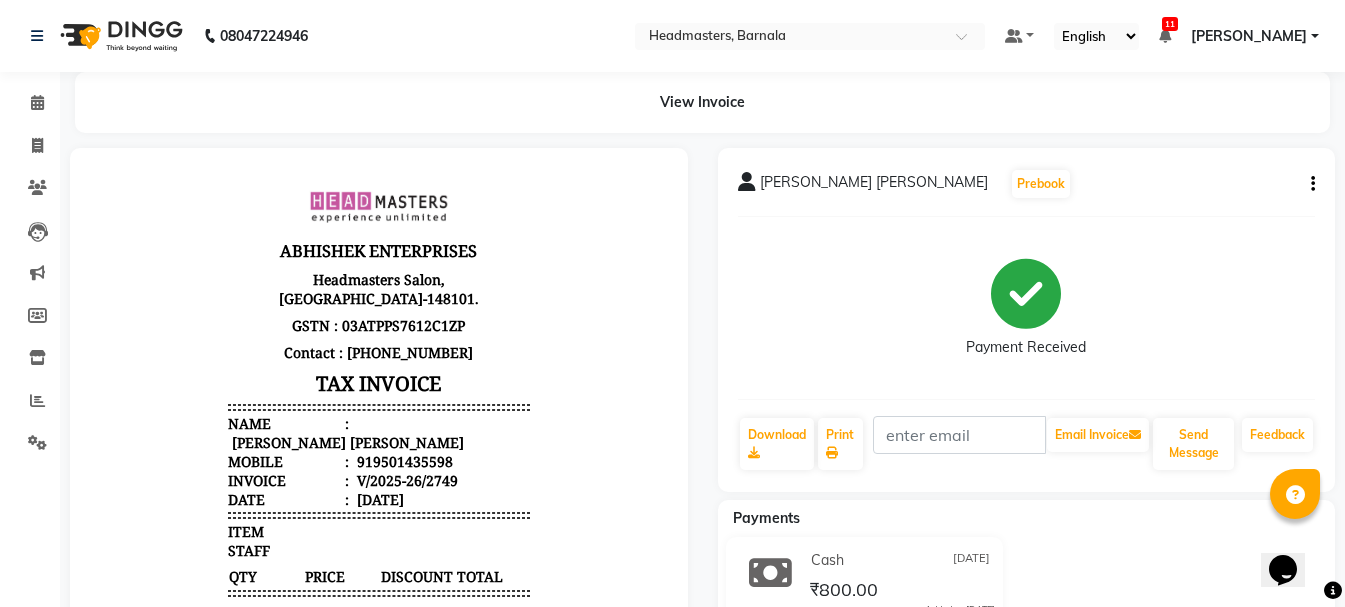 select on "service" 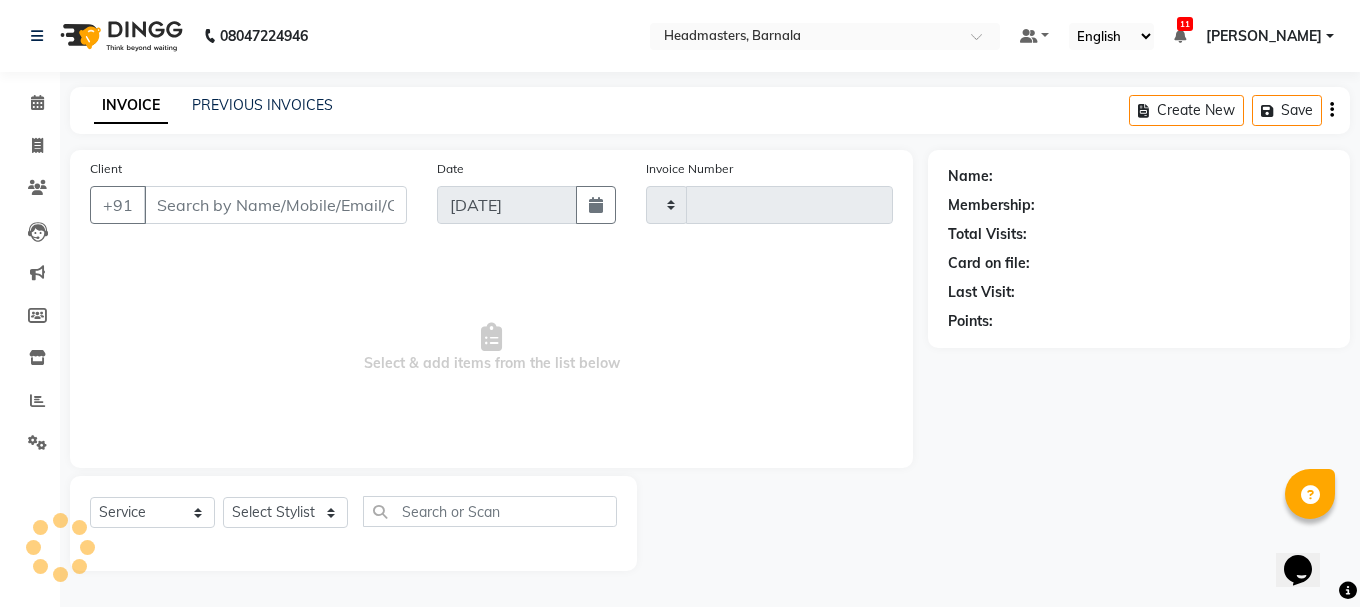 type on "2750" 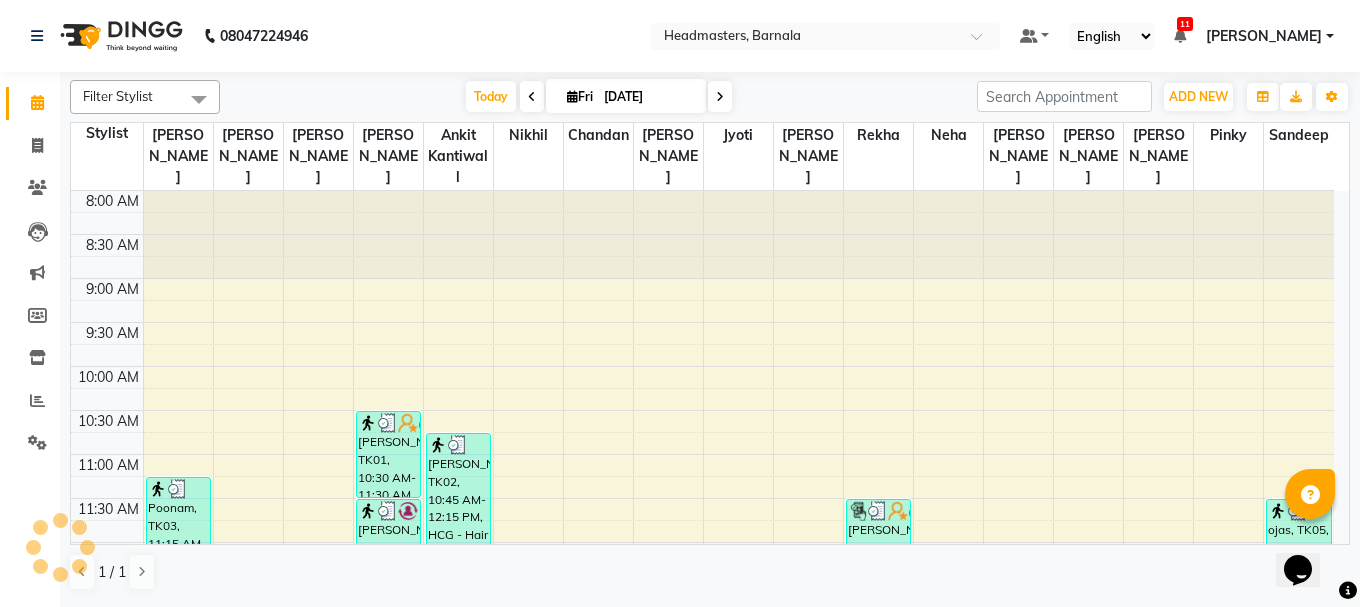 scroll, scrollTop: 0, scrollLeft: 0, axis: both 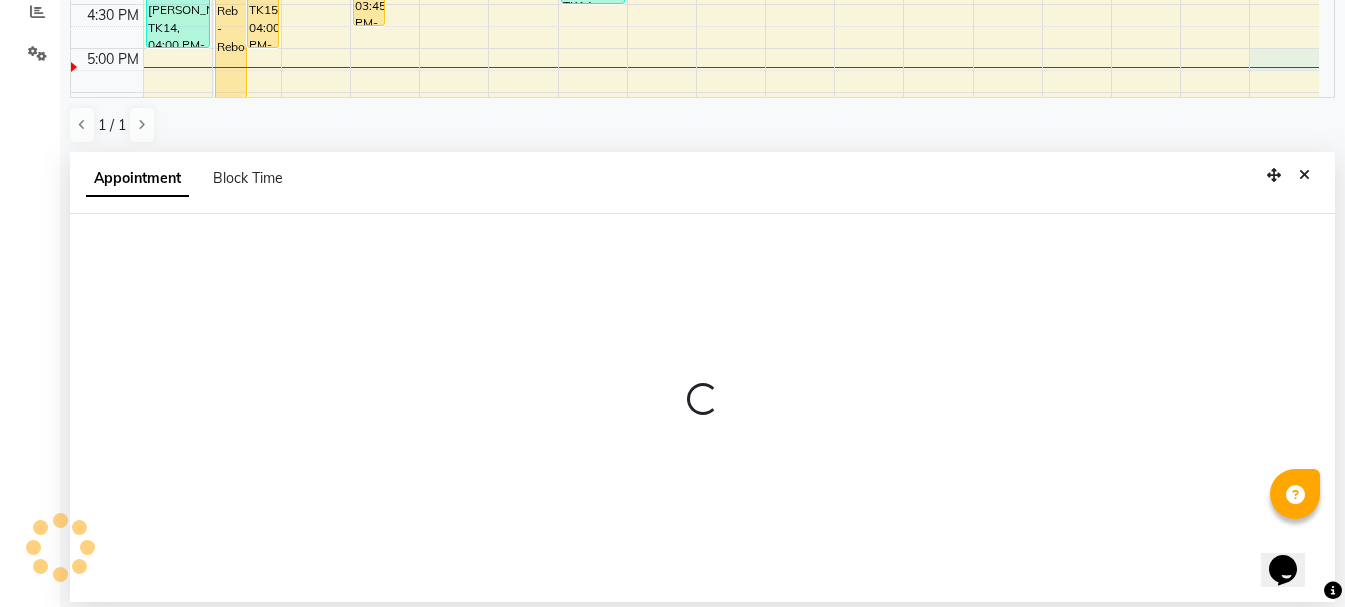 select on "71857" 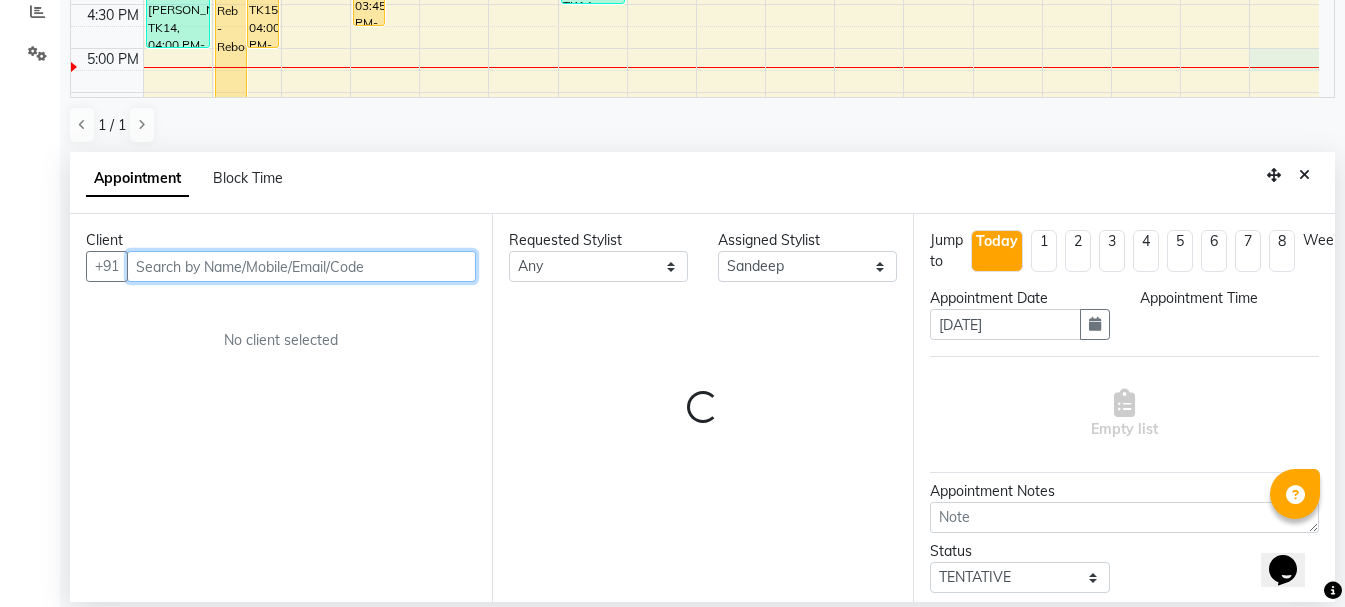 select on "1020" 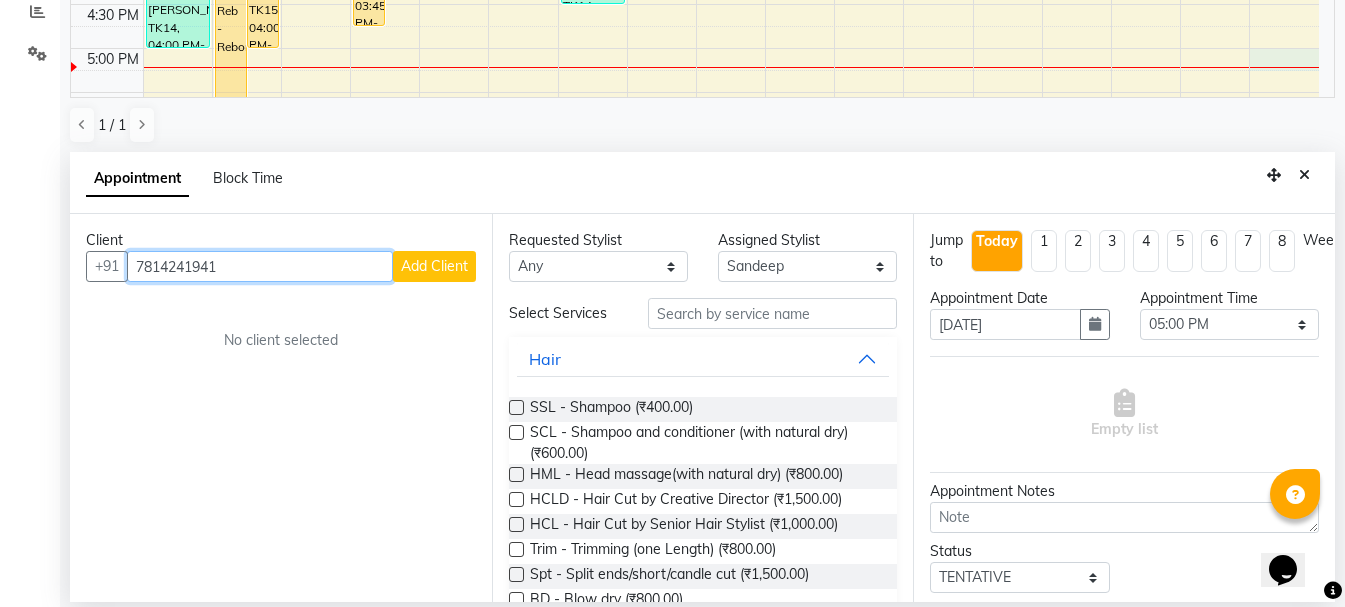 type on "7814241941" 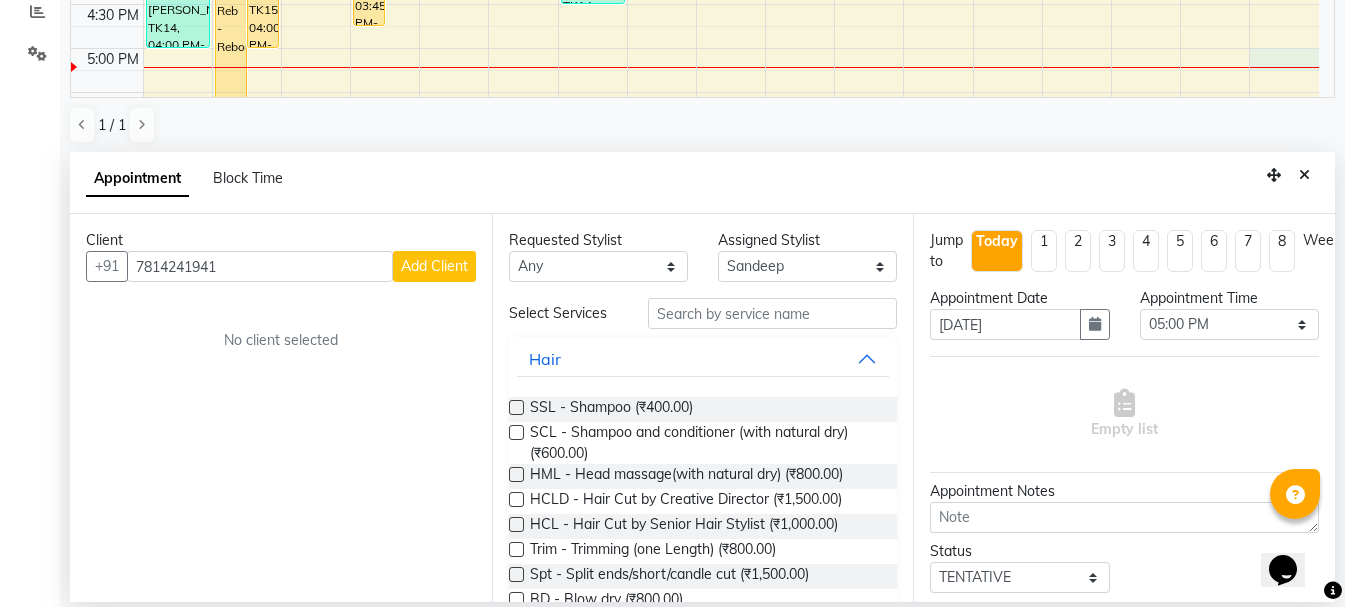 click on "Add Client" at bounding box center (434, 266) 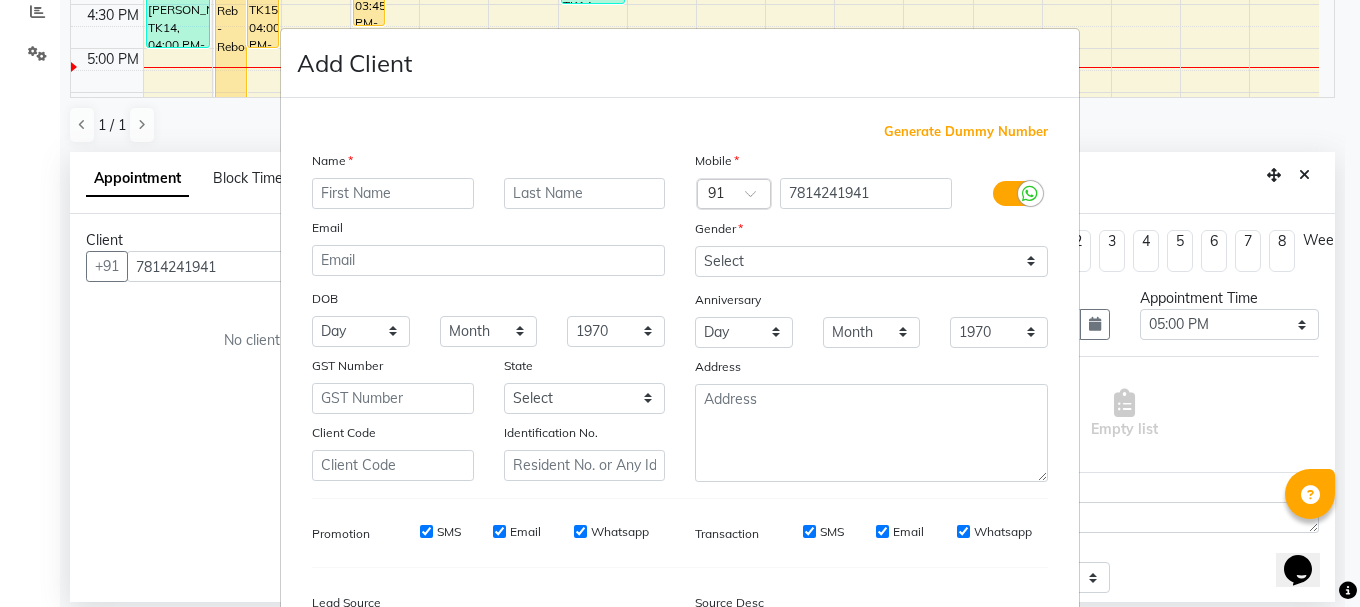 click at bounding box center (393, 193) 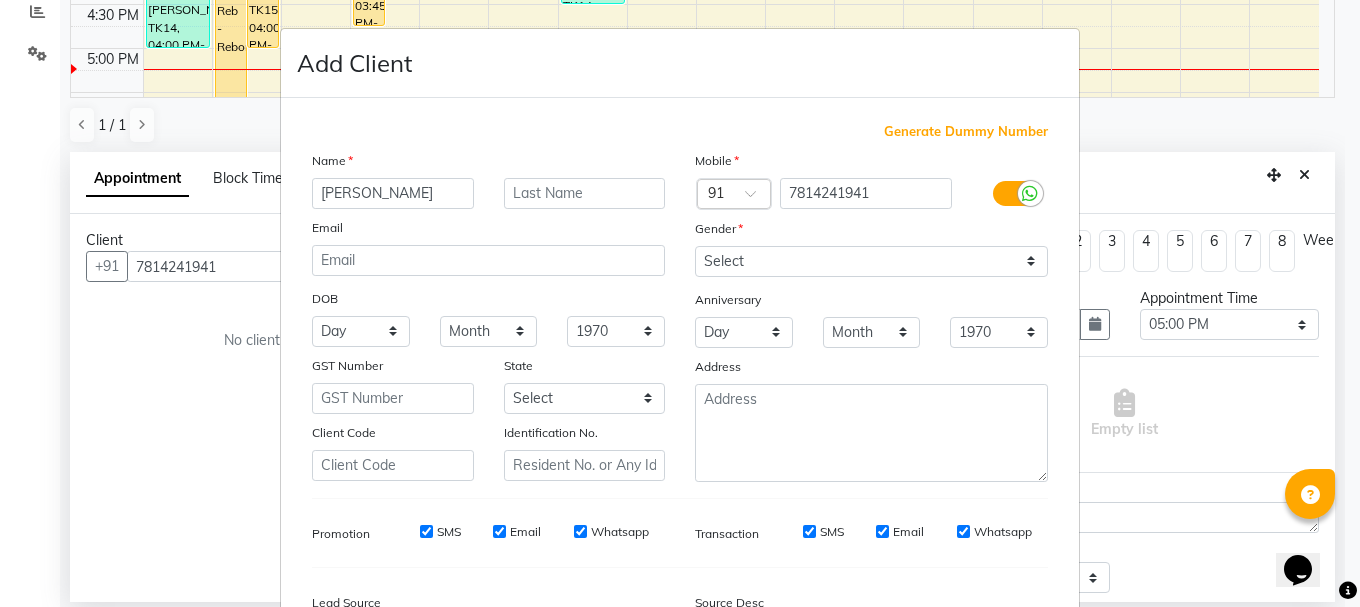 type on "[PERSON_NAME]" 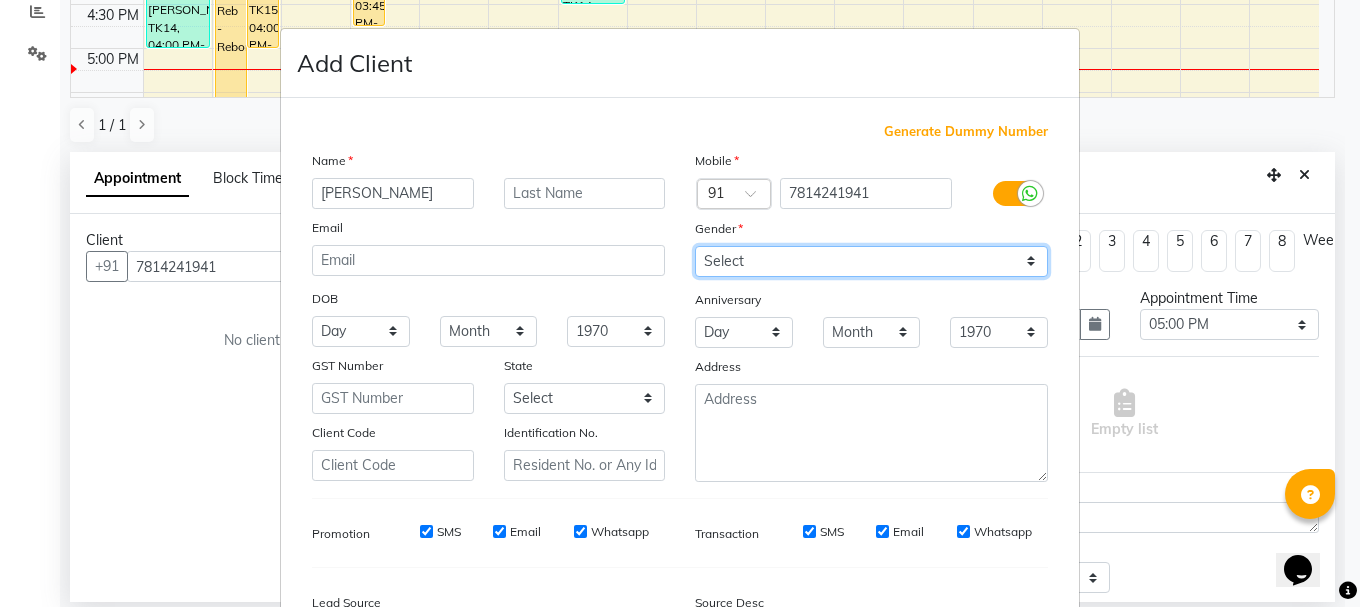click on "Select [DEMOGRAPHIC_DATA] [DEMOGRAPHIC_DATA] Other Prefer Not To Say" at bounding box center (871, 261) 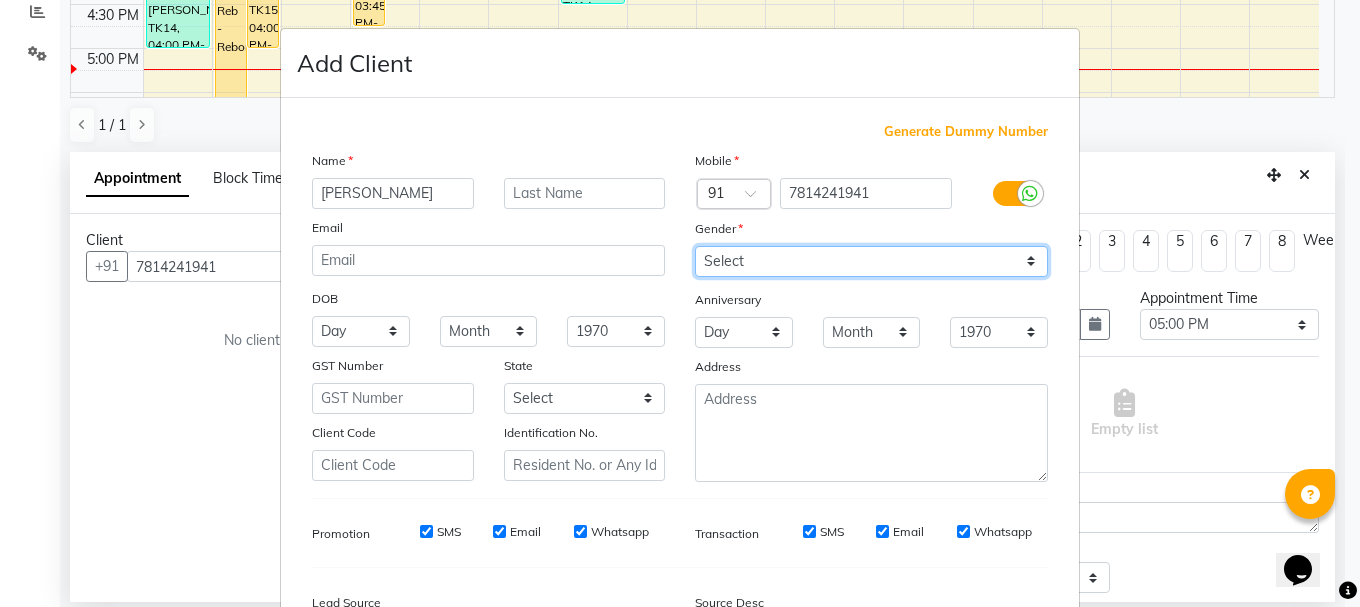 select on "[DEMOGRAPHIC_DATA]" 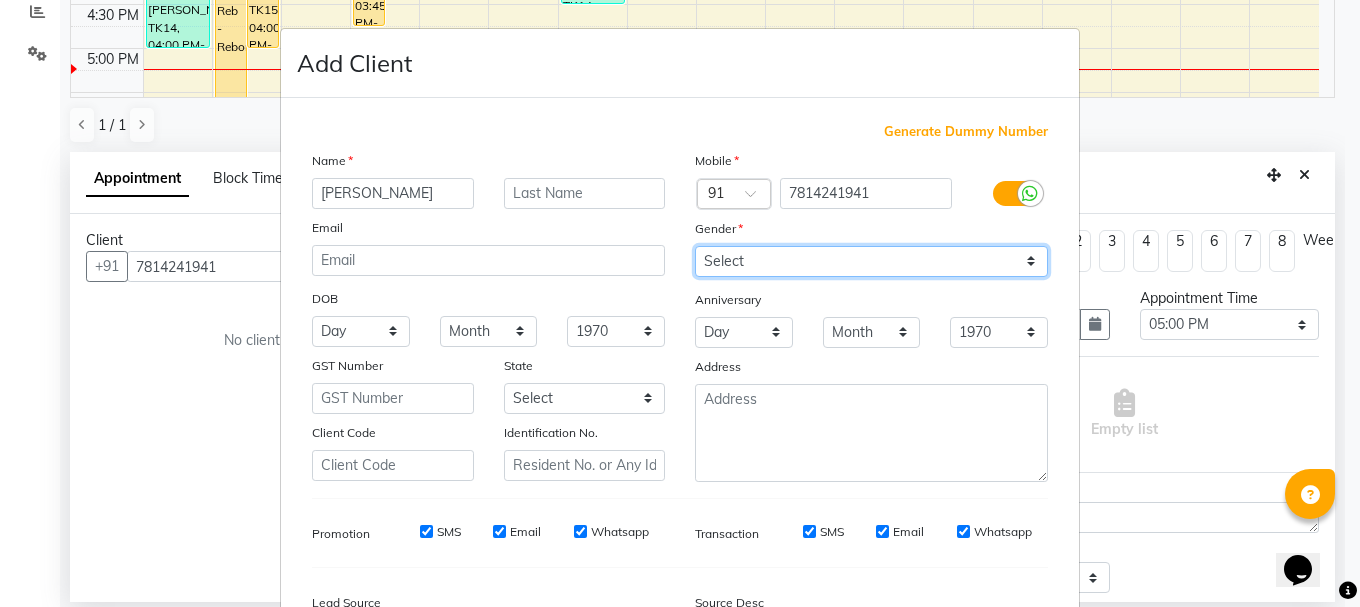 click on "Select [DEMOGRAPHIC_DATA] [DEMOGRAPHIC_DATA] Other Prefer Not To Say" at bounding box center (871, 261) 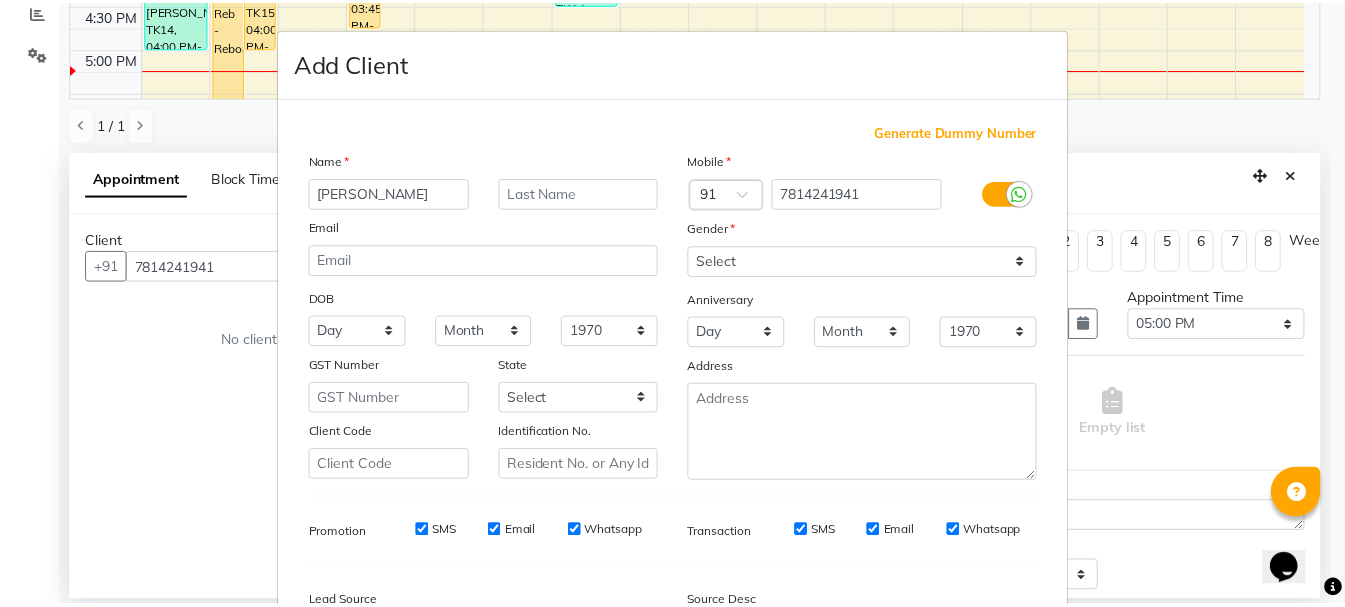 scroll, scrollTop: 242, scrollLeft: 0, axis: vertical 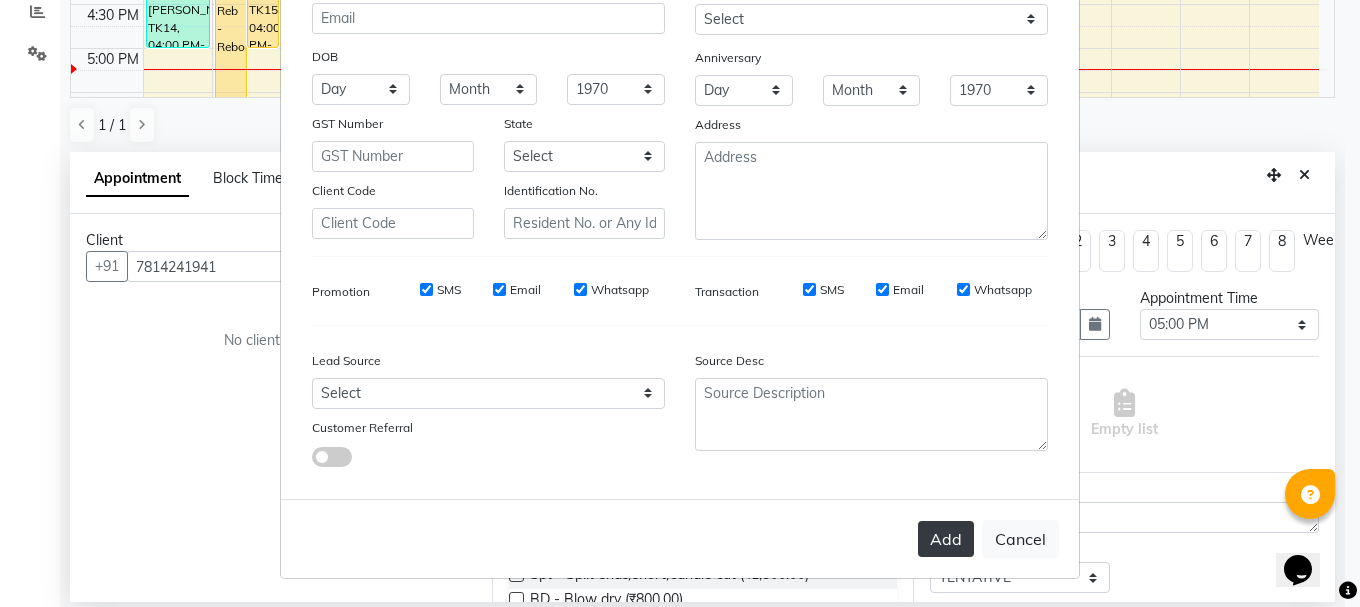 click on "Add" at bounding box center (946, 539) 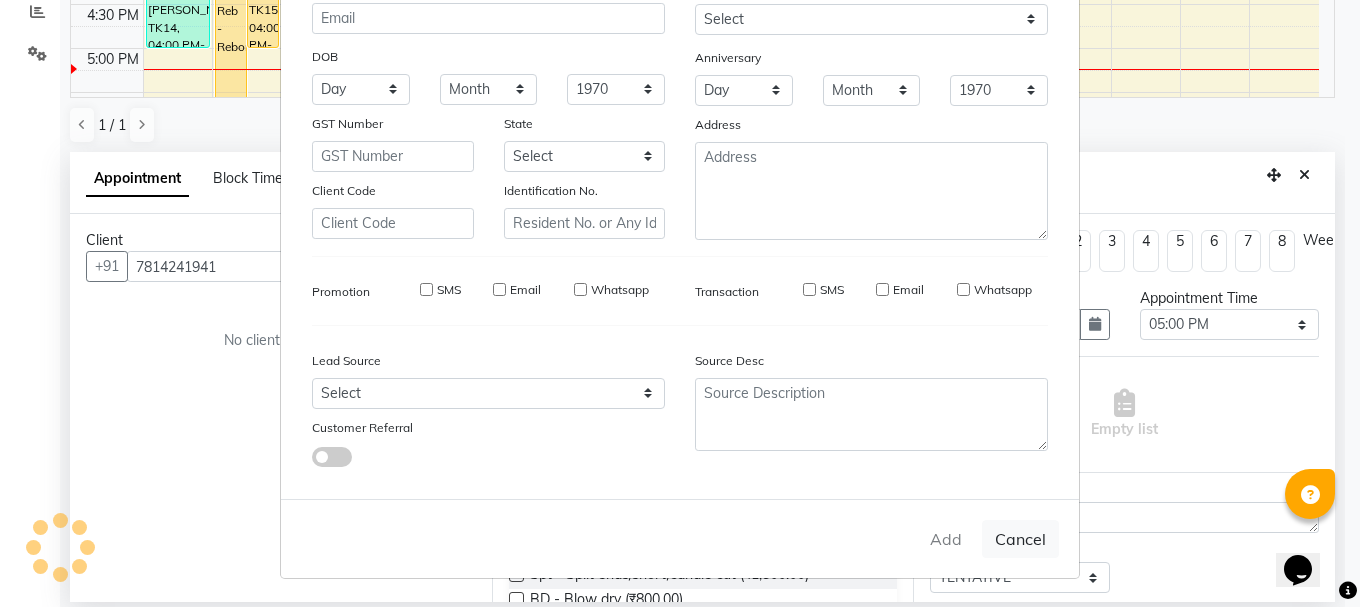 type 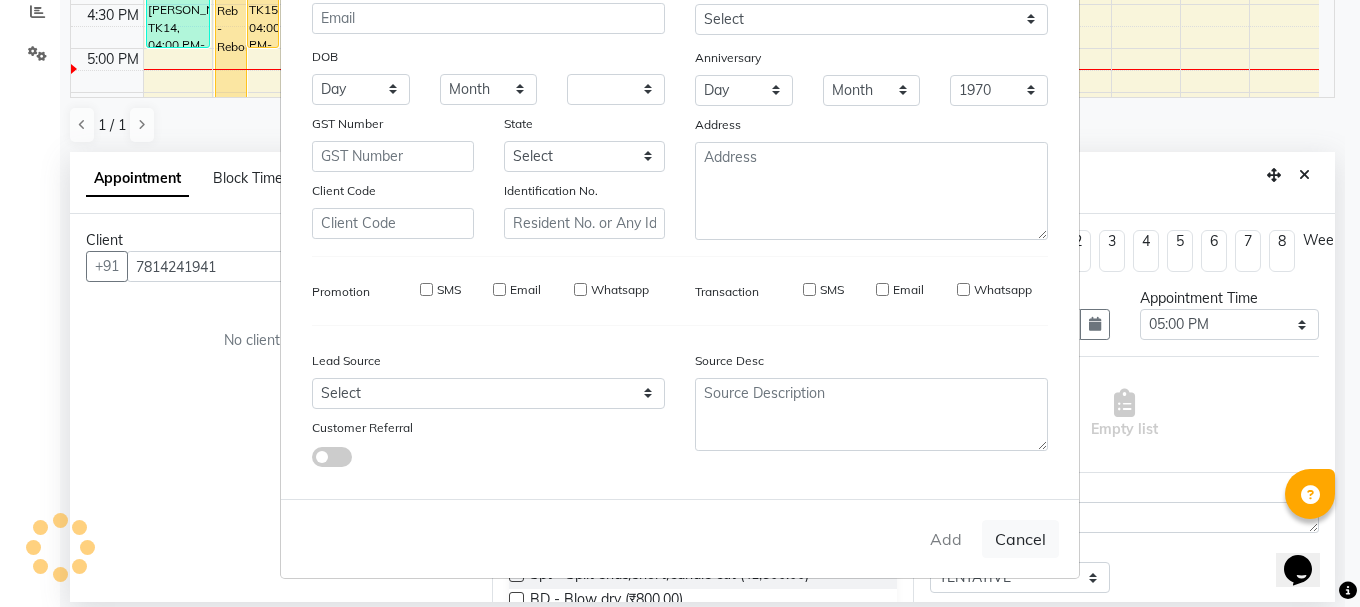 select 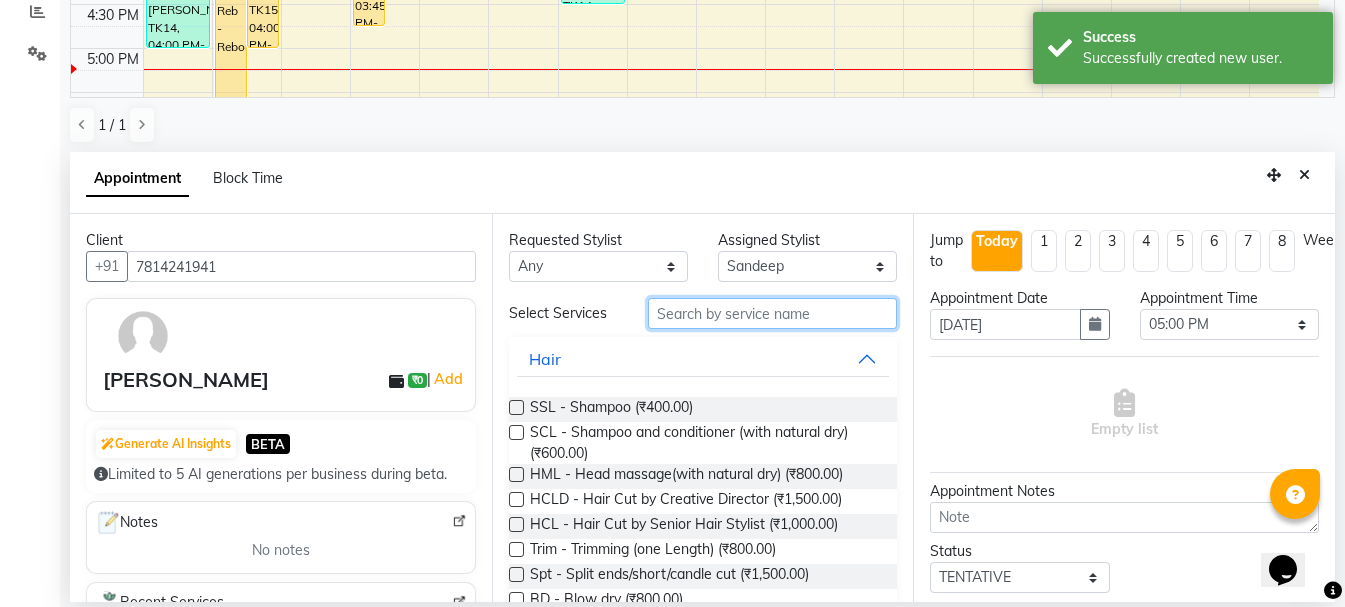click at bounding box center (772, 313) 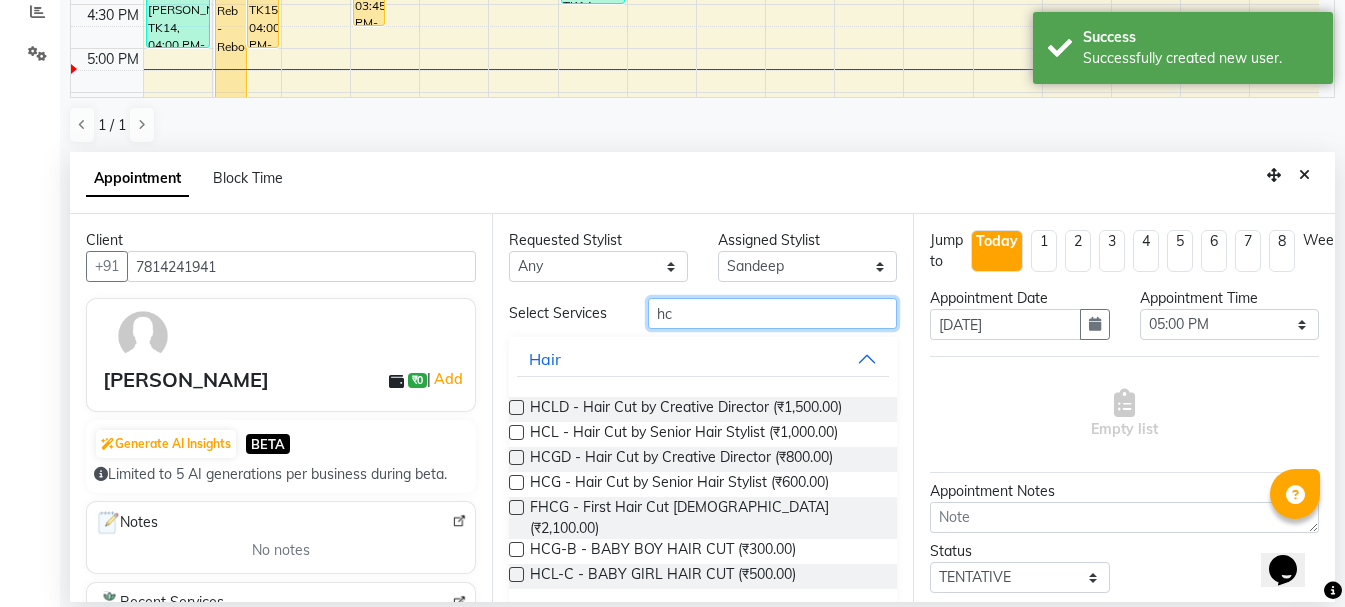type on "hc" 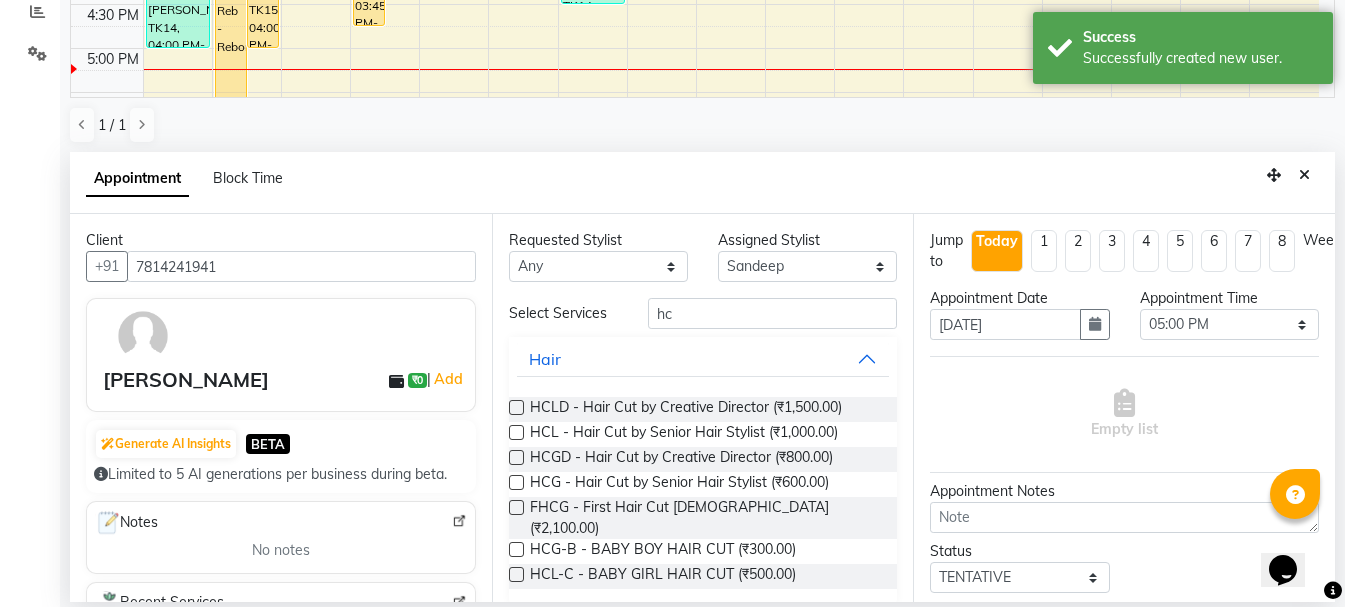 click at bounding box center [516, 482] 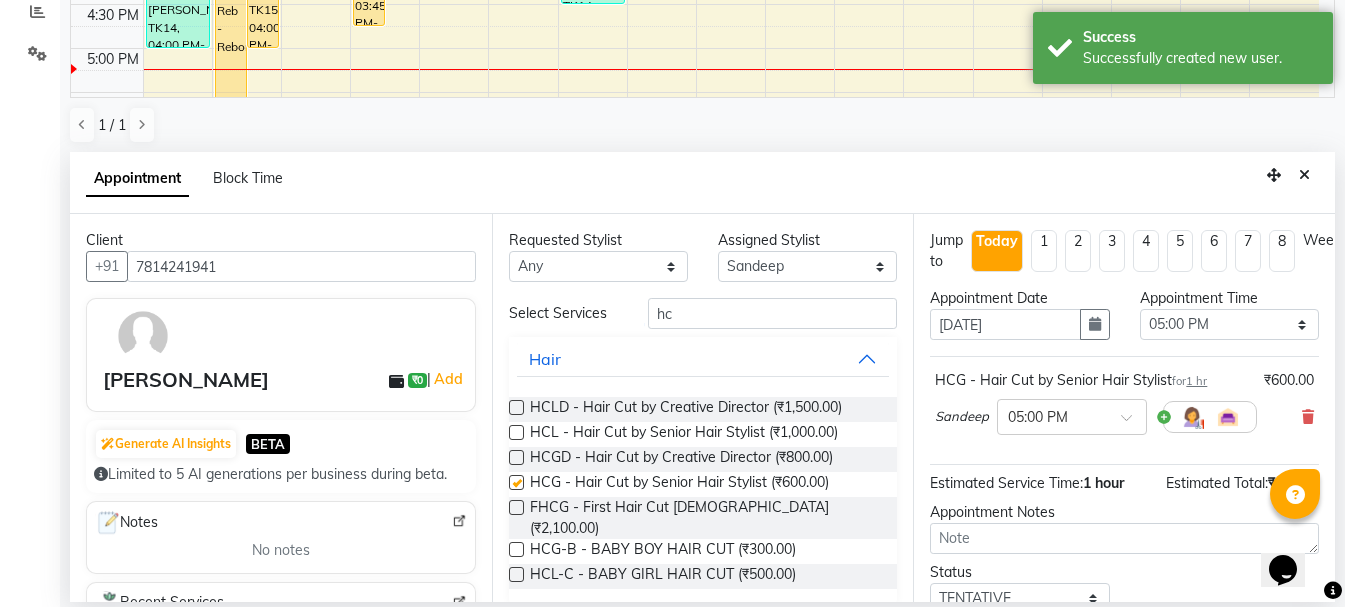 checkbox on "false" 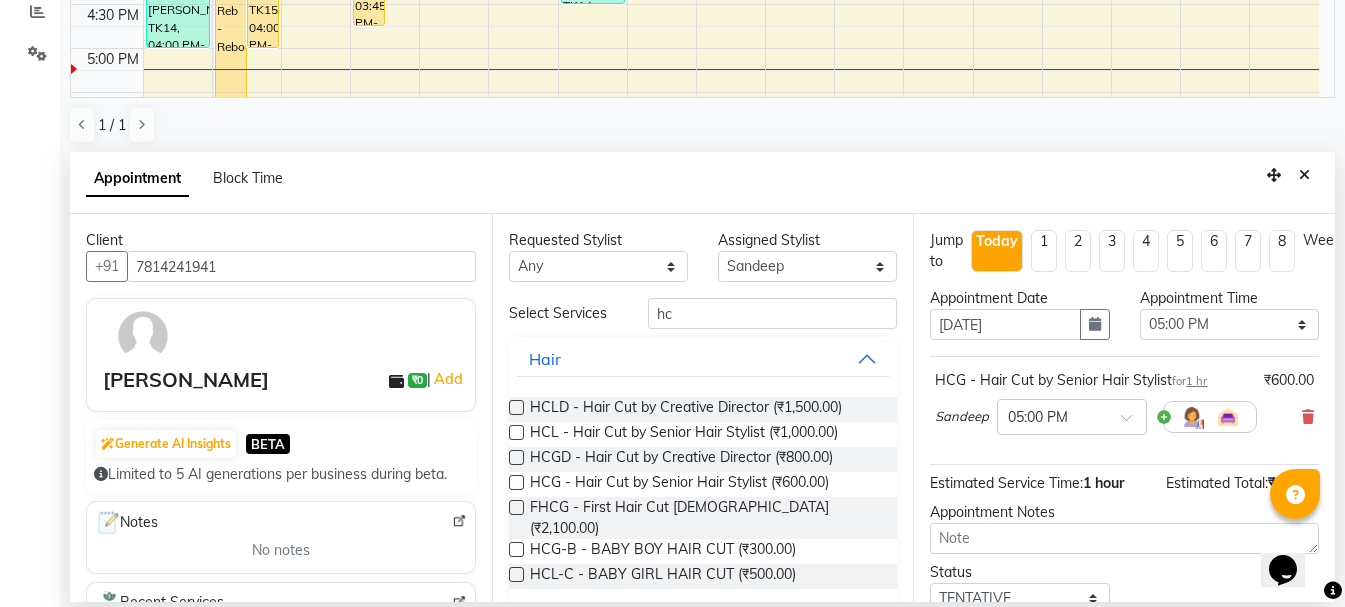 click on "Opens Chat This icon Opens the chat window." at bounding box center (1293, 535) 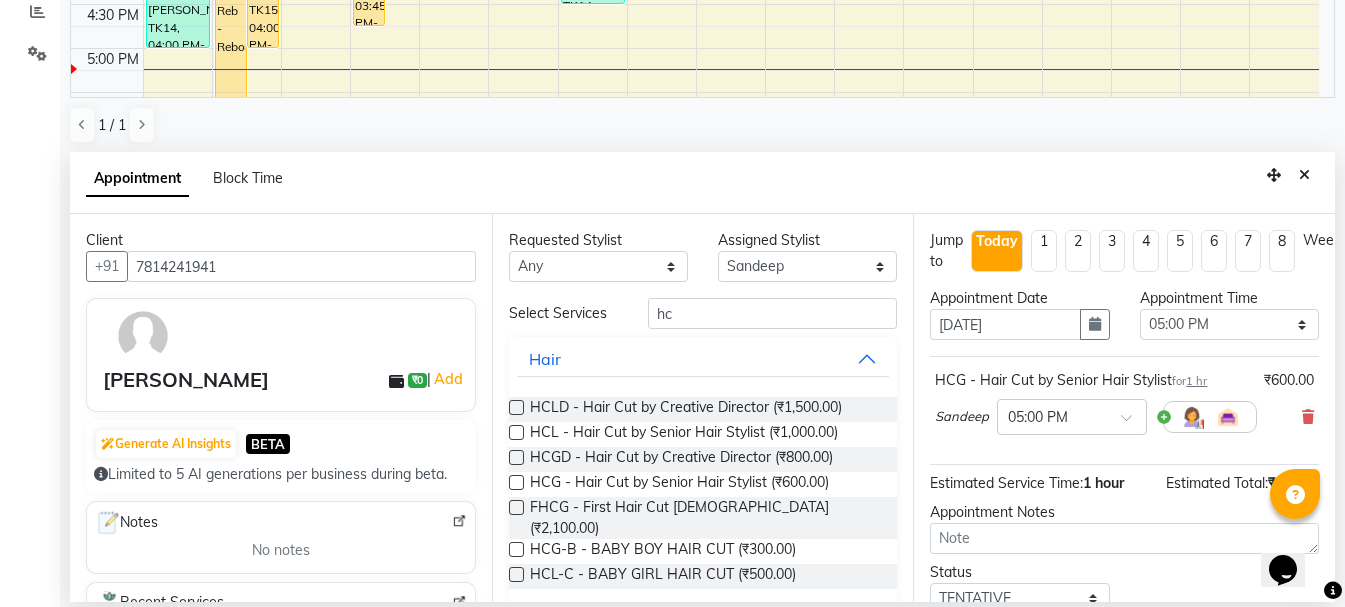 click on "Filter Stylist Select All  Ankit kantiwall  [PERSON_NAME]  [PERSON_NAME]  [PERSON_NAME] Chandan [PERSON_NAME] [PERSON_NAME] [PERSON_NAME] [PERSON_NAME] Pinky [PERSON_NAME] Rekha [PERSON_NAME] [PERSON_NAME] [DATE]  [DATE] Toggle Dropdown Add Appointment Add Invoice Add Attendance Add Client Toggle Dropdown Add Appointment Add Invoice Add Attendance Add Client ADD NEW Toggle Dropdown Add Appointment Add Invoice Add Attendance Add Client Filter Stylist Select All  Ankit kantiwall  [PERSON_NAME]  [PERSON_NAME]  [PERSON_NAME] Chandan [PERSON_NAME] [PERSON_NAME] [PERSON_NAME] Pinky [PERSON_NAME] Rekha [PERSON_NAME] [PERSON_NAME] Group By  Staff View   Room View  View as Vertical  Vertical - Week View  Horizontal  Horizontal - Week View  List  Toggle Dropdown Calendar Settings Manage Tags   Arrange Stylists   Reset Stylists  Appointment Form Zoom 100% Staff/Room Display Count 17 Stylist [PERSON_NAME] [PERSON_NAME]  [PERSON_NAME]  Ankit kantiwall [PERSON_NAME] [PERSON_NAME] [PERSON_NAME] [PERSON_NAME] [PERSON_NAME] [PERSON_NAME] Pinky [PERSON_NAME]" 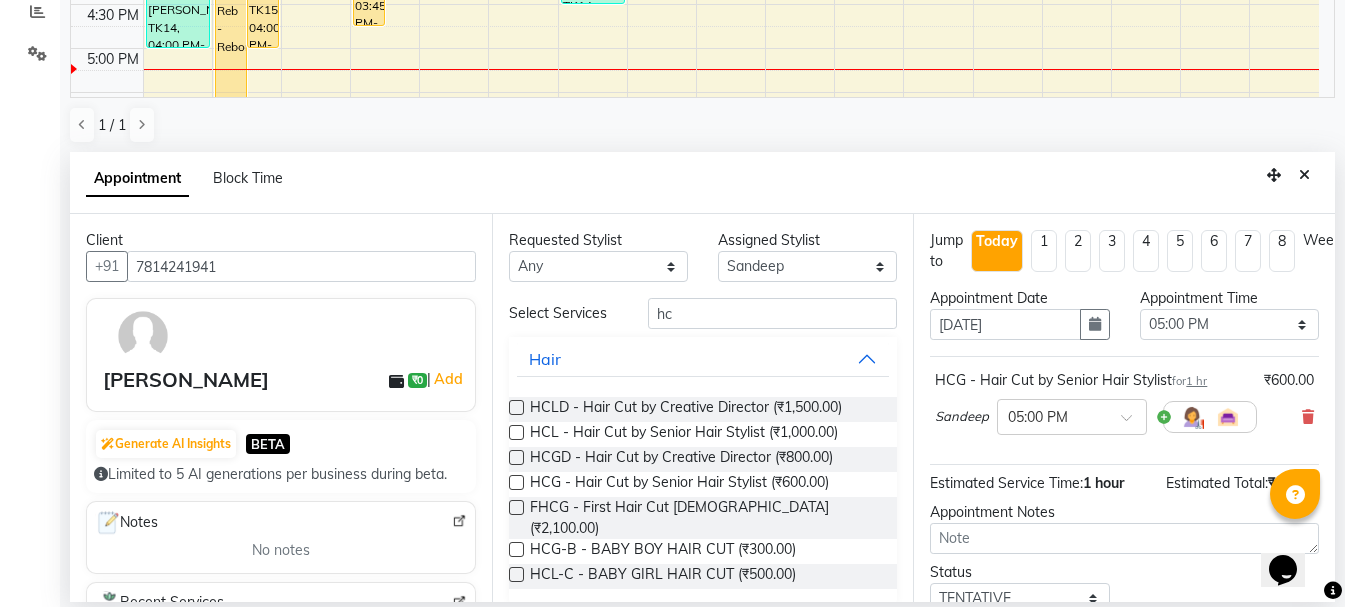 click on "Filter Stylist Select All  Ankit kantiwall  [PERSON_NAME]  [PERSON_NAME]  [PERSON_NAME] Chandan [PERSON_NAME] [PERSON_NAME] [PERSON_NAME] [PERSON_NAME] Pinky [PERSON_NAME] Rekha [PERSON_NAME] [PERSON_NAME] [DATE]  [DATE] Toggle Dropdown Add Appointment Add Invoice Add Attendance Add Client Toggle Dropdown Add Appointment Add Invoice Add Attendance Add Client ADD NEW Toggle Dropdown Add Appointment Add Invoice Add Attendance Add Client Filter Stylist Select All  Ankit kantiwall  [PERSON_NAME]  [PERSON_NAME]  [PERSON_NAME] Chandan [PERSON_NAME] [PERSON_NAME] [PERSON_NAME] Pinky [PERSON_NAME] Rekha [PERSON_NAME] [PERSON_NAME] Group By  Staff View   Room View  View as Vertical  Vertical - Week View  Horizontal  Horizontal - Week View  List  Toggle Dropdown Calendar Settings Manage Tags   Arrange Stylists   Reset Stylists  Appointment Form Zoom 100% Staff/Room Display Count 17 Stylist [PERSON_NAME] [PERSON_NAME]  [PERSON_NAME]  Ankit kantiwall [PERSON_NAME] [PERSON_NAME] [PERSON_NAME] [PERSON_NAME] [PERSON_NAME] [PERSON_NAME] Pinky [PERSON_NAME]" 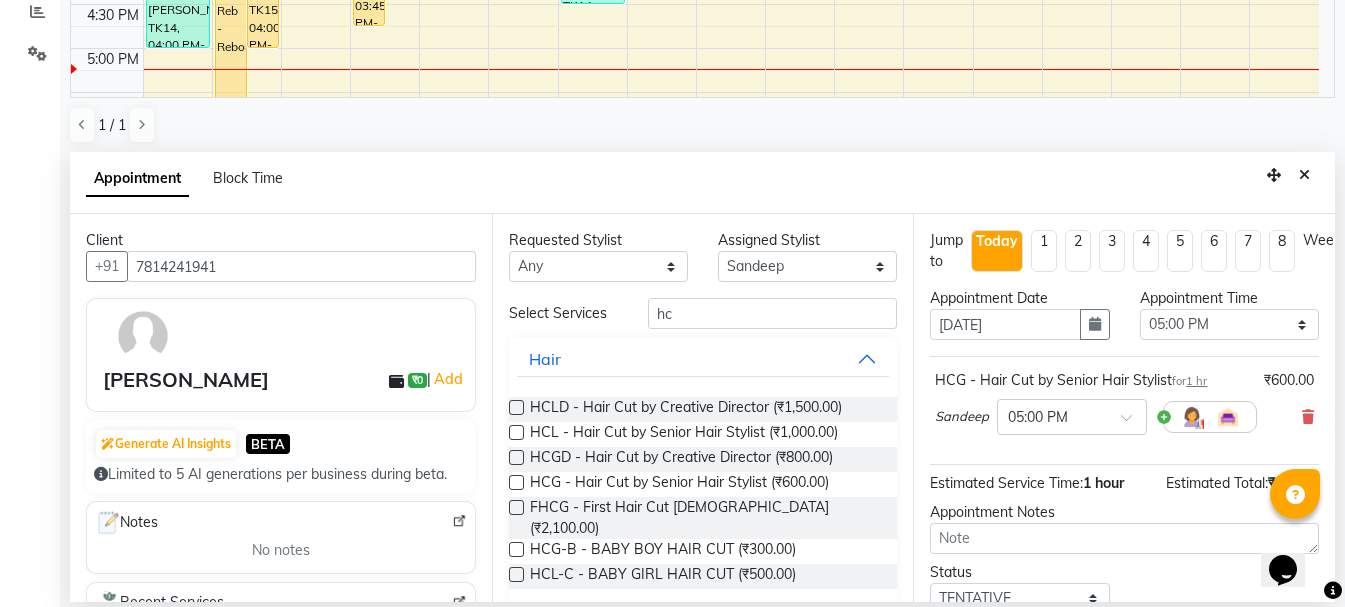 click on "Opens Chat This icon Opens the chat window." at bounding box center [1293, 535] 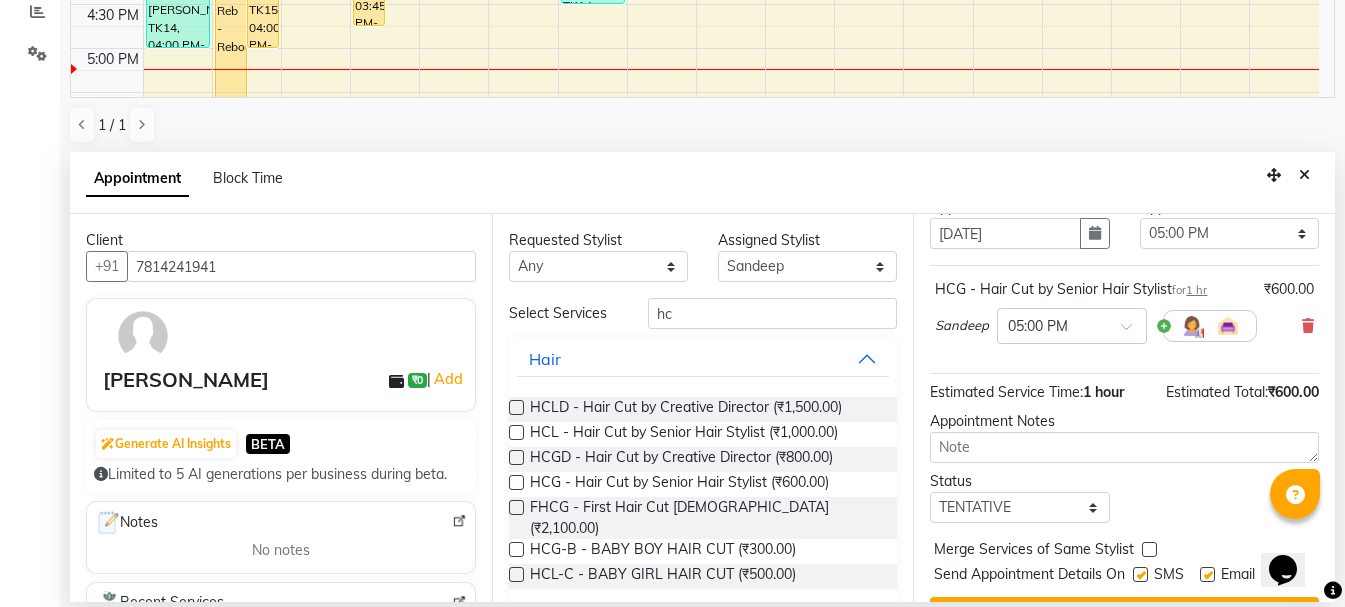 scroll, scrollTop: 153, scrollLeft: 0, axis: vertical 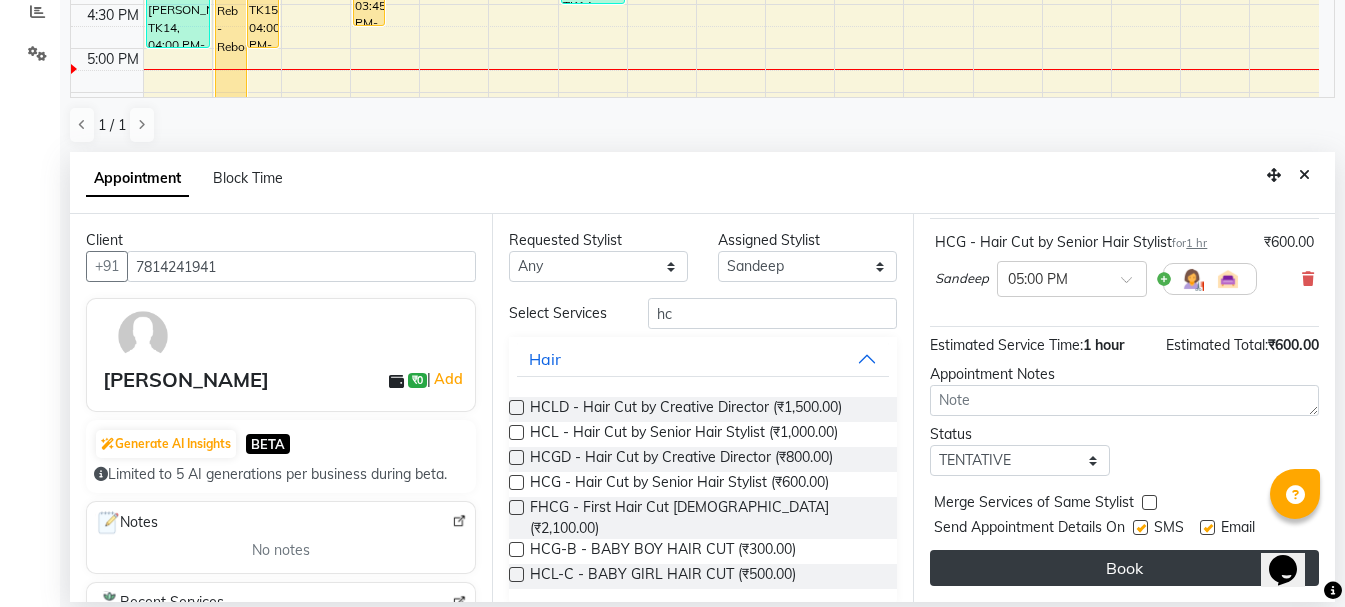 click on "Book" at bounding box center [1124, 568] 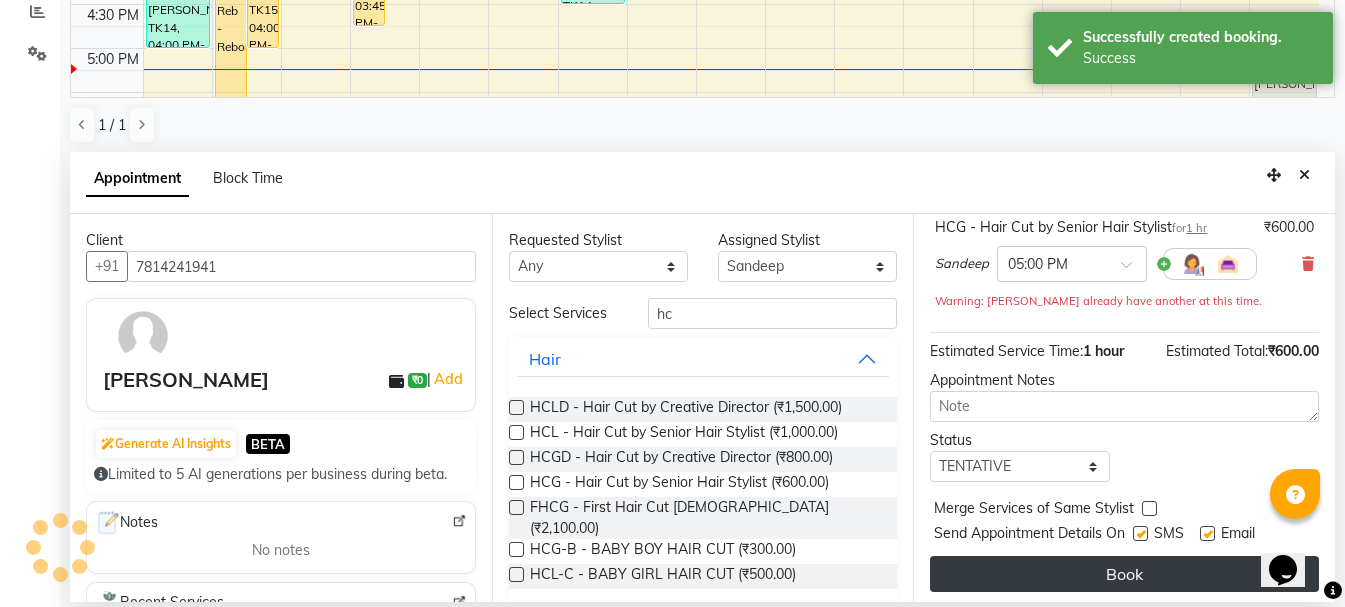 scroll, scrollTop: 0, scrollLeft: 0, axis: both 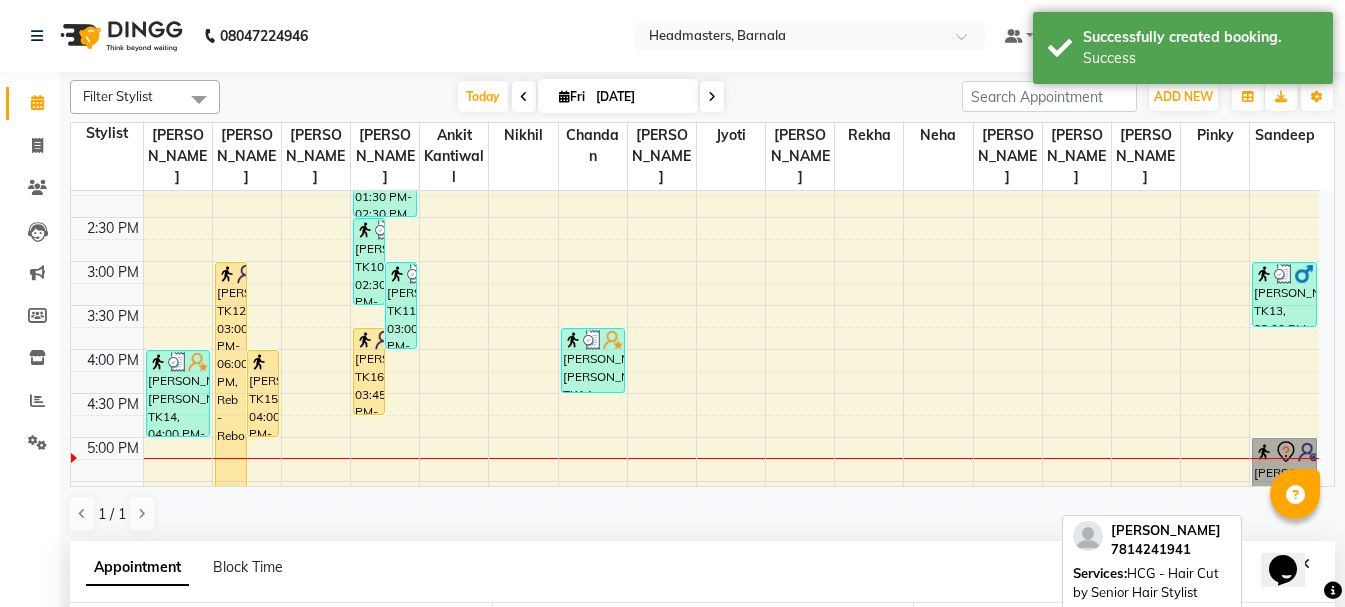 drag, startPoint x: 1270, startPoint y: 457, endPoint x: 1285, endPoint y: 442, distance: 21.213203 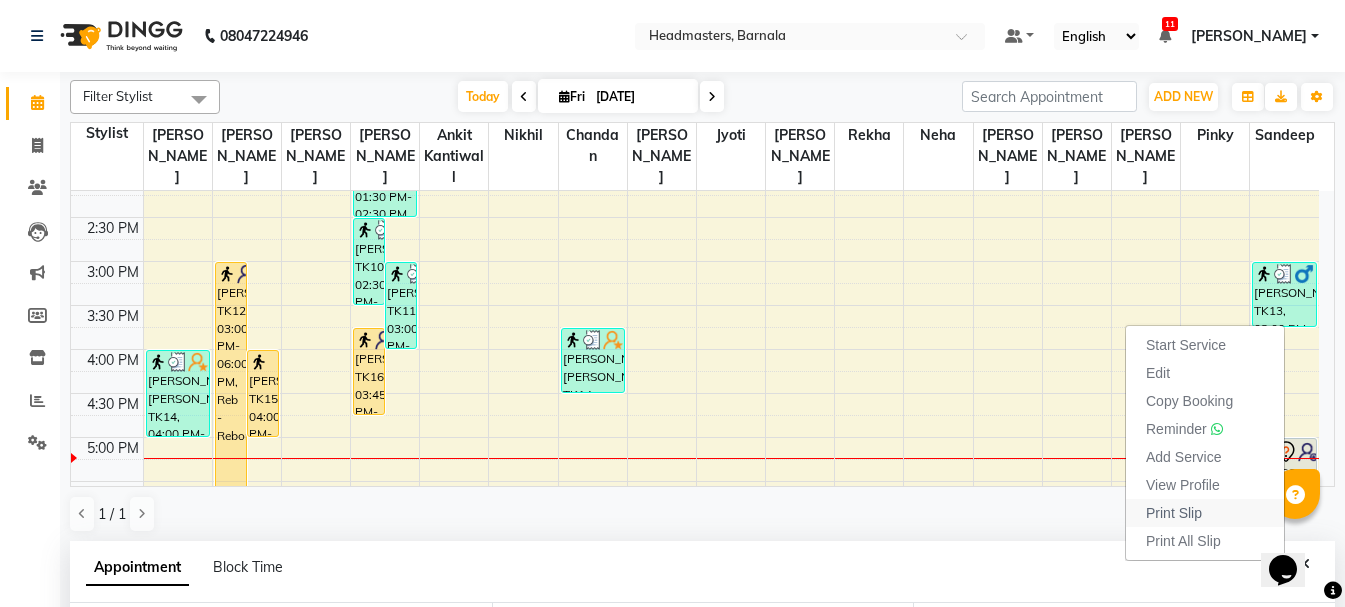 click on "Print Slip" at bounding box center [1174, 513] 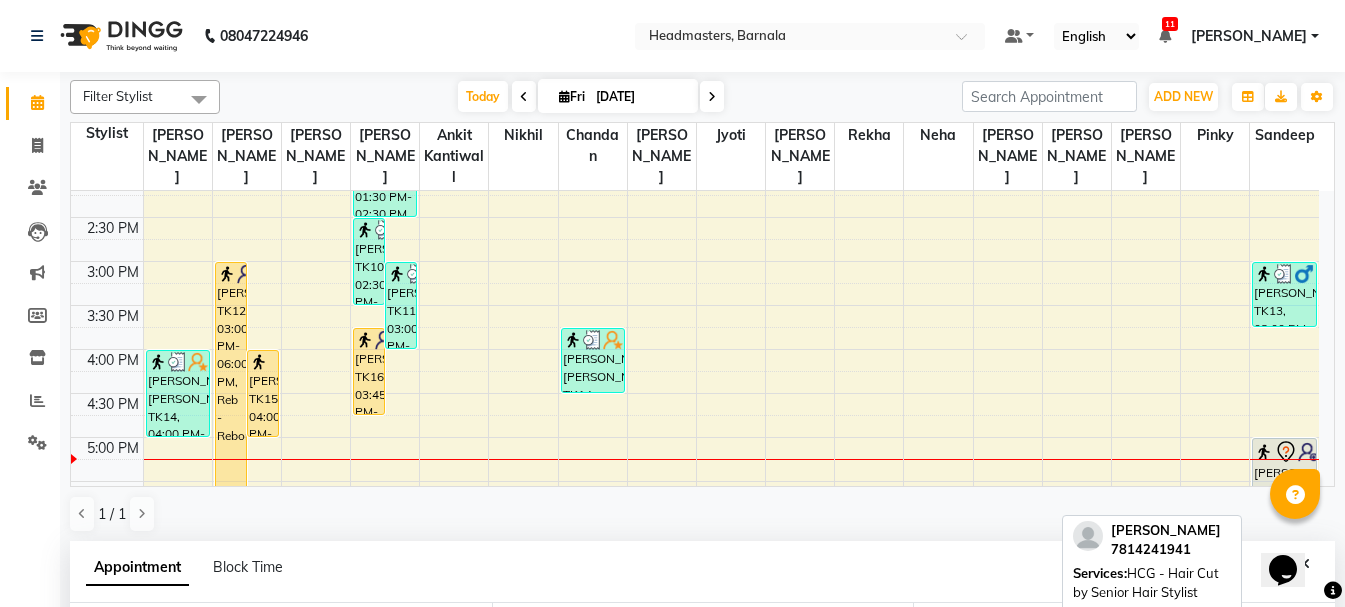 click at bounding box center [1264, 452] 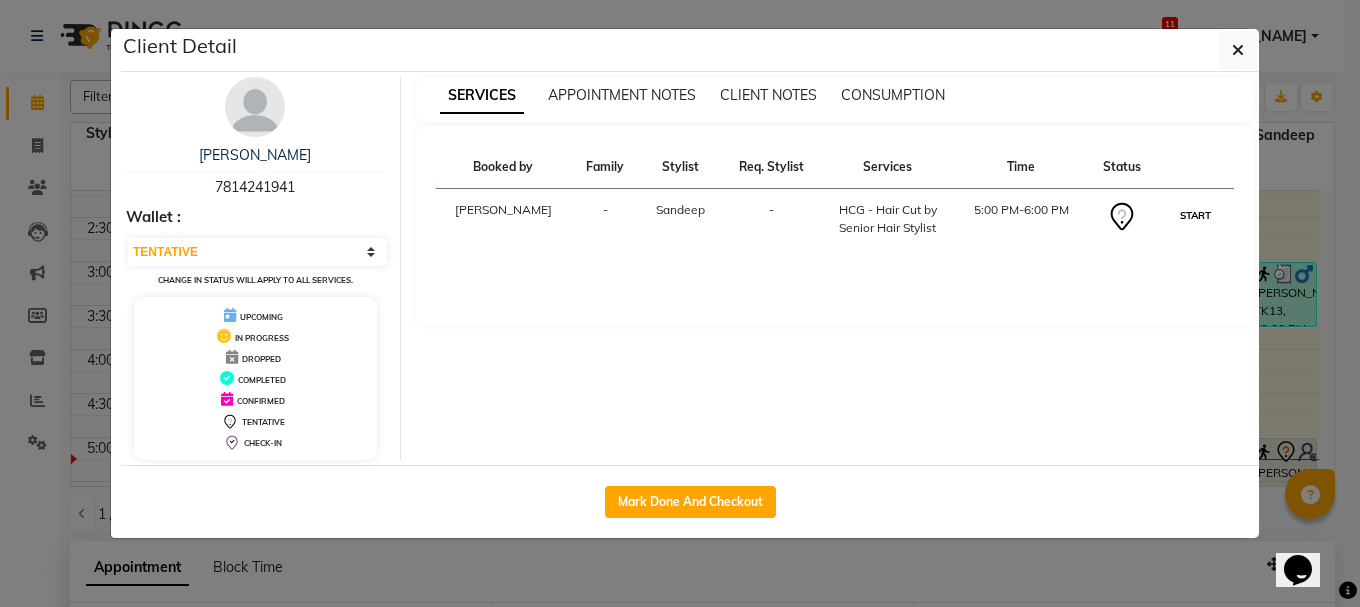 click on "START" at bounding box center (1195, 215) 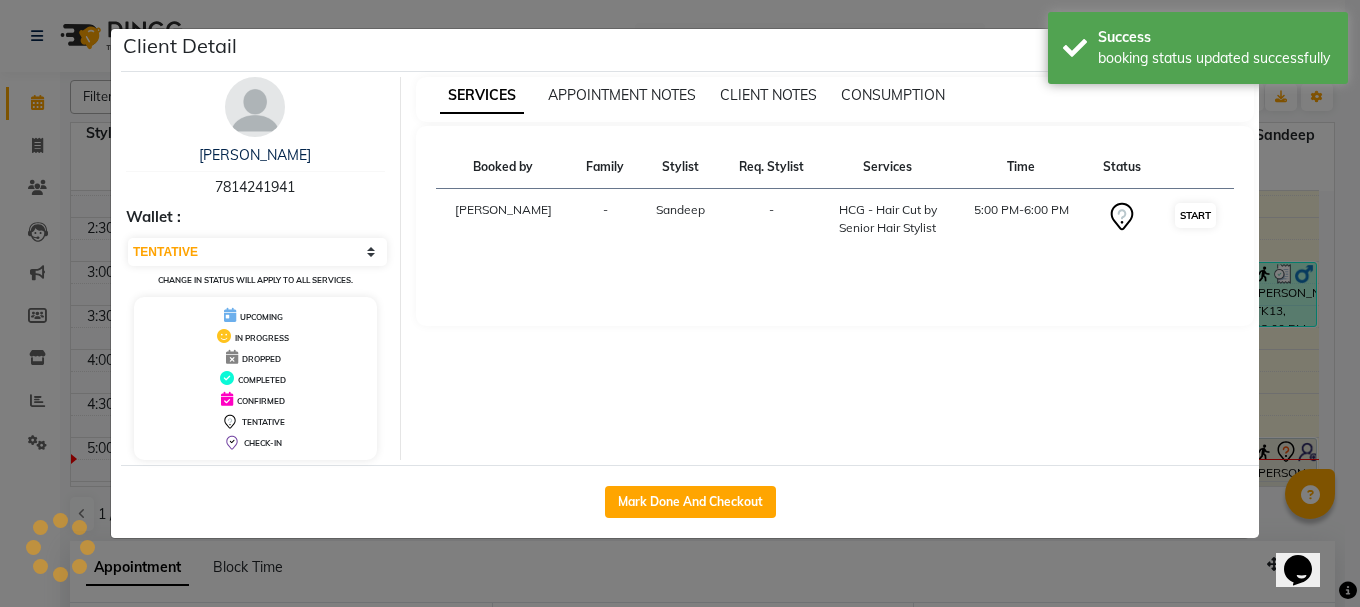 select on "1" 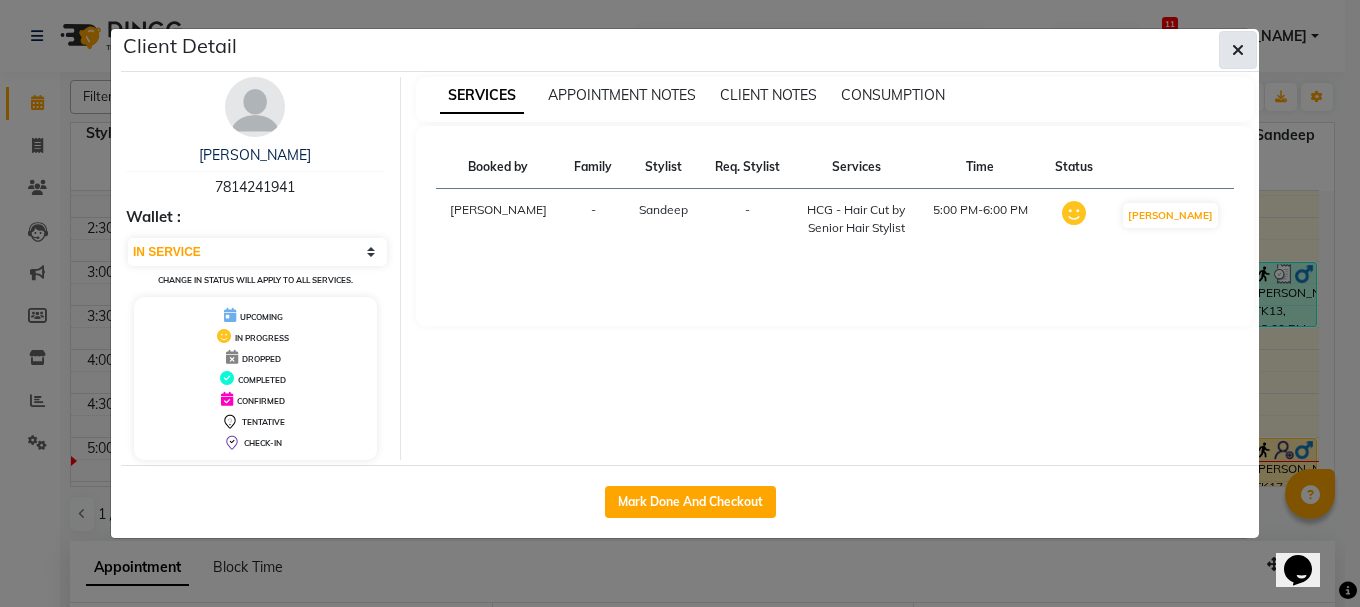 click 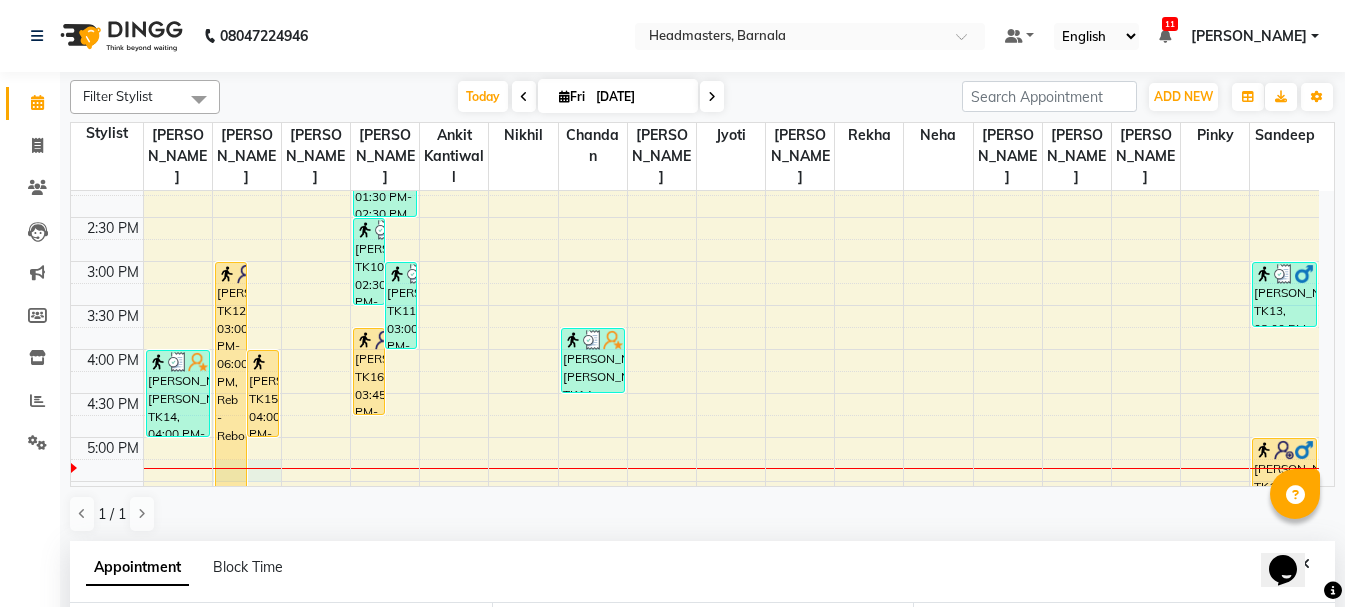 click on "8:00 AM 8:30 AM 9:00 AM 9:30 AM 10:00 AM 10:30 AM 11:00 AM 11:30 AM 12:00 PM 12:30 PM 1:00 PM 1:30 PM 2:00 PM 2:30 PM 3:00 PM 3:30 PM 4:00 PM 4:30 PM 5:00 PM 5:30 PM 6:00 PM 6:30 PM 7:00 PM 7:30 PM 8:00 PM 8:30 PM     [GEOGRAPHIC_DATA], TK03, 11:15 AM-12:30 PM, RT-IG - Igora Root Touchup(one inch only)     [PERSON_NAME] [PERSON_NAME], TK14, 04:00 PM-05:00 PM, HCL - Hair Cut by Senior Hair Stylist     [PERSON_NAME], TK12, 03:00 PM-06:00 PM, Reb - Rebonding     [PERSON_NAME], TK15, 04:00 PM-05:00 PM, HCL - Hair Cut by Senior Hair Stylist     [PERSON_NAME], TK10, 02:30 PM-03:30 PM, HCG - Hair Cut by Senior Hair Stylist     [PERSON_NAME], TK11, 03:00 PM-04:00 PM, HCG - Hair Cut by Senior Hair Stylist     [PERSON_NAME], TK16, 03:45 PM-04:45 PM, HCG - Hair Cut by Senior Hair Stylist     [PERSON_NAME], TK01, 10:30 AM-11:30 AM, HCG - Hair Cut by Senior Hair Stylist     [PERSON_NAME], TK04, 11:30 AM-12:30 PM, HCG - Hair Cut by Senior Hair Stylist     [PERSON_NAME], TK06, 12:30 PM-01:30 PM, HCG - Hair Cut by Senior Hair Stylist" at bounding box center [695, 217] 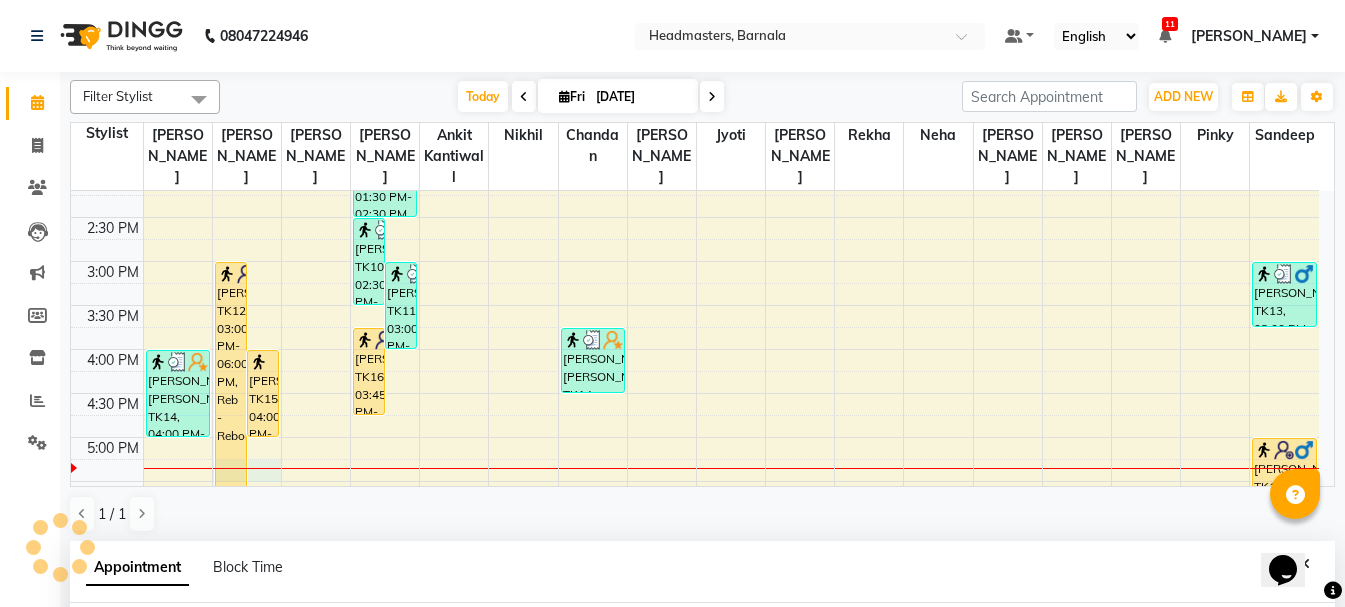 select on "67275" 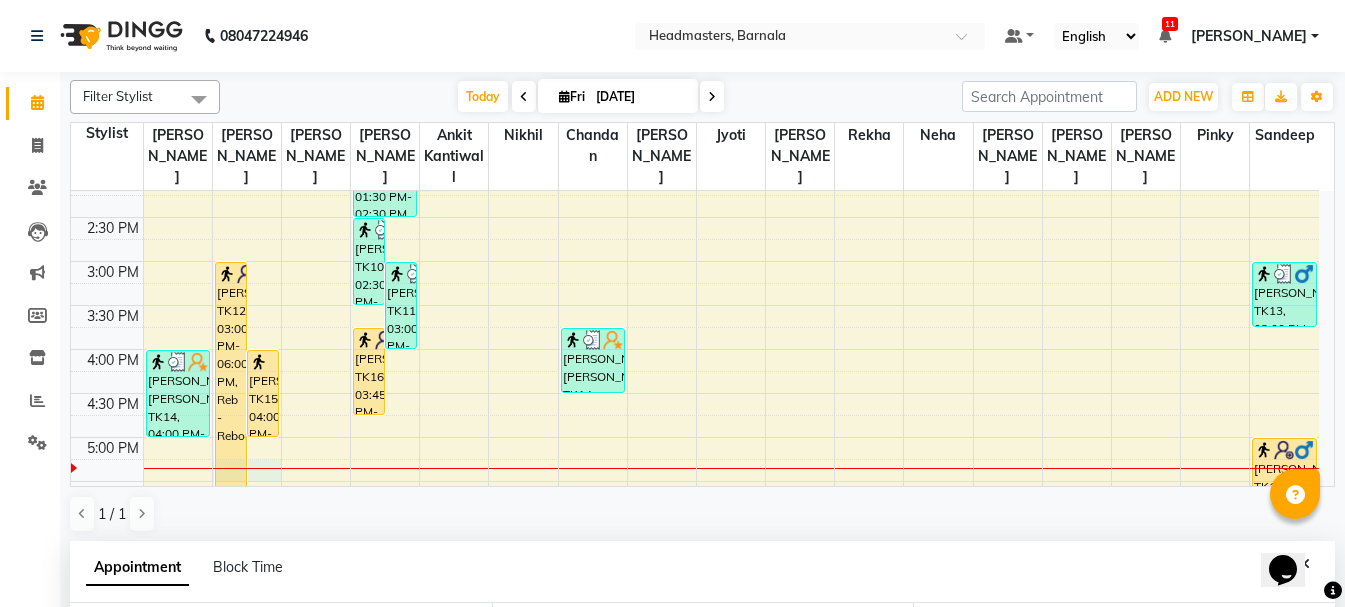 scroll, scrollTop: 389, scrollLeft: 0, axis: vertical 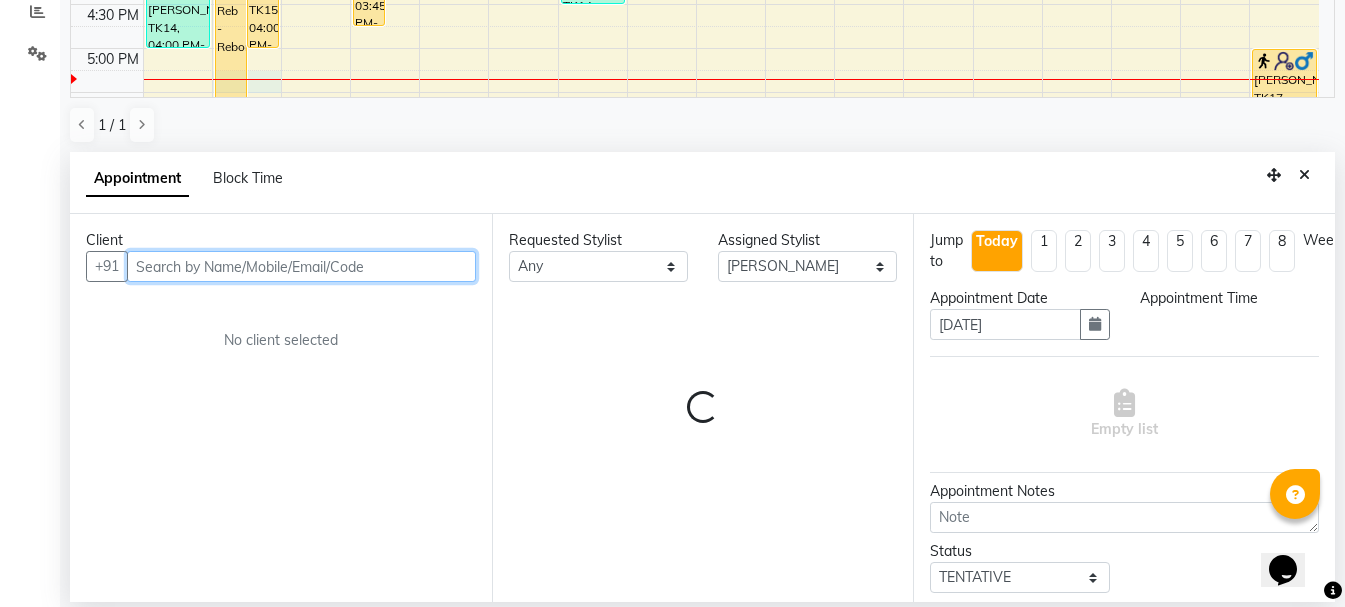 select on "1035" 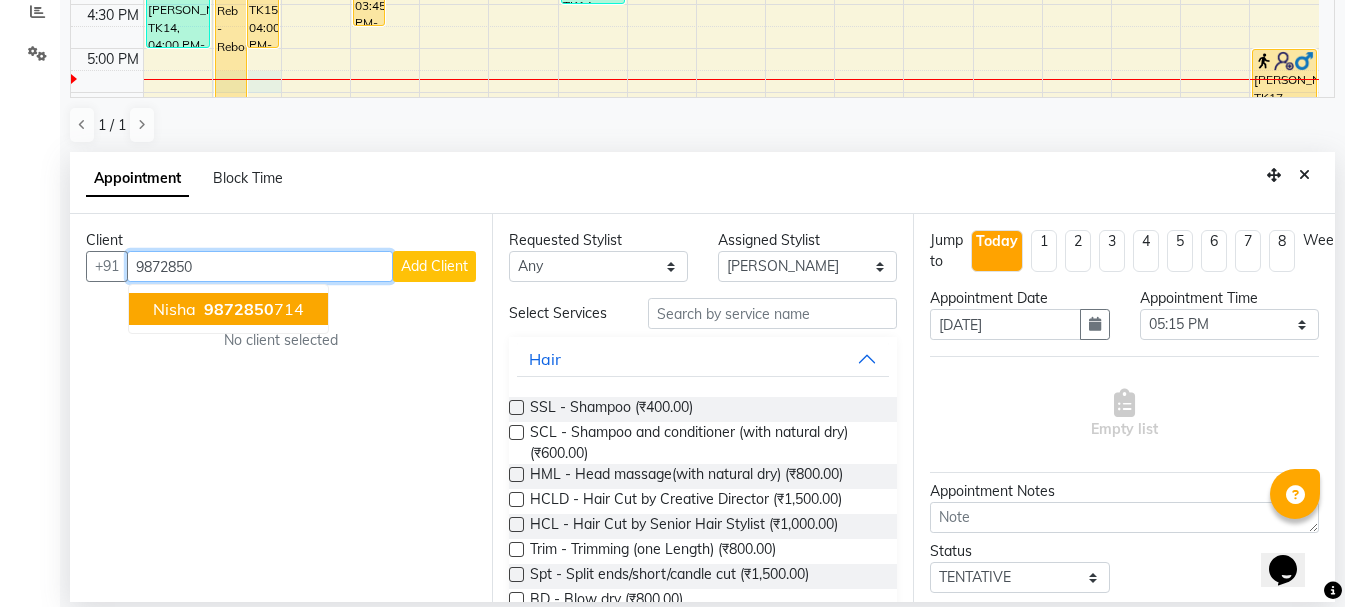 click on "9872850" at bounding box center (239, 309) 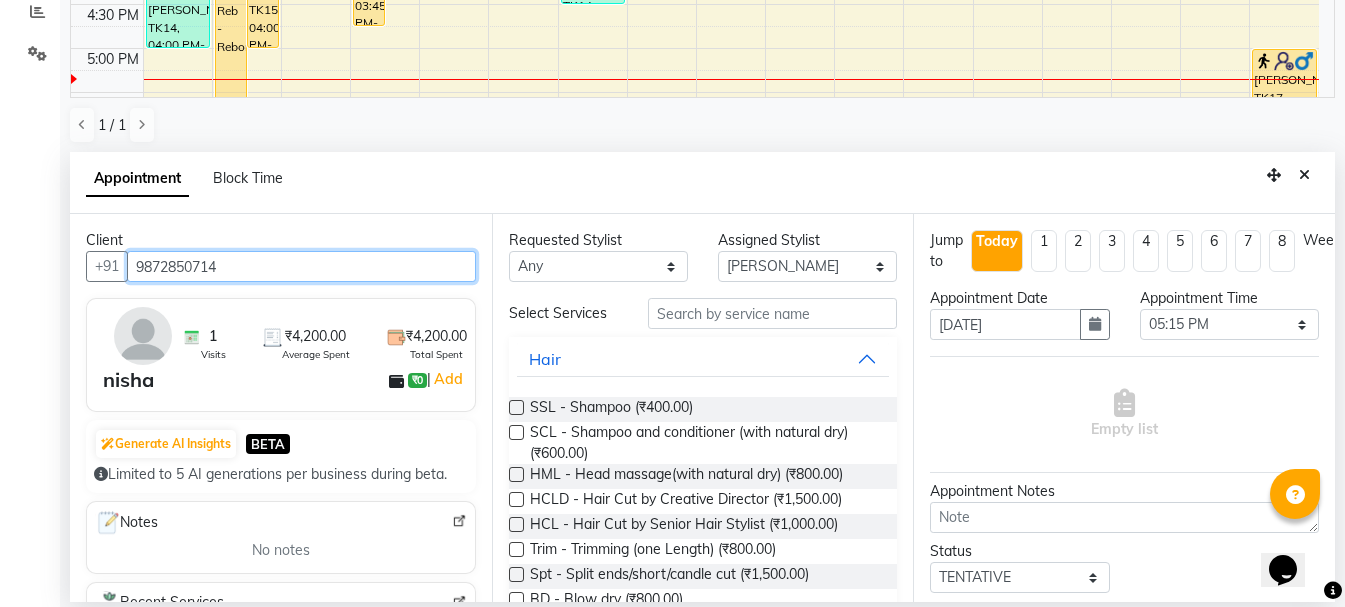type on "9872850714" 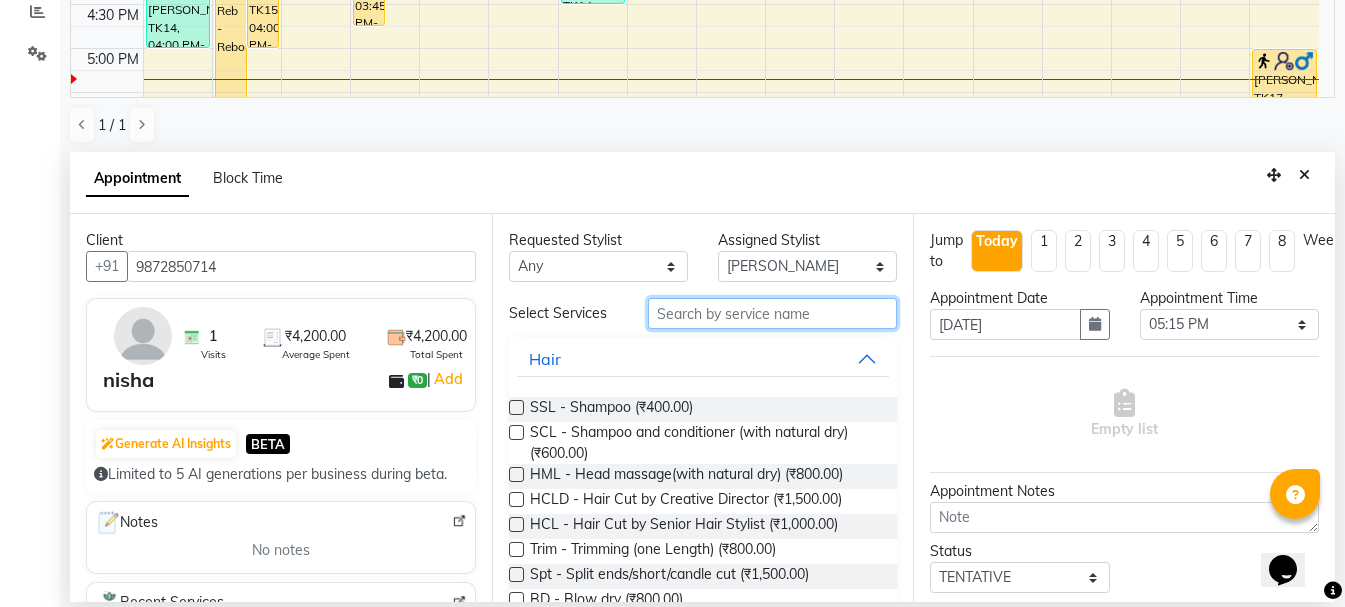 click at bounding box center [772, 313] 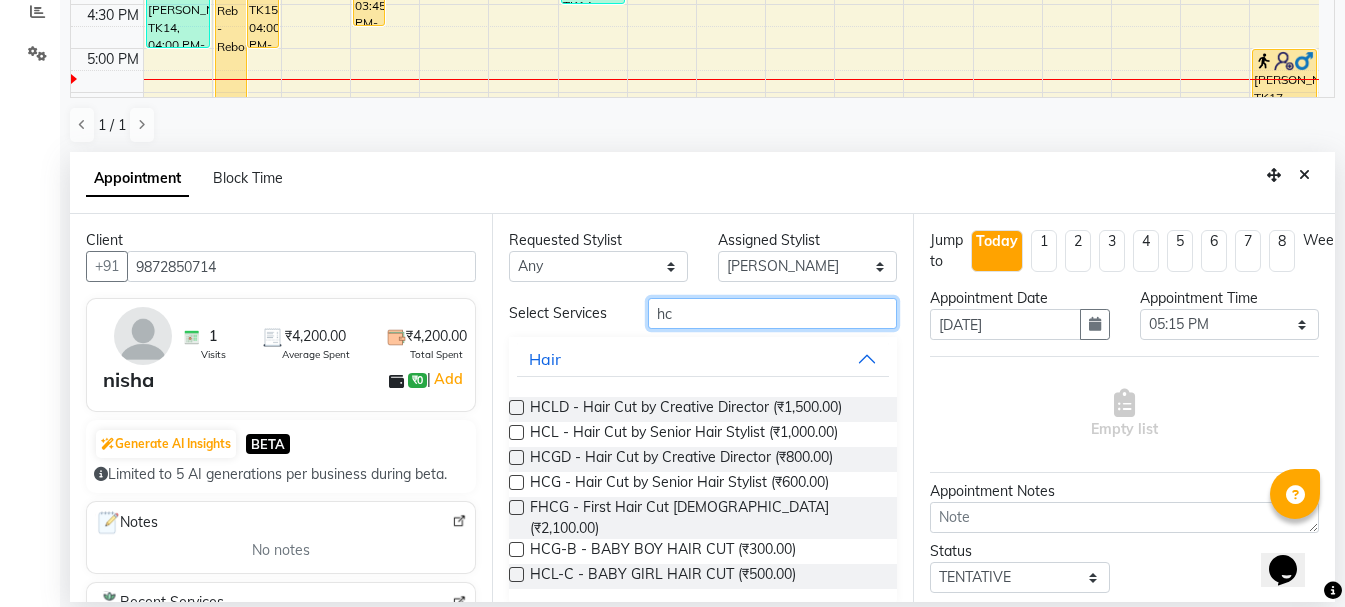 type on "hc" 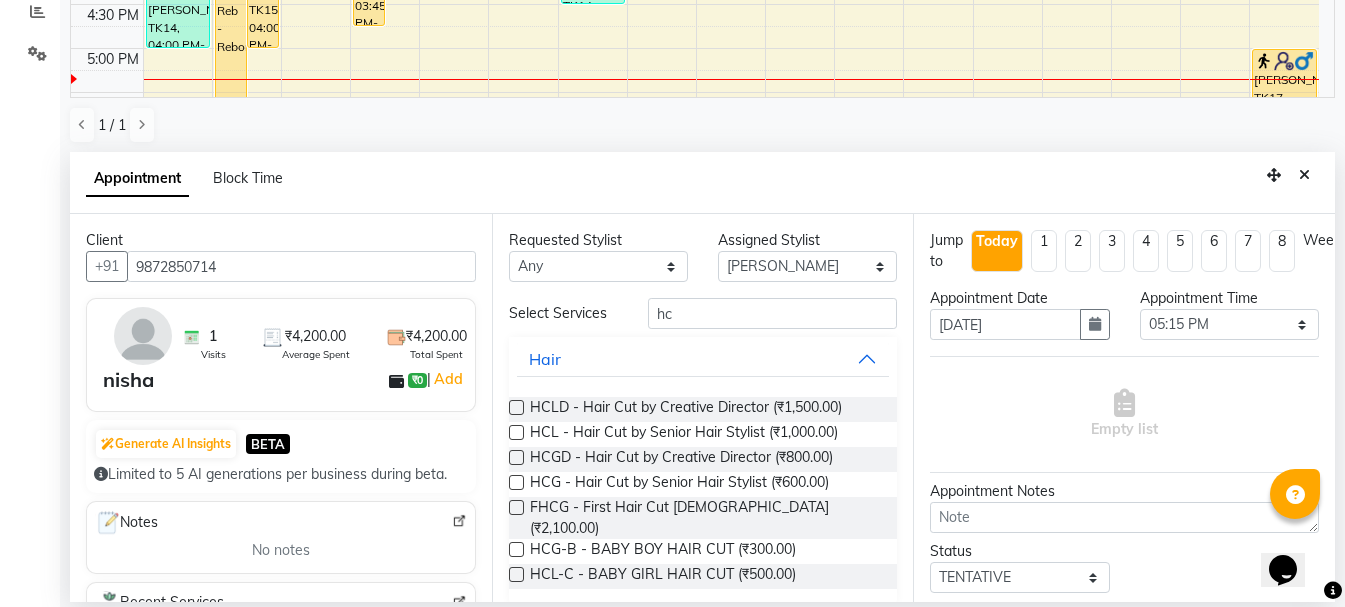 click at bounding box center (516, 432) 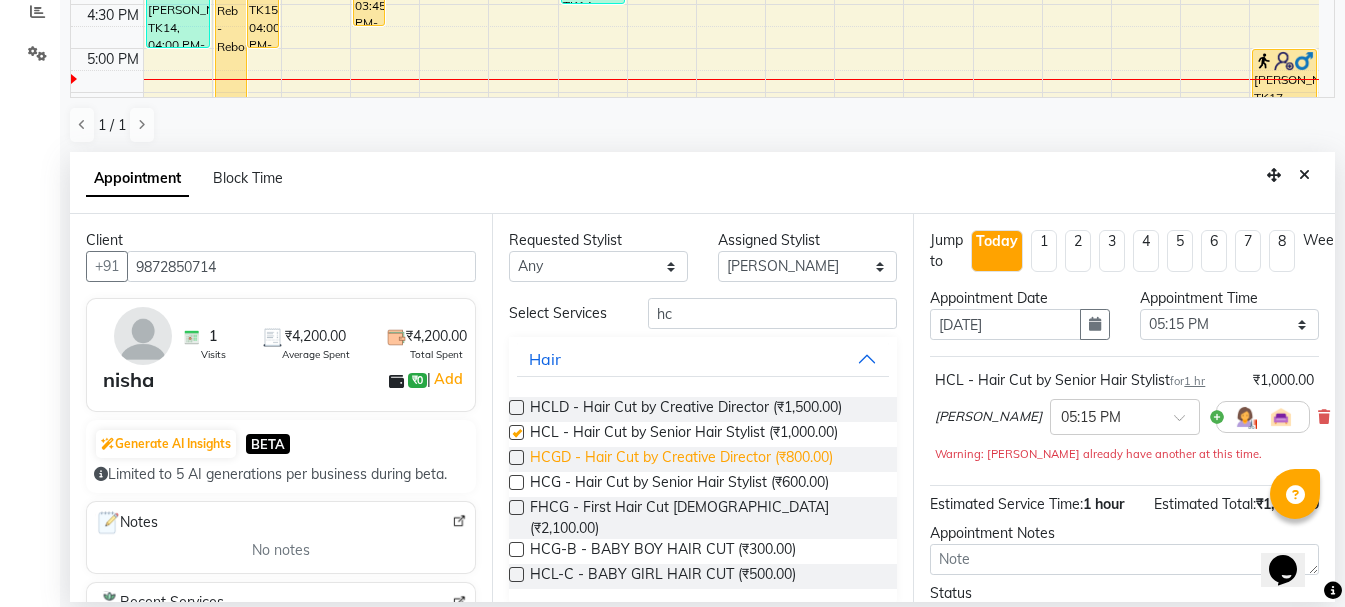 checkbox on "false" 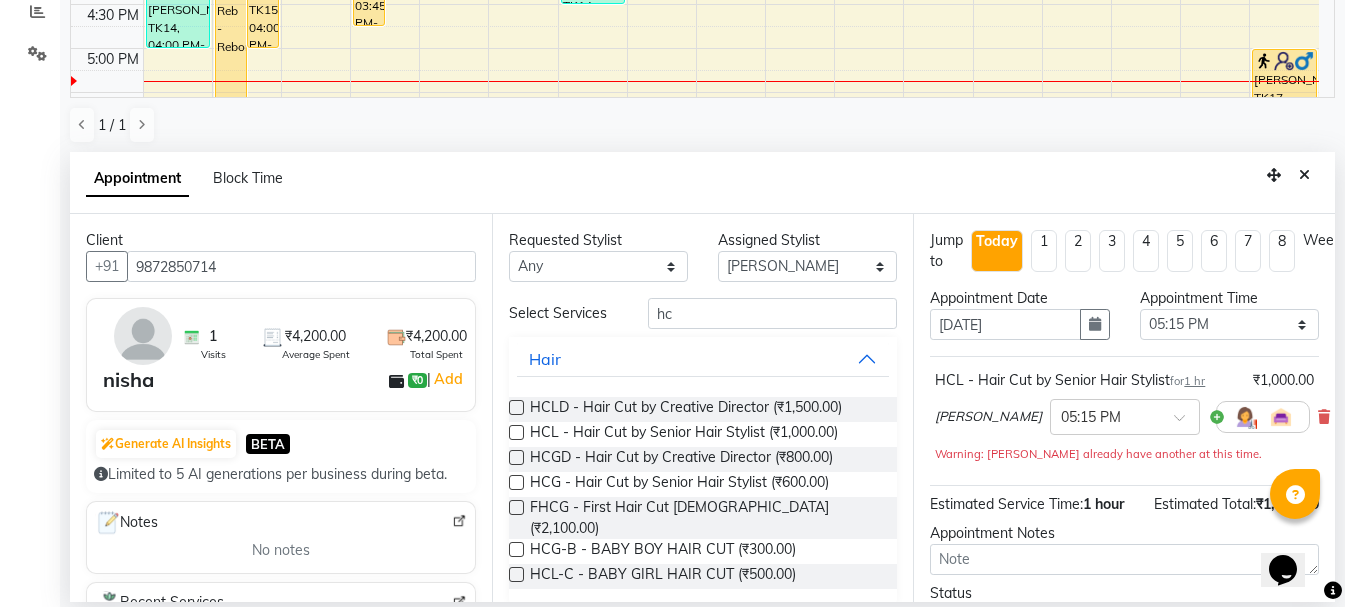 scroll, scrollTop: 195, scrollLeft: 0, axis: vertical 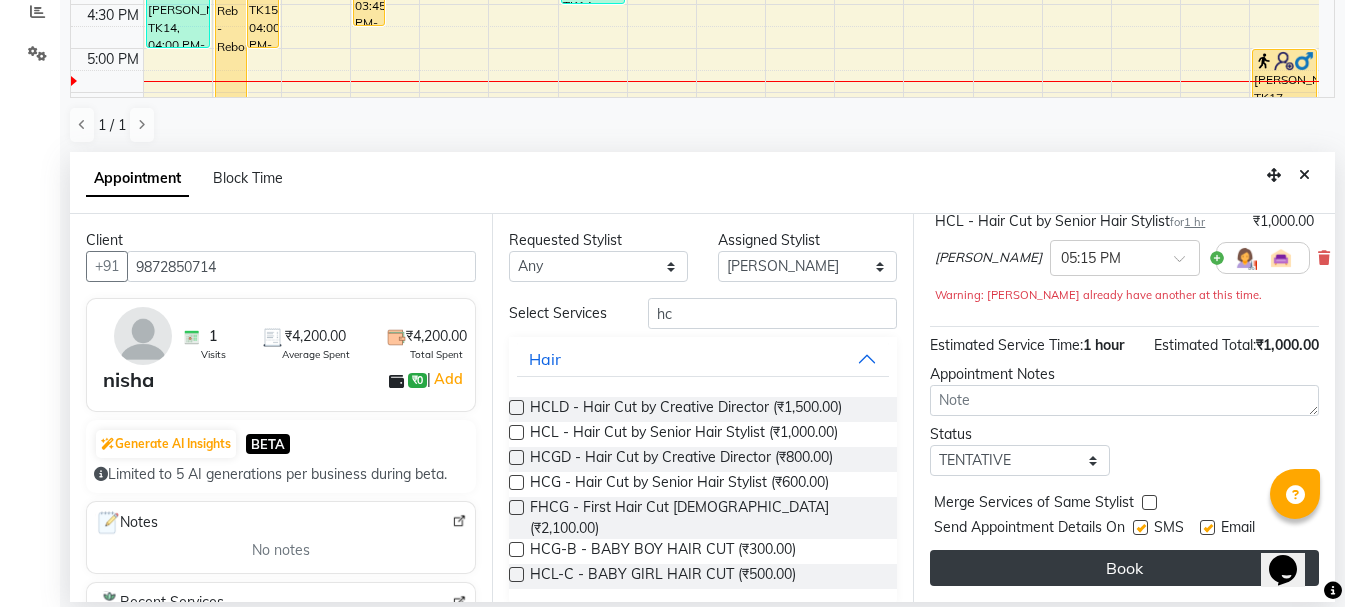 click on "Book" at bounding box center (1124, 568) 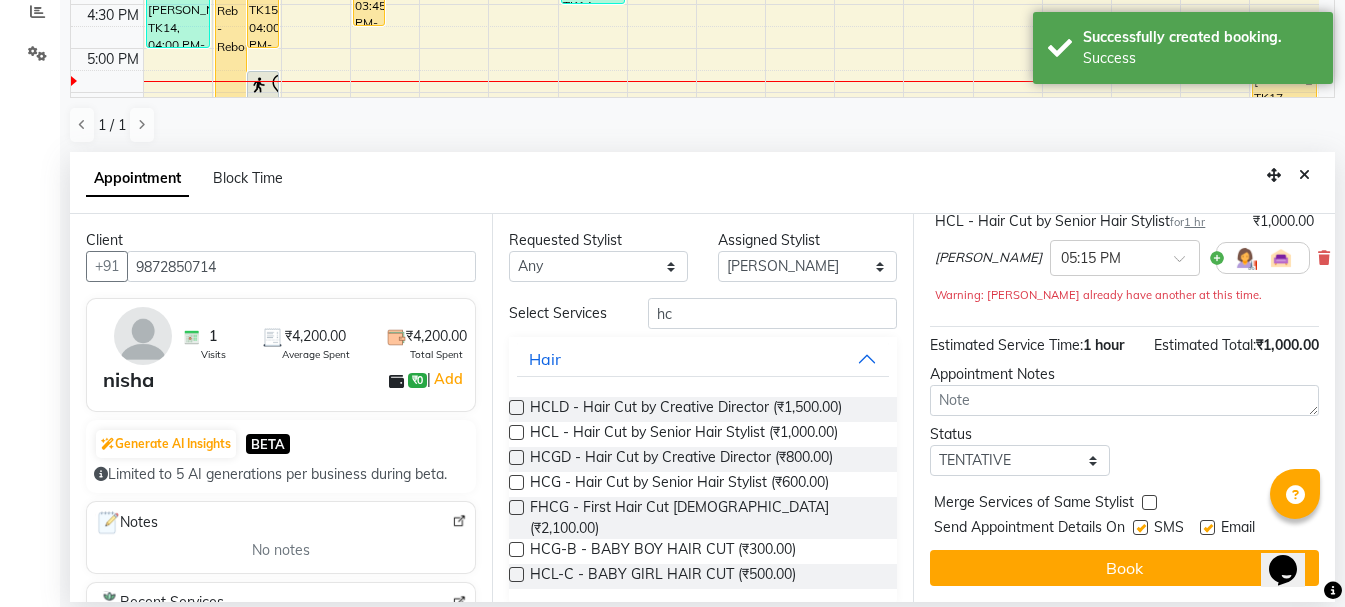 scroll, scrollTop: 0, scrollLeft: 0, axis: both 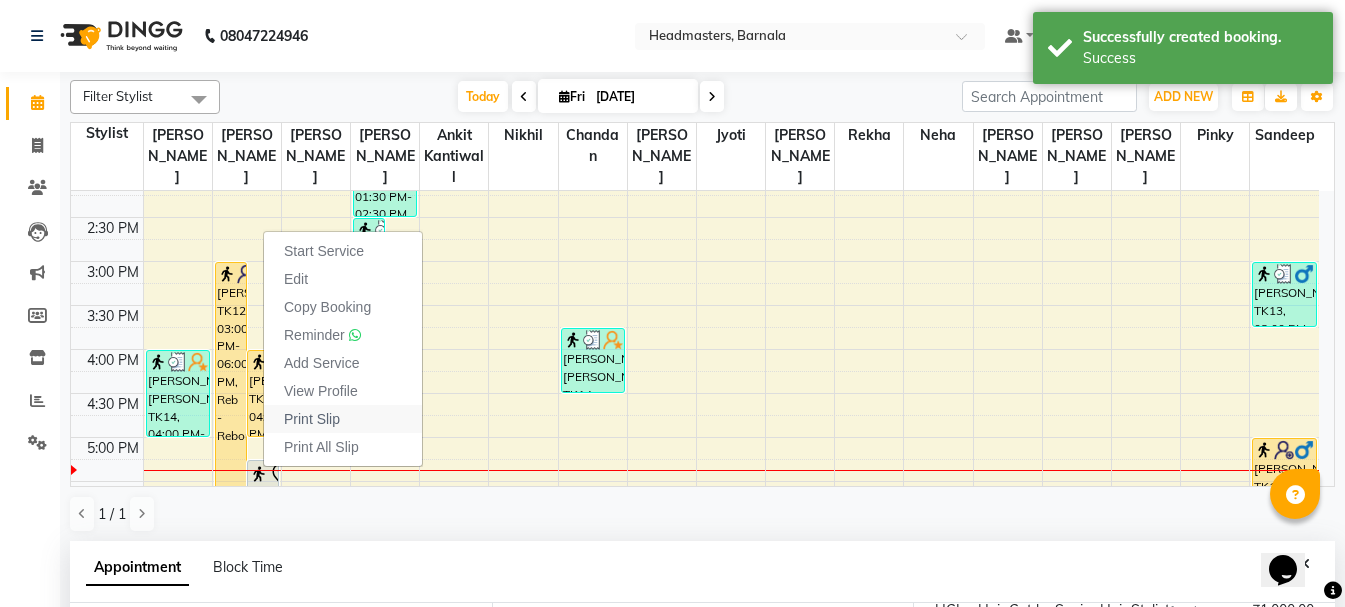 click on "Print Slip" at bounding box center [312, 419] 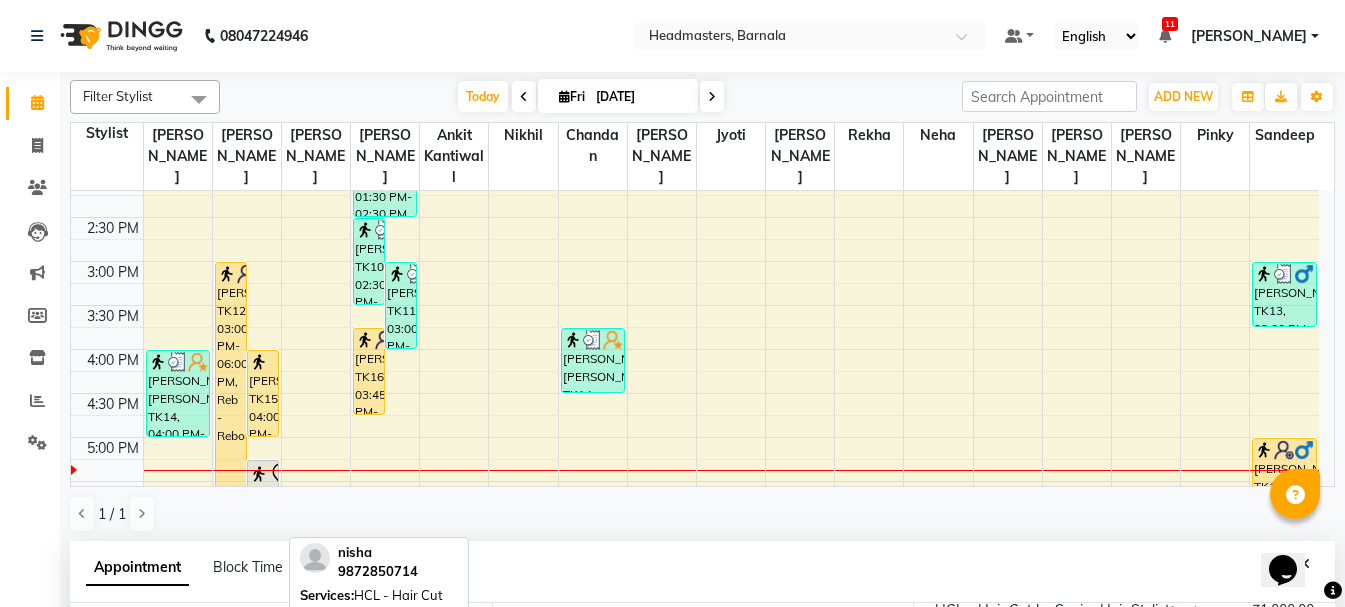 click at bounding box center (259, 474) 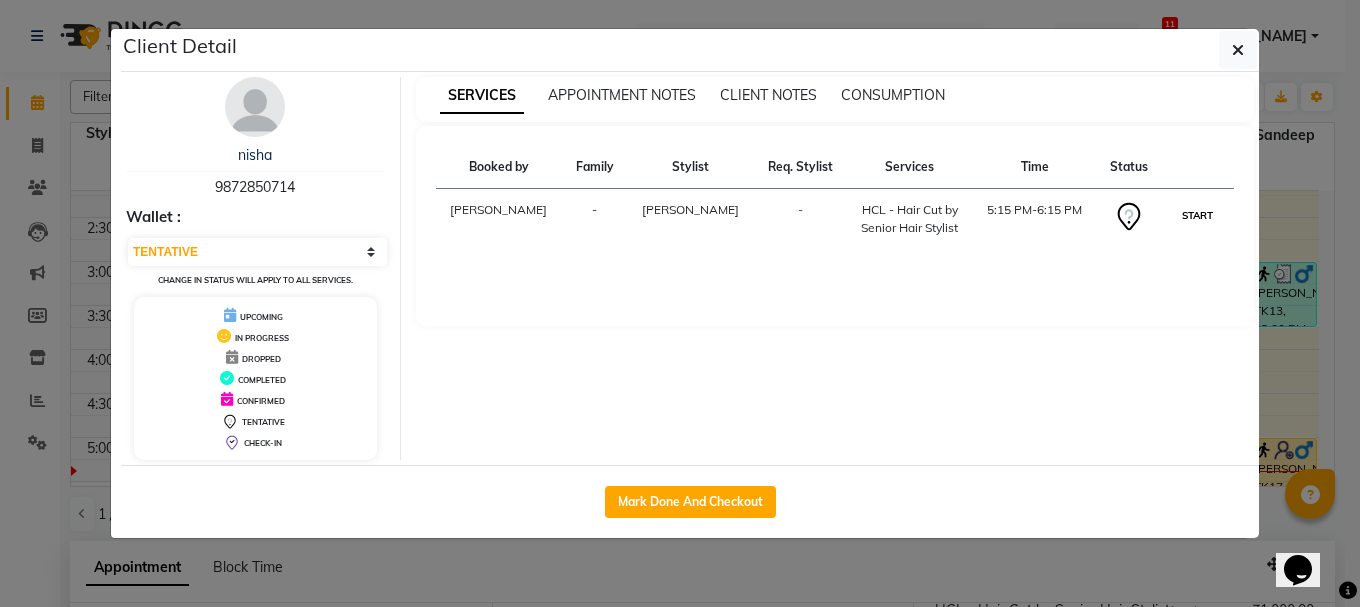 click on "START" at bounding box center (1197, 215) 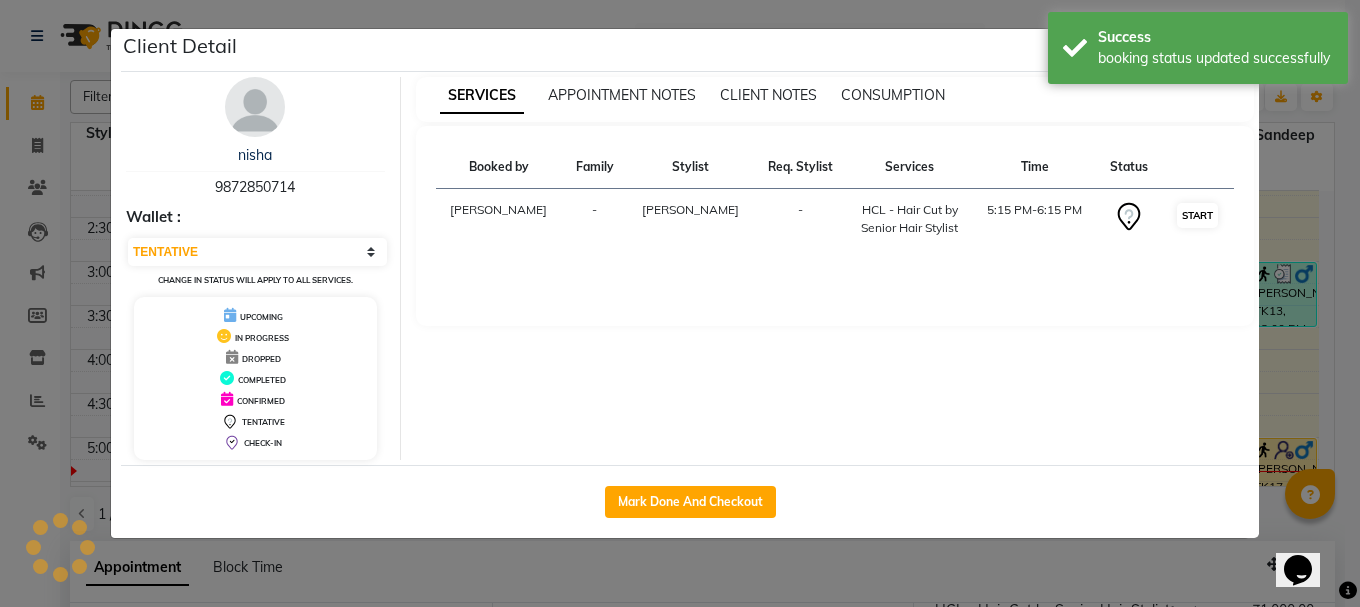 select on "1" 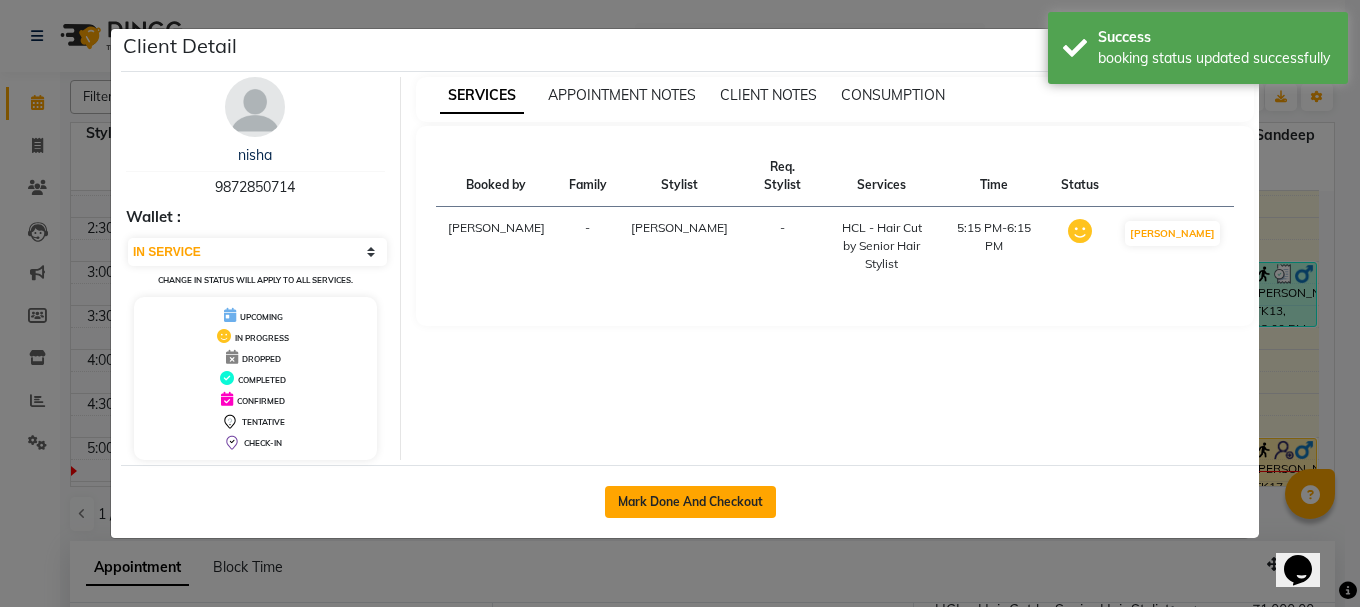click on "Mark Done And Checkout" 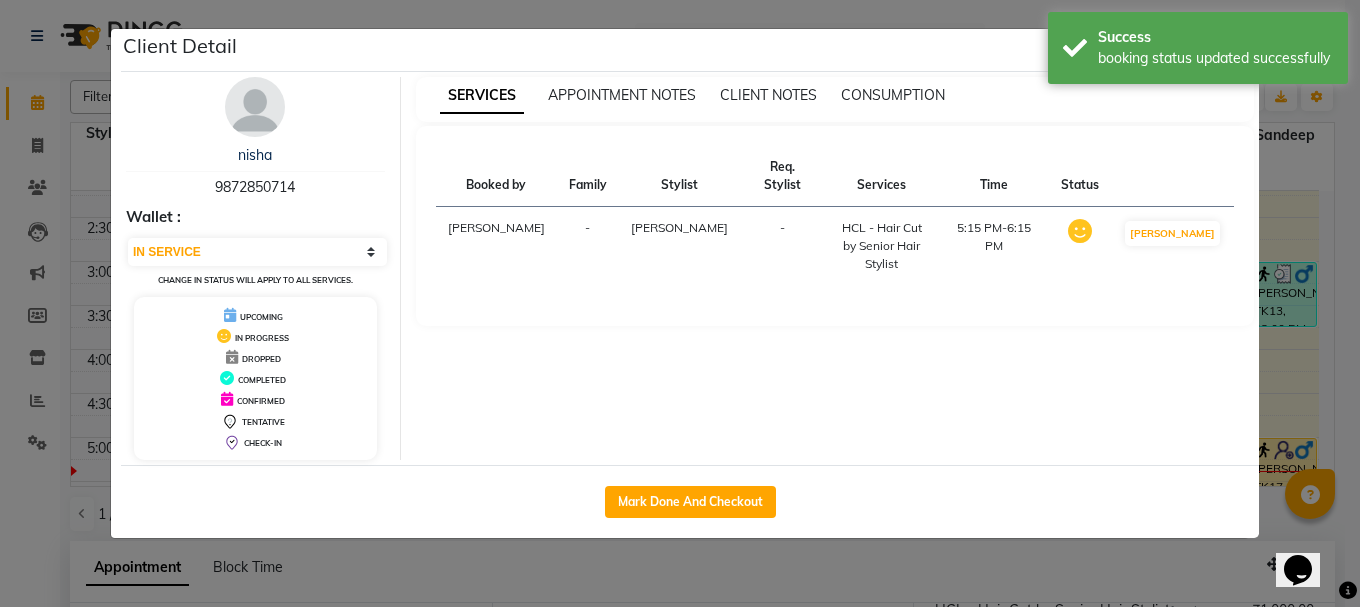 select on "service" 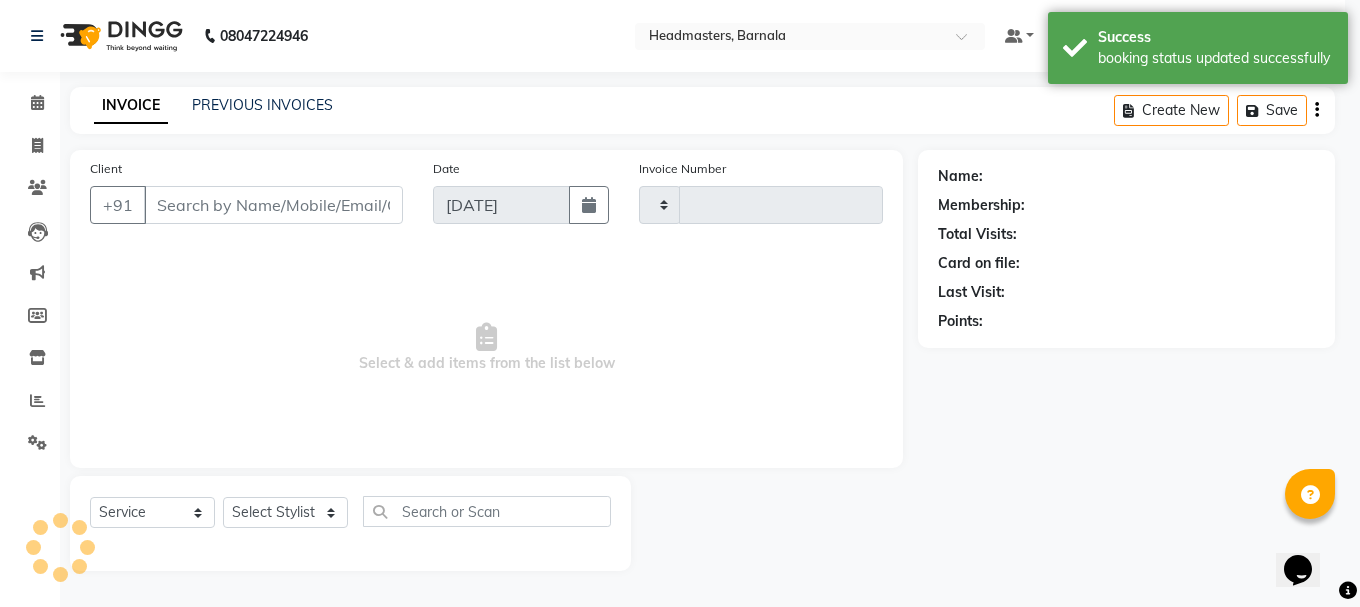 type on "2750" 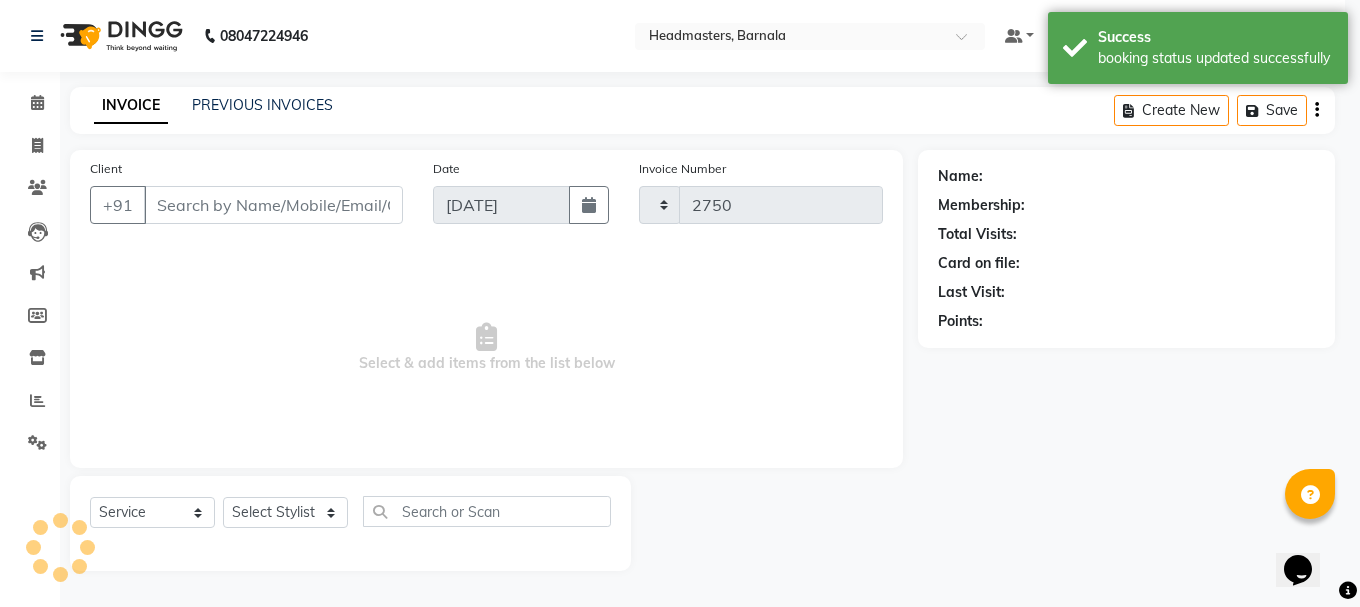 select on "7526" 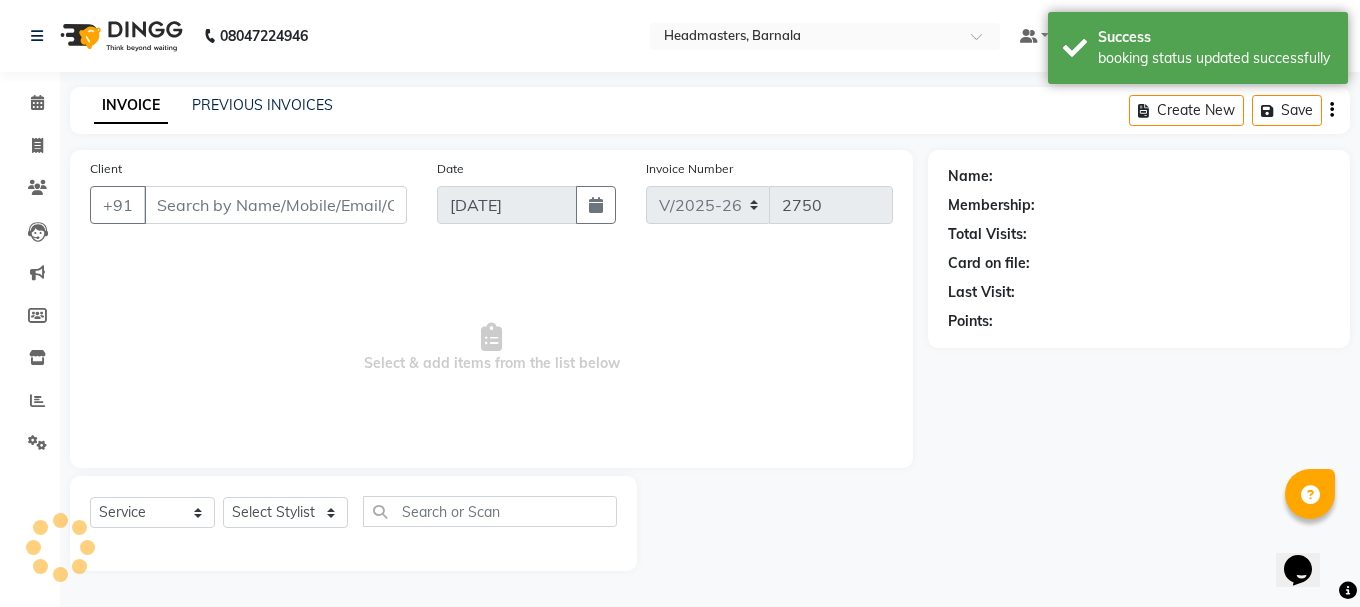 type on "9872850714" 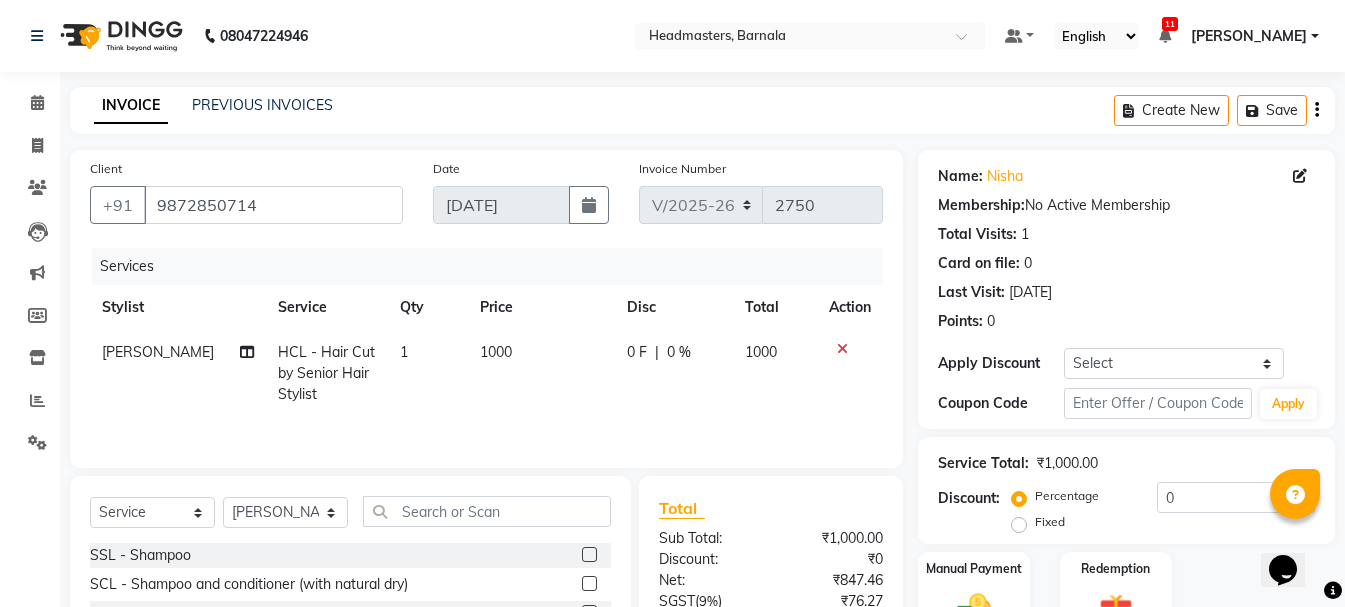 scroll, scrollTop: 194, scrollLeft: 0, axis: vertical 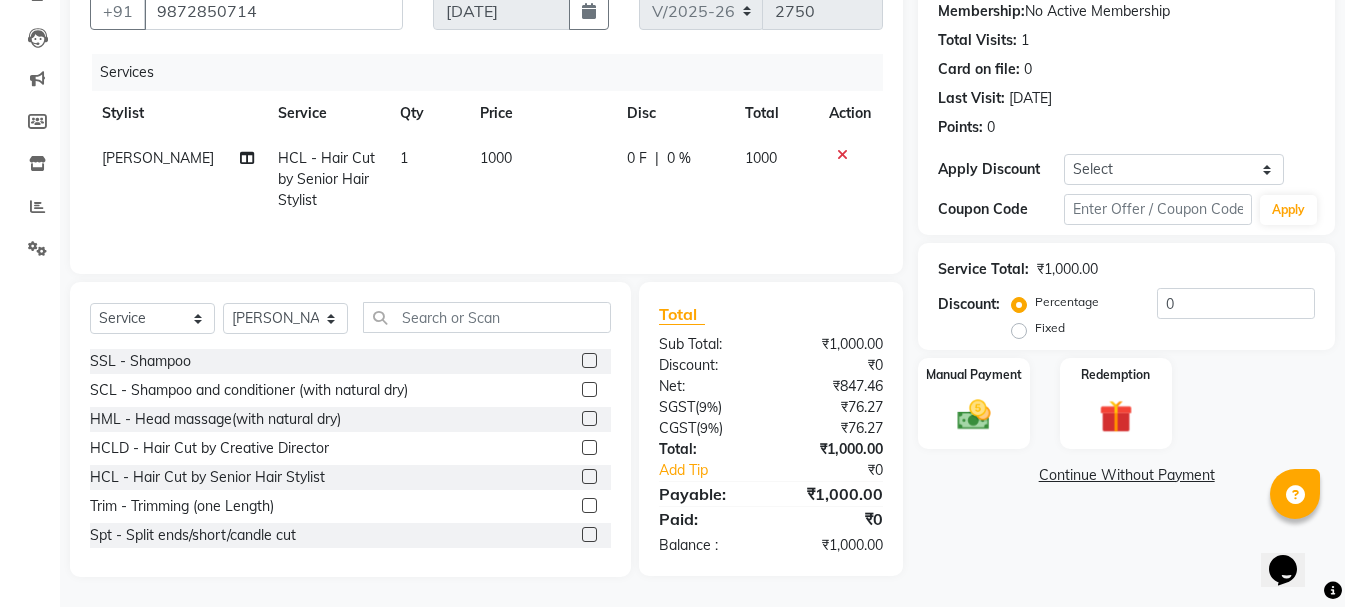 click on "Fixed" 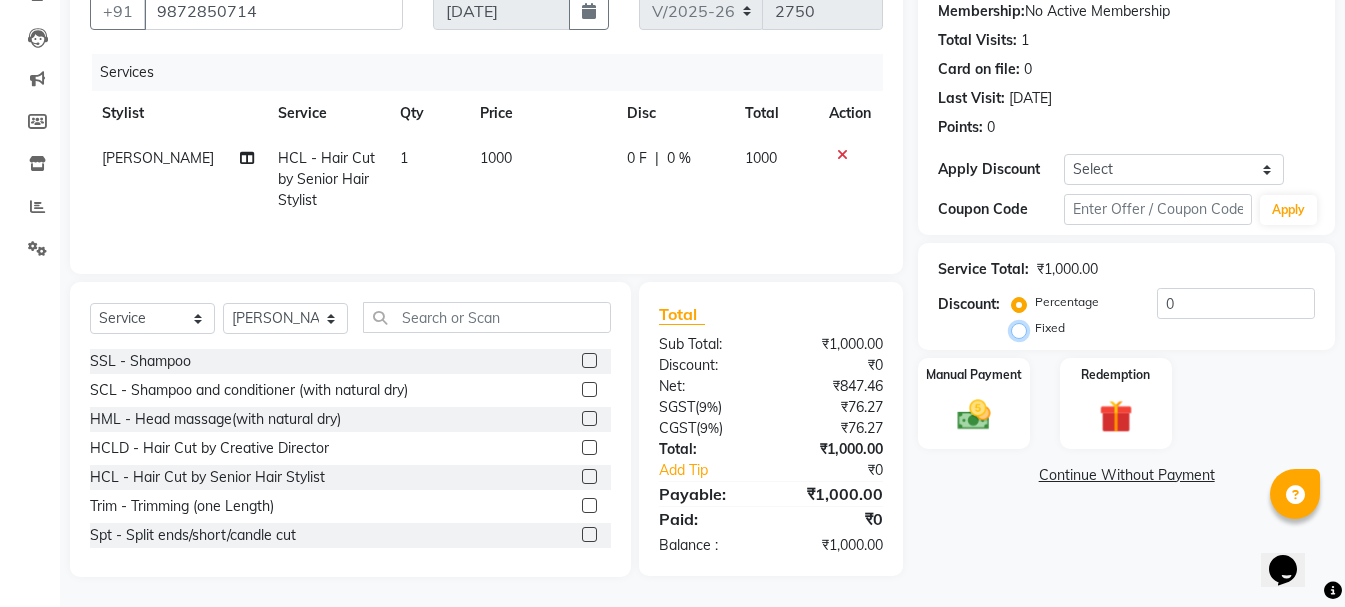 click on "Fixed" at bounding box center (1023, 328) 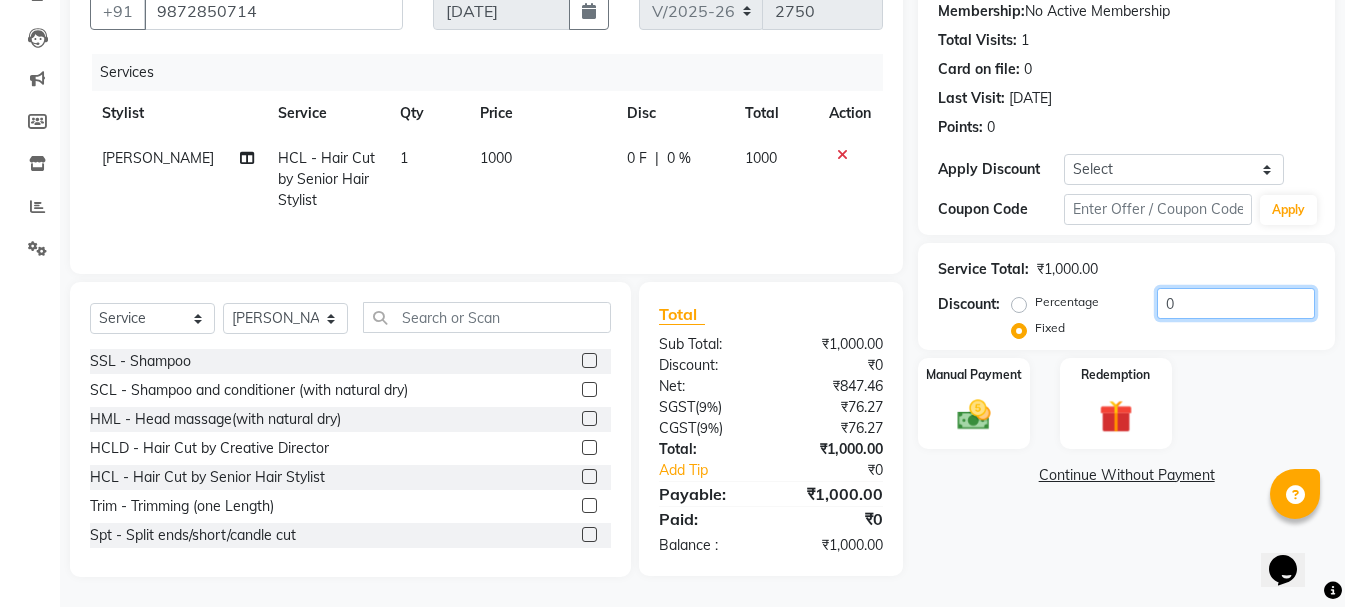 click on "0" 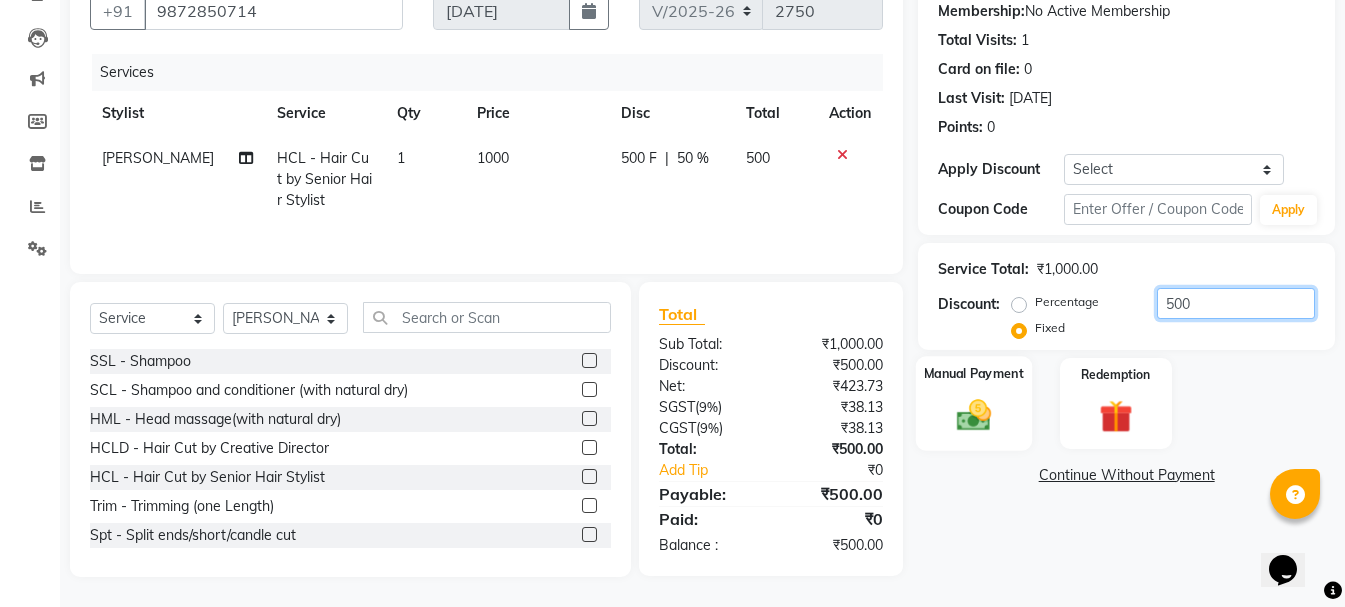 type on "500" 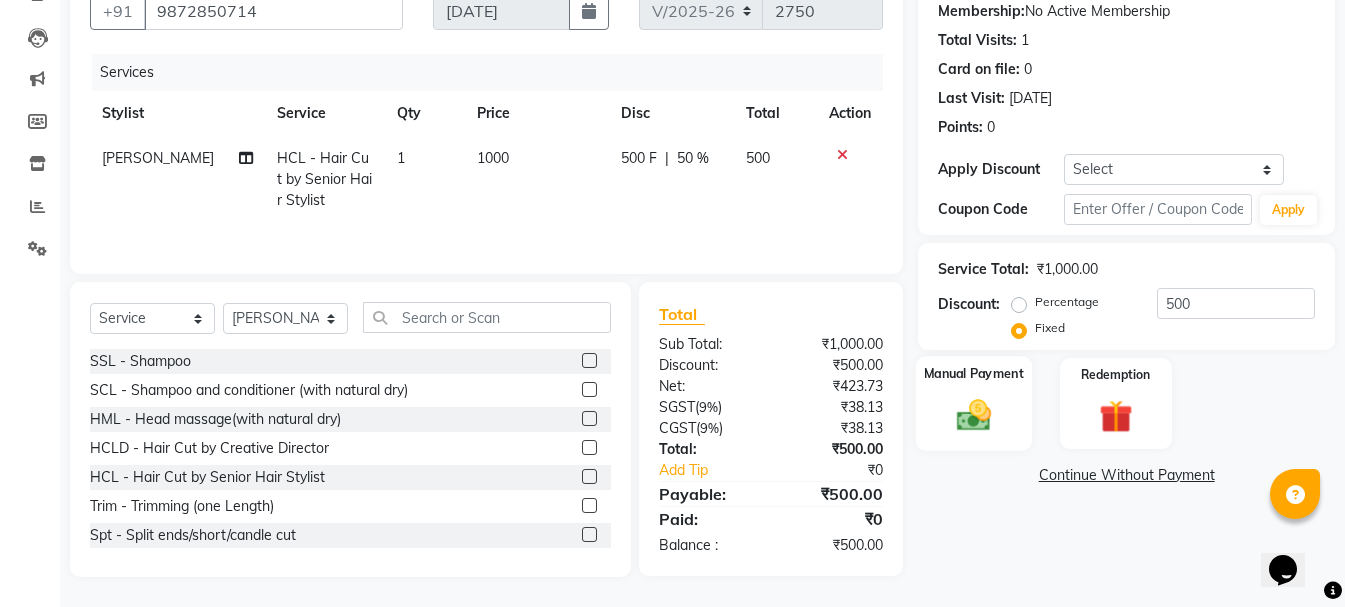 click on "Manual Payment" 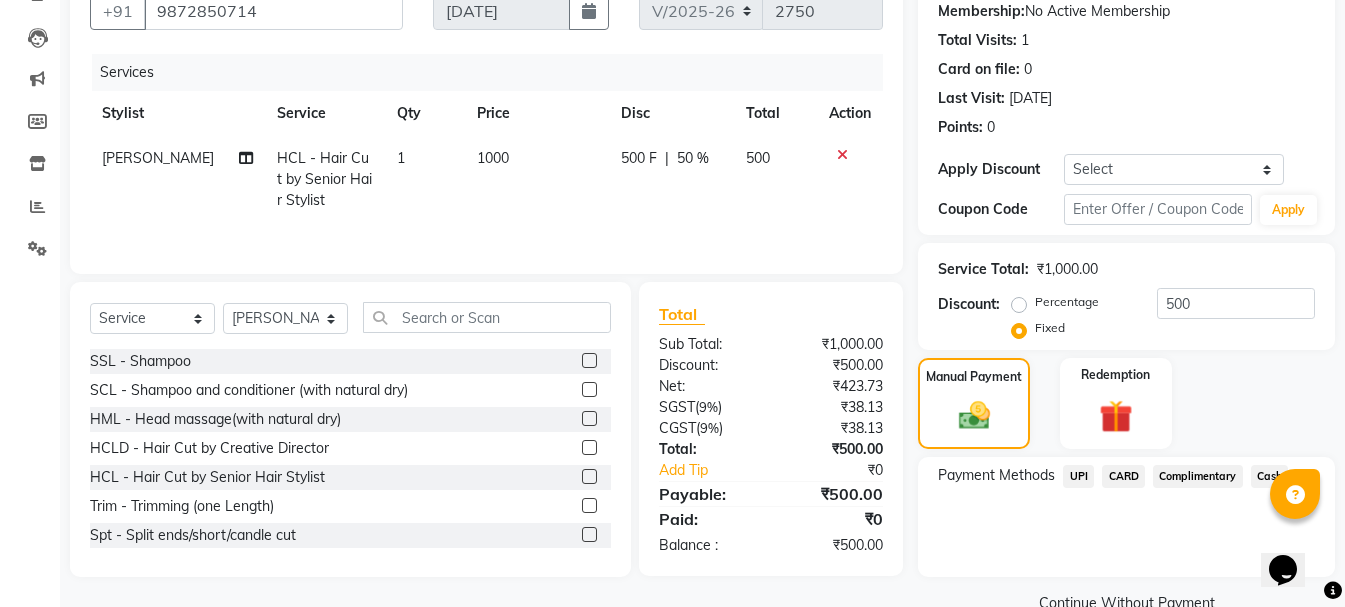 click on "Cash" 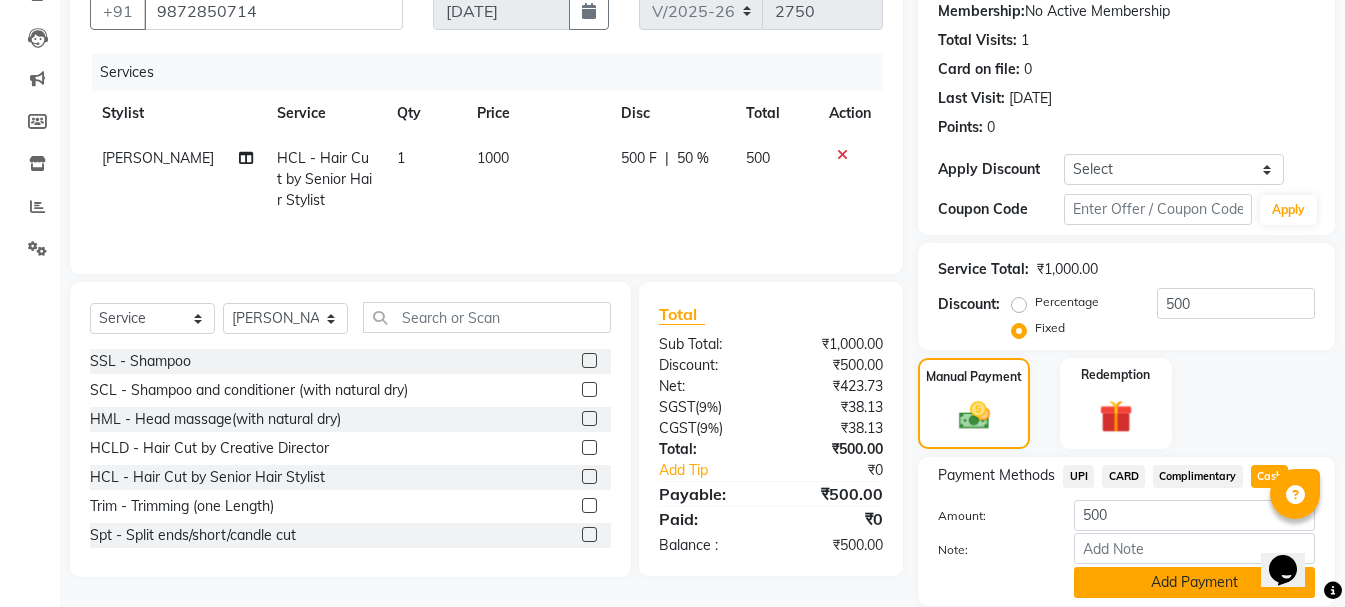 click on "Add Payment" 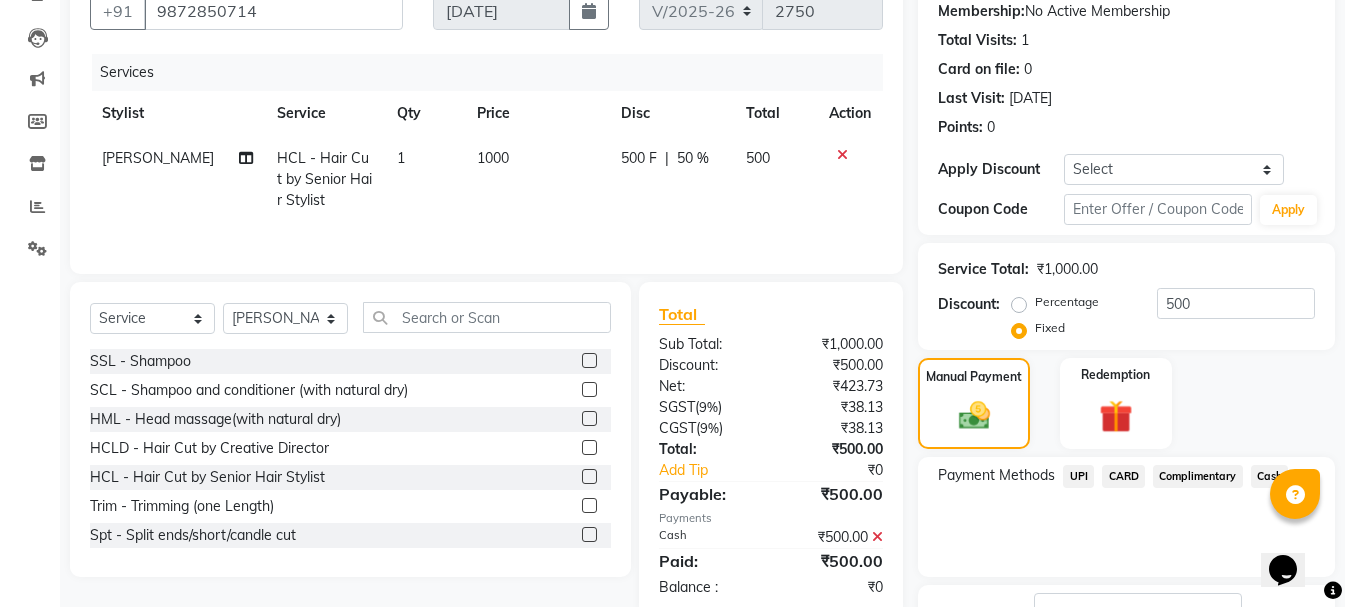 scroll, scrollTop: 348, scrollLeft: 0, axis: vertical 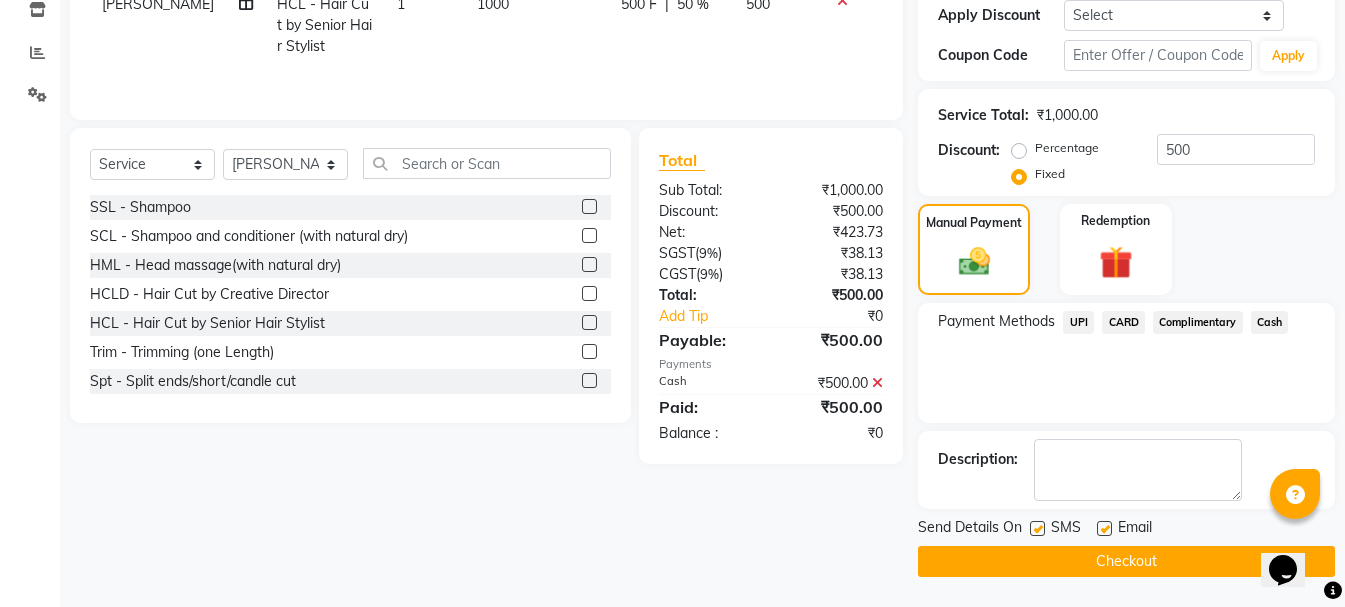 click on "Checkout" 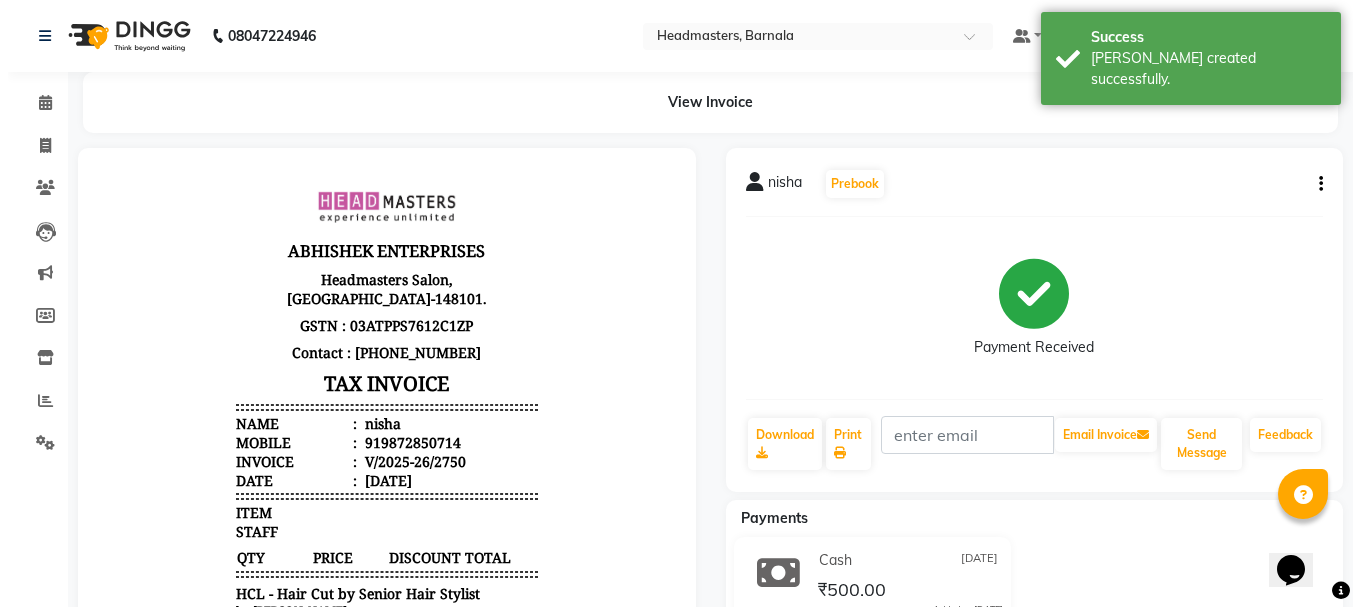 scroll, scrollTop: 0, scrollLeft: 0, axis: both 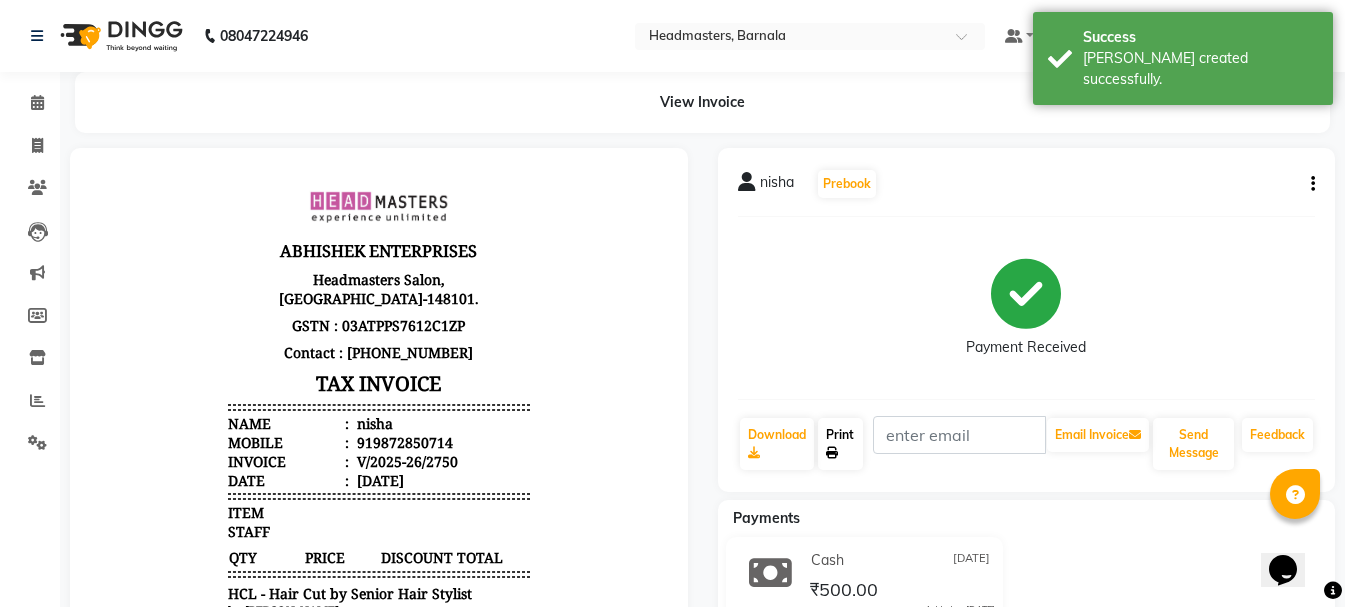 click on "Print" 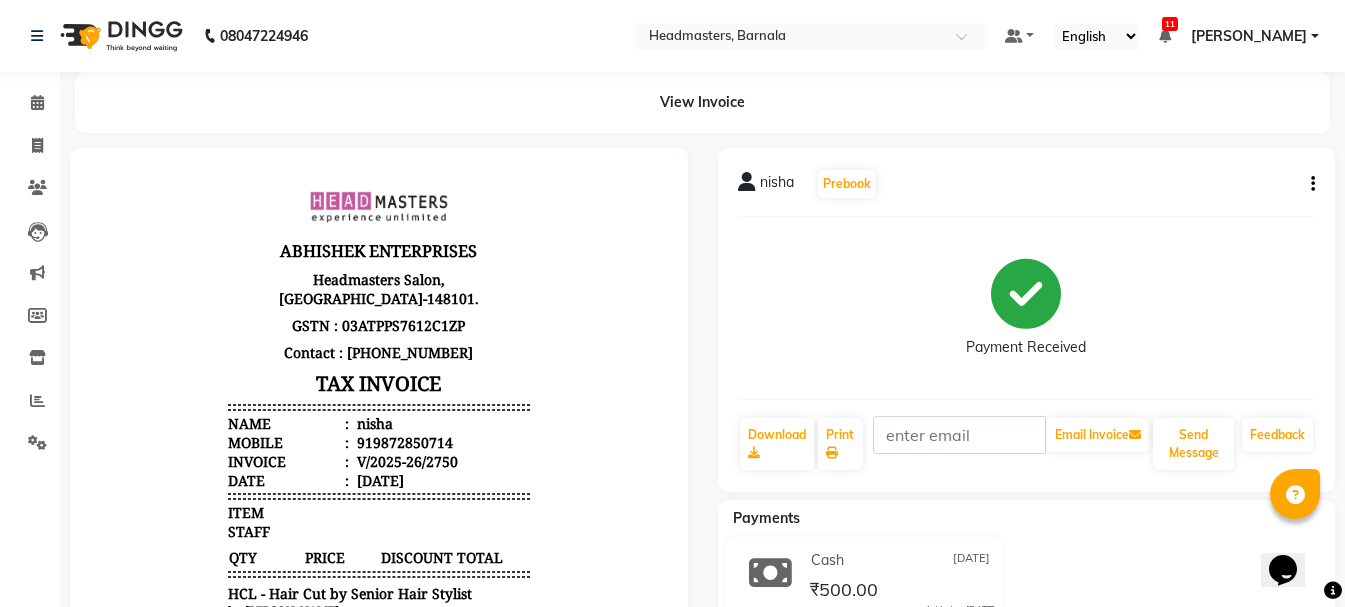 select on "service" 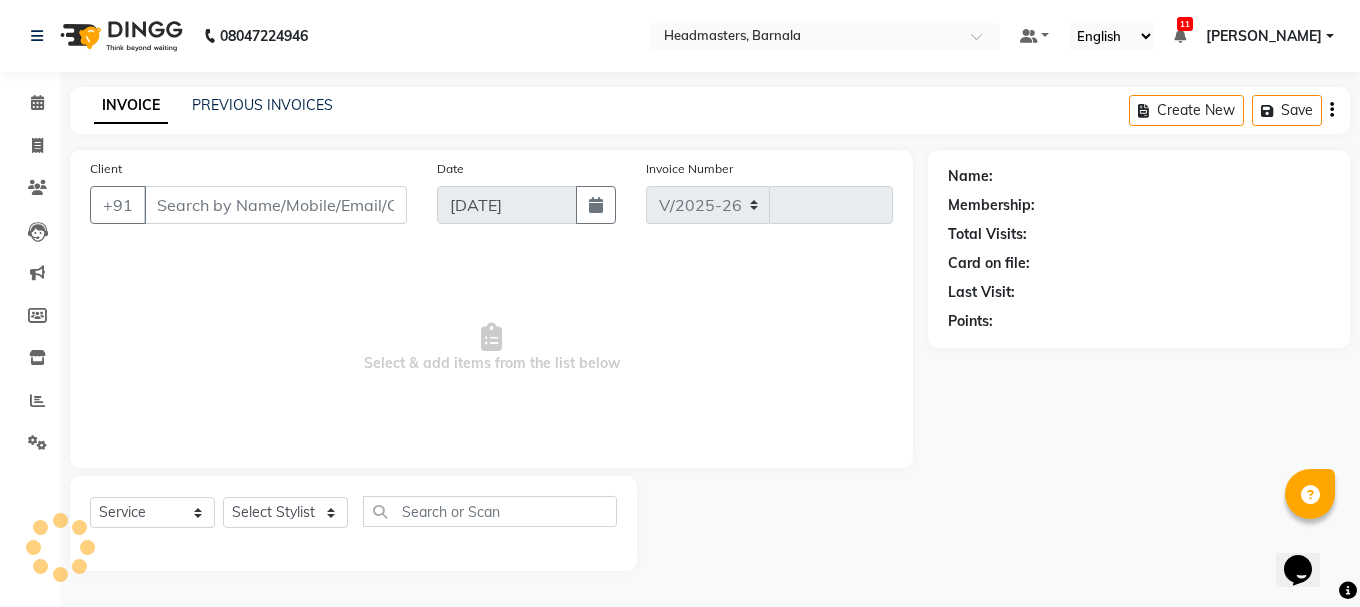 select on "7526" 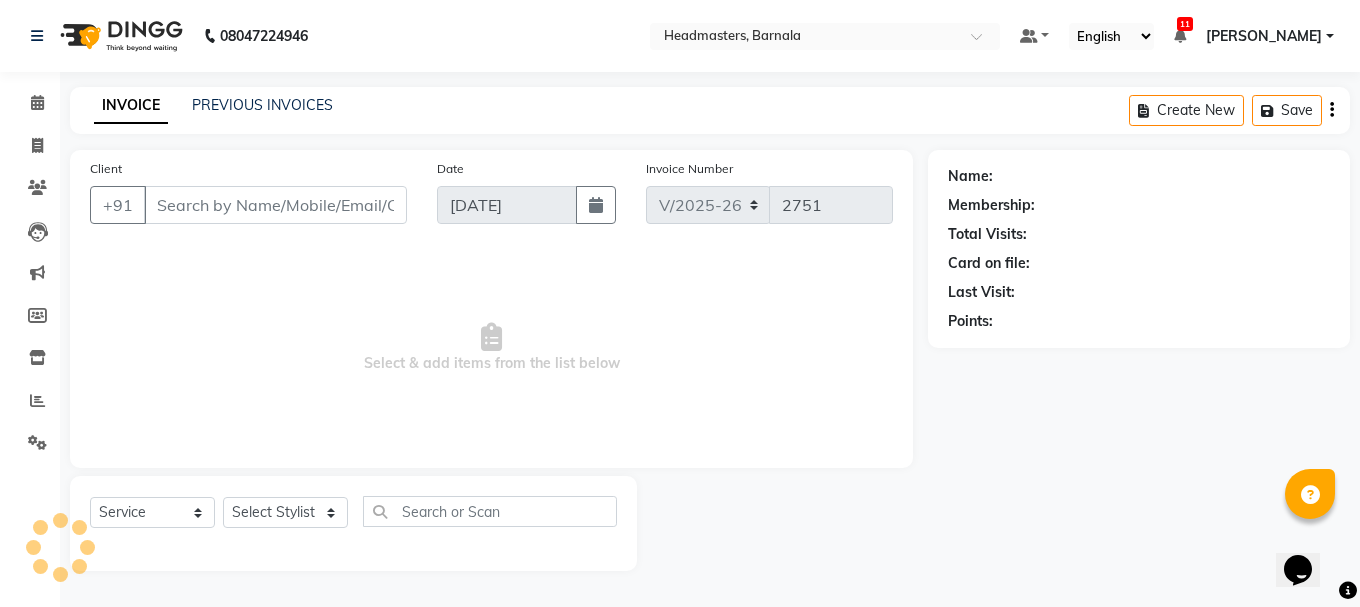 type on "9872850714" 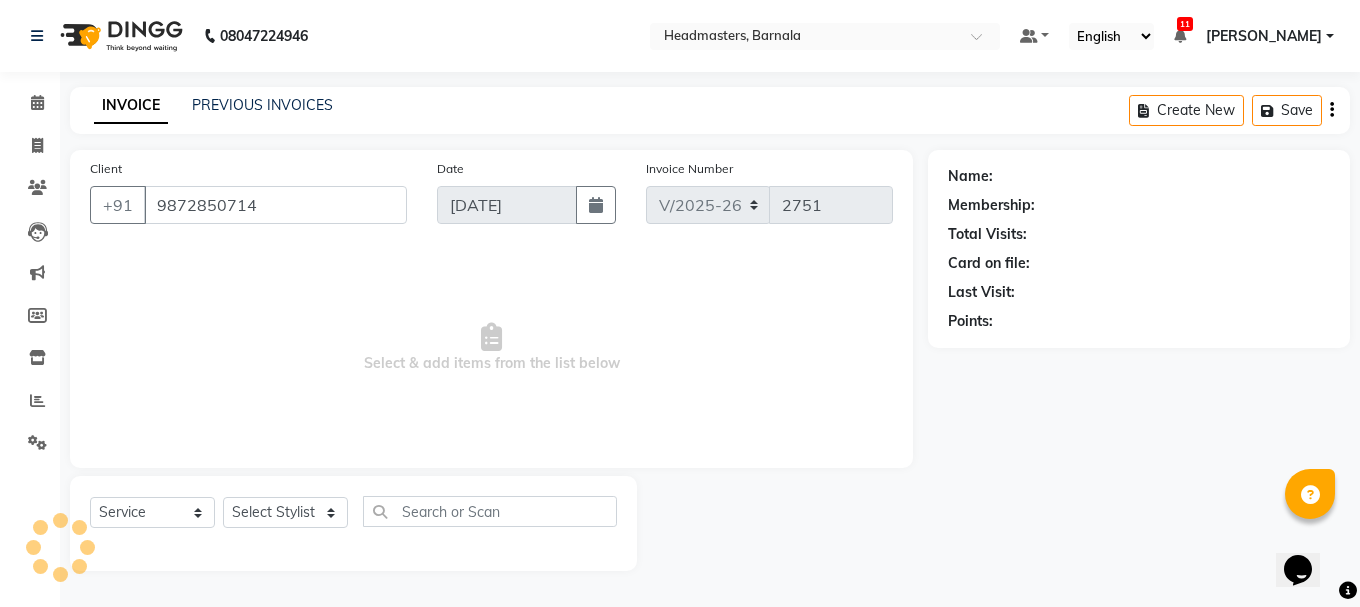 select on "67275" 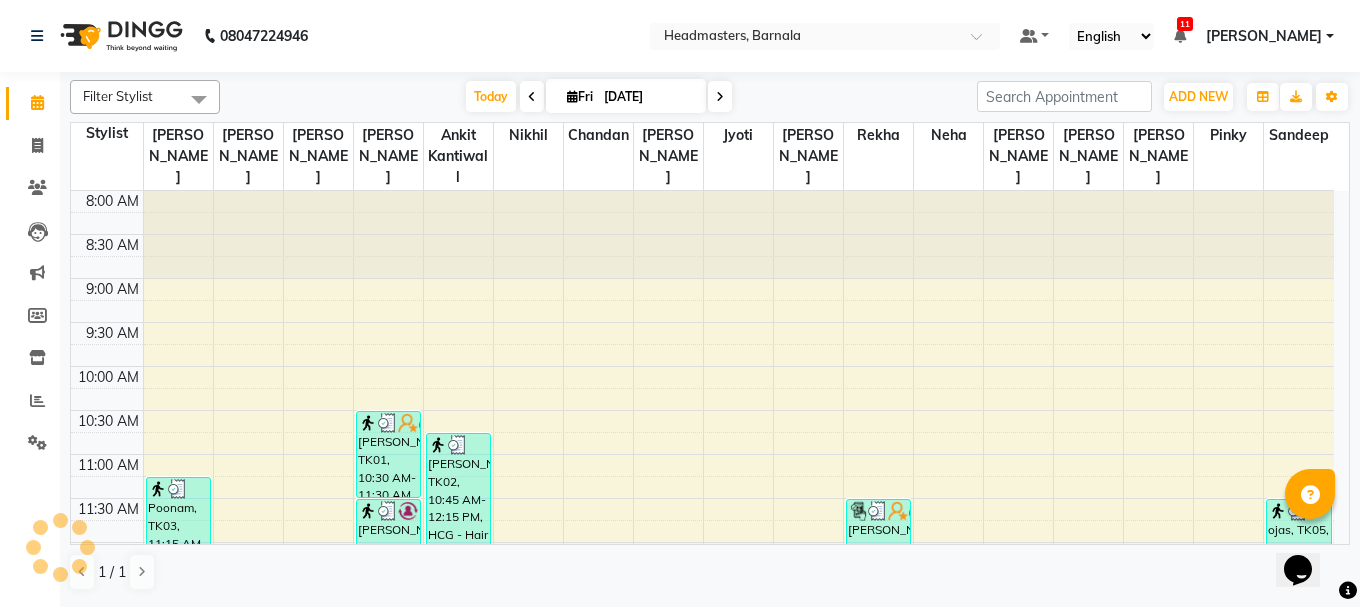 click on "Filter Stylist Select All  Ankit kantiwall  [PERSON_NAME]  [PERSON_NAME]  [PERSON_NAME] Chandan [PERSON_NAME] [PERSON_NAME] [PERSON_NAME] [PERSON_NAME] Pinky [PERSON_NAME] Rekha [PERSON_NAME] [PERSON_NAME] [DATE]  [DATE] Toggle Dropdown Add Appointment Add Invoice Add Attendance Add Client Toggle Dropdown Add Appointment Add Invoice Add Attendance Add Client ADD NEW Toggle Dropdown Add Appointment Add Invoice Add Attendance Add Client Filter Stylist Select All  Ankit kantiwall  [PERSON_NAME]  [PERSON_NAME]  [PERSON_NAME] Chandan [PERSON_NAME] [PERSON_NAME] [PERSON_NAME] Pinky [PERSON_NAME] Rekha [PERSON_NAME] [PERSON_NAME] Group By  Staff View   Room View  View as Vertical  Vertical - Week View  Horizontal  Horizontal - Week View  List  Toggle Dropdown Calendar Settings Manage Tags   Arrange Stylists   Reset Stylists  Appointment Form Zoom 100% Staff/Room Display Count 17 Stylist [PERSON_NAME] [PERSON_NAME]  [PERSON_NAME]  Ankit kantiwall [PERSON_NAME] [PERSON_NAME] [PERSON_NAME] [PERSON_NAME] [PERSON_NAME] [PERSON_NAME] Pinky [PERSON_NAME]" 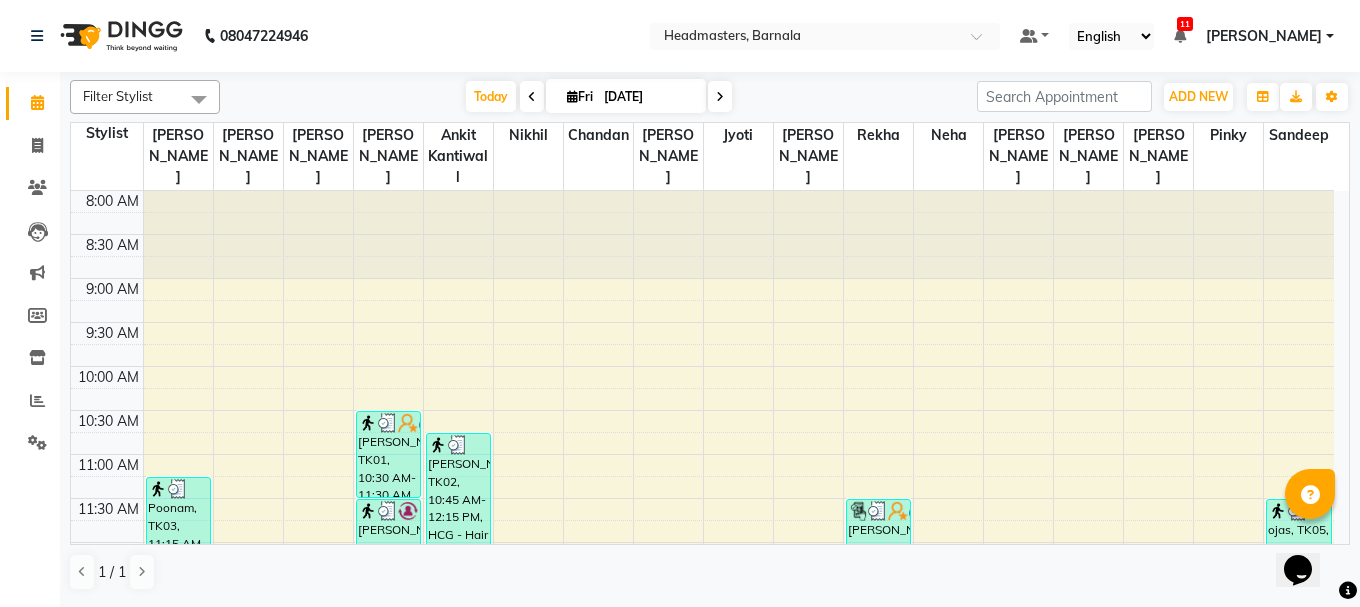 scroll, scrollTop: 308, scrollLeft: 0, axis: vertical 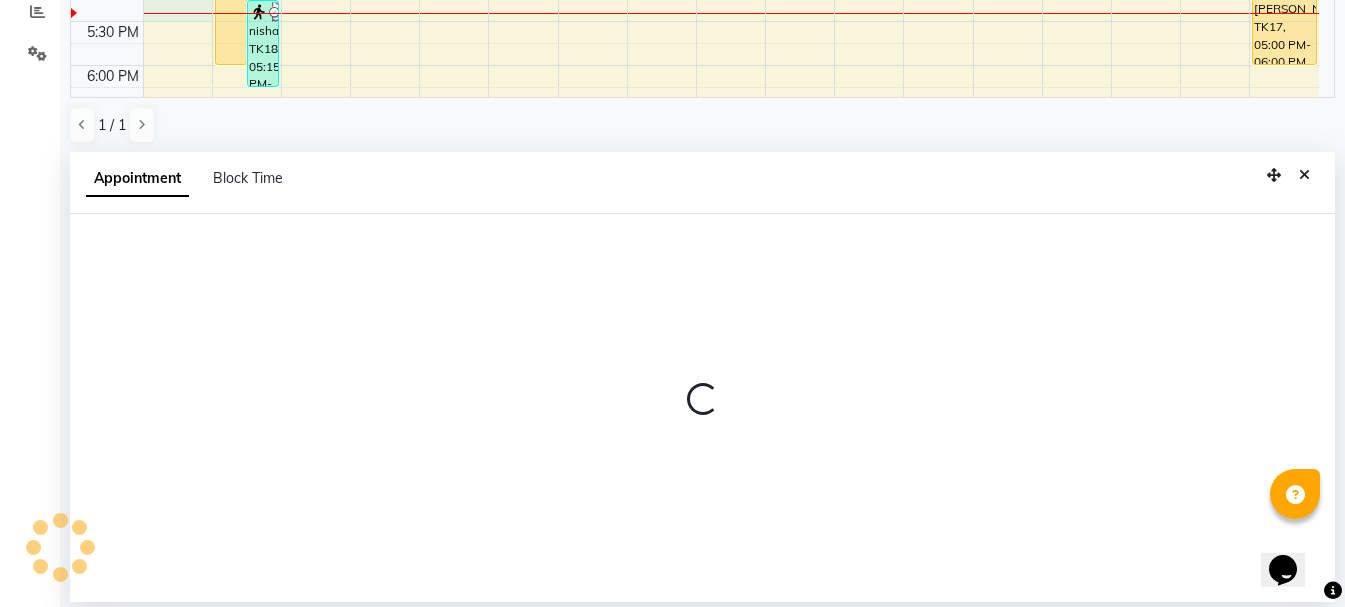 select on "67274" 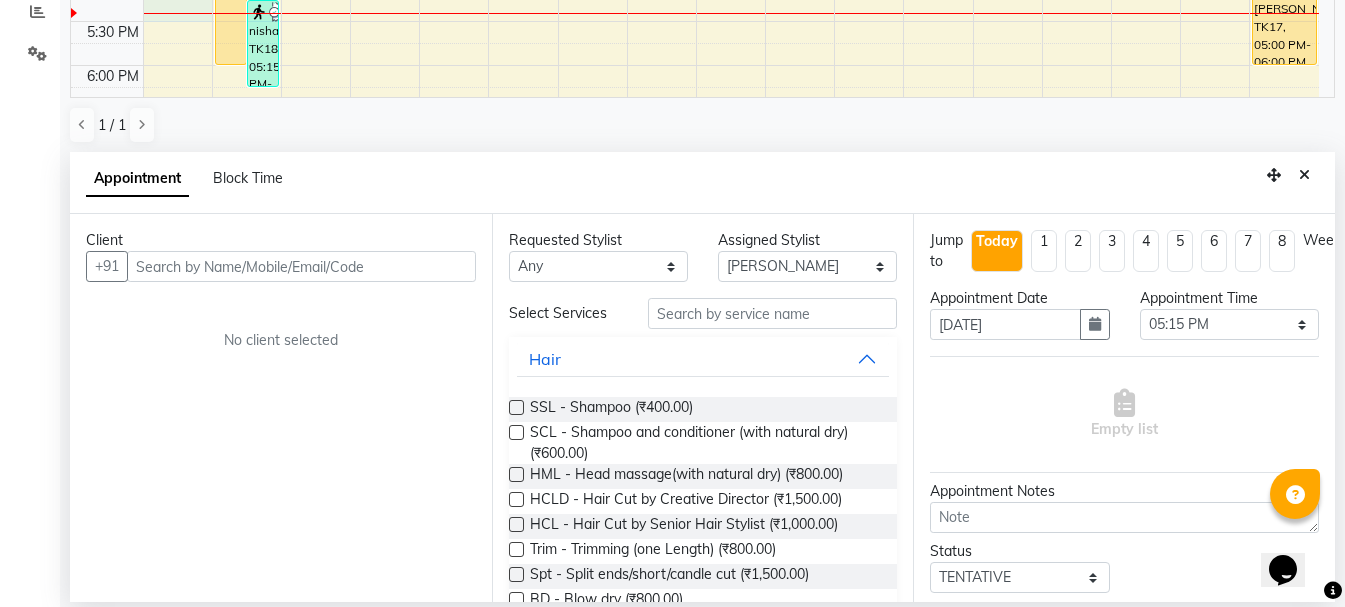 click at bounding box center [301, 266] 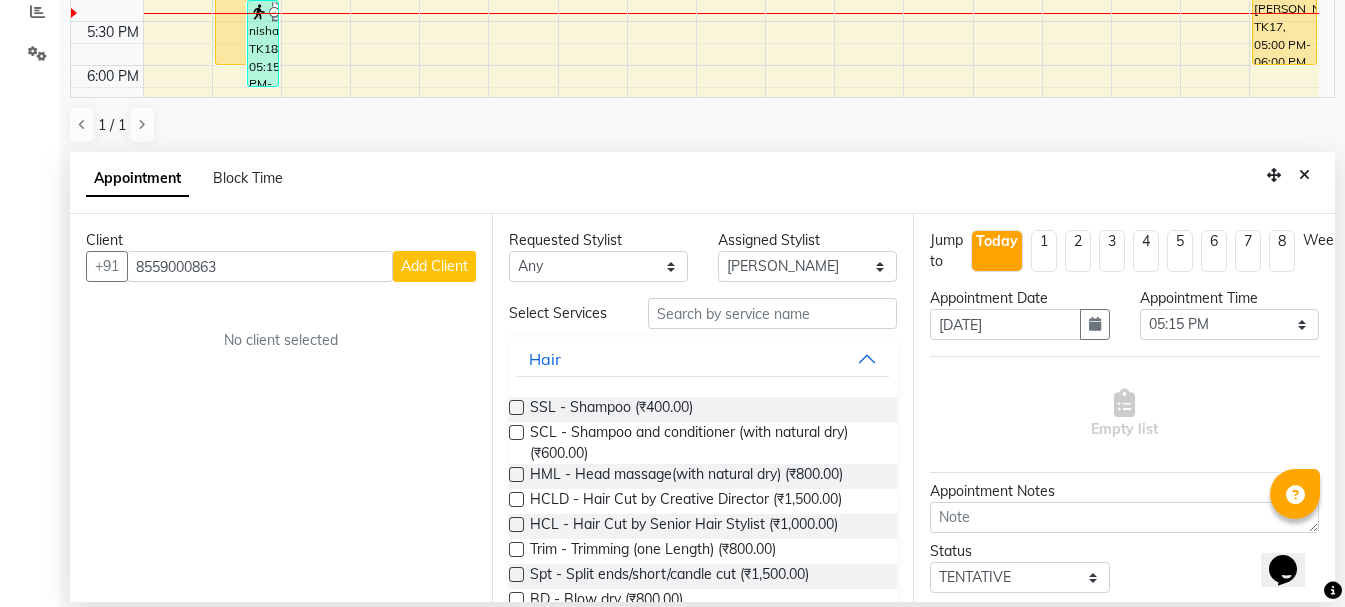 type on "8559000863" 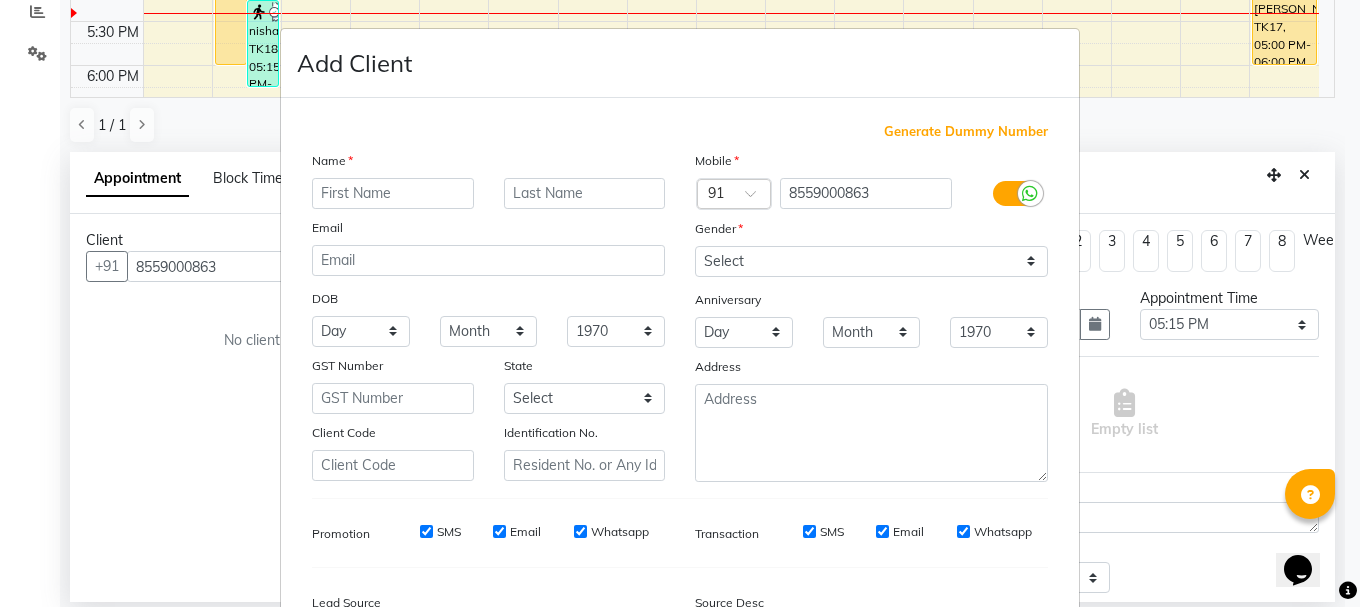 click at bounding box center (393, 193) 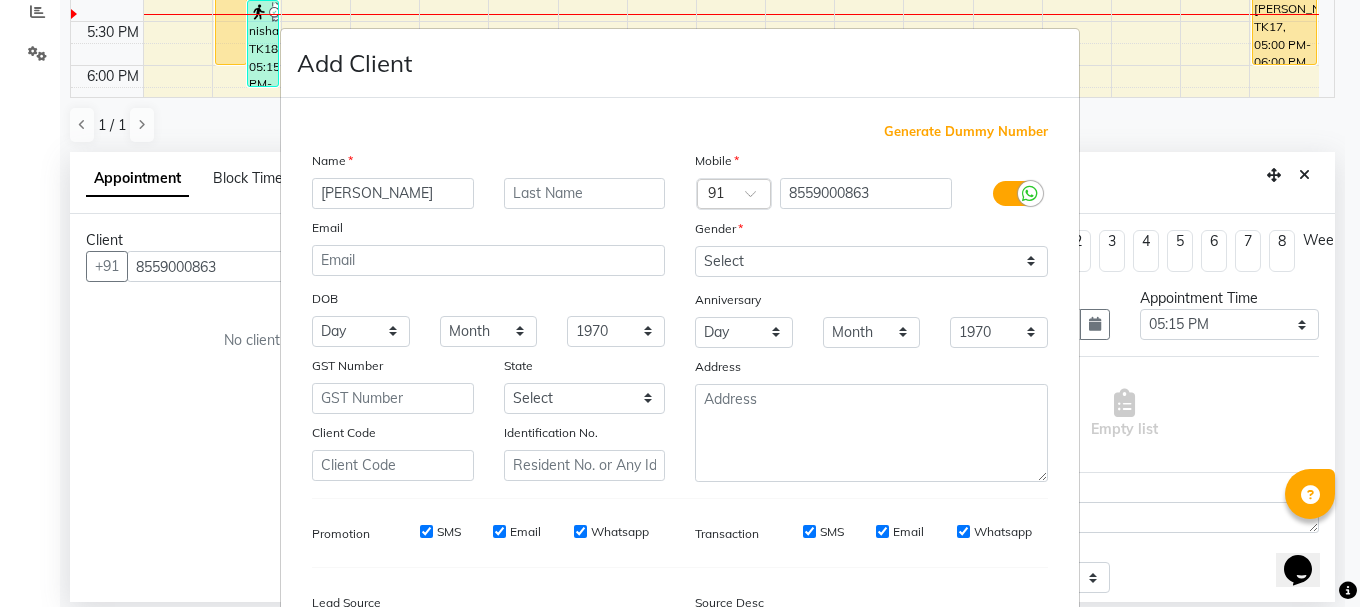 type on "[PERSON_NAME]" 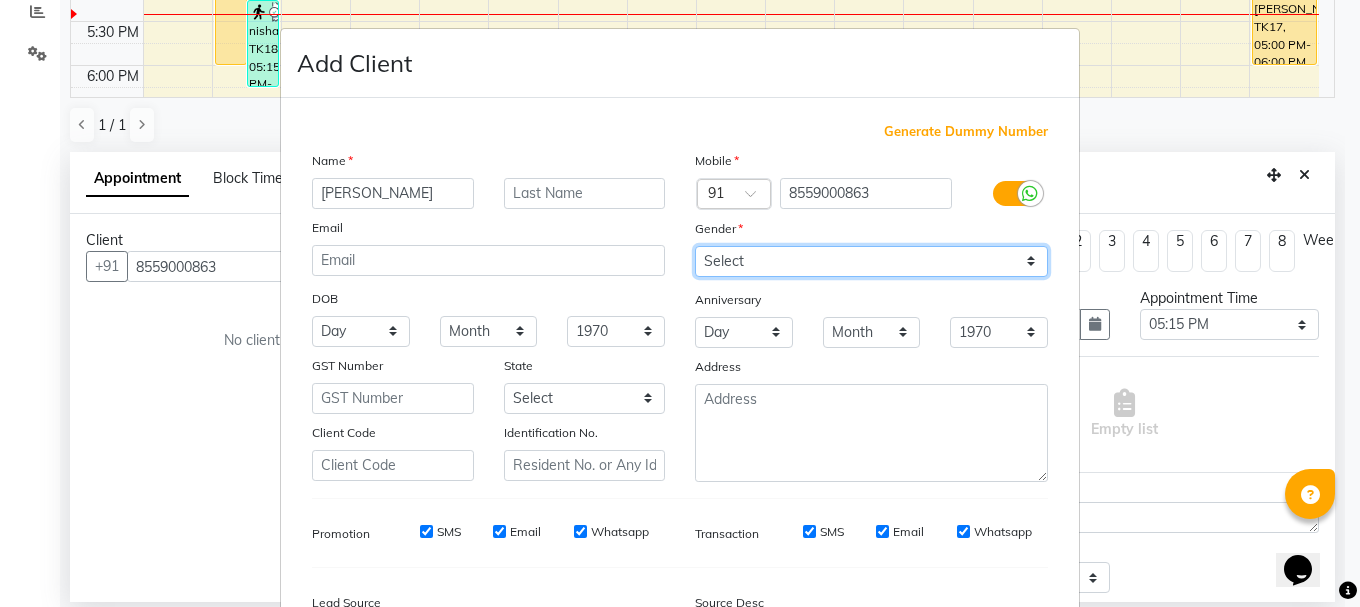 click on "Select [DEMOGRAPHIC_DATA] [DEMOGRAPHIC_DATA] Other Prefer Not To Say" at bounding box center (871, 261) 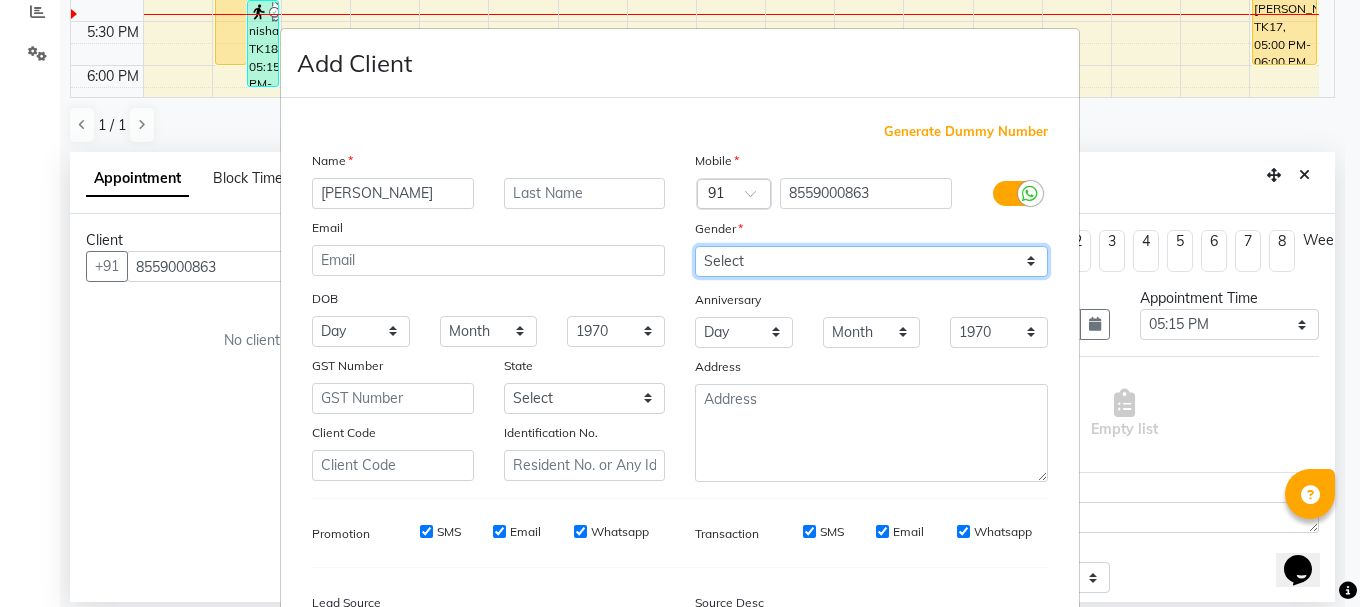 select on "[DEMOGRAPHIC_DATA]" 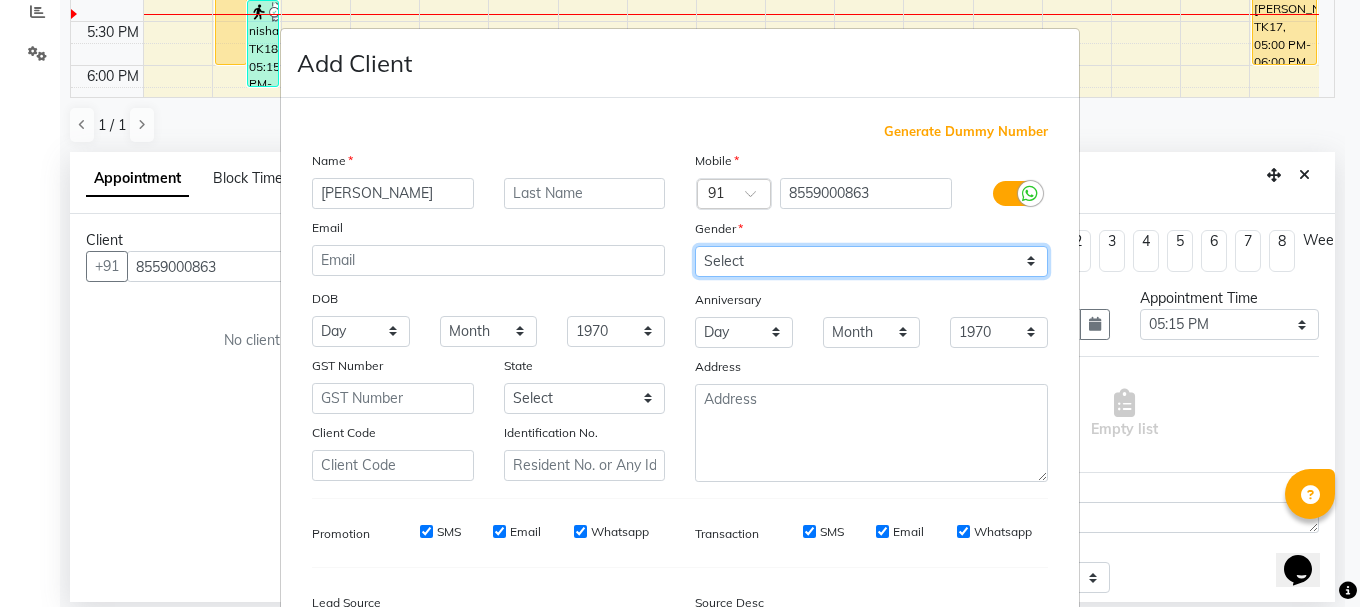 click on "Select [DEMOGRAPHIC_DATA] [DEMOGRAPHIC_DATA] Other Prefer Not To Say" at bounding box center [871, 261] 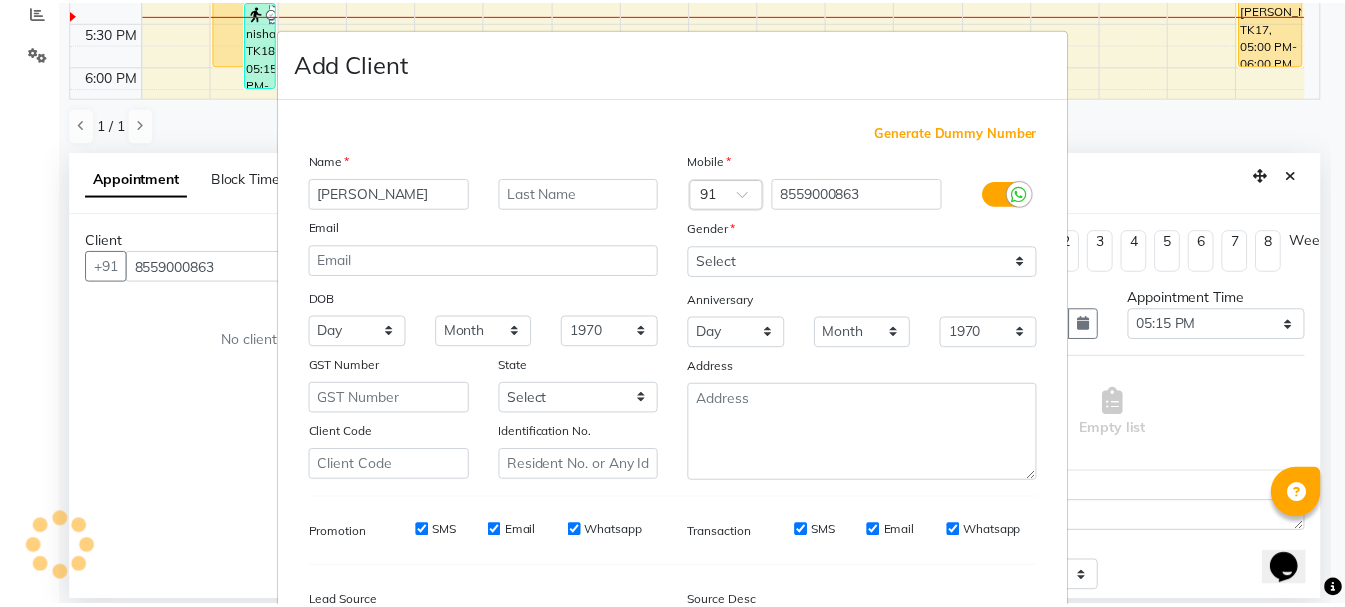 scroll, scrollTop: 242, scrollLeft: 0, axis: vertical 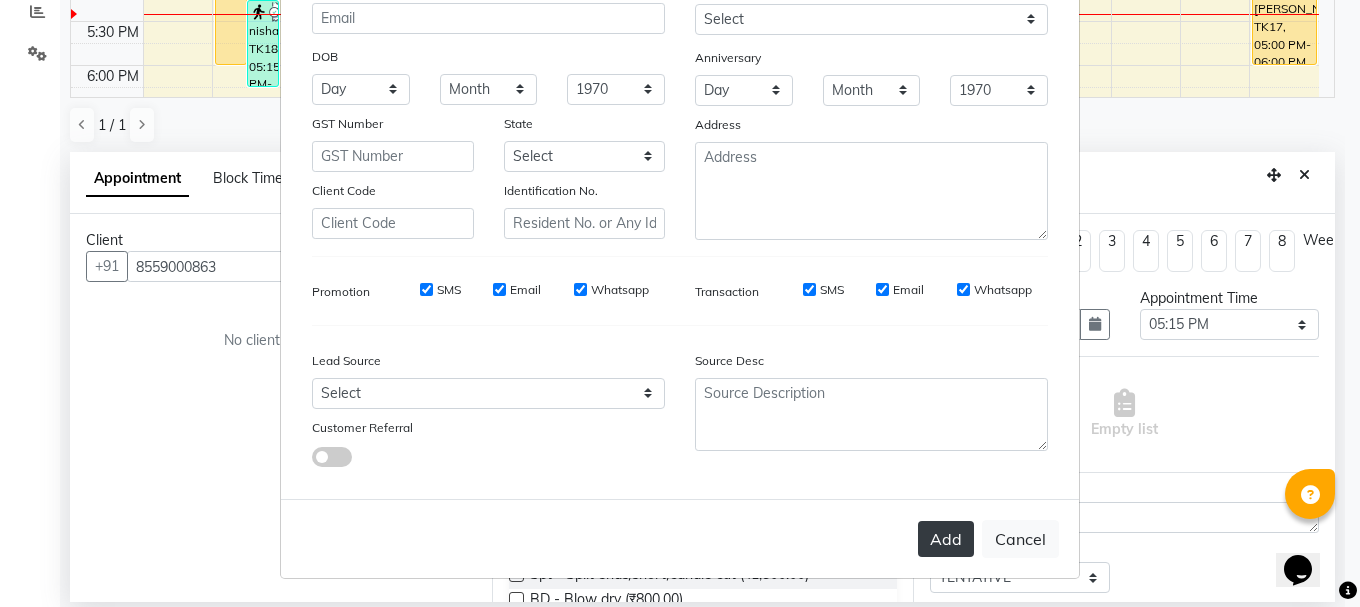 click on "Add" at bounding box center (946, 539) 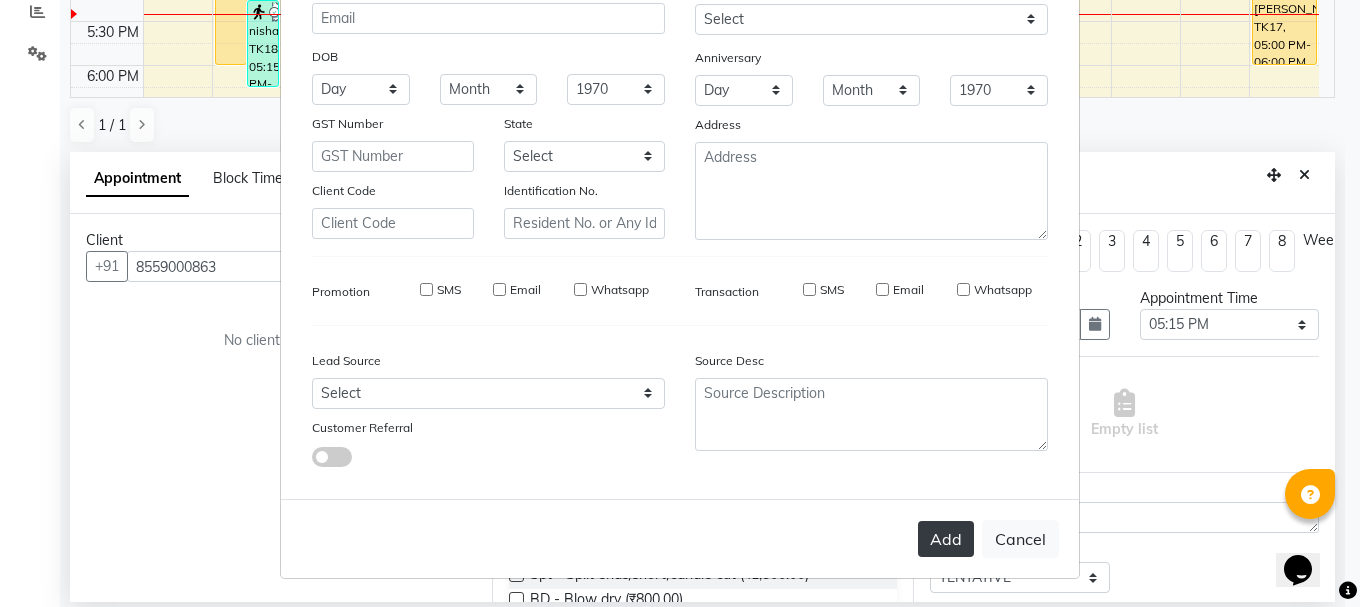 type 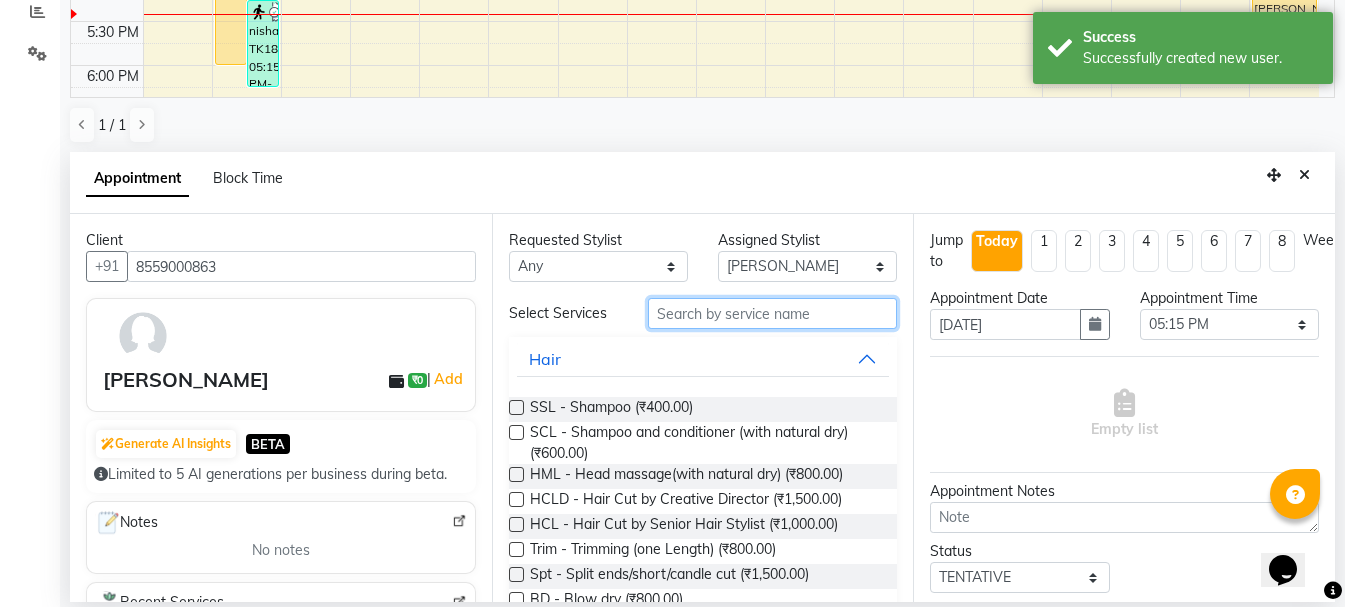 click at bounding box center (772, 313) 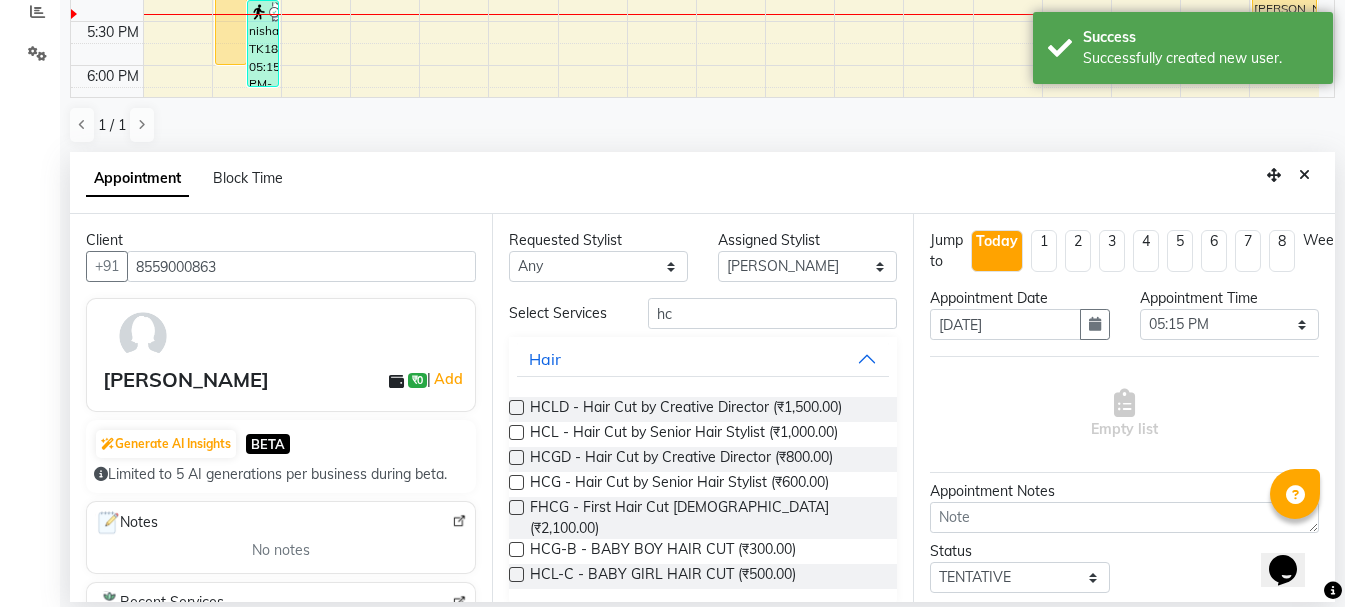 click at bounding box center [516, 432] 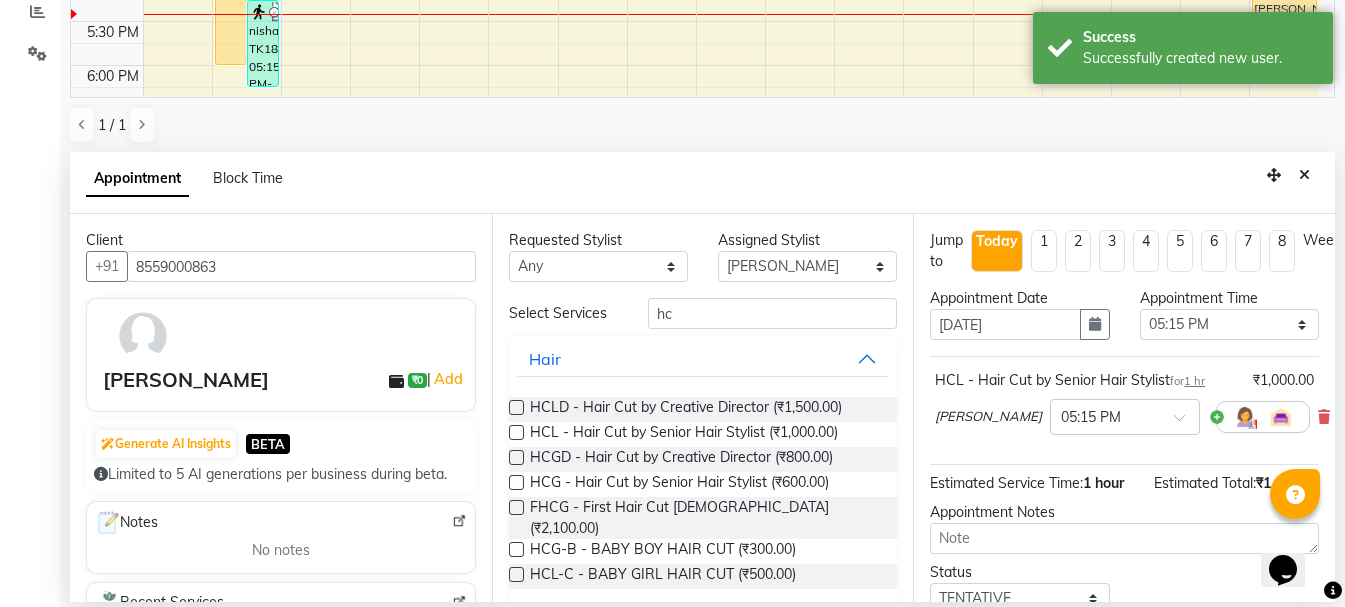 scroll, scrollTop: 174, scrollLeft: 0, axis: vertical 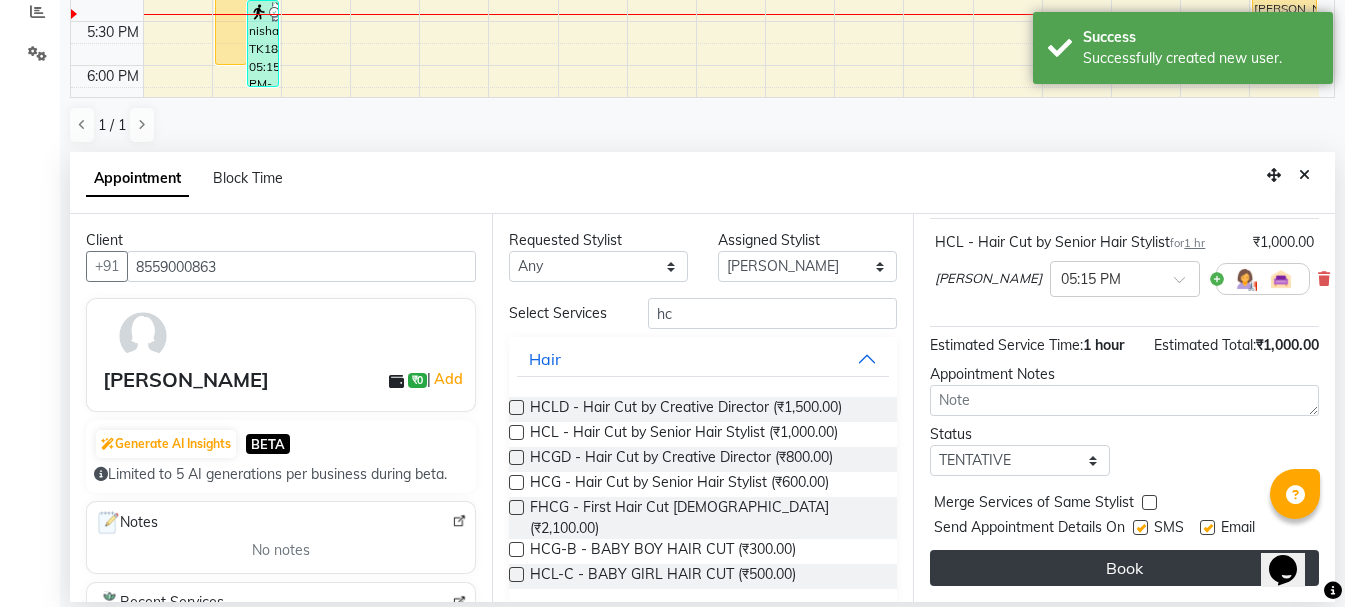 click on "Book" at bounding box center [1124, 568] 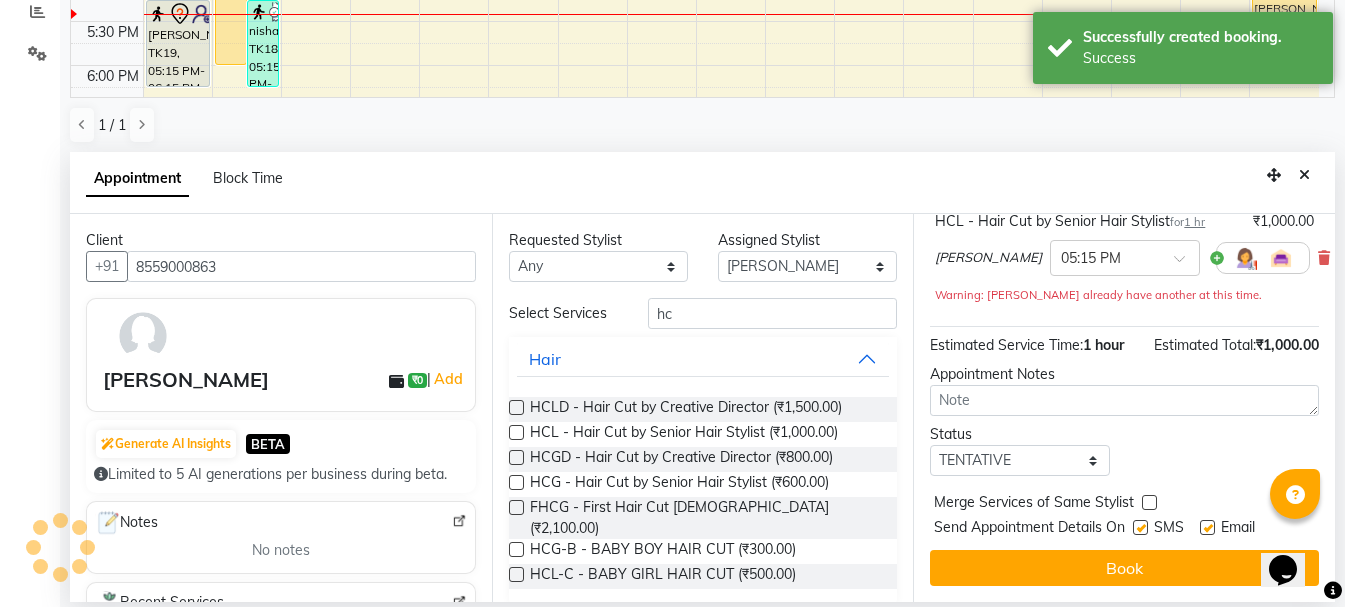 scroll, scrollTop: 0, scrollLeft: 0, axis: both 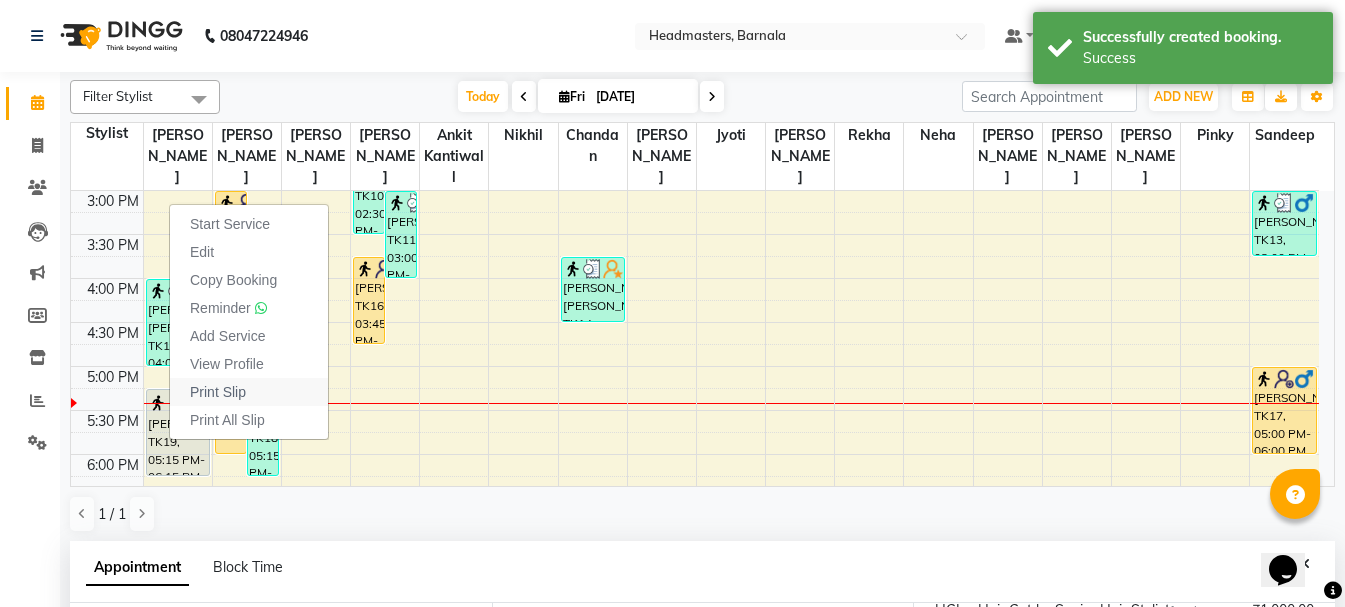 click on "Print Slip" at bounding box center [218, 392] 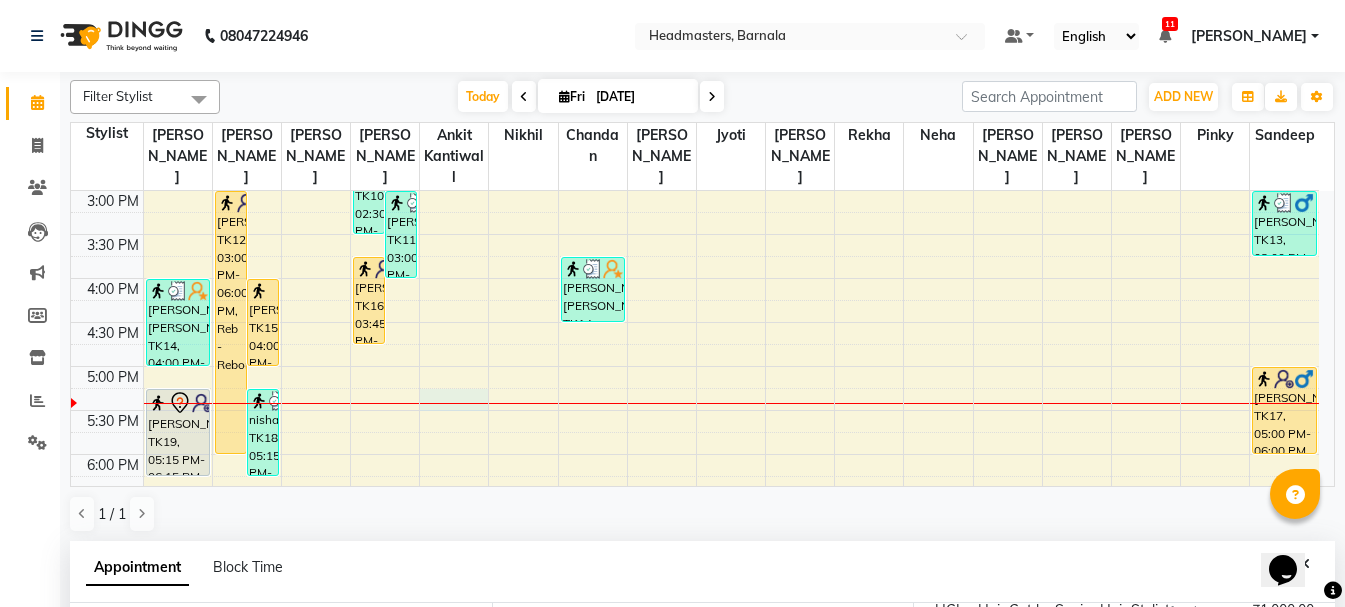 click at bounding box center (454, 403) 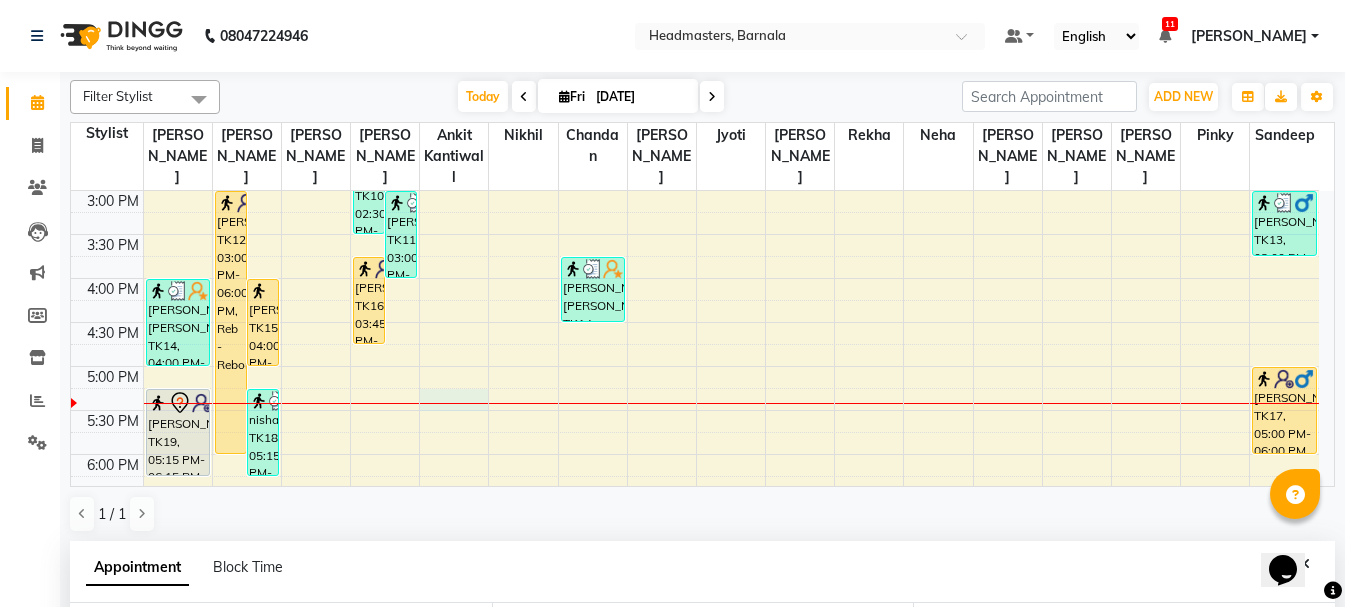 scroll, scrollTop: 389, scrollLeft: 0, axis: vertical 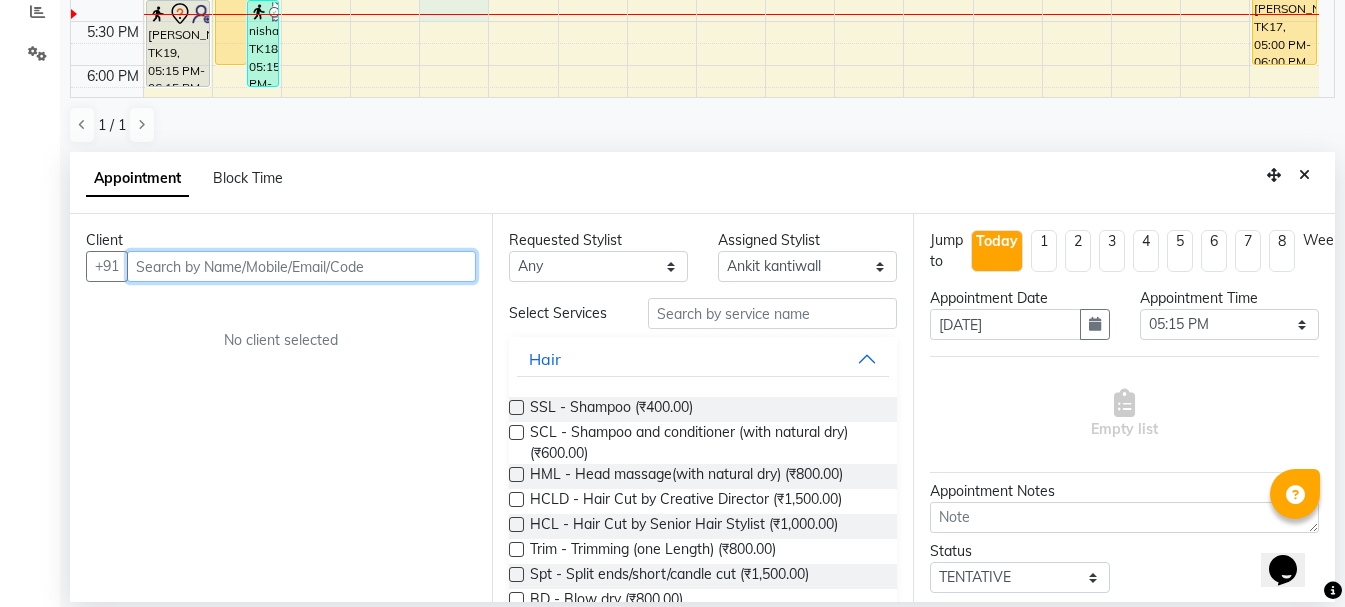 click at bounding box center (301, 266) 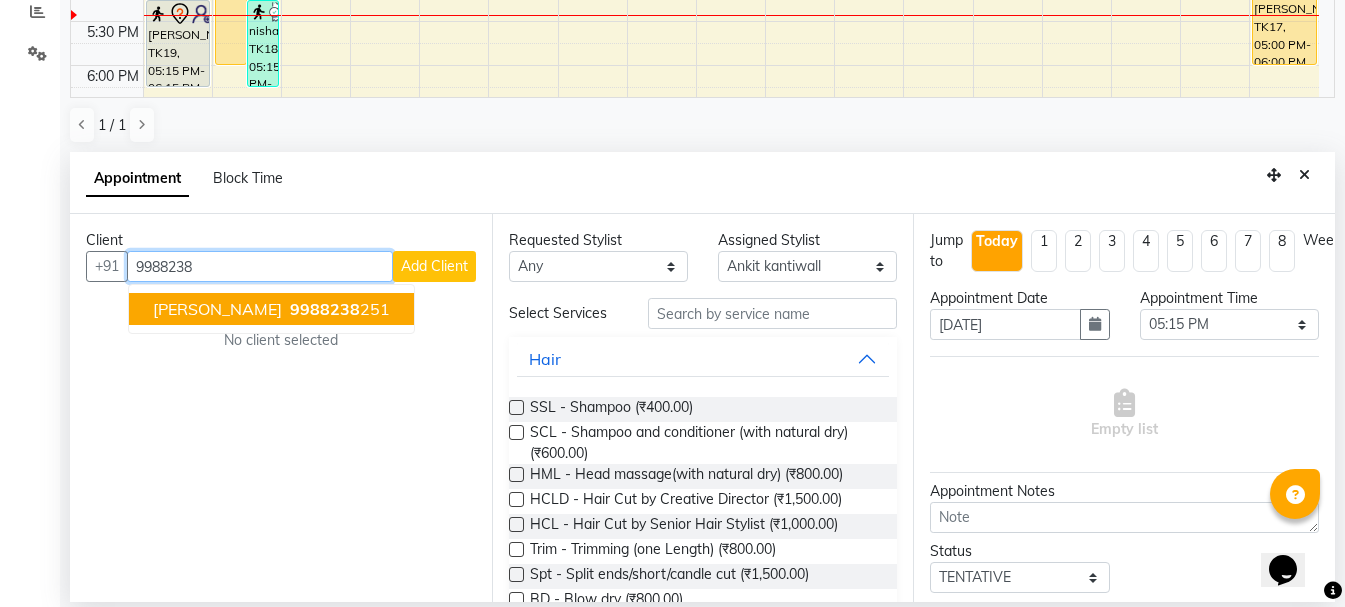 click on "[PERSON_NAME]" at bounding box center [217, 309] 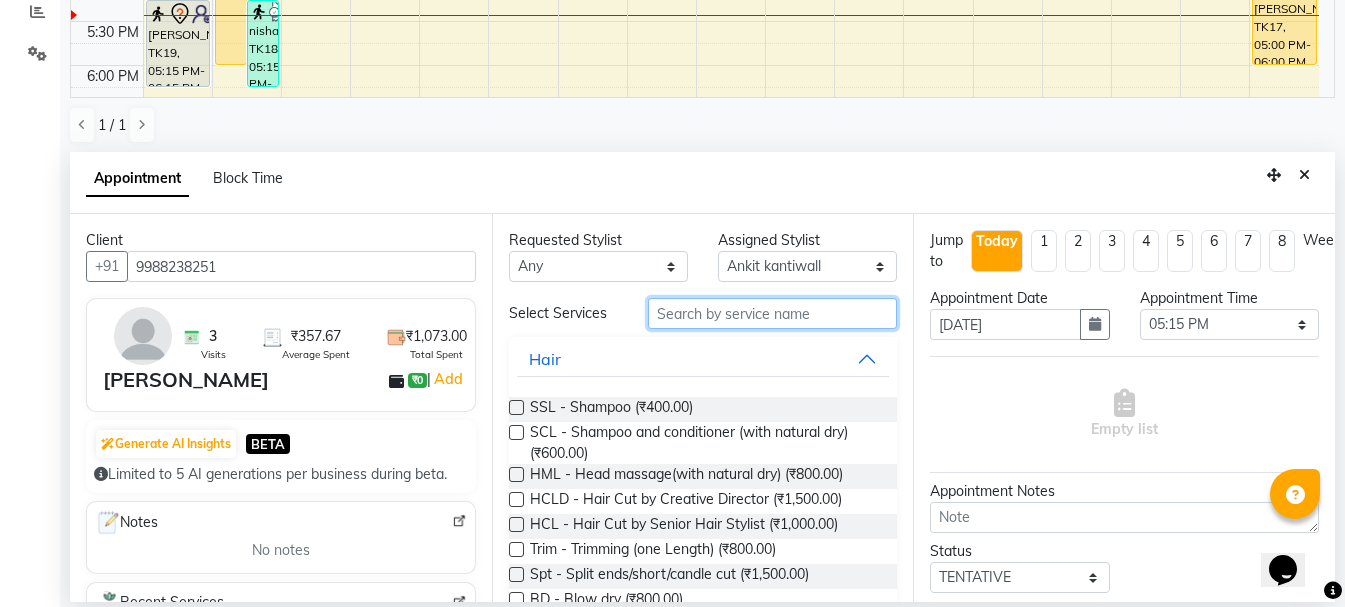 click at bounding box center (772, 313) 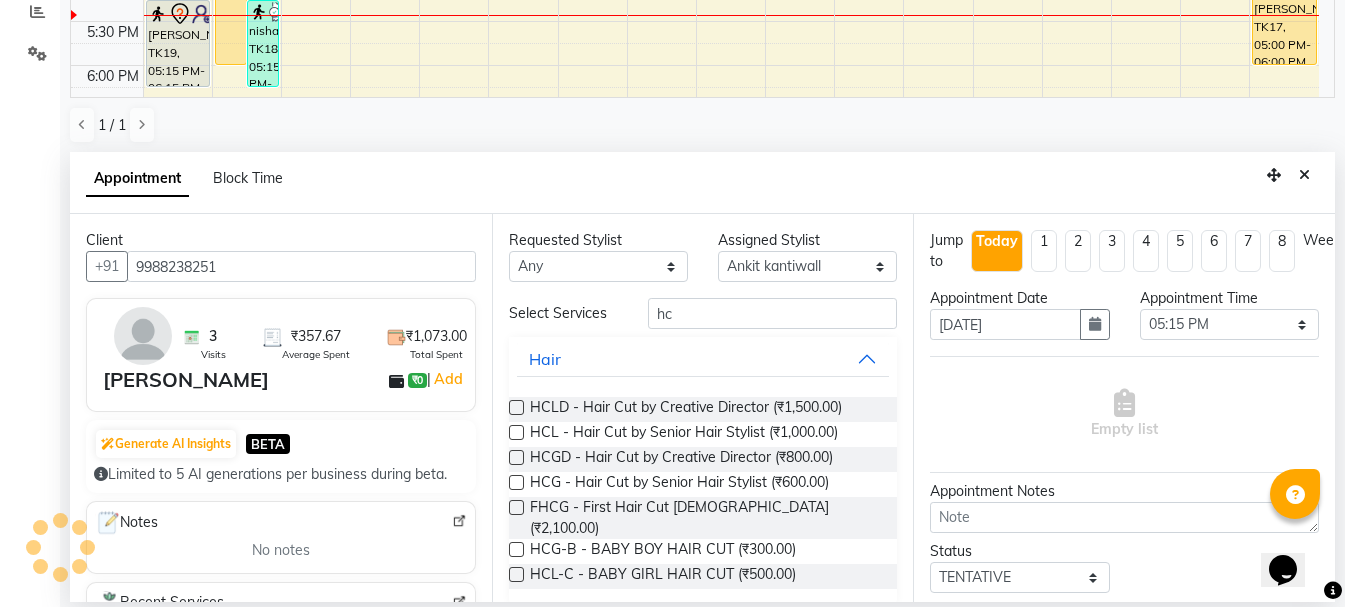 click at bounding box center (516, 549) 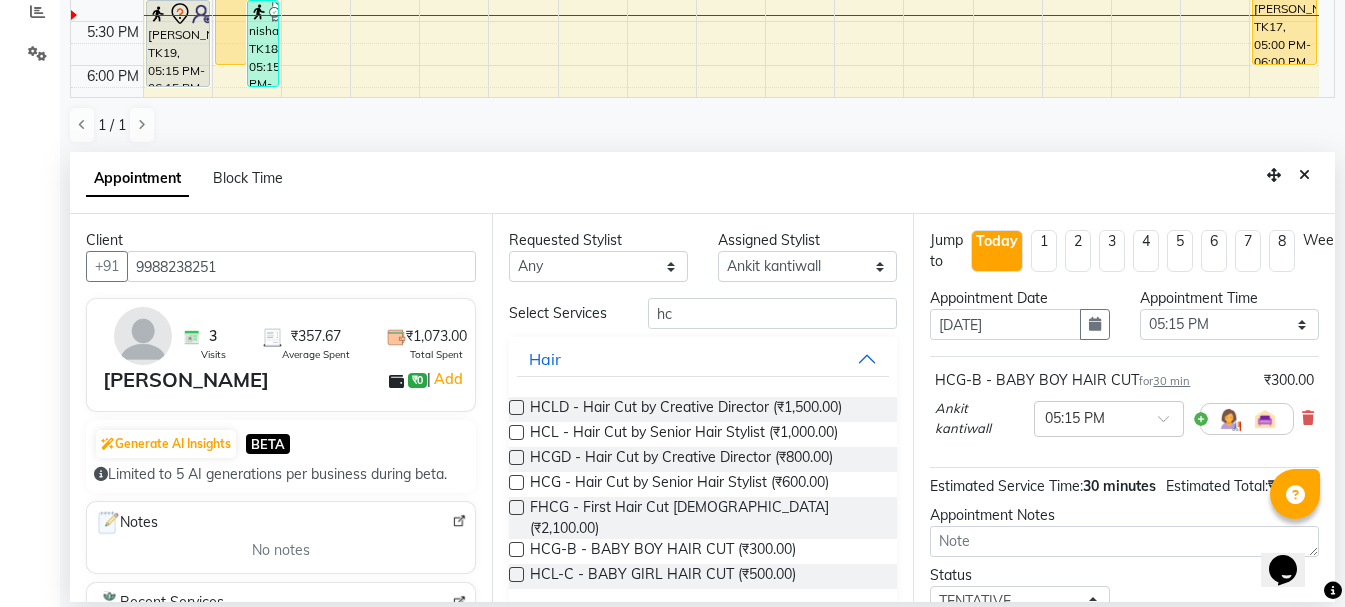 click on "Opens Chat This icon Opens the chat window." at bounding box center (1293, 535) 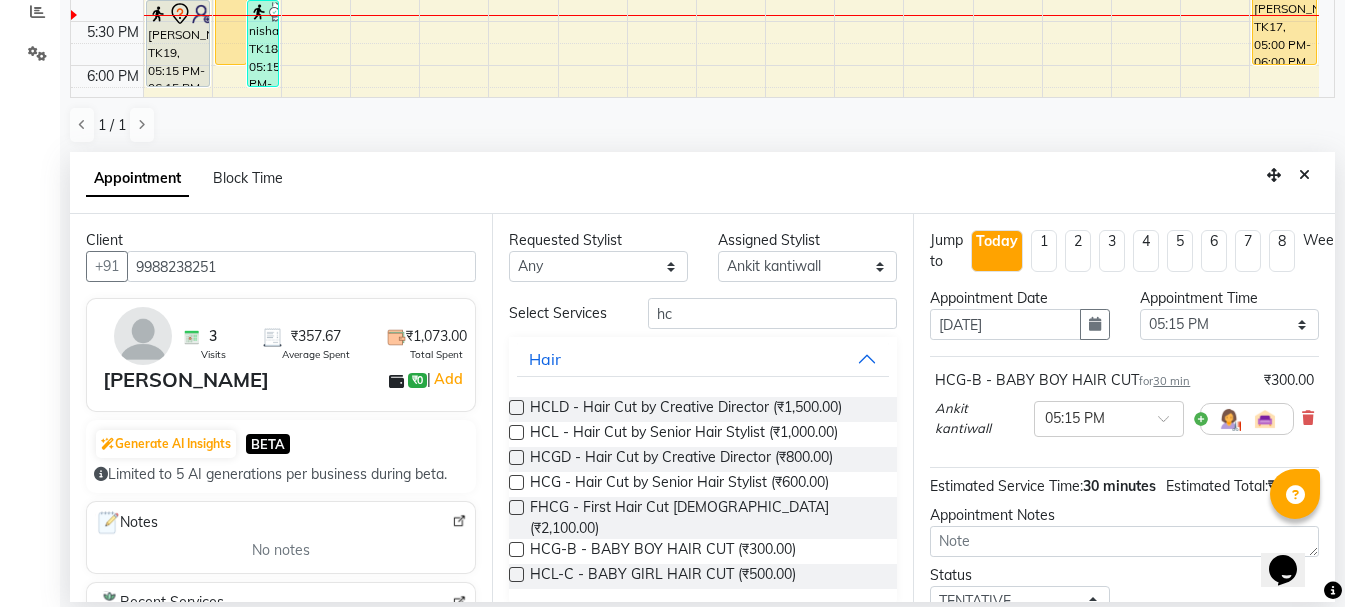 scroll, scrollTop: 177, scrollLeft: 0, axis: vertical 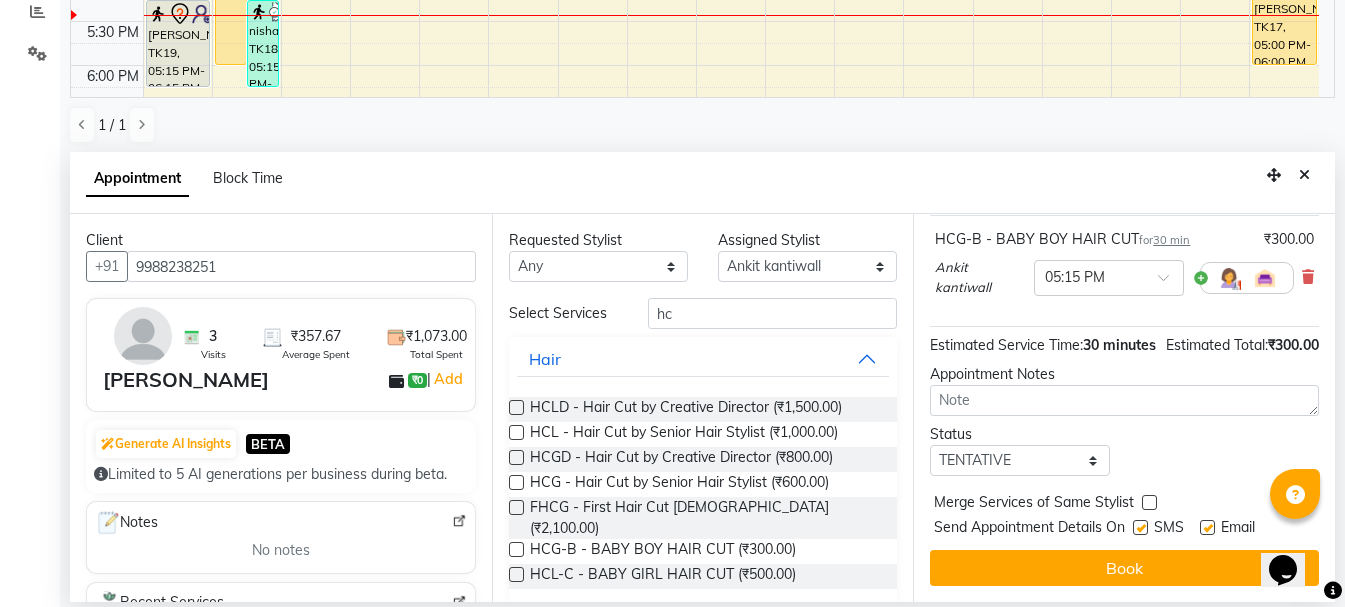 click on "Jump to [DATE] 1 2 3 4 5 6 7 8 Weeks Appointment Date [DATE] Appointment Time Select 09:00 AM 09:15 AM 09:30 AM 09:45 AM 10:00 AM 10:15 AM 10:30 AM 10:45 AM 11:00 AM 11:15 AM 11:30 AM 11:45 AM 12:00 PM 12:15 PM 12:30 PM 12:45 PM 01:00 PM 01:15 PM 01:30 PM 01:45 PM 02:00 PM 02:15 PM 02:30 PM 02:45 PM 03:00 PM 03:15 PM 03:30 PM 03:45 PM 04:00 PM 04:15 PM 04:30 PM 04:45 PM 05:00 PM 05:15 PM 05:30 PM 05:45 PM 06:00 PM 06:15 PM 06:30 PM 06:45 PM 07:00 PM 07:15 PM 07:30 PM 07:45 PM 08:00 PM HCG-B - BABY BOY HAIR CUT   for  30 min ₹300.00  Ankit kantiwall × 05:15 PM Estimated Service Time:  30 minutes Estimated Total:  ₹300.00 Appointment Notes Status Select TENTATIVE CONFIRM CHECK-IN UPCOMING Merge Services of Same Stylist Send Appointment Details On SMS Email  Book" at bounding box center [1124, 408] 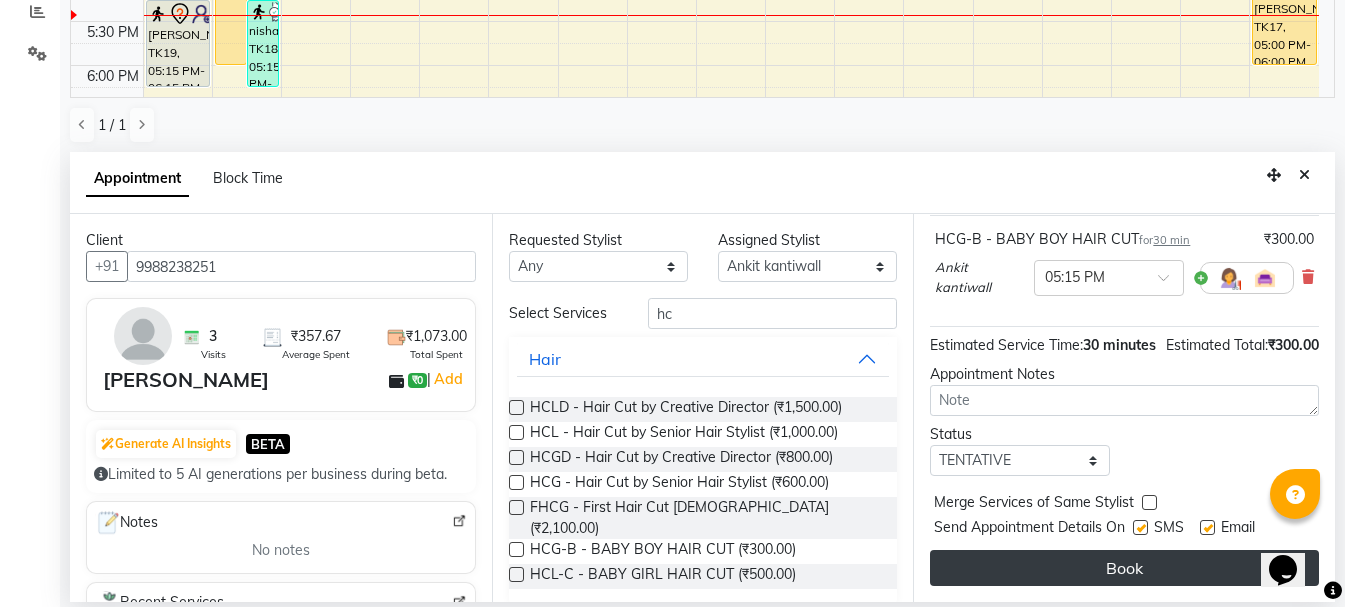 click on "Book" at bounding box center (1124, 568) 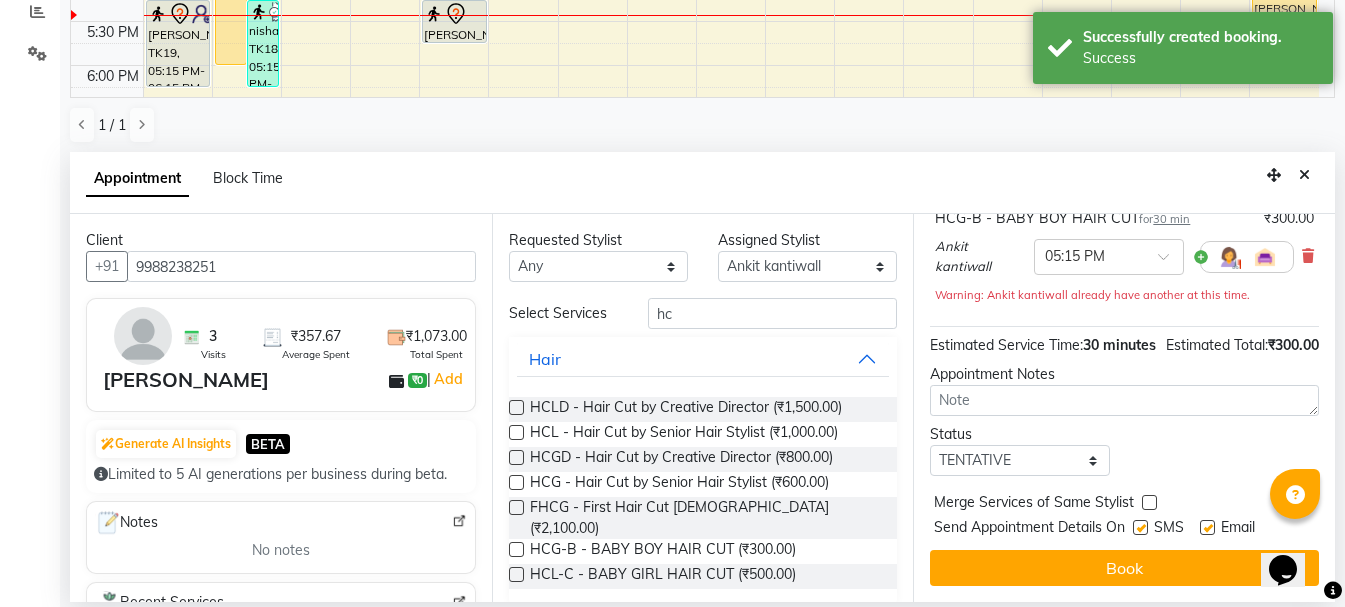 scroll, scrollTop: 0, scrollLeft: 0, axis: both 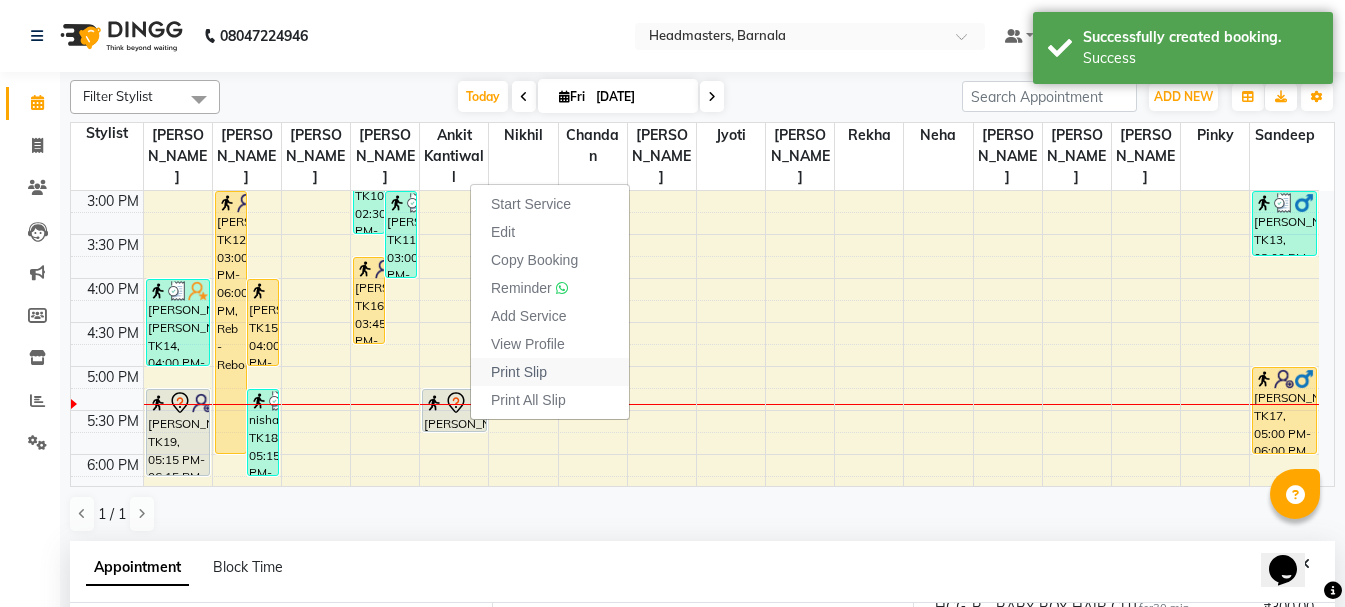 click on "Print Slip" at bounding box center [550, 372] 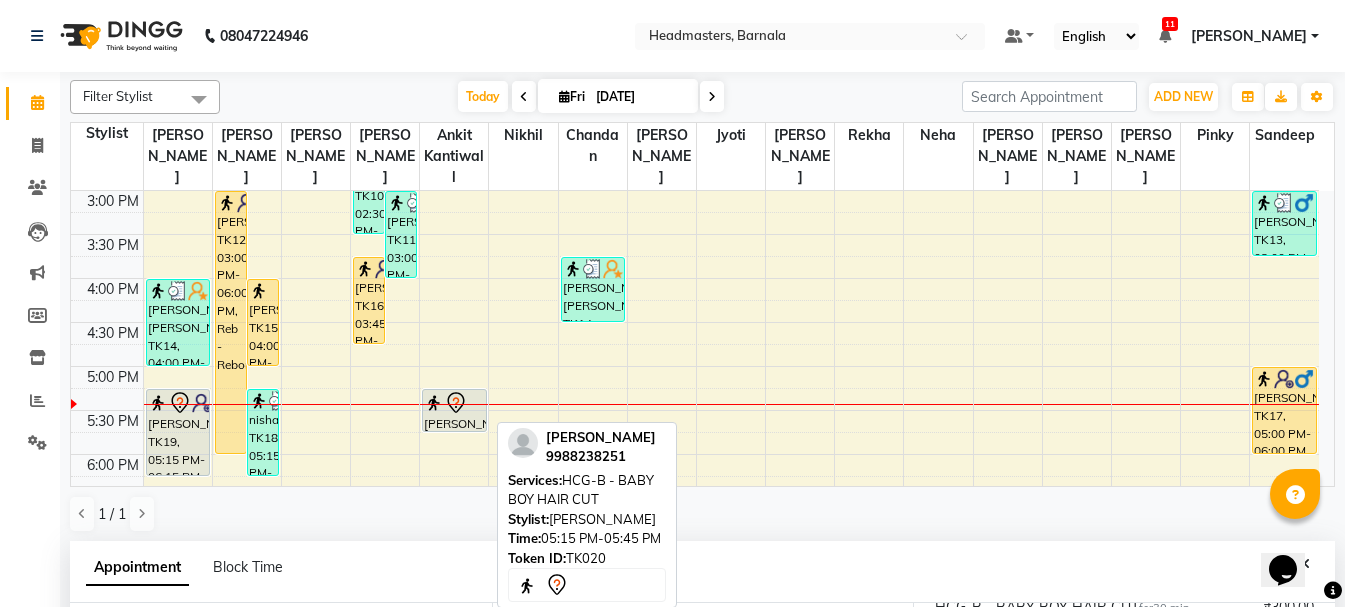 click 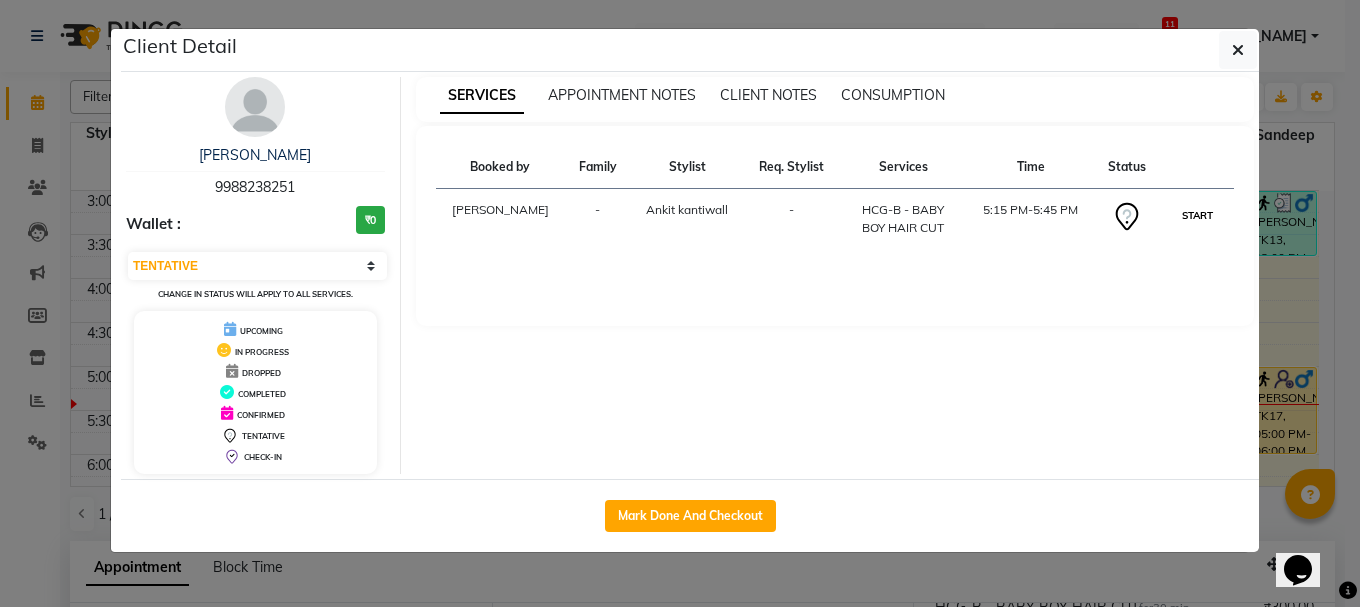 click on "START" at bounding box center [1197, 215] 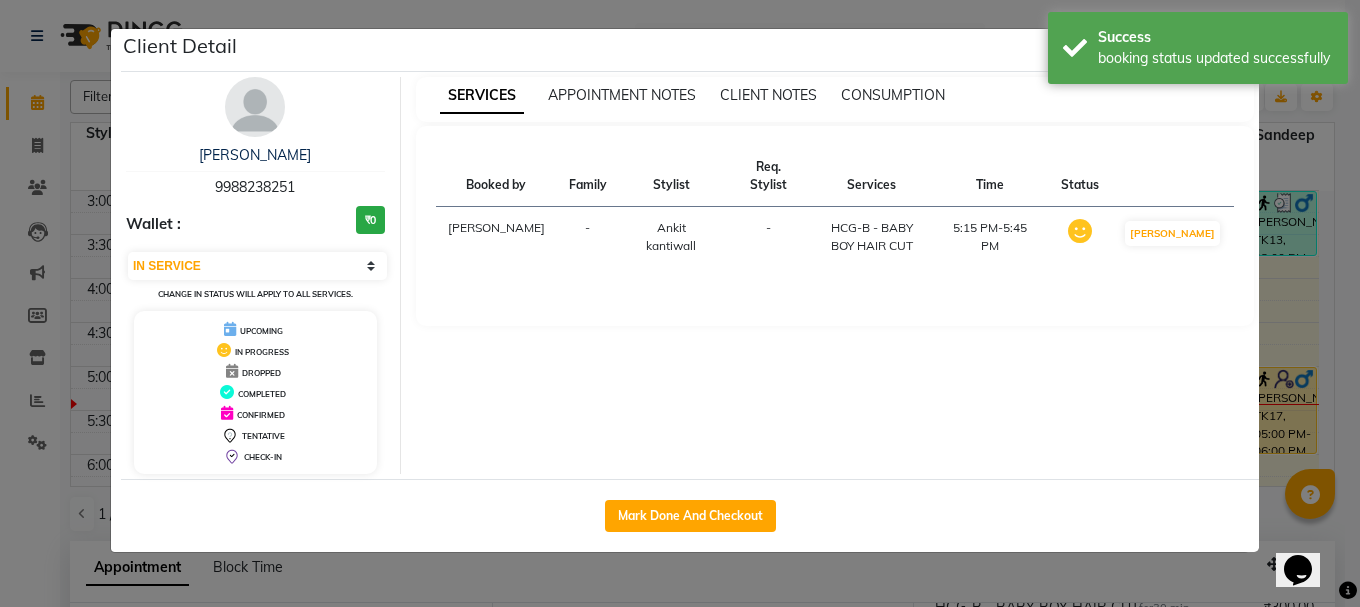 click on "Client Detail  [PERSON_NAME]    9988238251 Wallet : ₹0 Select IN SERVICE CONFIRMED TENTATIVE CHECK IN MARK DONE UPCOMING Change in status will apply to all services. UPCOMING IN PROGRESS DROPPED COMPLETED CONFIRMED TENTATIVE CHECK-IN SERVICES APPOINTMENT NOTES CLIENT NOTES CONSUMPTION Booked by Family Stylist Req. Stylist Services Time Status  [PERSON_NAME] kantiwall -  HCG-B - BABY BOY HAIR CUT   5:15 PM-5:45 PM   MARK DONE   Mark Done And Checkout" 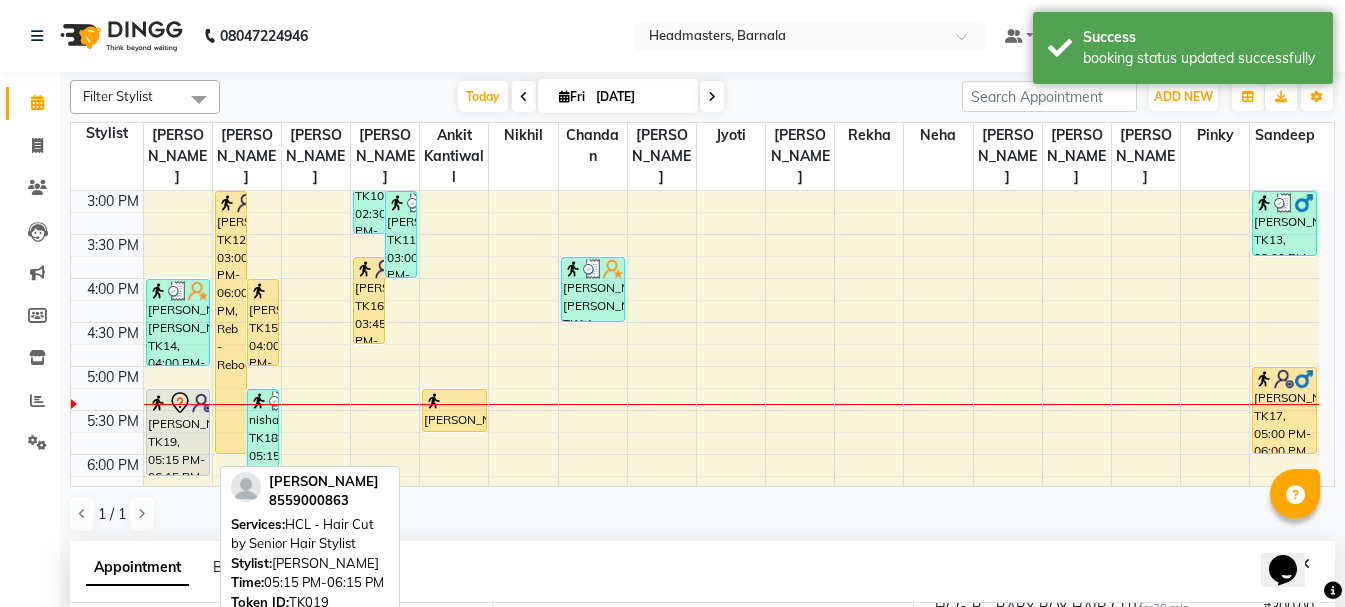 click on "[PERSON_NAME], TK19, 05:15 PM-06:15 PM, HCL - Hair Cut by Senior Hair Stylist" at bounding box center (178, 432) 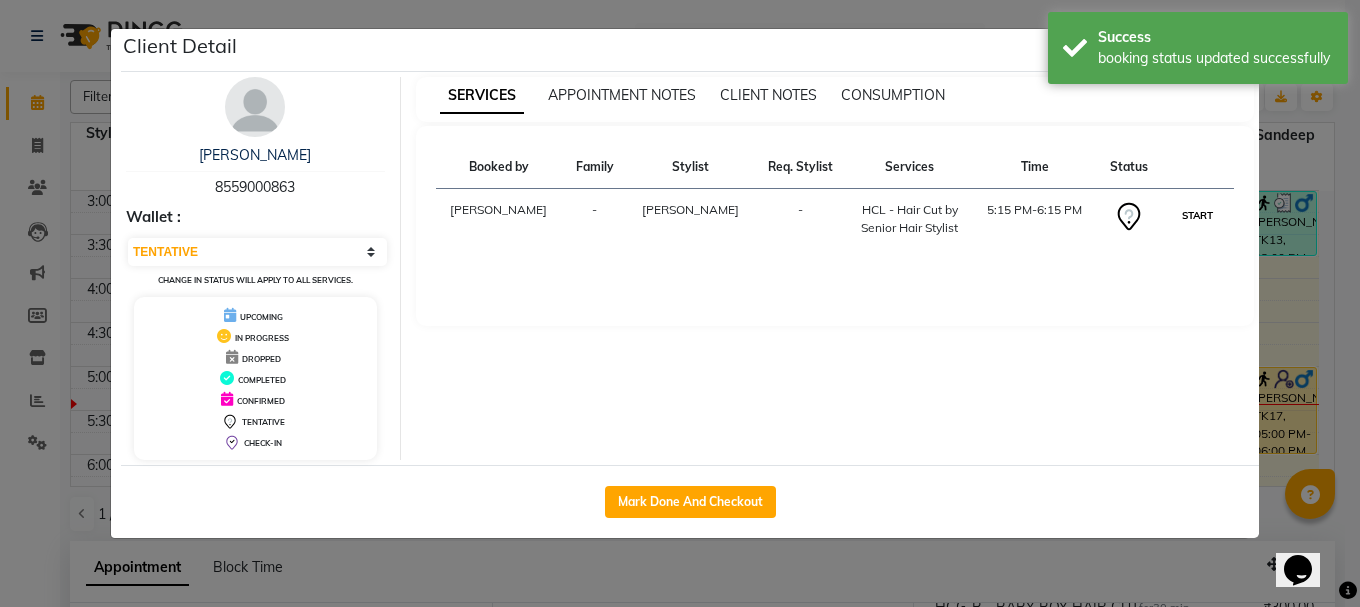 click on "START" at bounding box center [1197, 215] 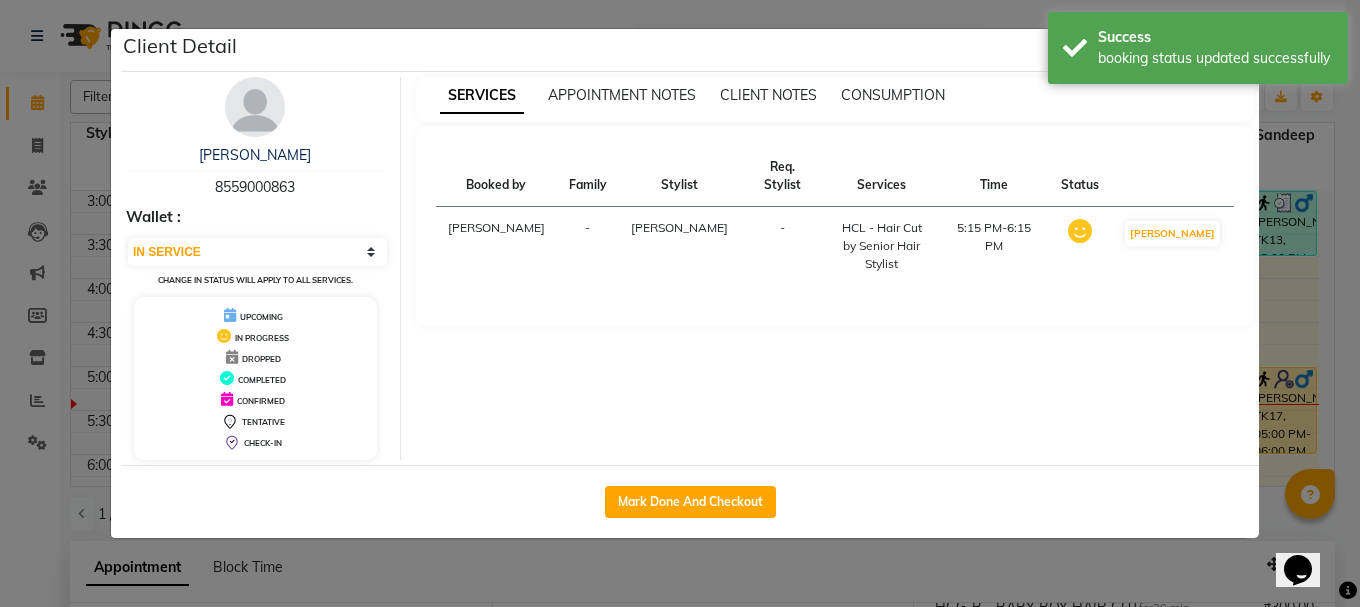 click on "Client Detail  [PERSON_NAME]    8559000863 Wallet : Select IN SERVICE CONFIRMED TENTATIVE CHECK IN MARK DONE UPCOMING Change in status will apply to all services. UPCOMING IN PROGRESS DROPPED COMPLETED CONFIRMED TENTATIVE CHECK-IN SERVICES APPOINTMENT NOTES CLIENT NOTES CONSUMPTION Booked by Family Stylist Req. Stylist Services Time Status  [PERSON_NAME] -  HCL - Hair Cut by Senior Hair Stylist   5:15 PM-6:15 PM   MARK DONE   Mark Done And Checkout" 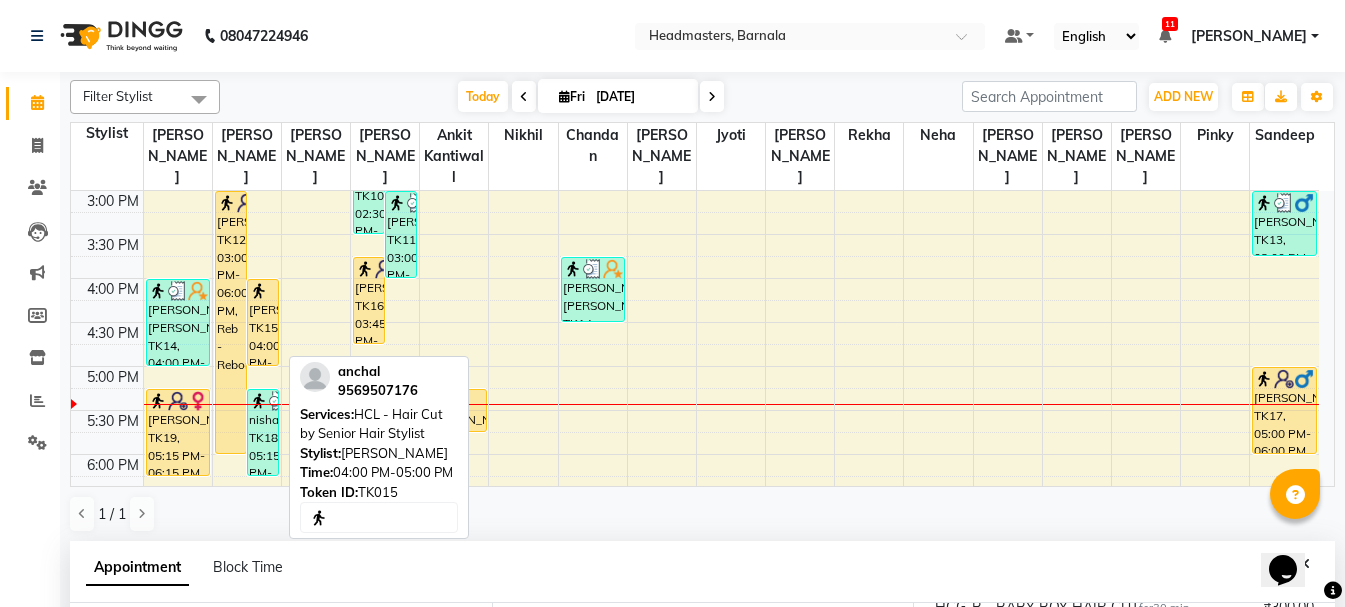 click on "[PERSON_NAME], TK15, 04:00 PM-05:00 PM, HCL - Hair Cut by Senior Hair Stylist" at bounding box center [263, 322] 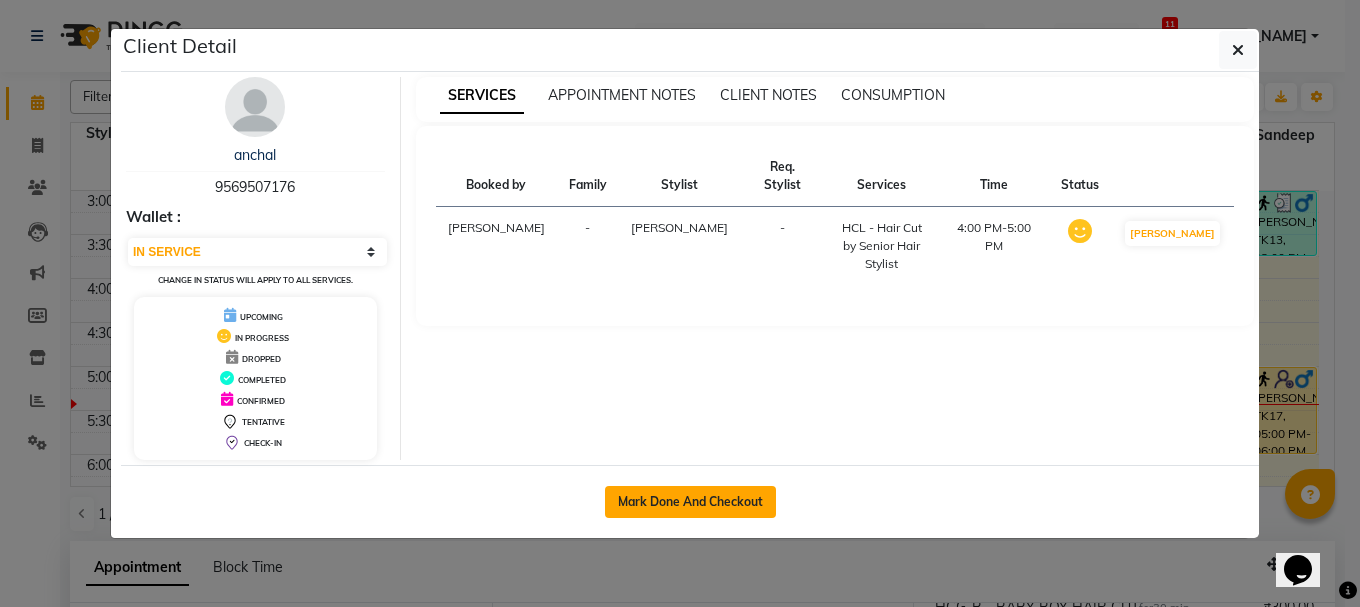 click on "Mark Done And Checkout" 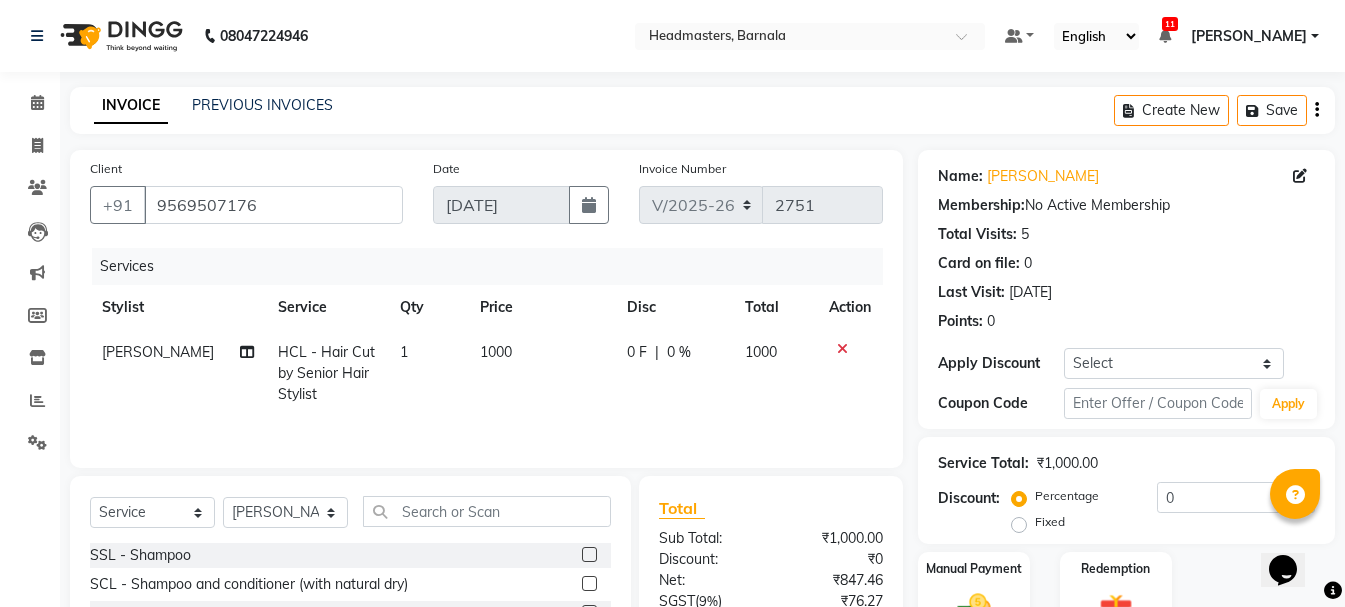scroll, scrollTop: 194, scrollLeft: 0, axis: vertical 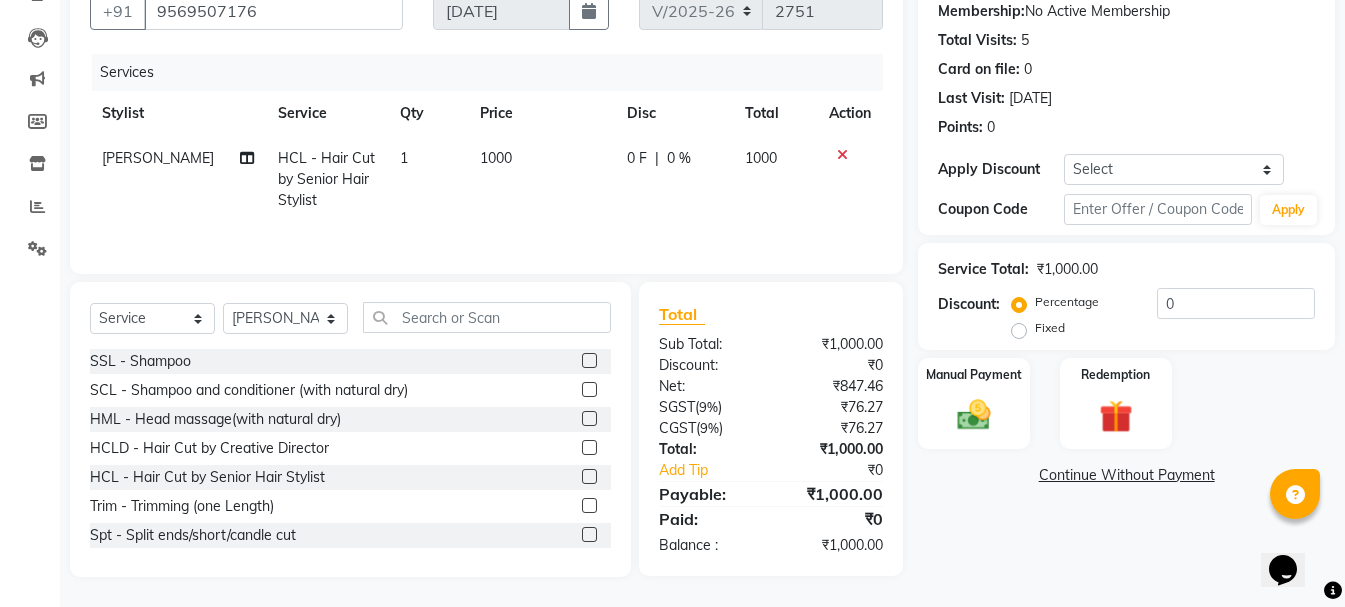 click on "Fixed" 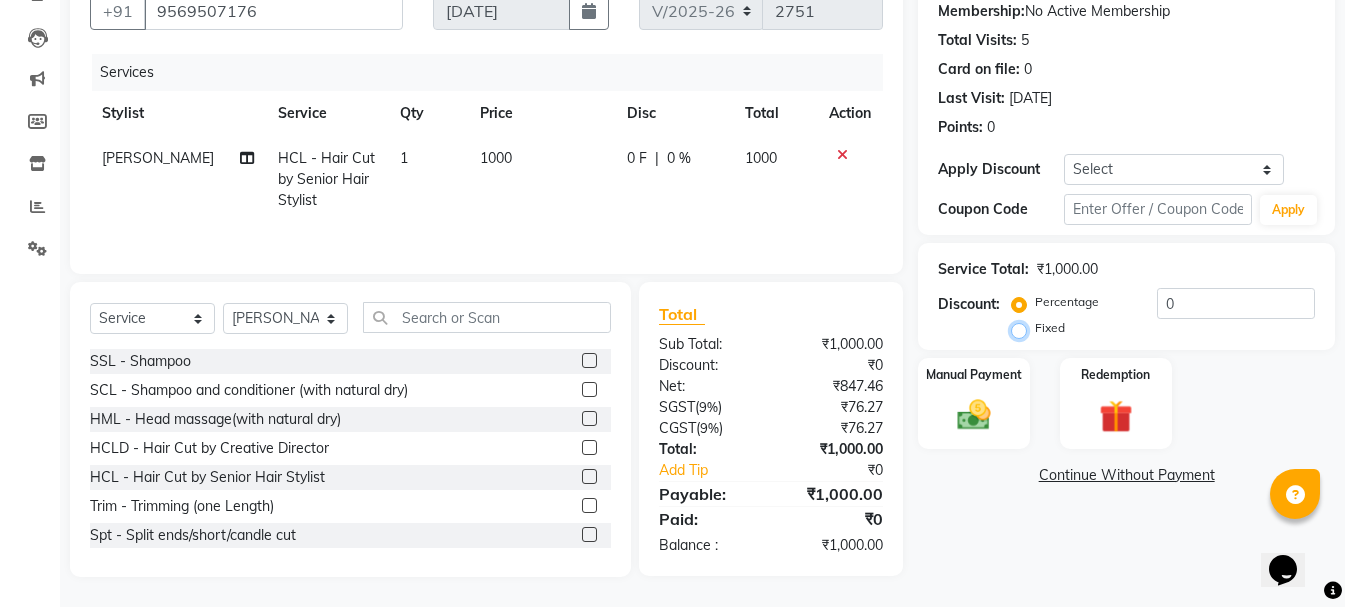 click on "Fixed" at bounding box center [1023, 328] 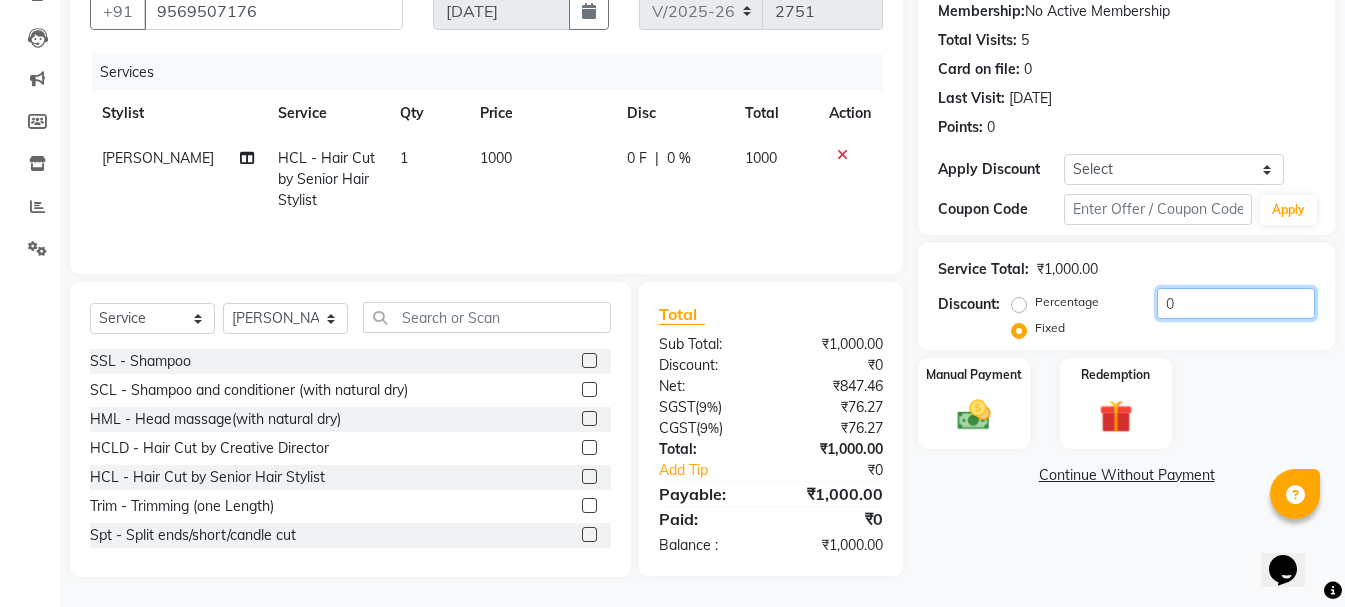 click on "0" 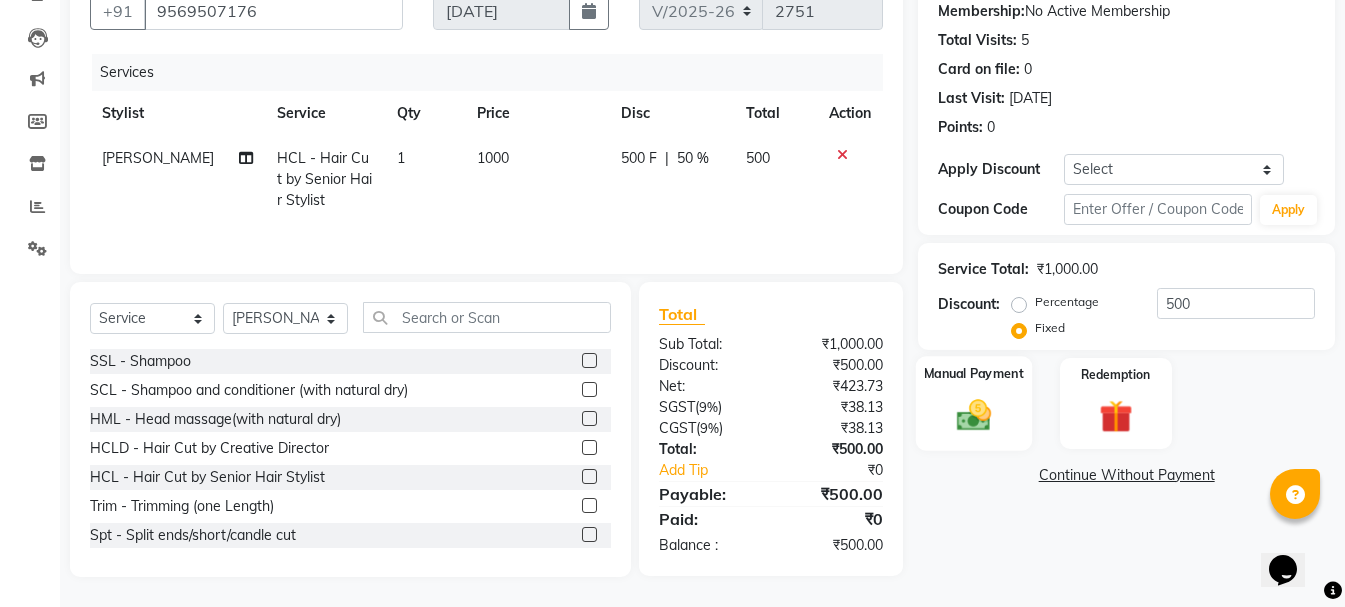 click 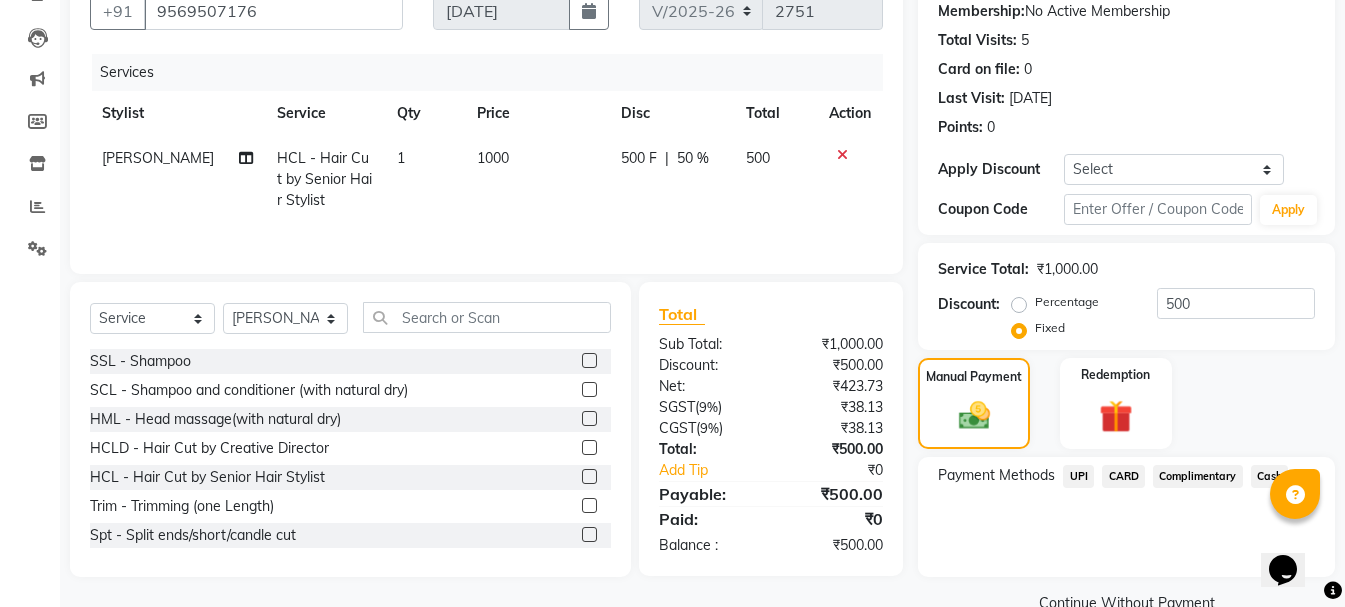 click on "Cash" 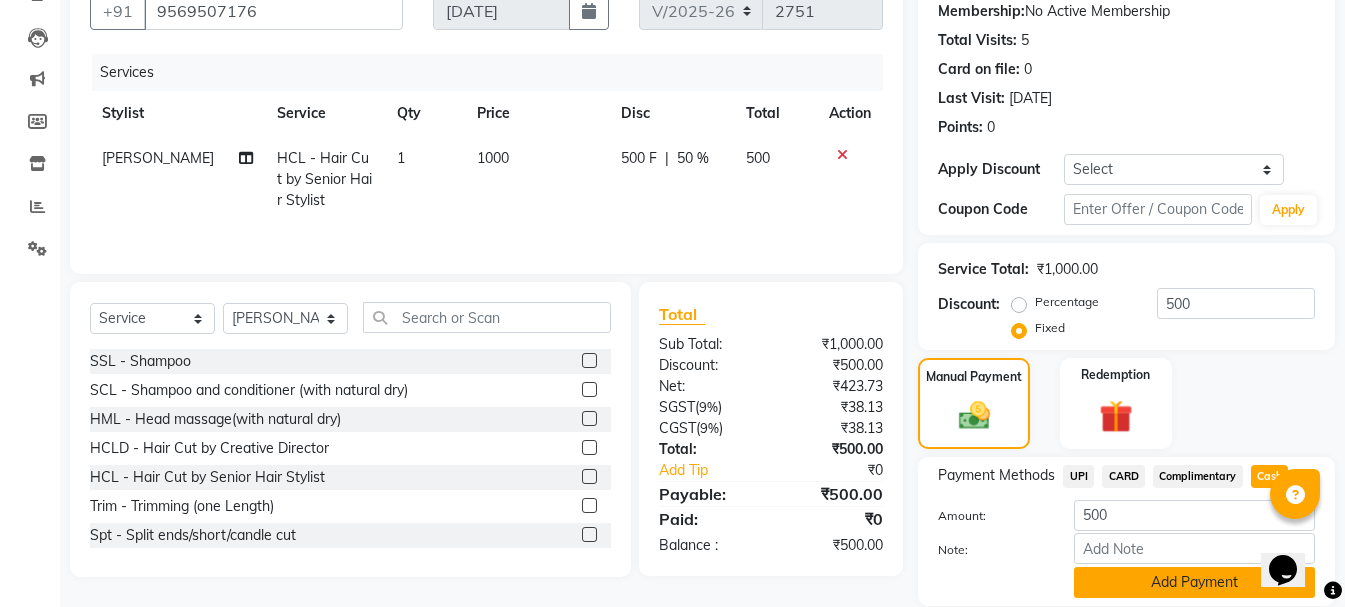click on "Add Payment" 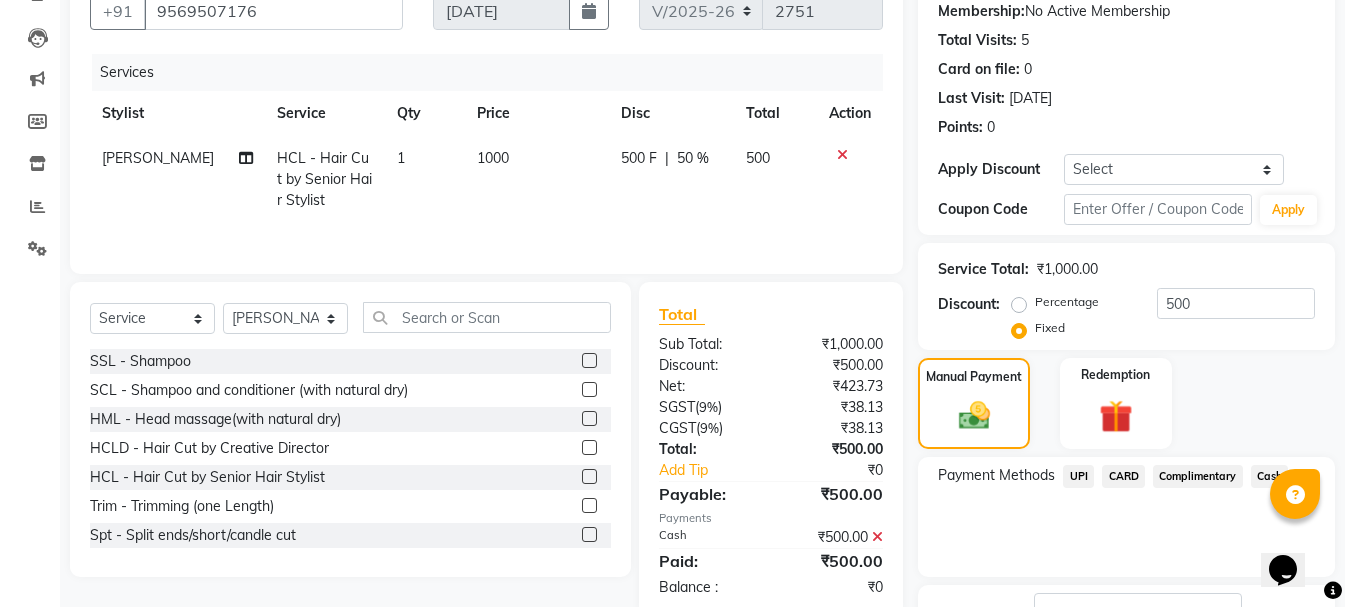 click on "Checkout" 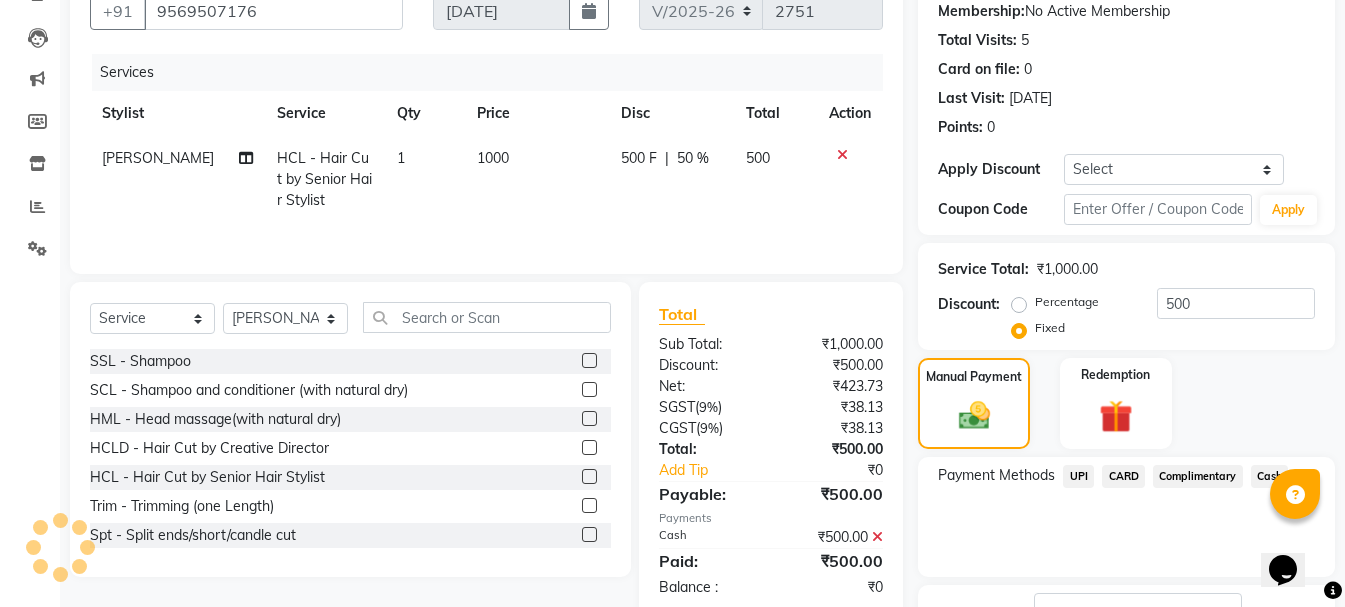 scroll, scrollTop: 348, scrollLeft: 0, axis: vertical 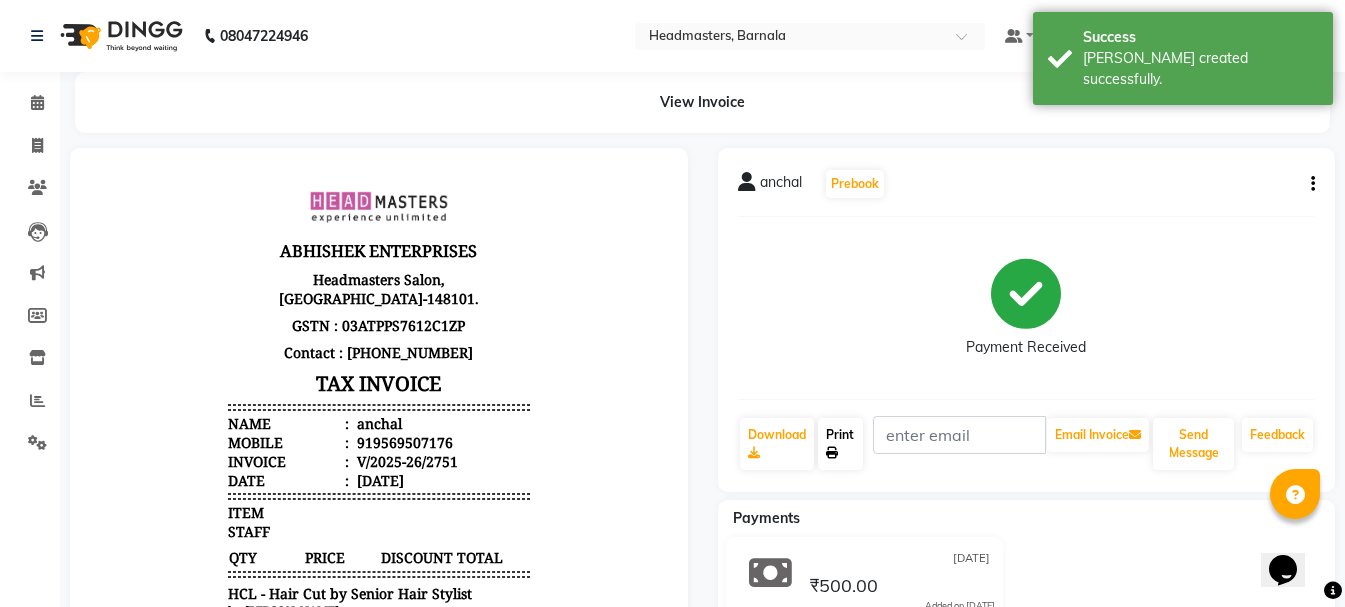 click on "Print" 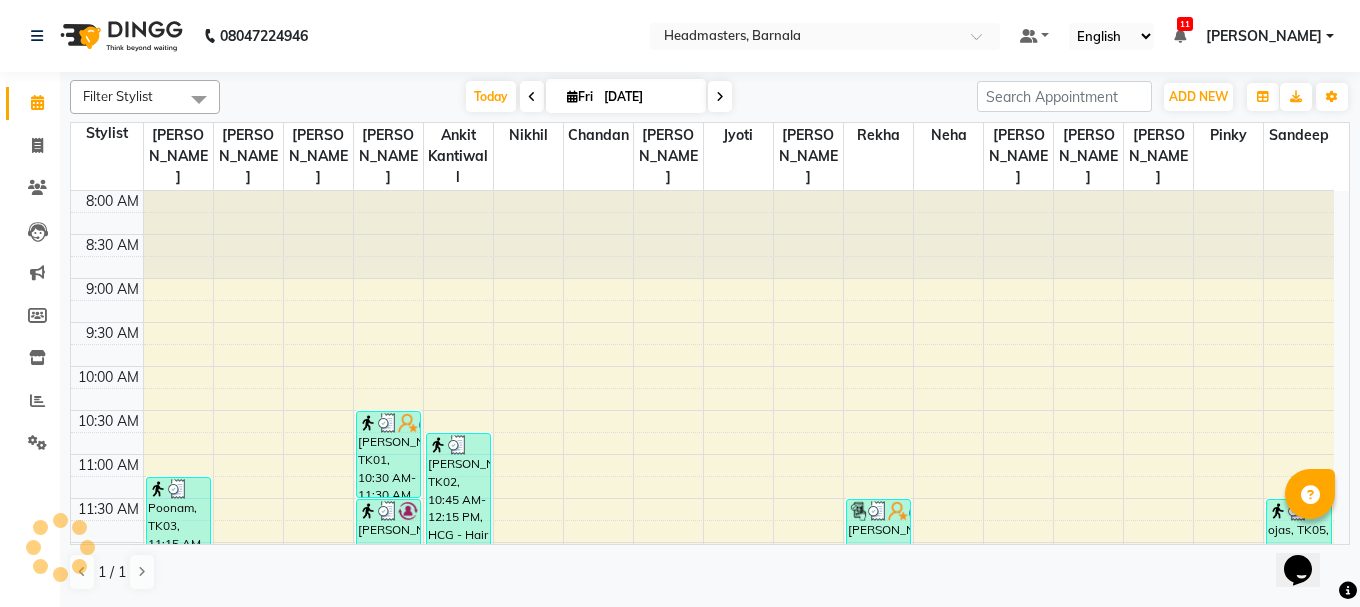 scroll, scrollTop: 0, scrollLeft: 0, axis: both 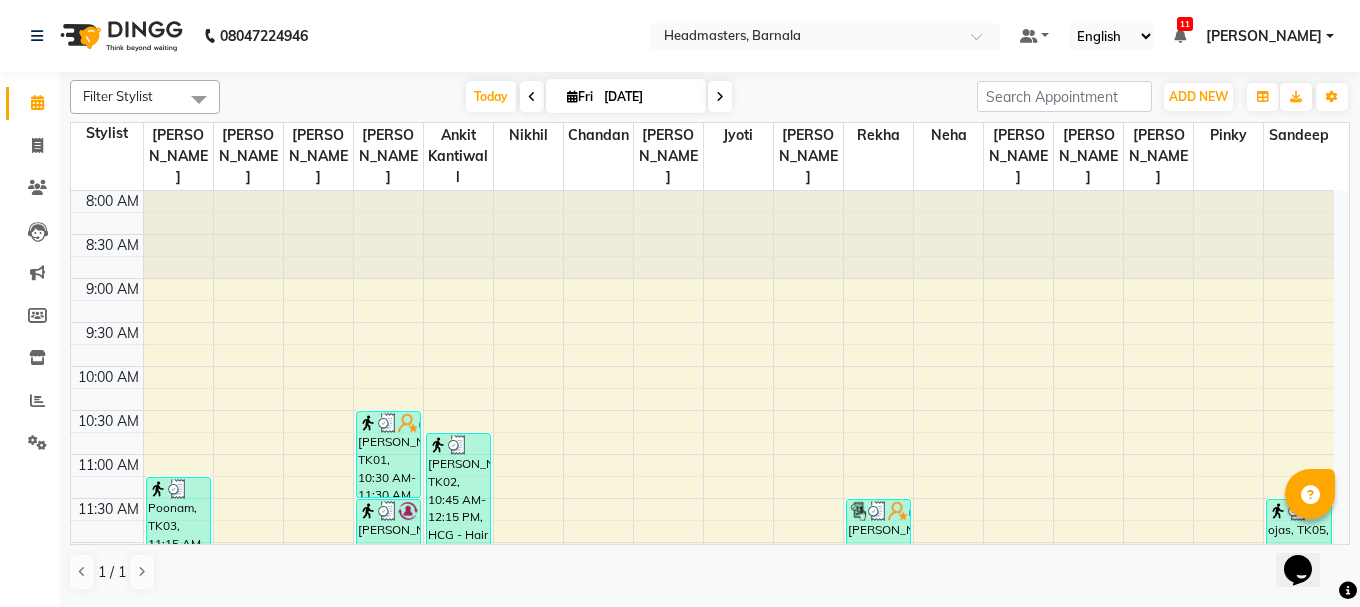 click on "Filter Stylist Select All  Ankit kantiwall  [PERSON_NAME]  [PERSON_NAME]  [PERSON_NAME] Chandan [PERSON_NAME] [PERSON_NAME] [PERSON_NAME] [PERSON_NAME] Pinky [PERSON_NAME] Rekha [PERSON_NAME] [PERSON_NAME] [DATE]  [DATE] Toggle Dropdown Add Appointment Add Invoice Add Attendance Add Client Toggle Dropdown Add Appointment Add Invoice Add Attendance Add Client ADD NEW Toggle Dropdown Add Appointment Add Invoice Add Attendance Add Client Filter Stylist Select All  Ankit kantiwall  [PERSON_NAME]  [PERSON_NAME]  [PERSON_NAME] Chandan [PERSON_NAME] [PERSON_NAME] [PERSON_NAME] Pinky [PERSON_NAME] Rekha [PERSON_NAME] [PERSON_NAME] Group By  Staff View   Room View  View as Vertical  Vertical - Week View  Horizontal  Horizontal - Week View  List  Toggle Dropdown Calendar Settings Manage Tags   Arrange Stylists   Reset Stylists  Appointment Form Zoom 100% Staff/Room Display Count 17 Stylist [PERSON_NAME] [PERSON_NAME]  [PERSON_NAME]  Ankit kantiwall [PERSON_NAME] [PERSON_NAME] [PERSON_NAME] [PERSON_NAME] [PERSON_NAME] [PERSON_NAME] Pinky [PERSON_NAME]" 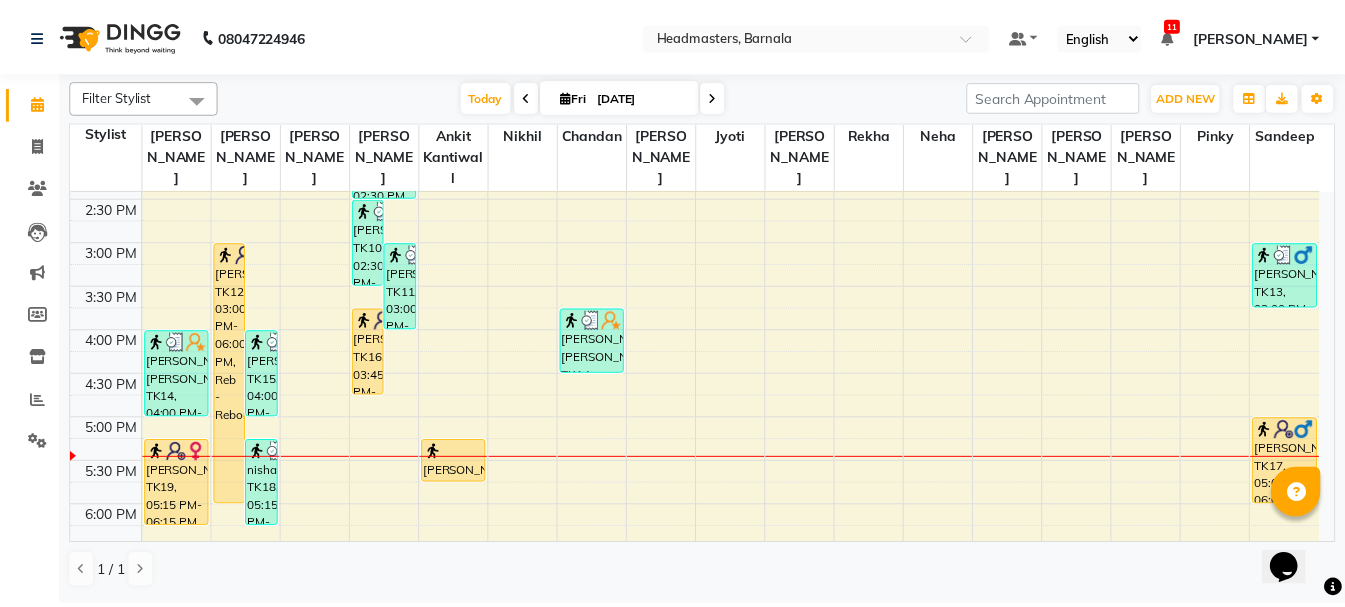 scroll, scrollTop: 618, scrollLeft: 0, axis: vertical 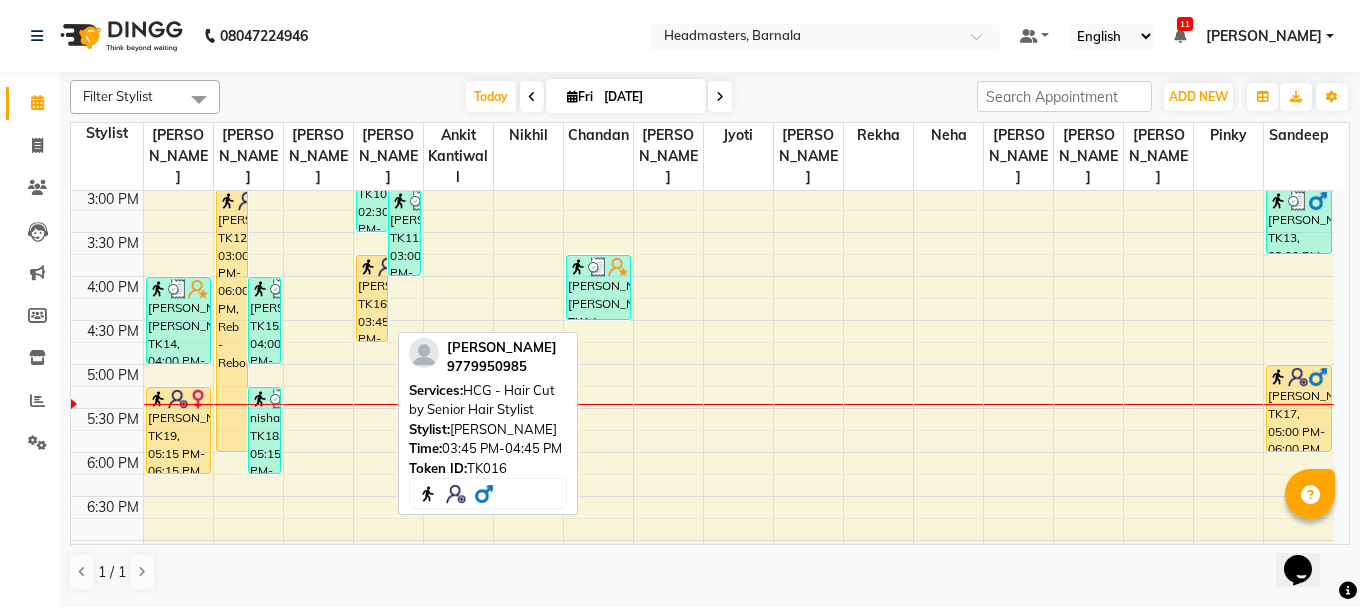 click on "[PERSON_NAME], TK16, 03:45 PM-04:45 PM, HCG - Hair Cut by Senior Hair Stylist" at bounding box center [372, 298] 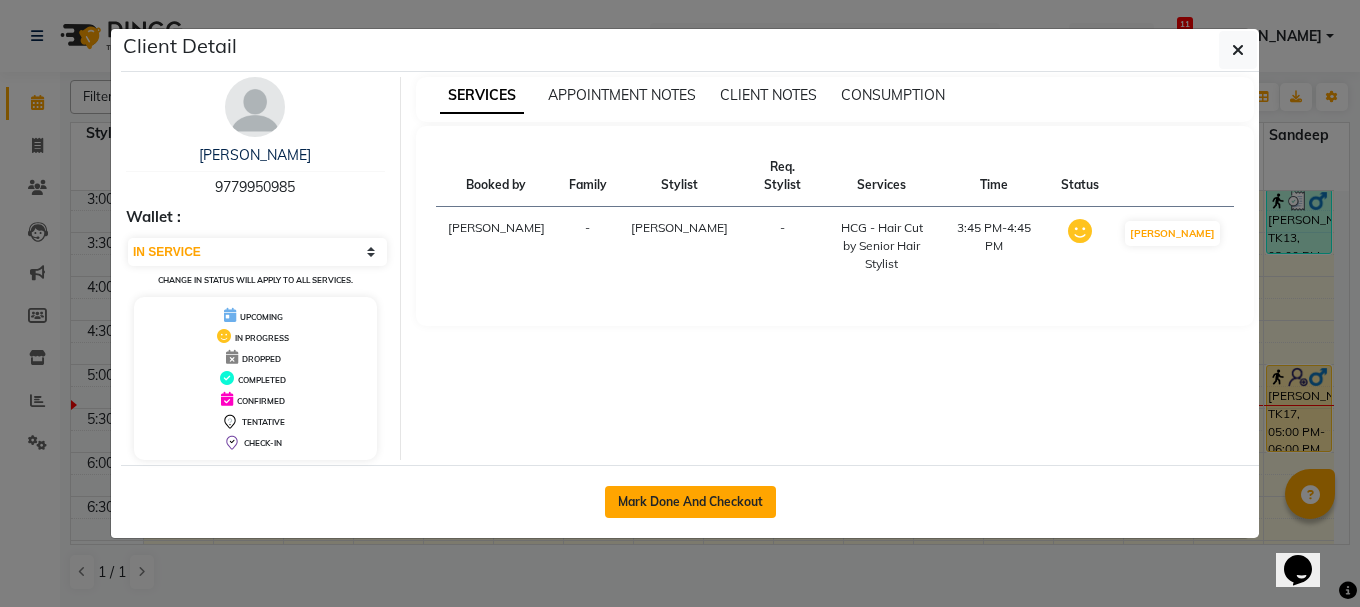 click on "Mark Done And Checkout" 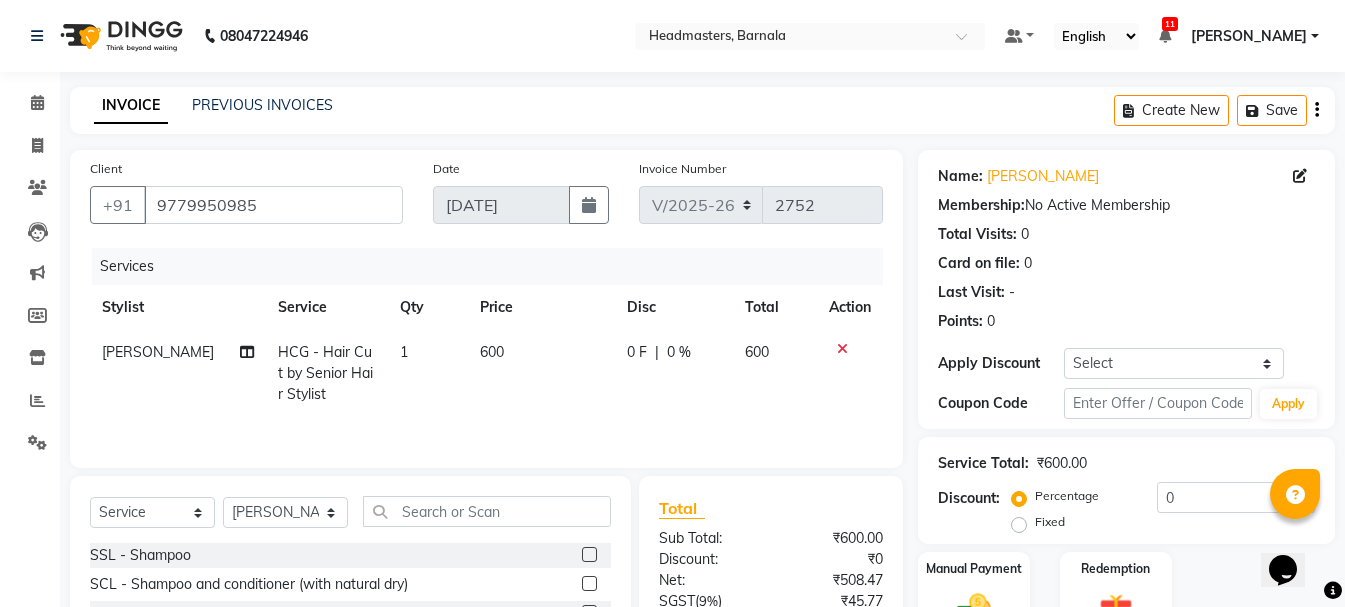 scroll, scrollTop: 194, scrollLeft: 0, axis: vertical 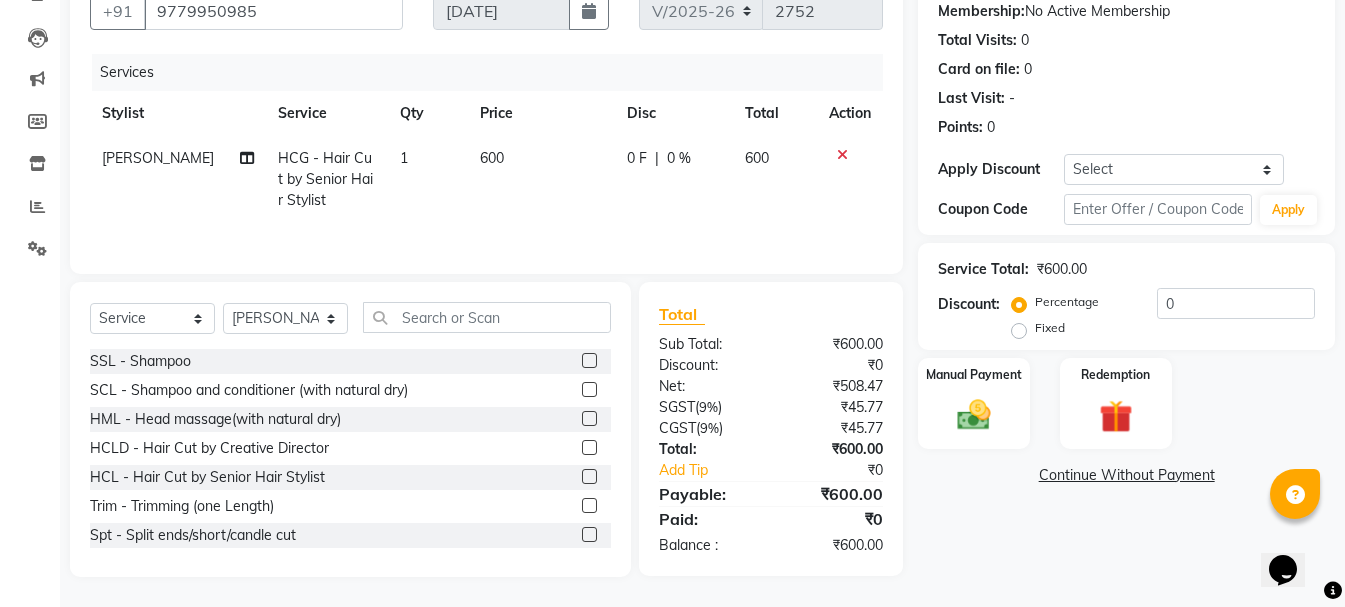 click on "Fixed" 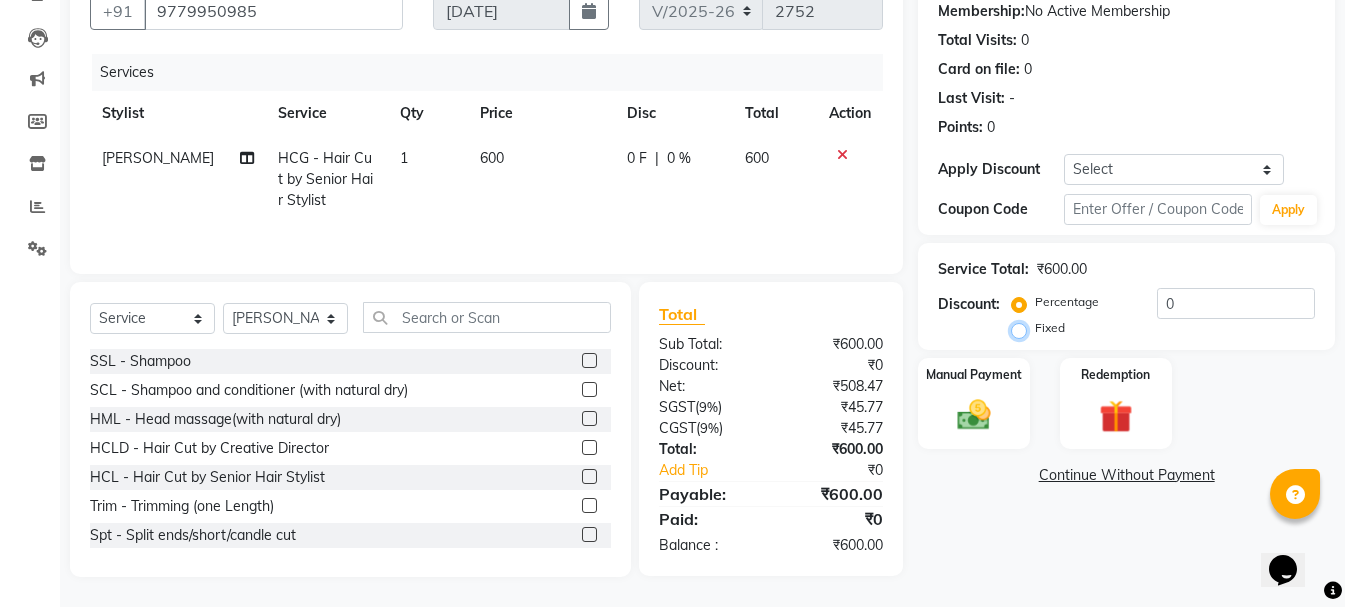 click on "Fixed" at bounding box center (1023, 328) 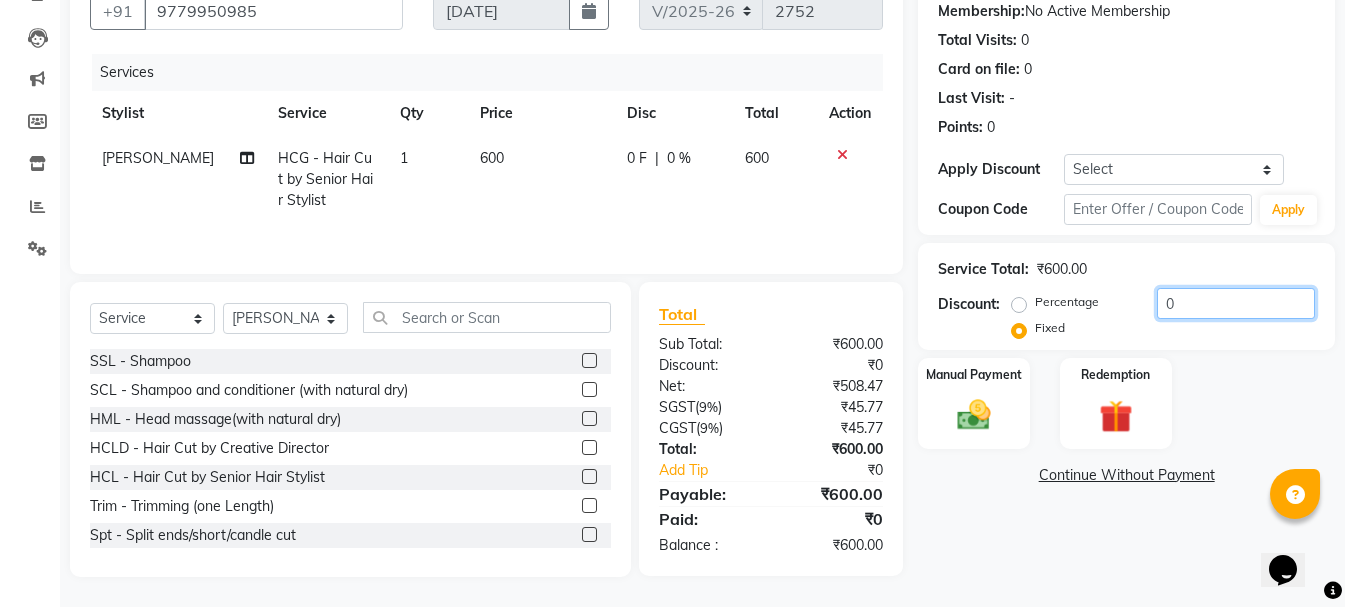 click on "0" 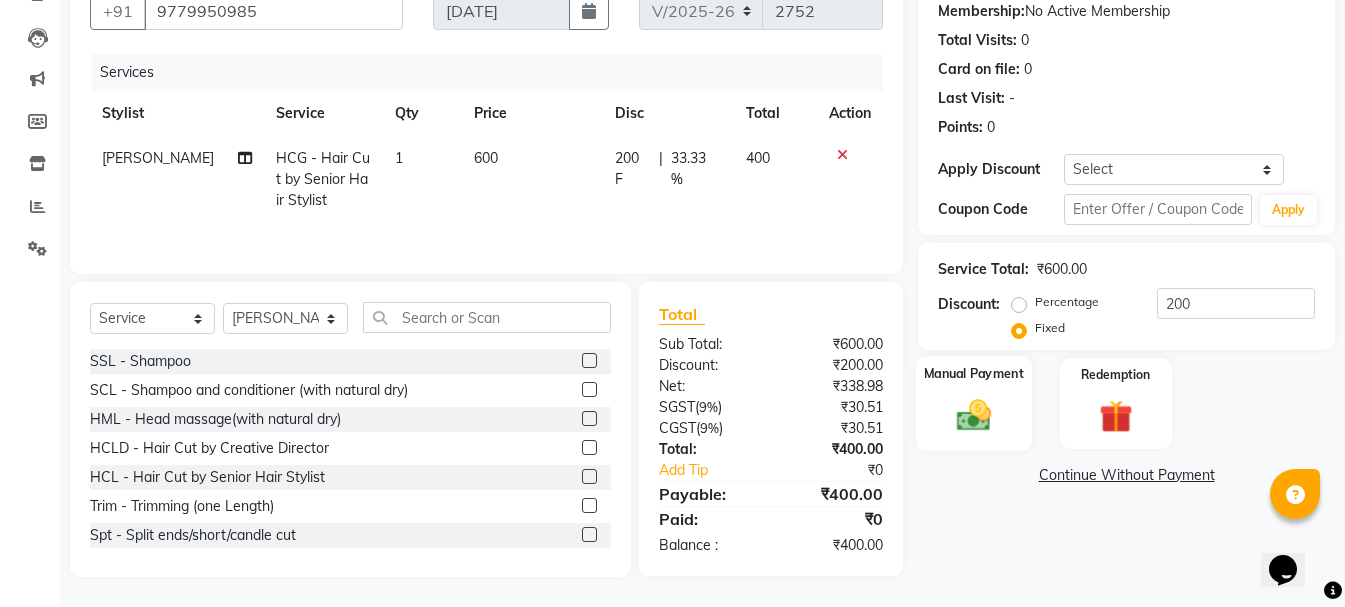 click on "Manual Payment" 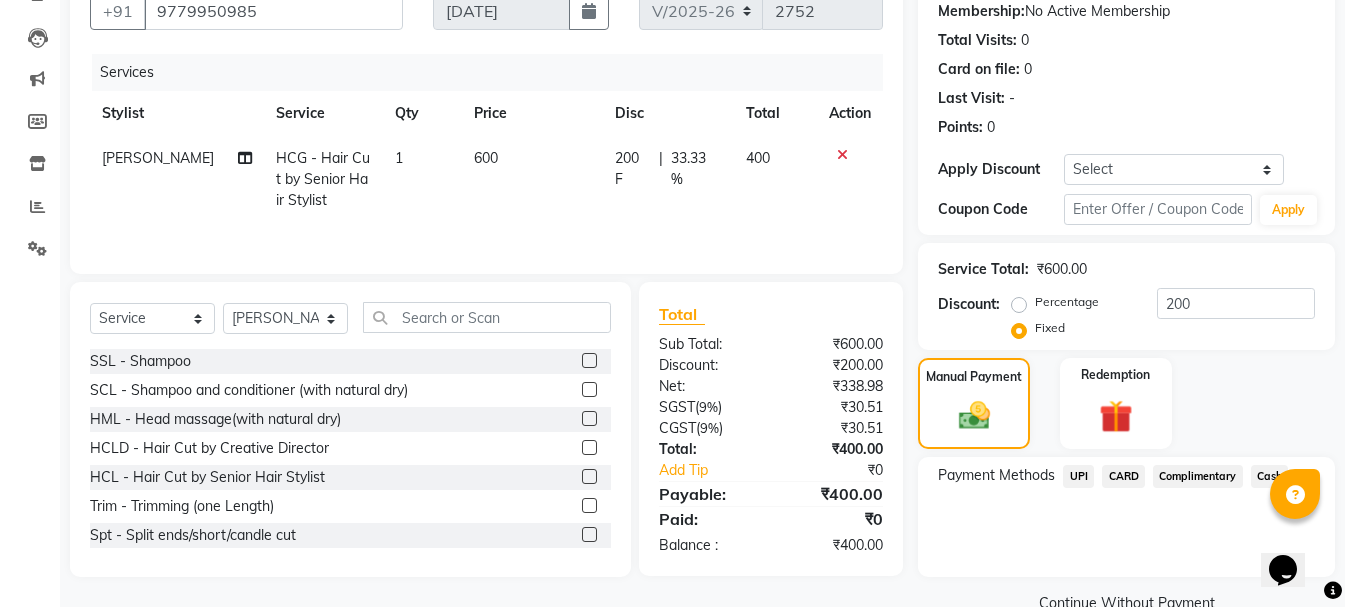 click on "Cash" 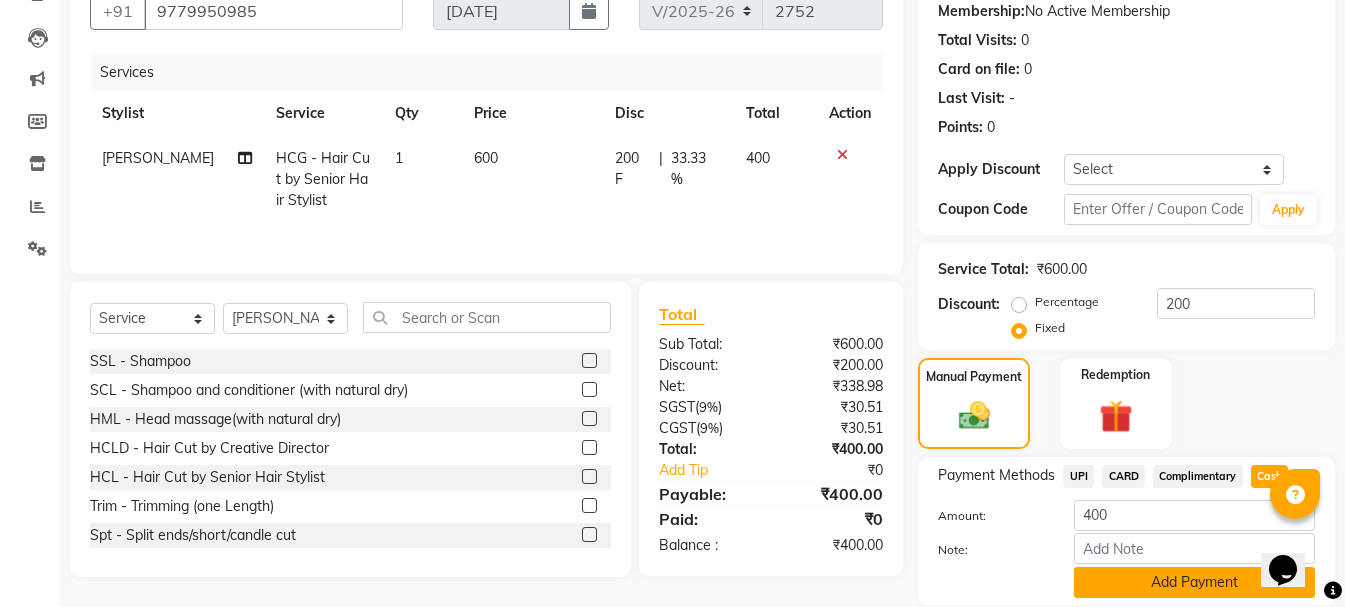 click on "Add Payment" 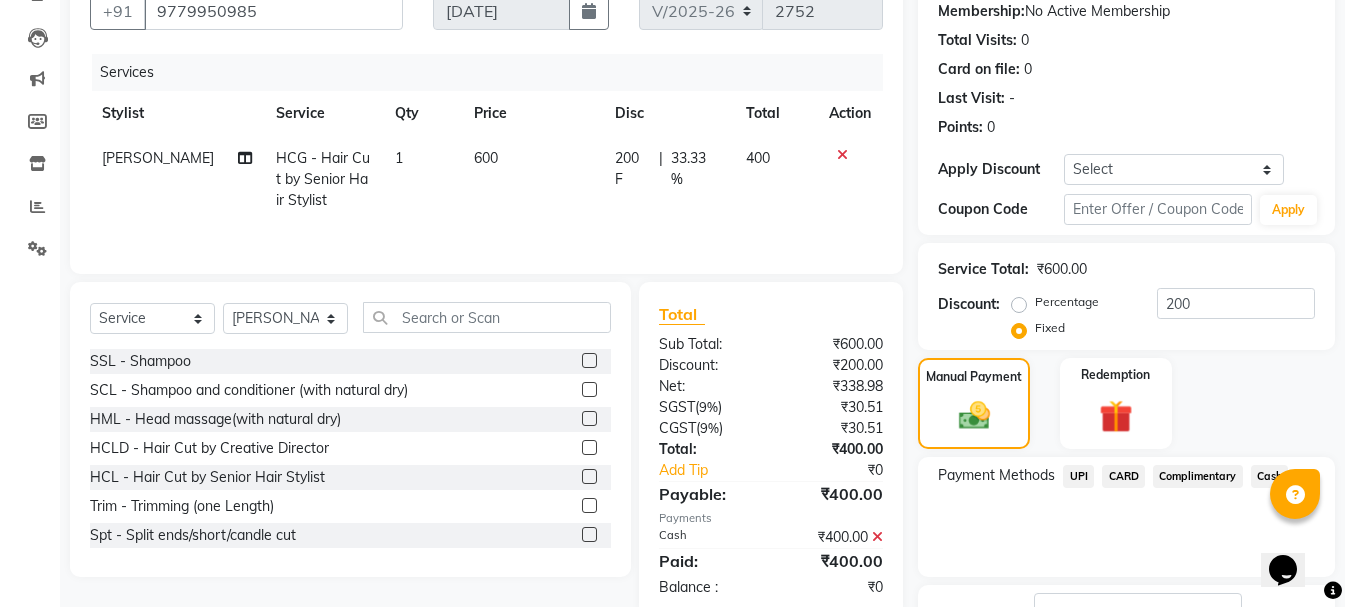 scroll, scrollTop: 348, scrollLeft: 0, axis: vertical 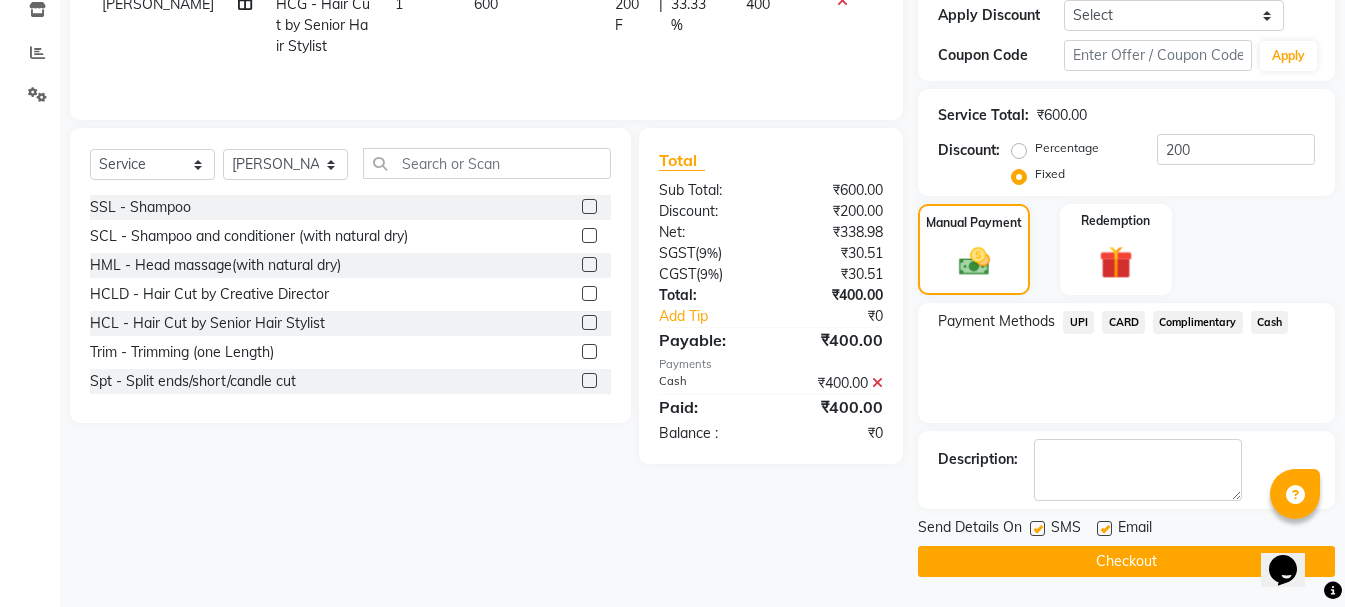 click on "Checkout" 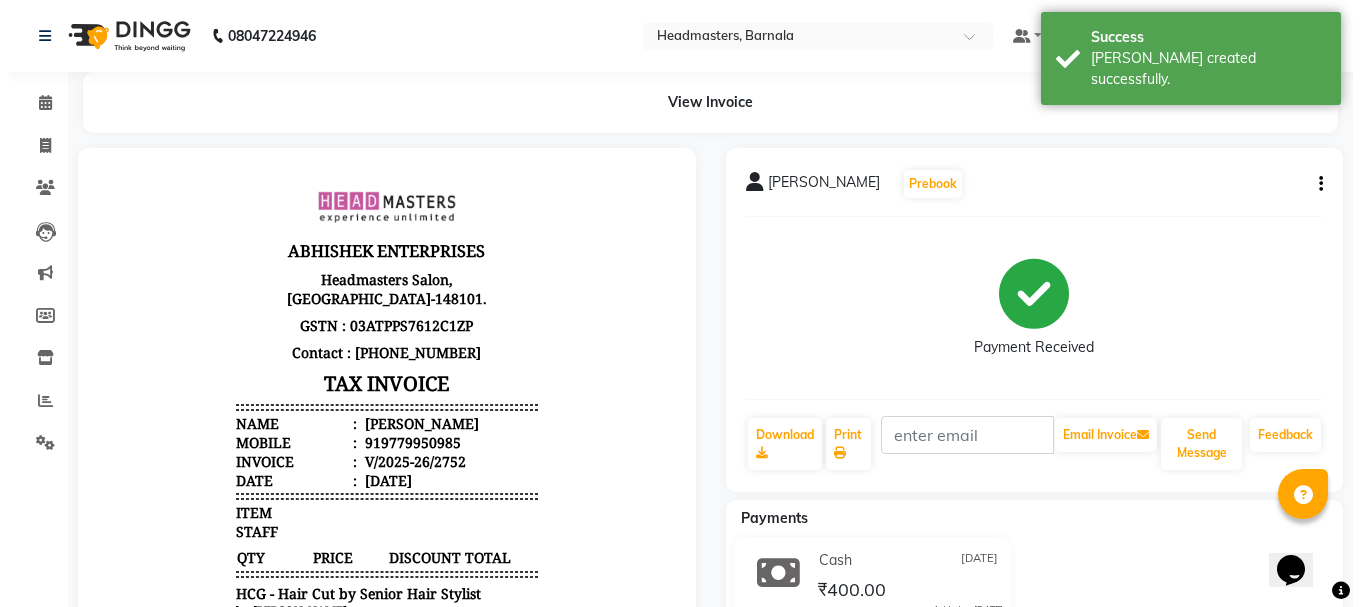 scroll, scrollTop: 0, scrollLeft: 0, axis: both 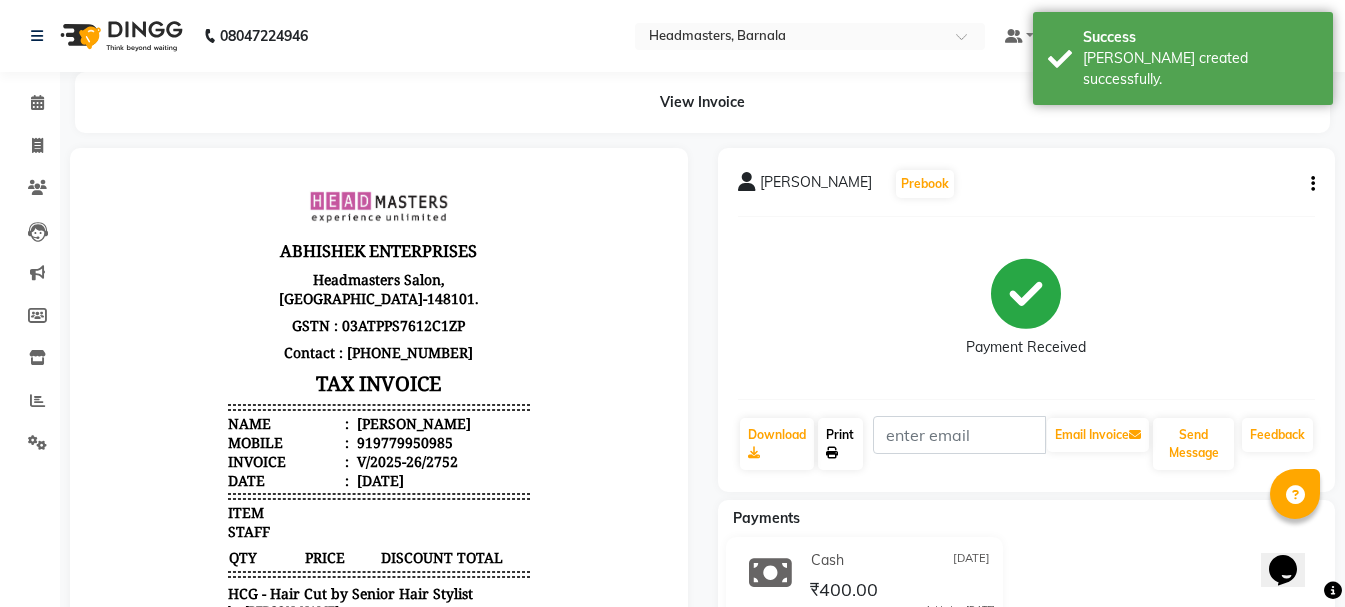 click on "Print" 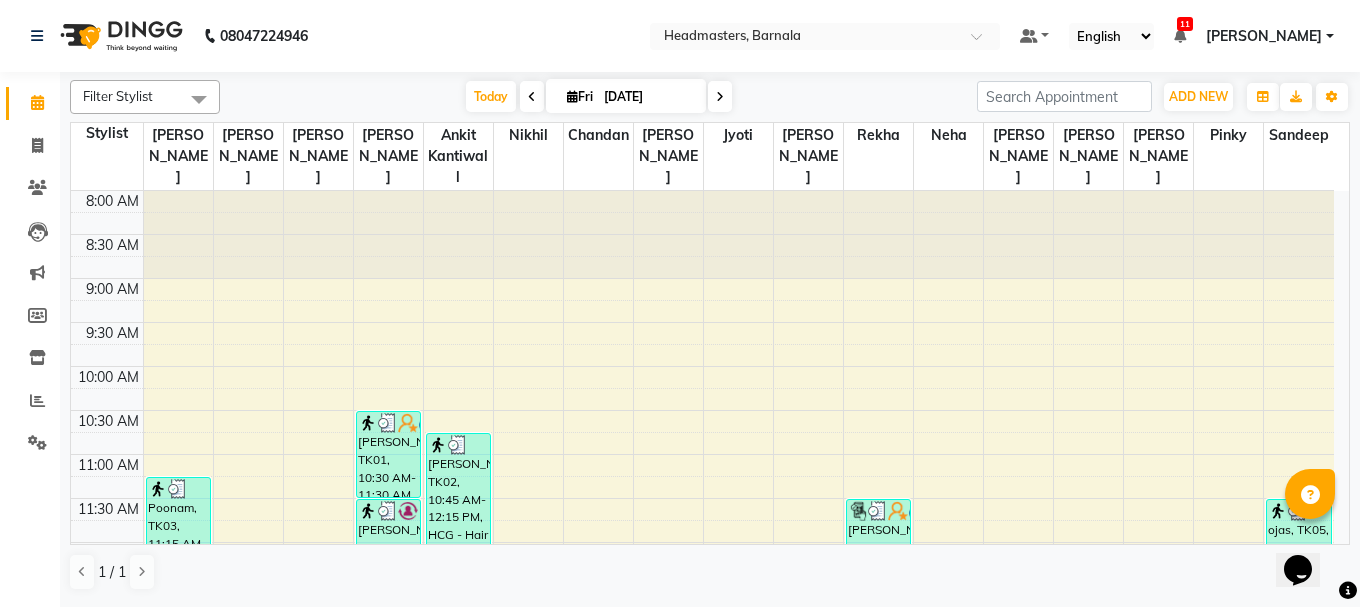 click on "Filter Stylist Select All  Ankit kantiwall  [PERSON_NAME]  [PERSON_NAME]  [PERSON_NAME] Chandan [PERSON_NAME] [PERSON_NAME] [PERSON_NAME] [PERSON_NAME] Pinky [PERSON_NAME] Rekha [PERSON_NAME] [PERSON_NAME] [DATE]  [DATE] Toggle Dropdown Add Appointment Add Invoice Add Attendance Add Client Toggle Dropdown Add Appointment Add Invoice Add Attendance Add Client ADD NEW Toggle Dropdown Add Appointment Add Invoice Add Attendance Add Client Filter Stylist Select All  Ankit kantiwall  [PERSON_NAME]  [PERSON_NAME]  [PERSON_NAME] Chandan [PERSON_NAME] [PERSON_NAME] [PERSON_NAME] Pinky [PERSON_NAME] Rekha [PERSON_NAME] [PERSON_NAME] Group By  Staff View   Room View  View as Vertical  Vertical - Week View  Horizontal  Horizontal - Week View  List  Toggle Dropdown Calendar Settings Manage Tags   Arrange Stylists   Reset Stylists  Appointment Form Zoom 100% Staff/Room Display Count 17 Stylist [PERSON_NAME] [PERSON_NAME]  [PERSON_NAME]  Ankit kantiwall [PERSON_NAME] [PERSON_NAME] [PERSON_NAME] [PERSON_NAME] [PERSON_NAME] [PERSON_NAME] Pinky [PERSON_NAME]" 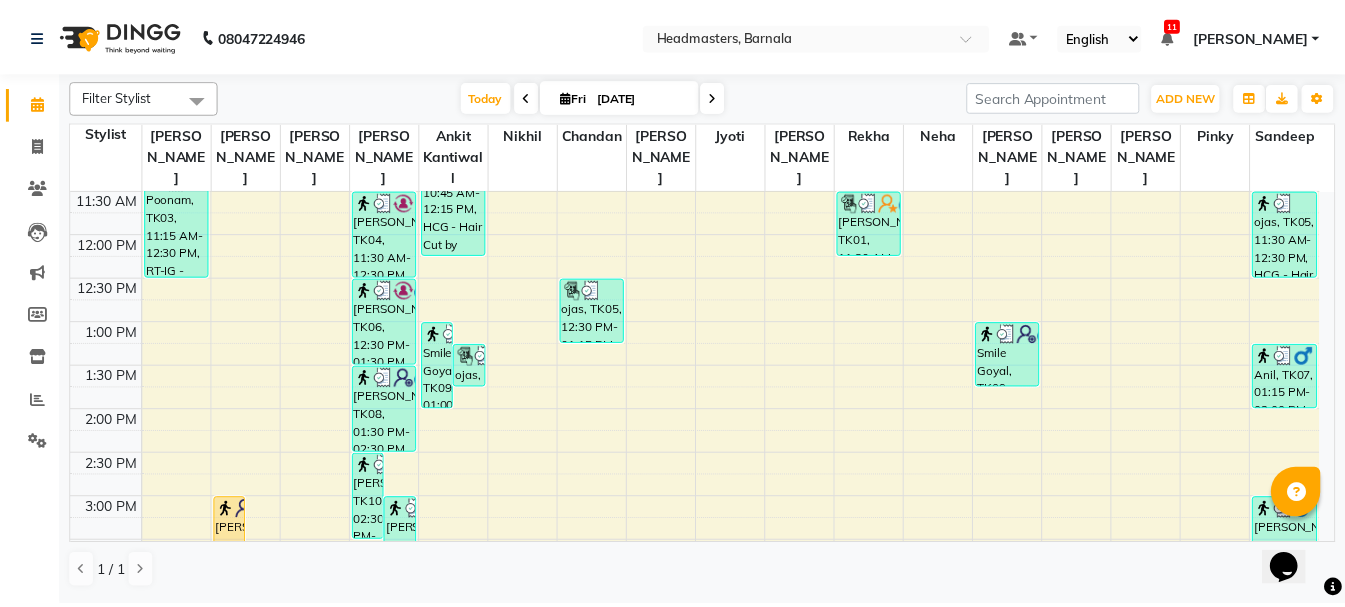 scroll, scrollTop: 616, scrollLeft: 0, axis: vertical 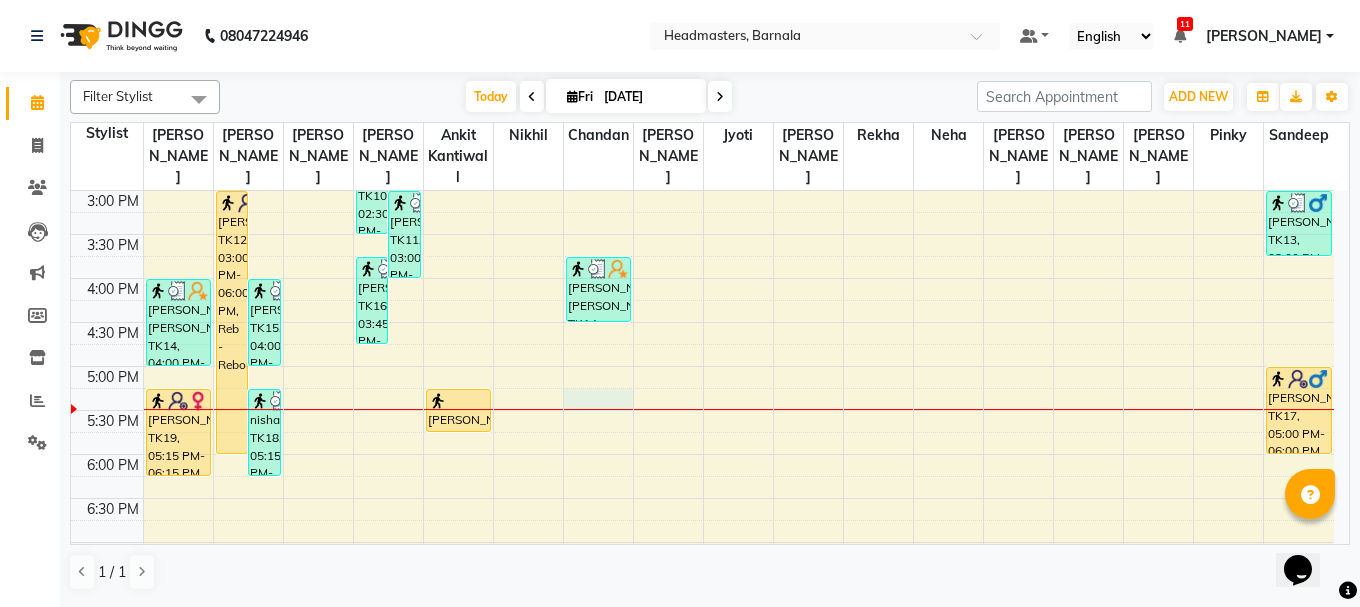 click at bounding box center (598, 409) 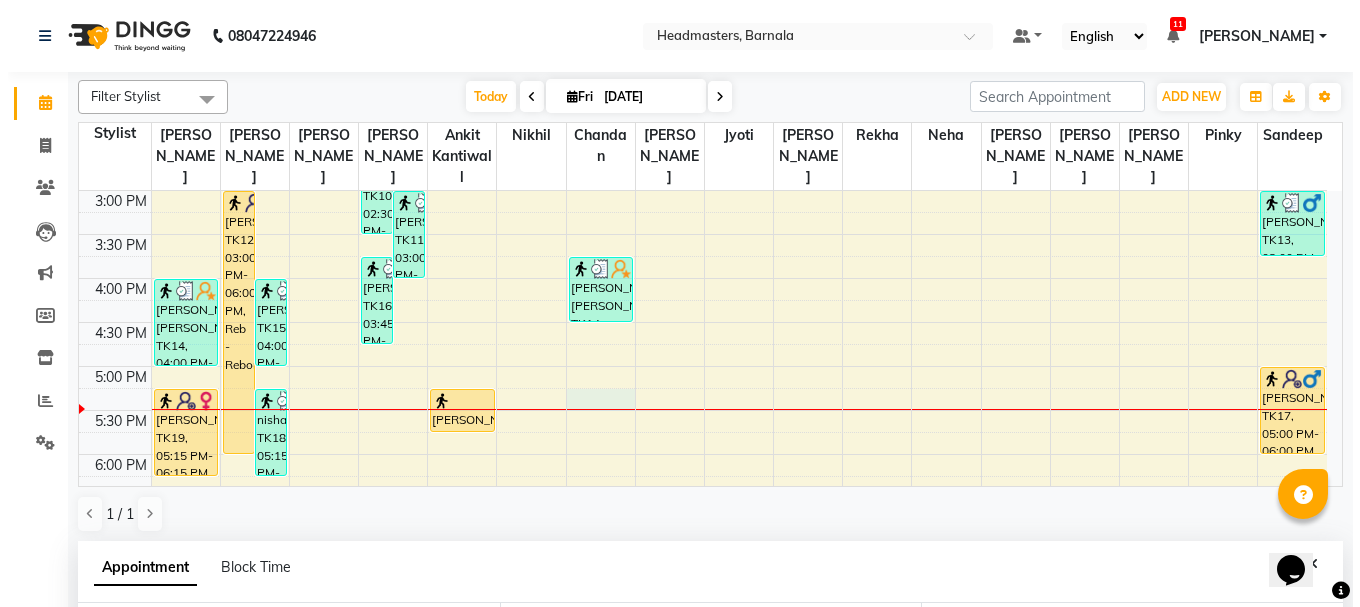 scroll, scrollTop: 389, scrollLeft: 0, axis: vertical 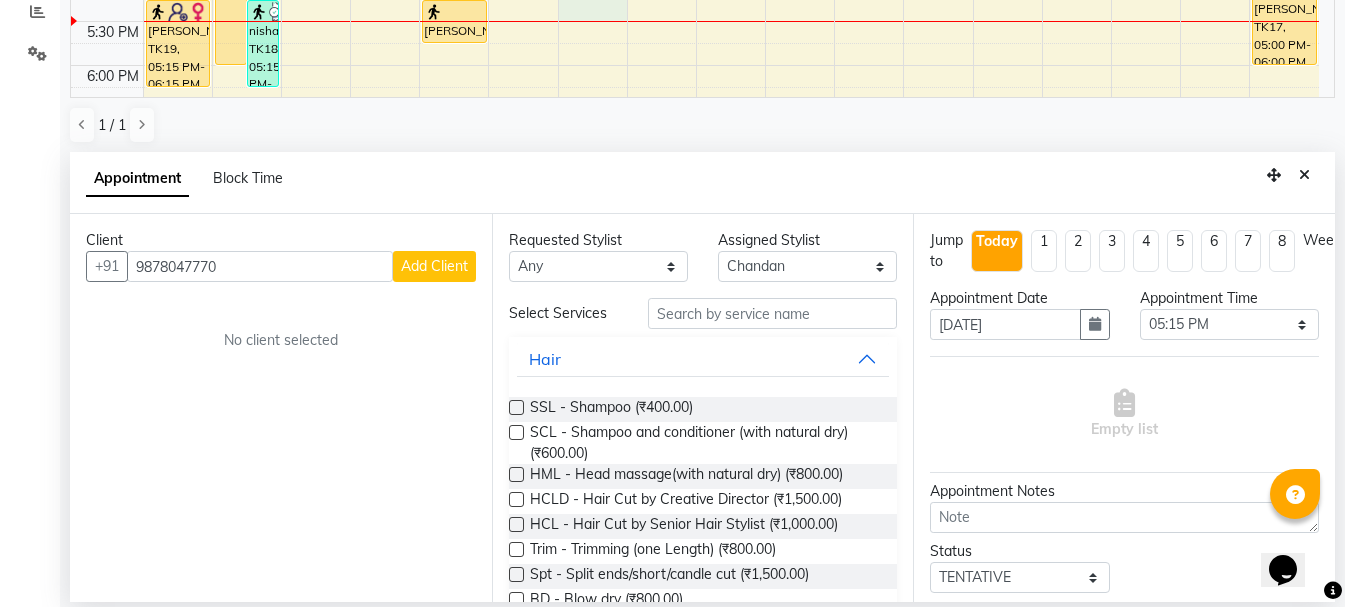 click on "Add Client" at bounding box center [434, 266] 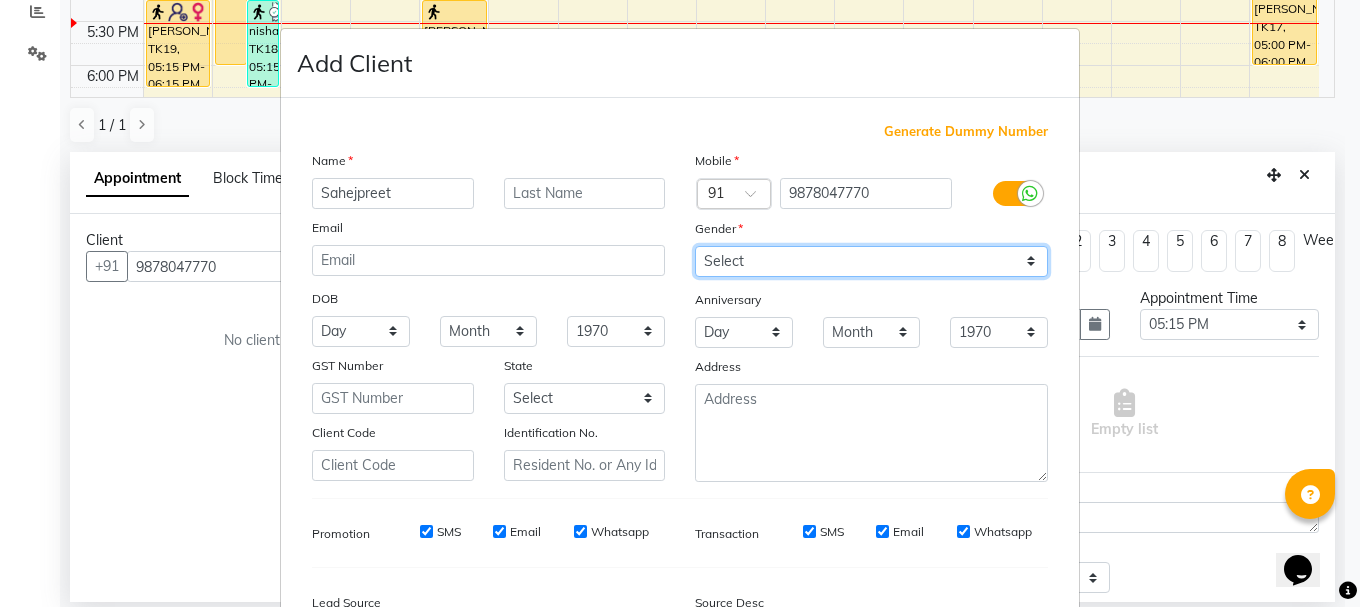 click on "Select [DEMOGRAPHIC_DATA] [DEMOGRAPHIC_DATA] Other Prefer Not To Say" at bounding box center (871, 261) 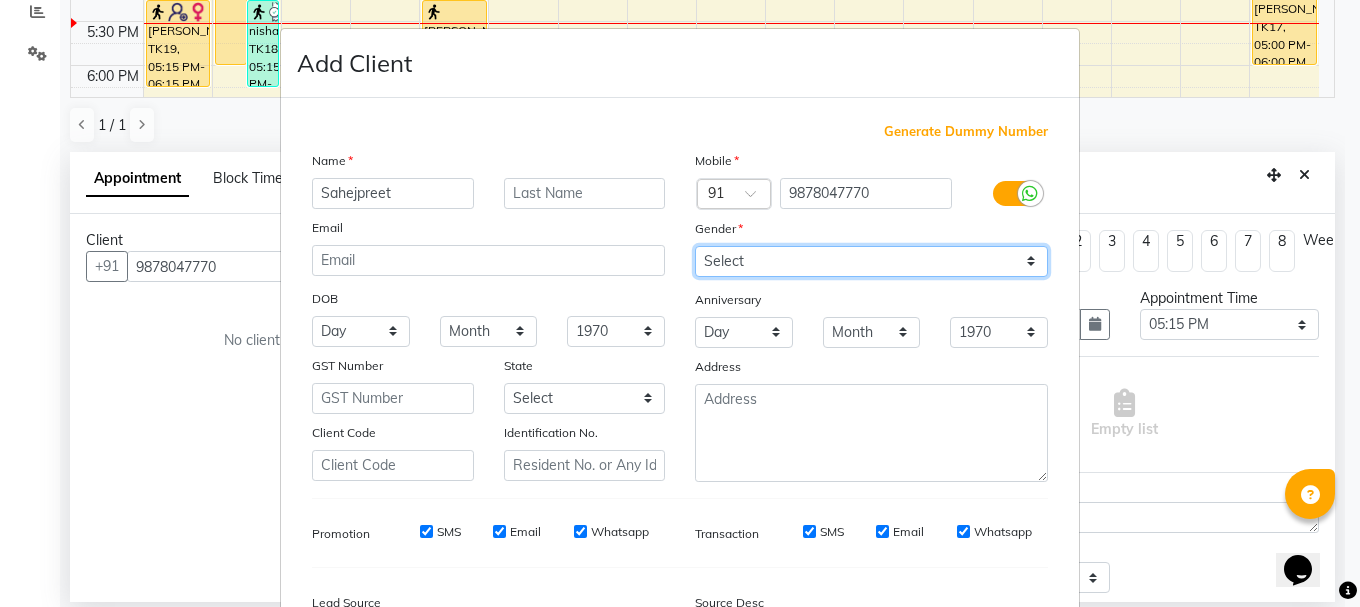 click on "Select [DEMOGRAPHIC_DATA] [DEMOGRAPHIC_DATA] Other Prefer Not To Say" at bounding box center (871, 261) 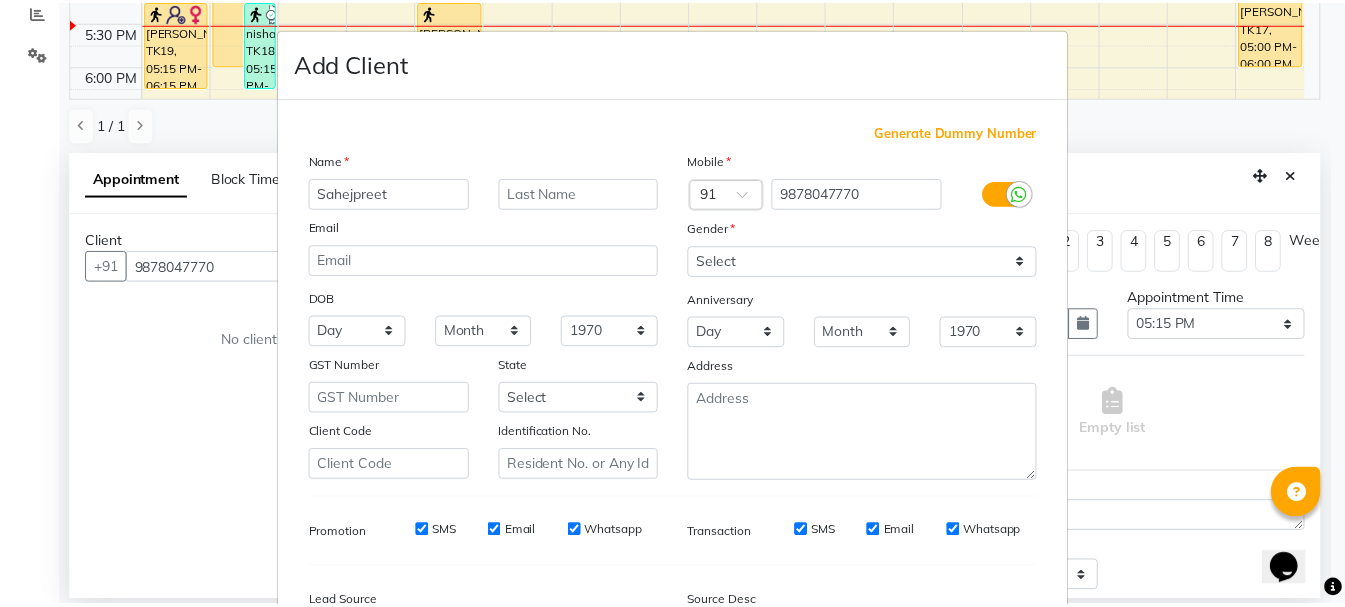 scroll, scrollTop: 242, scrollLeft: 0, axis: vertical 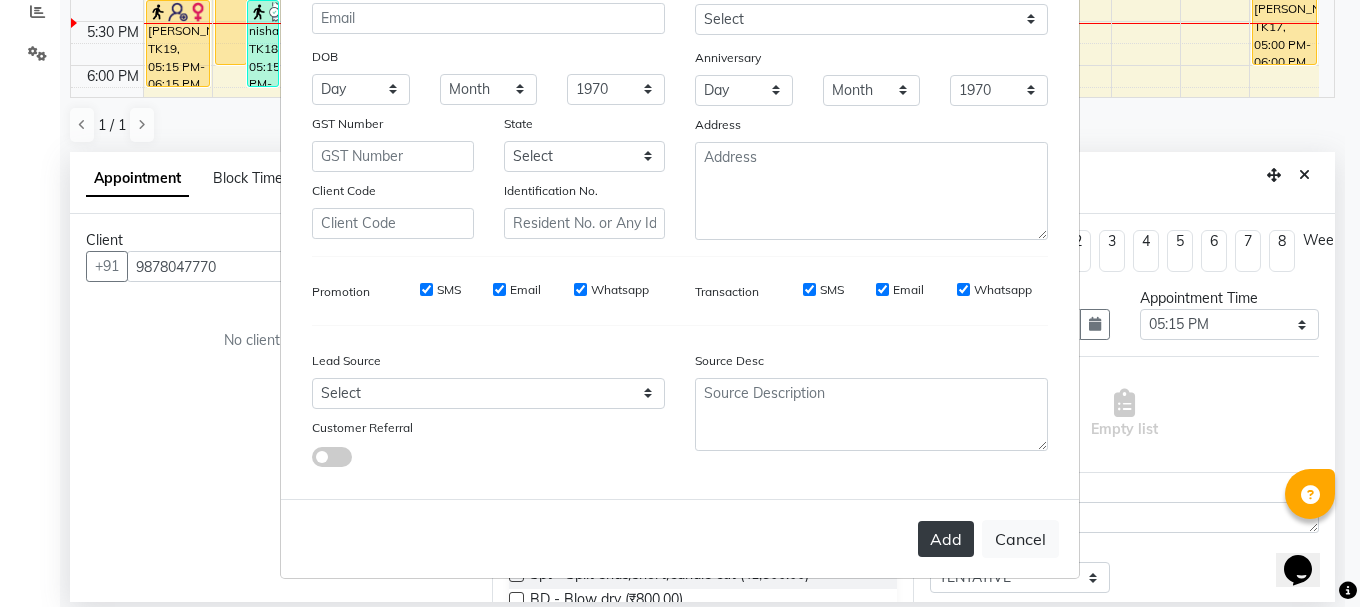 click on "Add" at bounding box center [946, 539] 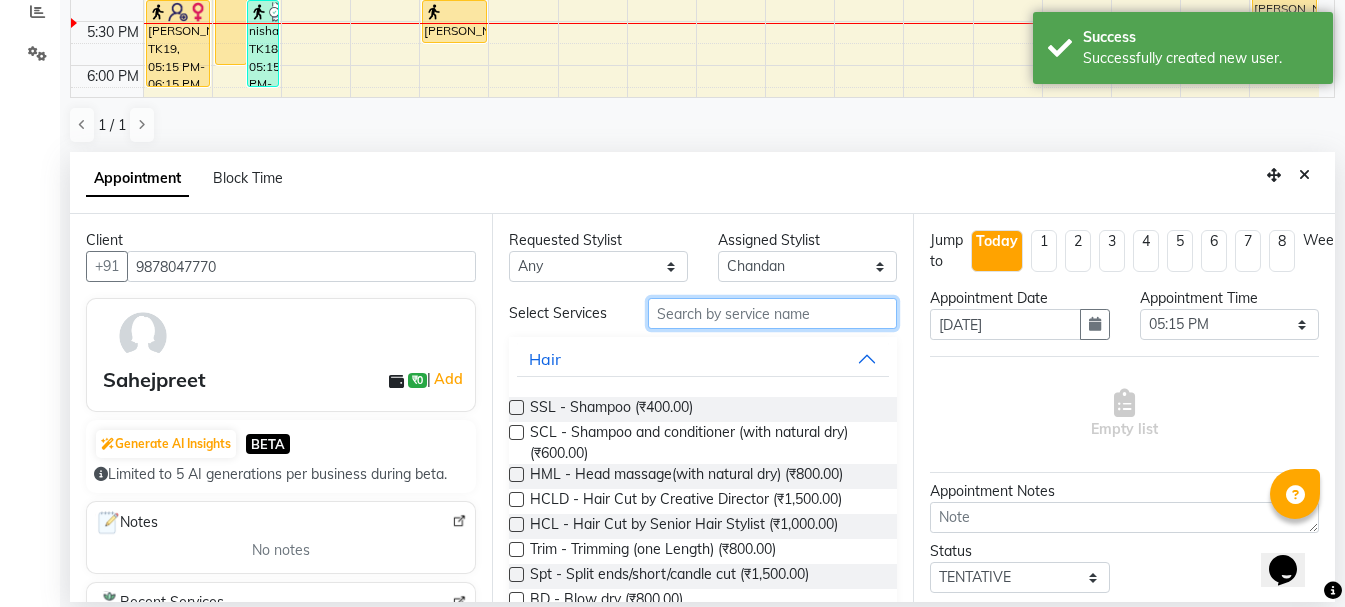 click at bounding box center [772, 313] 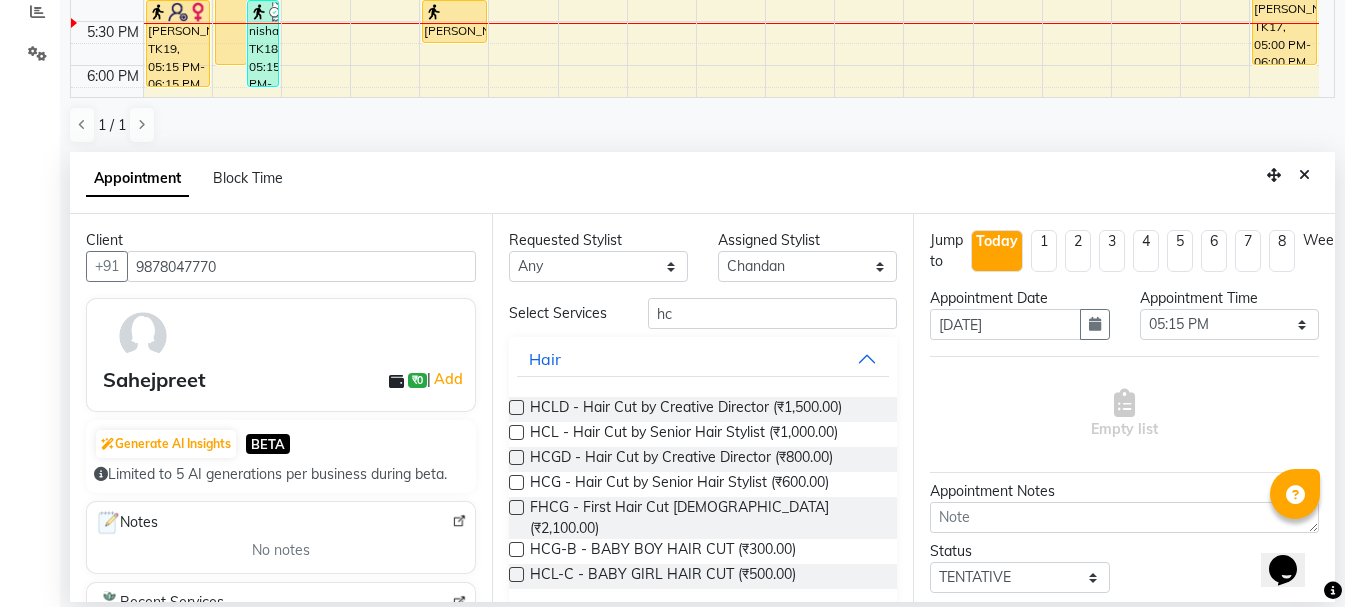 click at bounding box center (516, 432) 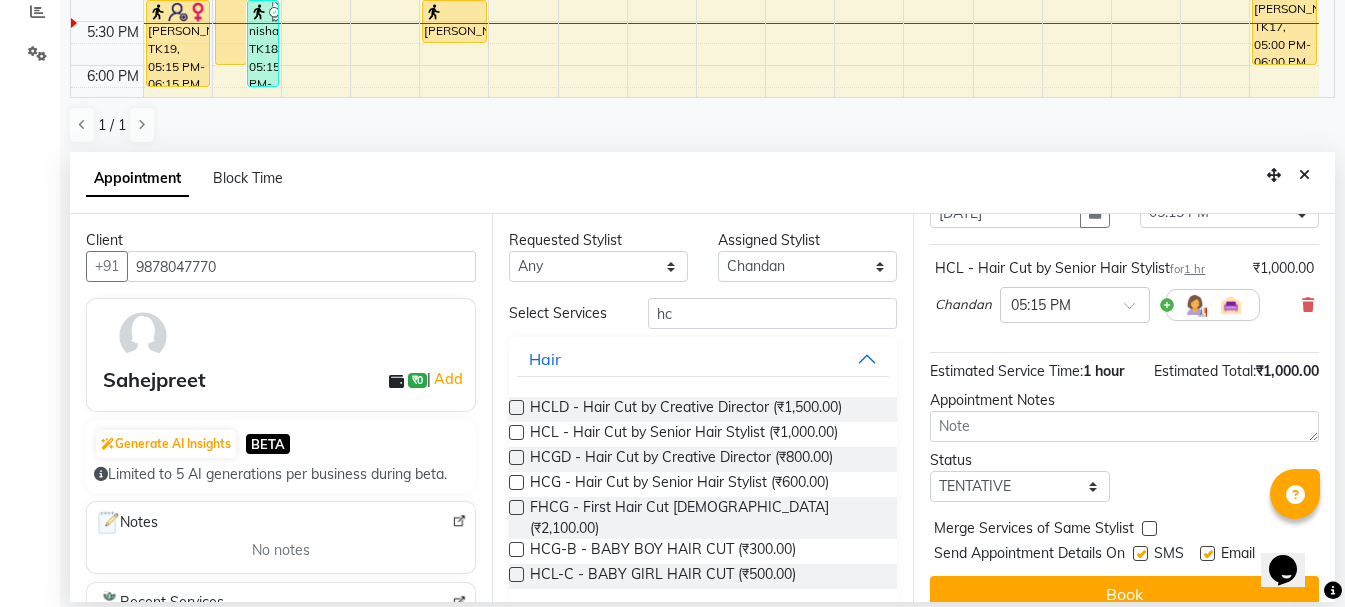 scroll, scrollTop: 174, scrollLeft: 0, axis: vertical 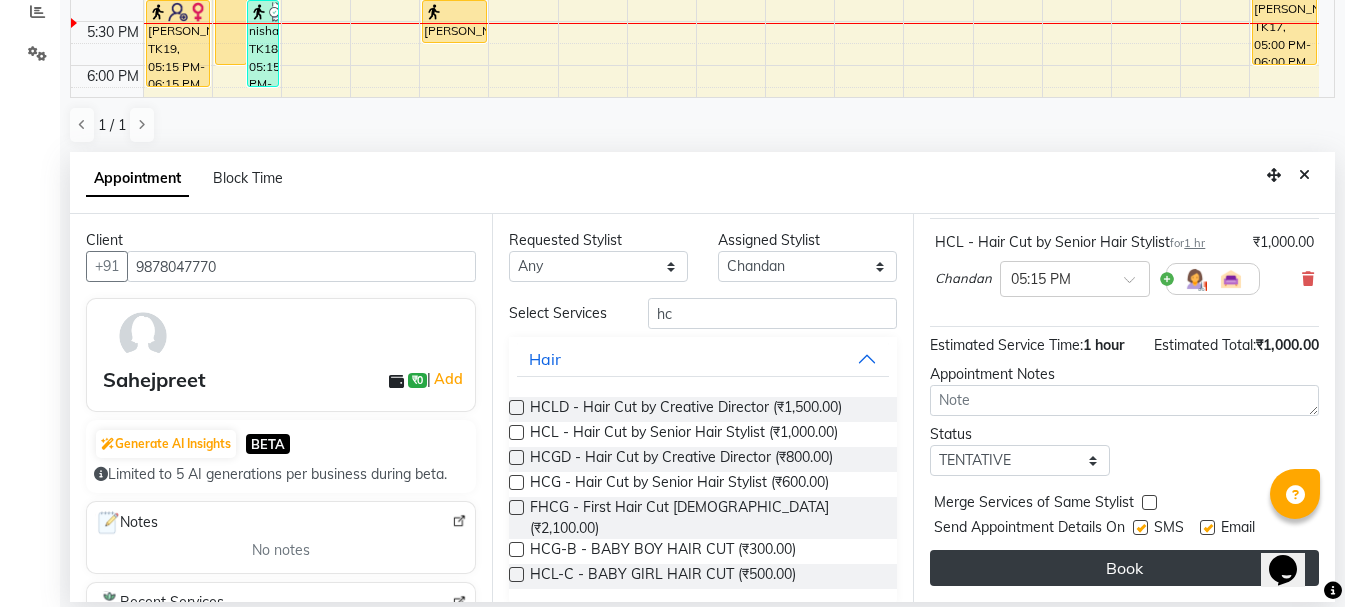 click on "Book" at bounding box center (1124, 568) 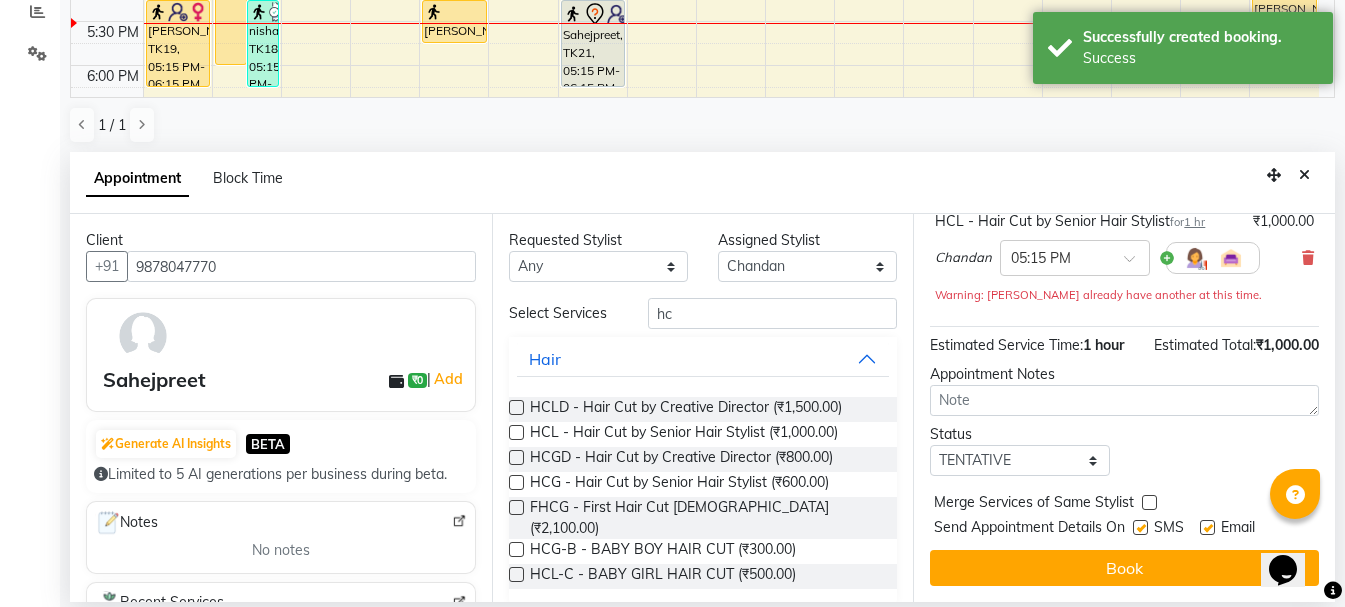 scroll, scrollTop: 0, scrollLeft: 0, axis: both 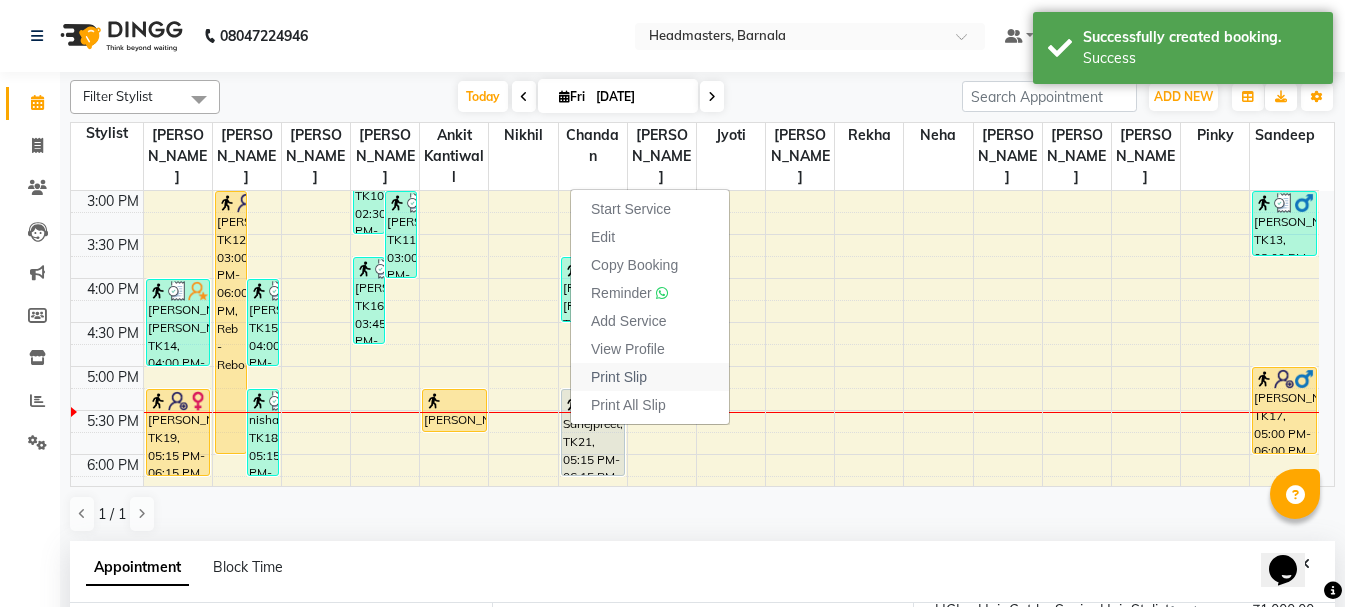 click on "Print Slip" at bounding box center [650, 377] 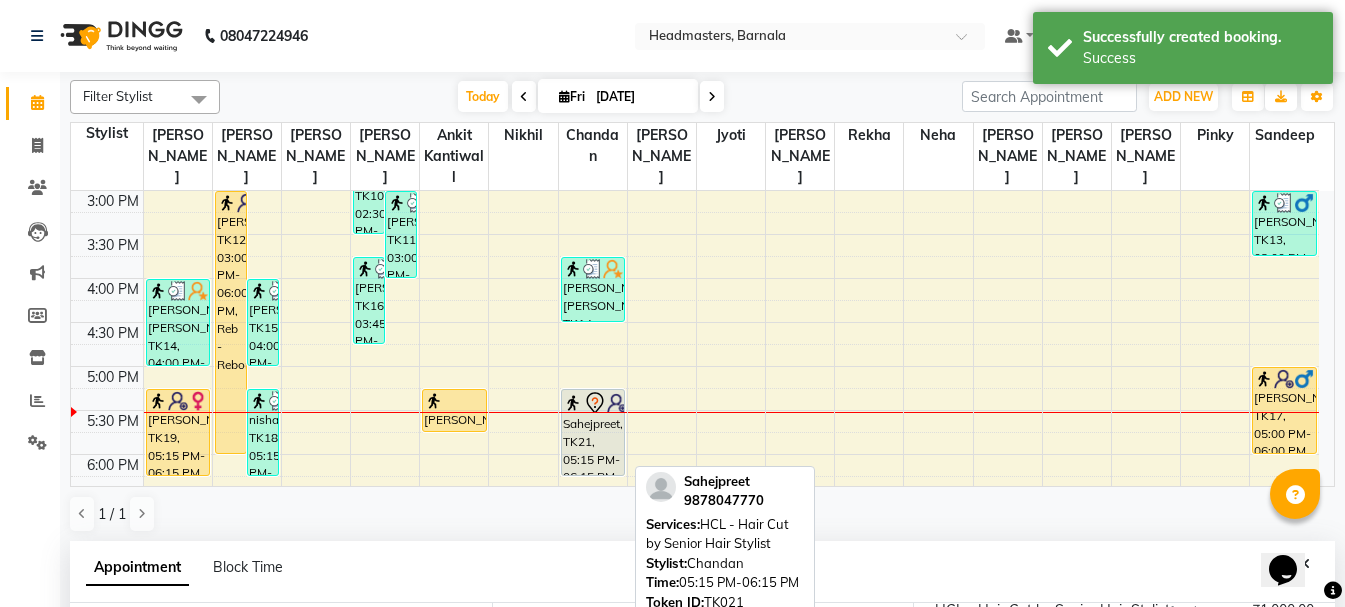 click on "Sahejpreet, TK21, 05:15 PM-06:15 PM, HCL - Hair Cut by Senior Hair Stylist" at bounding box center [593, 432] 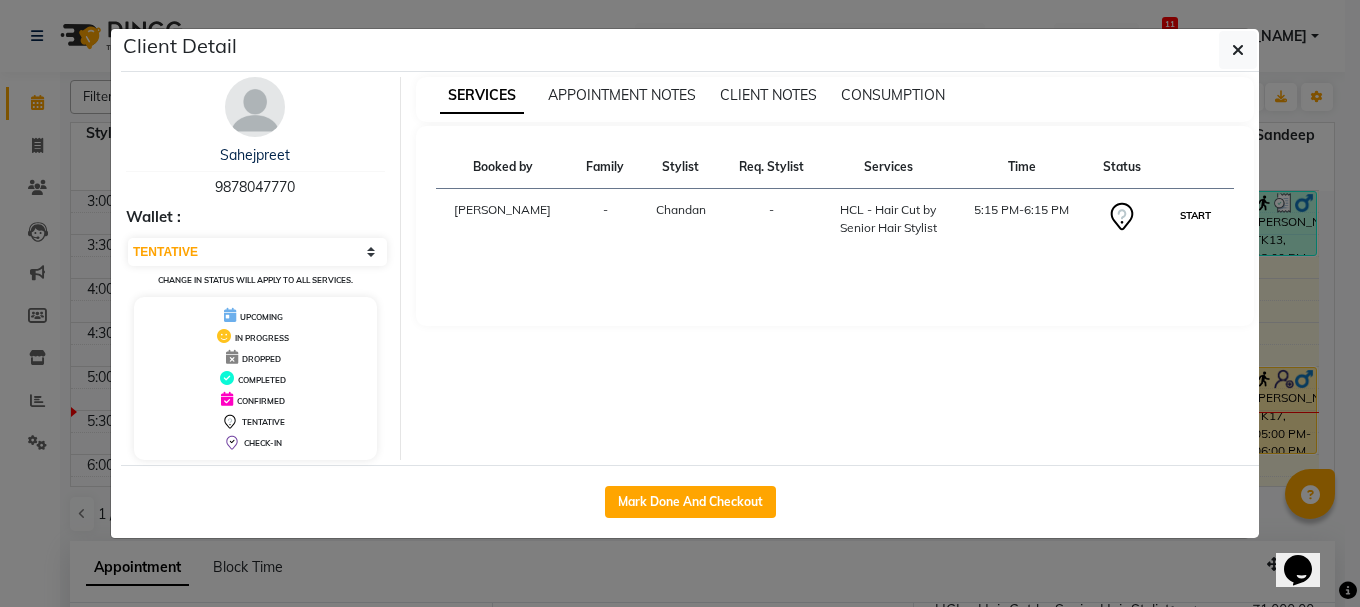 click on "START" at bounding box center [1195, 215] 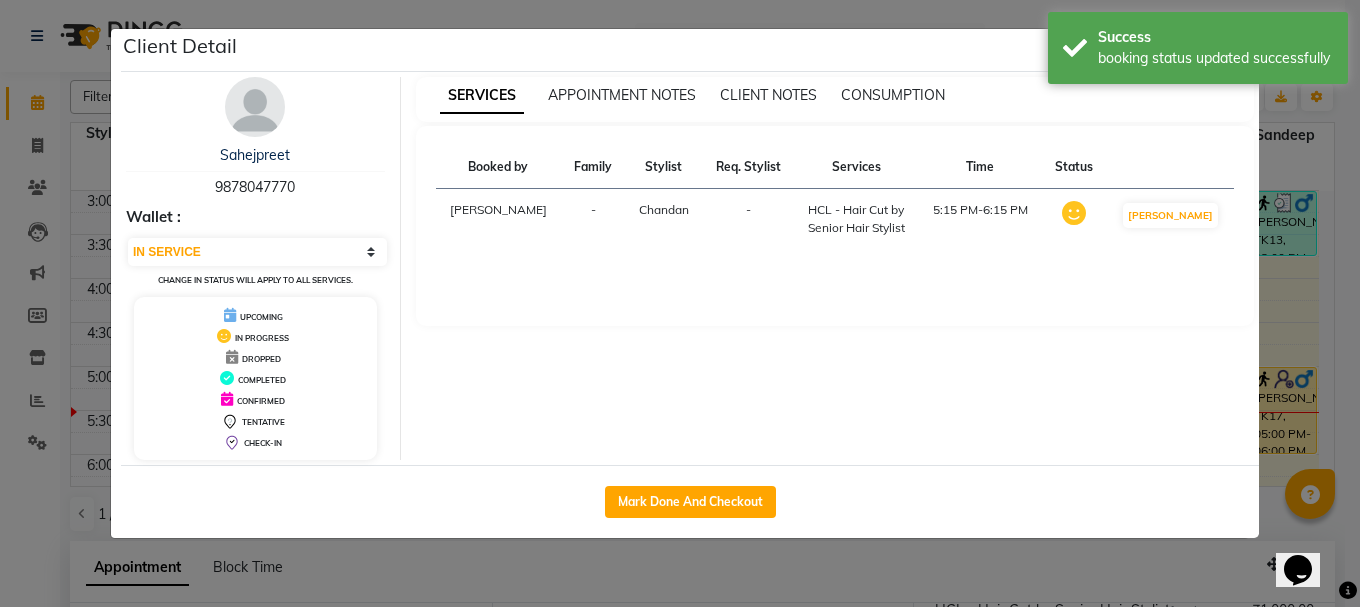 click on "Client Detail  Sahejpreet    9878047770 Wallet : Select IN SERVICE CONFIRMED TENTATIVE CHECK IN MARK DONE UPCOMING Change in status will apply to all services. UPCOMING IN PROGRESS DROPPED COMPLETED CONFIRMED TENTATIVE CHECK-IN SERVICES APPOINTMENT NOTES CLIENT NOTES CONSUMPTION Booked by Family Stylist Req. Stylist Services Time Status  [PERSON_NAME] -  HCL - Hair Cut by Senior Hair Stylist   5:15 PM-6:15 PM   MARK DONE   Mark Done And Checkout" 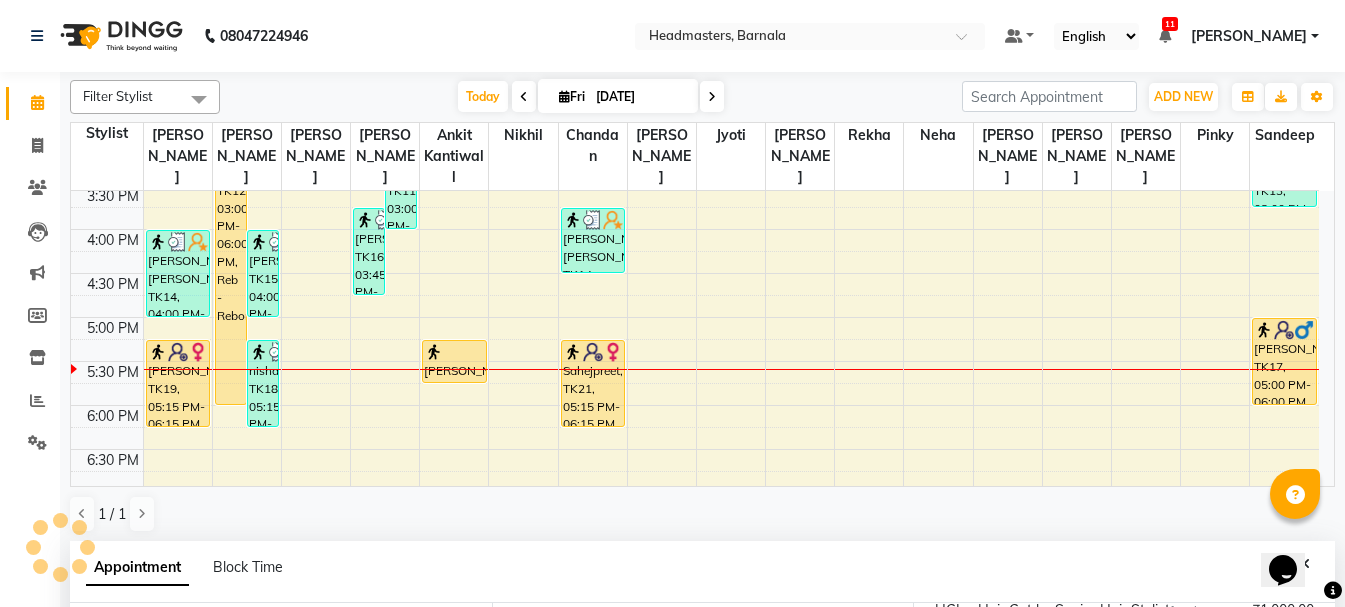 scroll, scrollTop: 682, scrollLeft: 0, axis: vertical 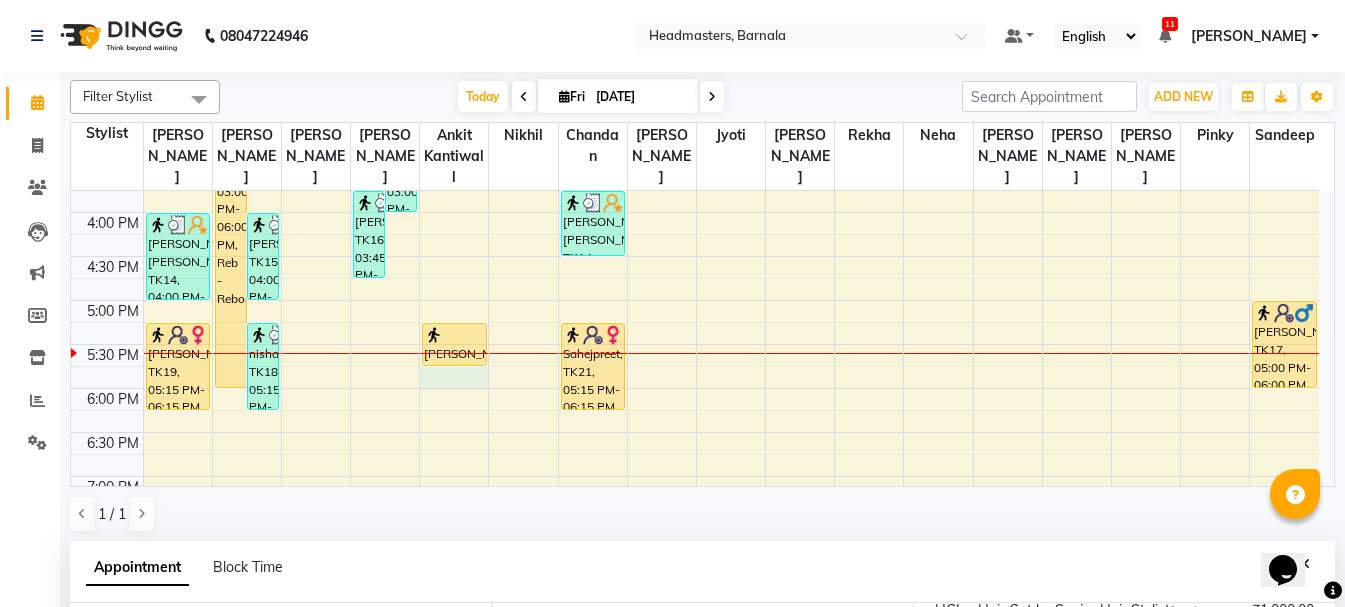 click on "8:00 AM 8:30 AM 9:00 AM 9:30 AM 10:00 AM 10:30 AM 11:00 AM 11:30 AM 12:00 PM 12:30 PM 1:00 PM 1:30 PM 2:00 PM 2:30 PM 3:00 PM 3:30 PM 4:00 PM 4:30 PM 5:00 PM 5:30 PM 6:00 PM 6:30 PM 7:00 PM 7:30 PM 8:00 PM 8:30 PM     [GEOGRAPHIC_DATA], TK03, 11:15 AM-12:30 PM, RT-IG - Igora Root Touchup(one inch only)     [PERSON_NAME] [PERSON_NAME], TK14, 04:00 PM-05:00 PM, HCL - Hair Cut by Senior Hair Stylist     [PERSON_NAME], TK19, 05:15 PM-06:15 PM, HCL - Hair Cut by Senior Hair Stylist     [PERSON_NAME], TK12, 03:00 PM-06:00 PM, Reb - Rebonding     [PERSON_NAME], TK15, 04:00 PM-05:00 PM, HCL - Hair Cut by Senior Hair Stylist     nisha, TK18, 05:15 PM-06:15 PM, HCL - Hair Cut by Senior Hair Stylist     [PERSON_NAME], TK10, 02:30 PM-03:30 PM, HCG - Hair Cut by Senior Hair Stylist     [PERSON_NAME], TK11, 03:00 PM-04:00 PM, HCG - Hair Cut by Senior Hair Stylist     [PERSON_NAME], TK16, 03:45 PM-04:45 PM, HCG - Hair Cut by Senior Hair Stylist     [PERSON_NAME], TK01, 10:30 AM-11:30 AM, HCG - Hair Cut by Senior Hair Stylist" at bounding box center [695, 80] 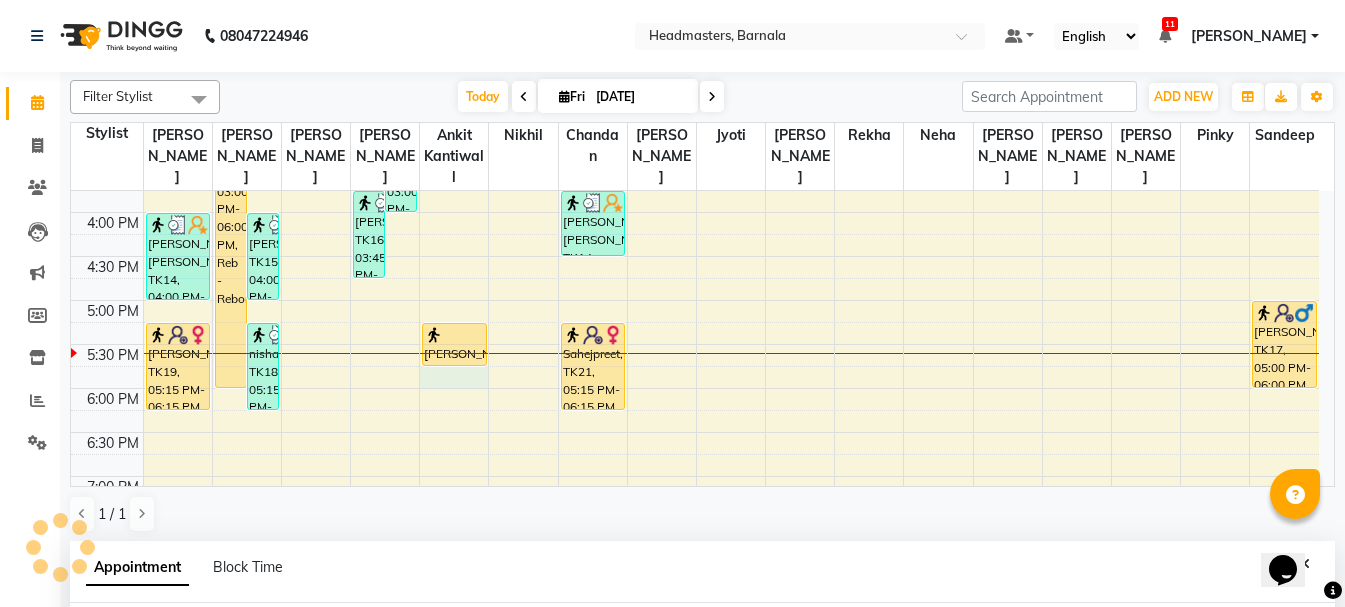 scroll, scrollTop: 389, scrollLeft: 0, axis: vertical 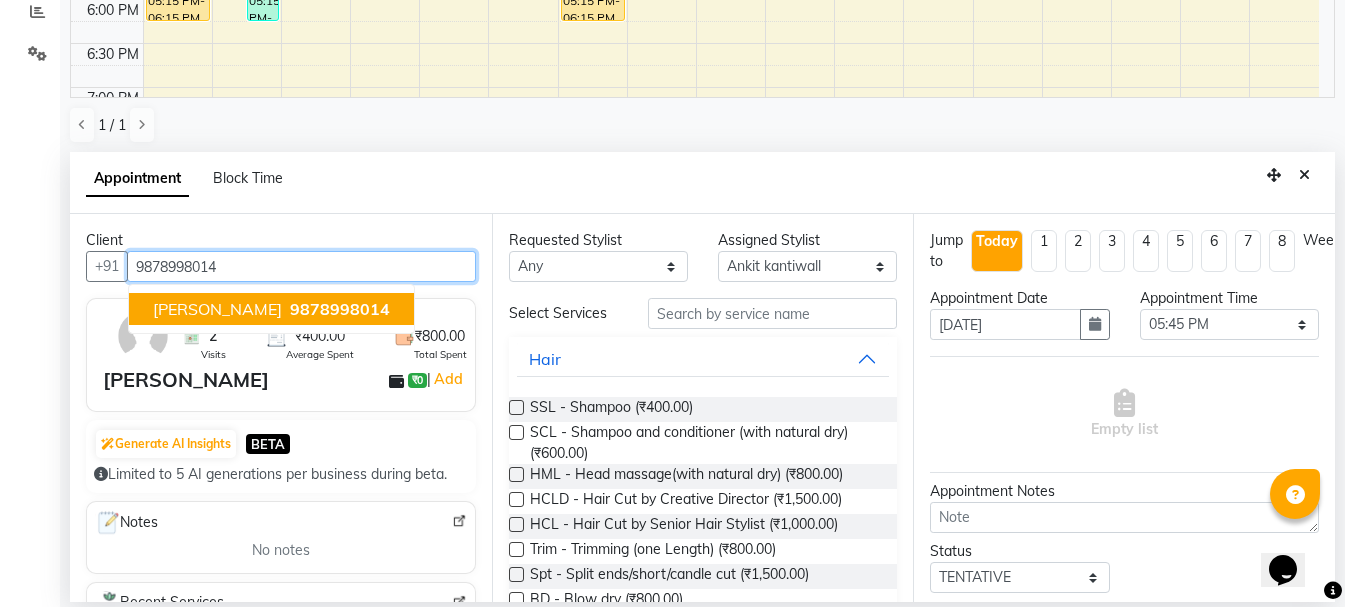 click on "9878998014" at bounding box center [340, 309] 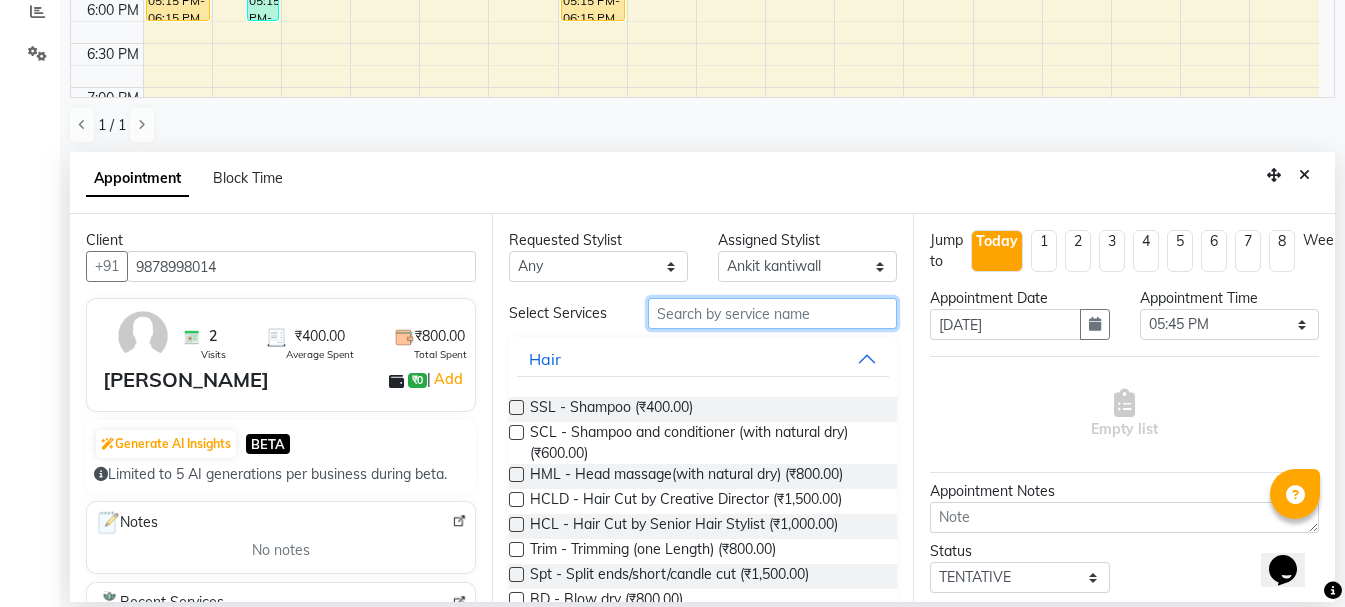 click at bounding box center (772, 313) 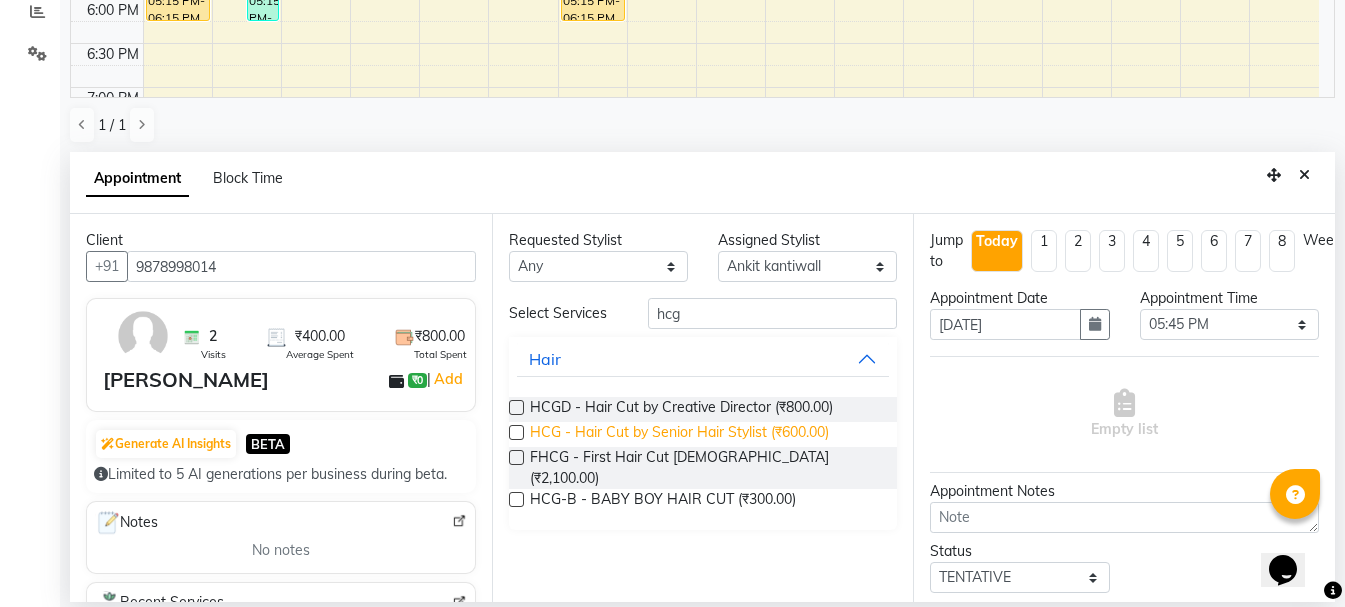 click on "HCG - Hair Cut by Senior Hair Stylist (₹600.00)" at bounding box center [679, 434] 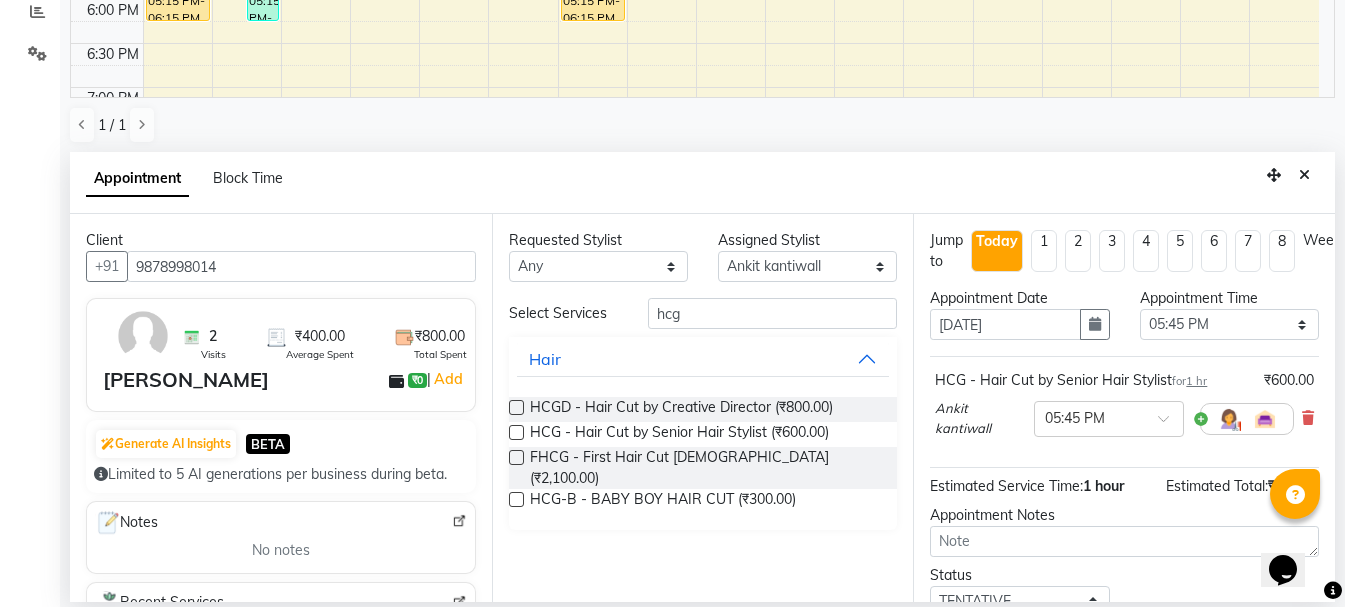 scroll, scrollTop: 156, scrollLeft: 0, axis: vertical 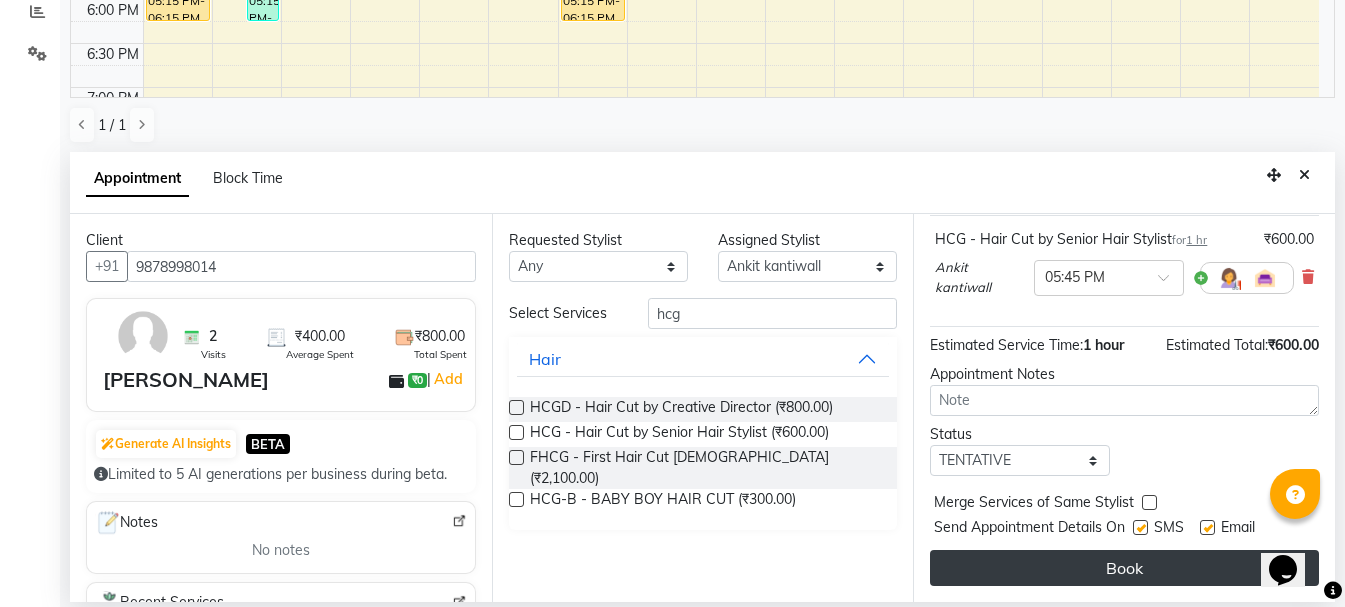 click on "Book" at bounding box center (1124, 568) 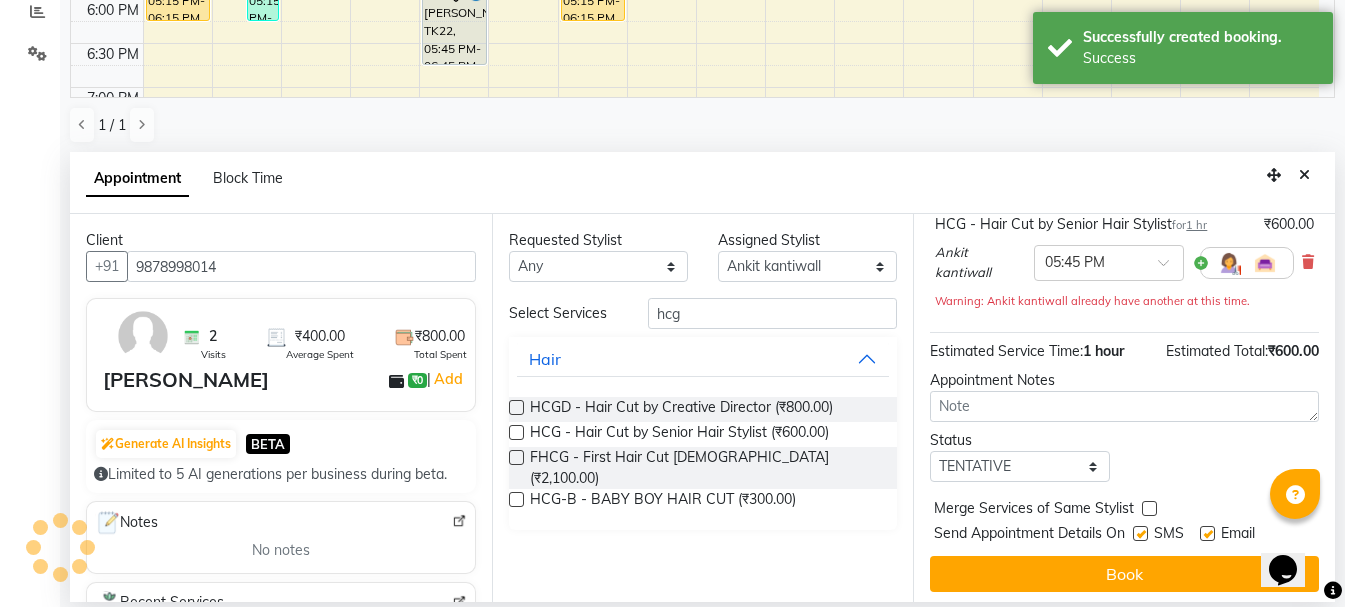 scroll, scrollTop: 0, scrollLeft: 0, axis: both 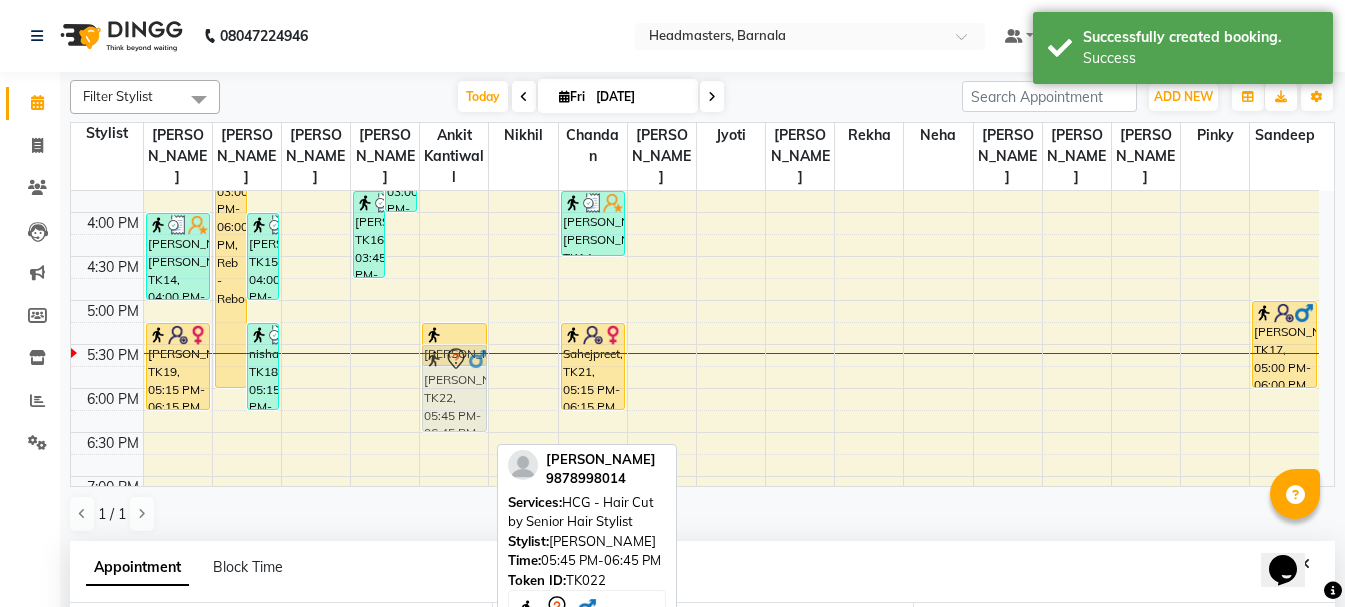 click on "Smile Goyal, TK09, 01:00 PM-02:00 PM, HCG - Hair Cut by Senior Hair Stylist     ojas, TK05, 01:15 PM-01:45 PM, BRD-clre - [PERSON_NAME] Color Essensity     [PERSON_NAME], TK02, 10:45 AM-12:15 PM, HCG - Hair Cut by Senior Hair Stylist,BRD-clre - [PERSON_NAME] Color Essensity     [PERSON_NAME], TK20, 05:15 PM-05:45 PM, HCG-B - BABY BOY HAIR CUT             [PERSON_NAME], TK22, 05:45 PM-06:45 PM, HCG - Hair Cut by Senior Hair Stylist             [PERSON_NAME], TK22, 05:45 PM-06:45 PM, HCG - Hair Cut by Senior Hair Stylist" at bounding box center [454, 80] 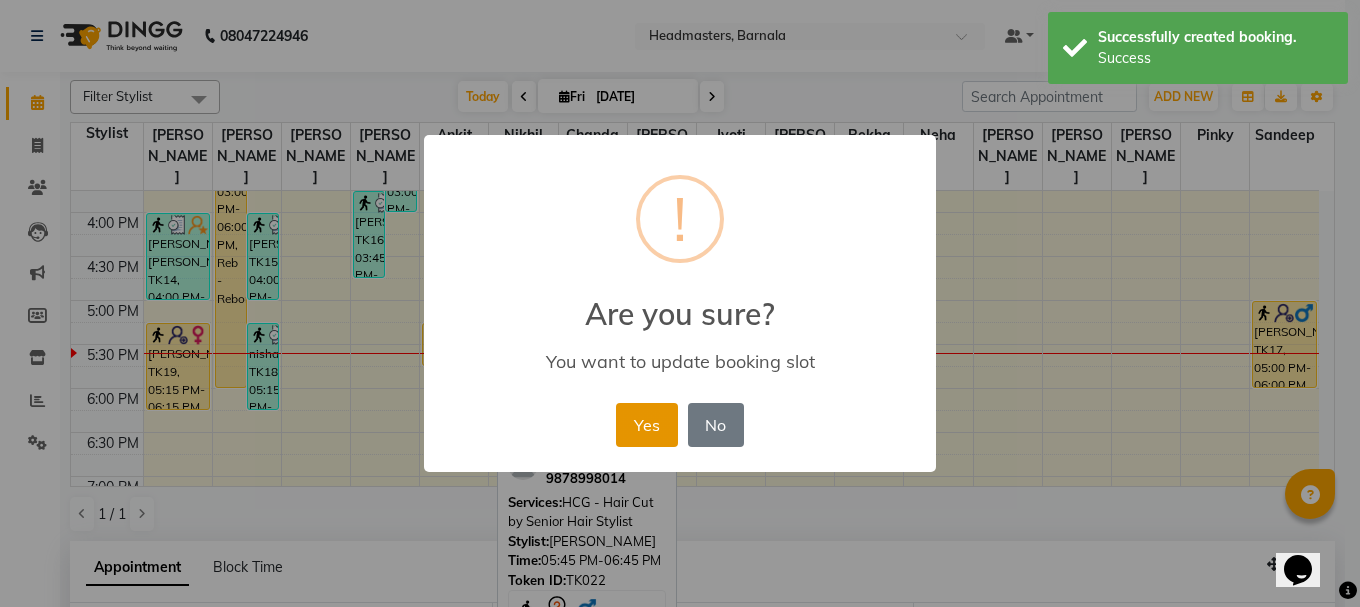 click on "Yes" at bounding box center [646, 425] 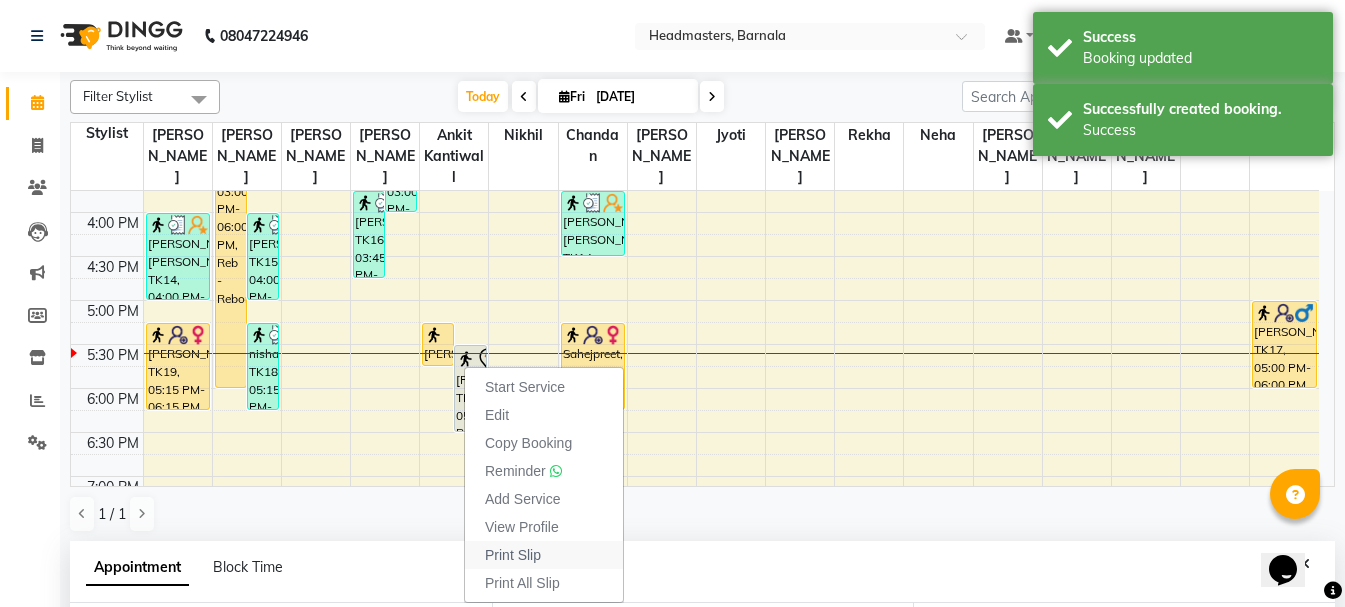 click on "Print Slip" at bounding box center (513, 555) 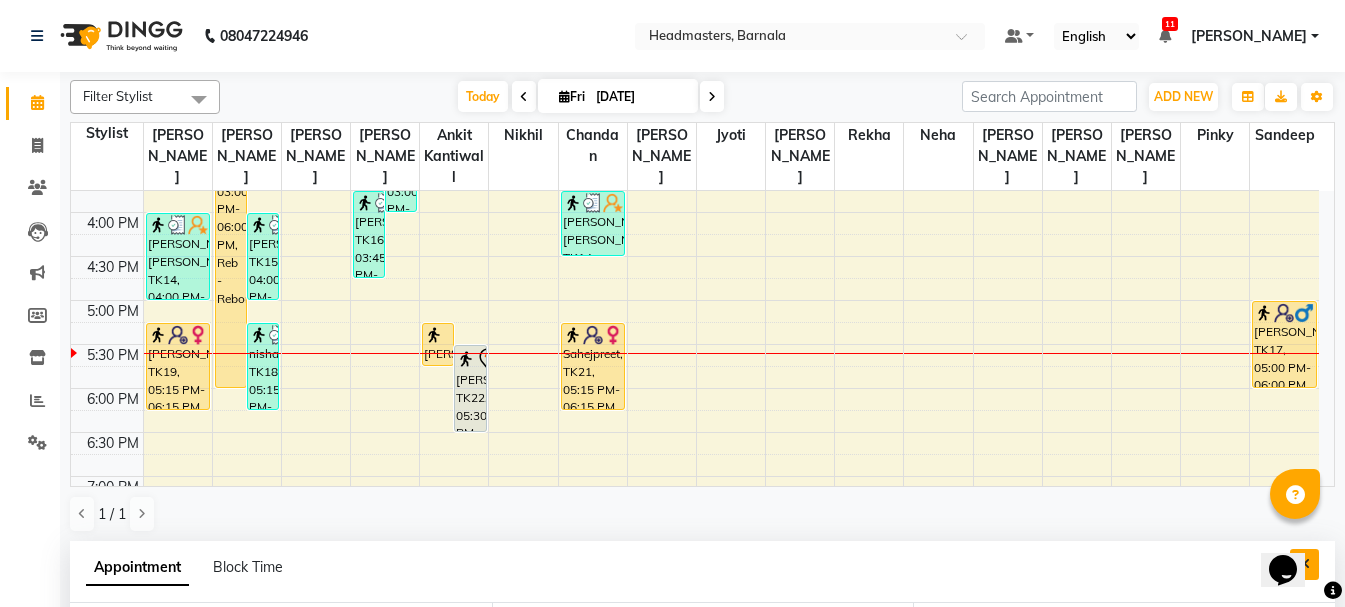 scroll, scrollTop: 372, scrollLeft: 0, axis: vertical 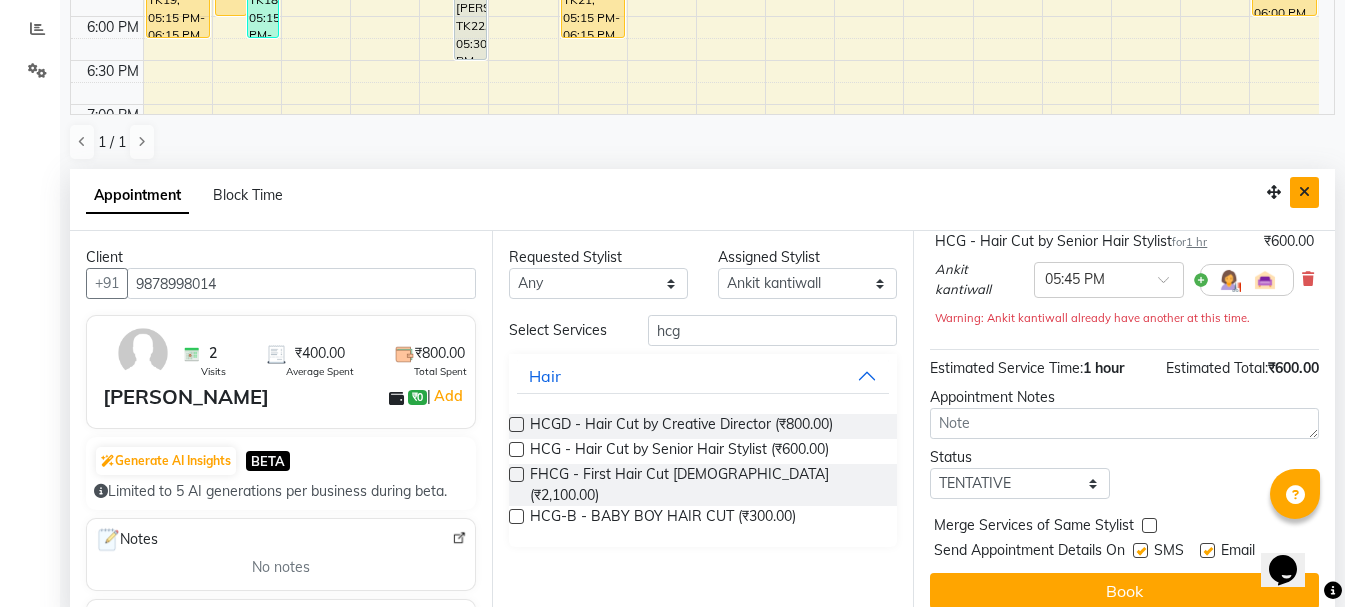 click at bounding box center (1304, 192) 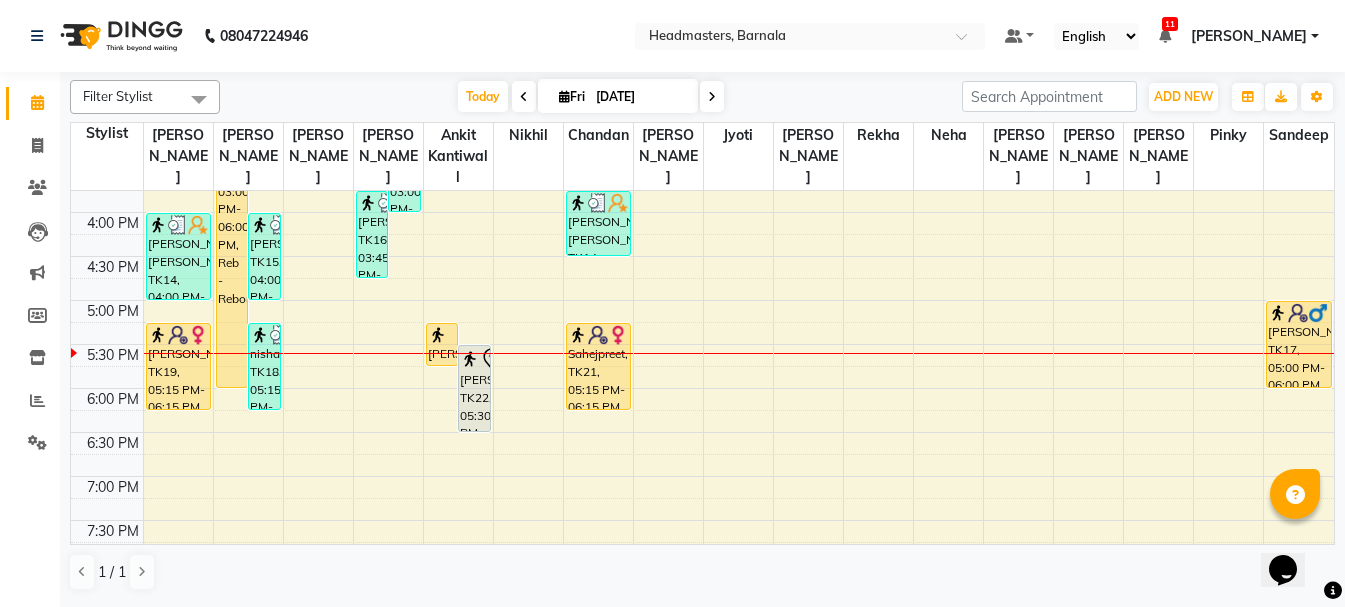 scroll, scrollTop: 0, scrollLeft: 0, axis: both 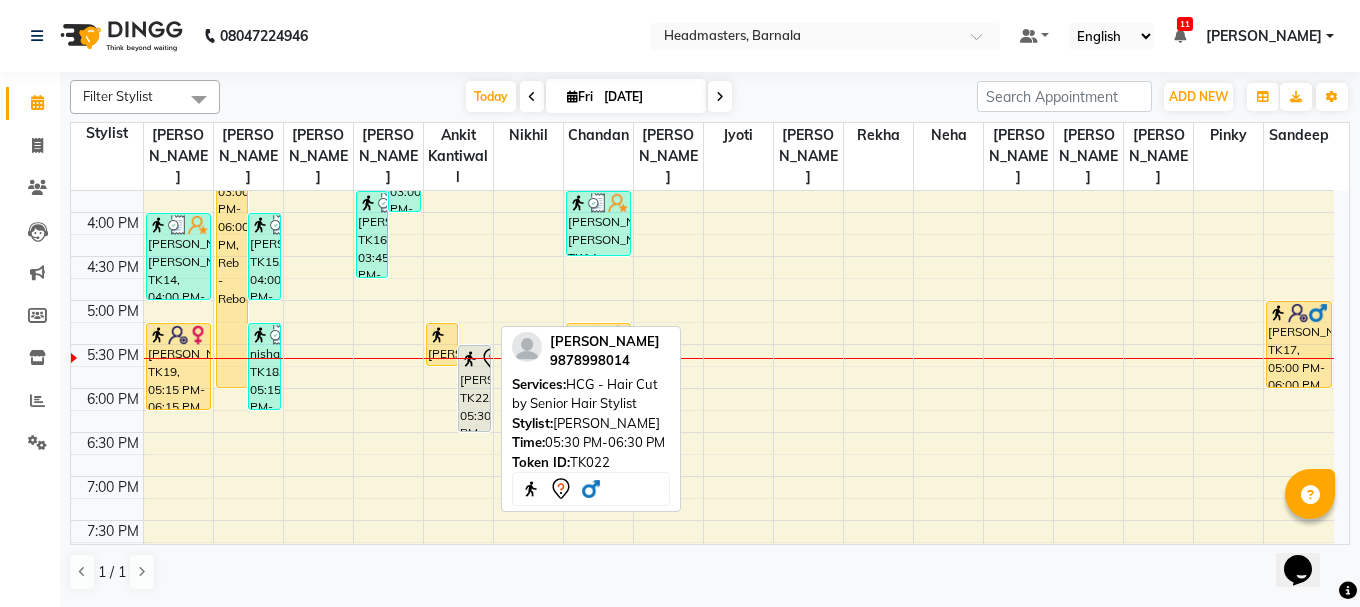 click on "[PERSON_NAME], TK22, 05:30 PM-06:30 PM, HCG - Hair Cut by Senior Hair Stylist" at bounding box center [474, 388] 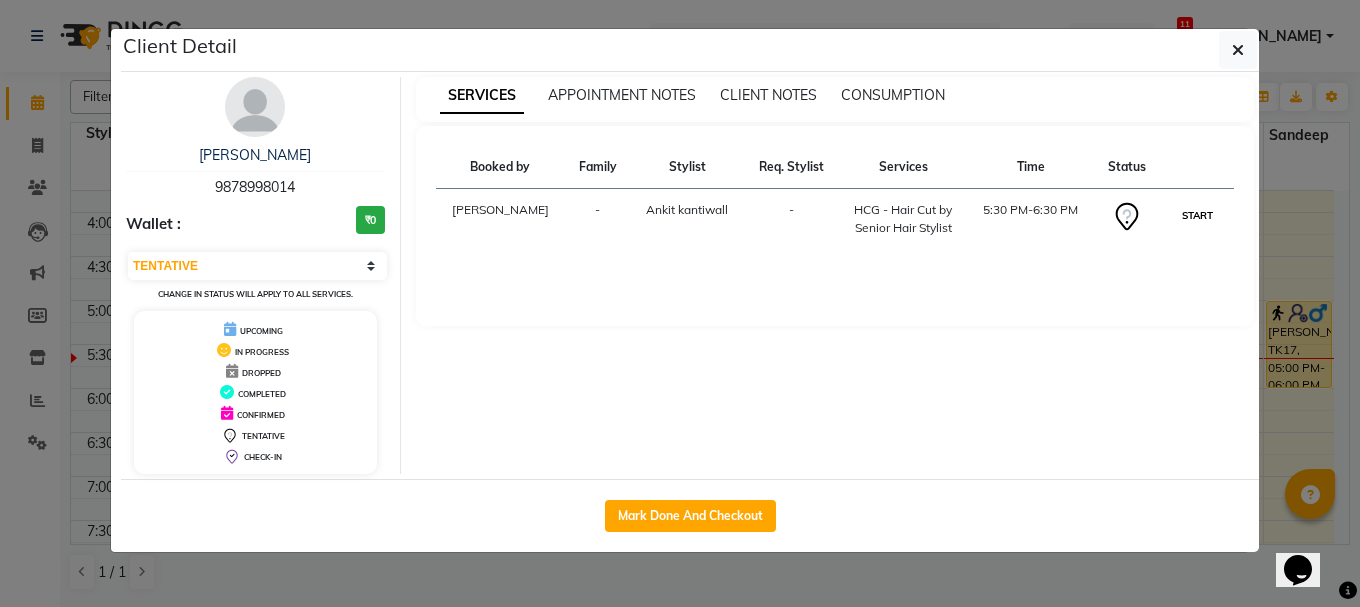 click on "START" at bounding box center [1197, 215] 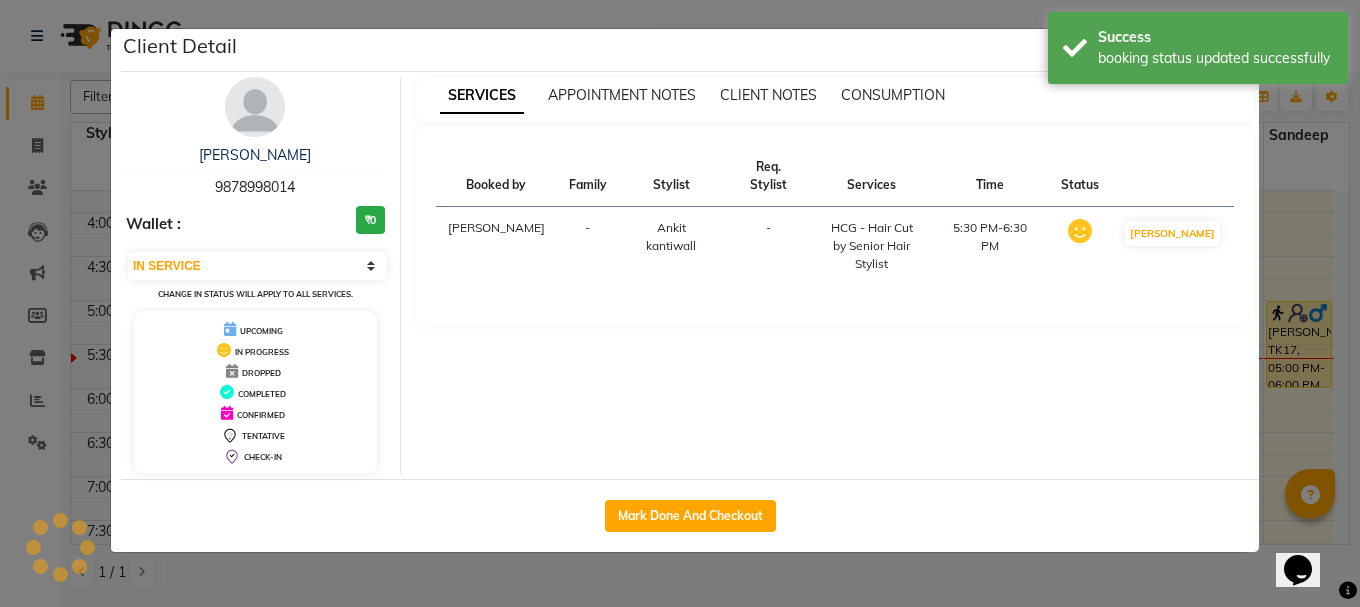 click on "Client Detail  [PERSON_NAME]   9878998014 Wallet : ₹0 Select IN SERVICE CONFIRMED TENTATIVE CHECK IN MARK DONE UPCOMING Change in status will apply to all services. UPCOMING IN PROGRESS DROPPED COMPLETED CONFIRMED TENTATIVE CHECK-IN SERVICES APPOINTMENT NOTES CLIENT NOTES CONSUMPTION Booked by Family Stylist Req. Stylist Services Time Status  [PERSON_NAME] kantiwall -  HCG - Hair Cut by Senior Hair Stylist   5:30 PM-6:30 PM   MARK DONE   Mark Done And Checkout" 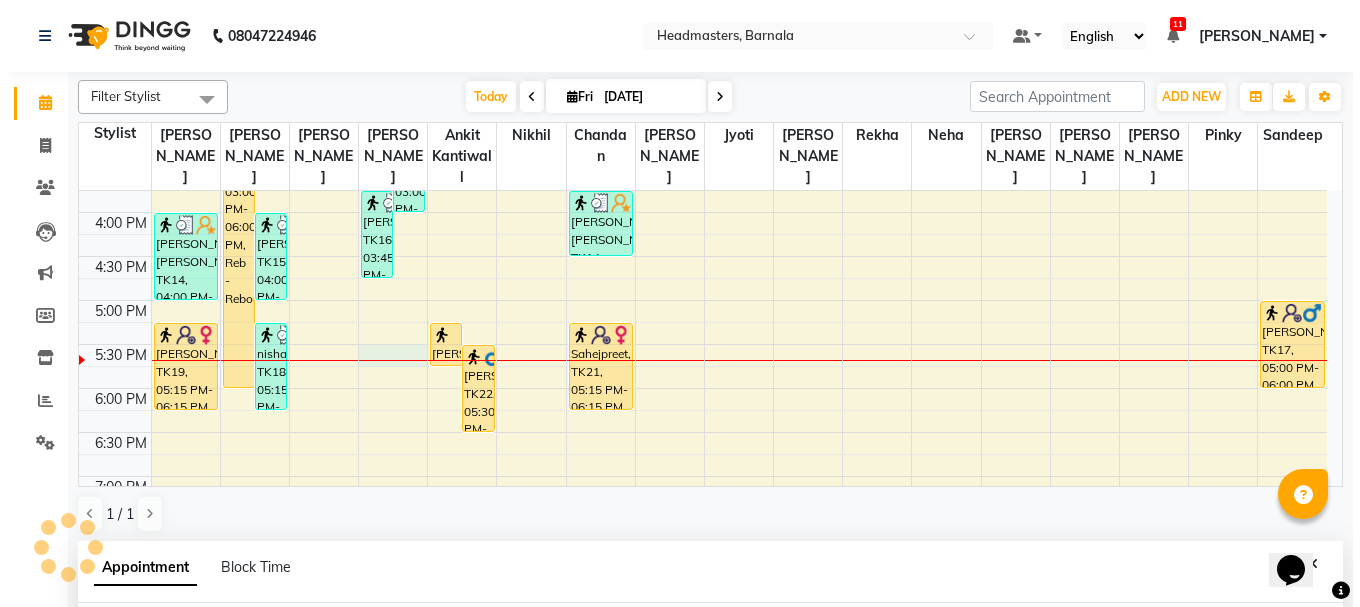 scroll, scrollTop: 389, scrollLeft: 0, axis: vertical 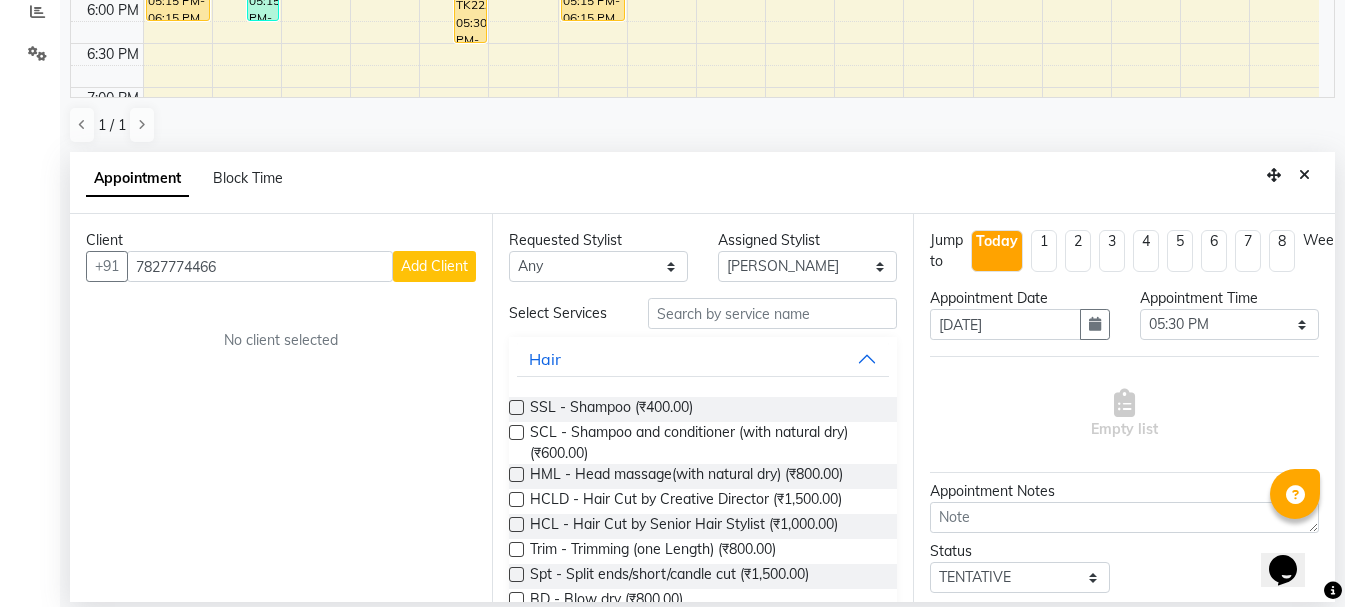 click on "Add Client" at bounding box center (434, 266) 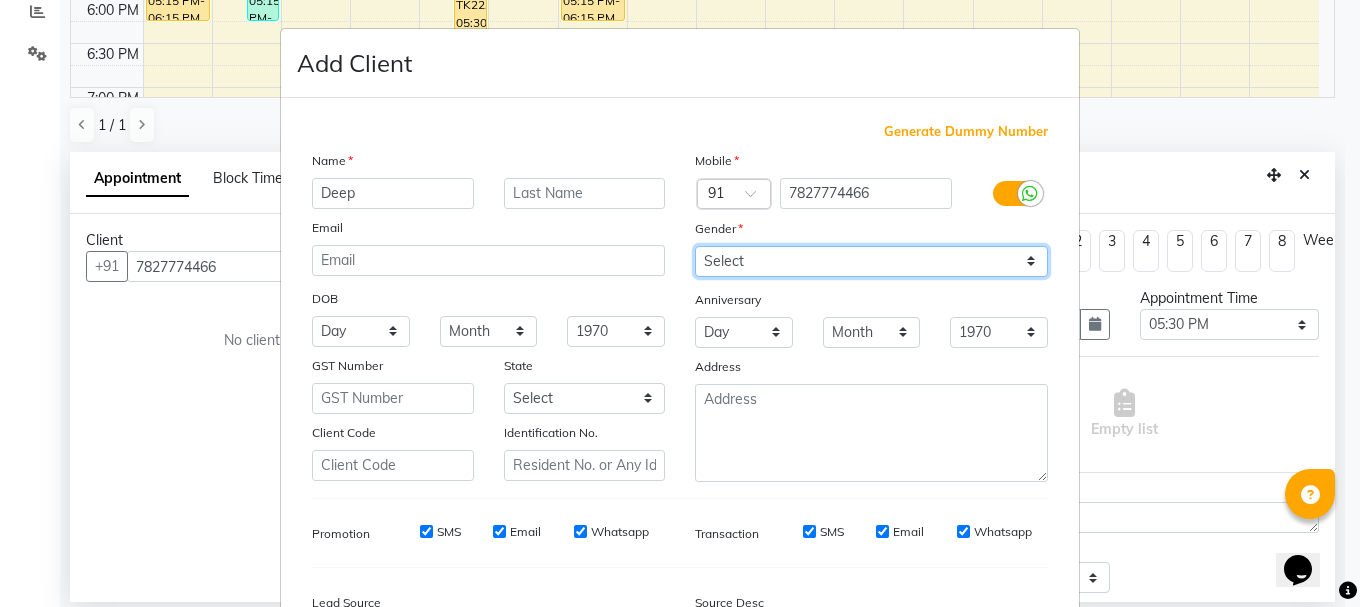 click on "Select [DEMOGRAPHIC_DATA] [DEMOGRAPHIC_DATA] Other Prefer Not To Say" at bounding box center (871, 261) 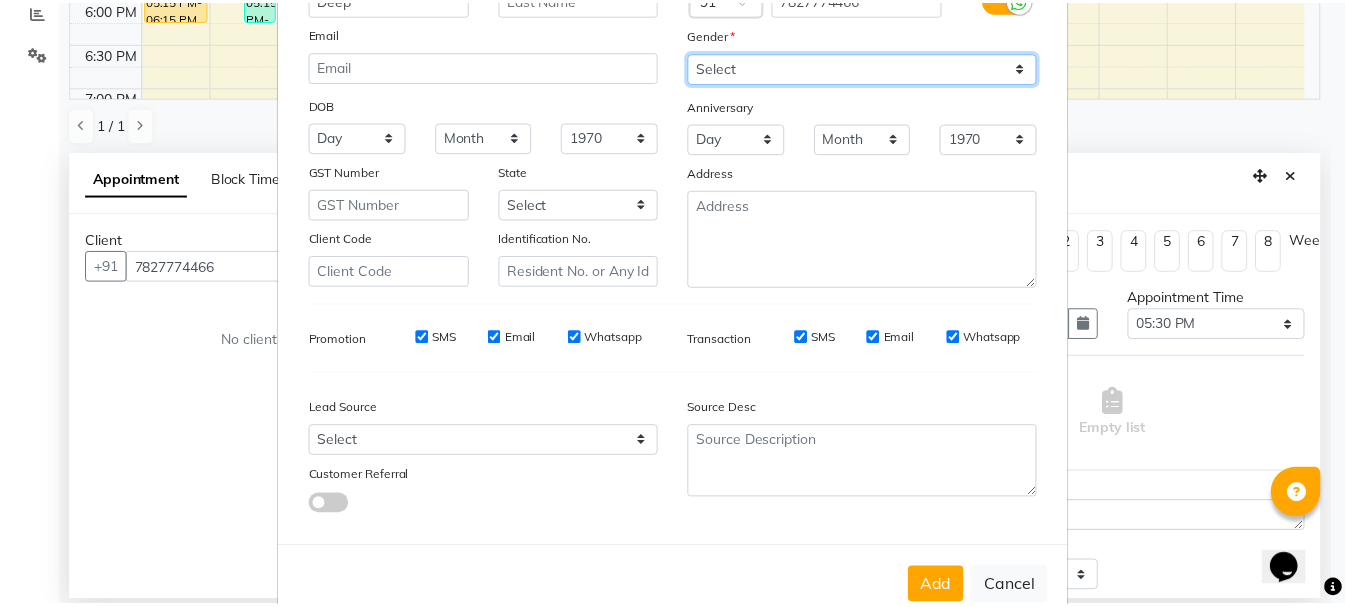 scroll, scrollTop: 242, scrollLeft: 0, axis: vertical 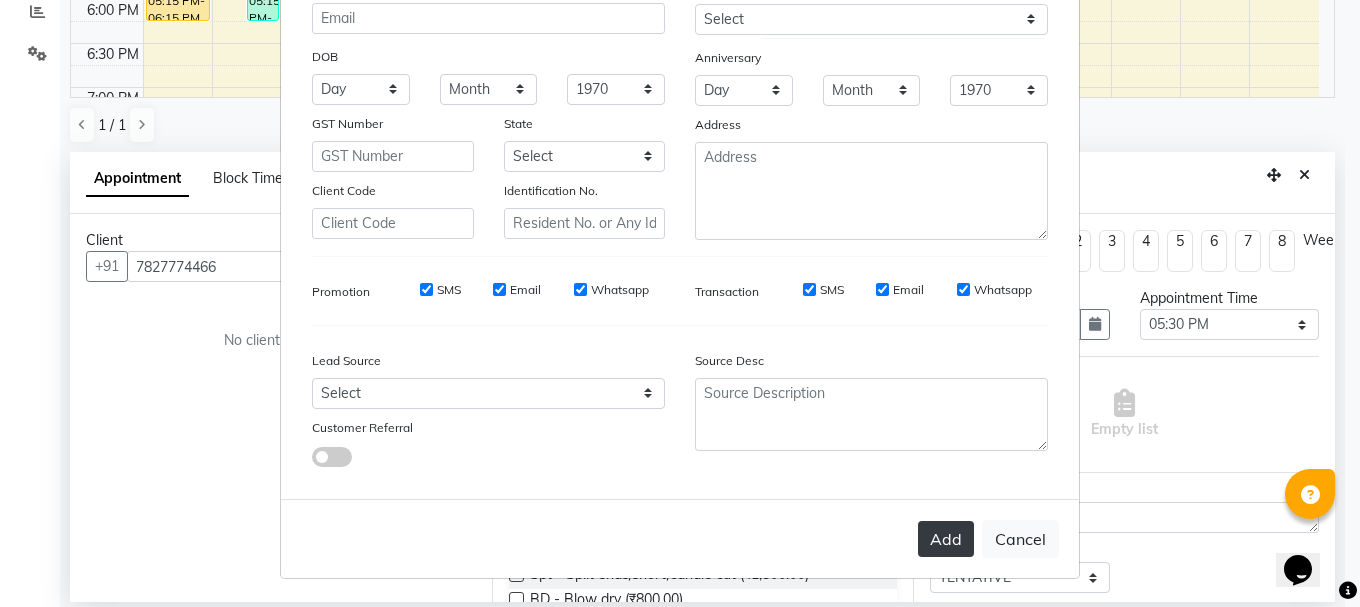 click on "Add" at bounding box center [946, 539] 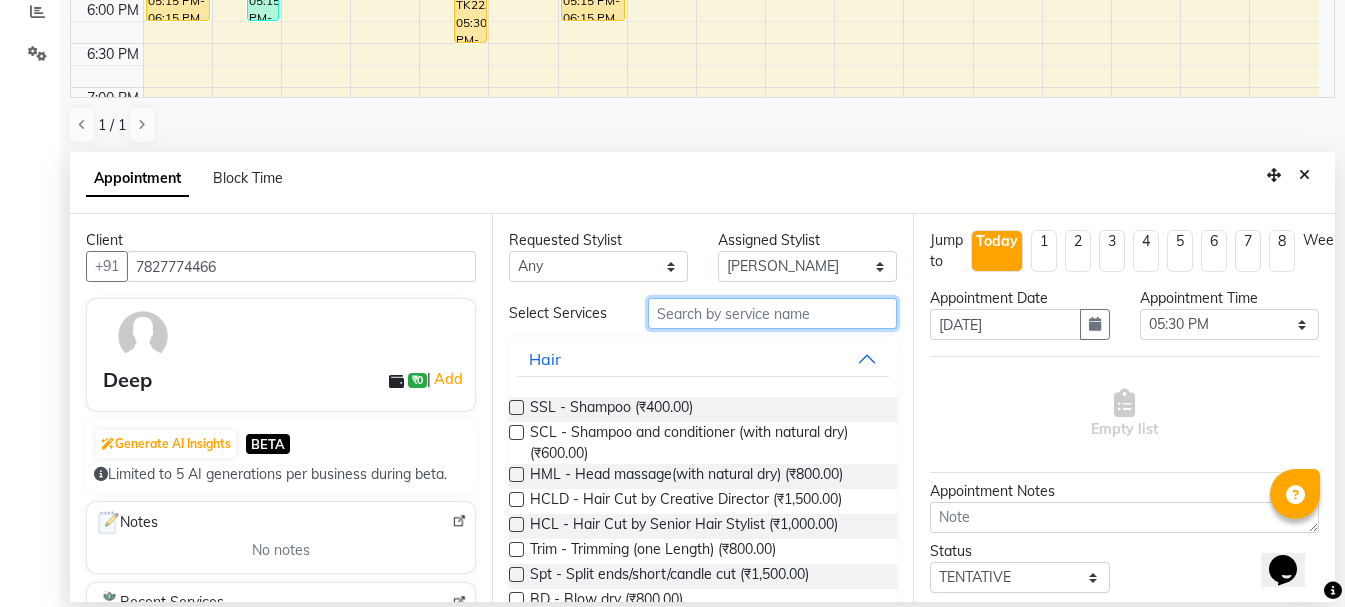 click at bounding box center (772, 313) 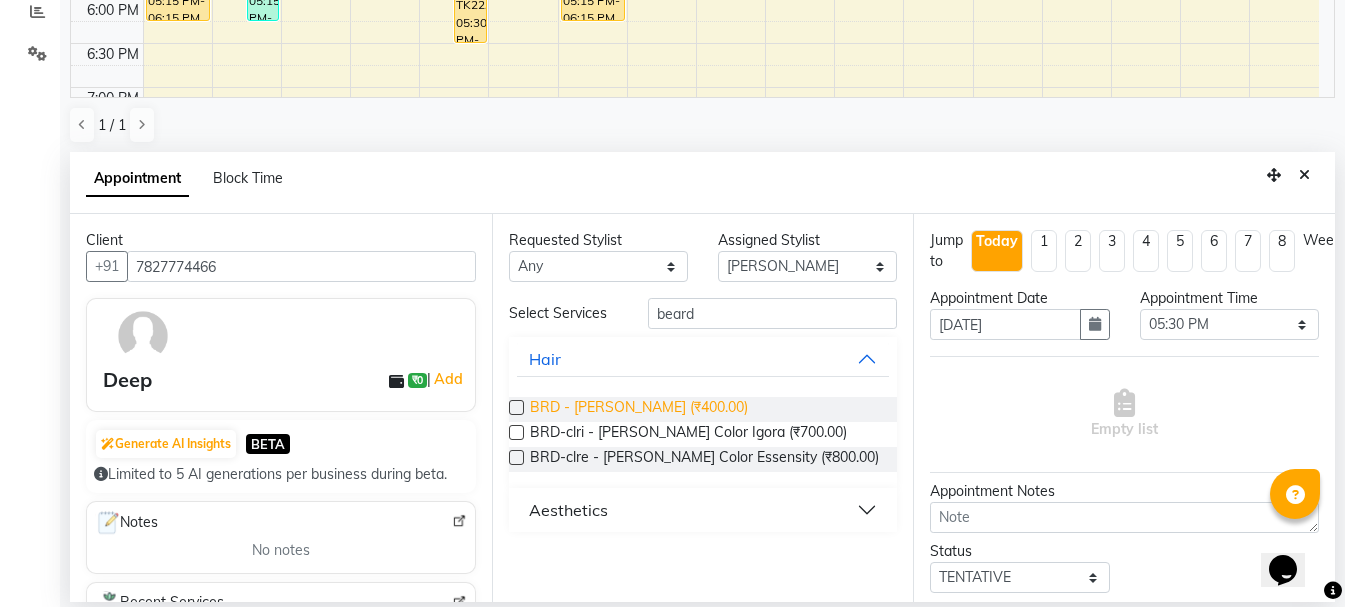 click on "BRD - [PERSON_NAME] (₹400.00)" at bounding box center (639, 409) 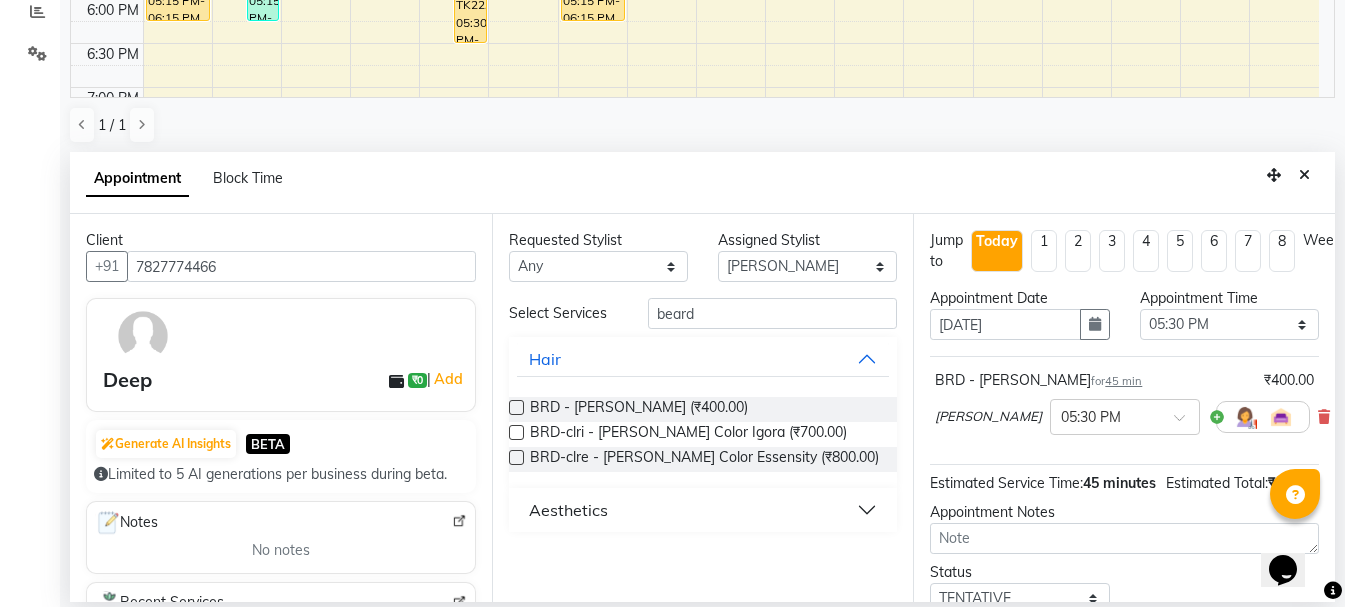 scroll, scrollTop: 177, scrollLeft: 0, axis: vertical 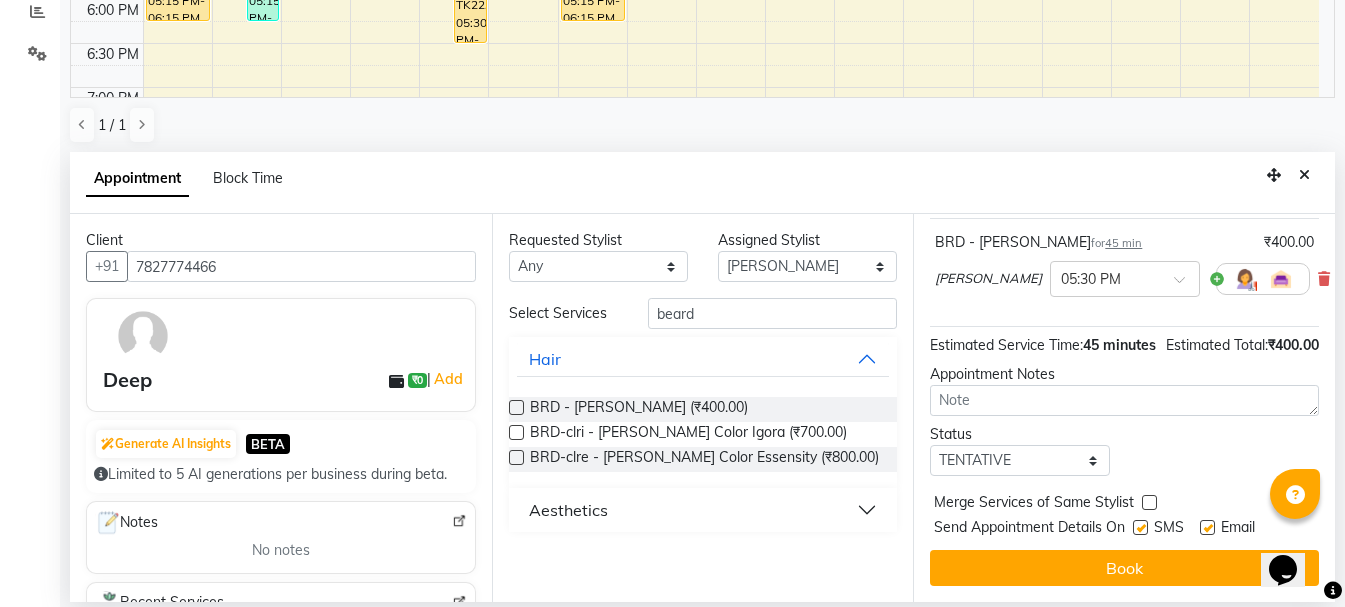 click on "Book" at bounding box center (1124, 568) 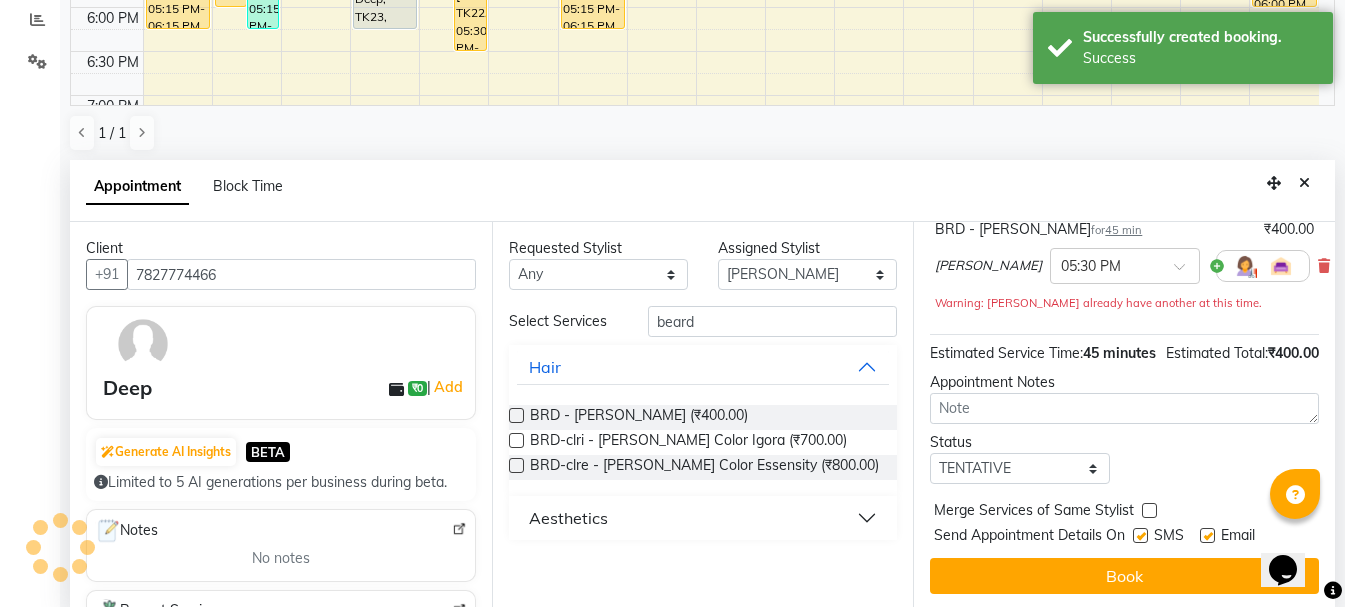 scroll, scrollTop: 0, scrollLeft: 0, axis: both 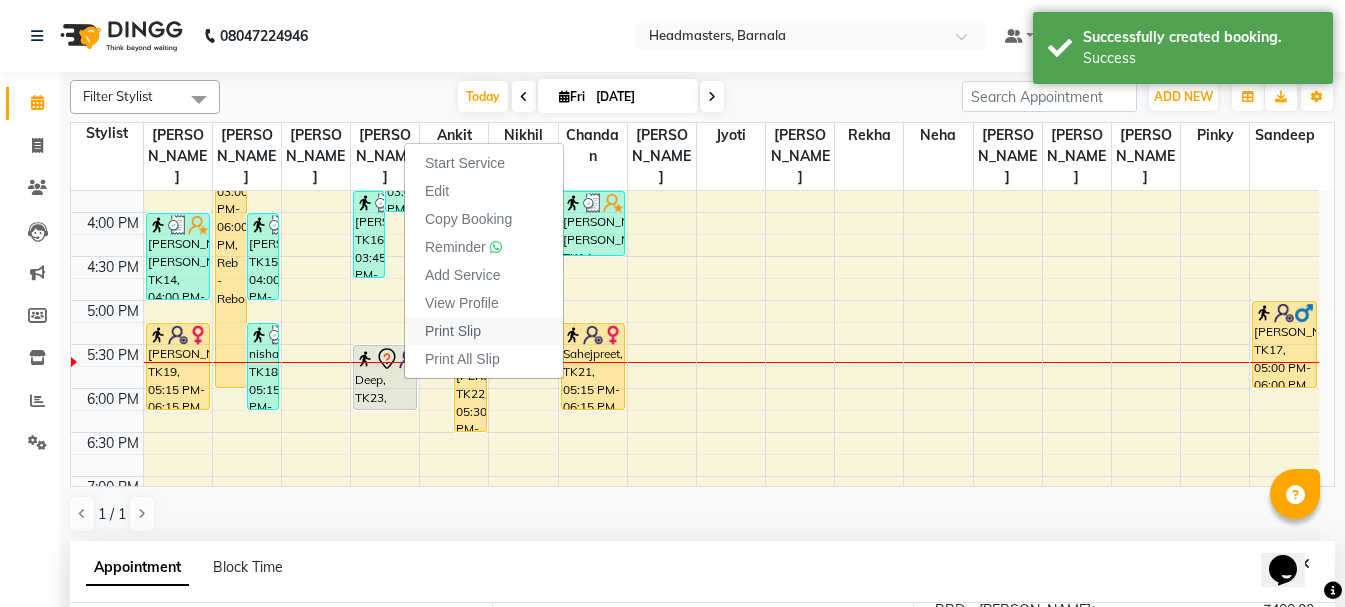 click on "Print Slip" at bounding box center (453, 331) 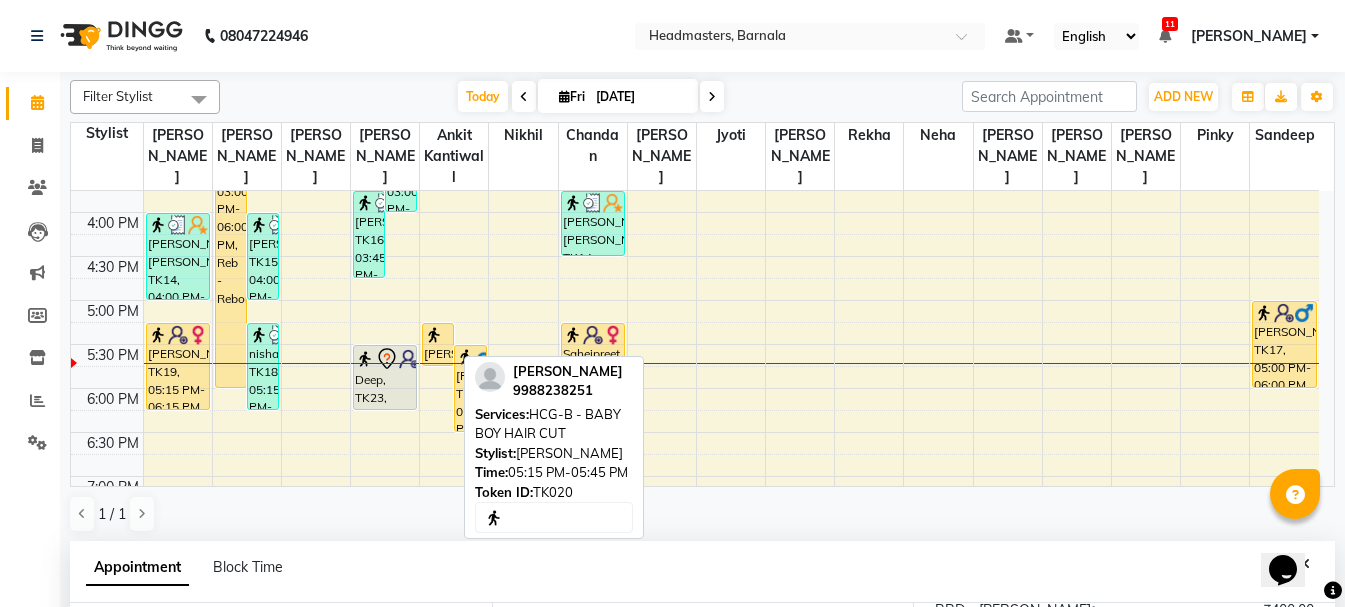 click on "[PERSON_NAME], TK20, 05:15 PM-05:45 PM, HCG-B - BABY BOY HAIR CUT" at bounding box center [438, 344] 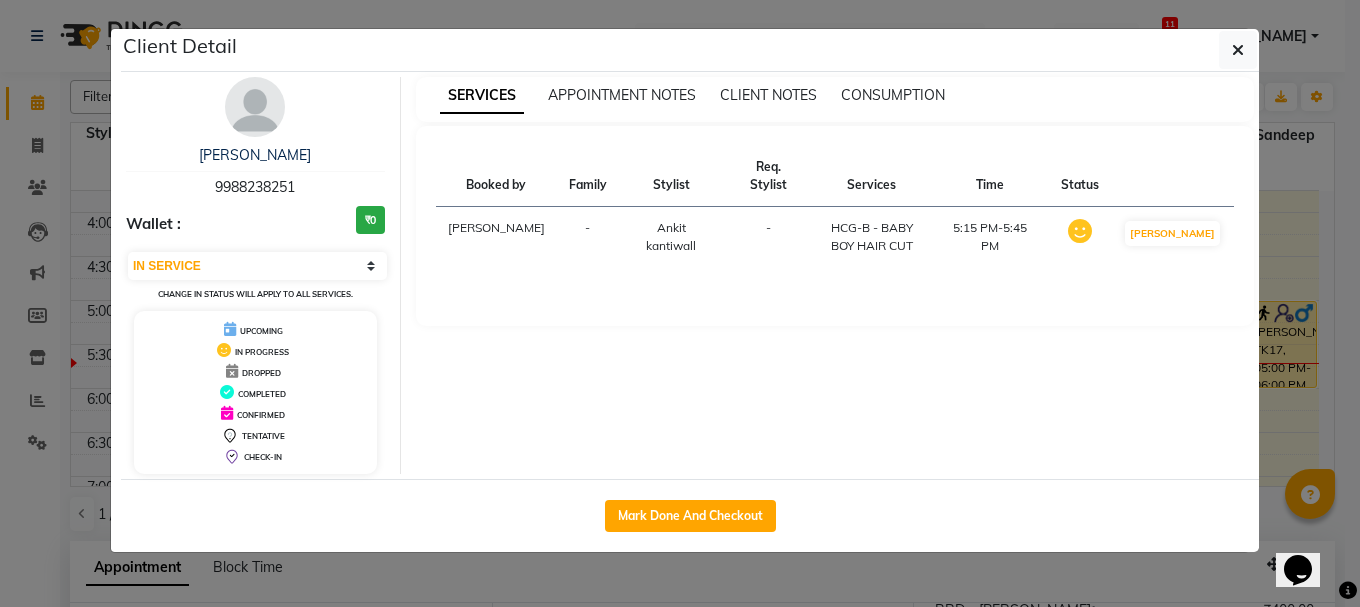 drag, startPoint x: 637, startPoint y: 510, endPoint x: 798, endPoint y: 483, distance: 163.24828 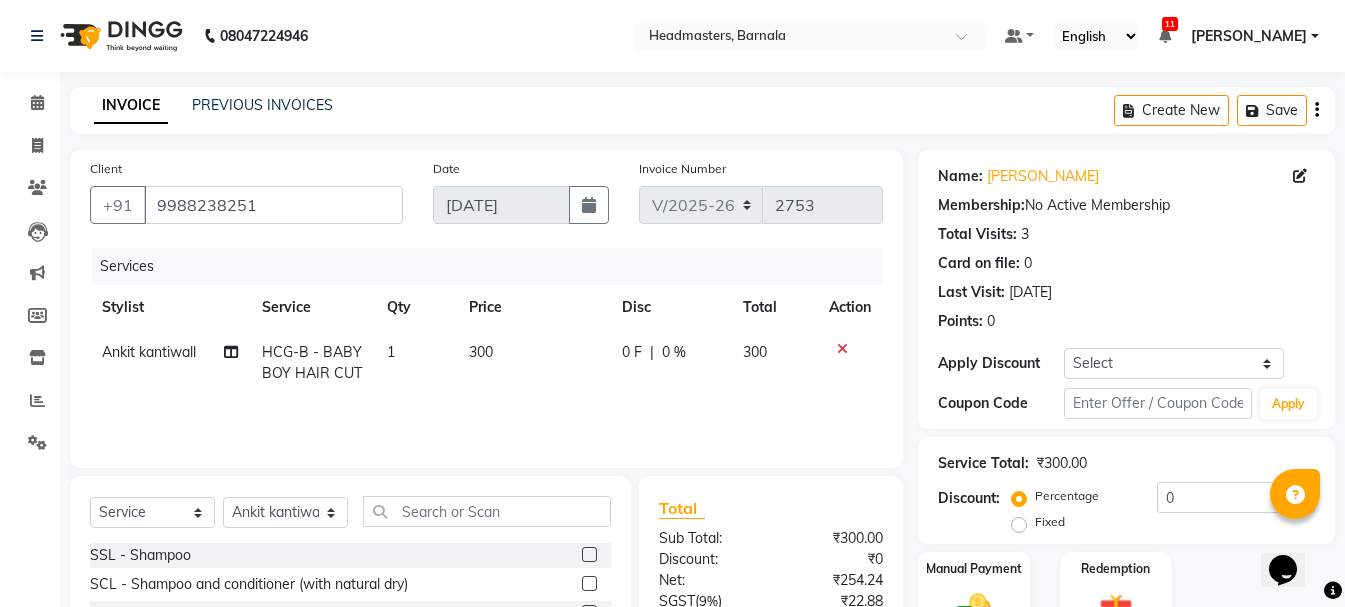 scroll, scrollTop: 194, scrollLeft: 0, axis: vertical 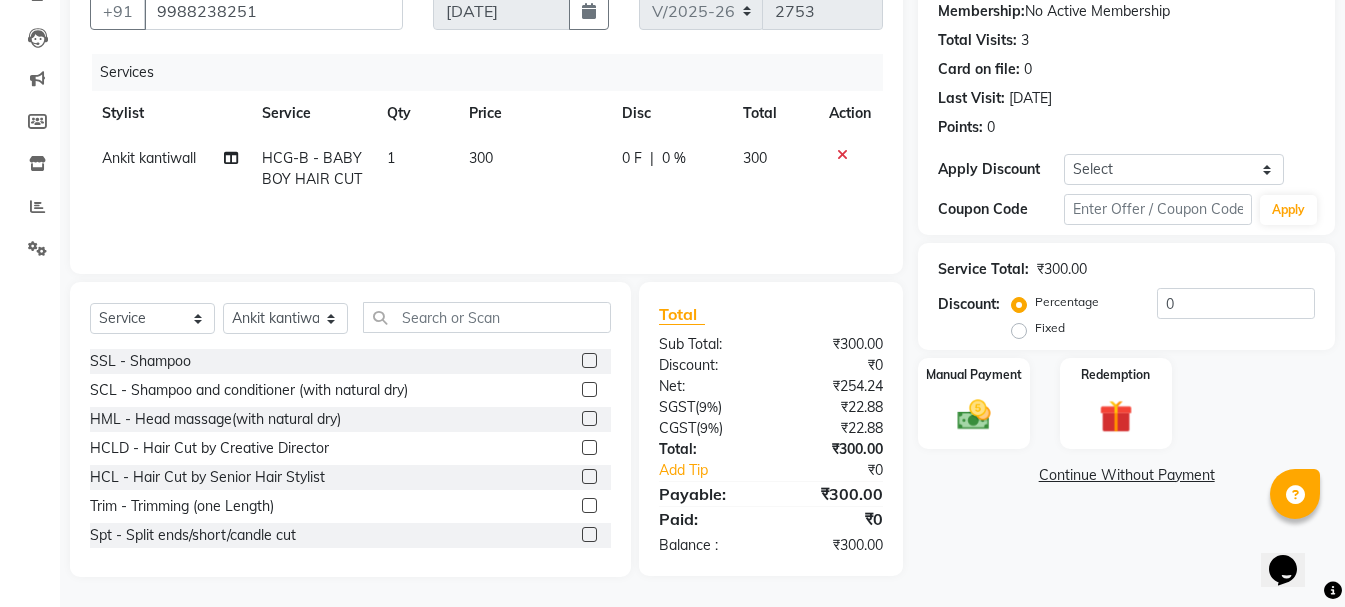 click on "Fixed" 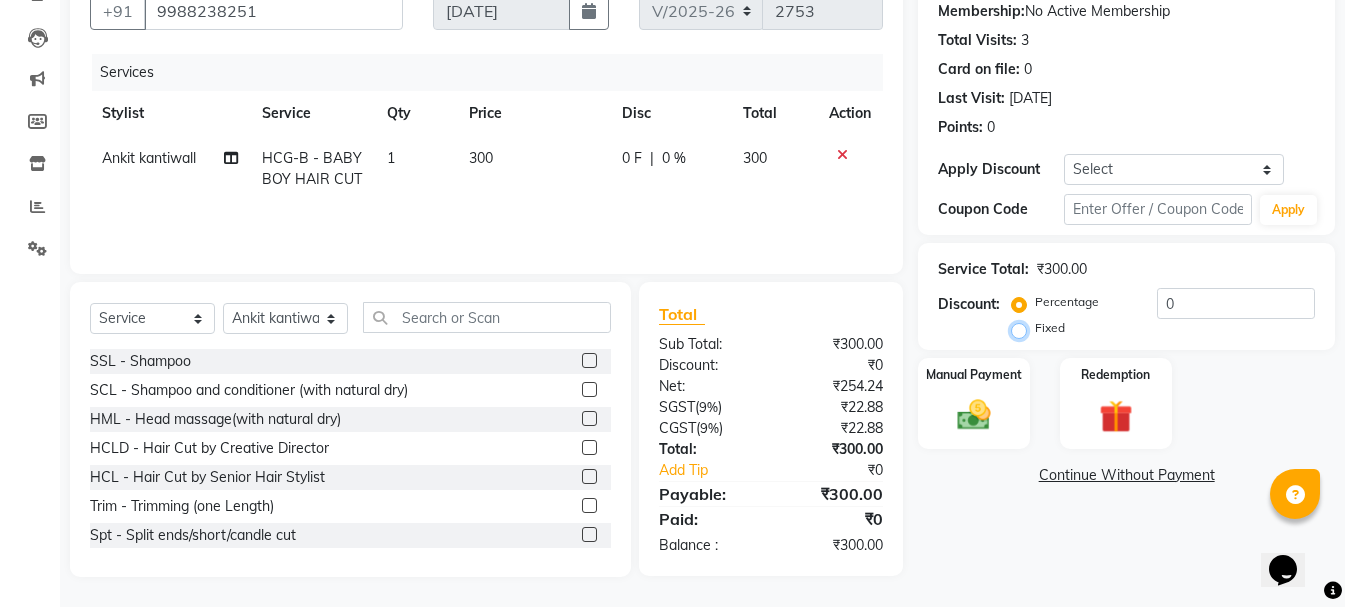 click on "Fixed" at bounding box center (1023, 328) 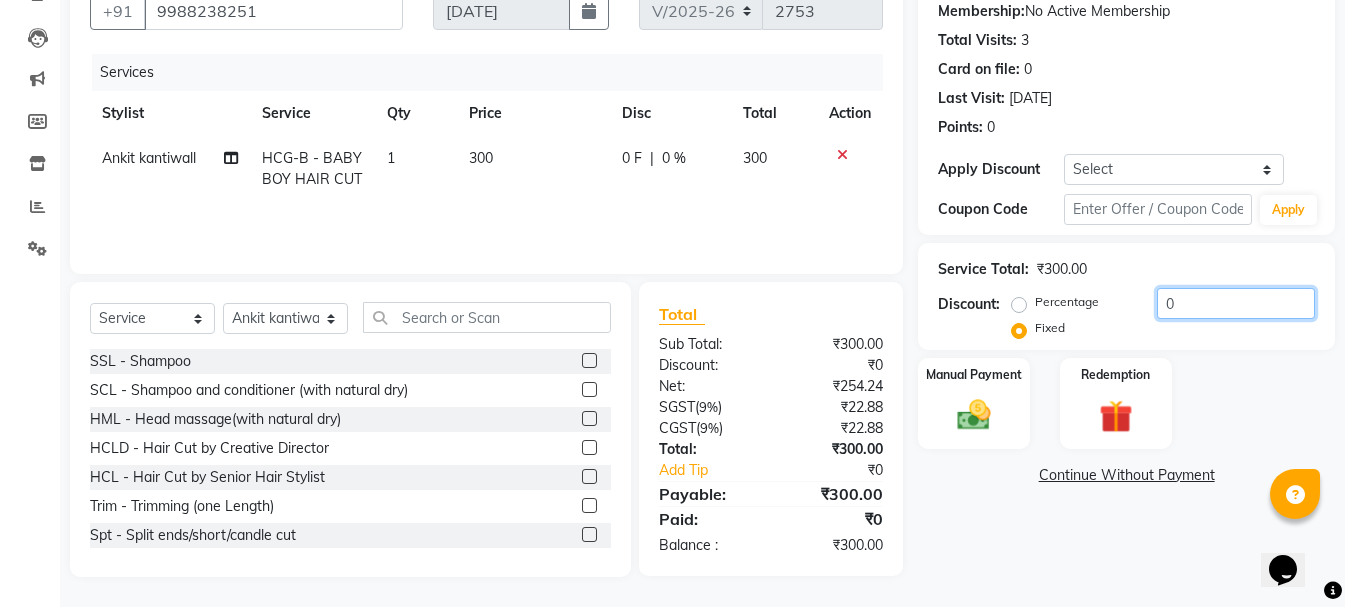 drag, startPoint x: 1182, startPoint y: 305, endPoint x: 1153, endPoint y: 317, distance: 31.38471 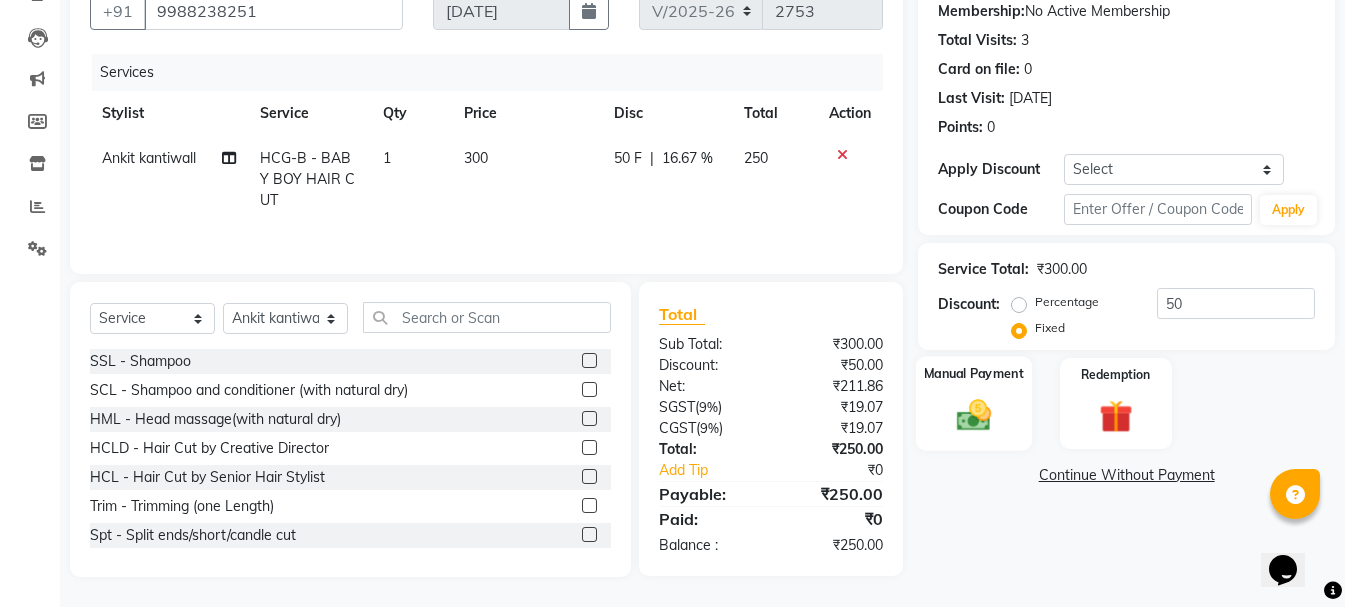 click on "Manual Payment" 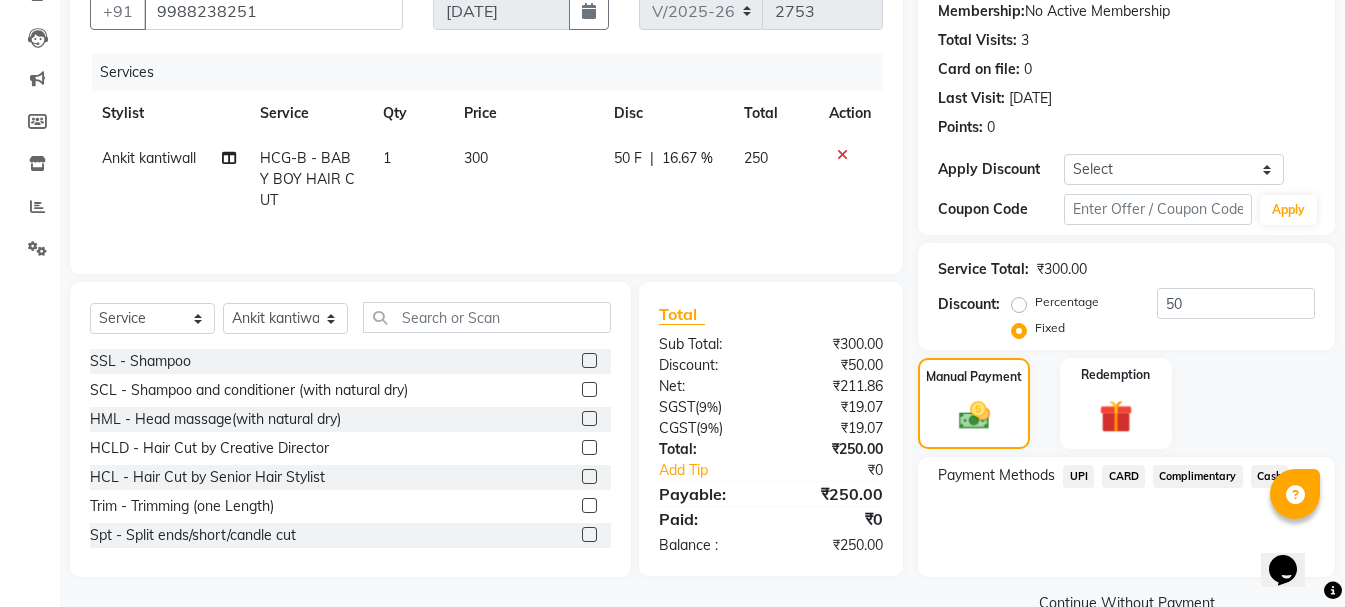 click on "Cash" 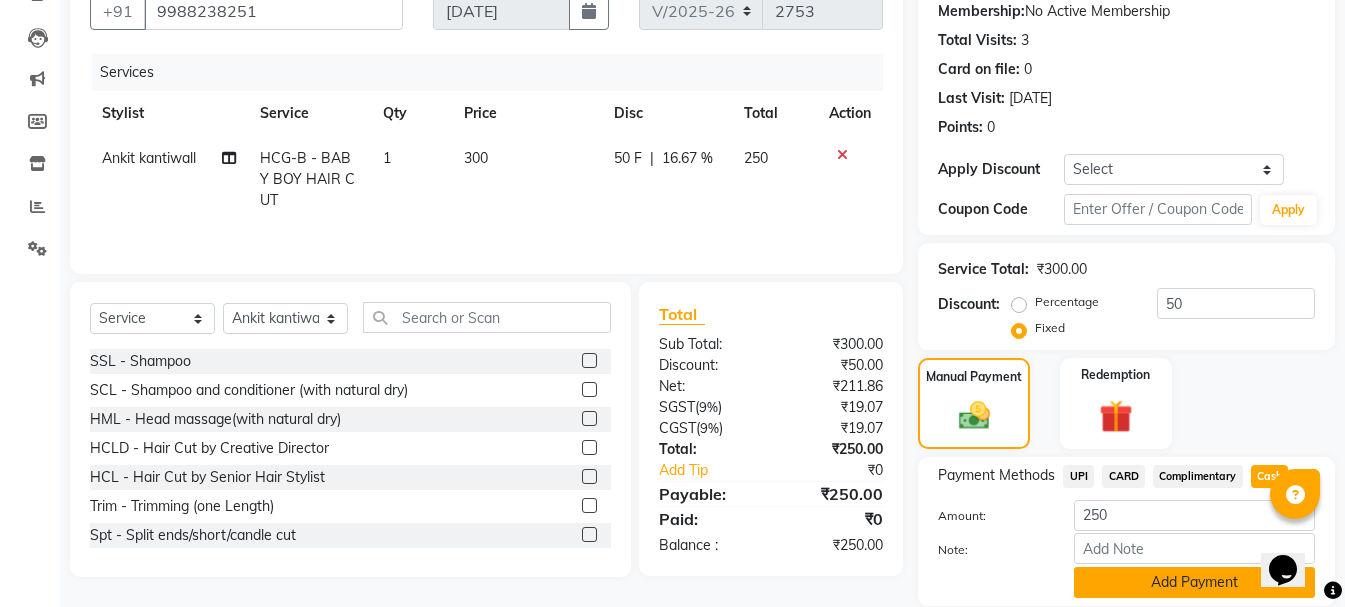 click on "Add Payment" 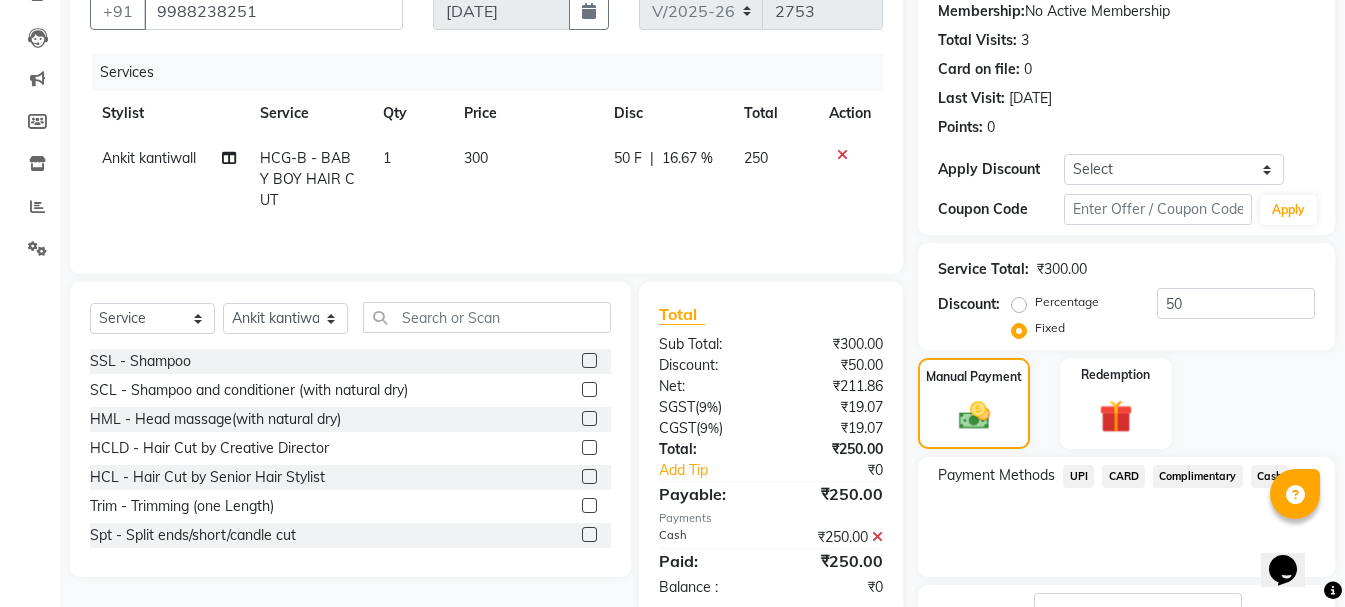 click on "Checkout" 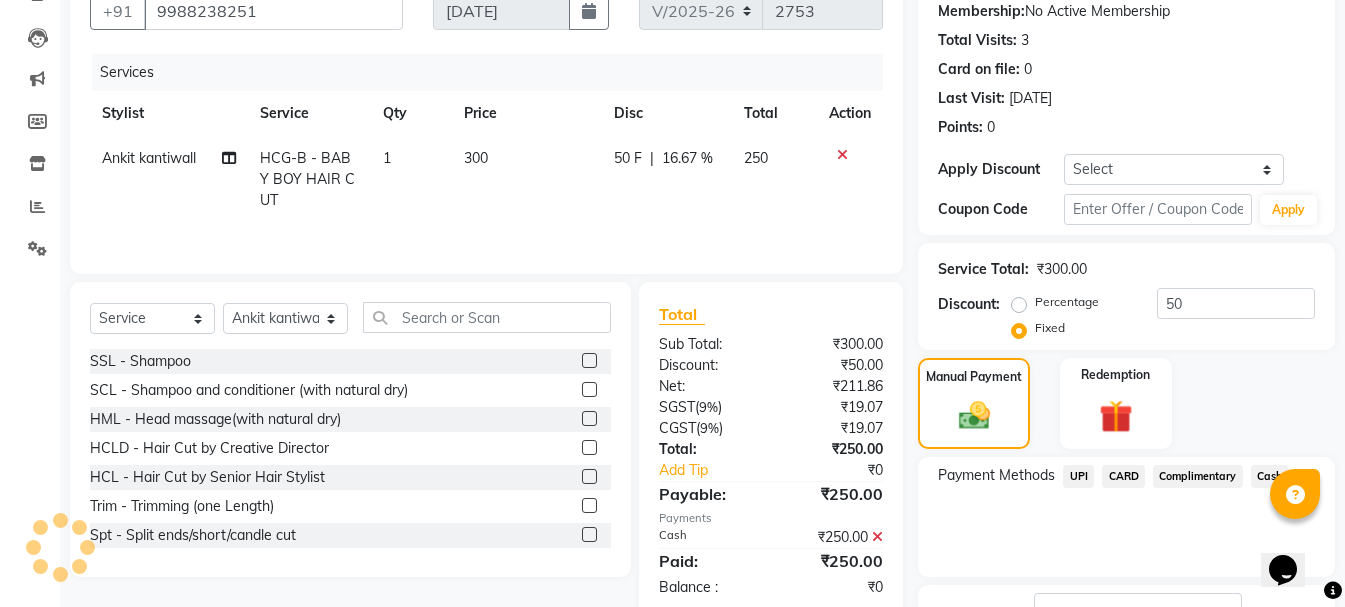 scroll, scrollTop: 348, scrollLeft: 0, axis: vertical 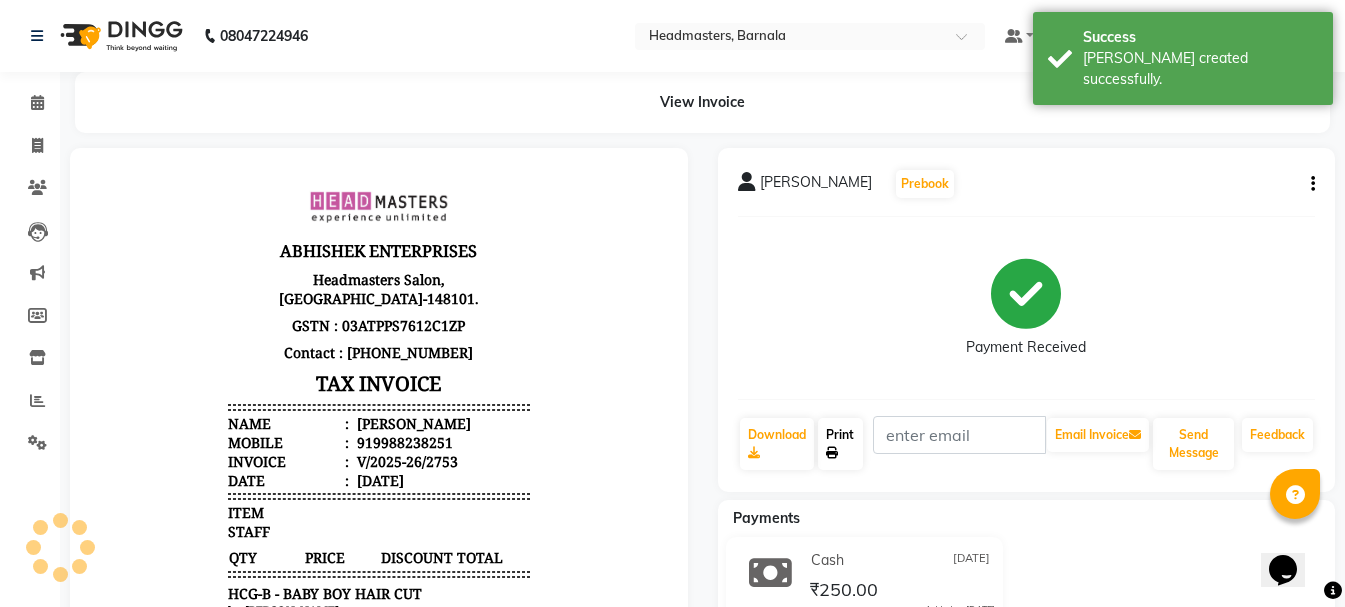 click on "Print" 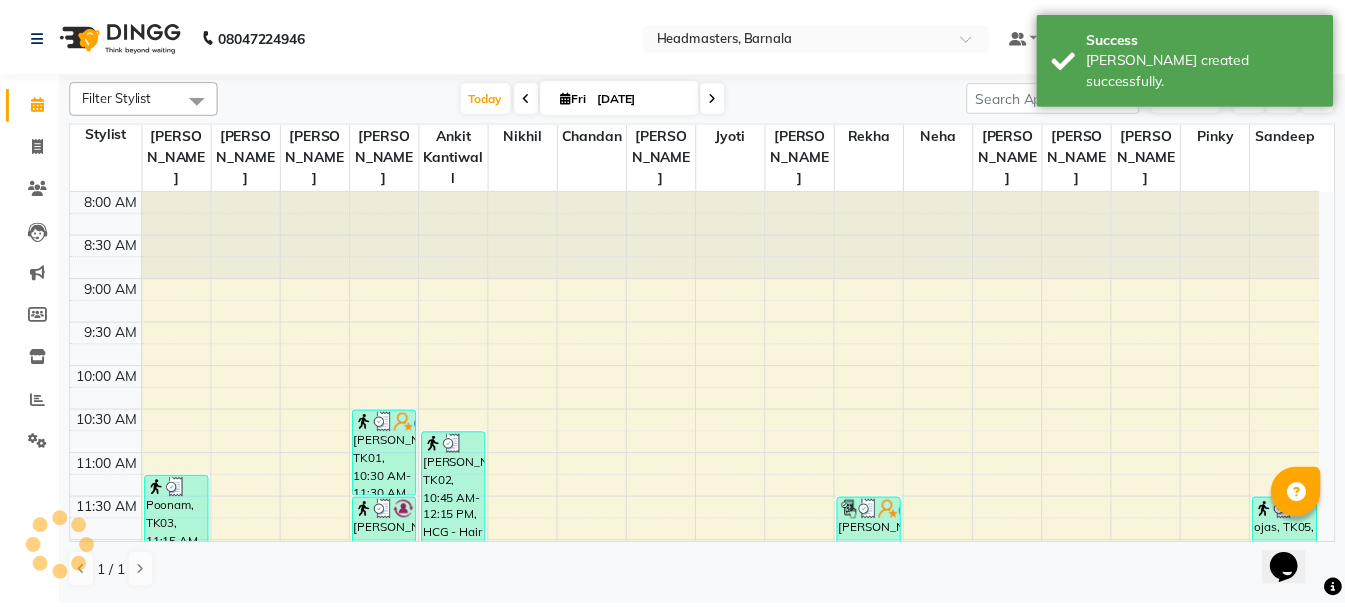 scroll, scrollTop: 790, scrollLeft: 0, axis: vertical 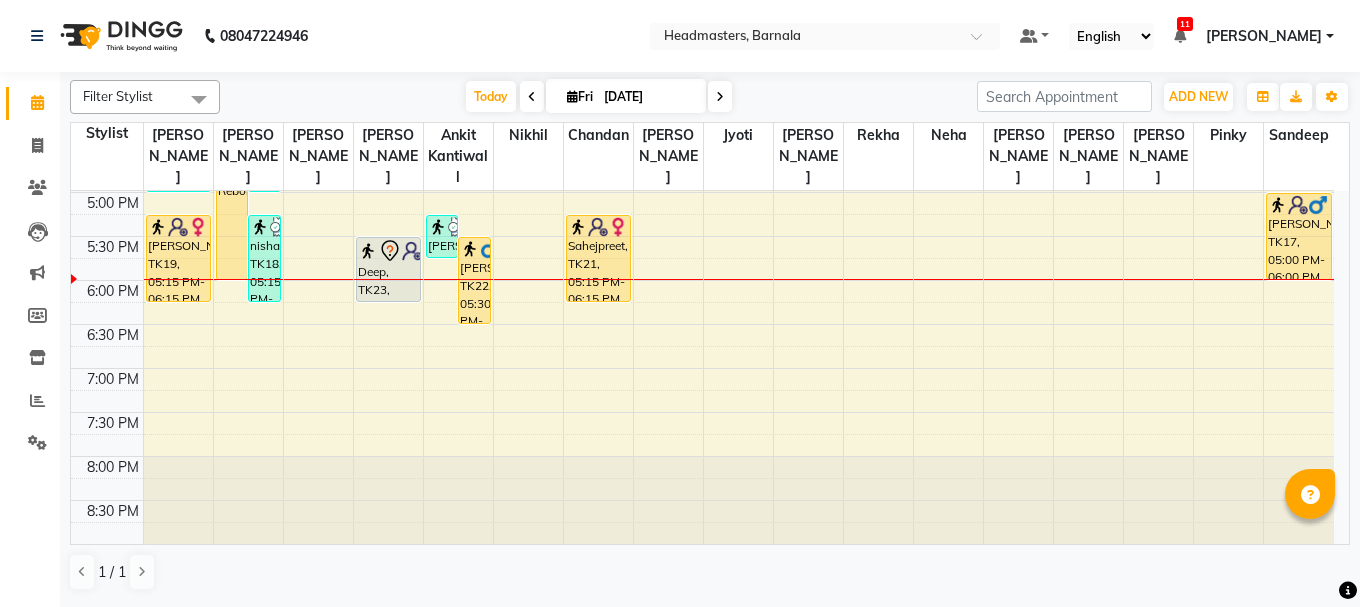 click at bounding box center (388, 279) 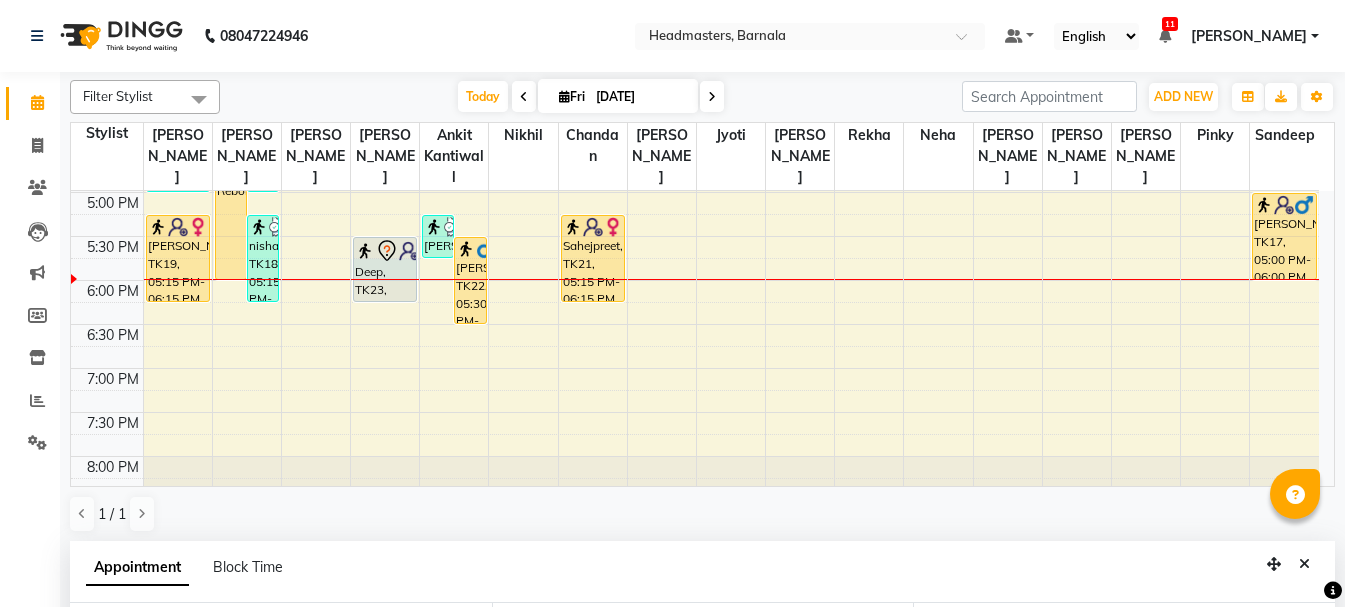 scroll, scrollTop: 389, scrollLeft: 0, axis: vertical 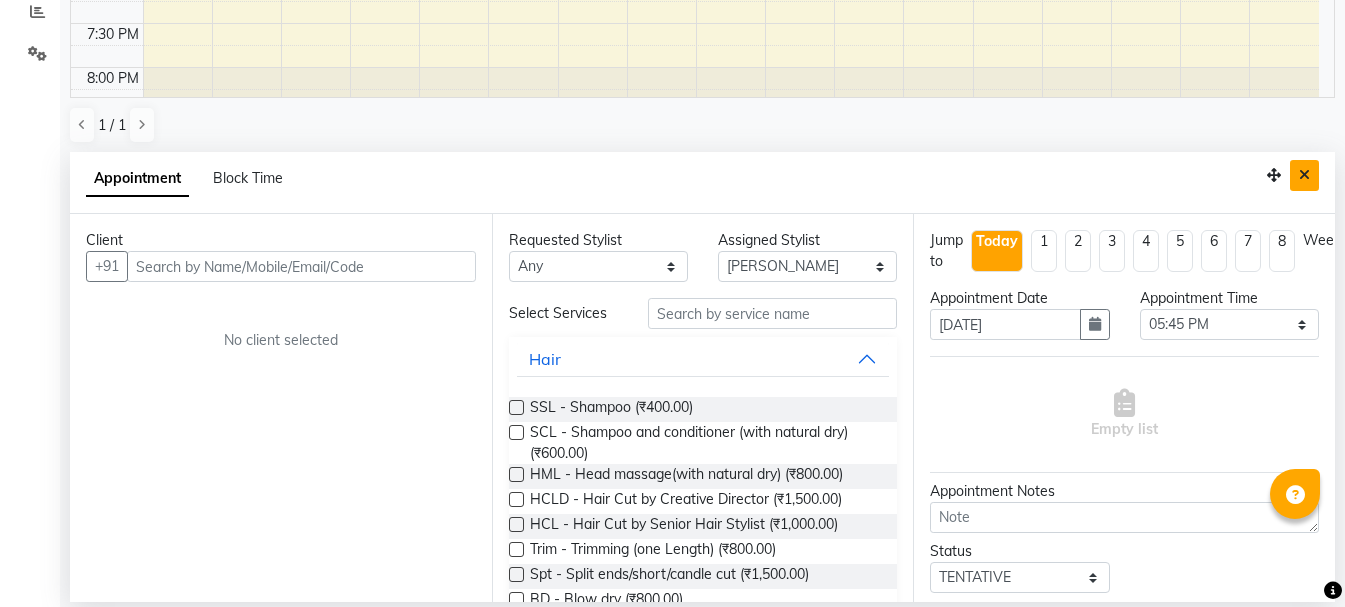 click at bounding box center (1304, 175) 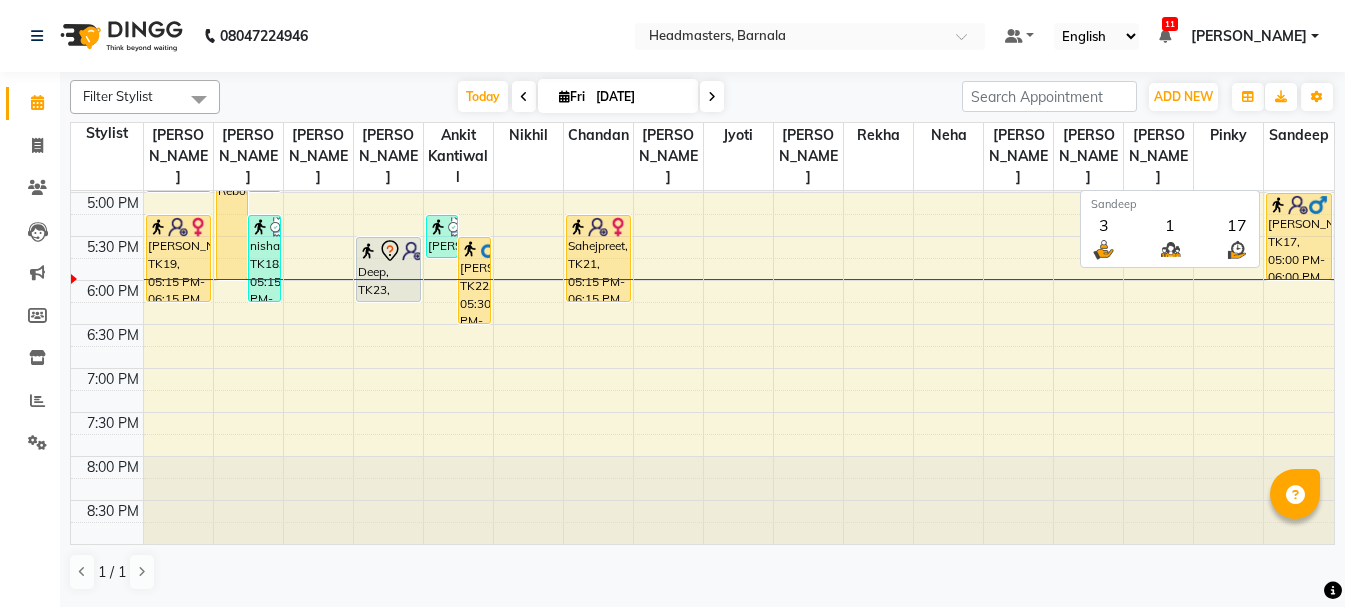 scroll, scrollTop: 0, scrollLeft: 0, axis: both 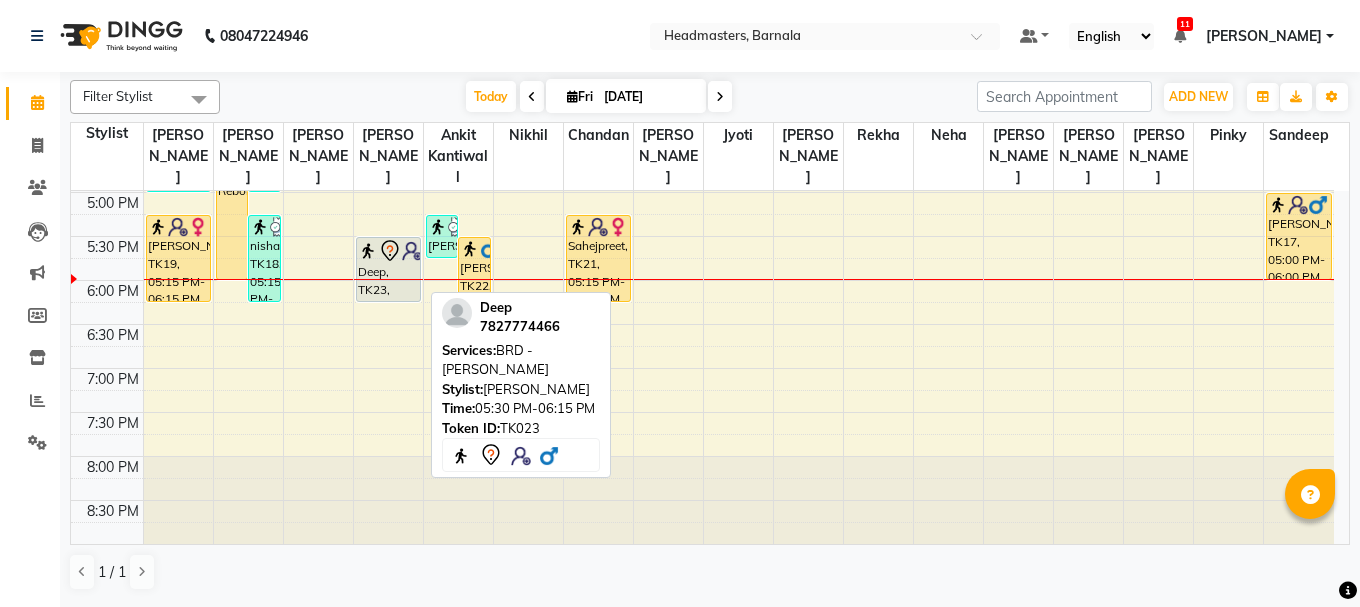 click on "Deep, TK23, 05:30 PM-06:15 PM, BRD - [PERSON_NAME]" at bounding box center [388, 269] 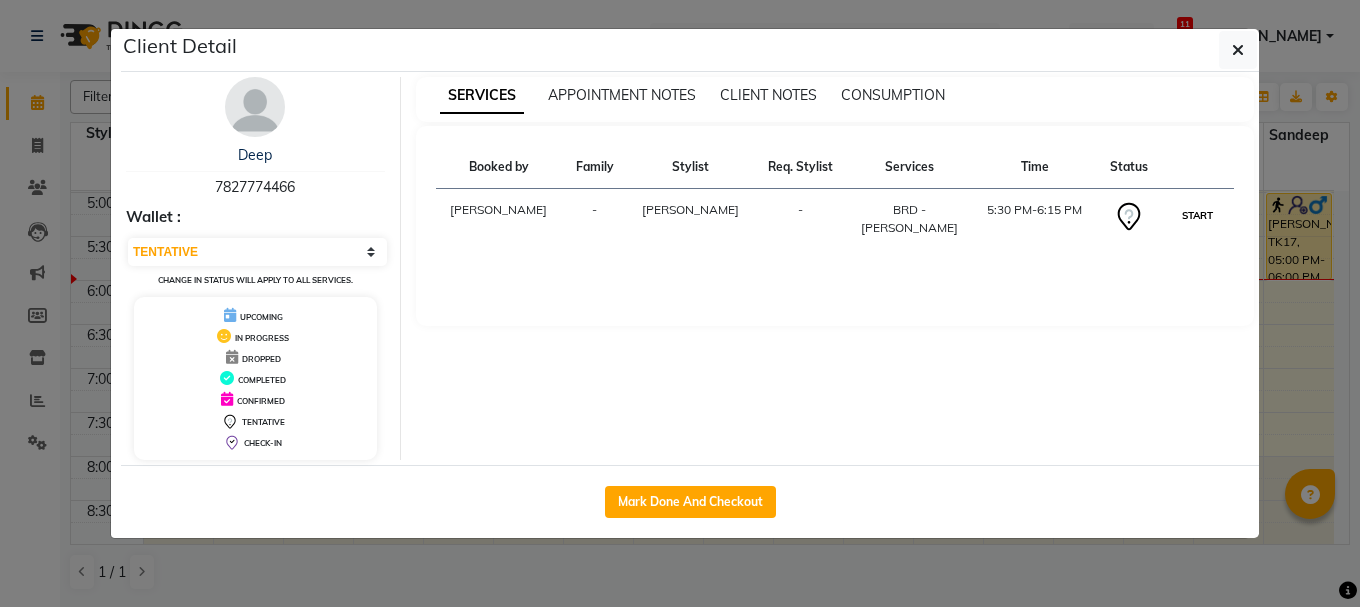click on "START" at bounding box center [1197, 215] 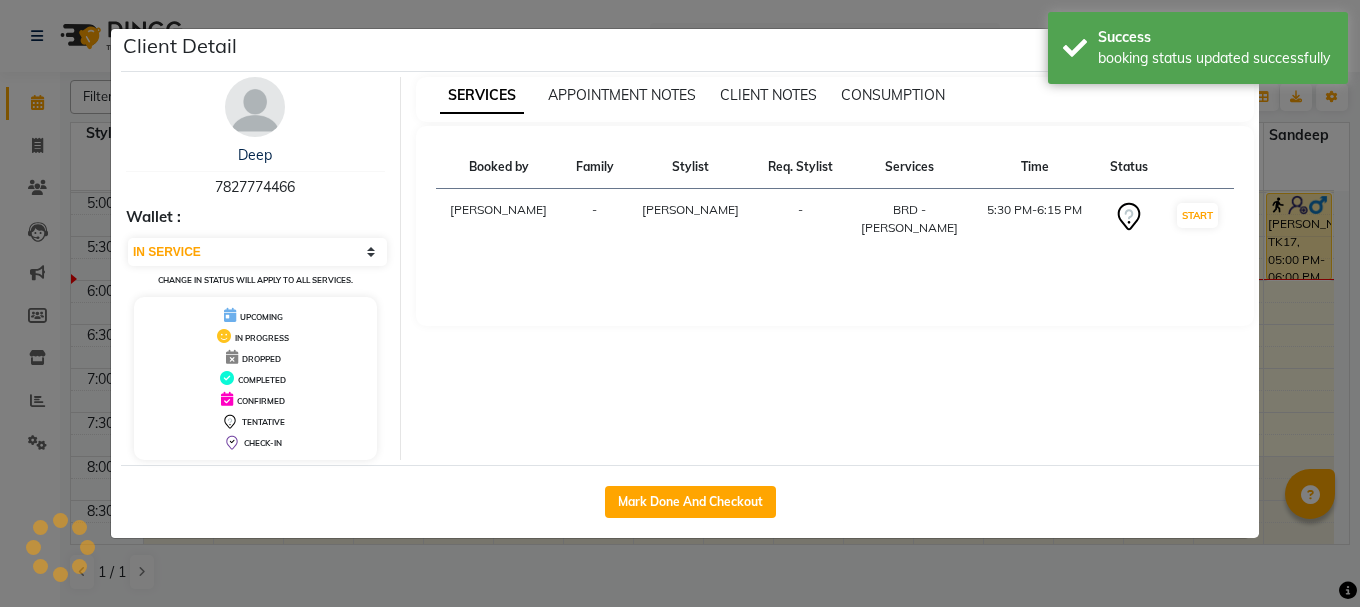 click on "SERVICES APPOINTMENT NOTES CLIENT NOTES CONSUMPTION Booked by Family Stylist Req. Stylist Services Time Status  [PERSON_NAME]  -  [PERSON_NAME] -  BRD - [PERSON_NAME]   5:30 PM-6:15 PM   START" at bounding box center (835, 268) 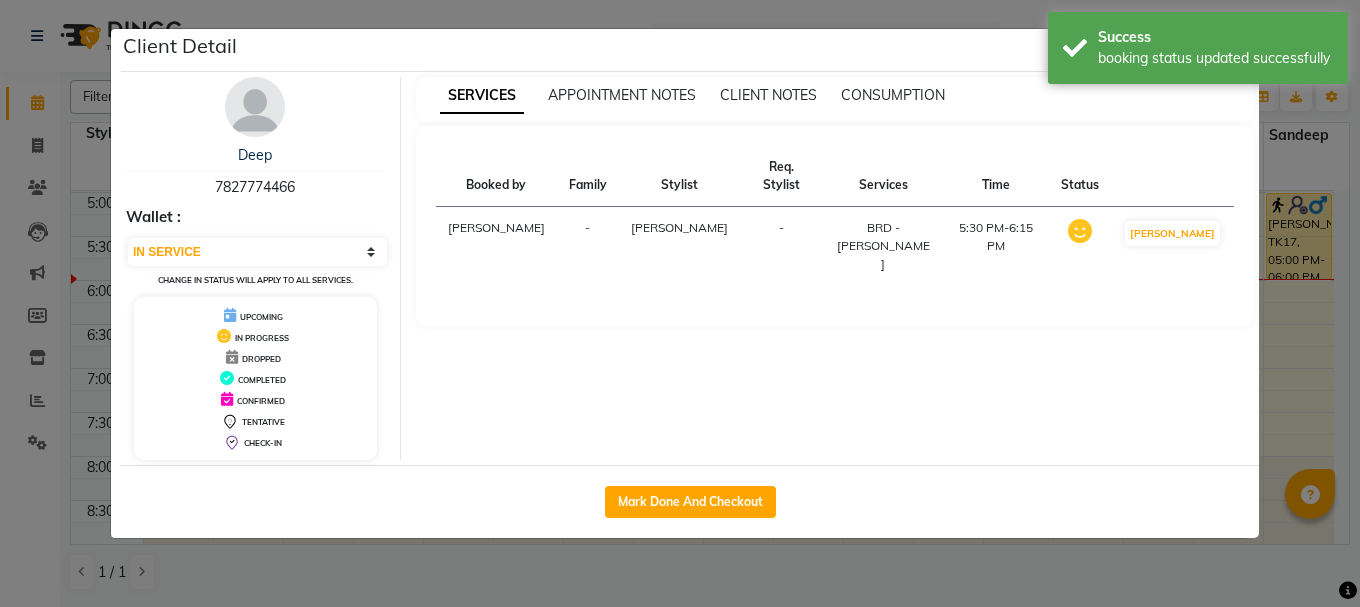 click on "Client Detail  Deep    7827774466 Wallet : Select IN SERVICE CONFIRMED TENTATIVE CHECK IN MARK DONE UPCOMING Change in status will apply to all services. UPCOMING IN PROGRESS DROPPED COMPLETED CONFIRMED TENTATIVE CHECK-IN SERVICES APPOINTMENT NOTES CLIENT NOTES CONSUMPTION Booked by Family Stylist Req. Stylist Services Time Status  [PERSON_NAME]  -  [PERSON_NAME] -  BRD - [PERSON_NAME]   5:30 PM-6:15 PM   MARK DONE   Mark Done And Checkout" 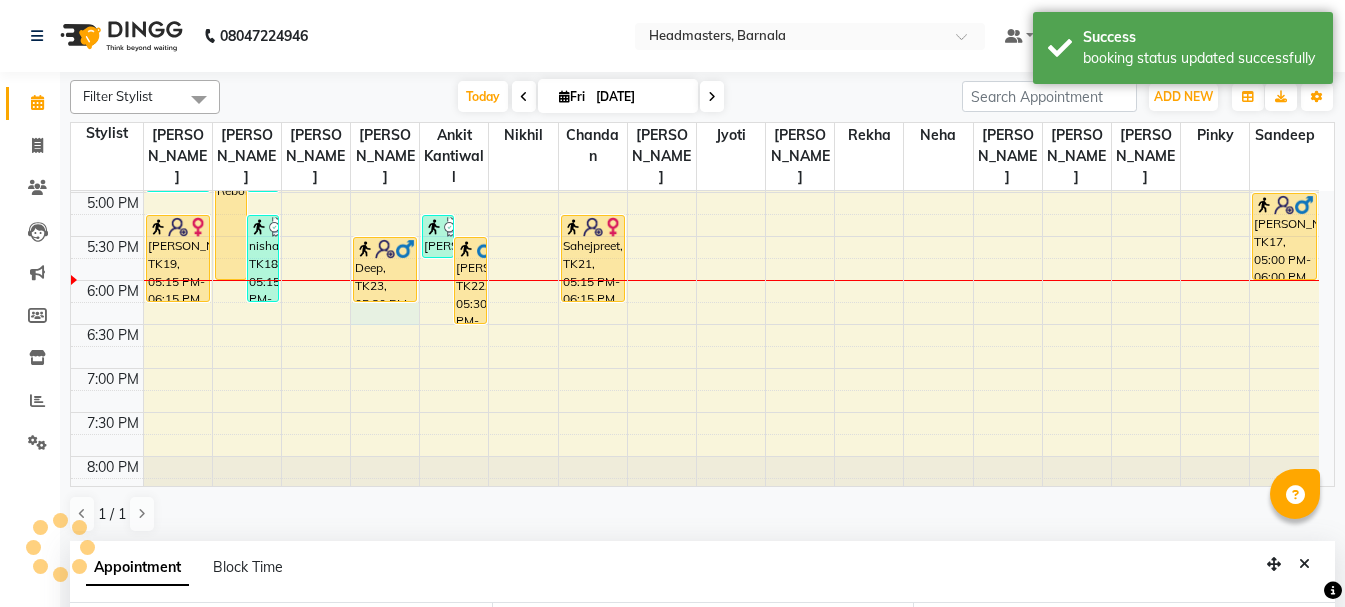 scroll, scrollTop: 352, scrollLeft: 0, axis: vertical 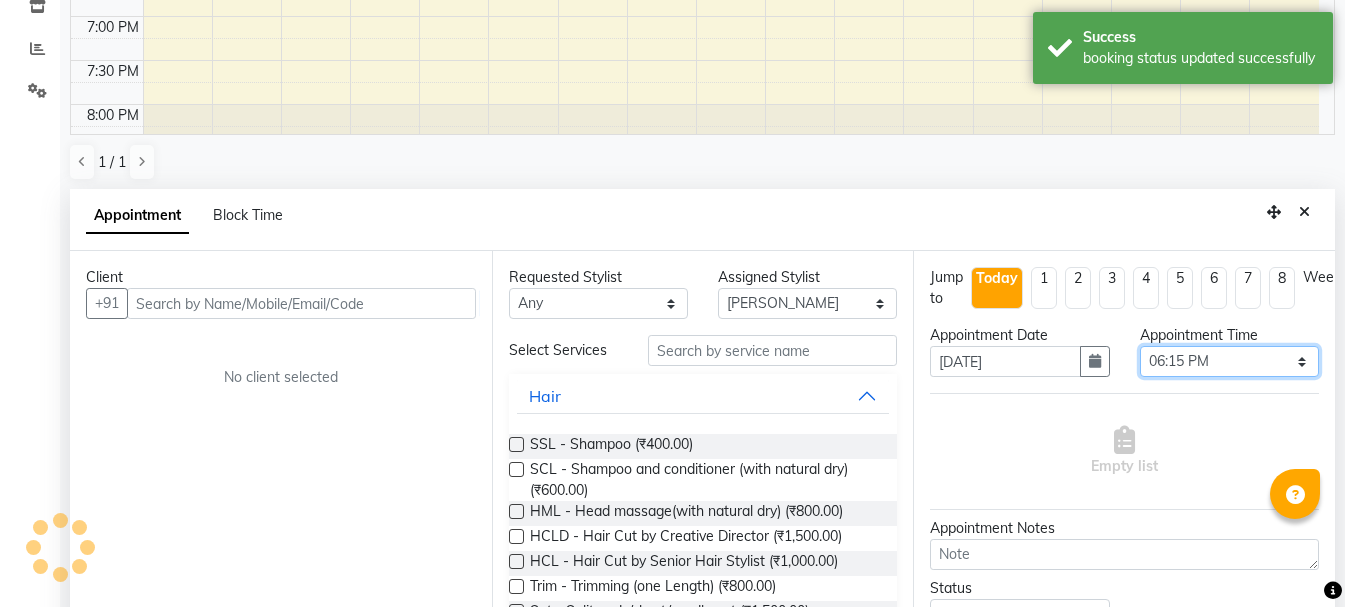 click on "Select 09:00 AM 09:15 AM 09:30 AM 09:45 AM 10:00 AM 10:15 AM 10:30 AM 10:45 AM 11:00 AM 11:15 AM 11:30 AM 11:45 AM 12:00 PM 12:15 PM 12:30 PM 12:45 PM 01:00 PM 01:15 PM 01:30 PM 01:45 PM 02:00 PM 02:15 PM 02:30 PM 02:45 PM 03:00 PM 03:15 PM 03:30 PM 03:45 PM 04:00 PM 04:15 PM 04:30 PM 04:45 PM 05:00 PM 05:15 PM 05:30 PM 05:45 PM 06:00 PM 06:15 PM 06:30 PM 06:45 PM 07:00 PM 07:15 PM 07:30 PM 07:45 PM 08:00 PM" at bounding box center (1229, 361) 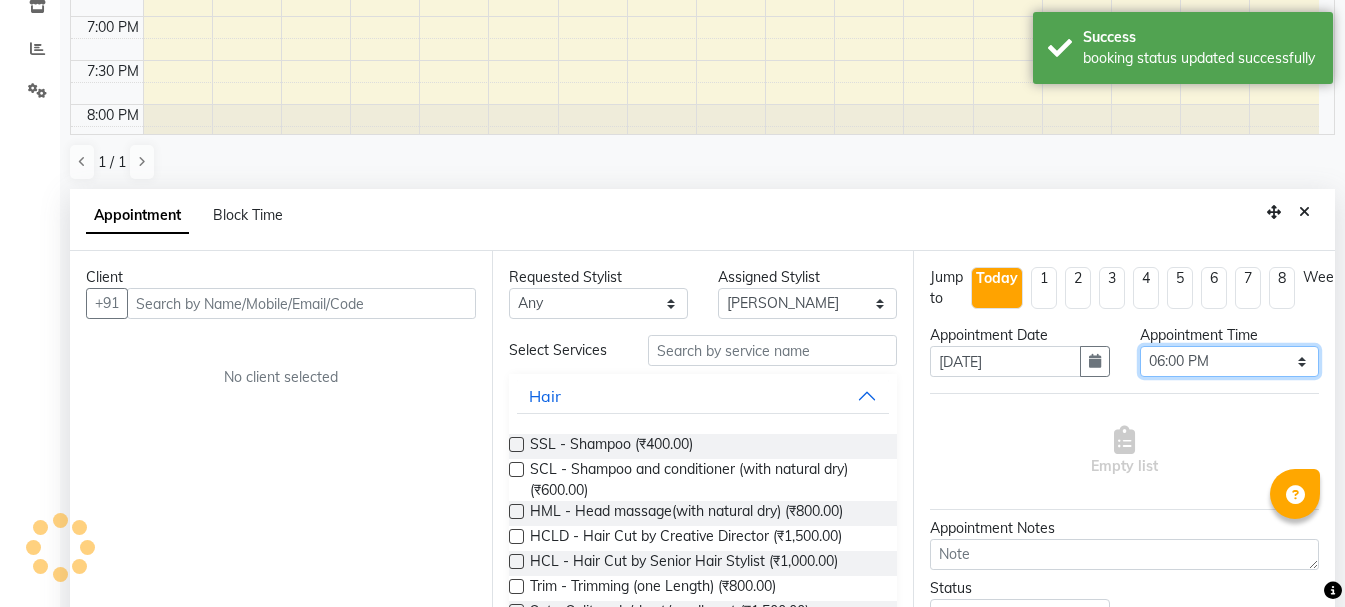 click on "Select 09:00 AM 09:15 AM 09:30 AM 09:45 AM 10:00 AM 10:15 AM 10:30 AM 10:45 AM 11:00 AM 11:15 AM 11:30 AM 11:45 AM 12:00 PM 12:15 PM 12:30 PM 12:45 PM 01:00 PM 01:15 PM 01:30 PM 01:45 PM 02:00 PM 02:15 PM 02:30 PM 02:45 PM 03:00 PM 03:15 PM 03:30 PM 03:45 PM 04:00 PM 04:15 PM 04:30 PM 04:45 PM 05:00 PM 05:15 PM 05:30 PM 05:45 PM 06:00 PM 06:15 PM 06:30 PM 06:45 PM 07:00 PM 07:15 PM 07:30 PM 07:45 PM 08:00 PM" at bounding box center (1229, 361) 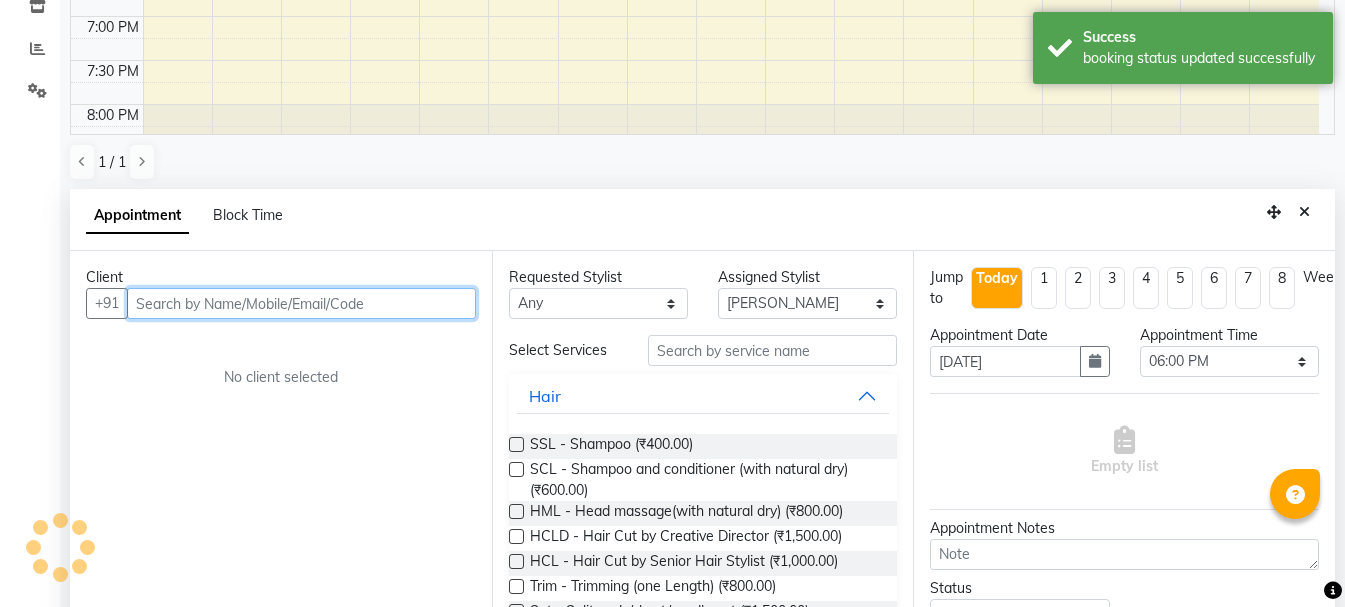 click at bounding box center [301, 303] 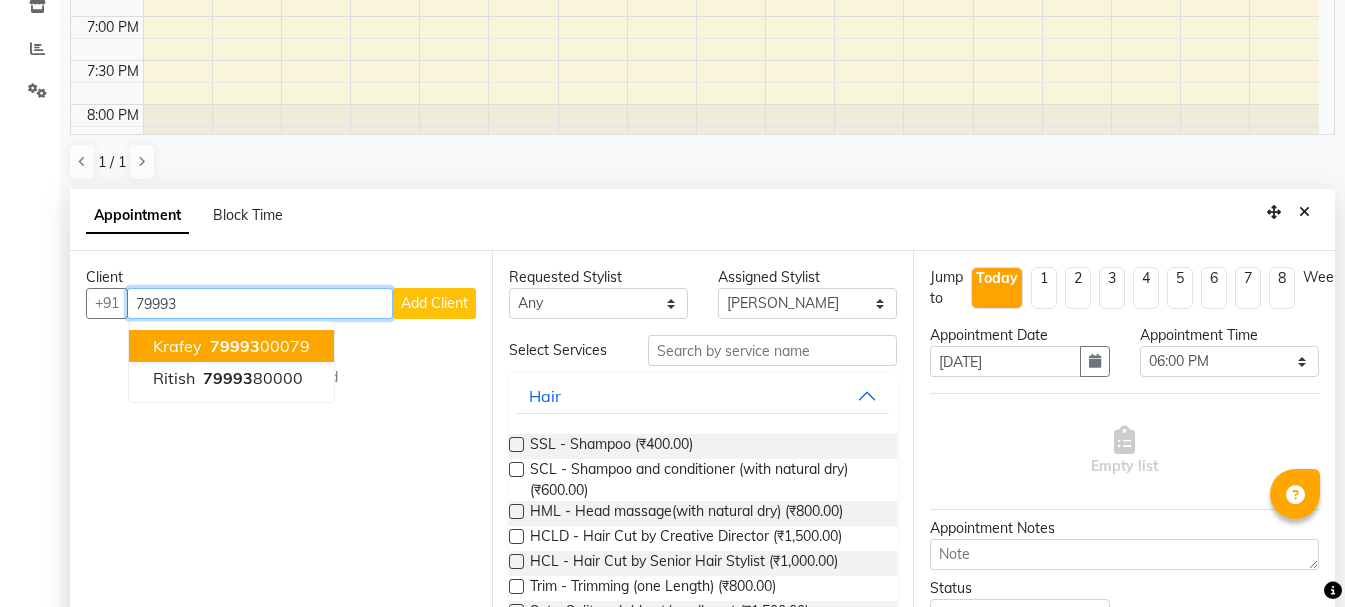 click on "79993 00079" at bounding box center (258, 346) 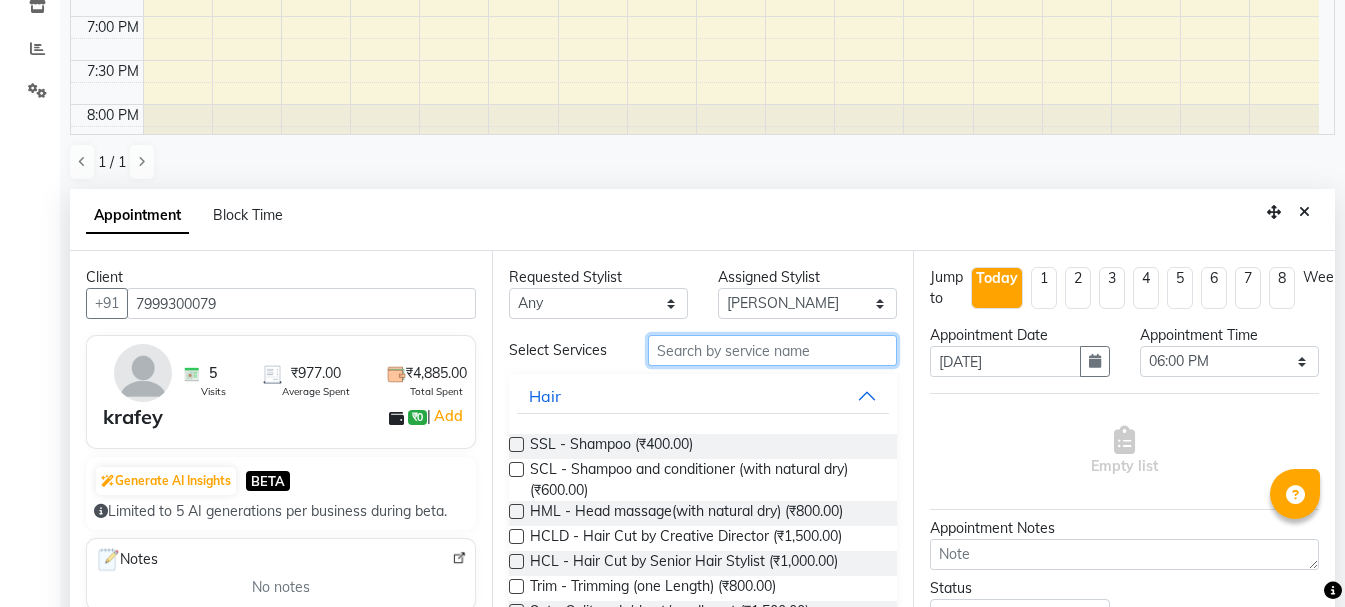 click at bounding box center [772, 350] 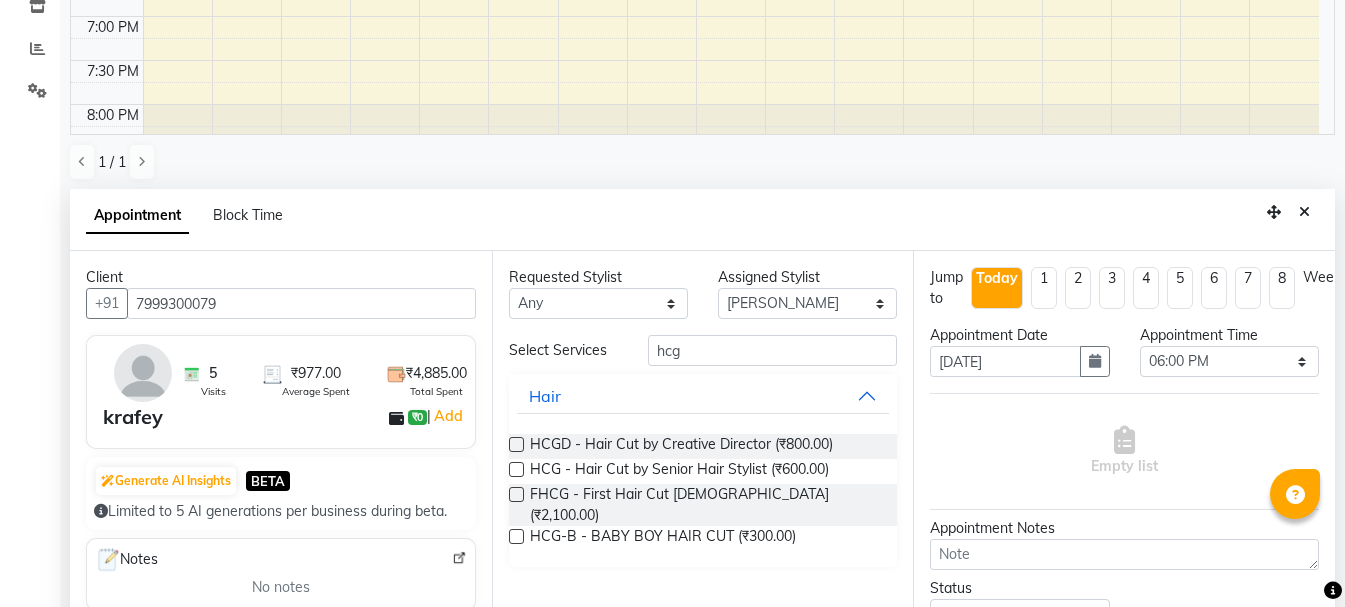 click on "Requested Stylist Any  Ankit kantiwall Chandan [PERSON_NAME] Jyoti [PERSON_NAME] [PERSON_NAME] Neha Nikhil  [PERSON_NAME] Pinky [PERSON_NAME] [PERSON_NAME] [PERSON_NAME] [PERSON_NAME] Assigned Stylist Select  Ankit kantiwall Chandan [PERSON_NAME] [PERSON_NAME] [PERSON_NAME] [PERSON_NAME]  [PERSON_NAME] Pinky [PERSON_NAME] Rekha  [PERSON_NAME] [PERSON_NAME] [PERSON_NAME] Select Services hcg    Hair HCGD - Hair Cut by Creative Director (₹800.00) HCG - Hair Cut by Senior Hair Stylist (₹600.00) FHCG - First Hair Cut [DEMOGRAPHIC_DATA] (₹2,100.00) HCG-B - BABY BOY HAIR CUT (₹300.00)" at bounding box center (703, 445) 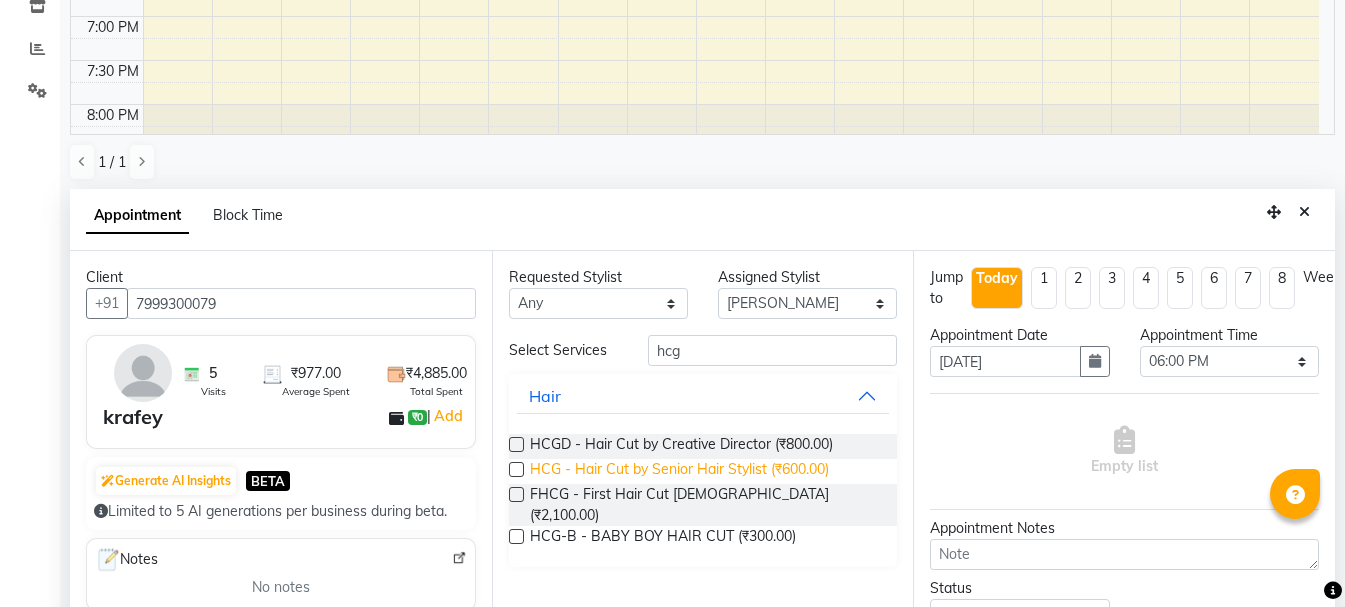 click on "HCG - Hair Cut by Senior Hair Stylist (₹600.00)" at bounding box center (679, 471) 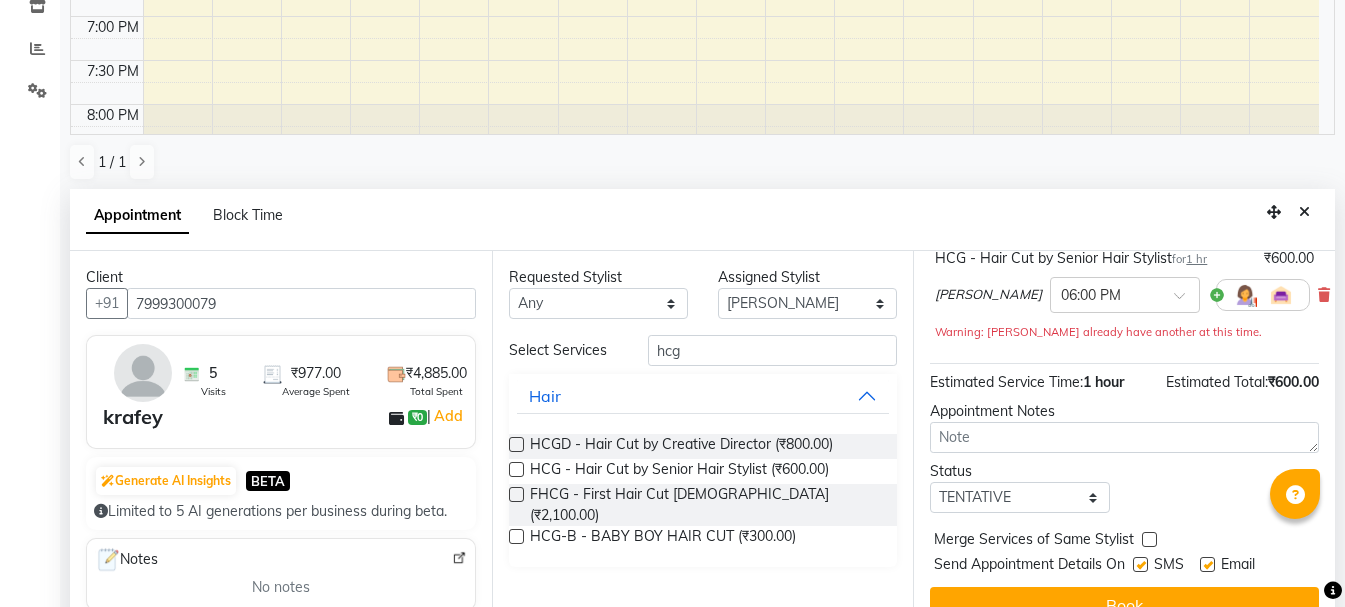 scroll, scrollTop: 174, scrollLeft: 0, axis: vertical 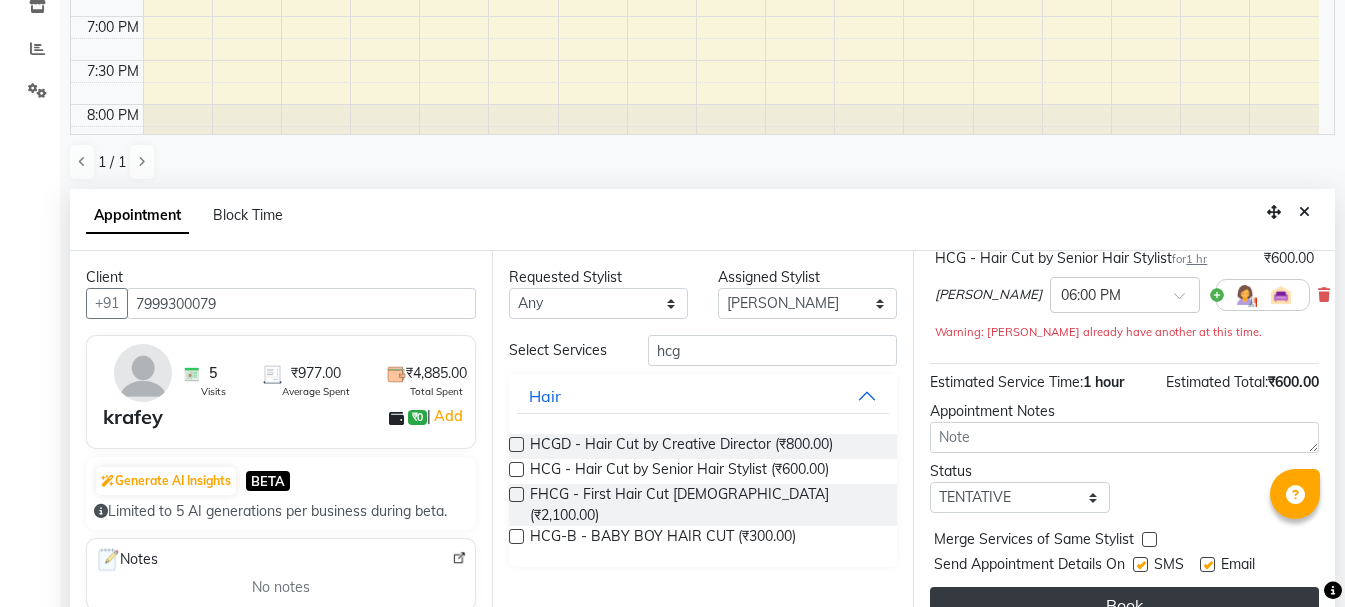 click on "Book" at bounding box center [1124, 605] 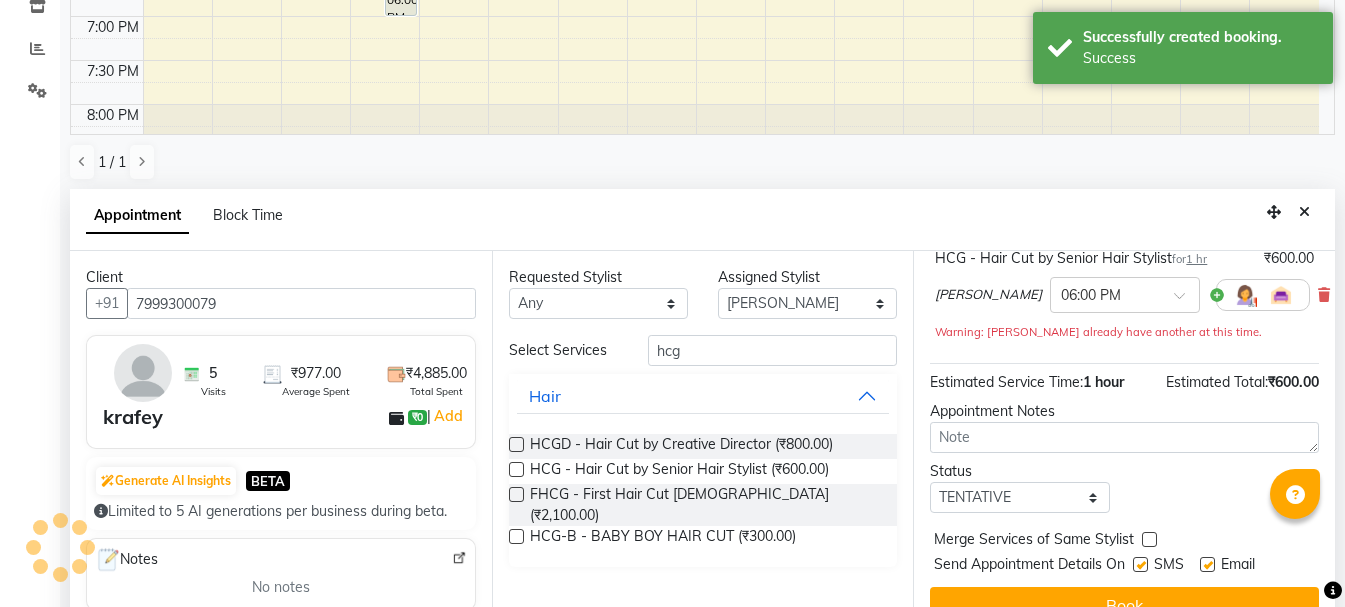 scroll, scrollTop: 0, scrollLeft: 0, axis: both 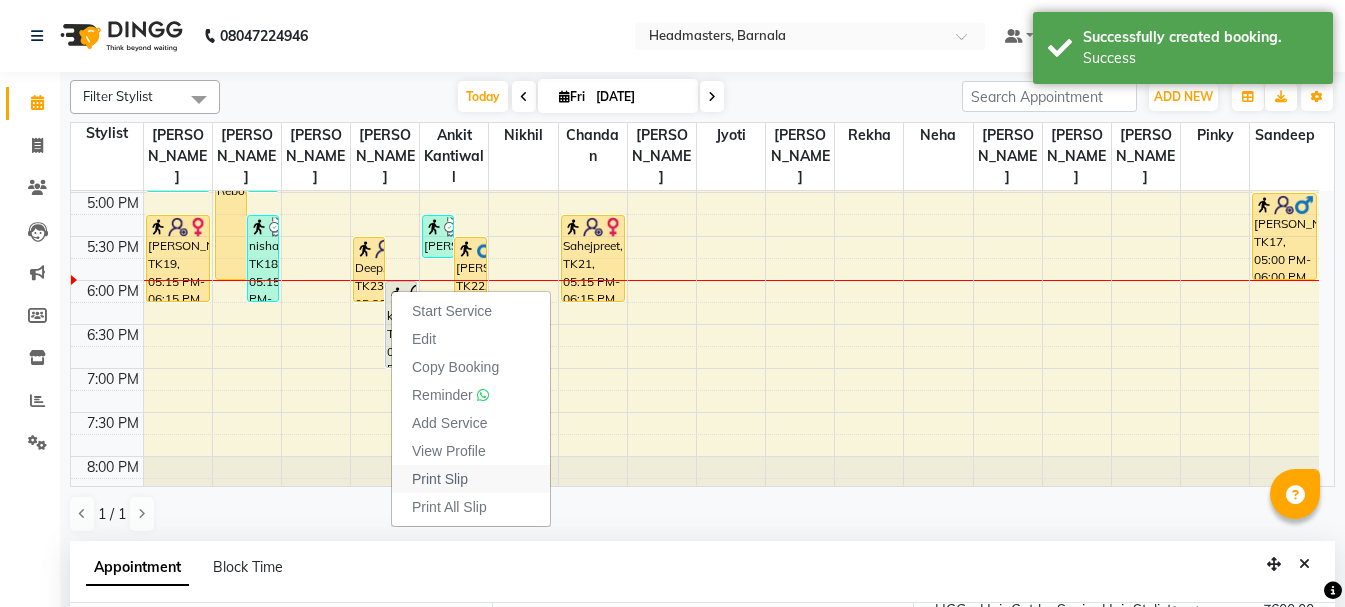 click on "Print Slip" at bounding box center [440, 479] 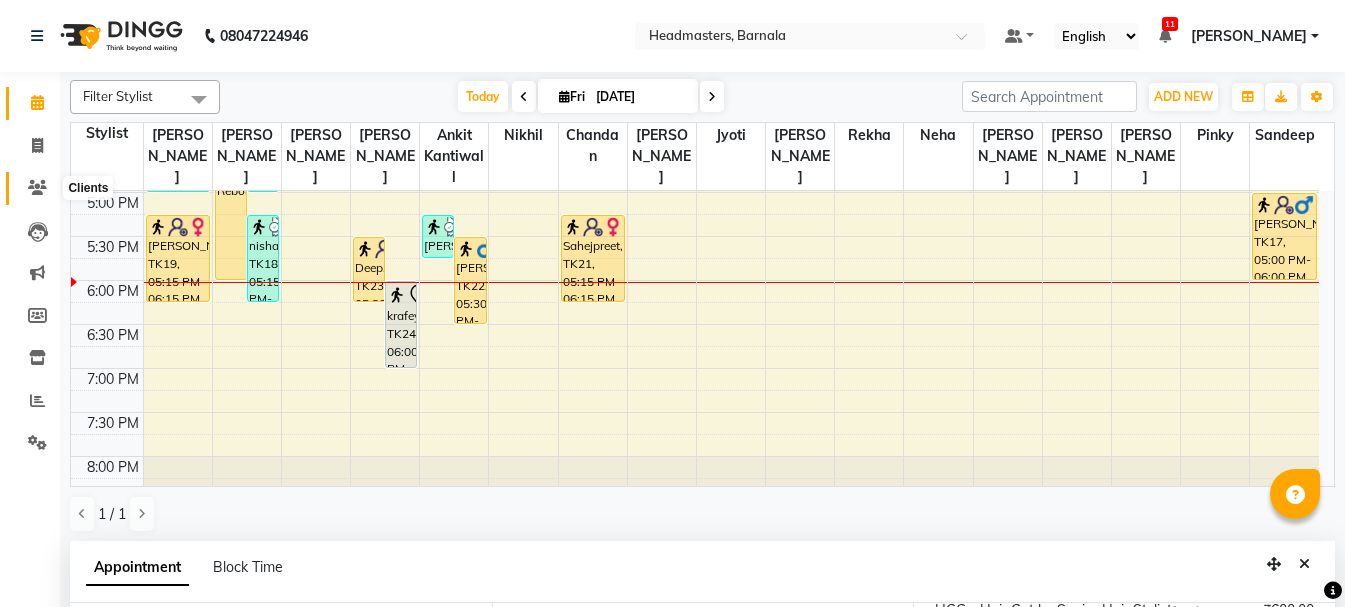 click 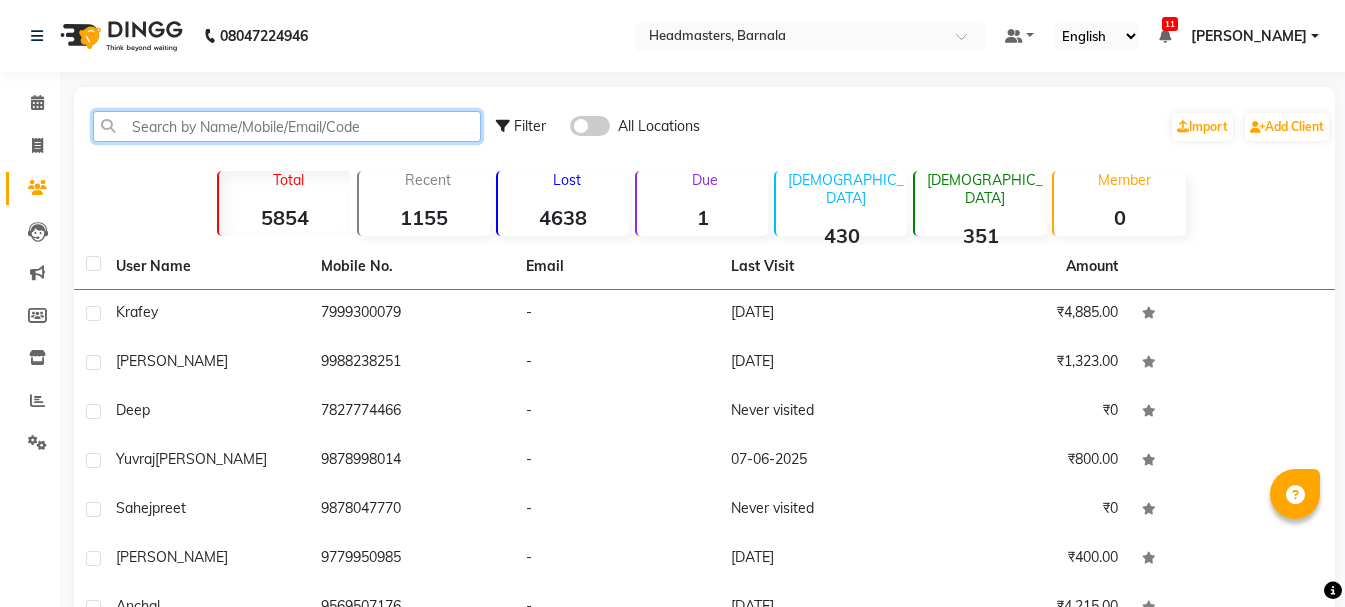 click 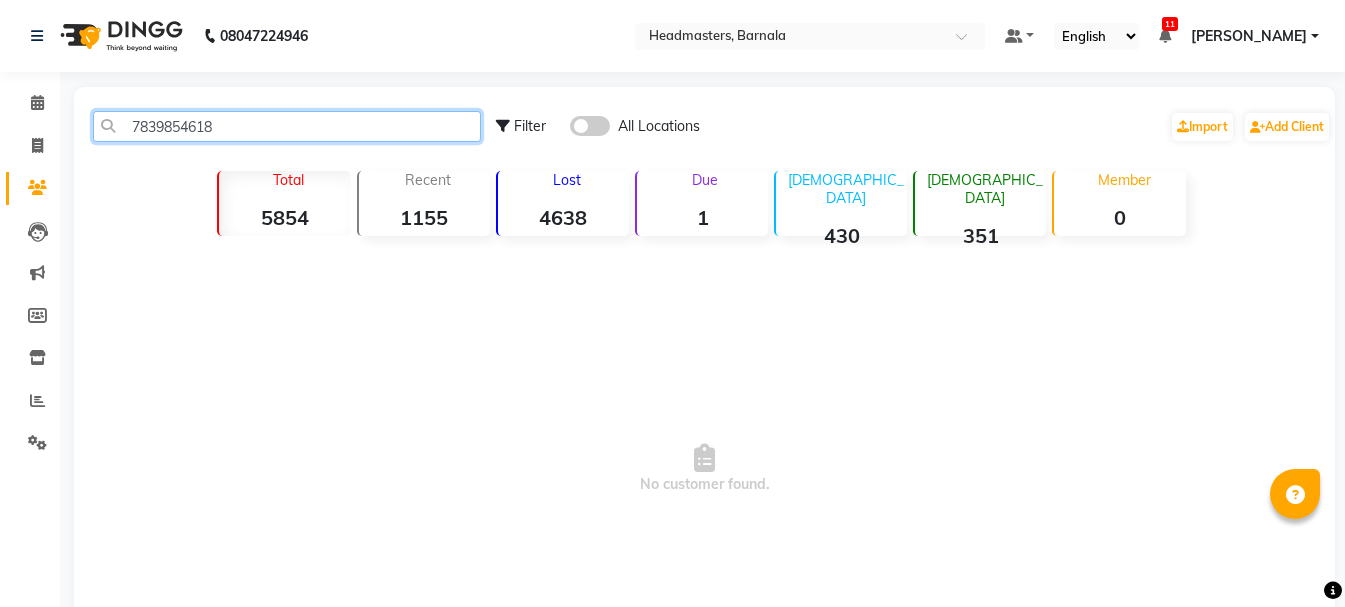 drag, startPoint x: 235, startPoint y: 126, endPoint x: 76, endPoint y: 137, distance: 159.38005 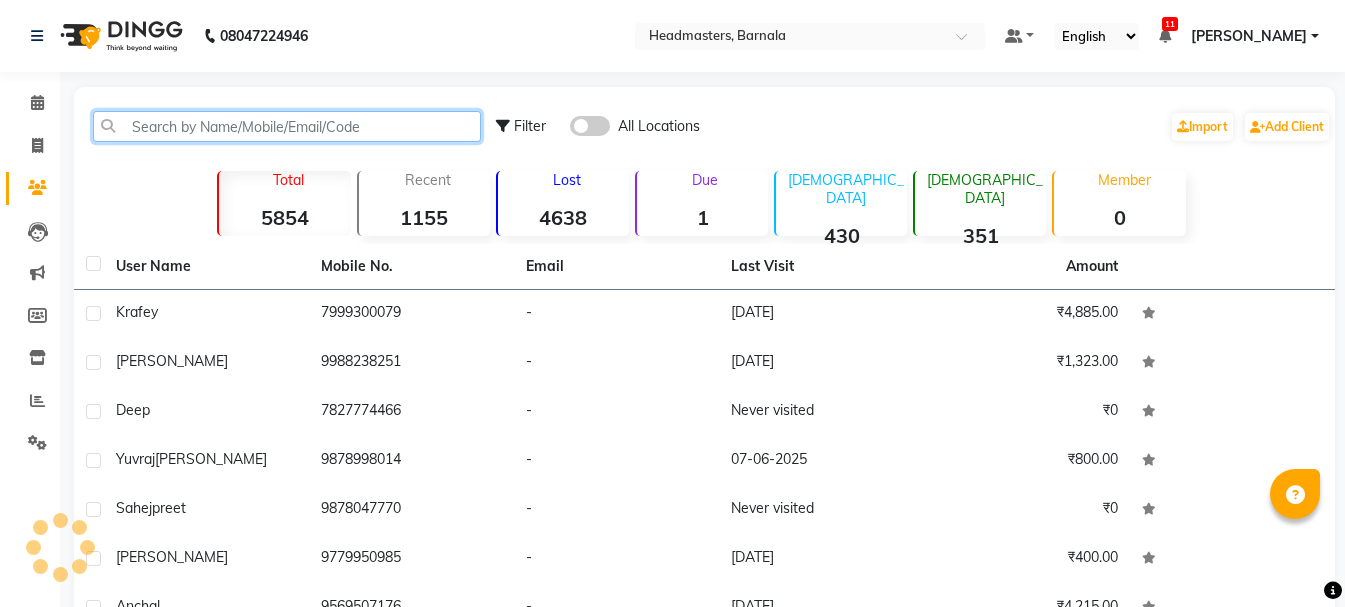 scroll, scrollTop: 3, scrollLeft: 0, axis: vertical 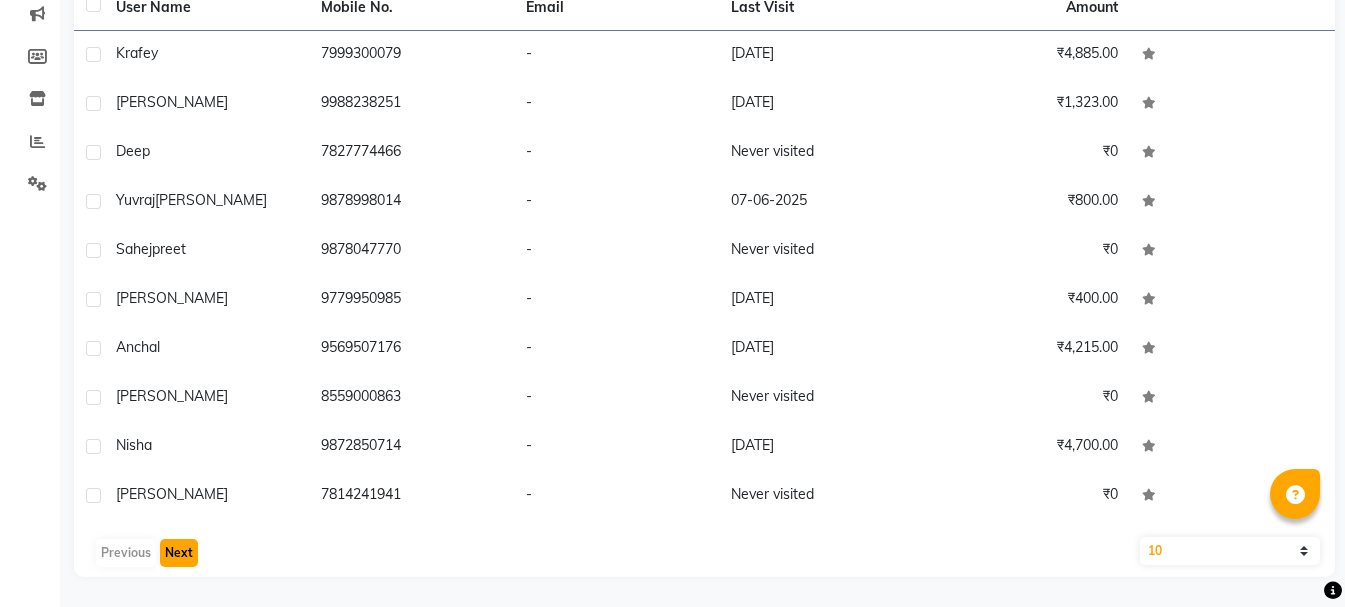 click on "Next" 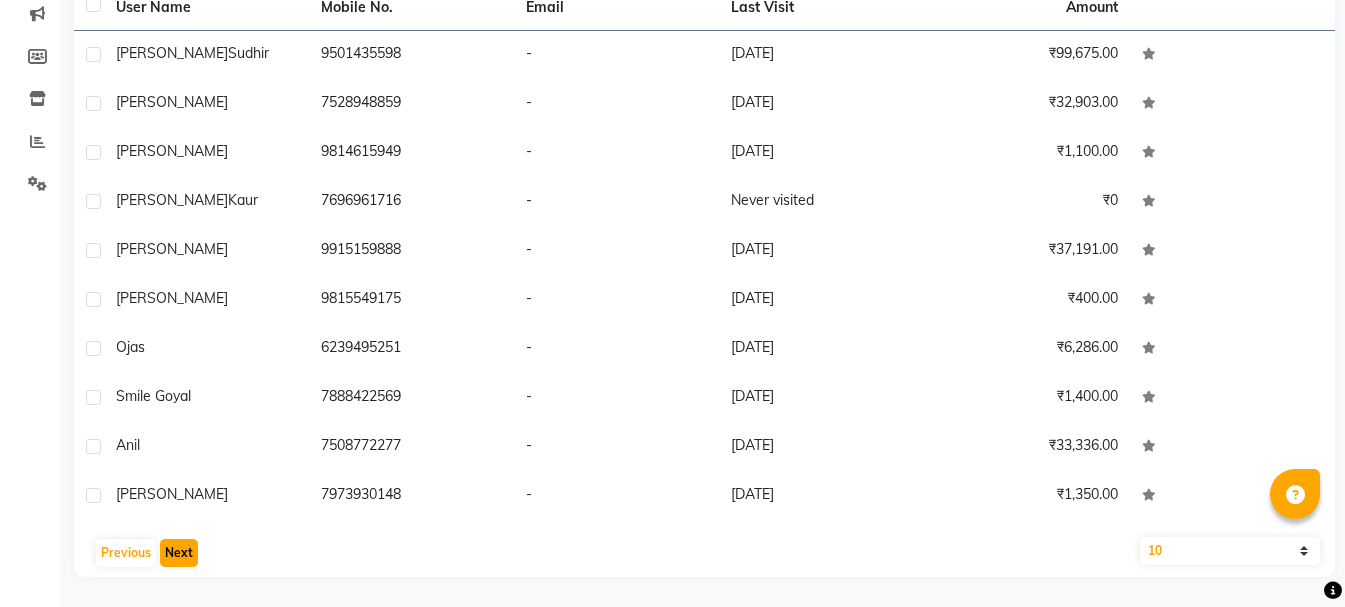 click on "Next" 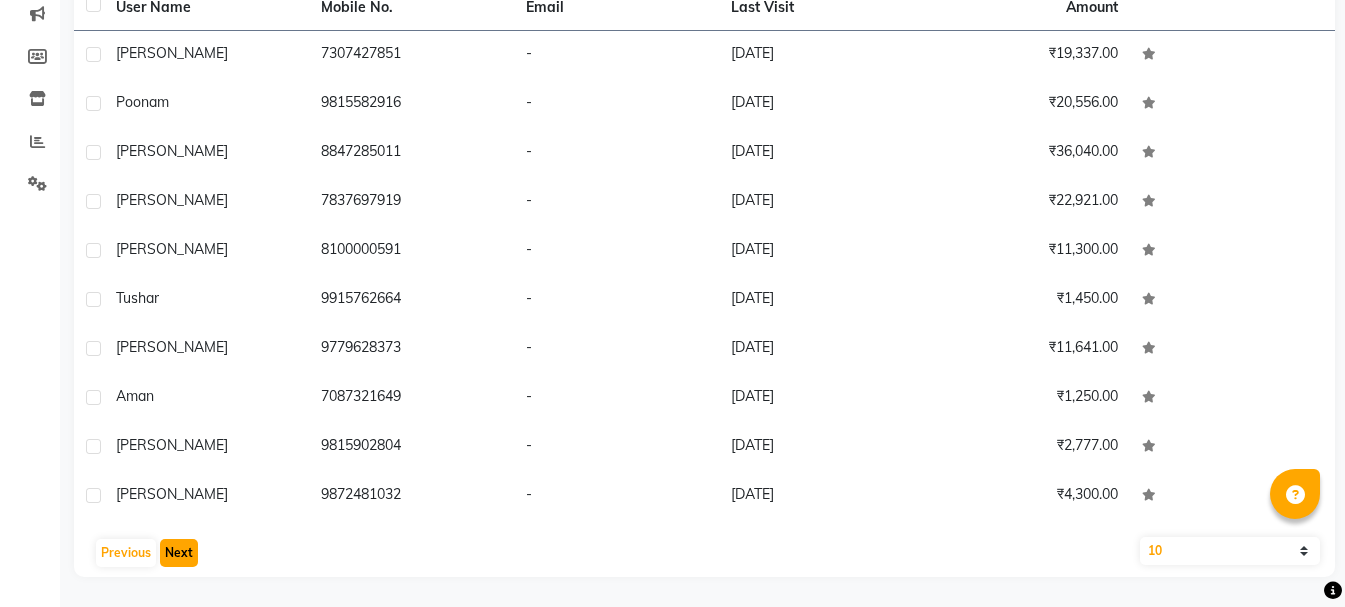 click on "Next" 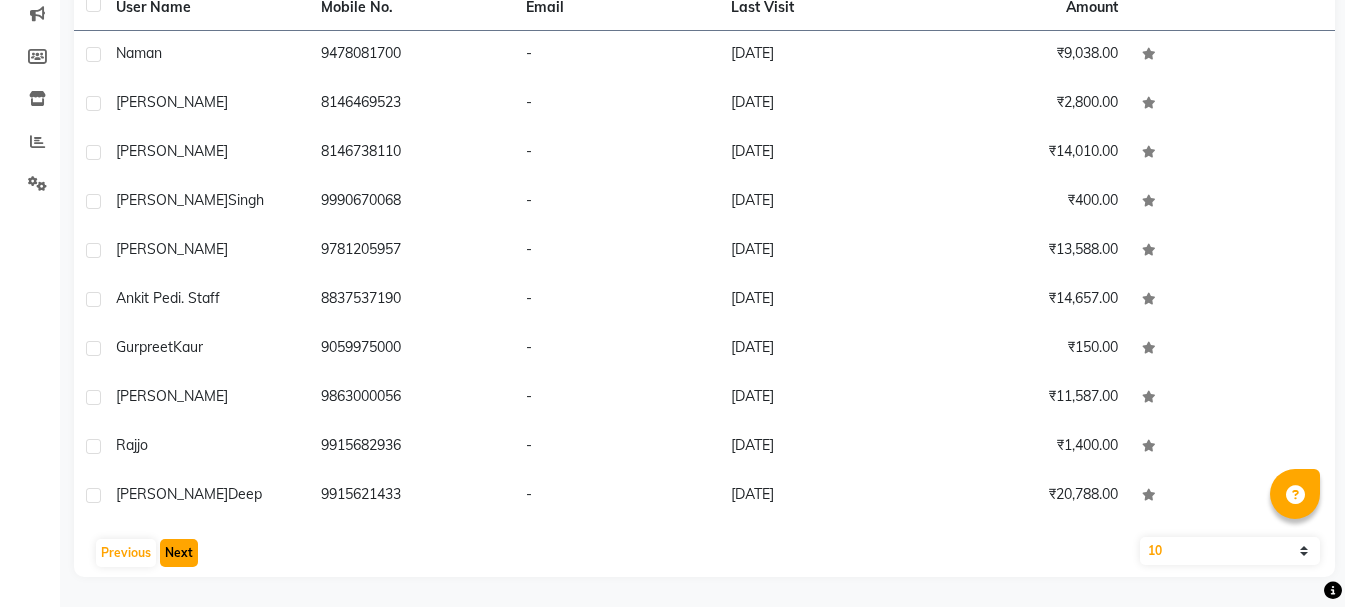click on "Next" 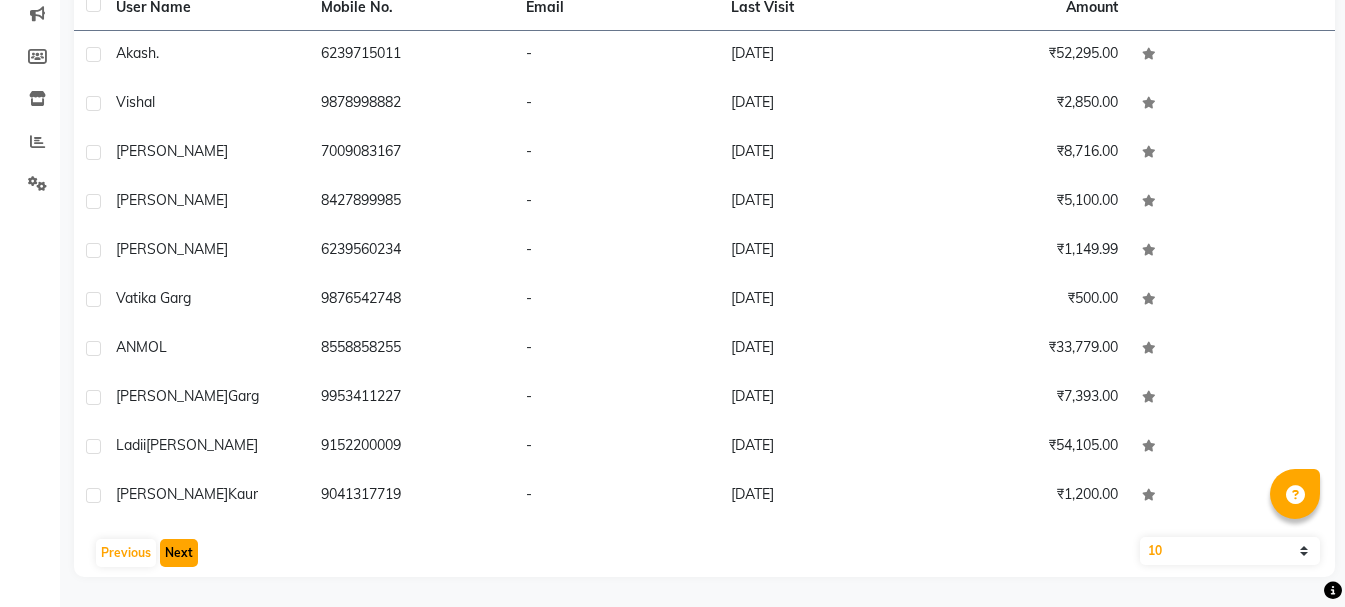 click on "Next" 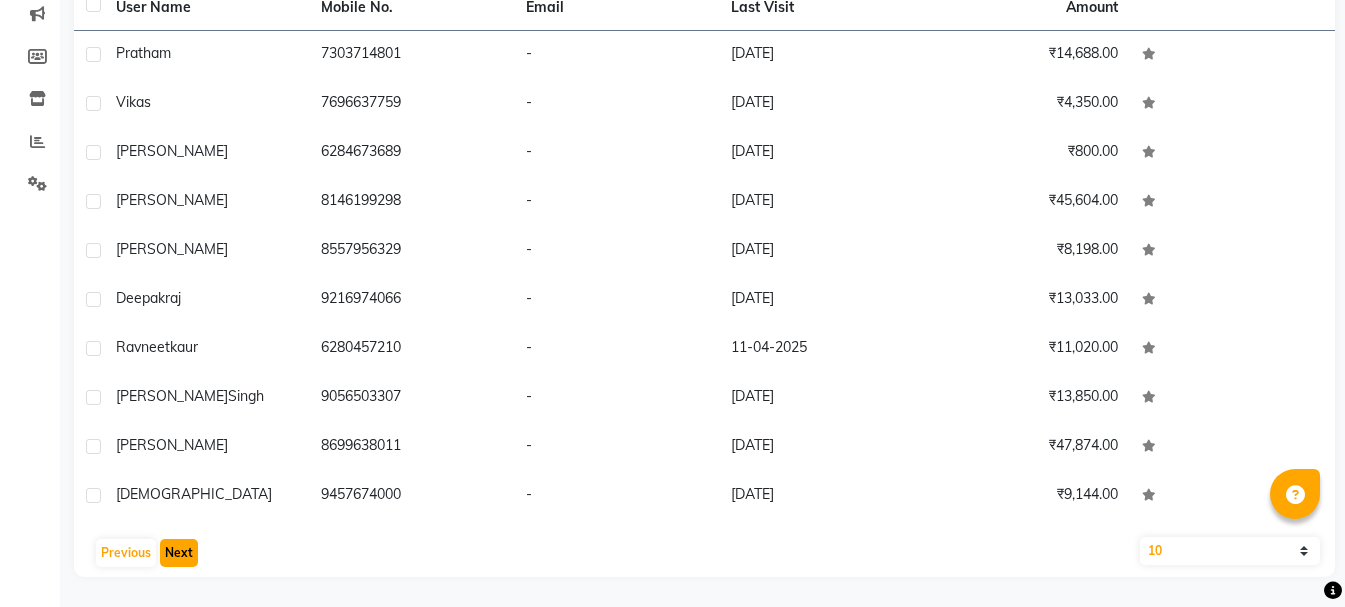 click on "Next" 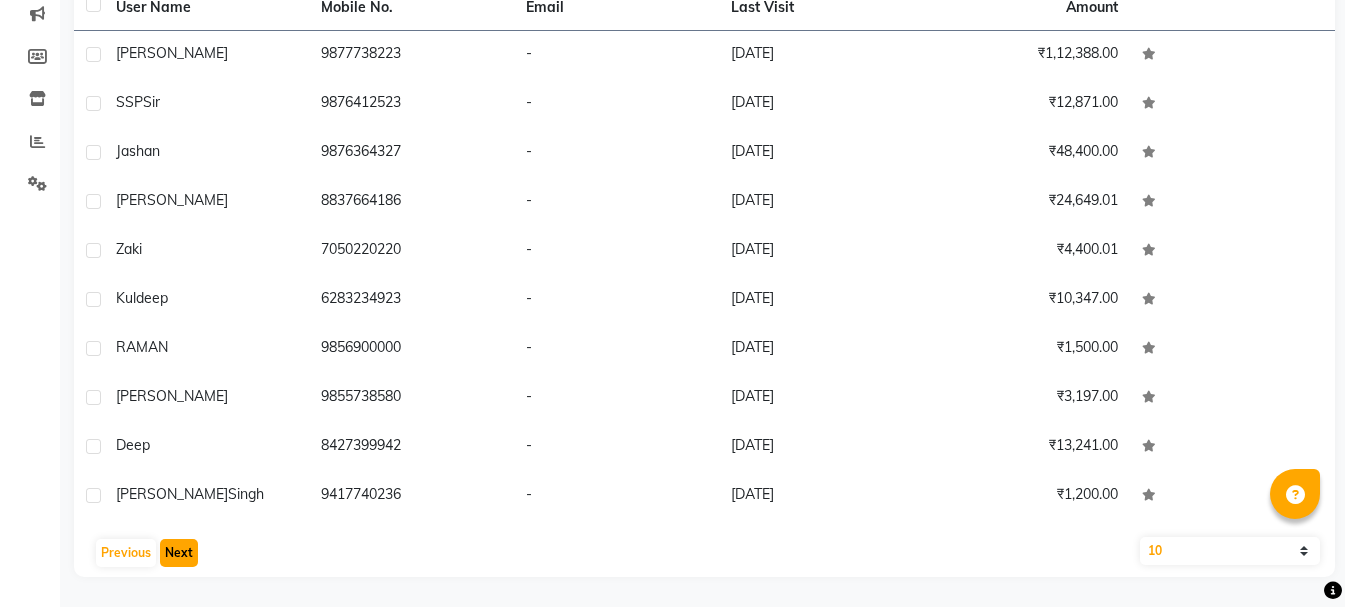 click on "Next" 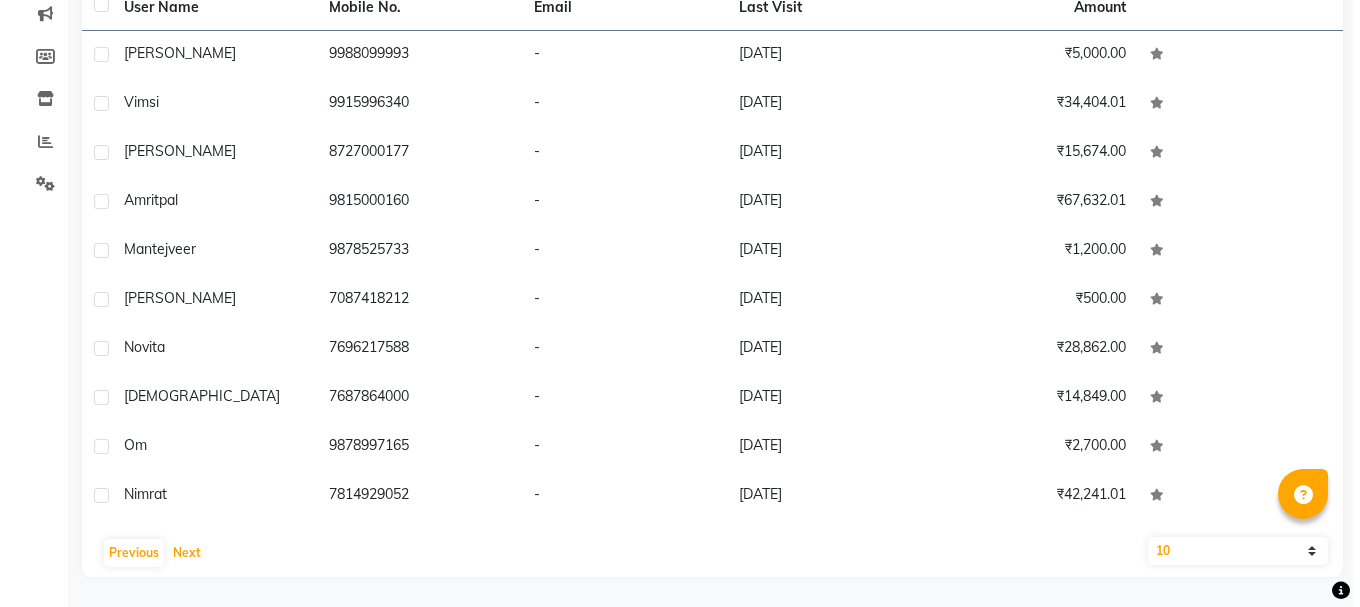 scroll, scrollTop: 0, scrollLeft: 0, axis: both 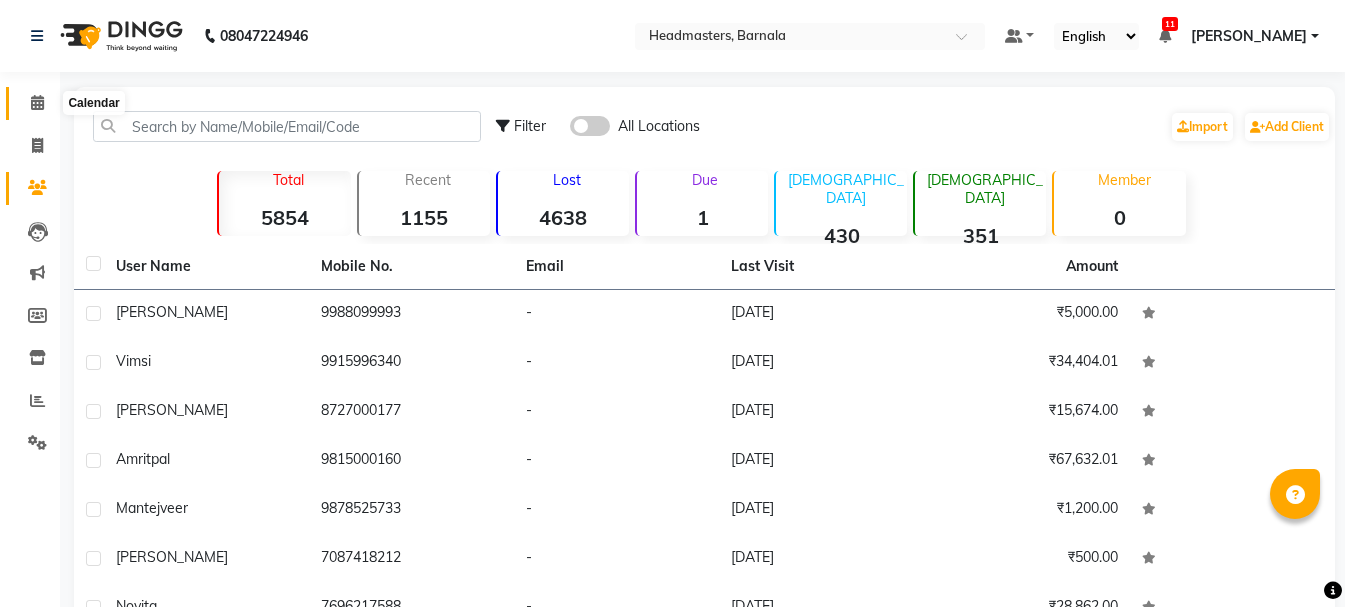 click 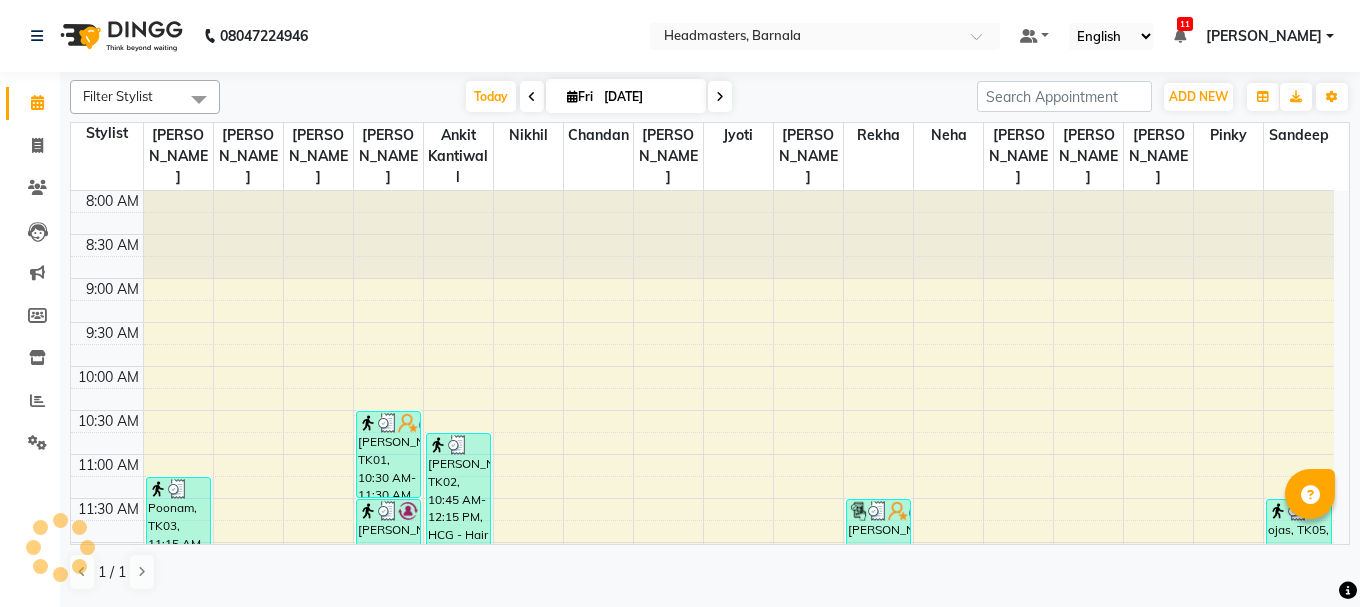 scroll, scrollTop: 0, scrollLeft: 0, axis: both 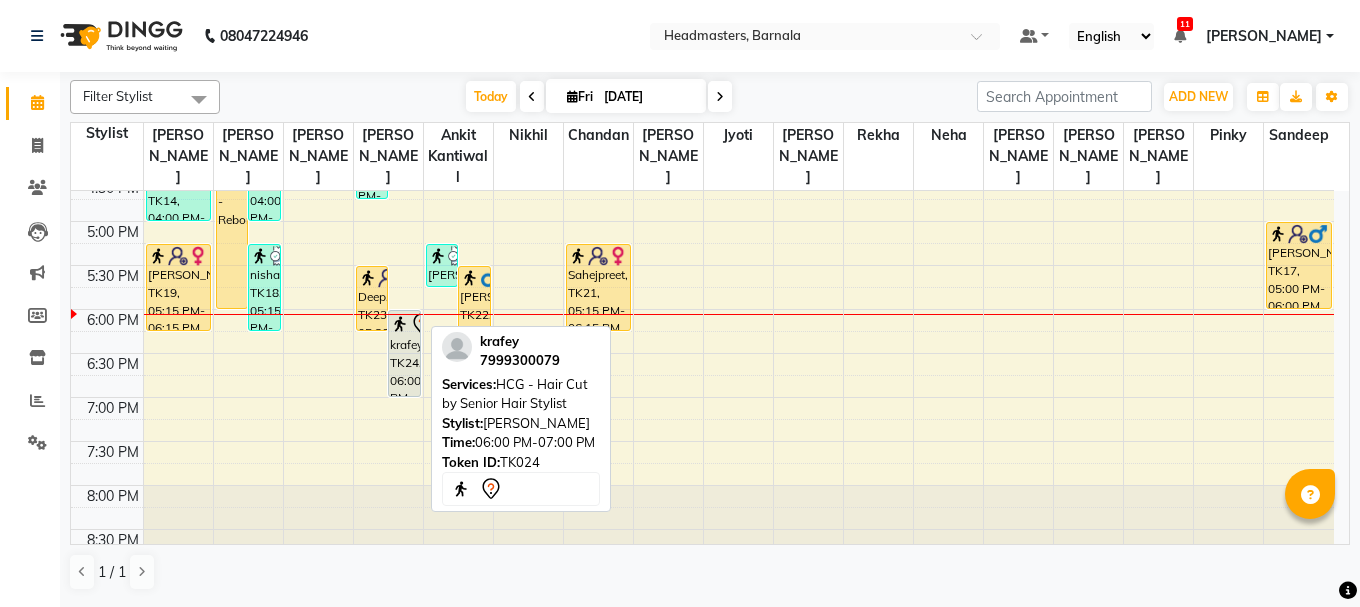 click at bounding box center [400, 324] 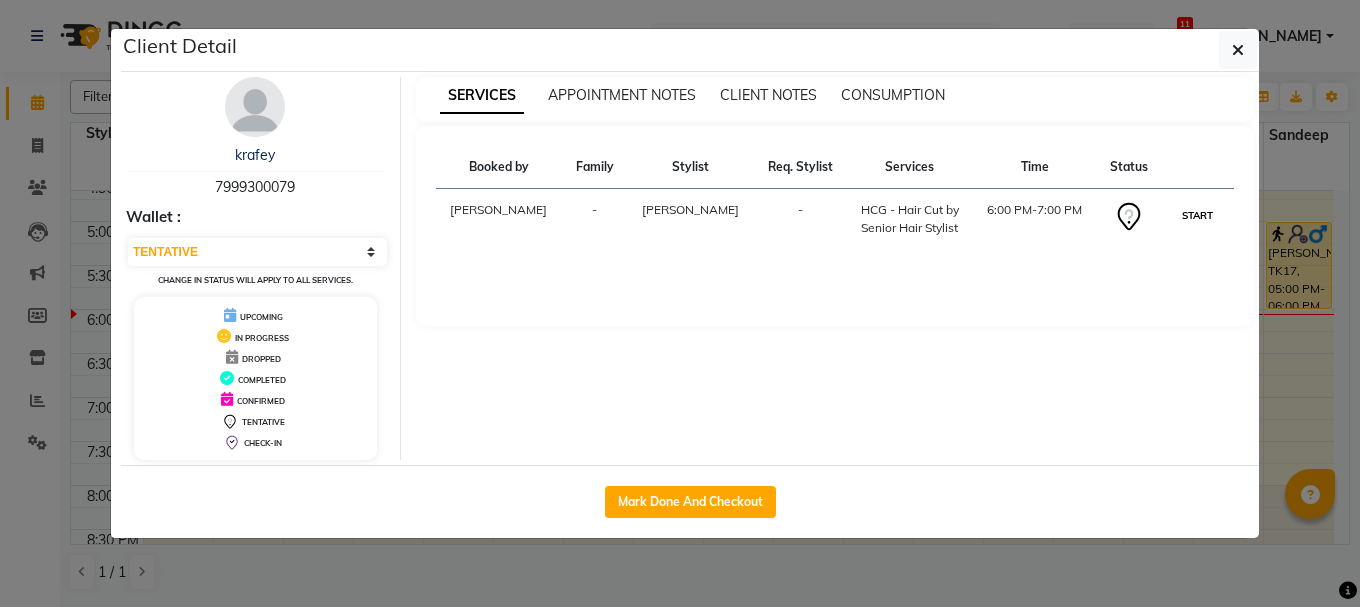 click on "START" at bounding box center [1197, 215] 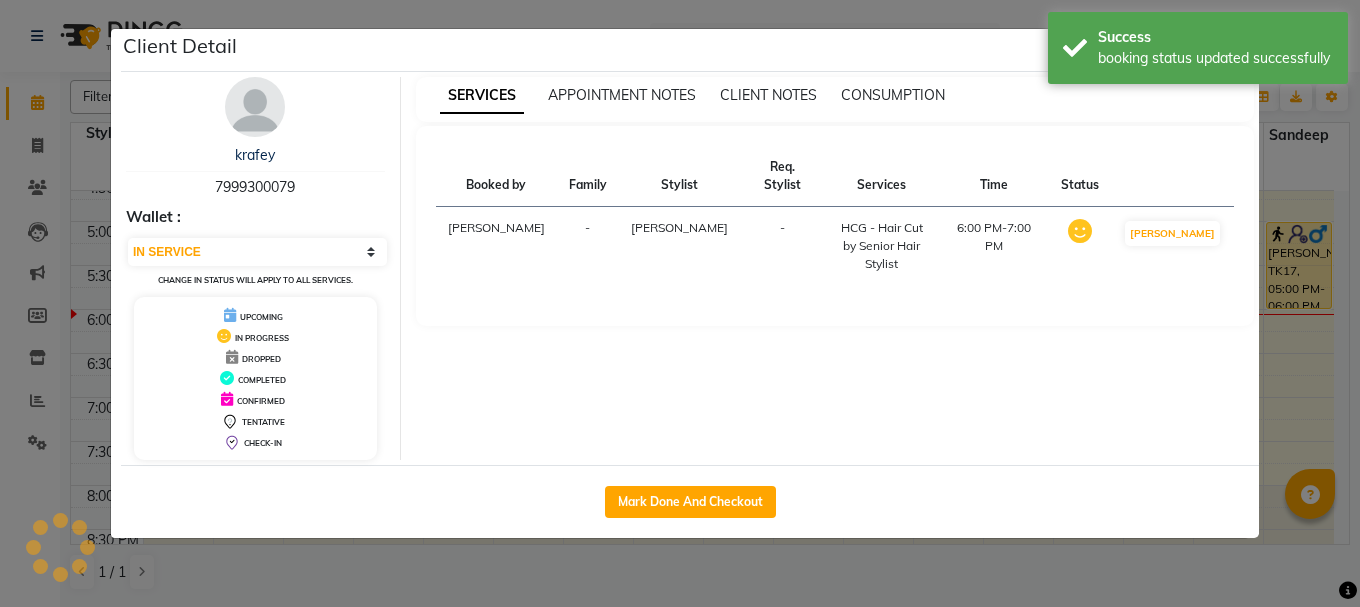 click on "Client Detail  krafey    7999300079 Wallet : Select IN SERVICE CONFIRMED TENTATIVE CHECK IN MARK DONE UPCOMING Change in status will apply to all services. UPCOMING IN PROGRESS DROPPED COMPLETED CONFIRMED TENTATIVE CHECK-IN SERVICES APPOINTMENT NOTES CLIENT NOTES CONSUMPTION Booked by Family Stylist Req. Stylist Services Time Status  [PERSON_NAME]  -  [PERSON_NAME] -  HCG - Hair Cut by Senior Hair Stylist   6:00 PM-7:00 PM   MARK DONE   Mark Done And Checkout" 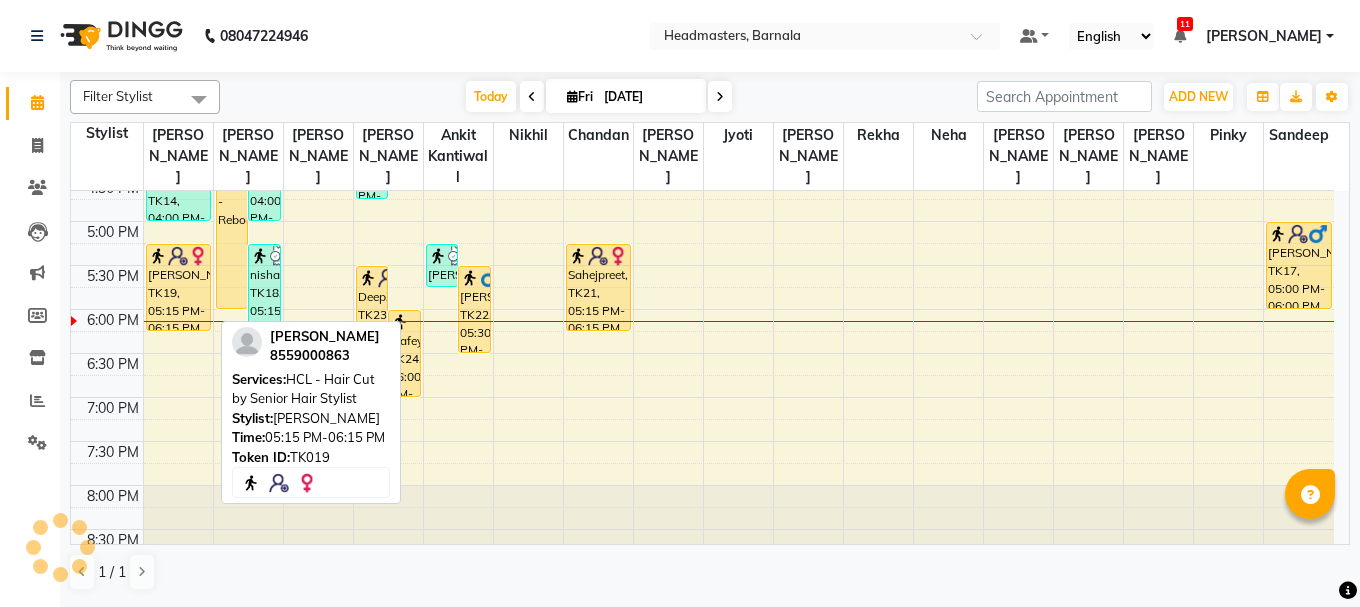 click on "[PERSON_NAME], TK19, 05:15 PM-06:15 PM, HCL - Hair Cut by Senior Hair Stylist" at bounding box center (178, 287) 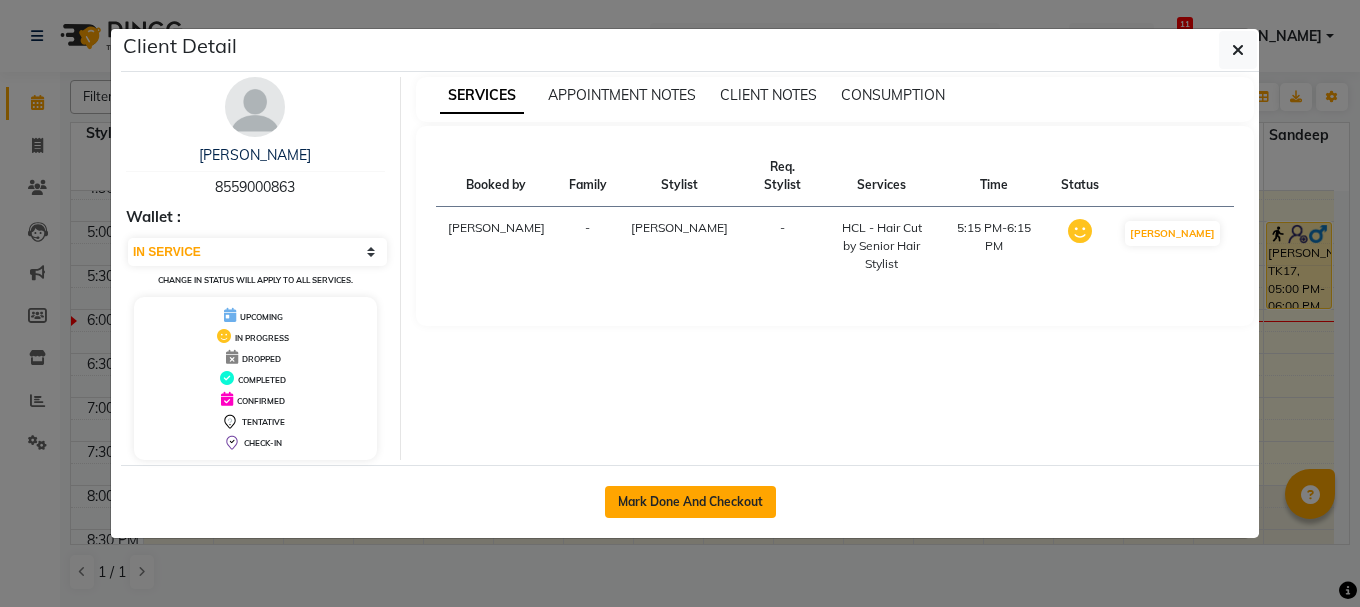 click on "Mark Done And Checkout" 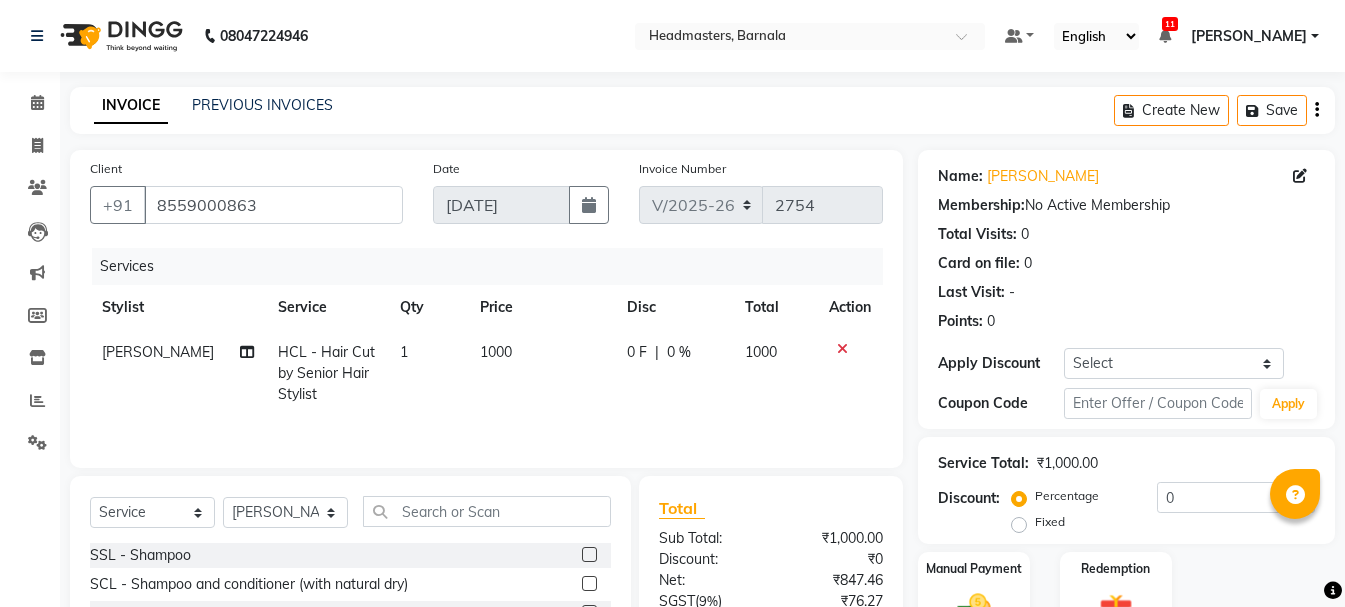 click on "Fixed" 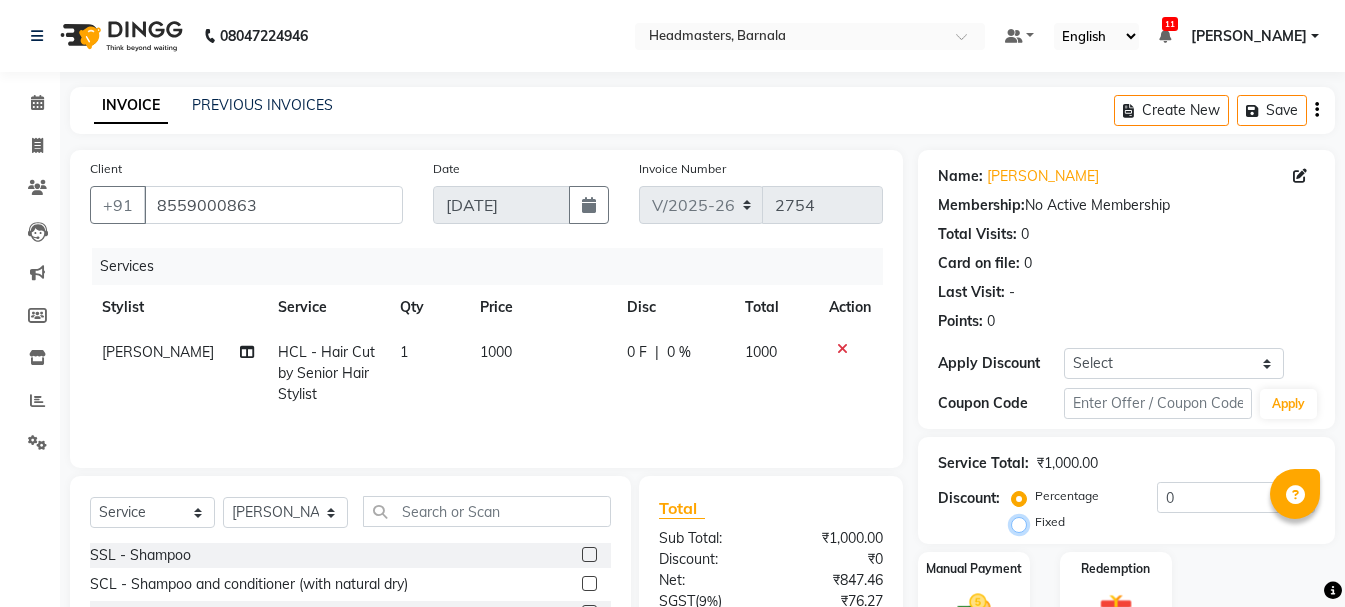 click on "Fixed" at bounding box center [1023, 522] 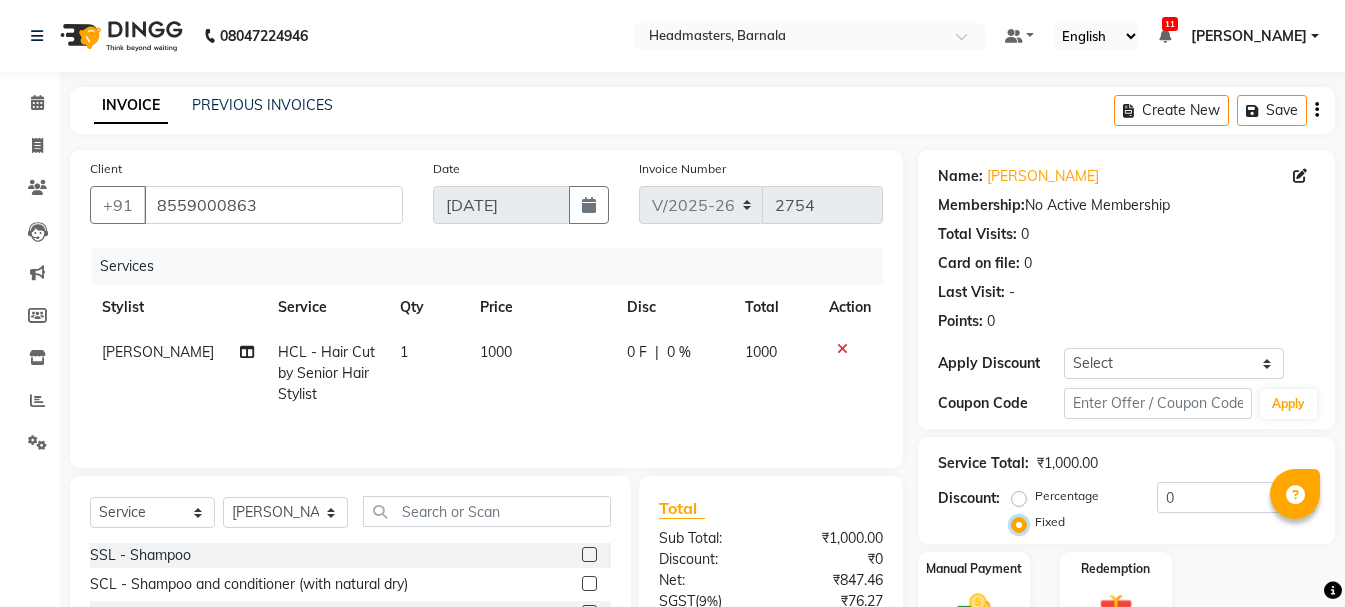 scroll, scrollTop: 194, scrollLeft: 0, axis: vertical 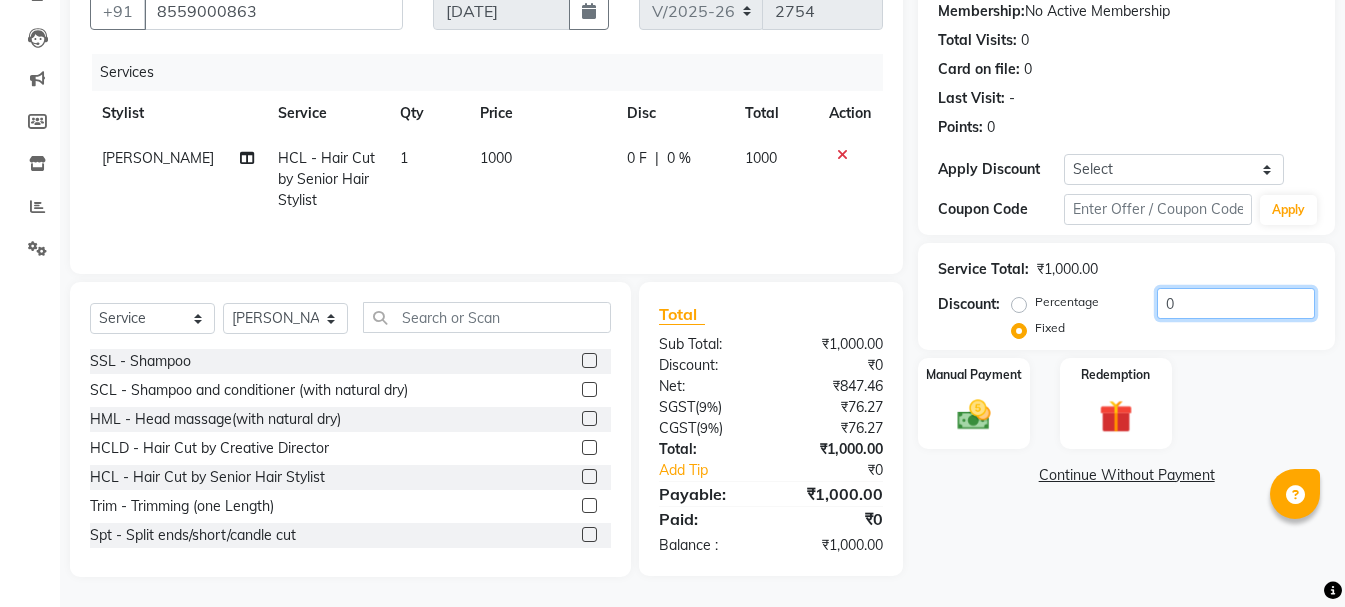drag, startPoint x: 1189, startPoint y: 305, endPoint x: 1133, endPoint y: 305, distance: 56 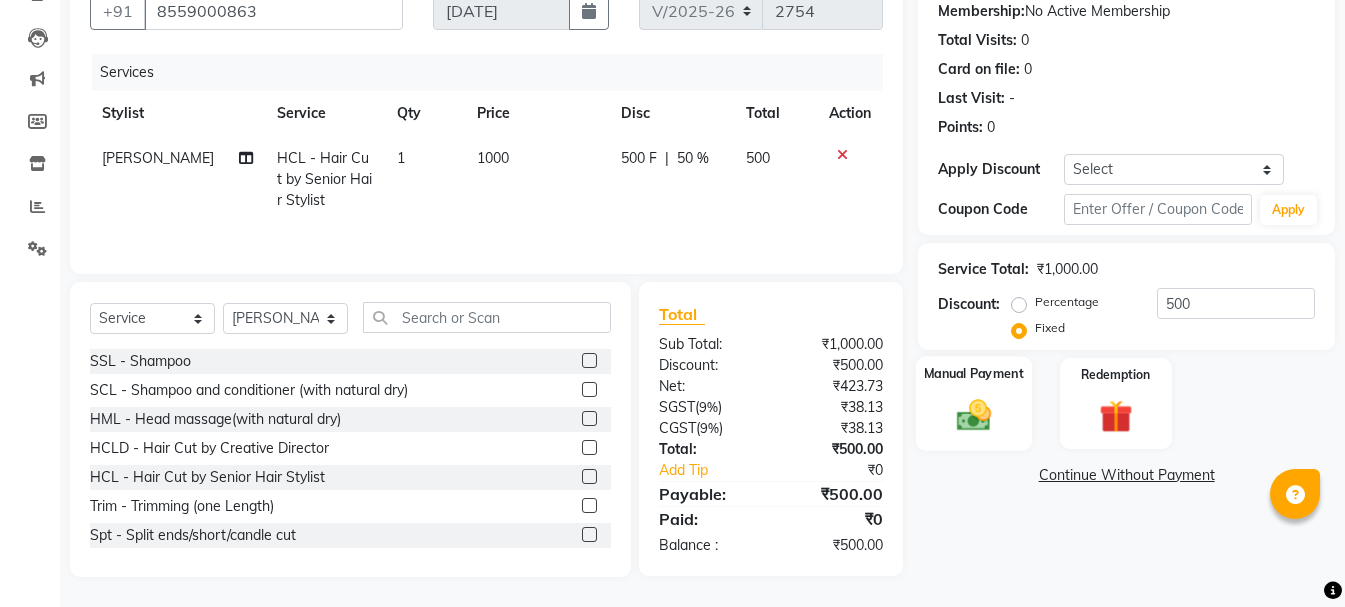 click on "Manual Payment" 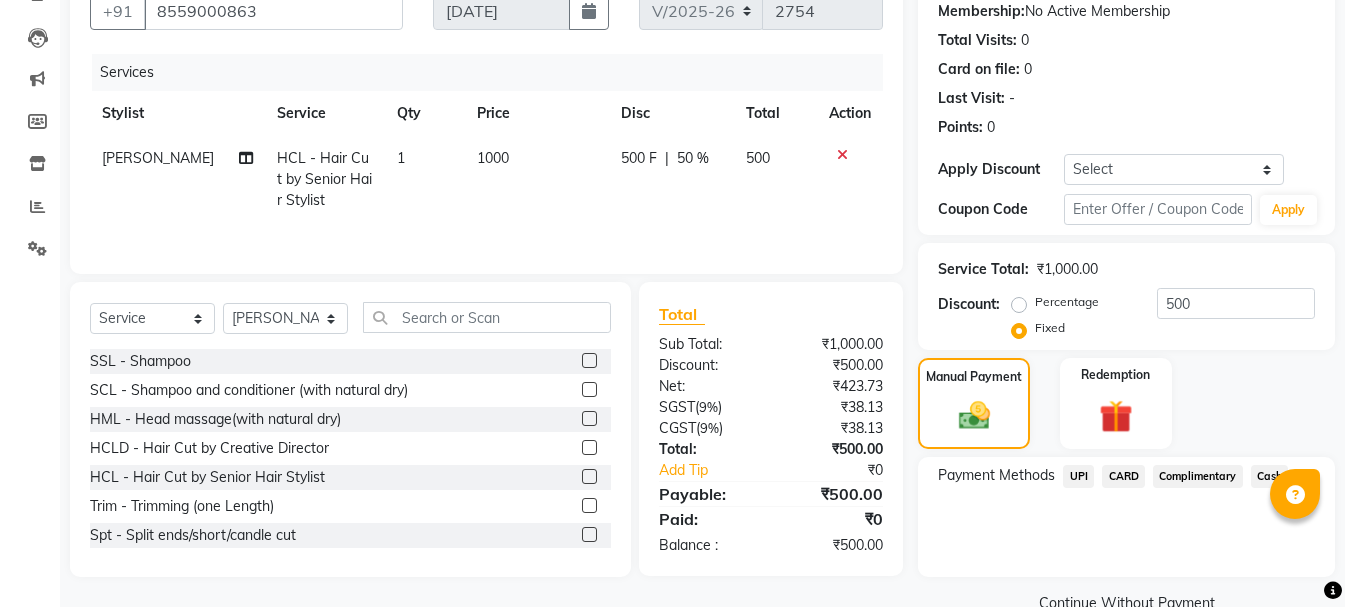 click on "UPI" 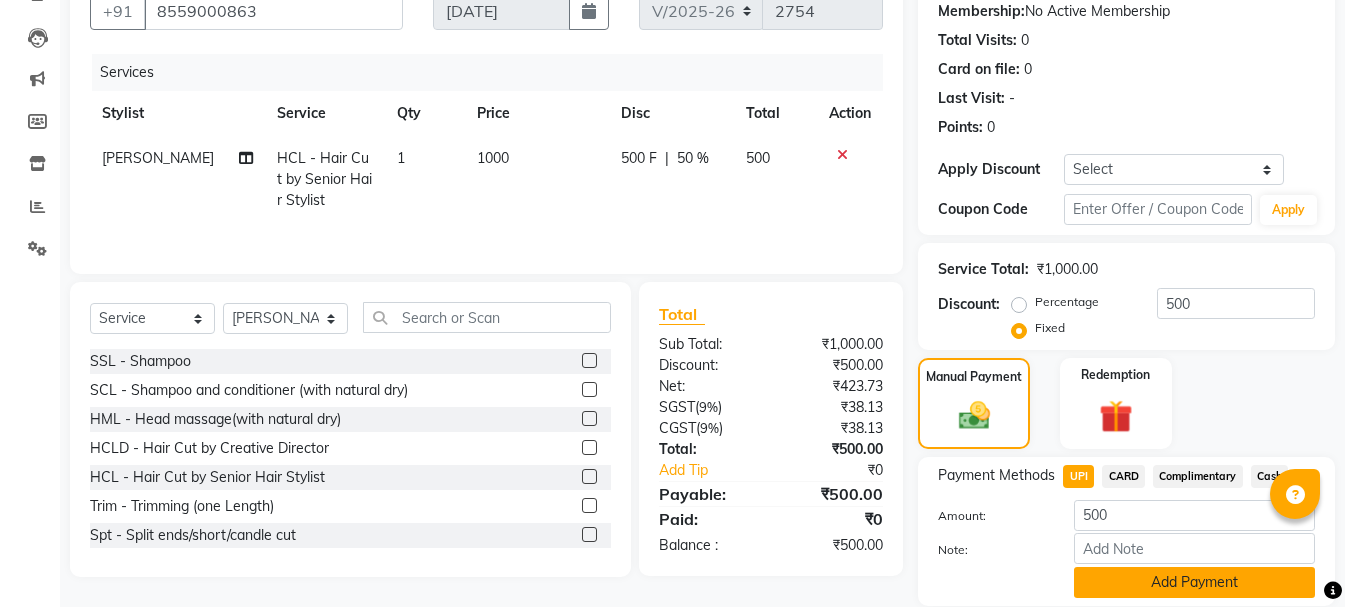 click on "Add Payment" 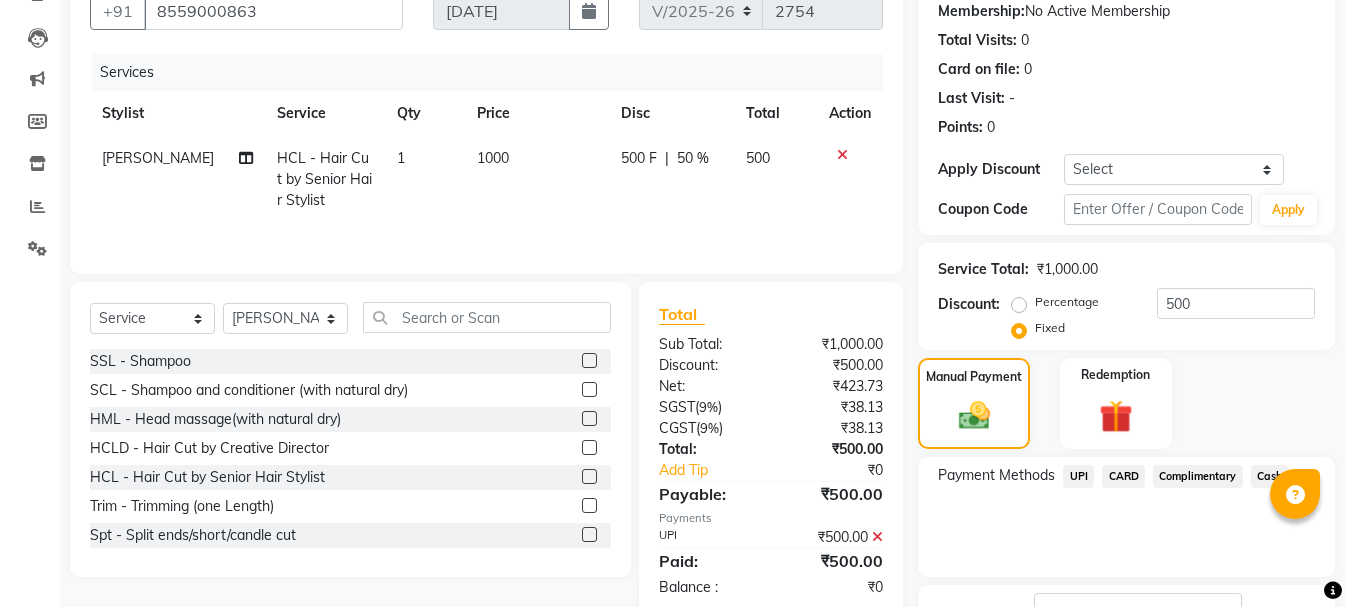 click on "Email" 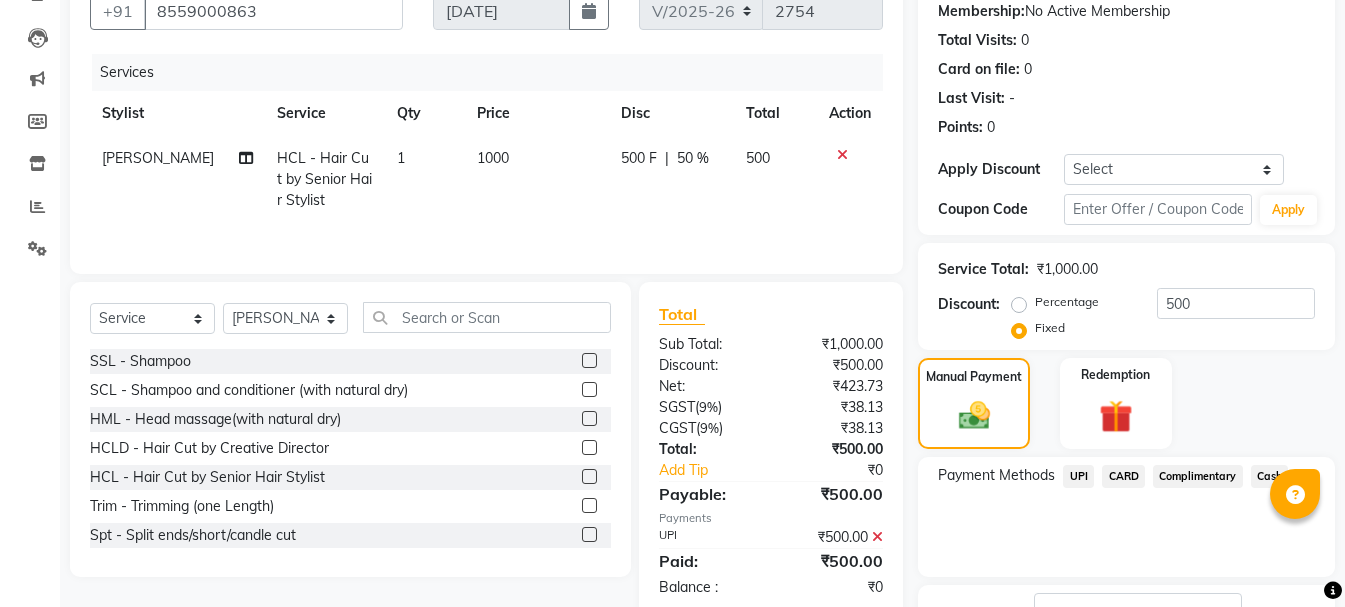click on "Checkout" 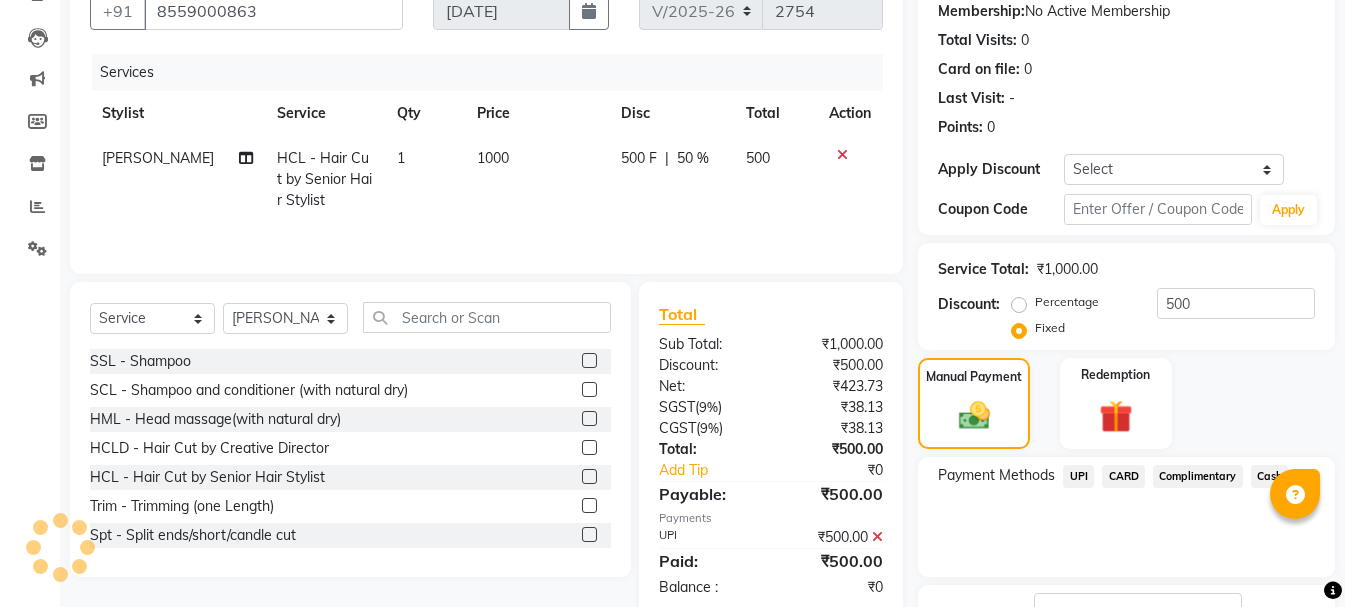 scroll, scrollTop: 348, scrollLeft: 0, axis: vertical 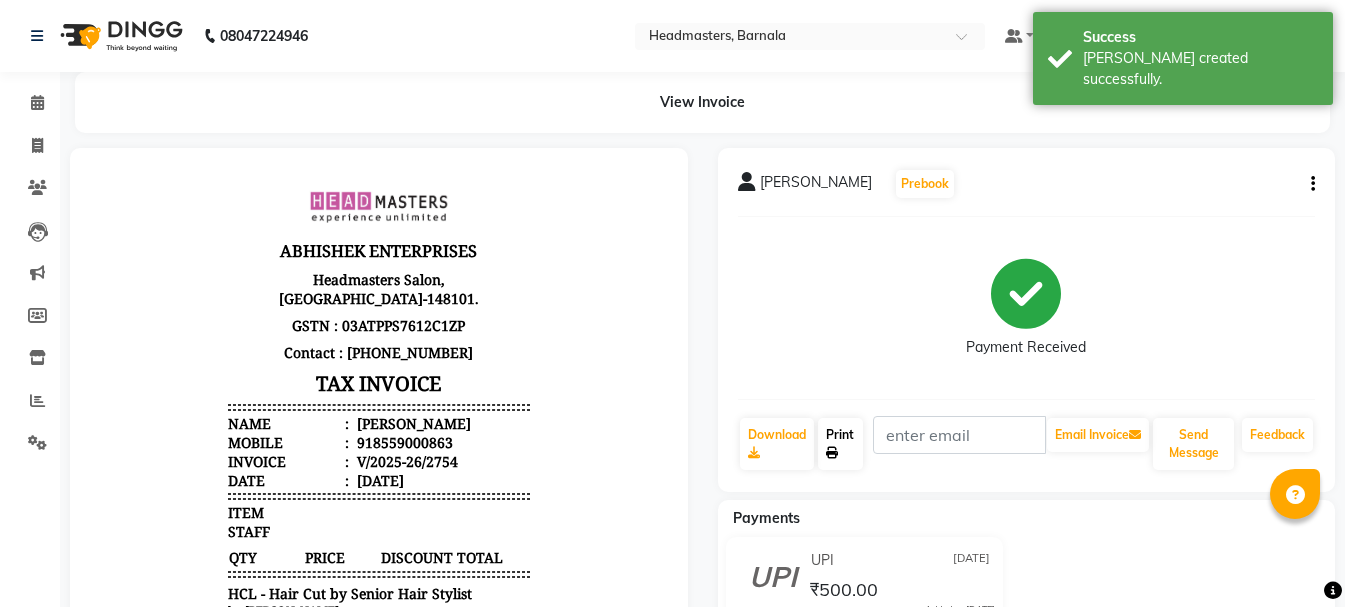 click on "Print" 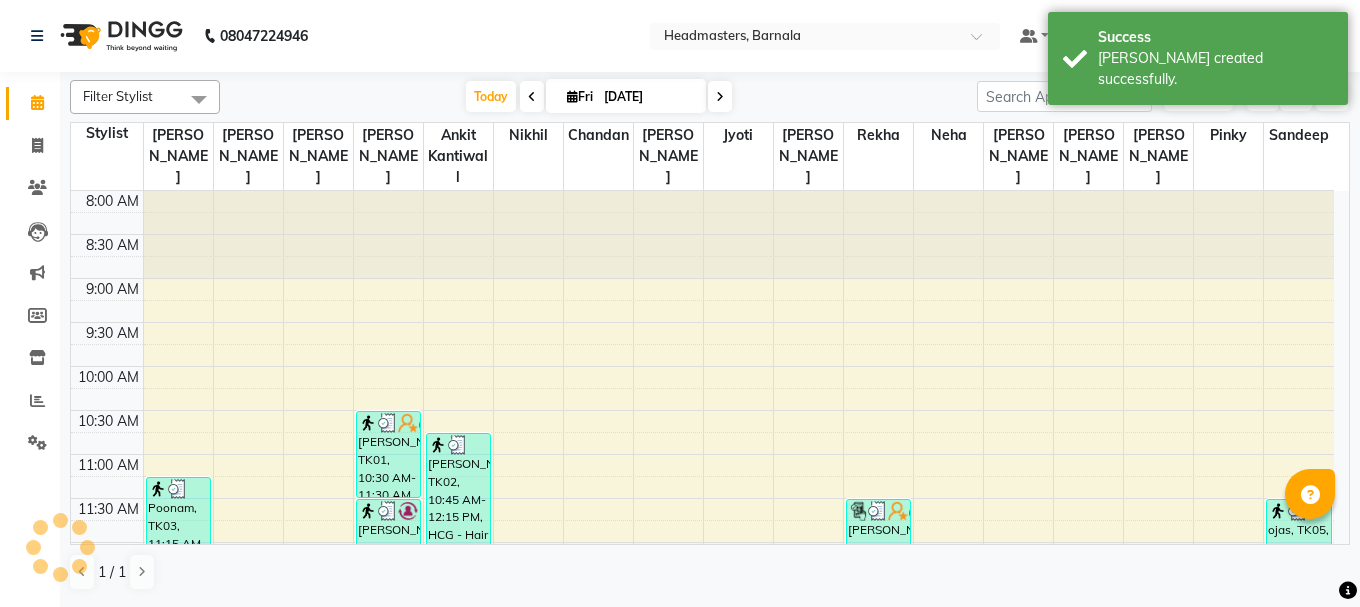 scroll, scrollTop: 0, scrollLeft: 0, axis: both 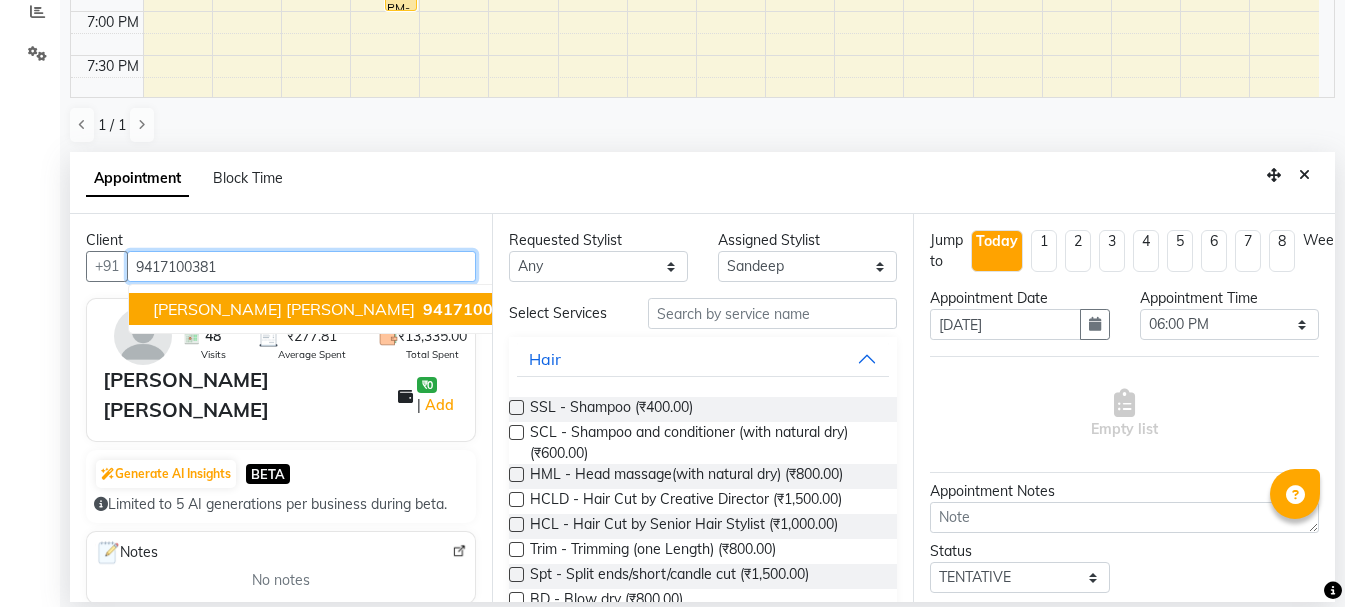 click on "[PERSON_NAME] [PERSON_NAME]" at bounding box center [284, 309] 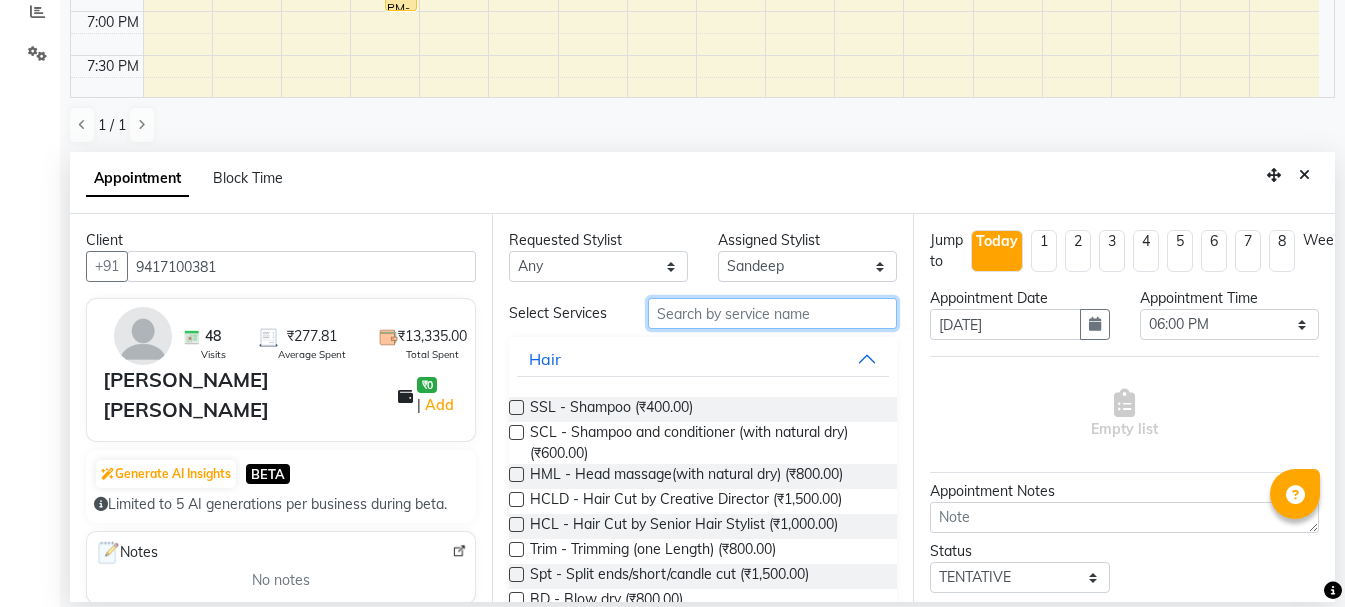click at bounding box center (772, 313) 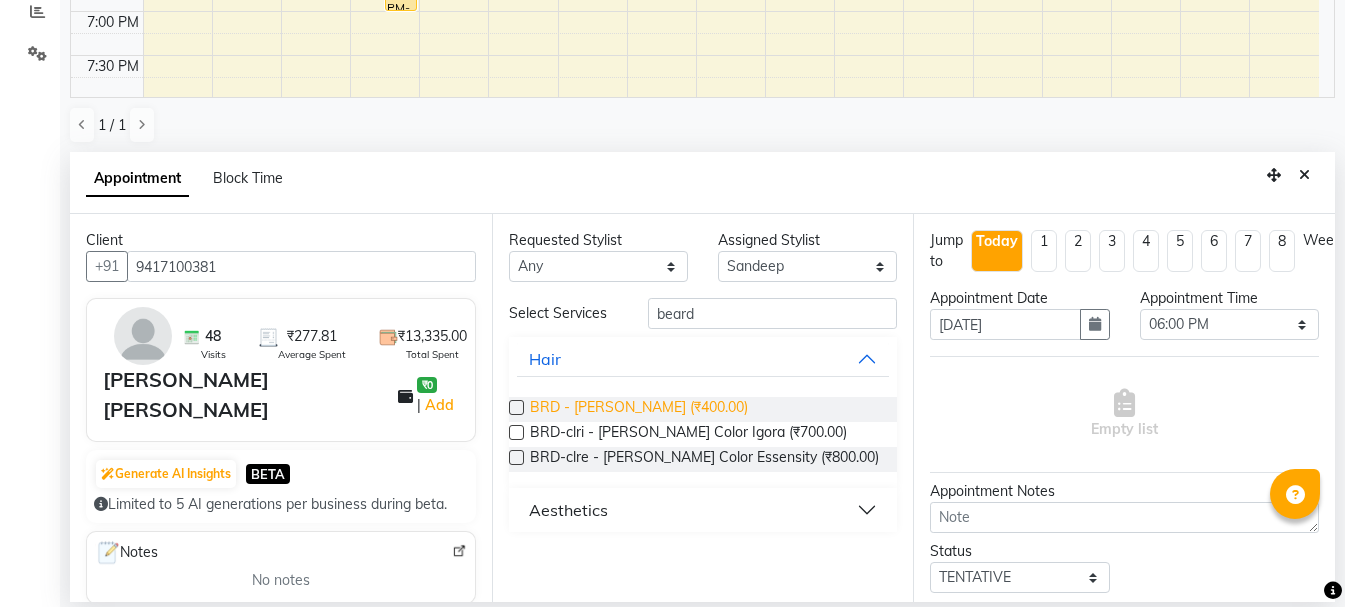 click on "BRD - [PERSON_NAME] (₹400.00)" at bounding box center (639, 409) 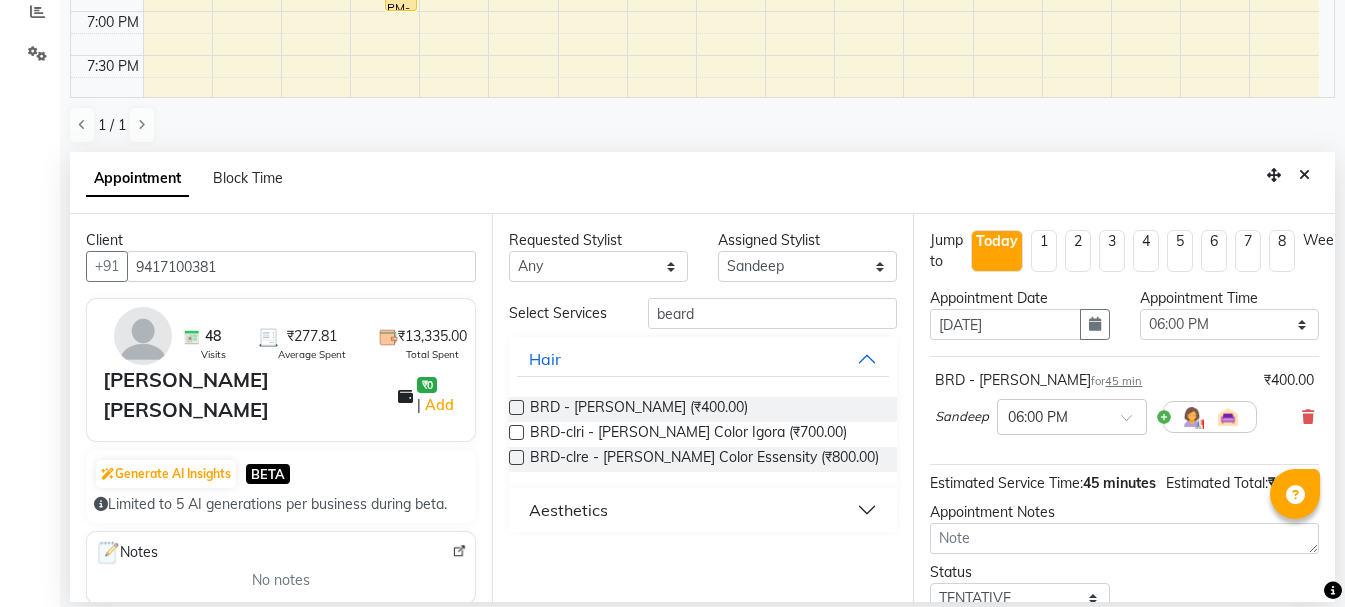 scroll, scrollTop: 174, scrollLeft: 0, axis: vertical 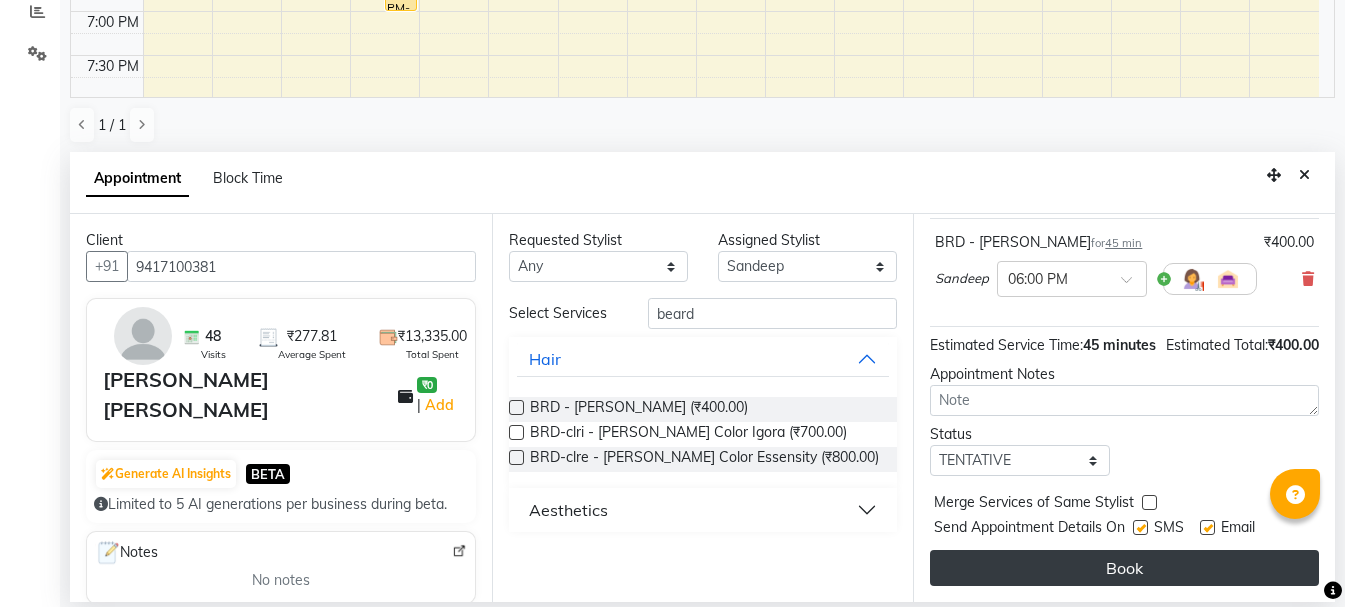 click on "Book" at bounding box center [1124, 568] 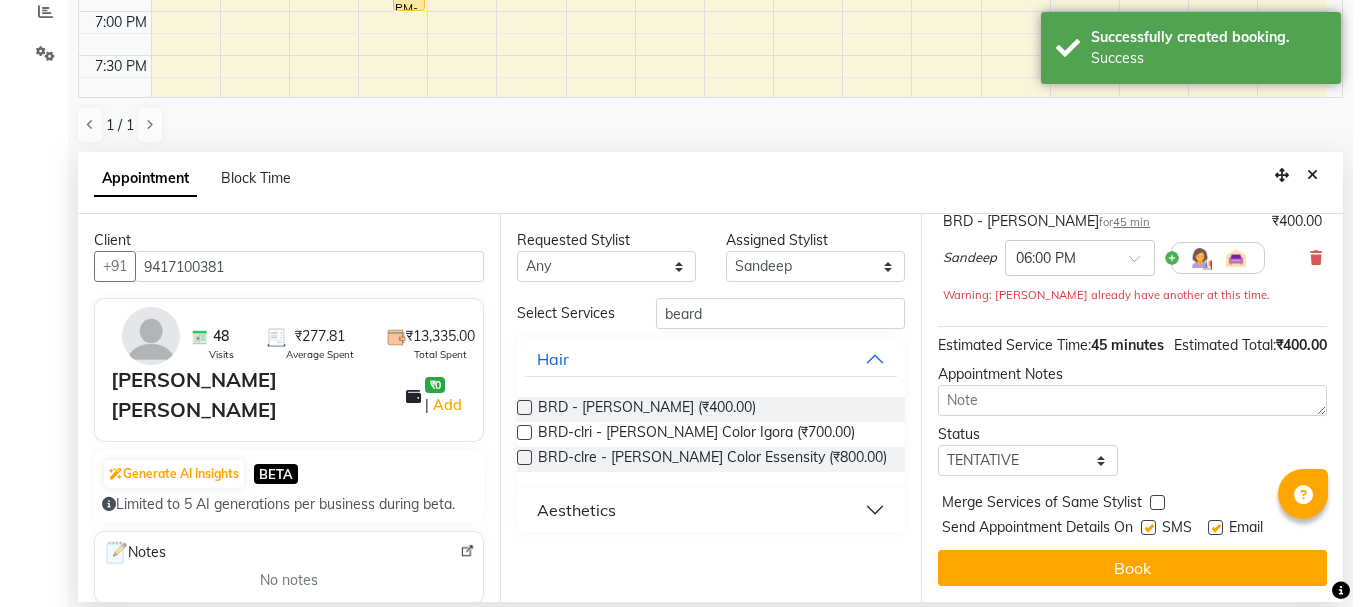 scroll, scrollTop: 0, scrollLeft: 0, axis: both 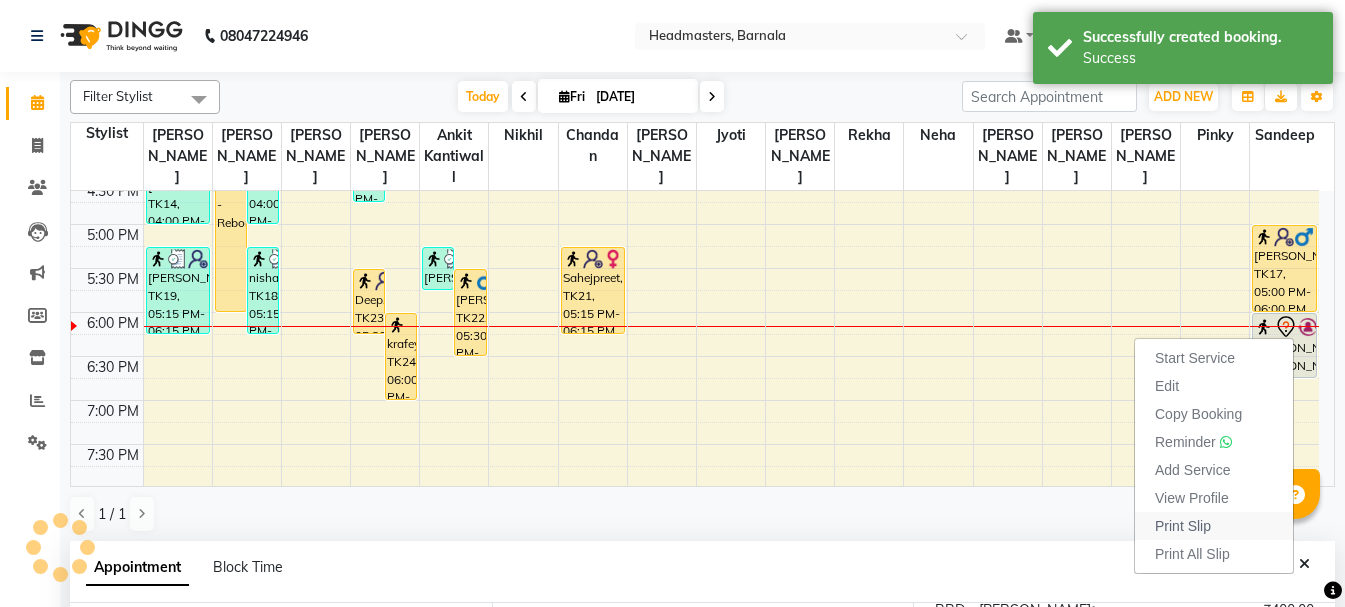 click on "Print Slip" at bounding box center [1214, 526] 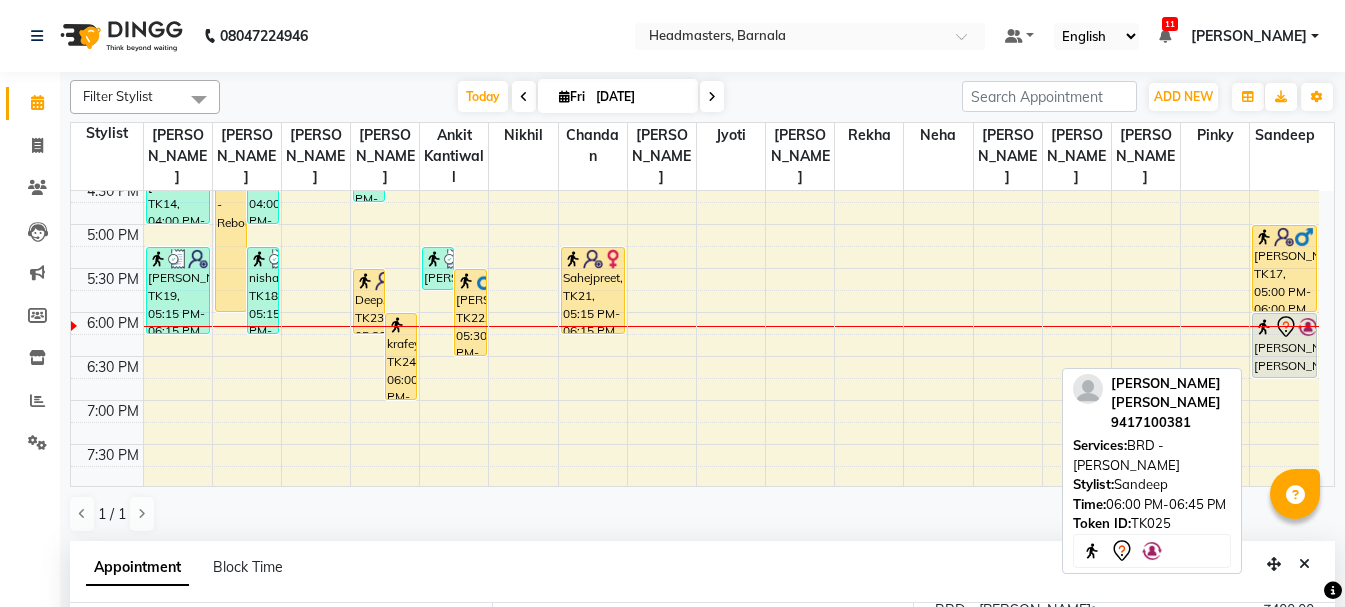 click at bounding box center [1308, 327] 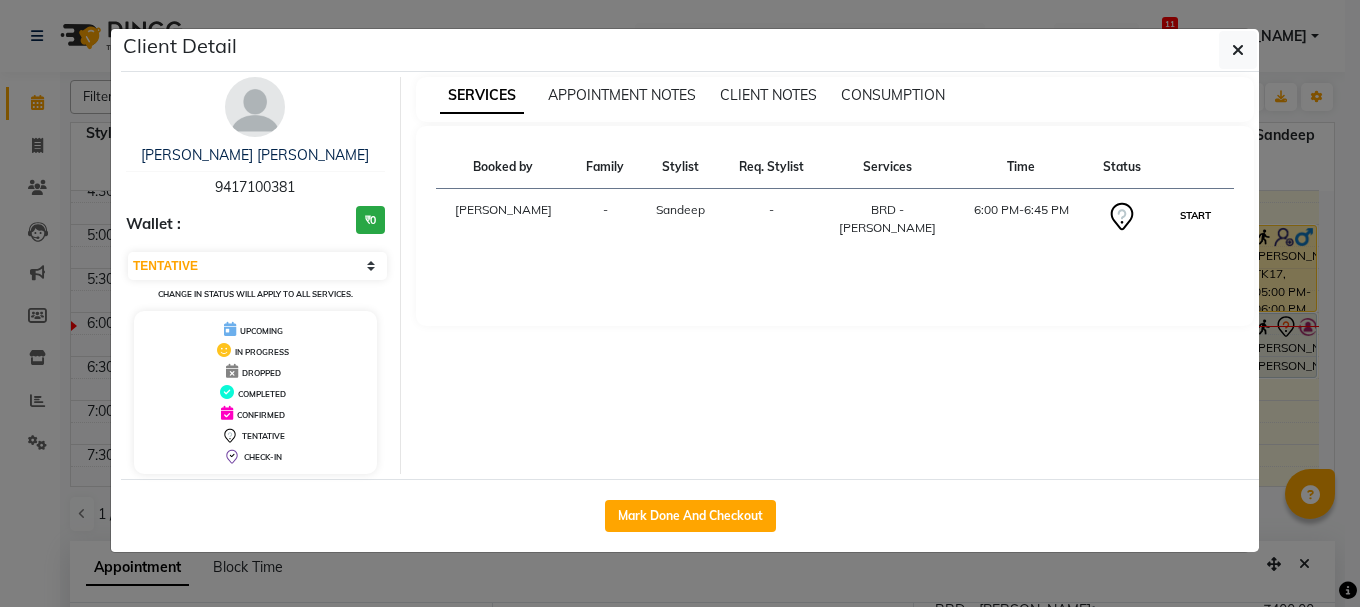 drag, startPoint x: 1190, startPoint y: 217, endPoint x: 1198, endPoint y: 207, distance: 12.806249 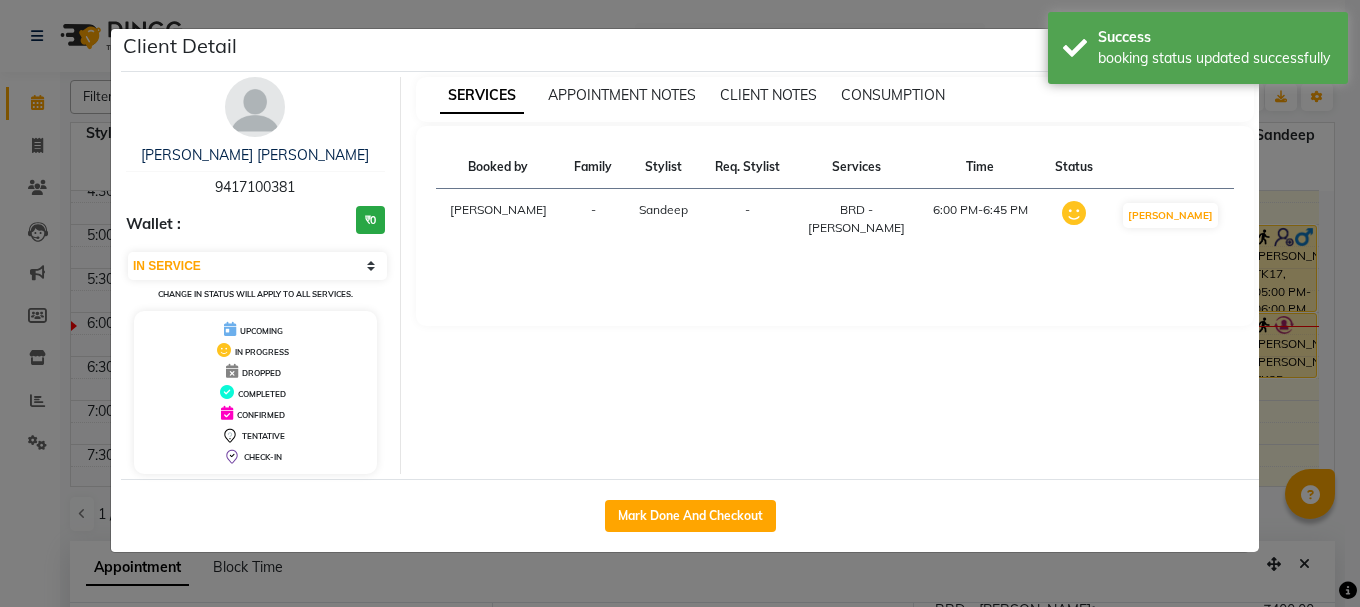 click on "Client Detail  [PERSON_NAME] [PERSON_NAME]   9417100381 Wallet : ₹0 Select IN SERVICE CONFIRMED TENTATIVE CHECK IN MARK DONE UPCOMING Change in status will apply to all services. UPCOMING IN PROGRESS DROPPED COMPLETED CONFIRMED TENTATIVE CHECK-IN SERVICES APPOINTMENT NOTES CLIENT NOTES CONSUMPTION Booked by Family Stylist Req. Stylist Services Time Status  [PERSON_NAME] -  BRD - [PERSON_NAME]   6:00 PM-6:45 PM   MARK DONE   Mark Done And Checkout" 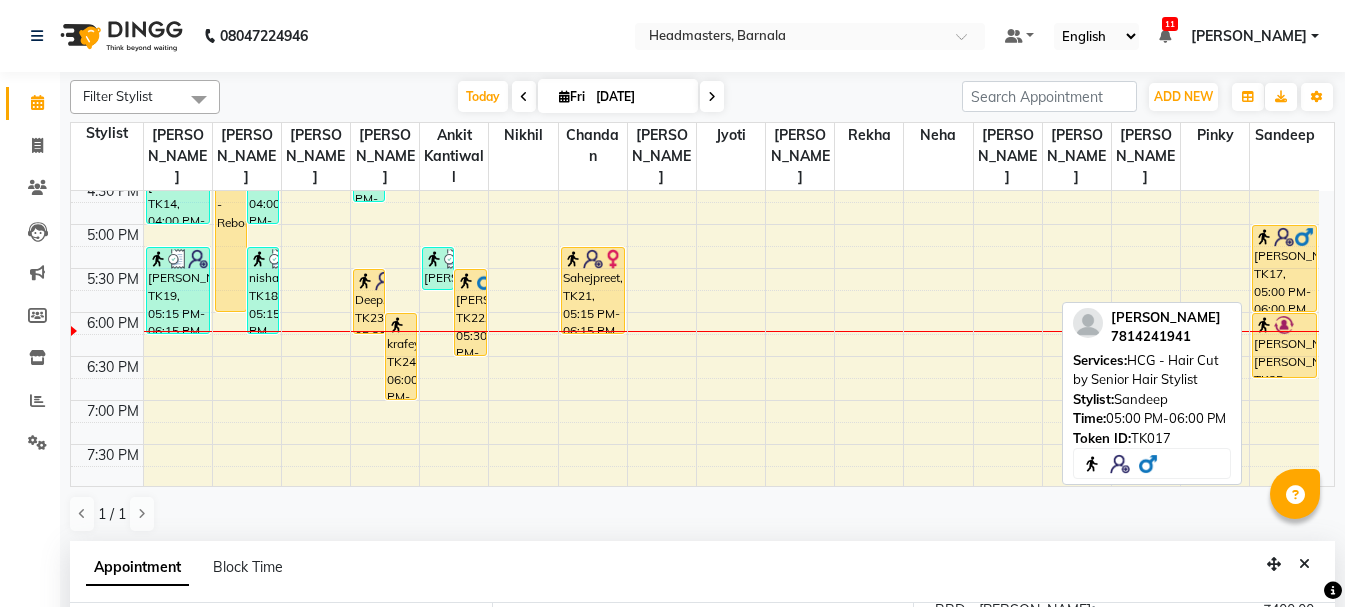 click on "[PERSON_NAME], TK17, 05:00 PM-06:00 PM, HCG - Hair Cut by Senior Hair Stylist" at bounding box center (1284, 268) 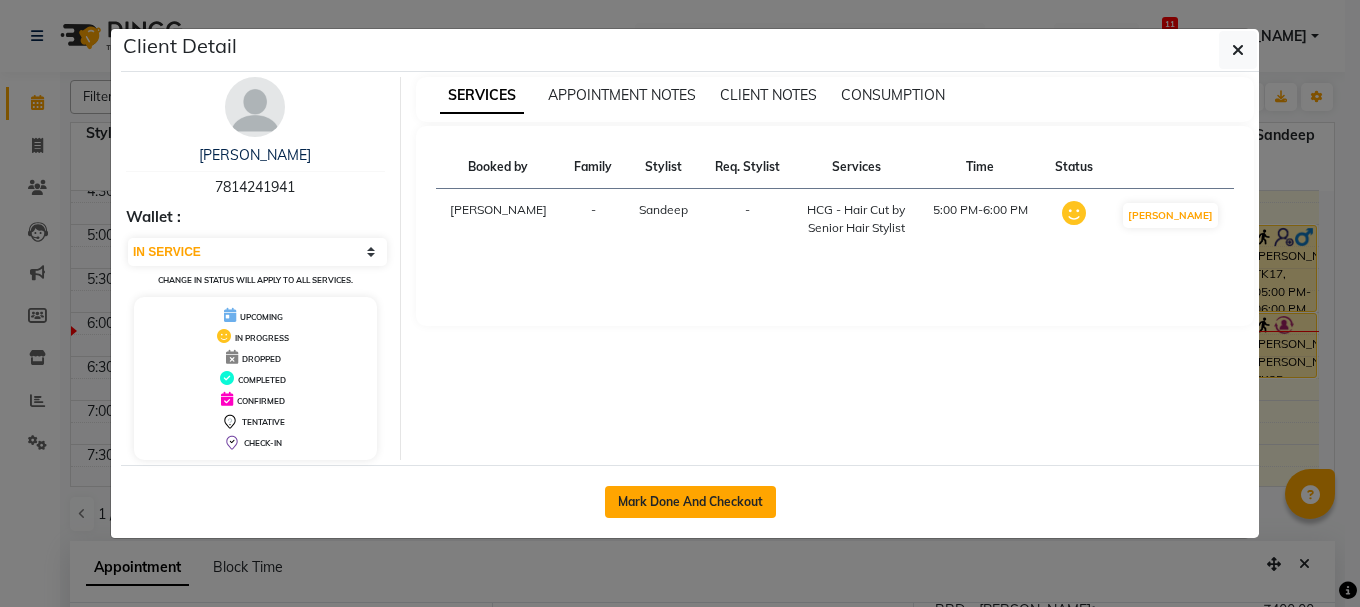 click on "Mark Done And Checkout" 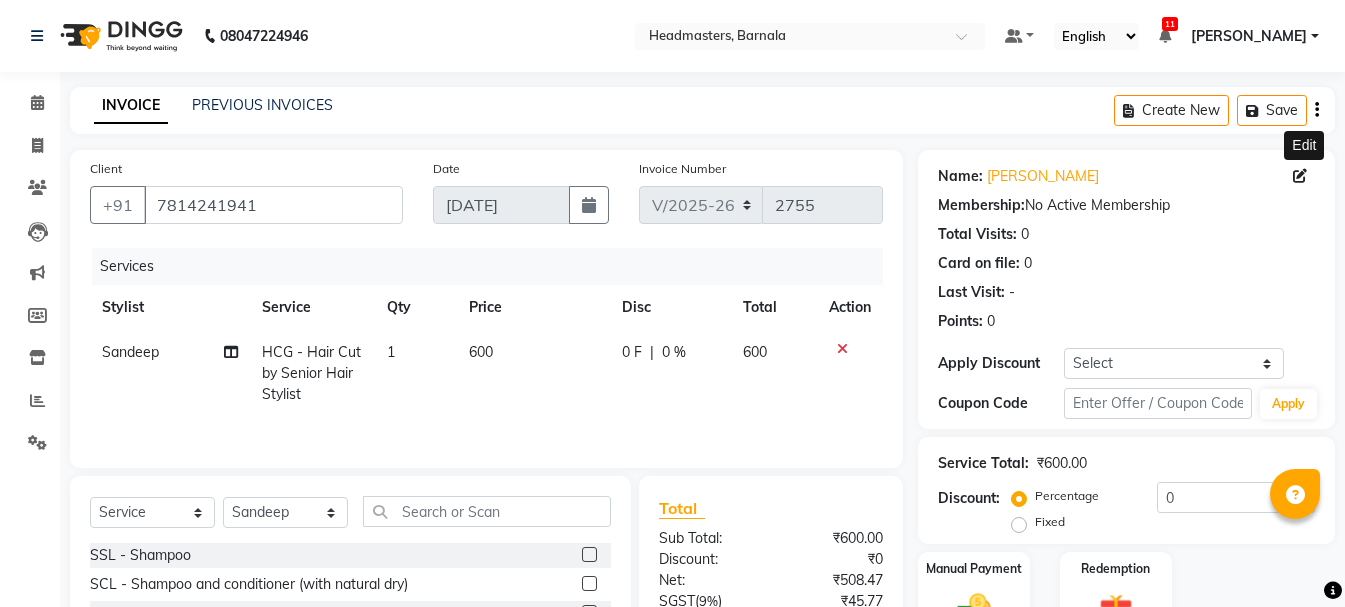 click 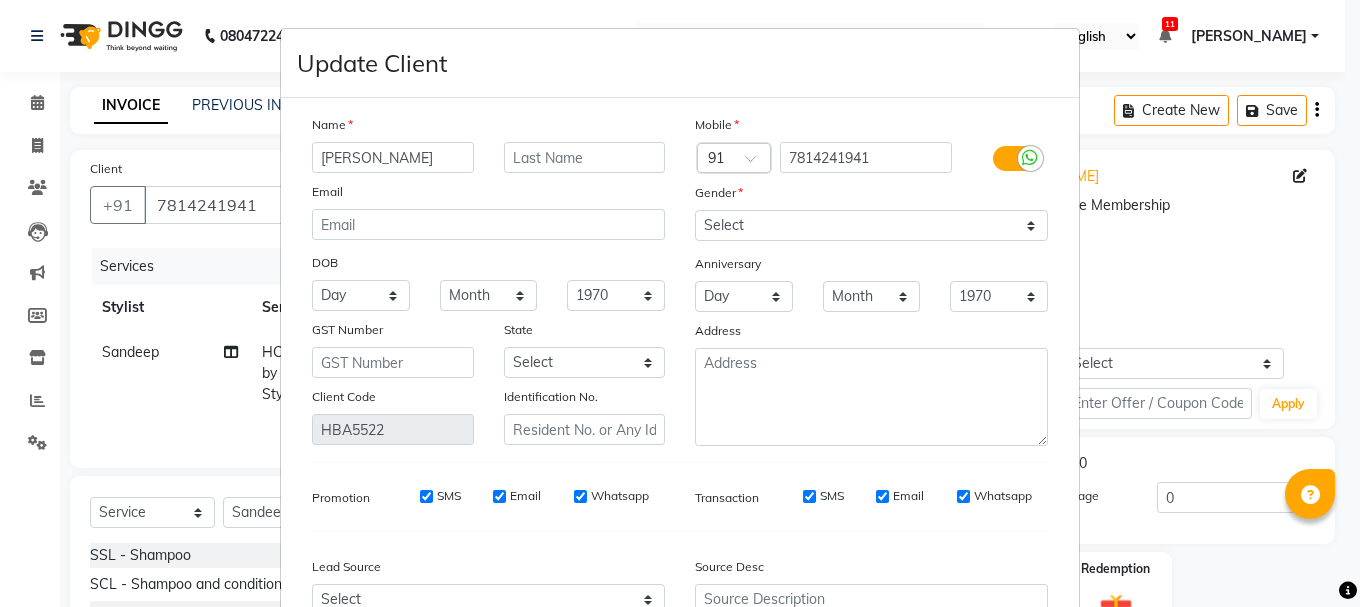 drag, startPoint x: 368, startPoint y: 162, endPoint x: 259, endPoint y: 169, distance: 109.22454 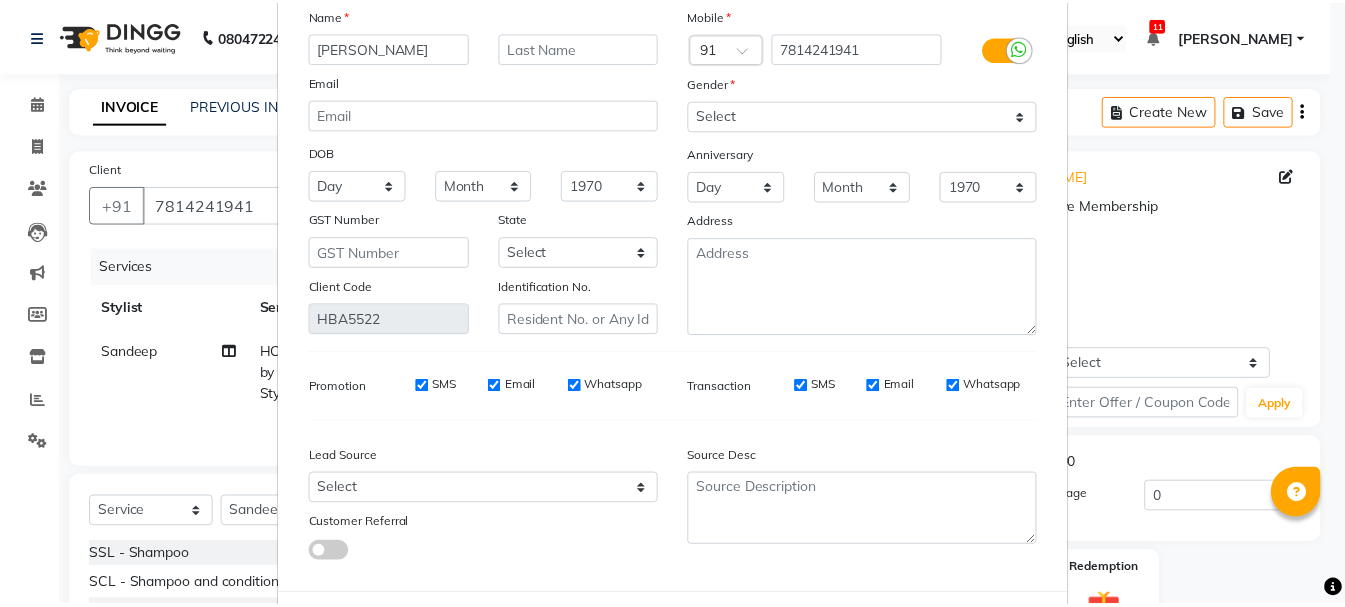 scroll, scrollTop: 206, scrollLeft: 0, axis: vertical 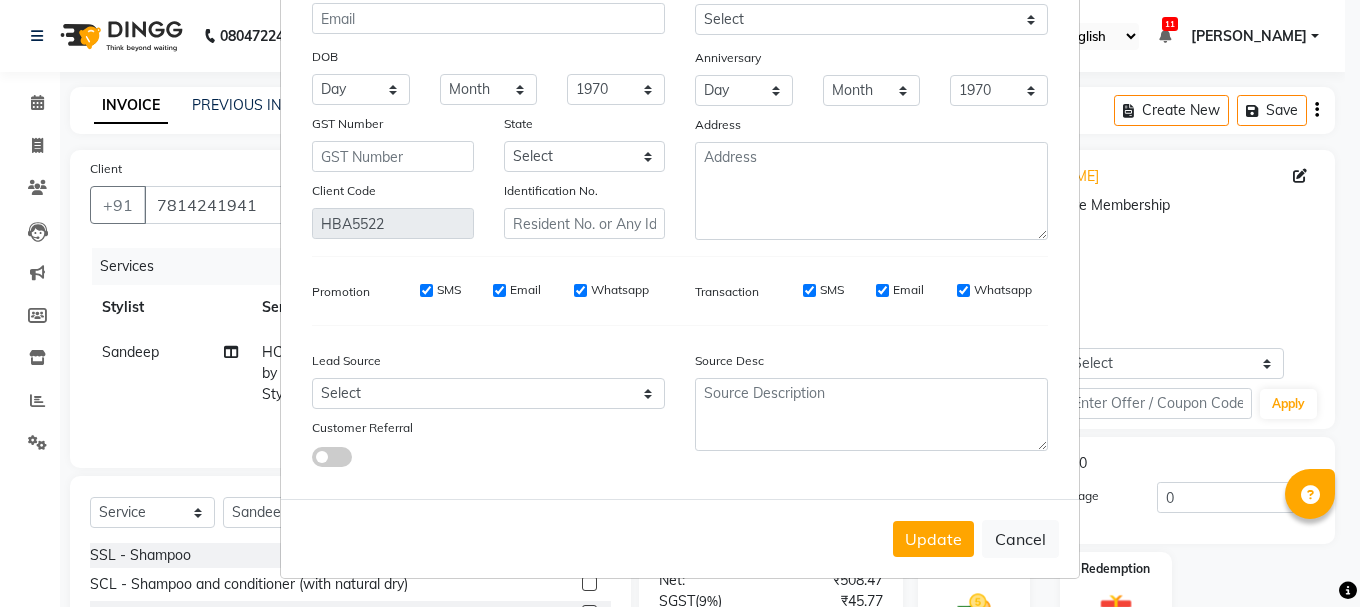 click on "Update" at bounding box center (933, 539) 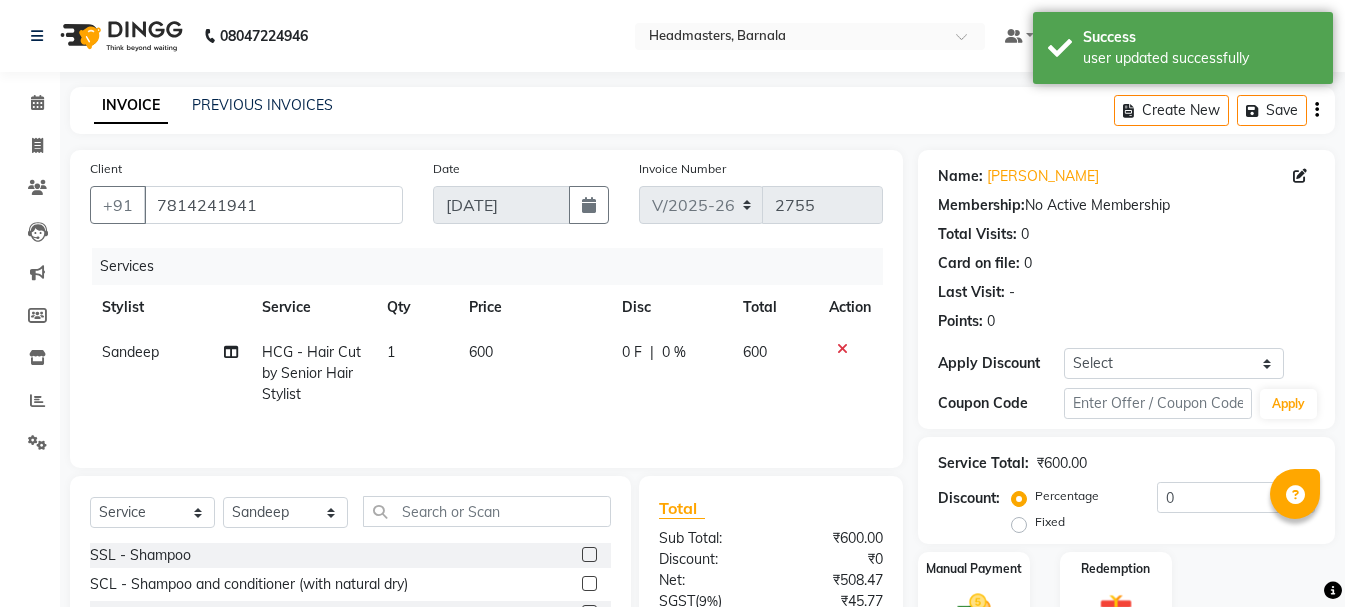 scroll, scrollTop: 194, scrollLeft: 0, axis: vertical 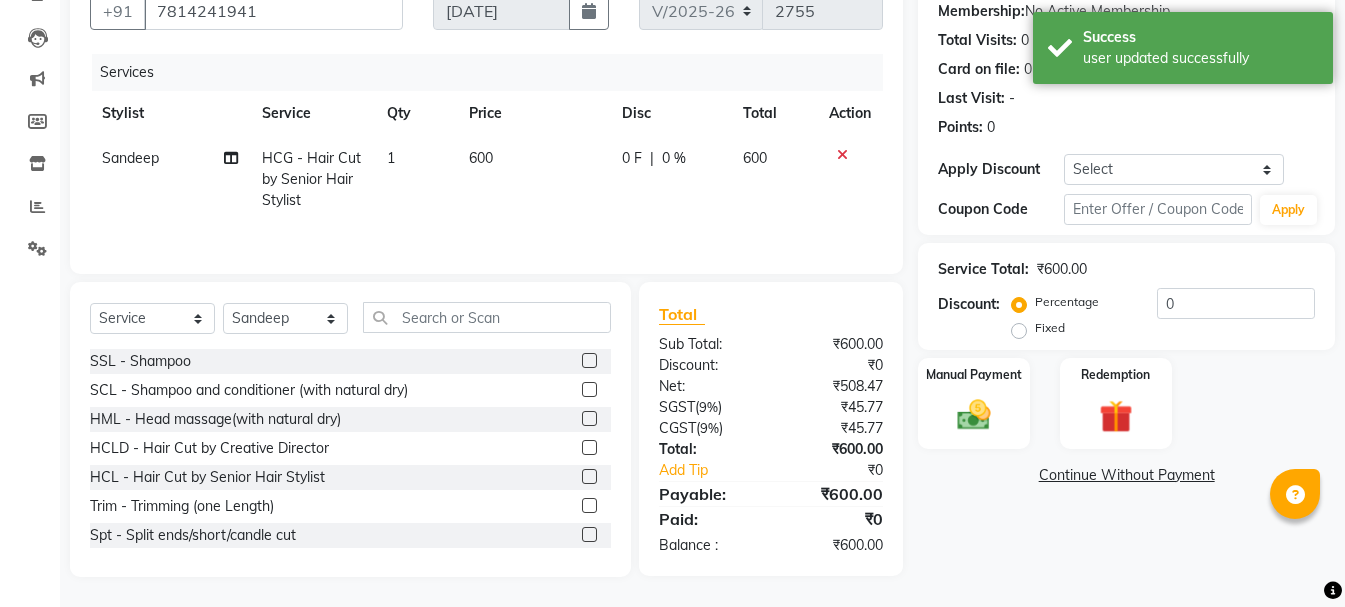click on "Fixed" 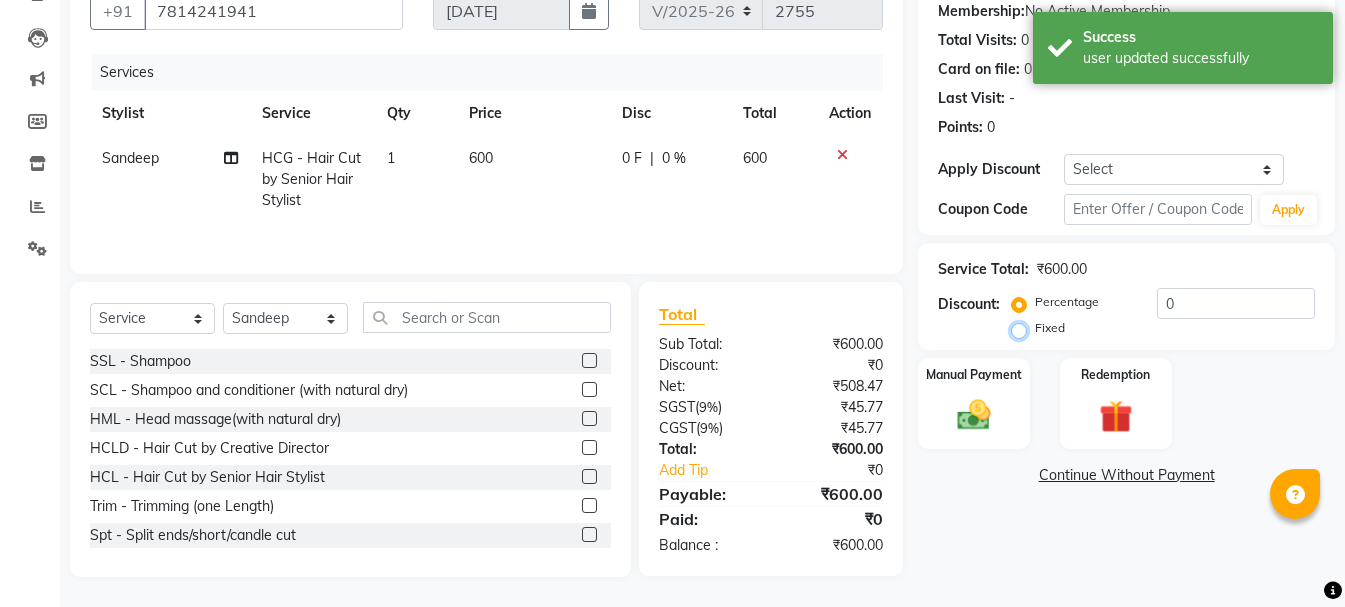 click on "Fixed" at bounding box center [1023, 328] 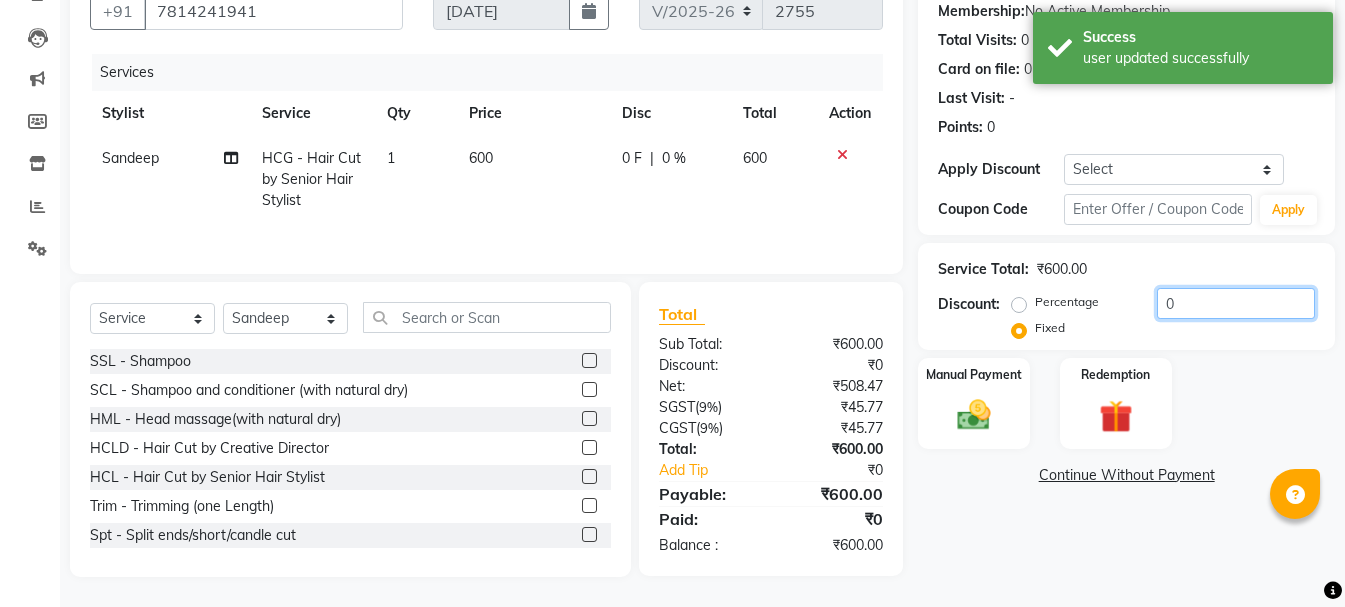 drag, startPoint x: 1189, startPoint y: 309, endPoint x: 1058, endPoint y: 322, distance: 131.64346 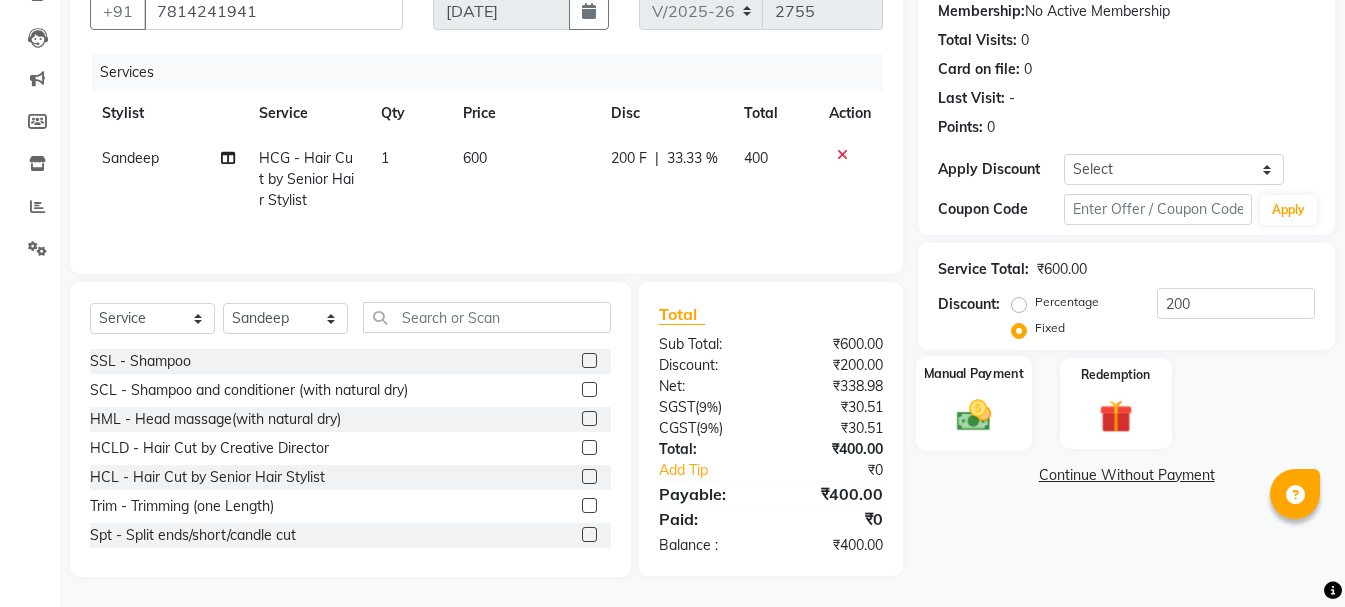 click 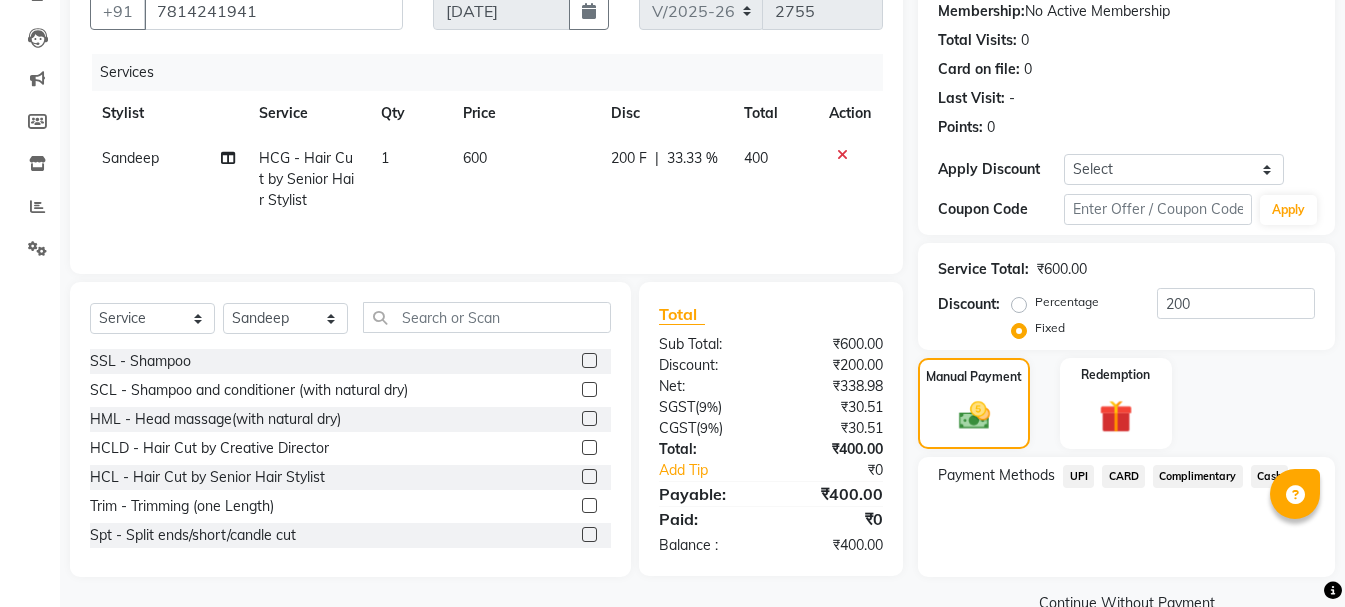 drag, startPoint x: 1069, startPoint y: 471, endPoint x: 1081, endPoint y: 482, distance: 16.27882 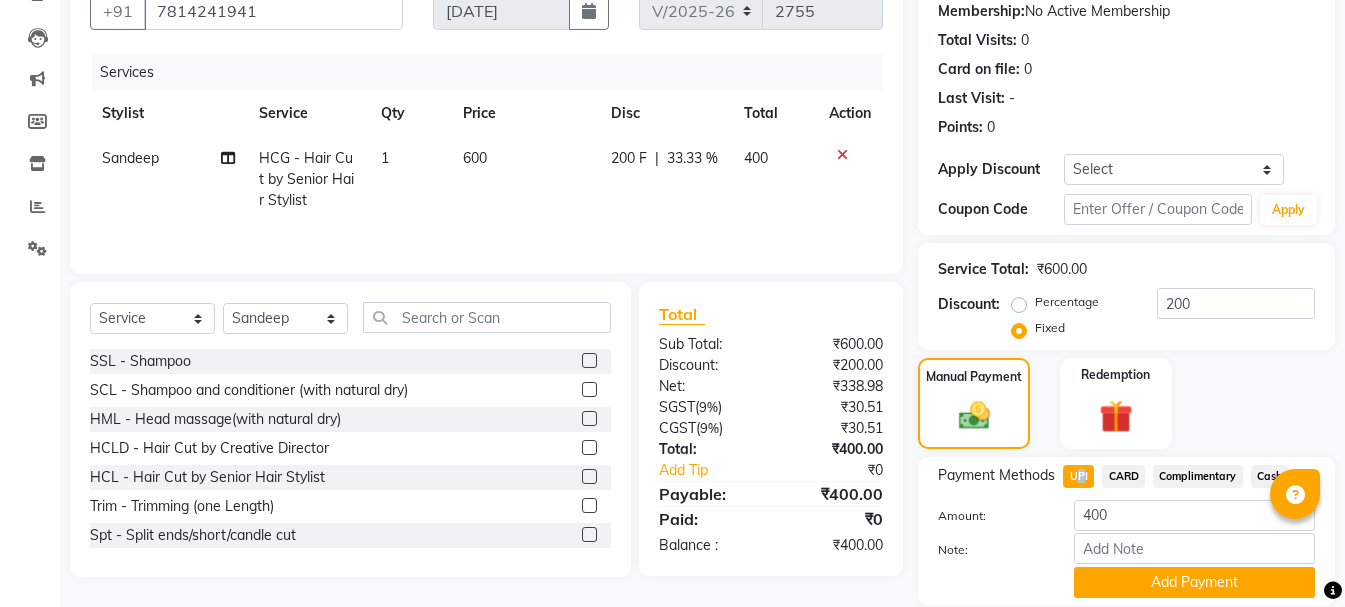 drag, startPoint x: 1170, startPoint y: 578, endPoint x: 1188, endPoint y: 577, distance: 18.027756 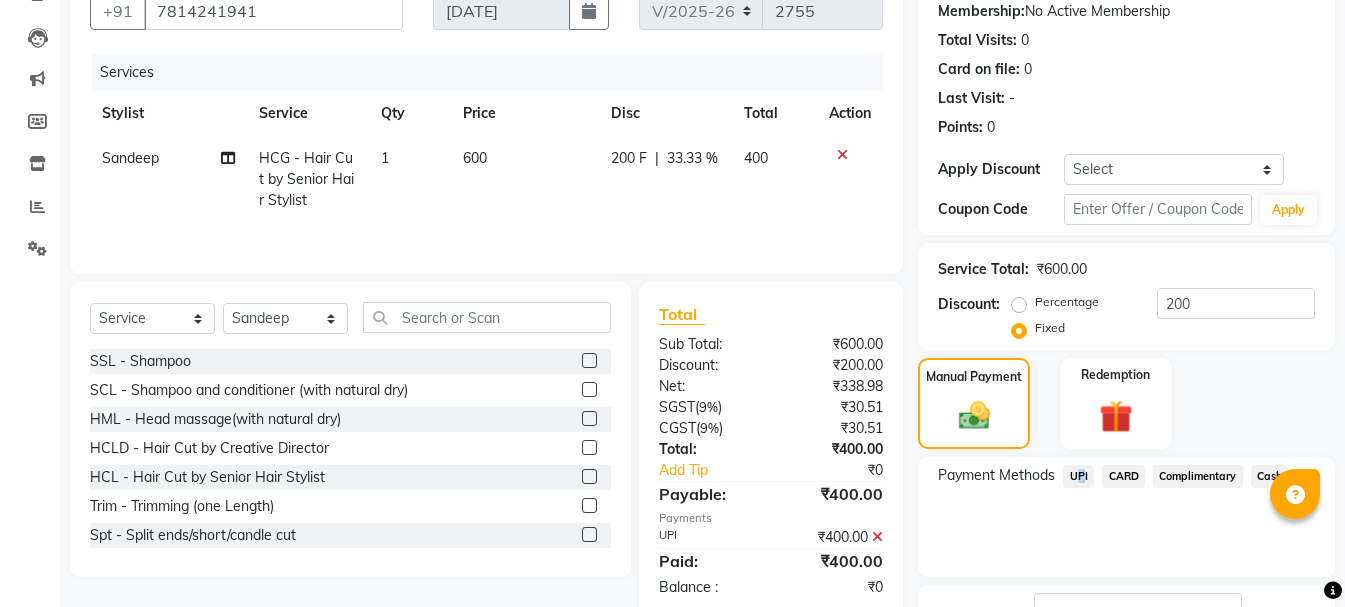 click on "Name: [PERSON_NAME]  Membership:  No Active Membership  Total Visits:  0 Card on file:  0 Last Visit:   - Points:   0  Apply Discount Select Coupon → Wrong Job Card  Coupon → Complimentary  Coupon → Correction  Coupon → First Wash  Coupon → Free Of Cost  Coupon → Staff Service Coupon → Service Not Done Coupon → Already Paid Coupon → Double Job Card  Coupon Code Apply Service Total:  ₹600.00  Discount:  Percentage   Fixed  200 Manual Payment Redemption Payment Methods  UPI   CARD   Complimentary   Cash  Description:                  Send Details On SMS Email  Checkout" 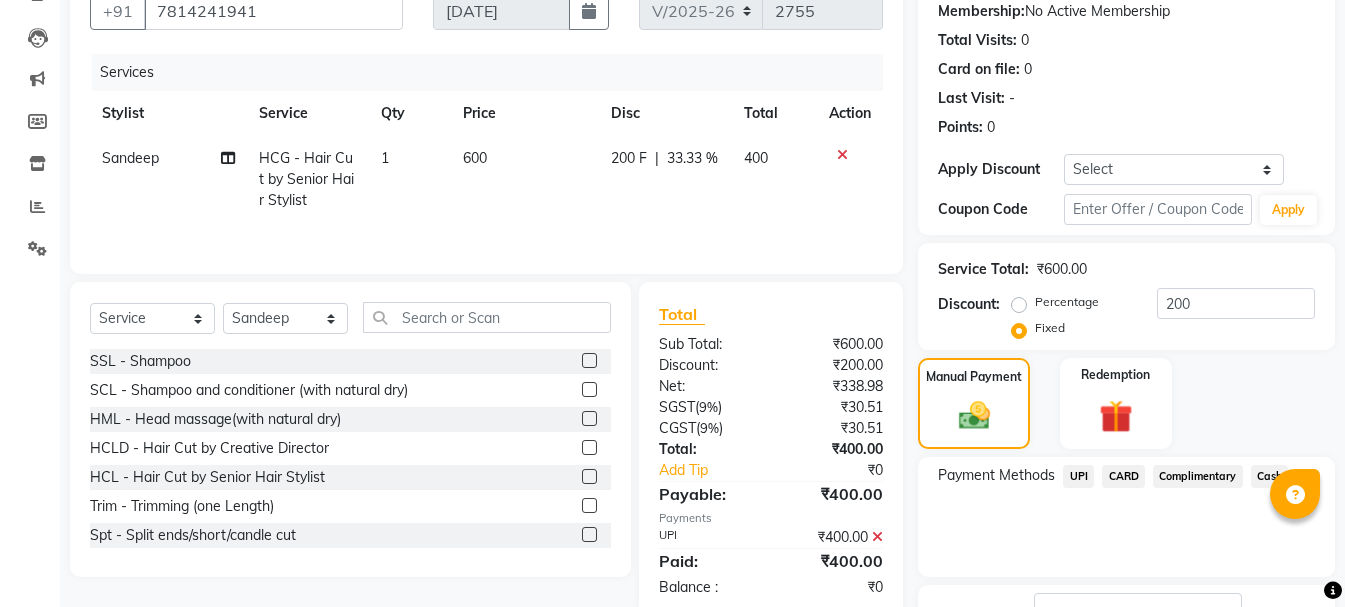 scroll, scrollTop: 348, scrollLeft: 0, axis: vertical 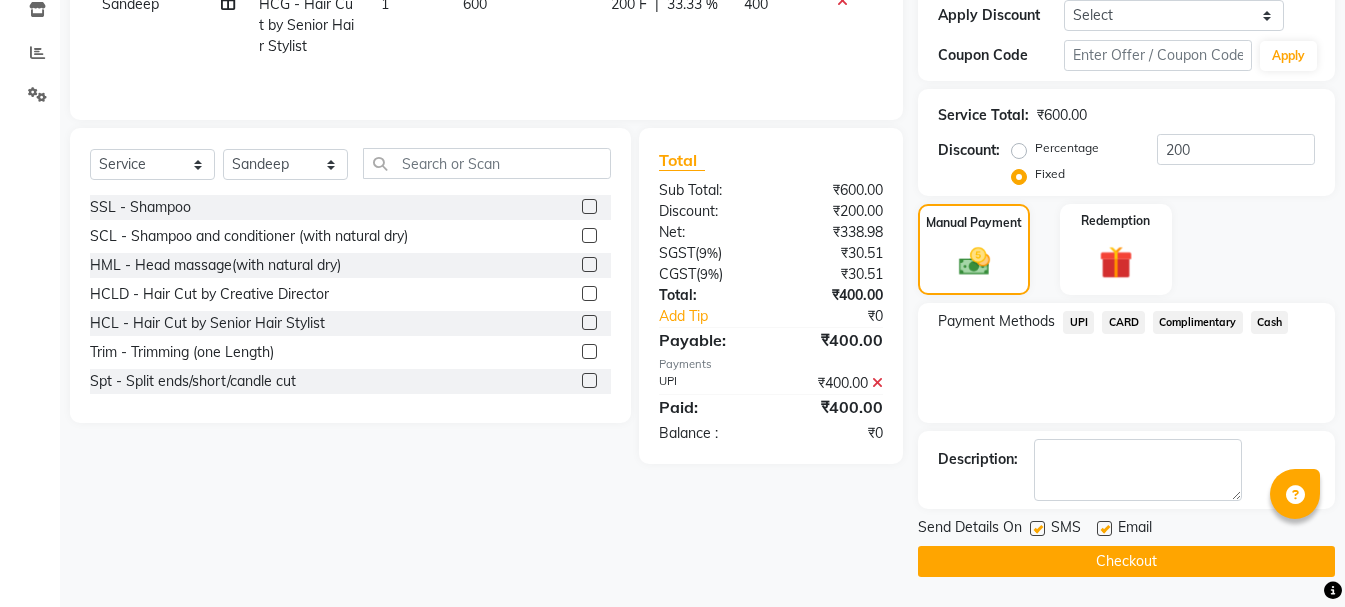click on "Checkout" 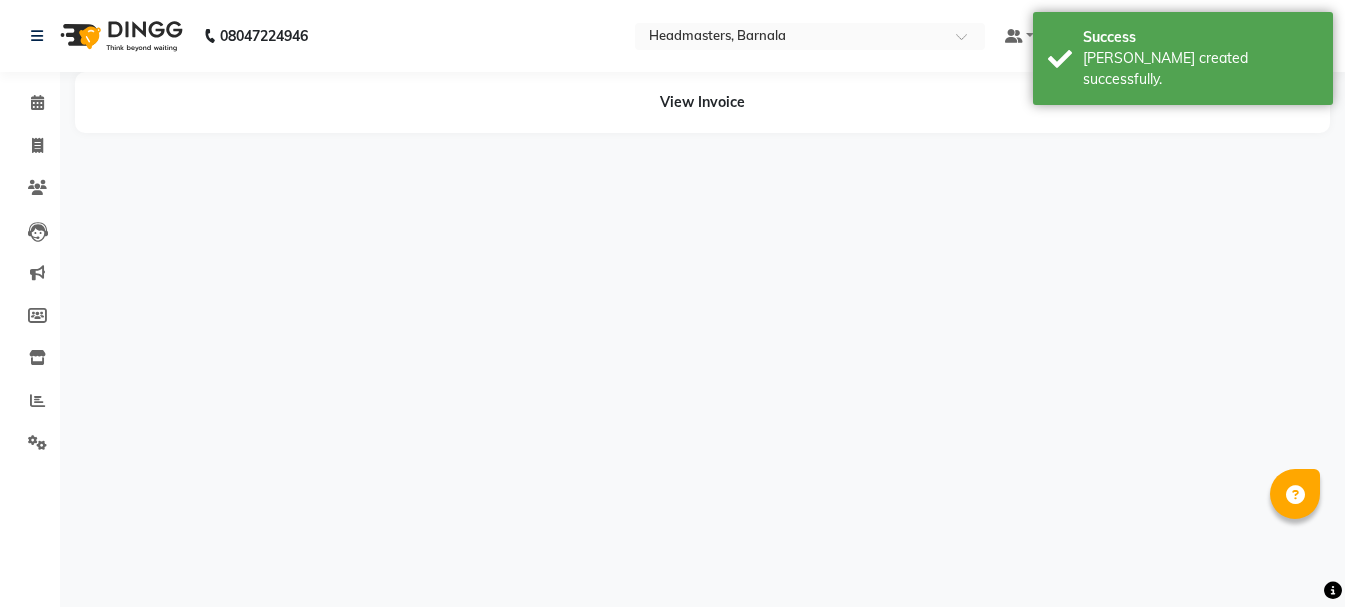 scroll, scrollTop: 0, scrollLeft: 0, axis: both 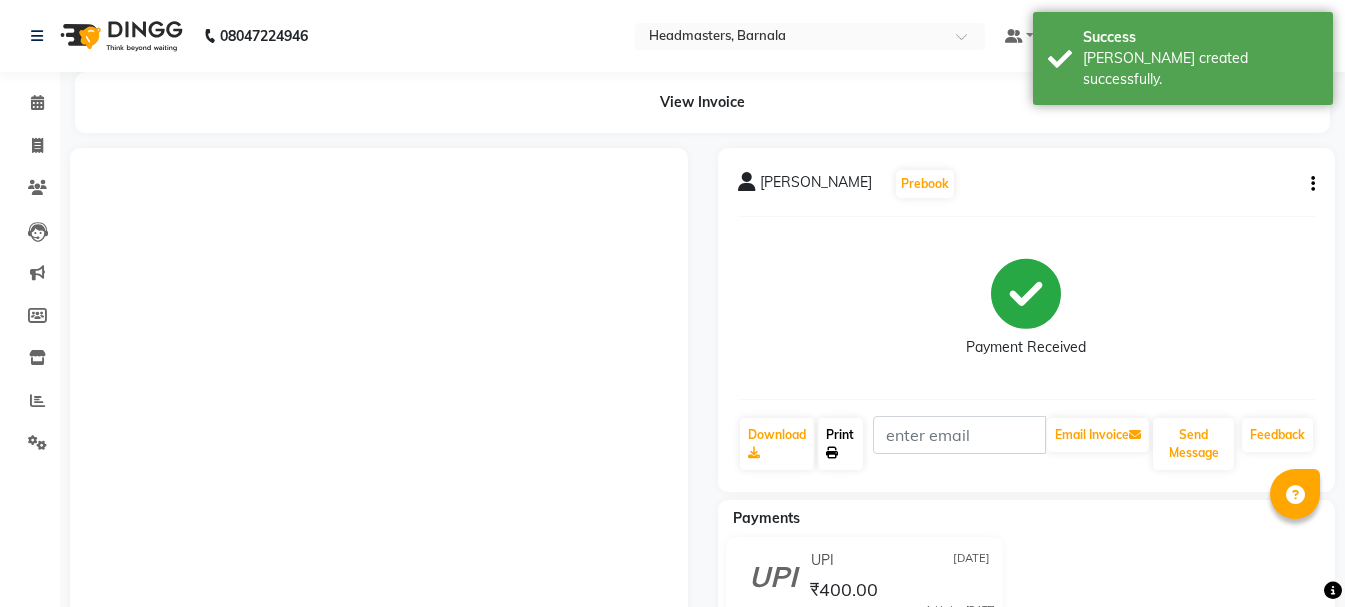 click on "Print" 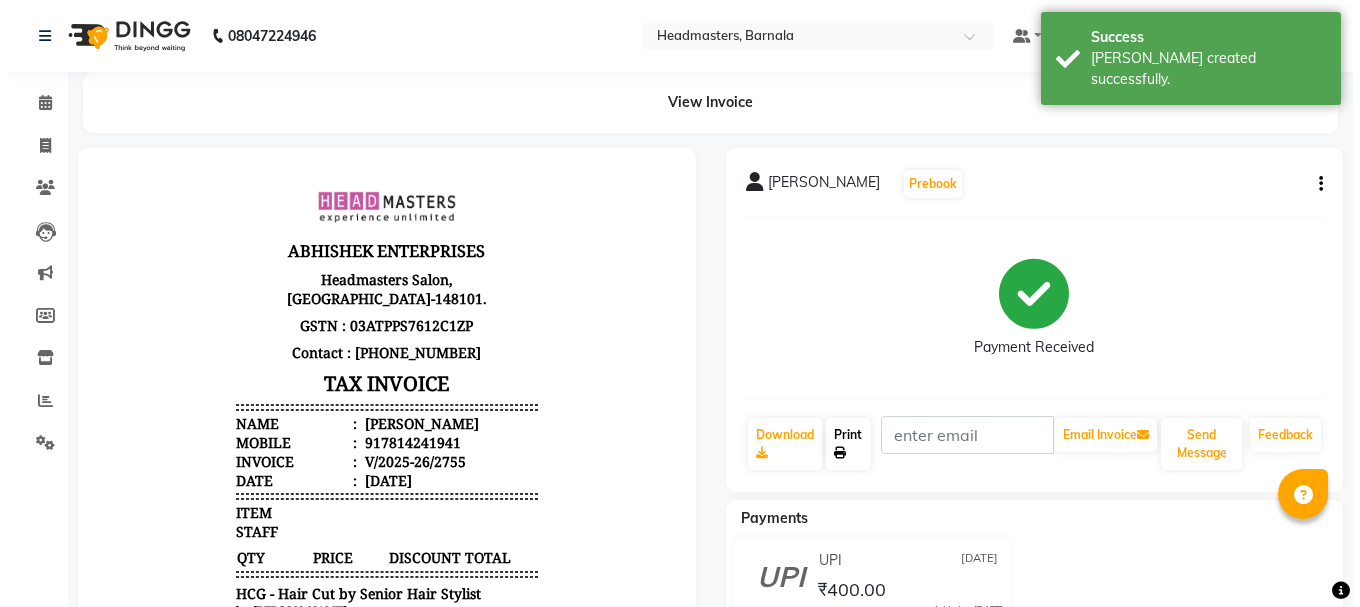 scroll, scrollTop: 0, scrollLeft: 0, axis: both 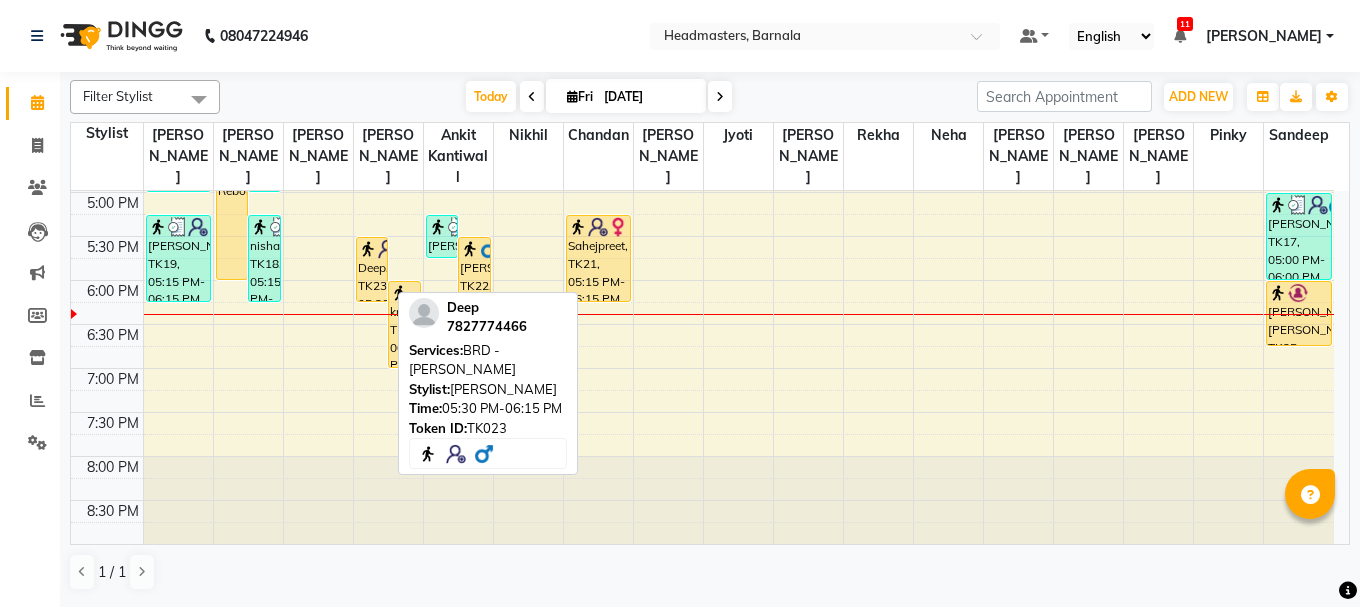 click on "Deep, TK23, 05:30 PM-06:15 PM, BRD - [PERSON_NAME]" at bounding box center (372, 269) 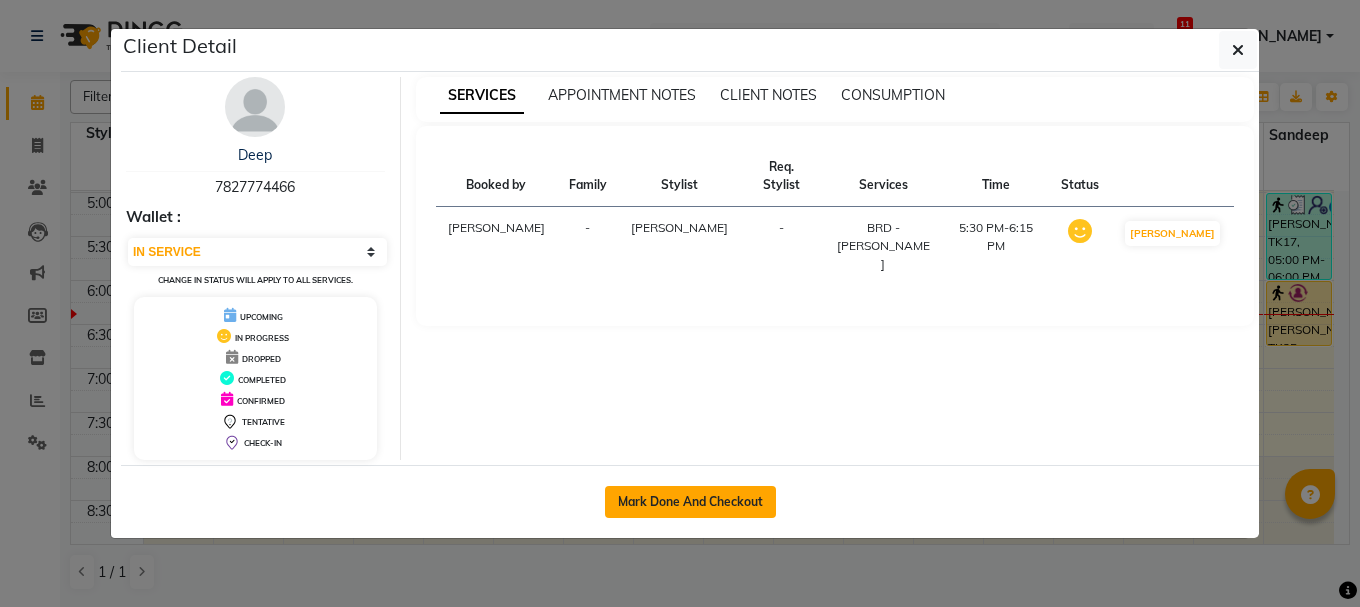 click on "Mark Done And Checkout" 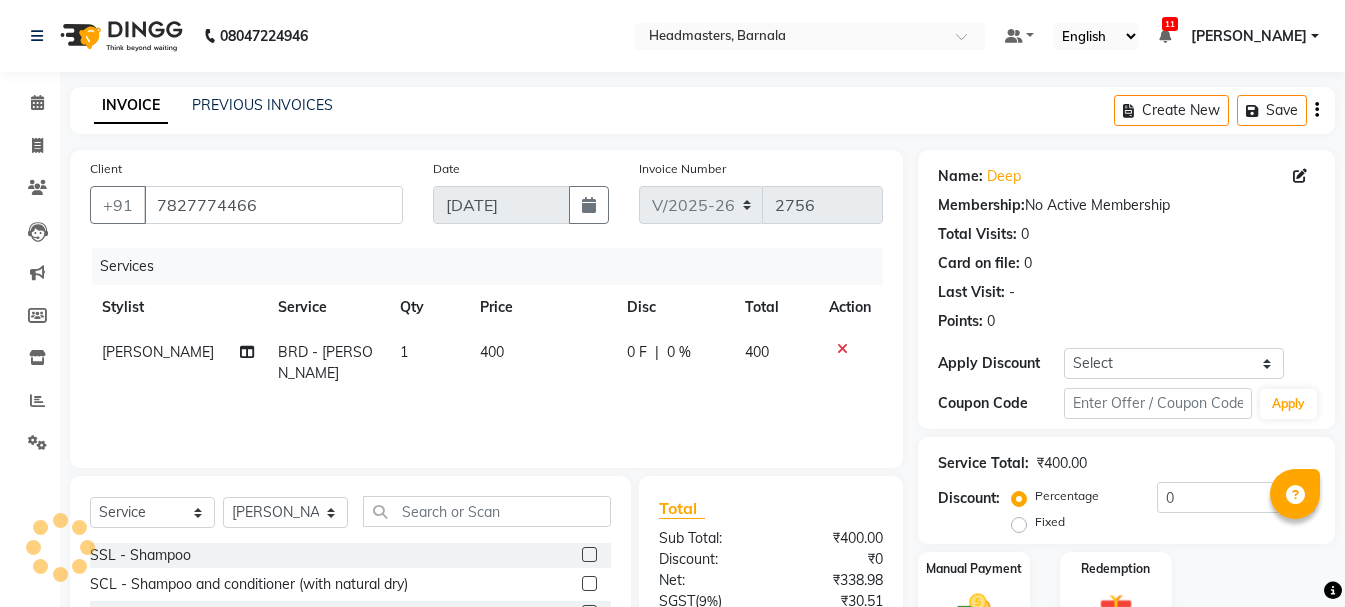click on "Discount:  Percentage   Fixed  0" 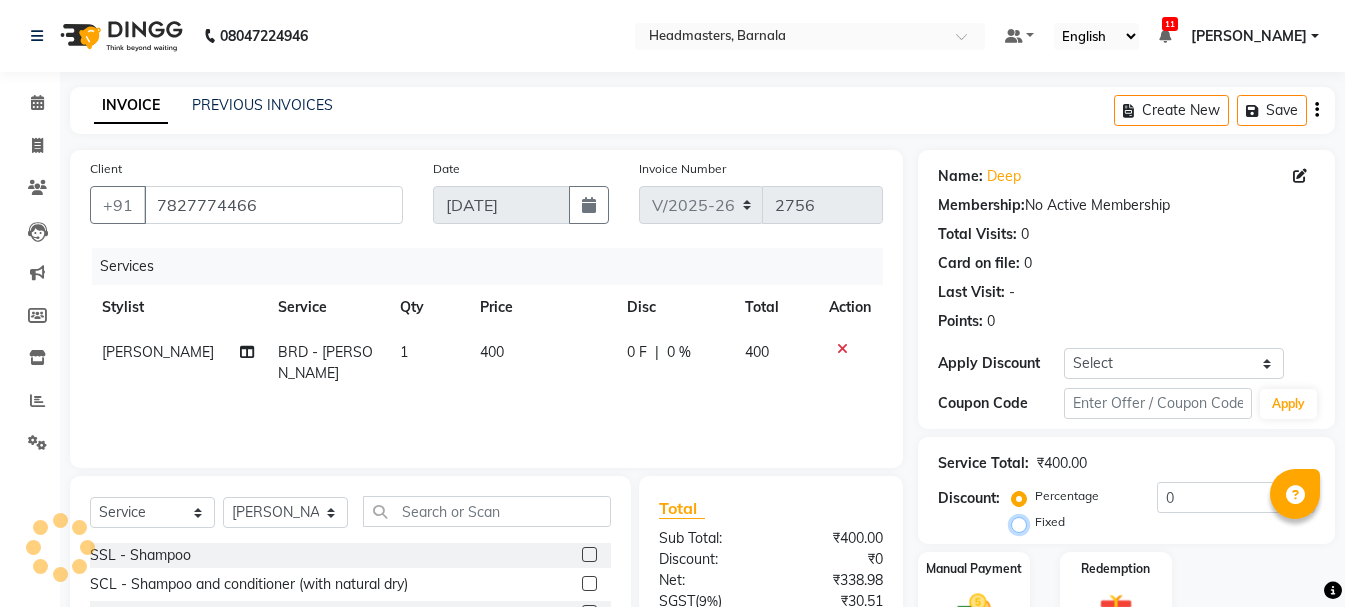 click on "Fixed" at bounding box center (1023, 522) 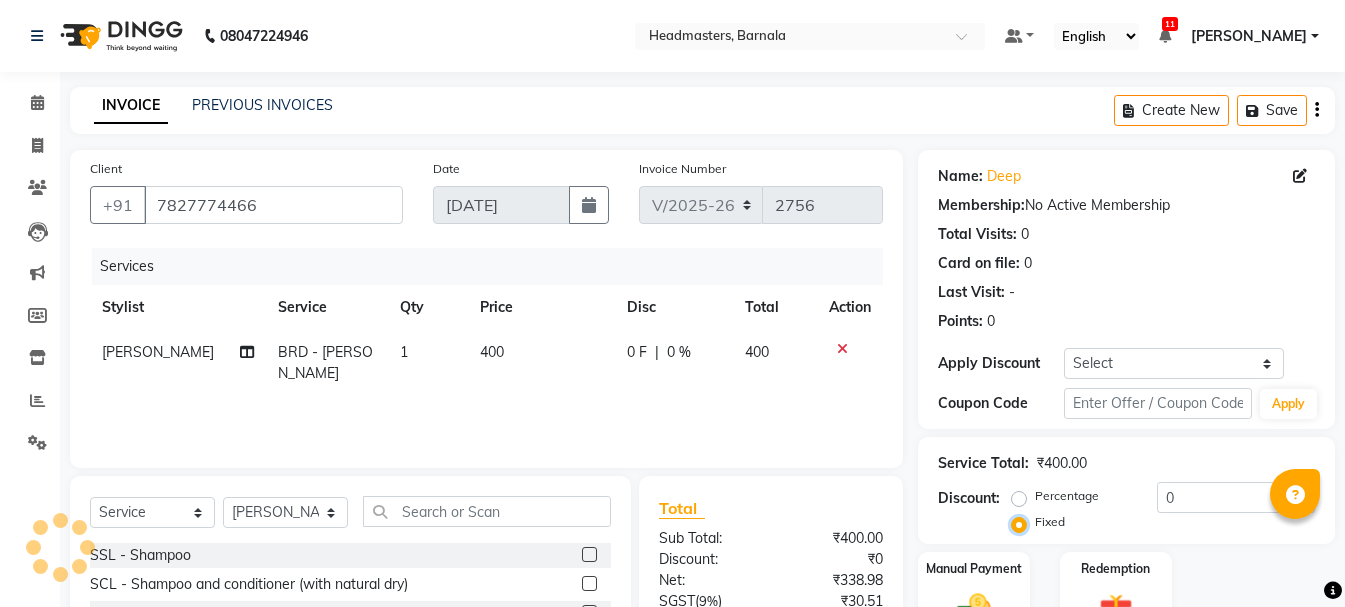 scroll, scrollTop: 194, scrollLeft: 0, axis: vertical 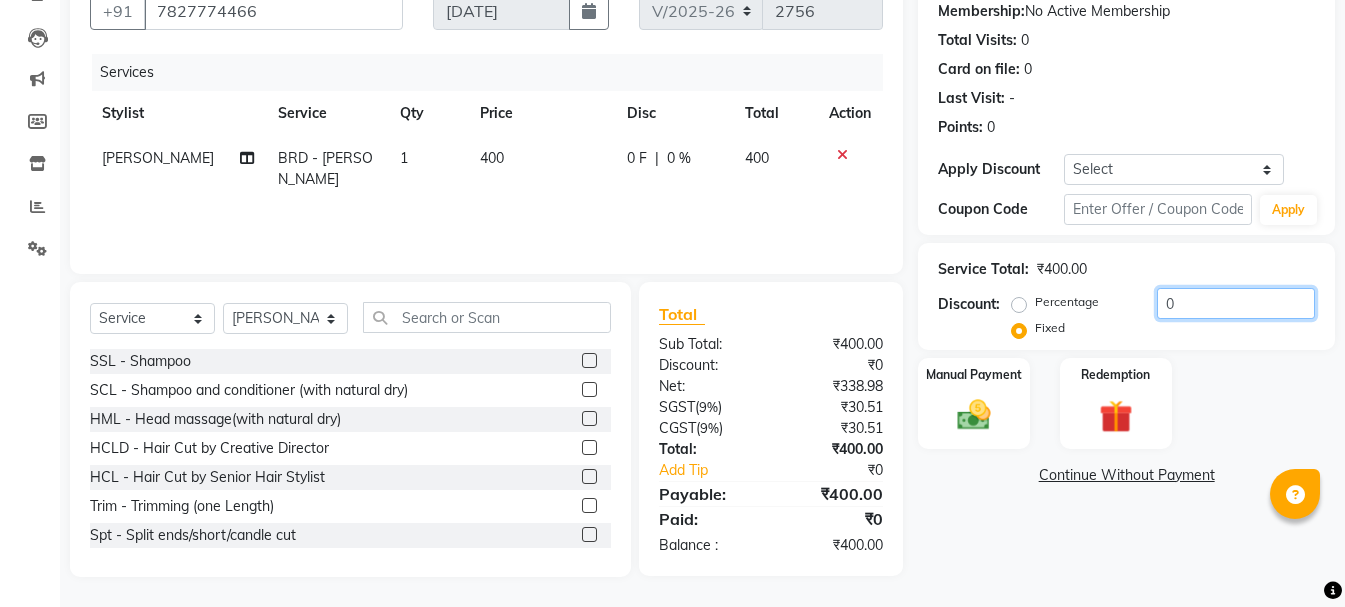 drag, startPoint x: 1187, startPoint y: 302, endPoint x: 1128, endPoint y: 303, distance: 59.008472 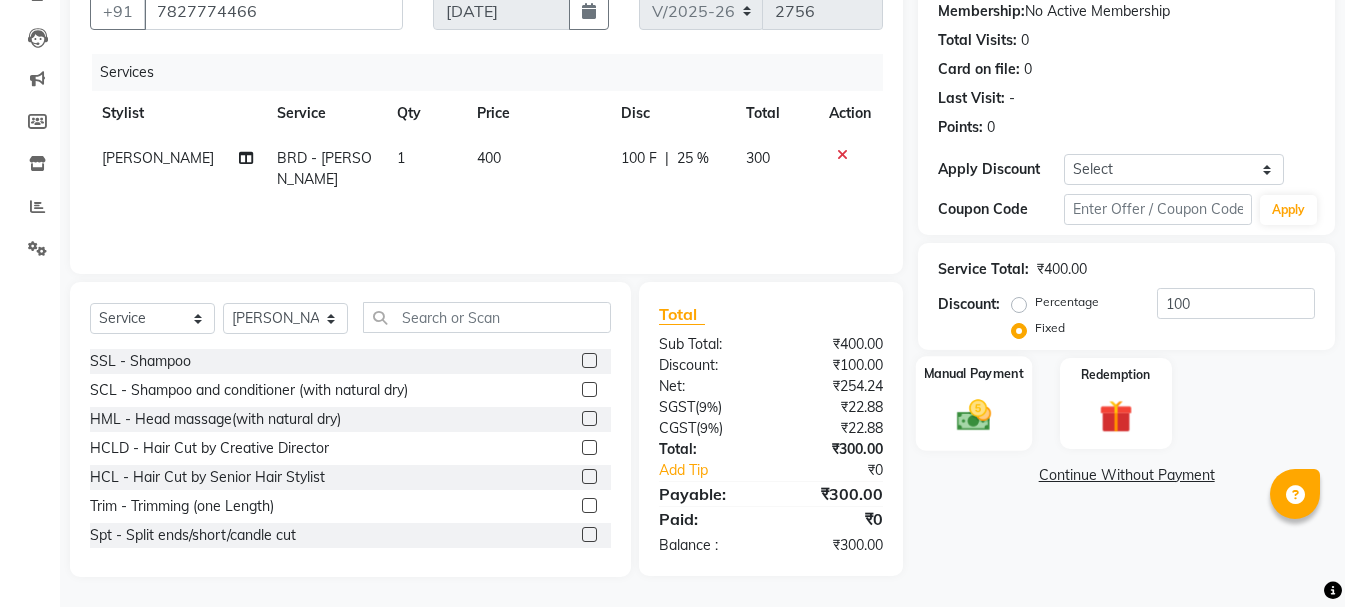 click 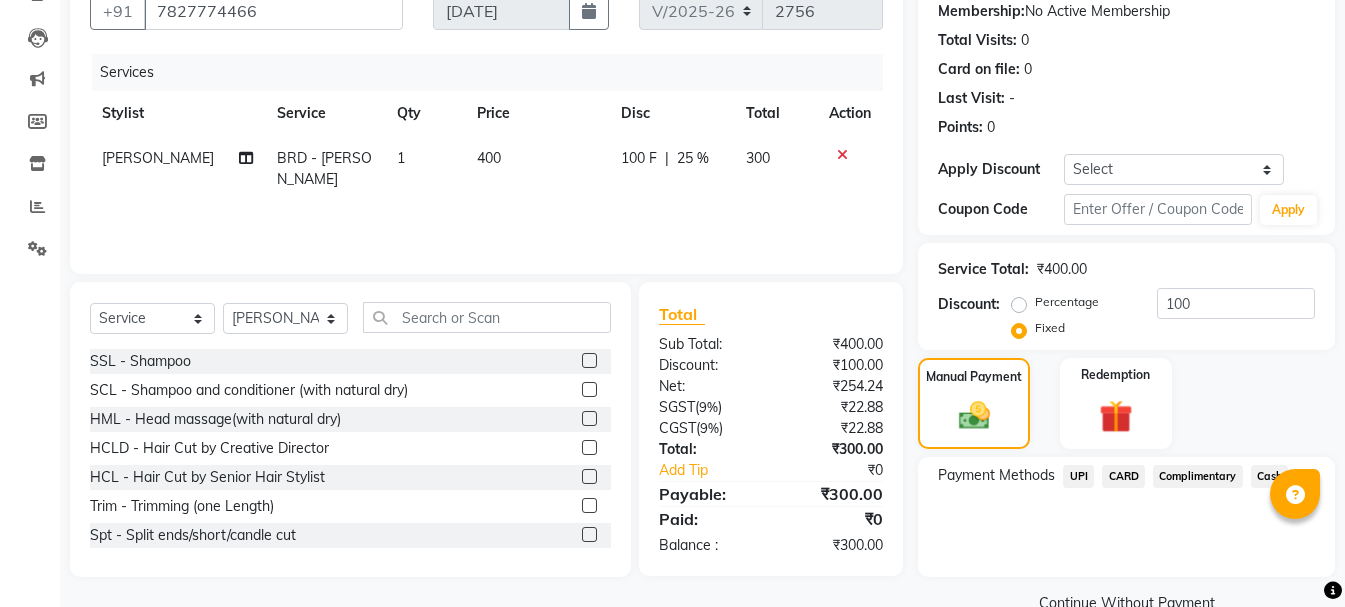 click on "Cash" 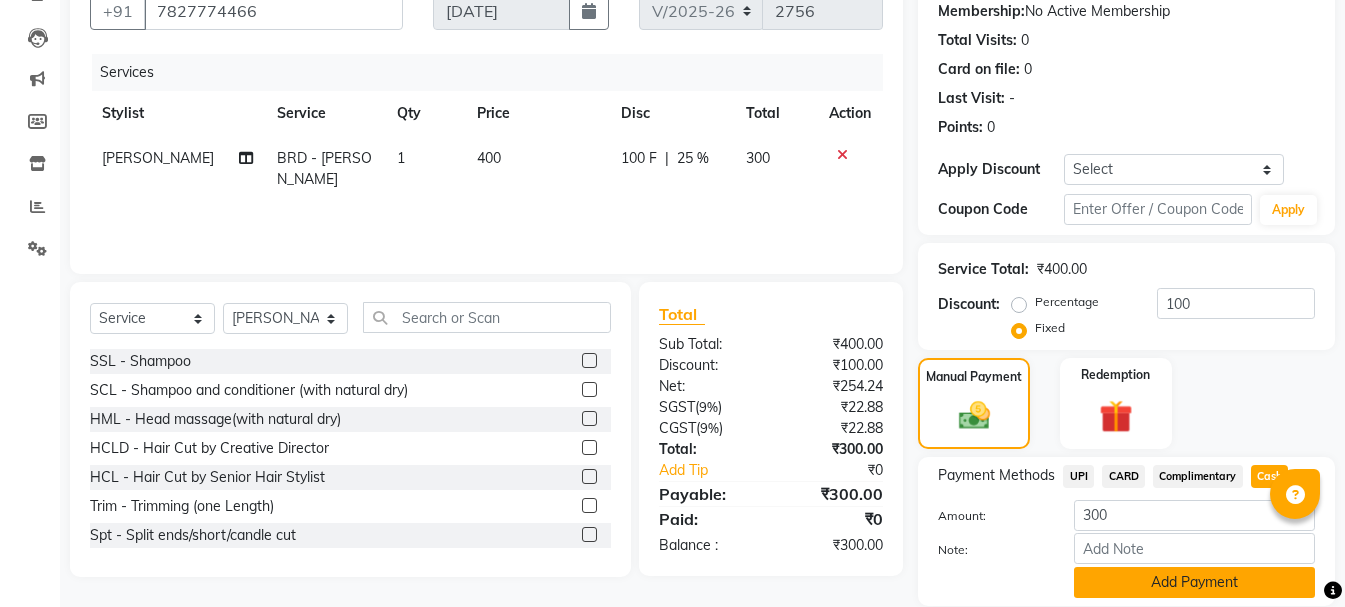 click on "Add Payment" 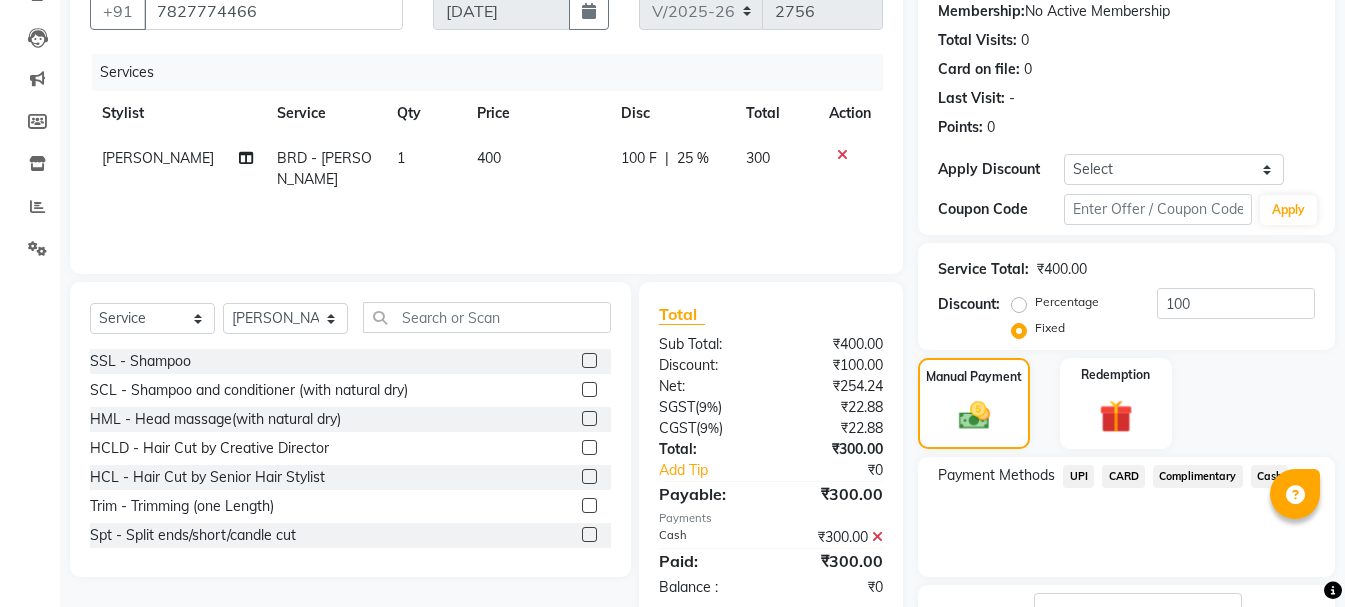 click on "Checkout" 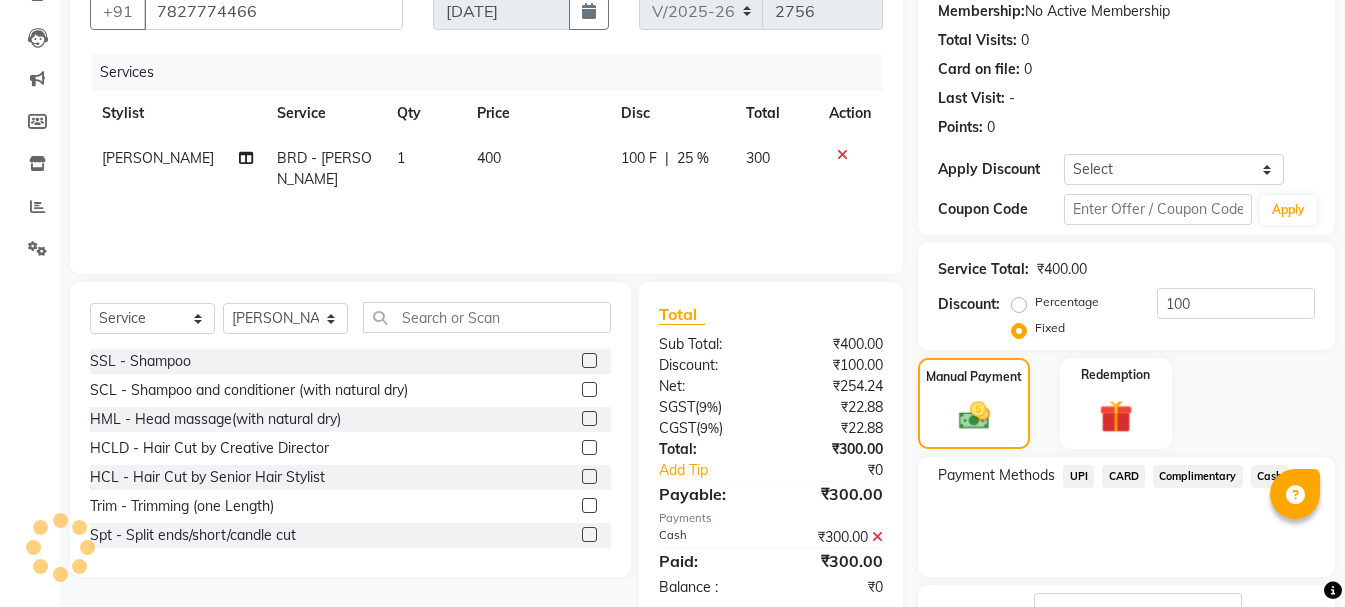 scroll, scrollTop: 348, scrollLeft: 0, axis: vertical 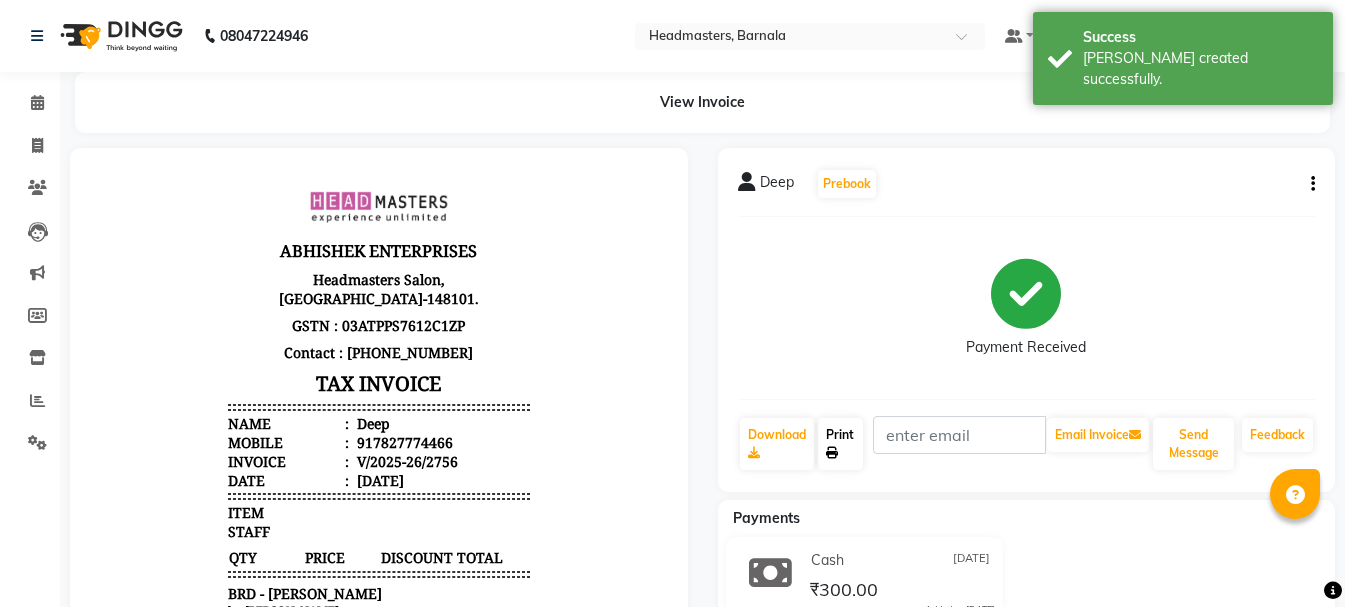 click on "Print" 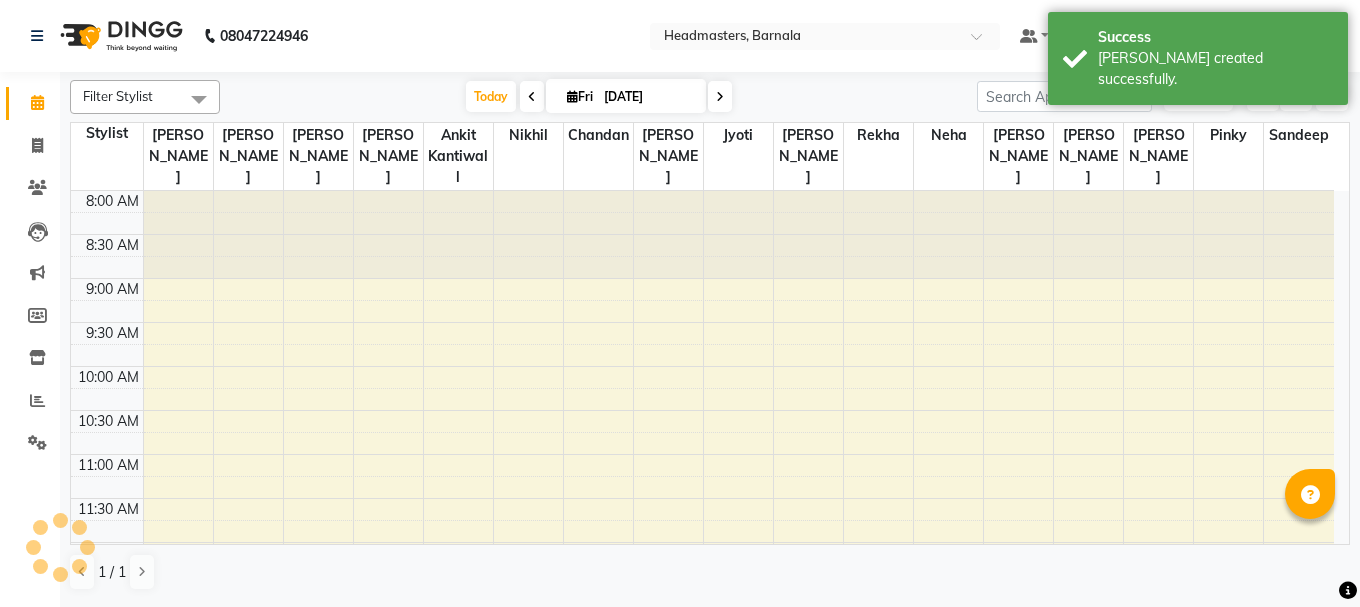 scroll, scrollTop: 0, scrollLeft: 0, axis: both 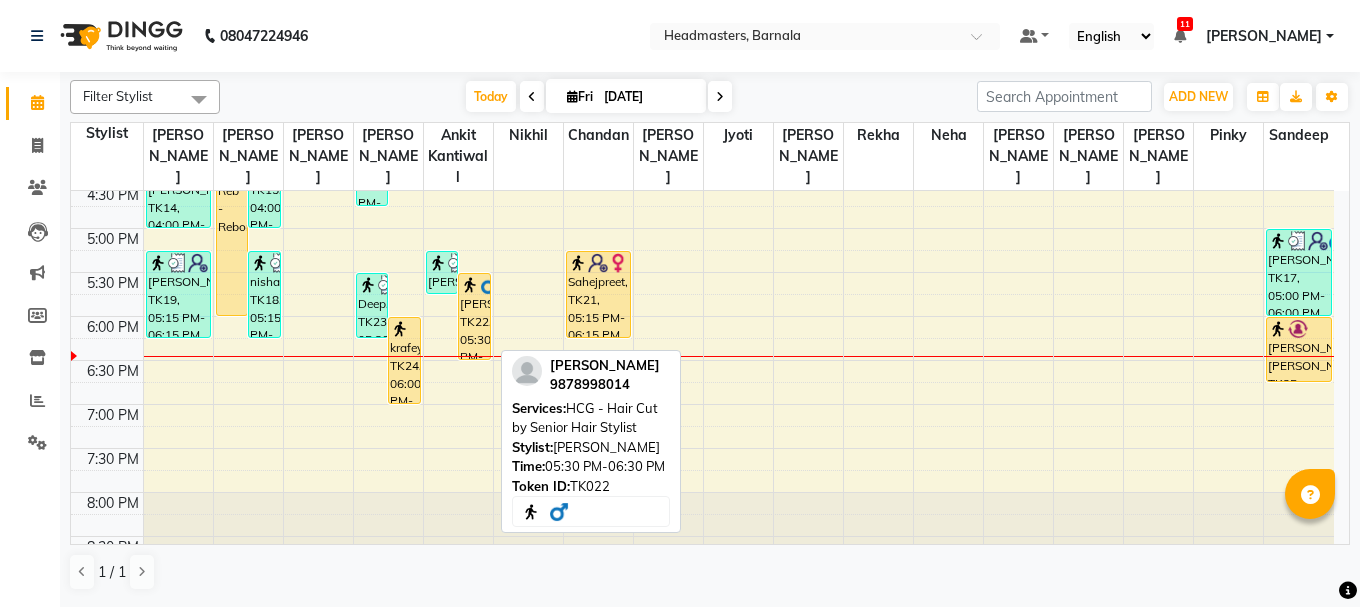 click on "[PERSON_NAME], TK22, 05:30 PM-06:30 PM, HCG - Hair Cut by Senior Hair Stylist" at bounding box center (474, 316) 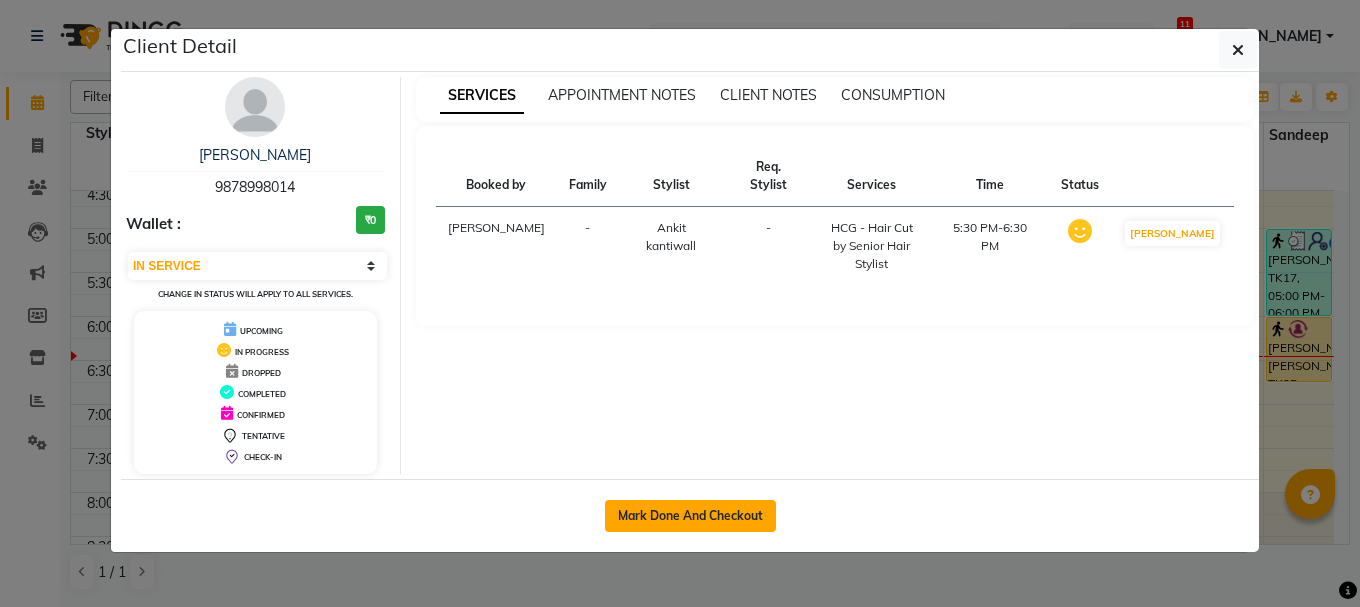 click on "Mark Done And Checkout" 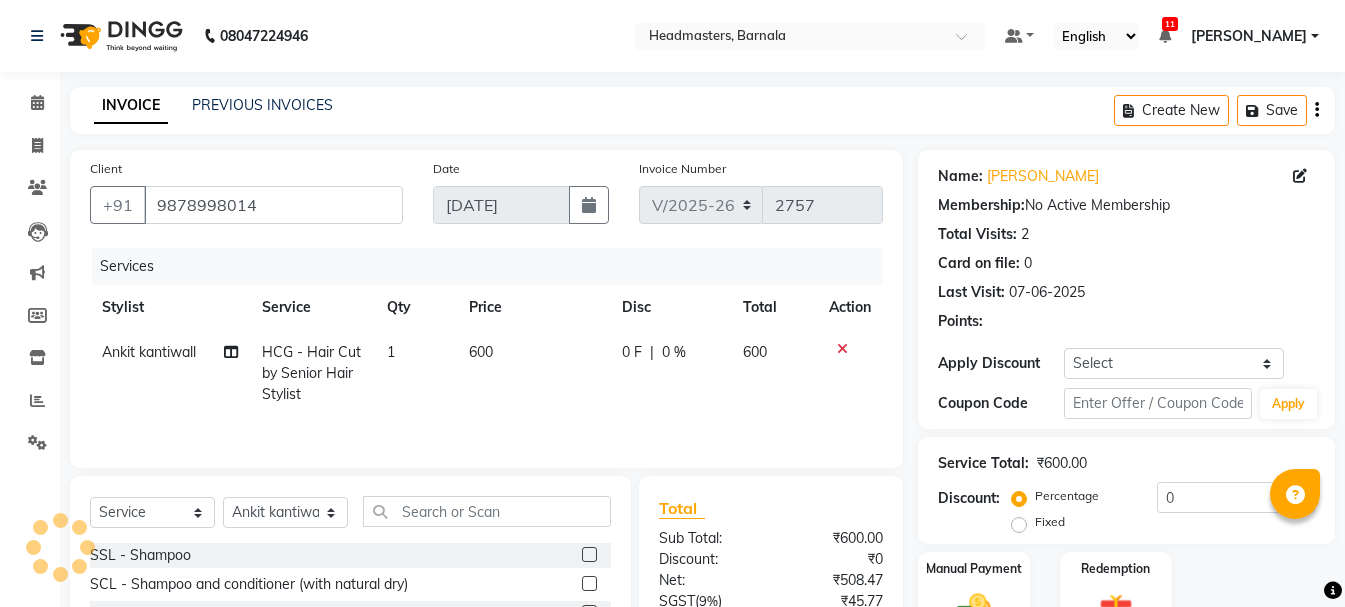 click on "Fixed" 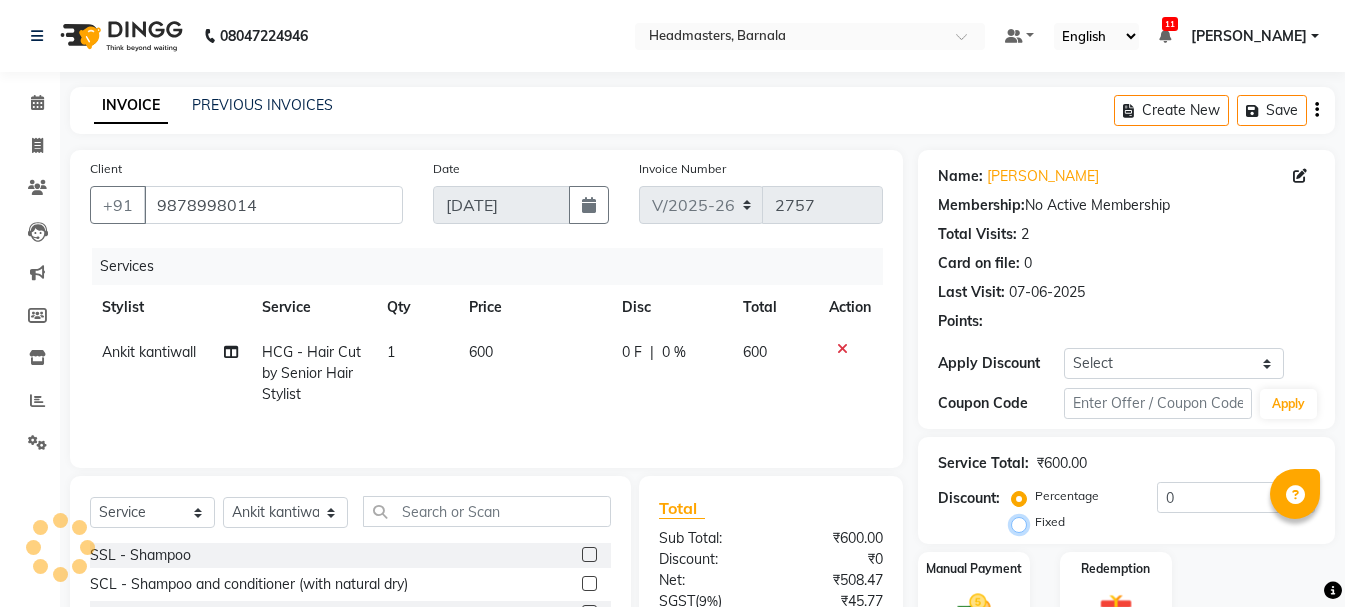 click on "Fixed" at bounding box center (1023, 522) 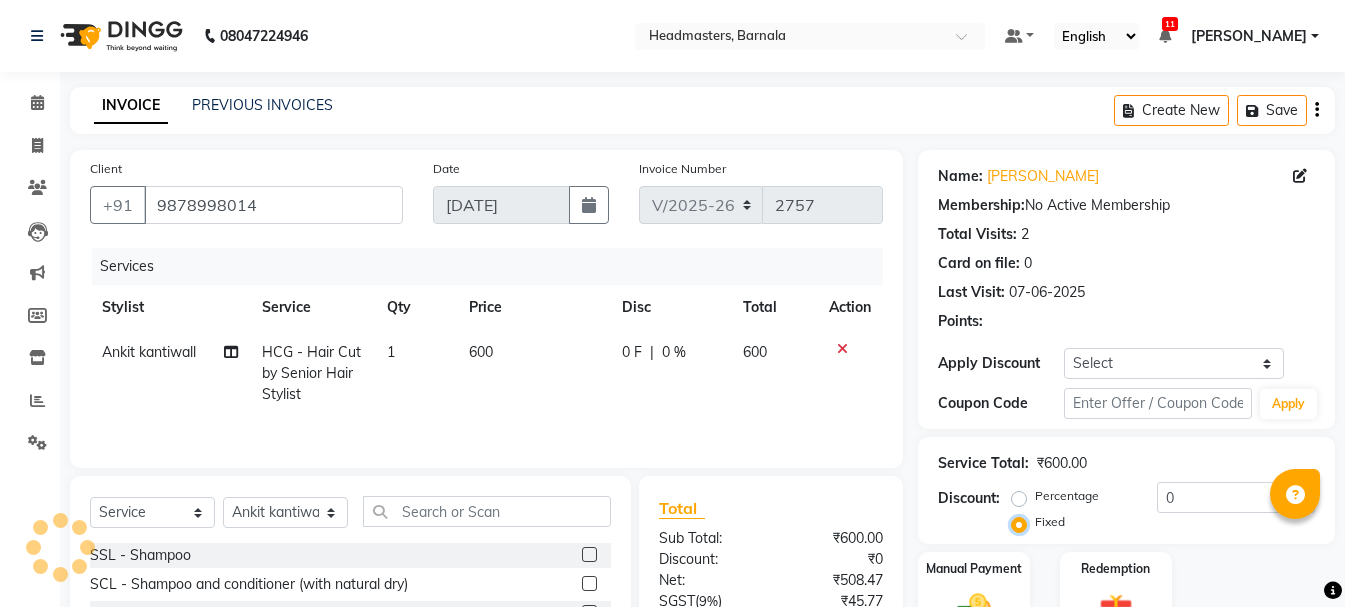scroll, scrollTop: 194, scrollLeft: 0, axis: vertical 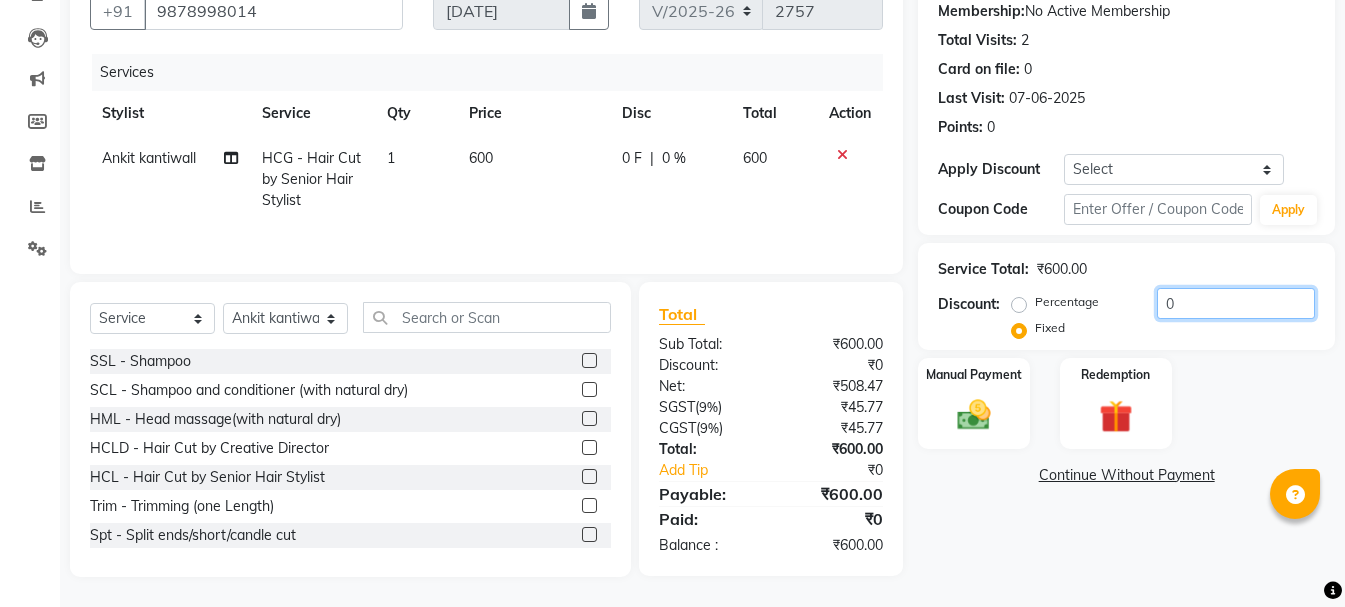 click on "Discount:  Percentage   Fixed  0" 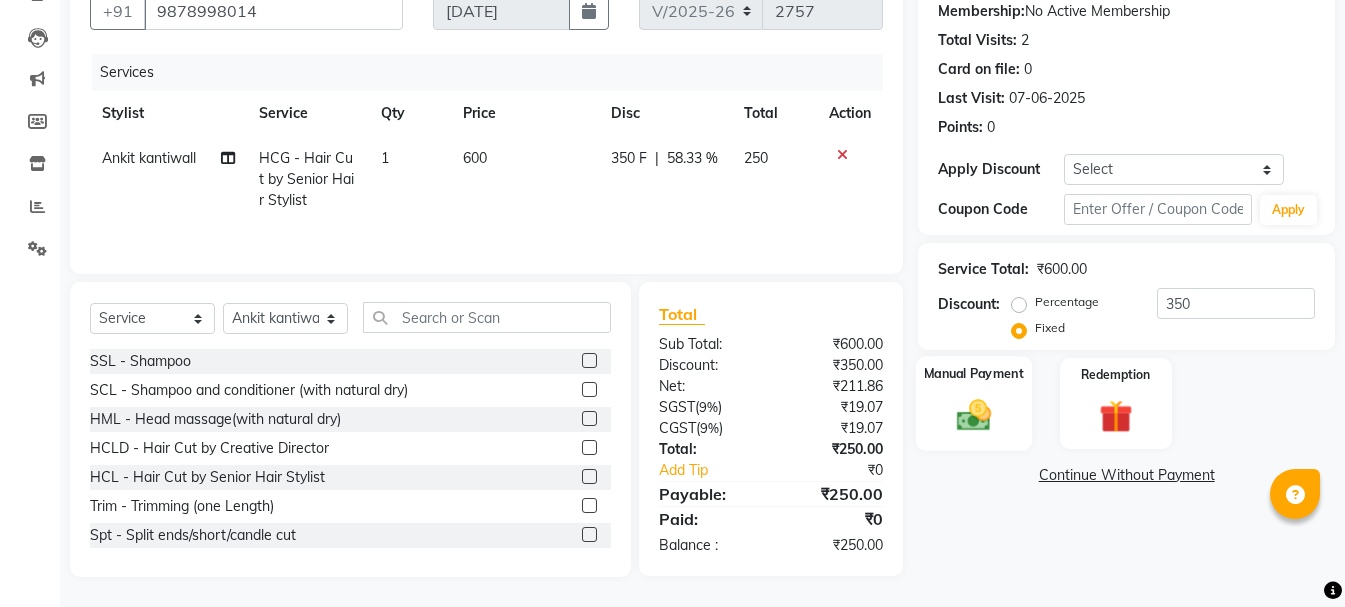 click on "Manual Payment" 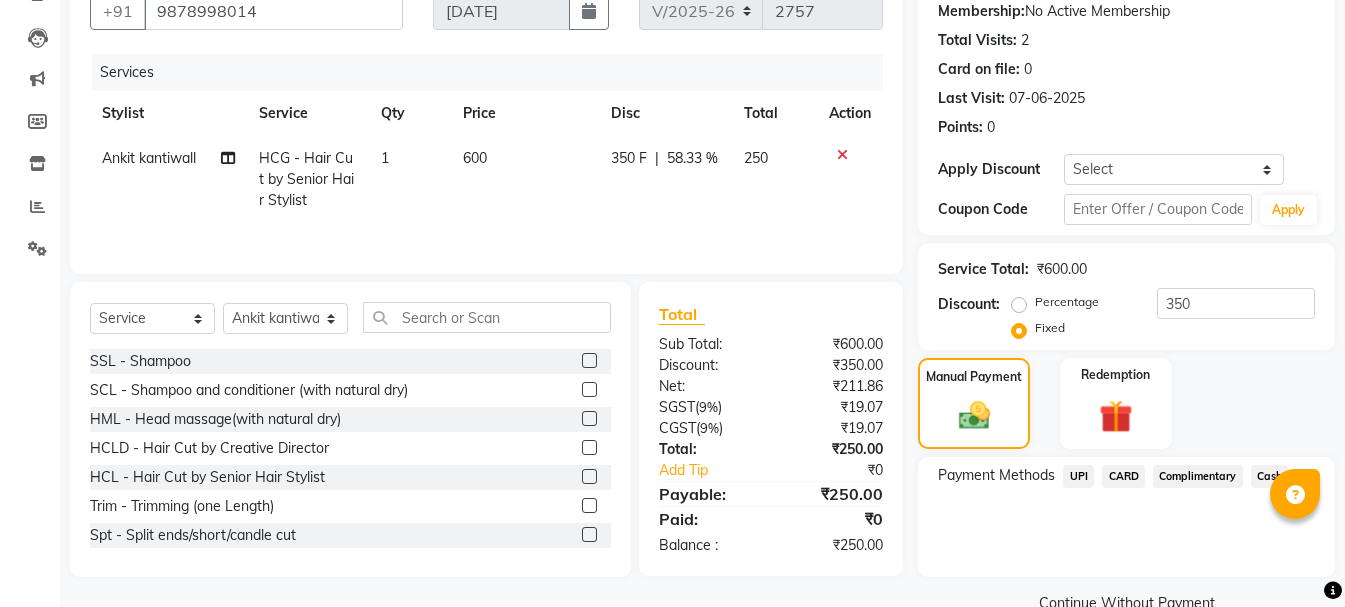 click on "UPI" 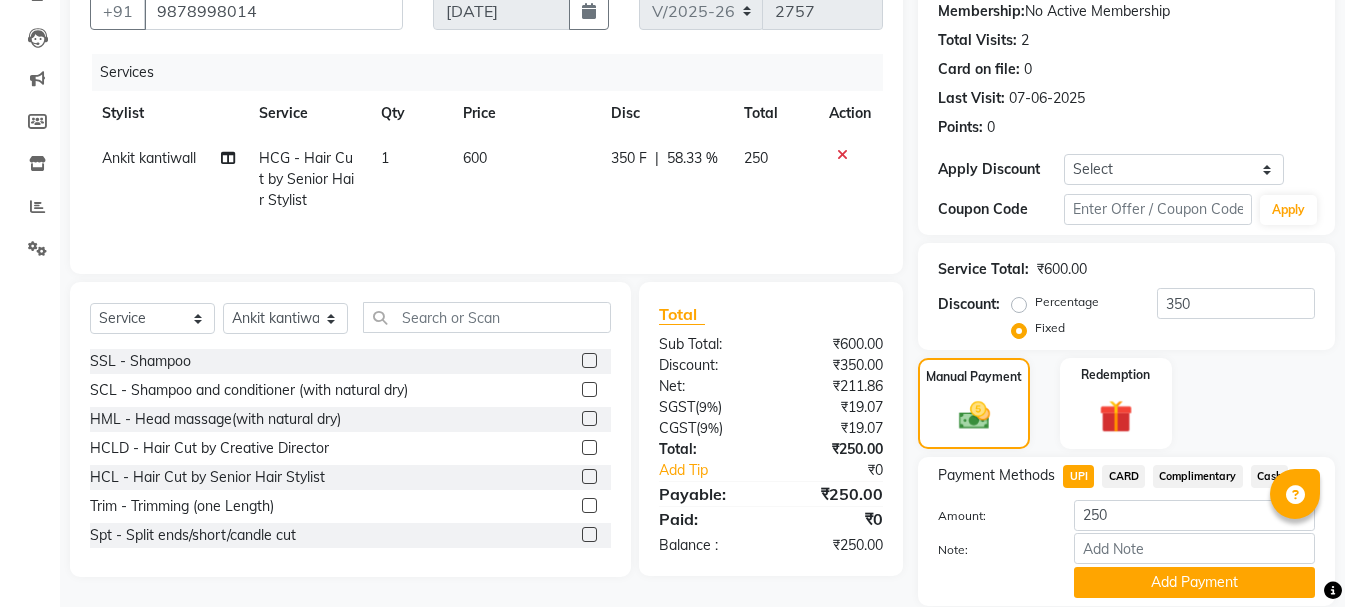 drag, startPoint x: 1130, startPoint y: 578, endPoint x: 1209, endPoint y: 572, distance: 79.22752 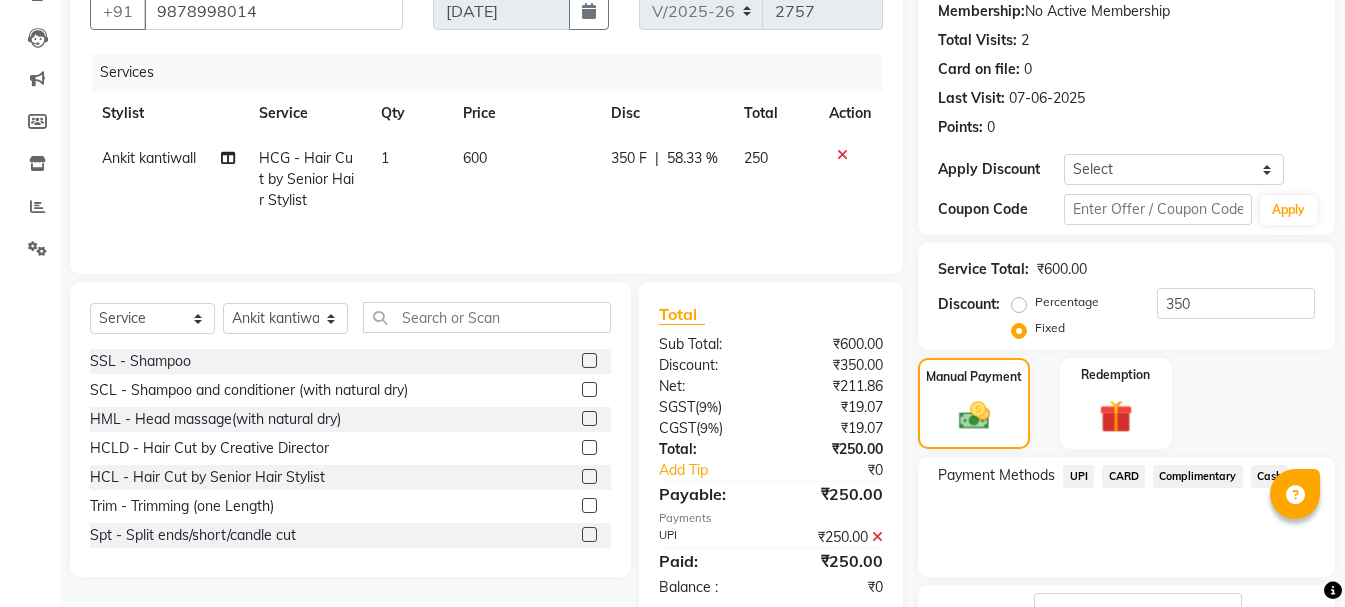 click on "Checkout" 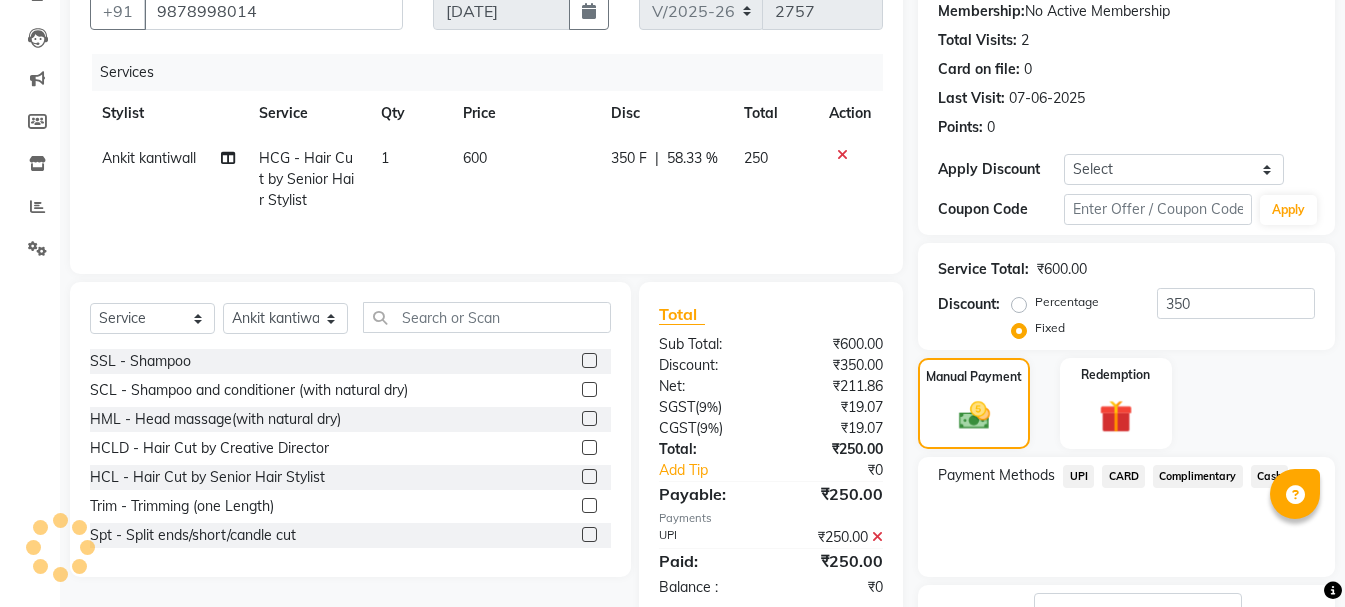 scroll, scrollTop: 348, scrollLeft: 0, axis: vertical 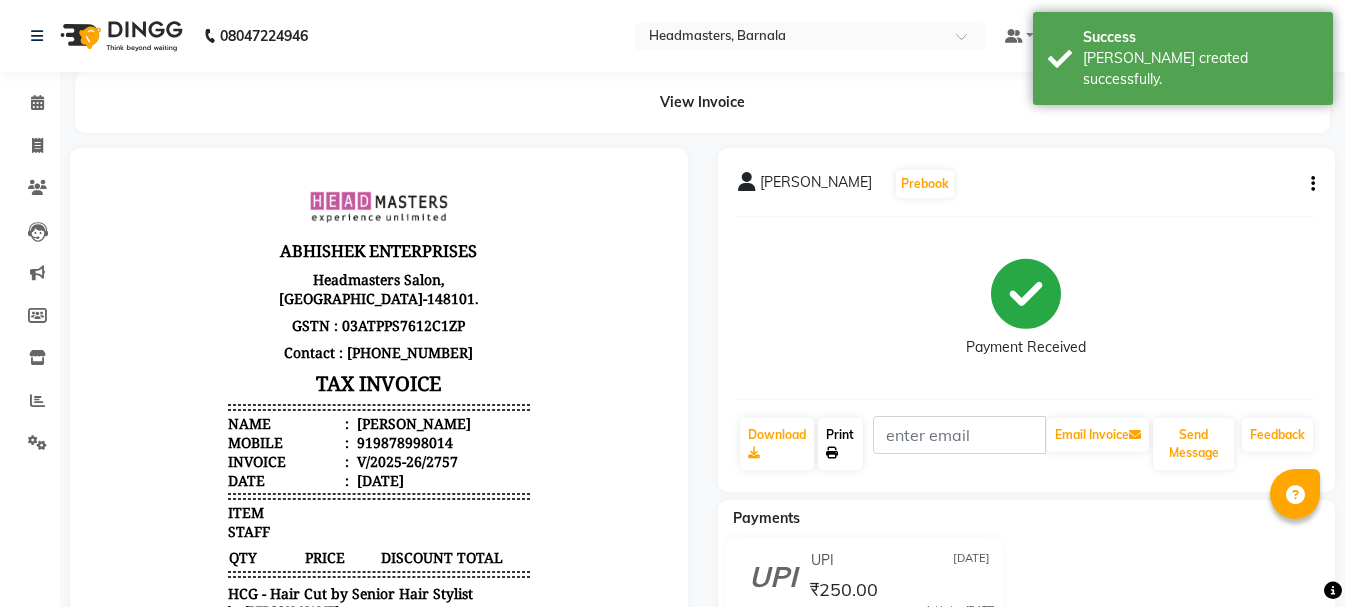 click on "Print" 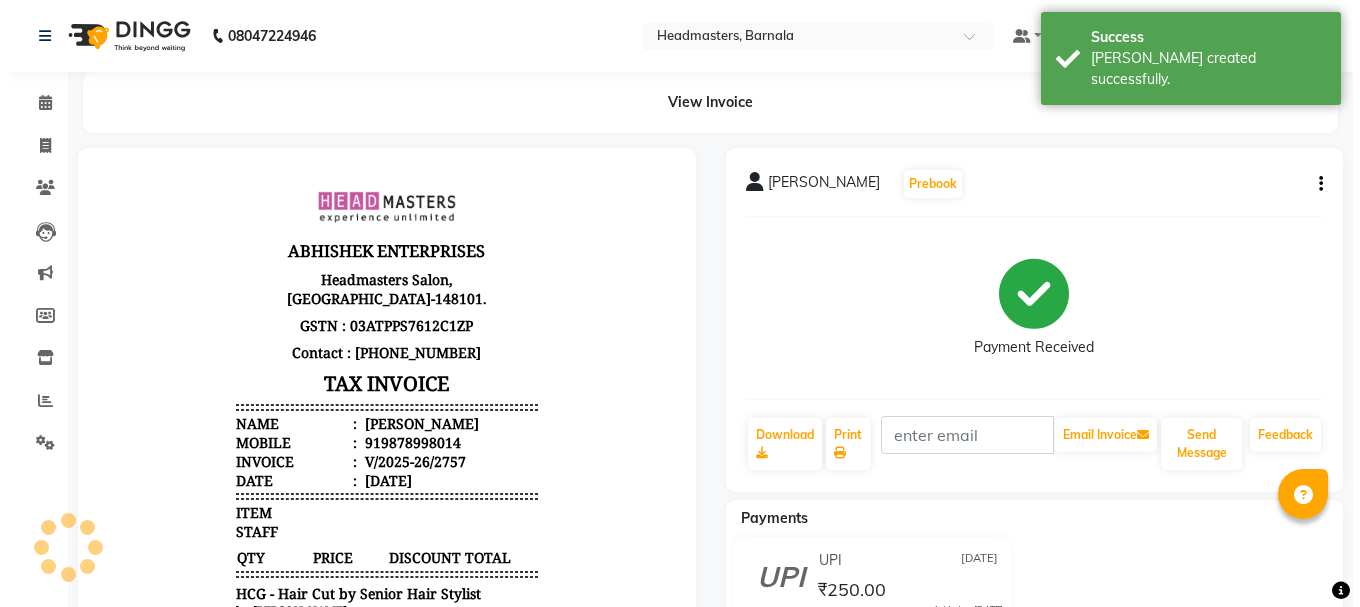 scroll, scrollTop: 0, scrollLeft: 0, axis: both 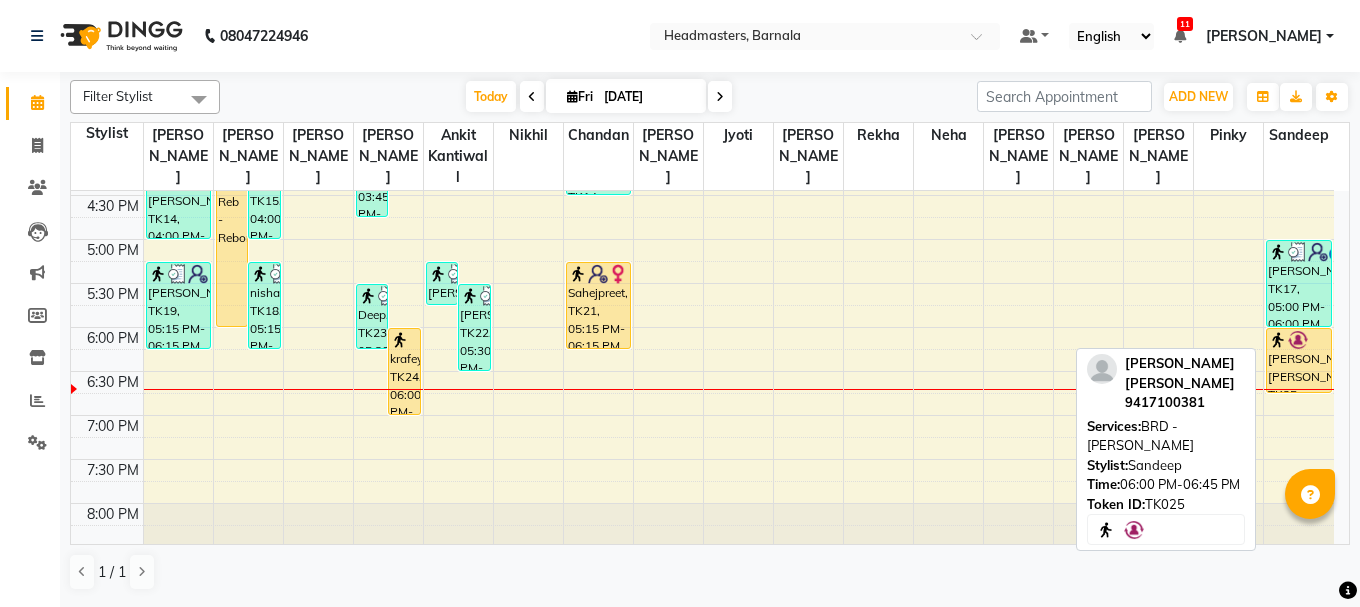 click on "[PERSON_NAME] [PERSON_NAME], TK25, 06:00 PM-06:45 PM, BRD - [PERSON_NAME]" at bounding box center (1299, 360) 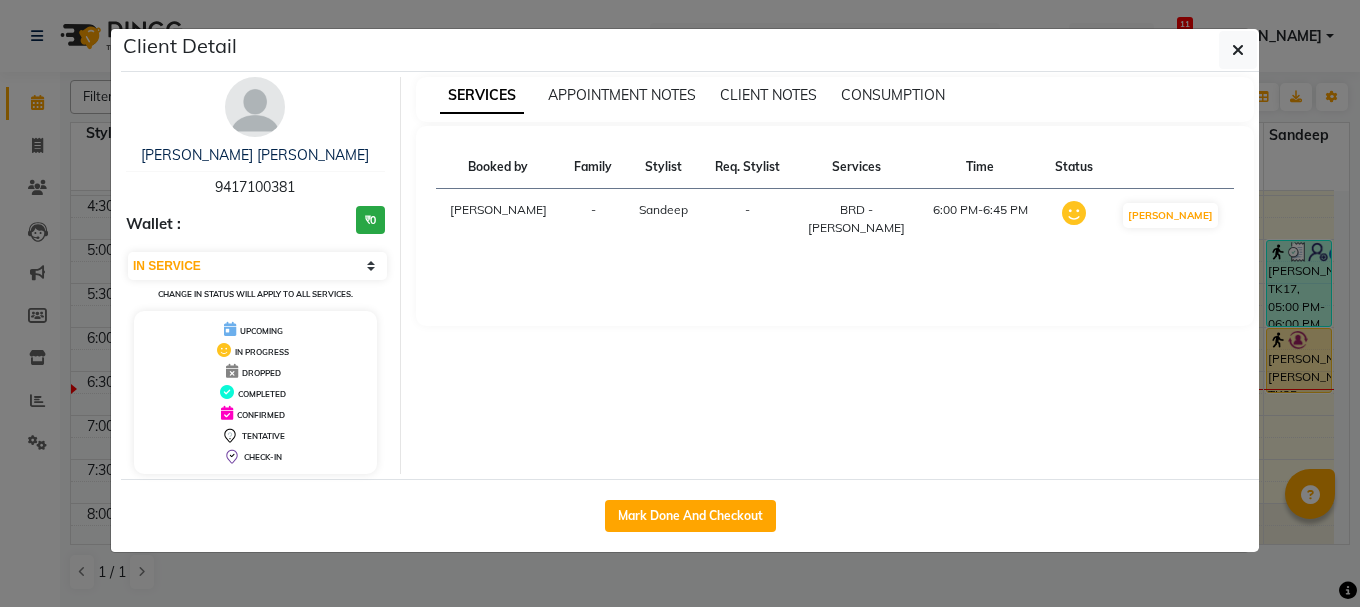click on "Mark Done And Checkout" 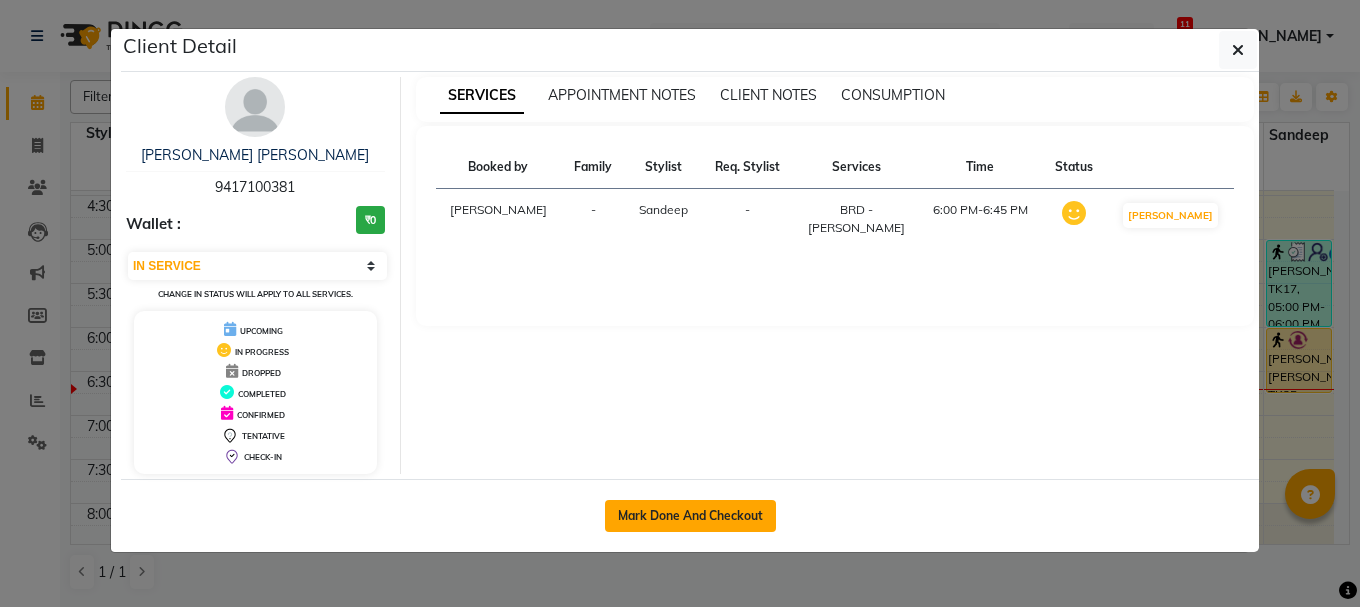 click on "Mark Done And Checkout" 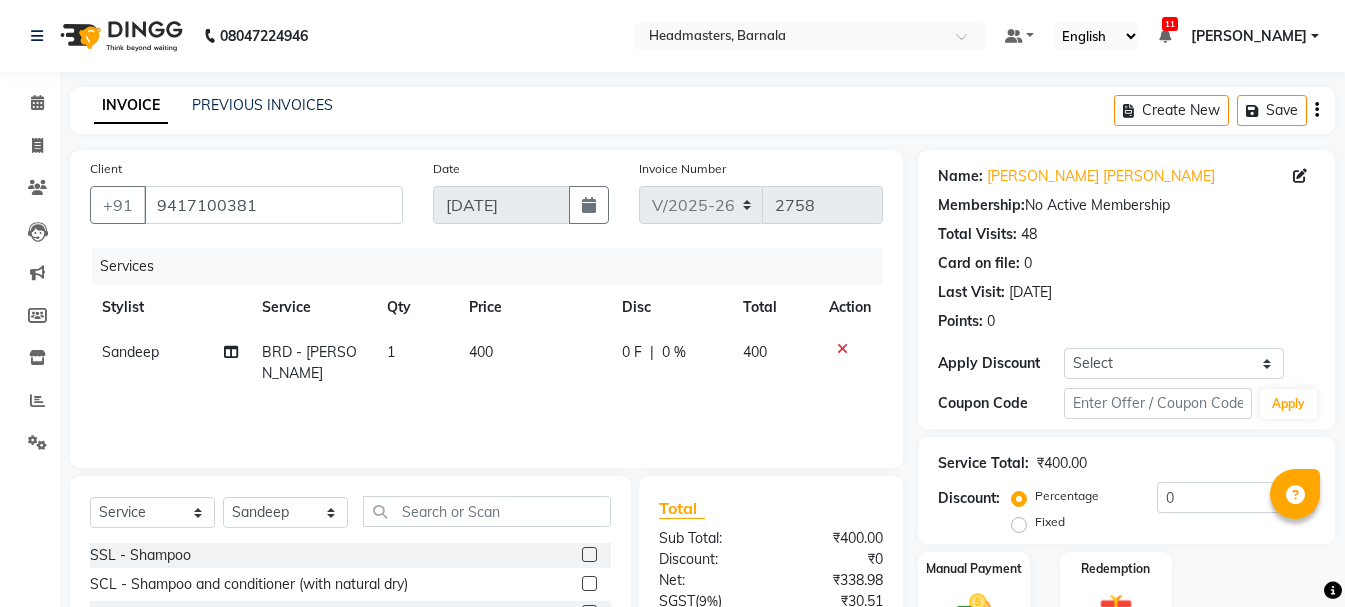 click on "Fixed" 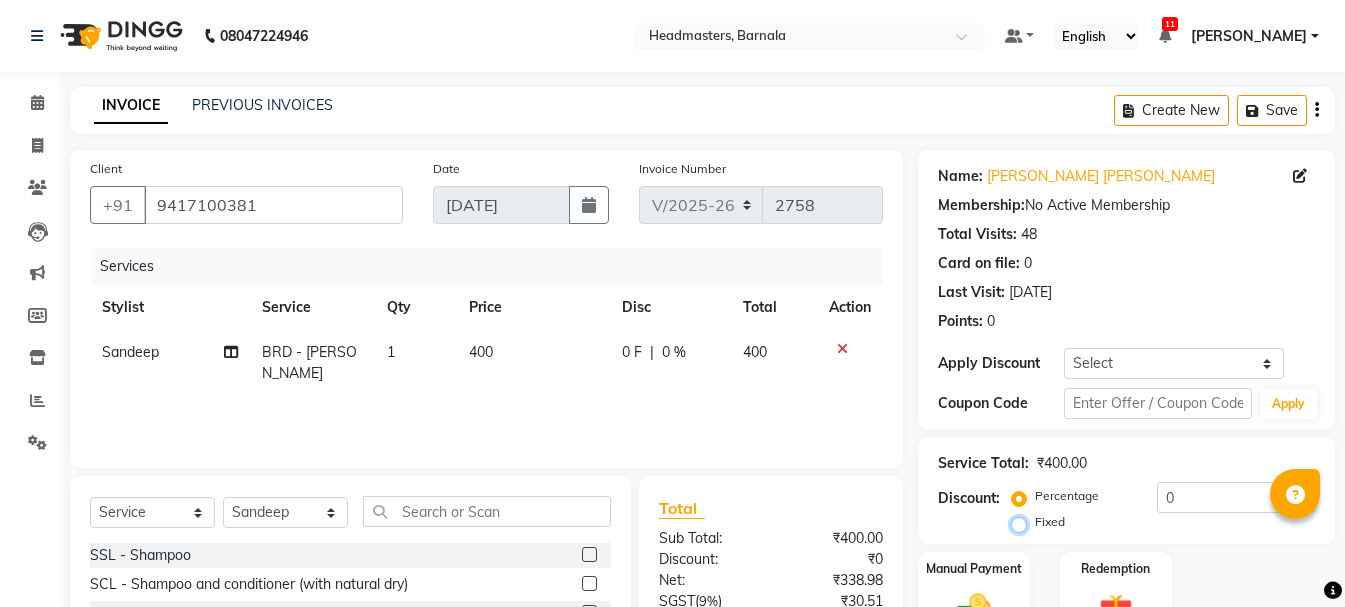 click on "Fixed" at bounding box center (1023, 522) 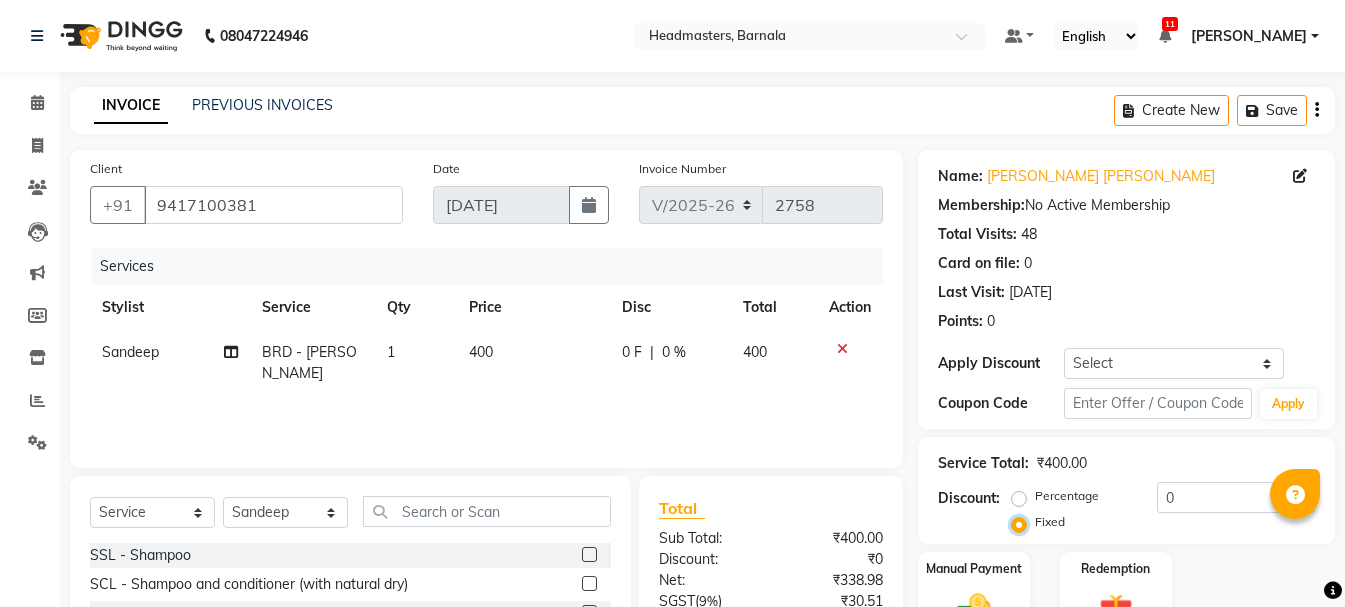 scroll, scrollTop: 194, scrollLeft: 0, axis: vertical 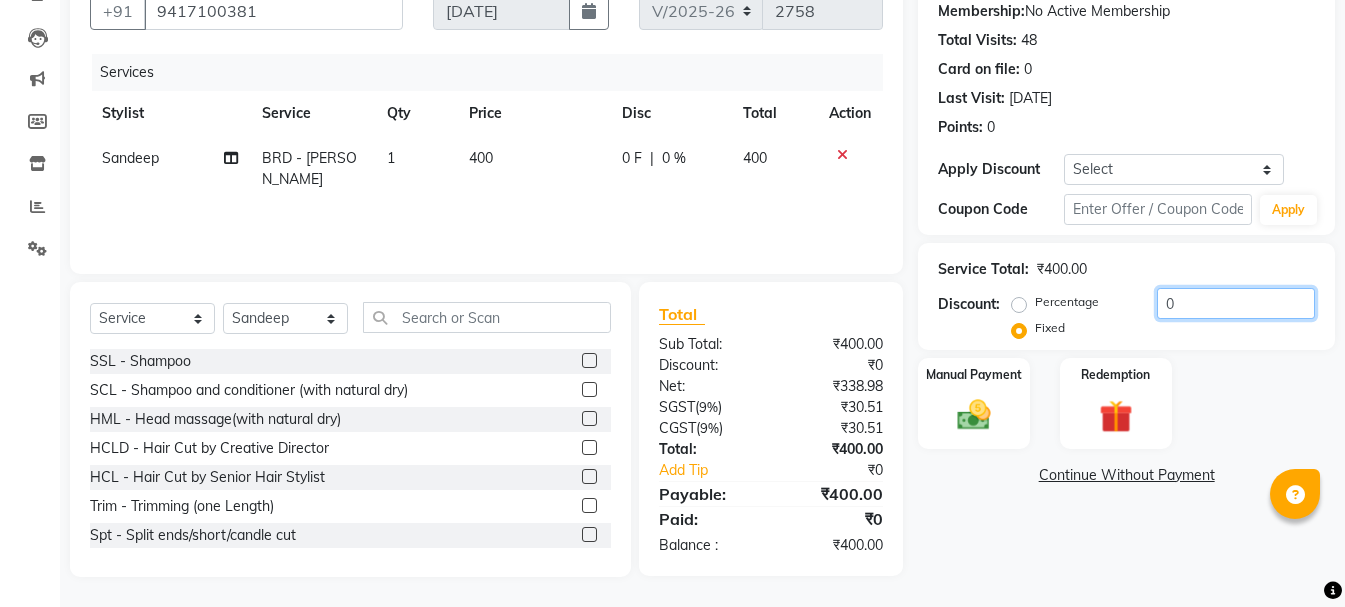drag, startPoint x: 1164, startPoint y: 317, endPoint x: 1146, endPoint y: 319, distance: 18.110771 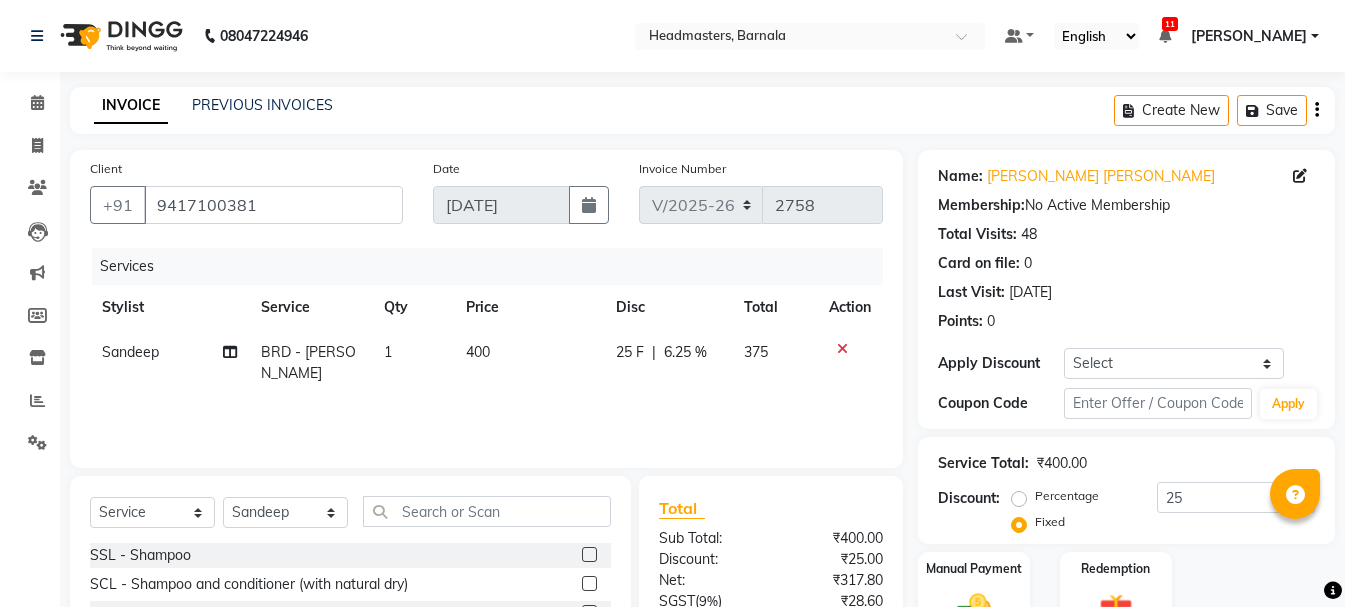 select on "service" 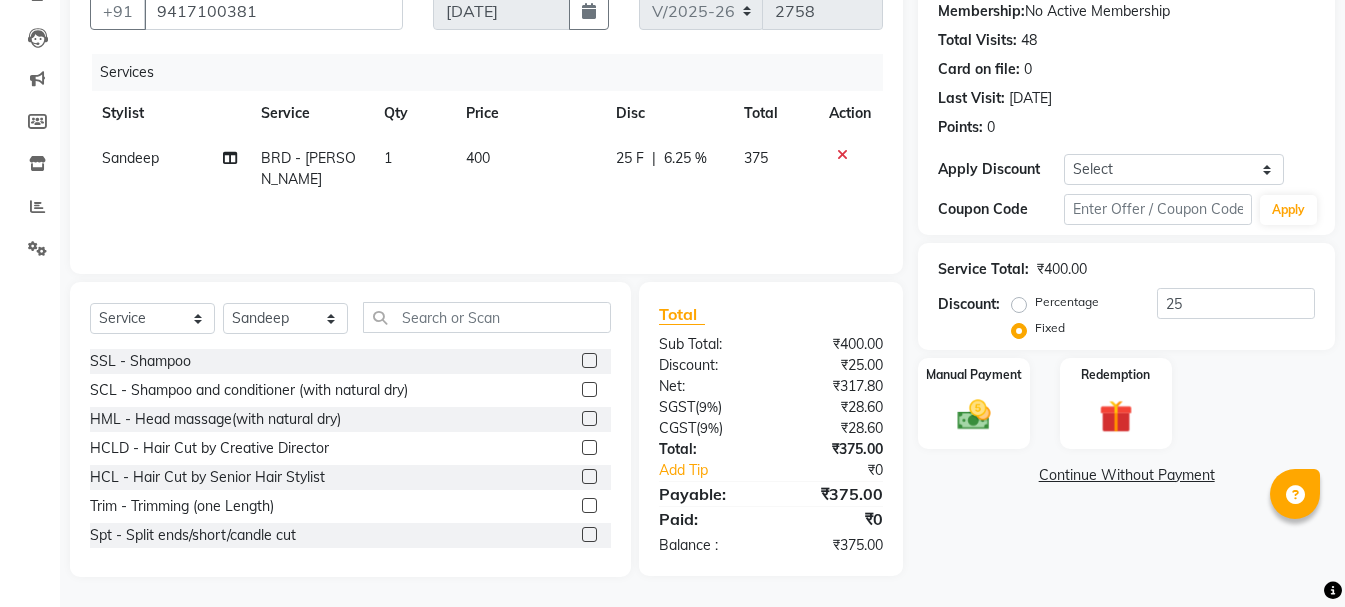 scroll, scrollTop: 0, scrollLeft: 0, axis: both 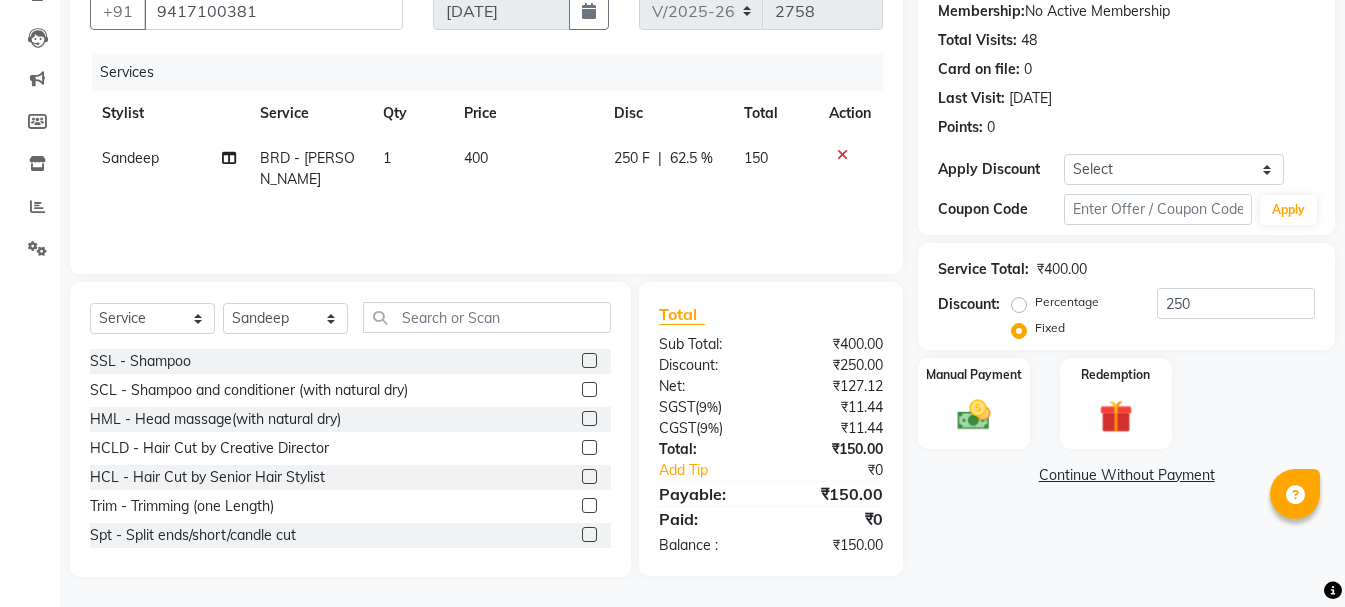 type on "250" 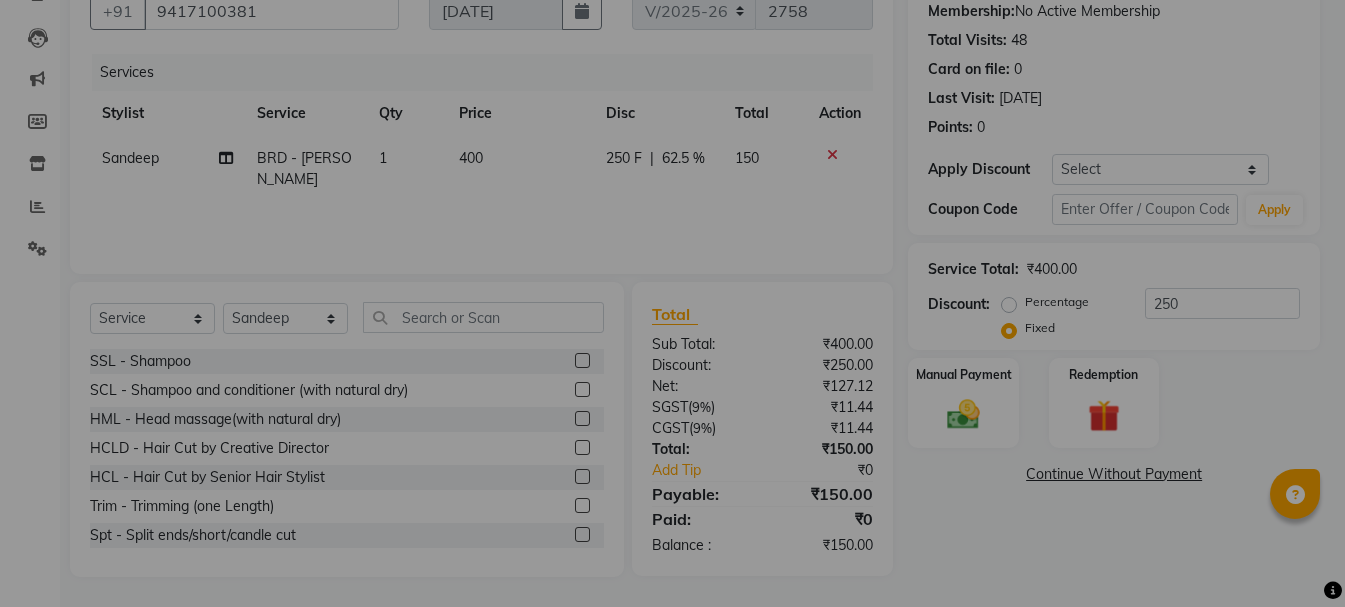 click on "× ! Are you sure You want to continue without payment. No No Yes" at bounding box center [672, 303] 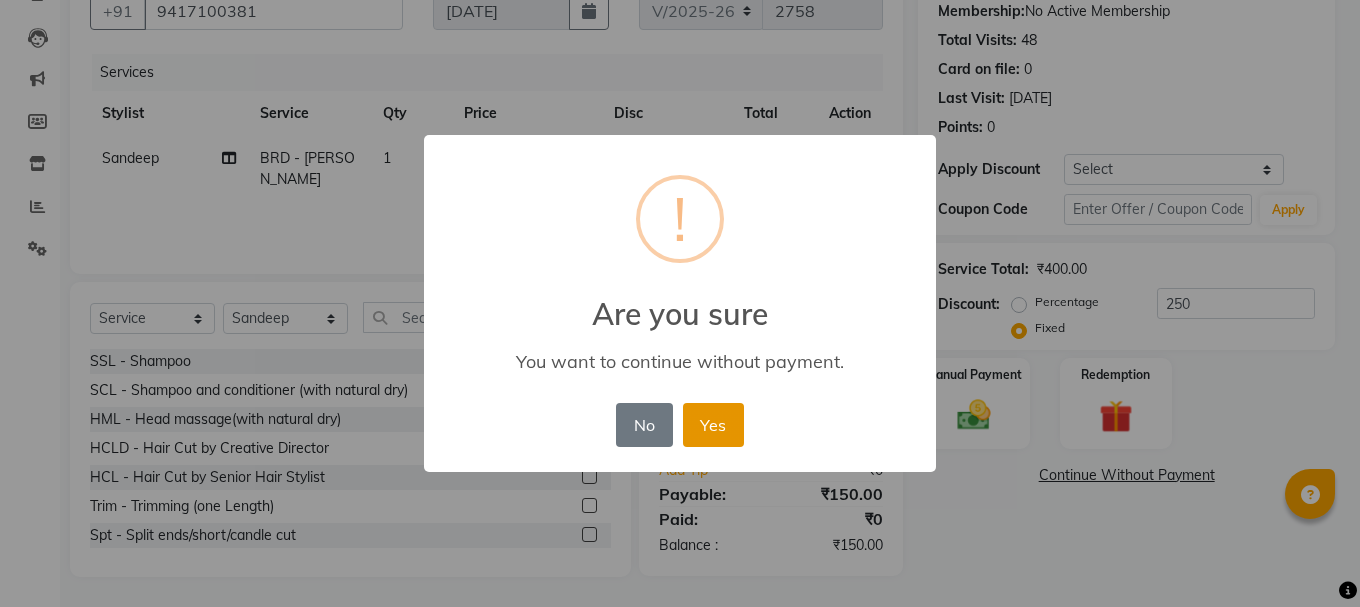 click on "Yes" at bounding box center [713, 425] 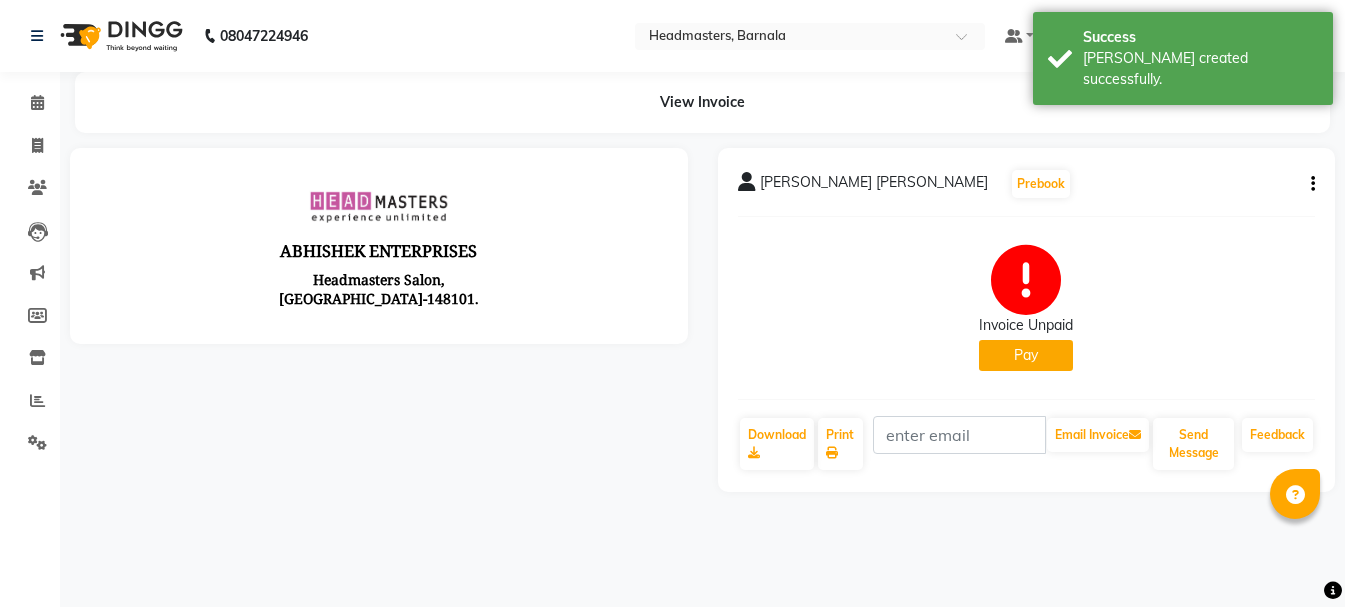 scroll, scrollTop: 0, scrollLeft: 0, axis: both 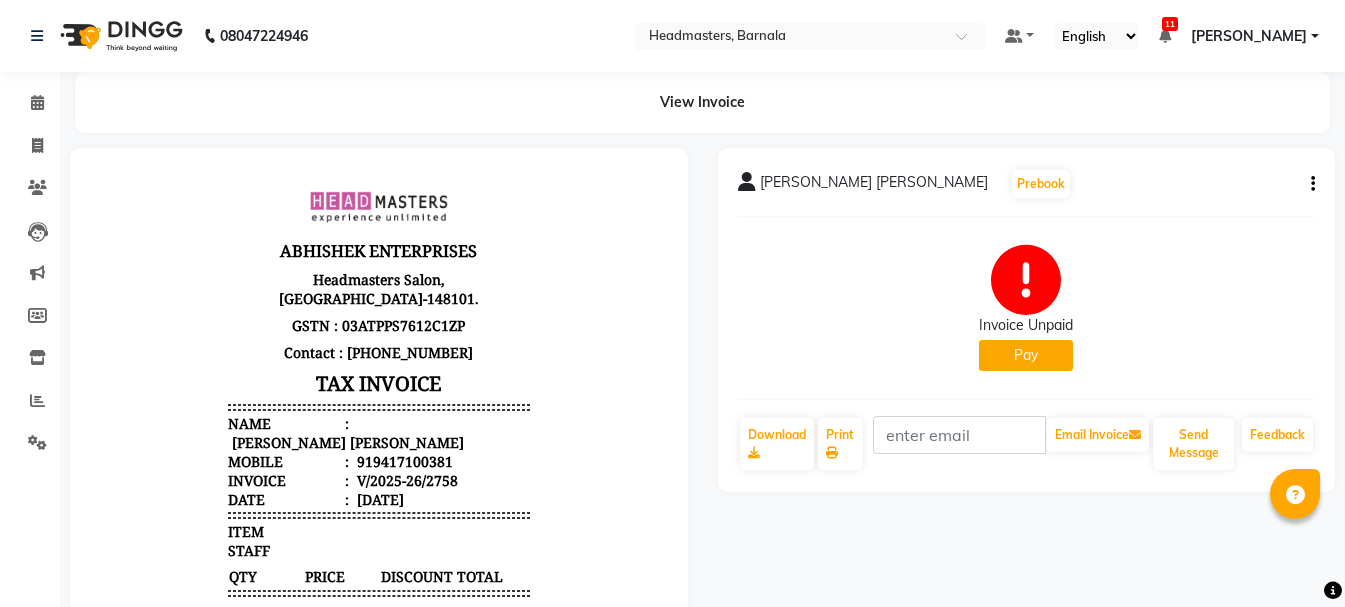 select on "service" 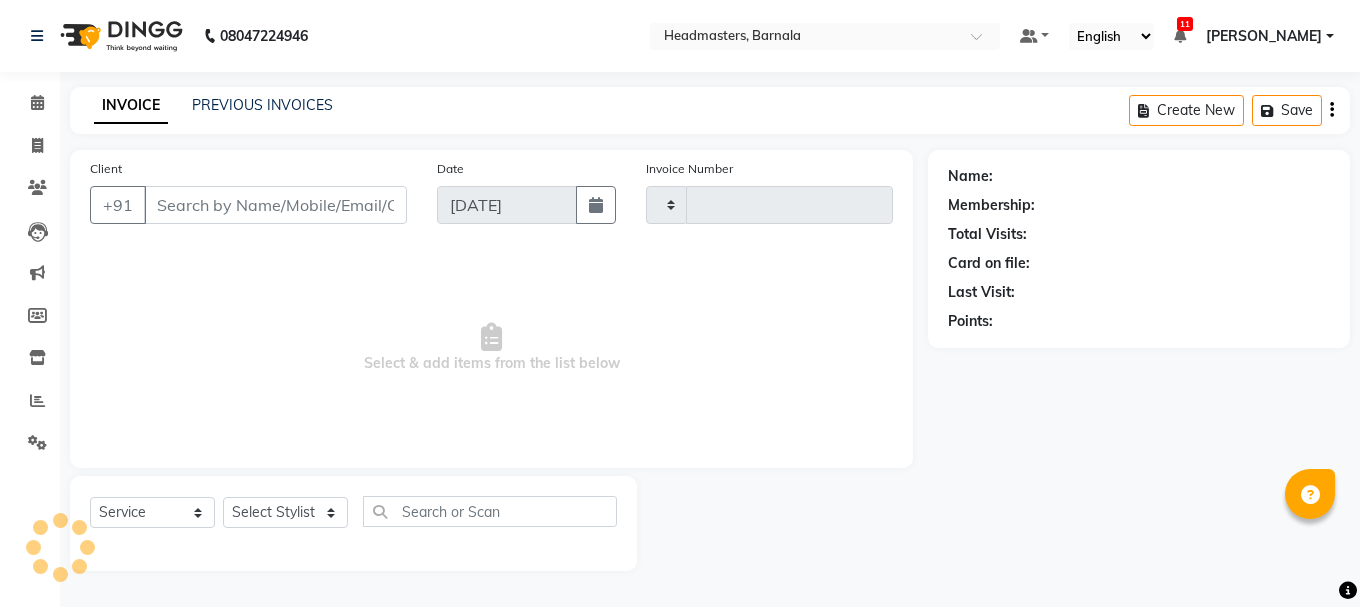 type on "2759" 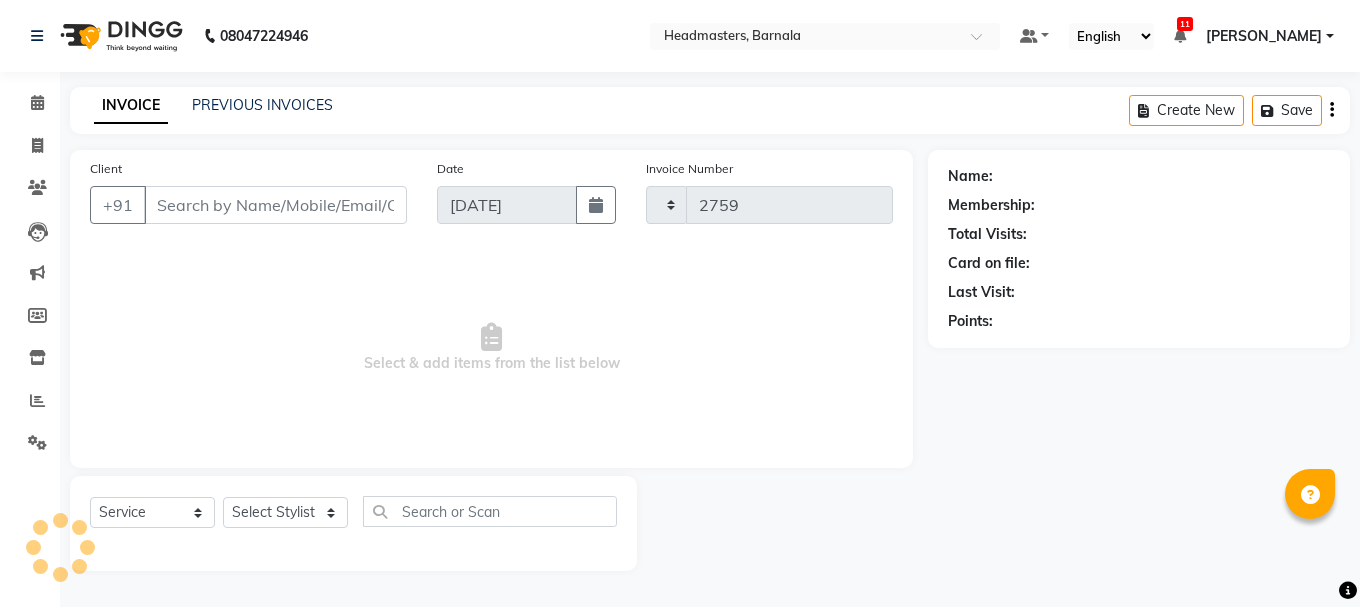 select on "7526" 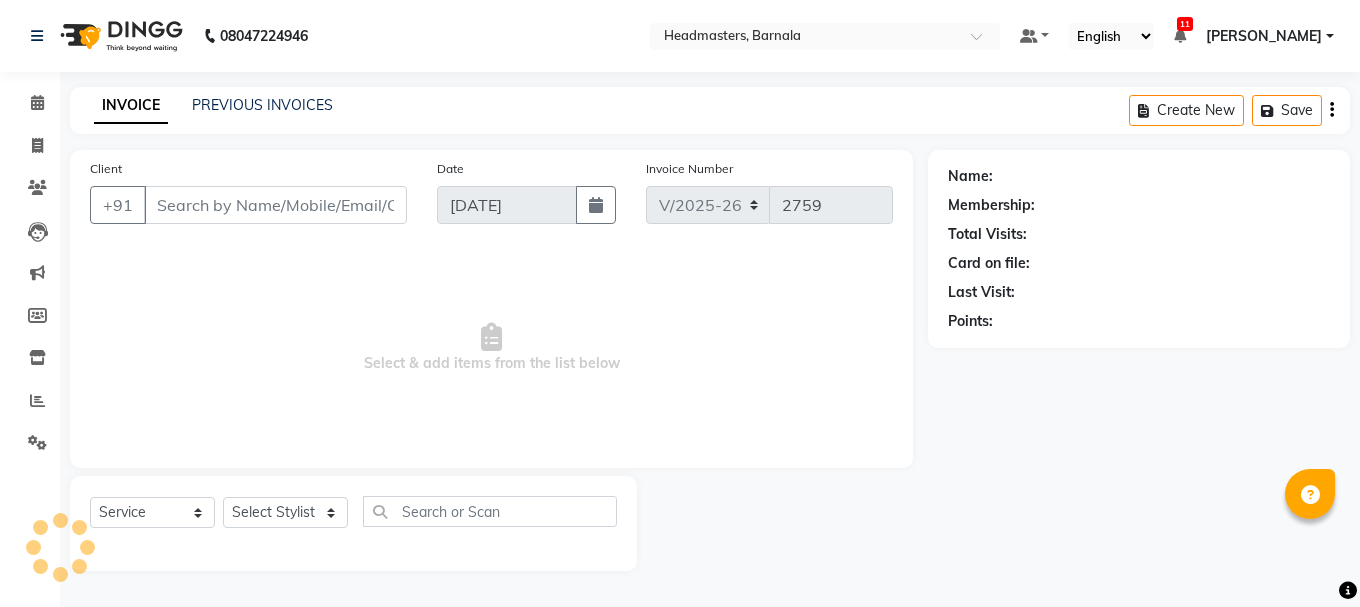 type on "9417100381" 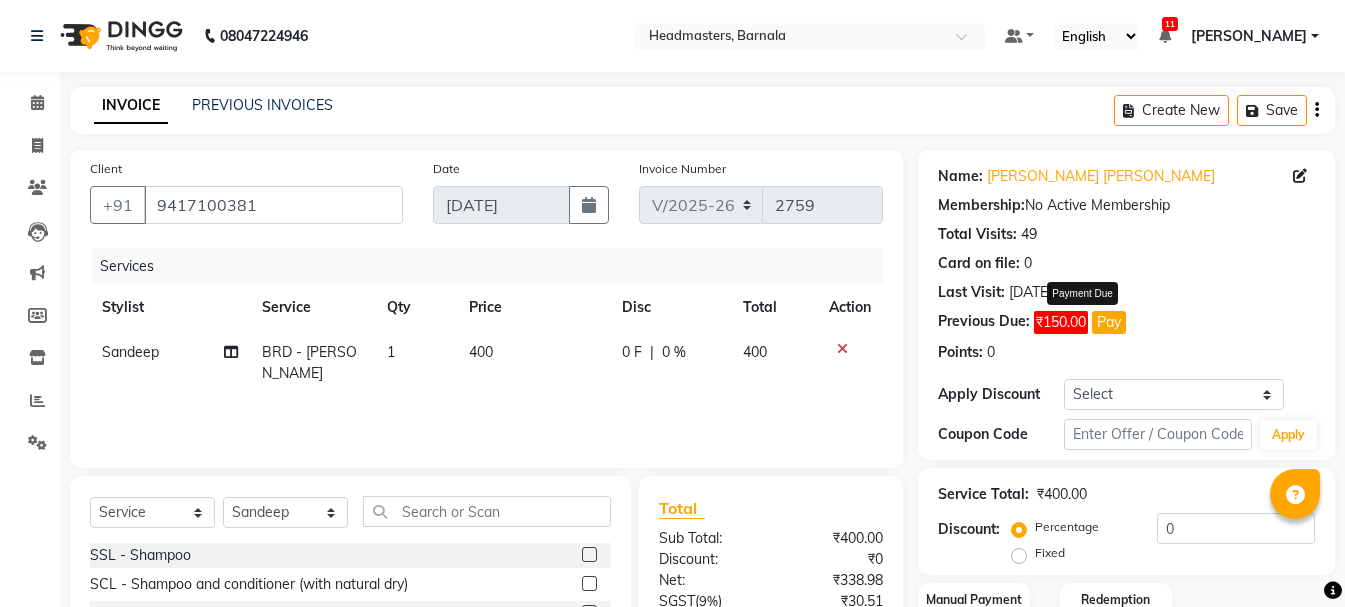 scroll, scrollTop: 194, scrollLeft: 0, axis: vertical 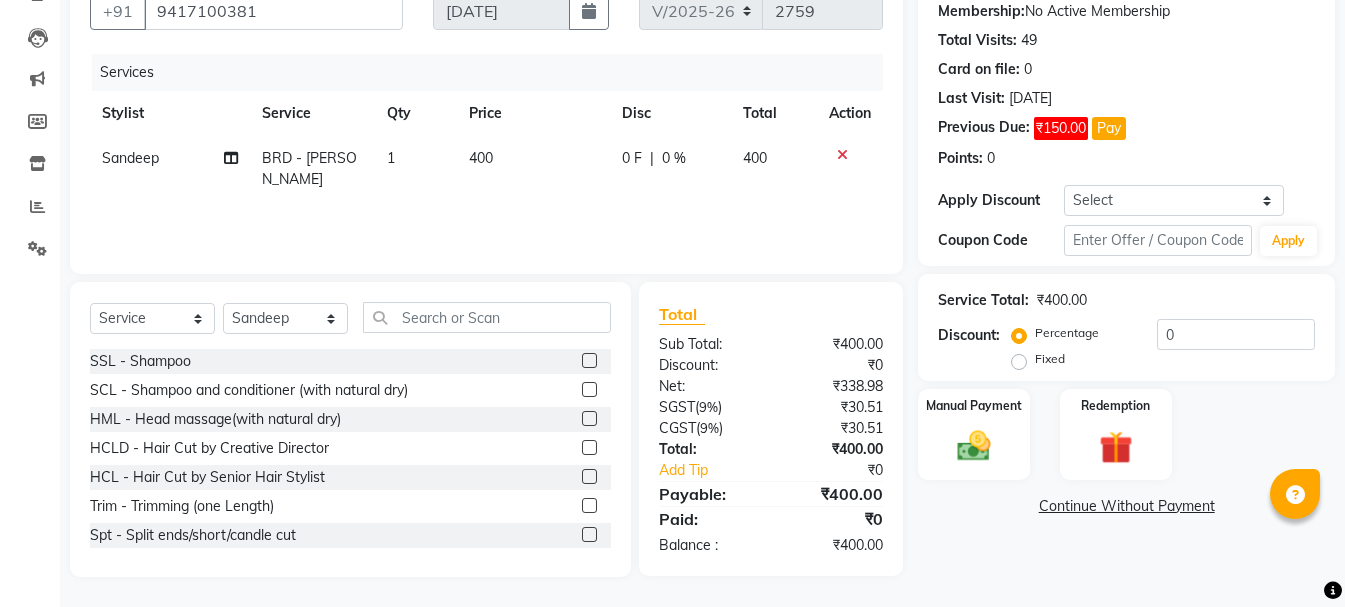 click on "Fixed" 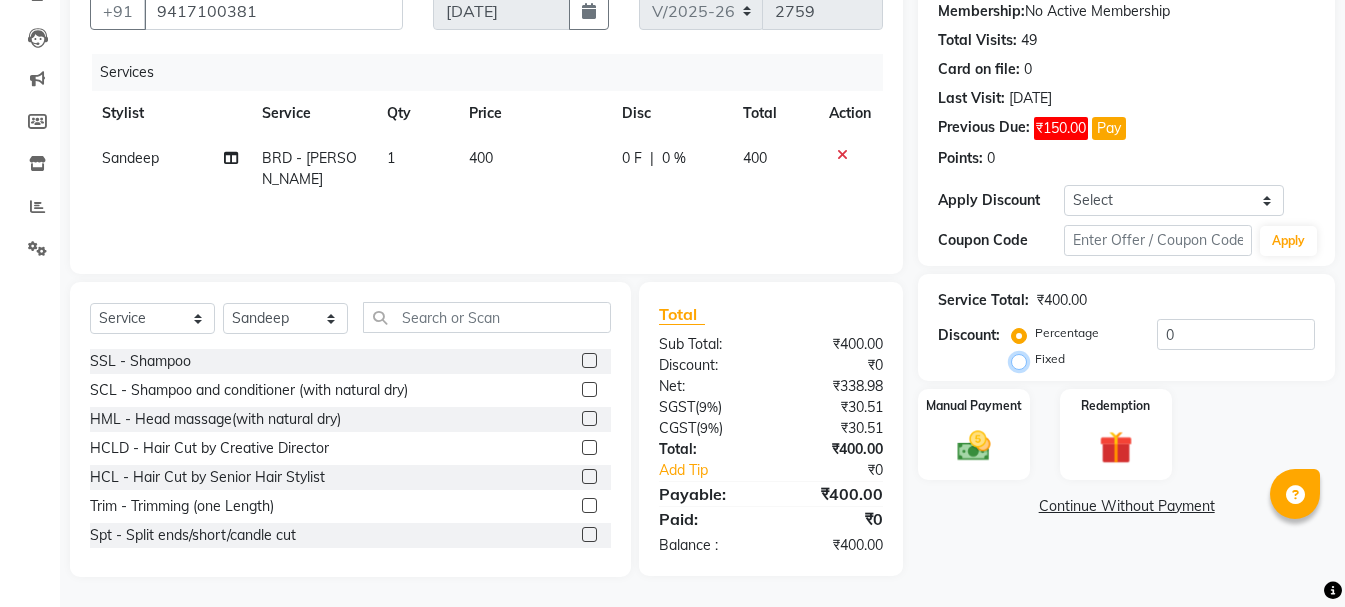 click on "Fixed" at bounding box center (1023, 359) 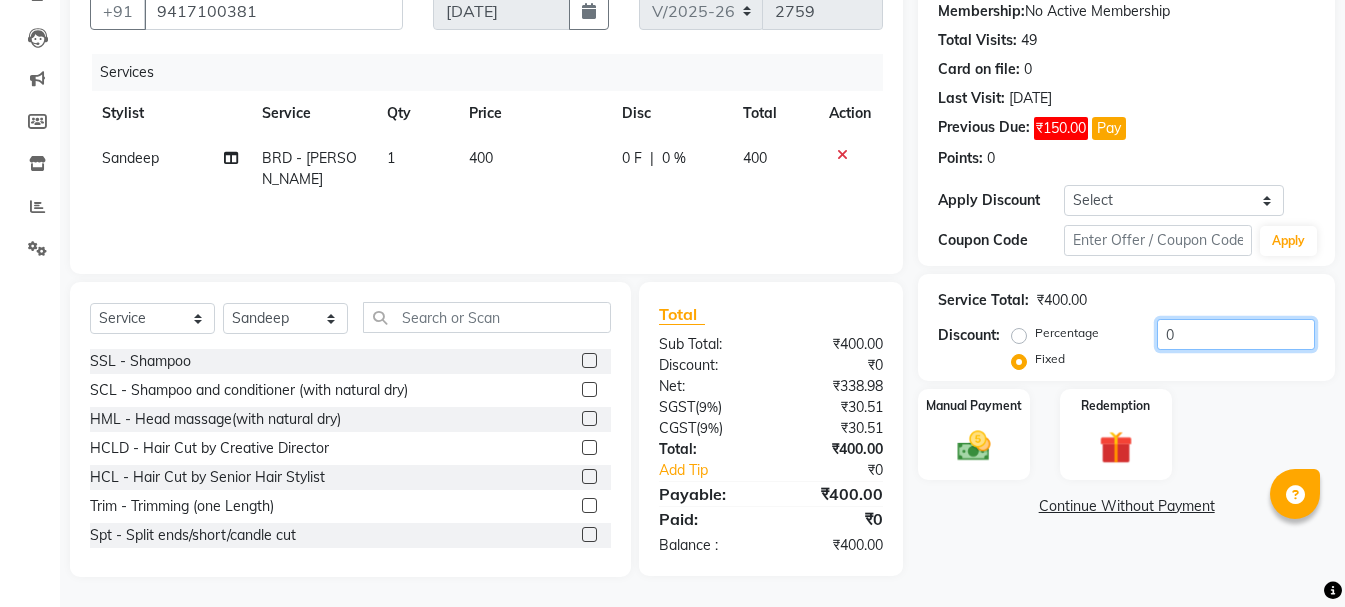drag, startPoint x: 1199, startPoint y: 332, endPoint x: 1160, endPoint y: 345, distance: 41.109608 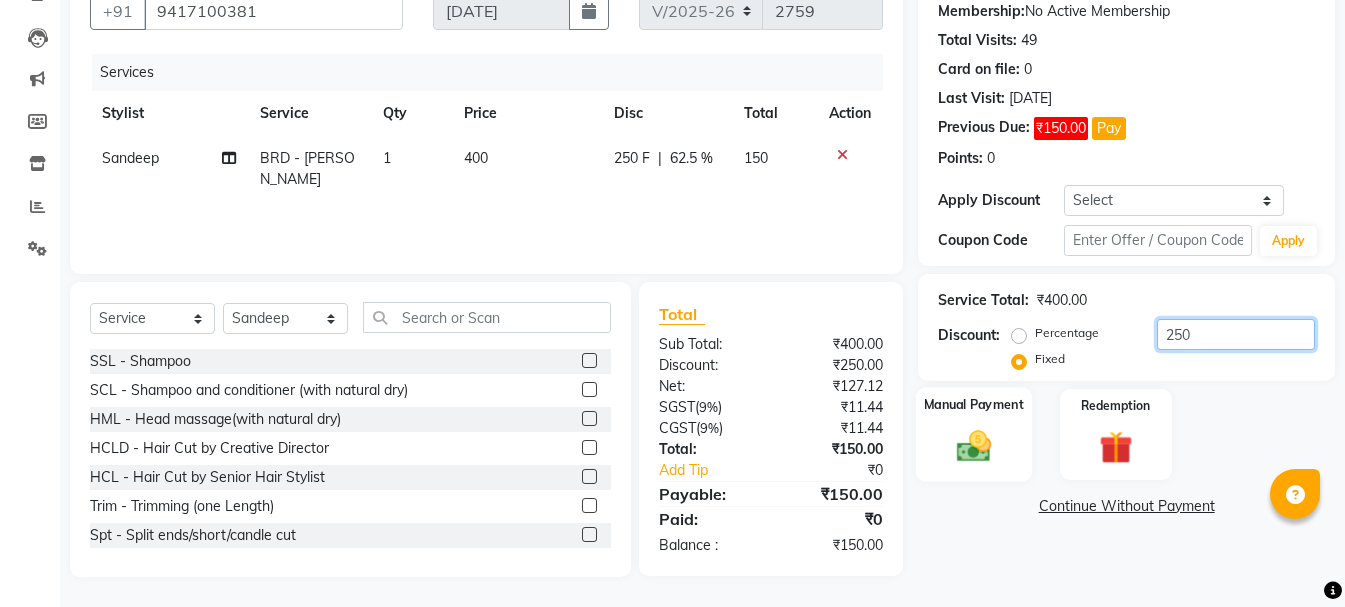 type on "250" 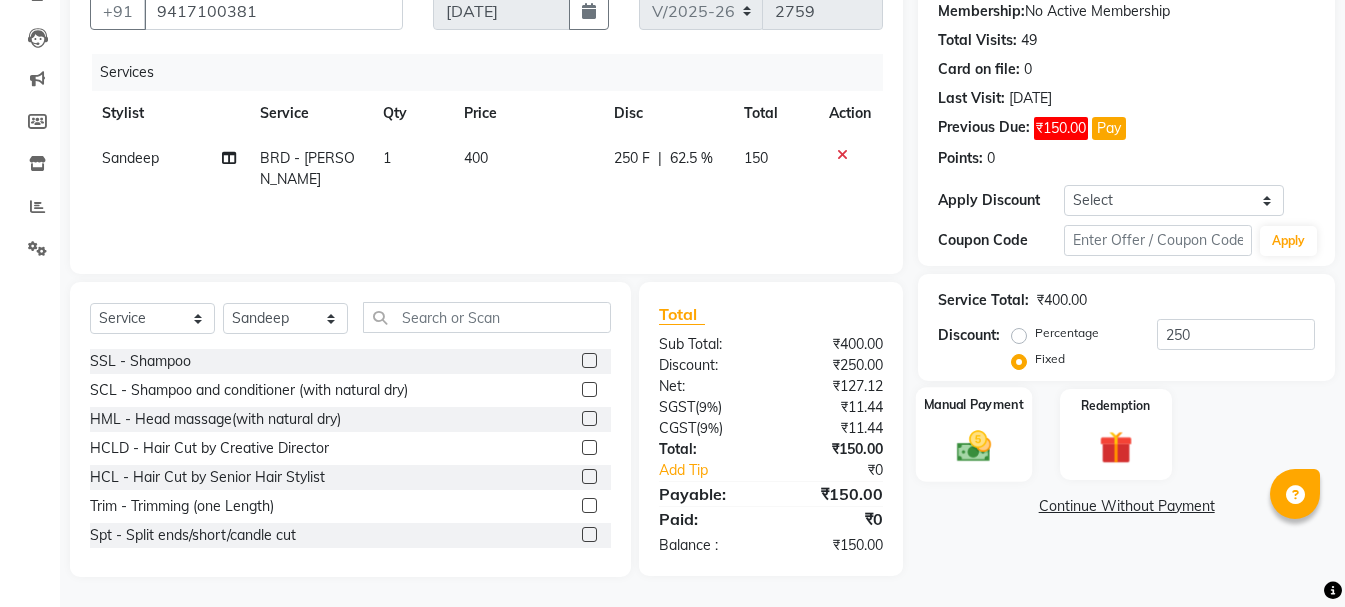 click 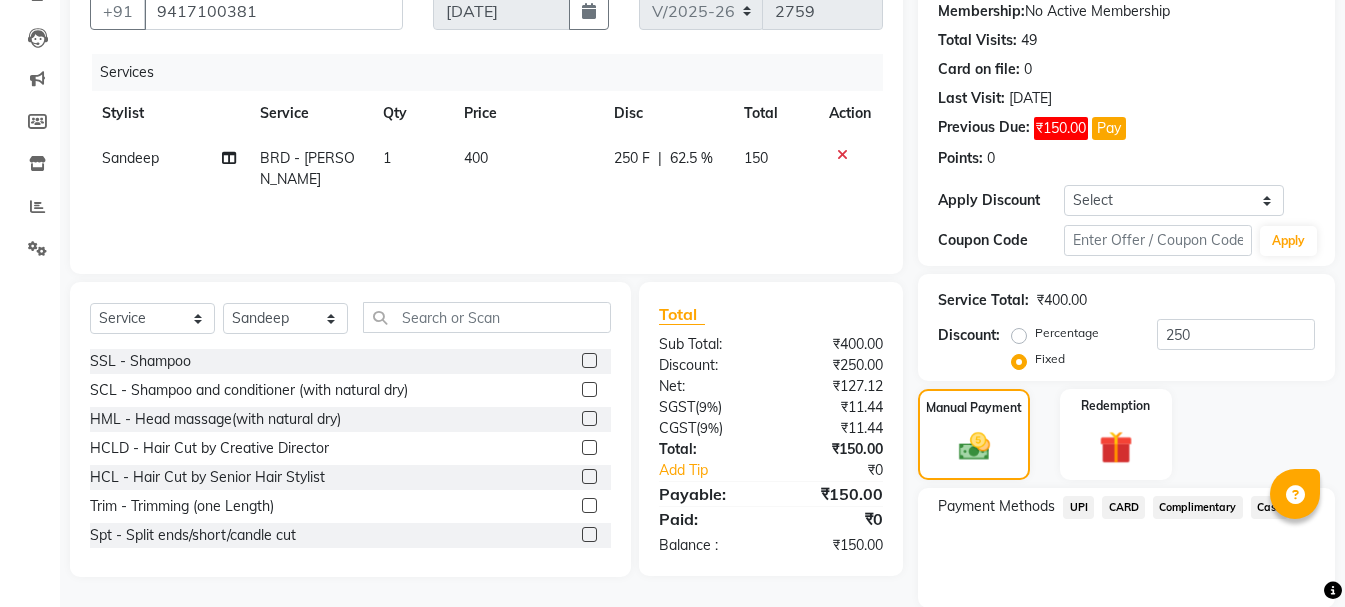 drag, startPoint x: 1265, startPoint y: 507, endPoint x: 1258, endPoint y: 521, distance: 15.652476 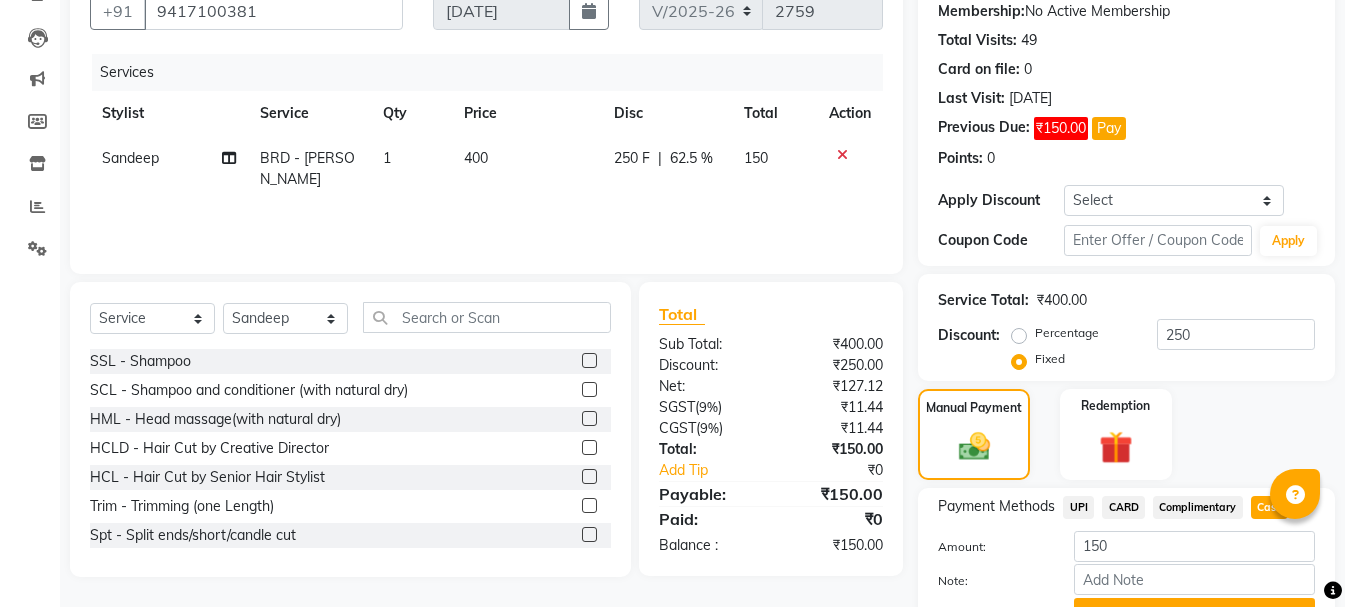 click on "Add Payment" 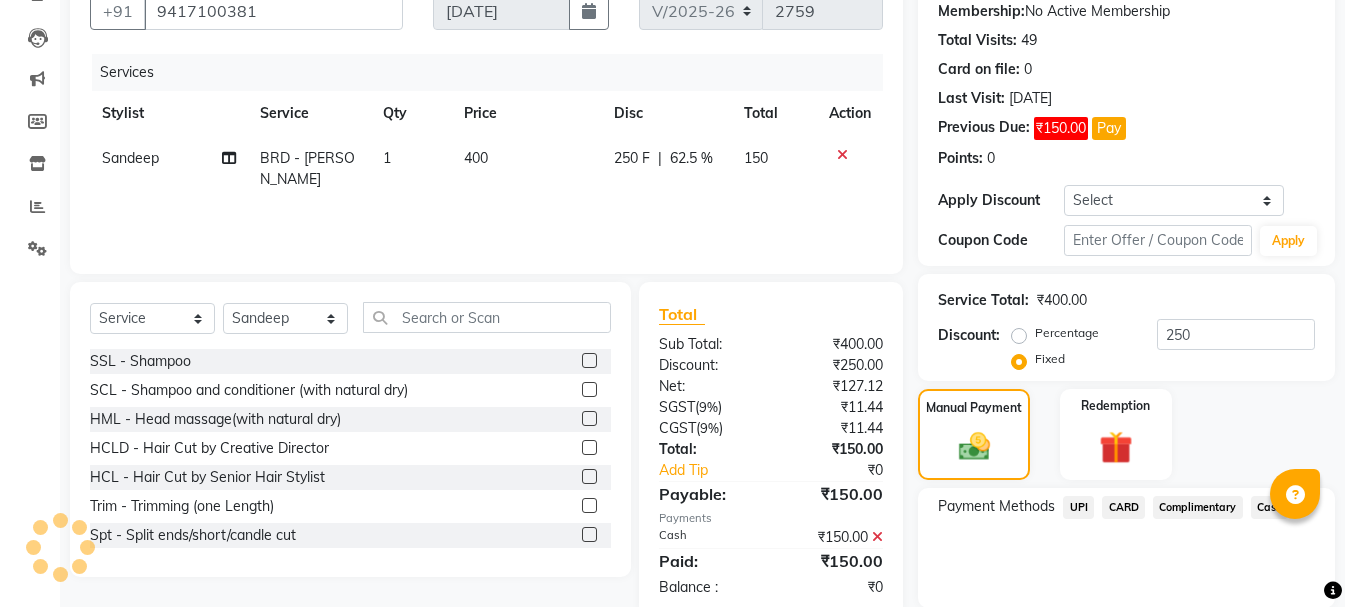 click on "Checkout" 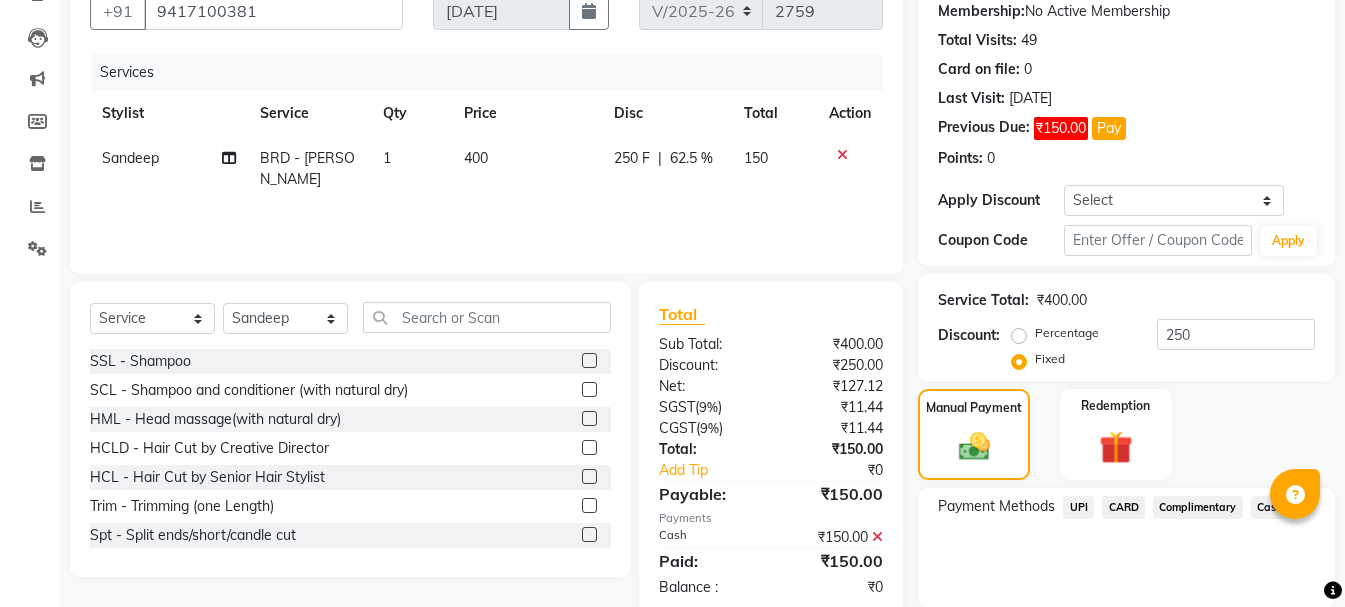 scroll, scrollTop: 379, scrollLeft: 0, axis: vertical 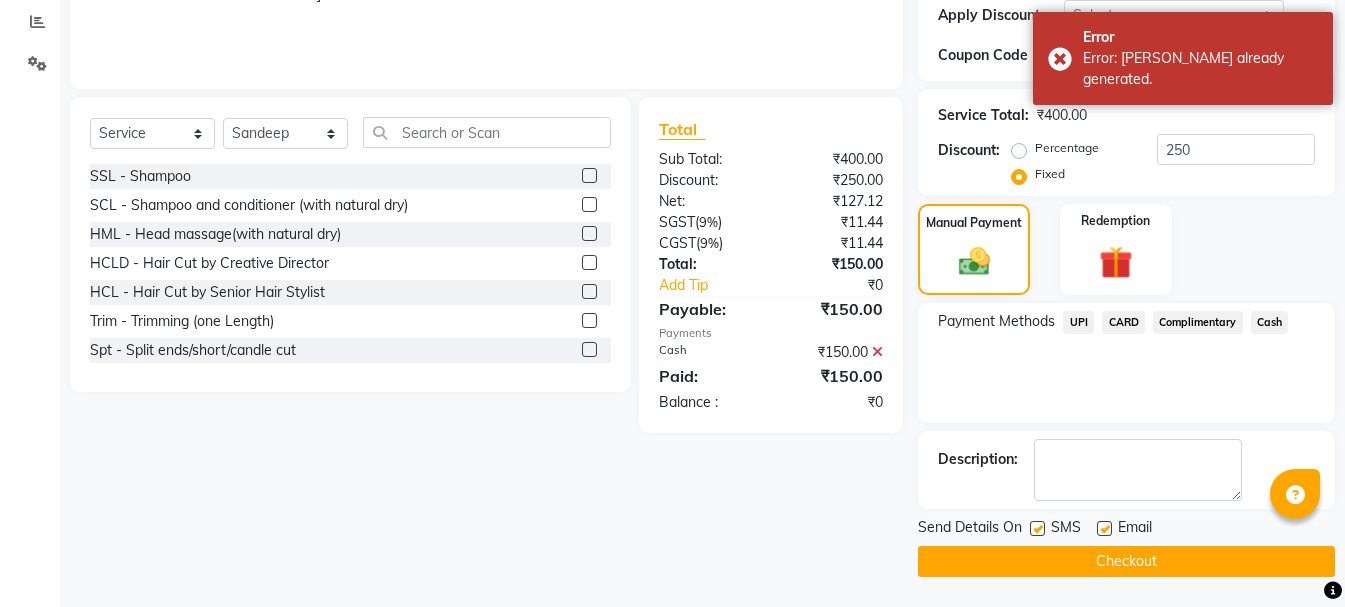 click on "Checkout" 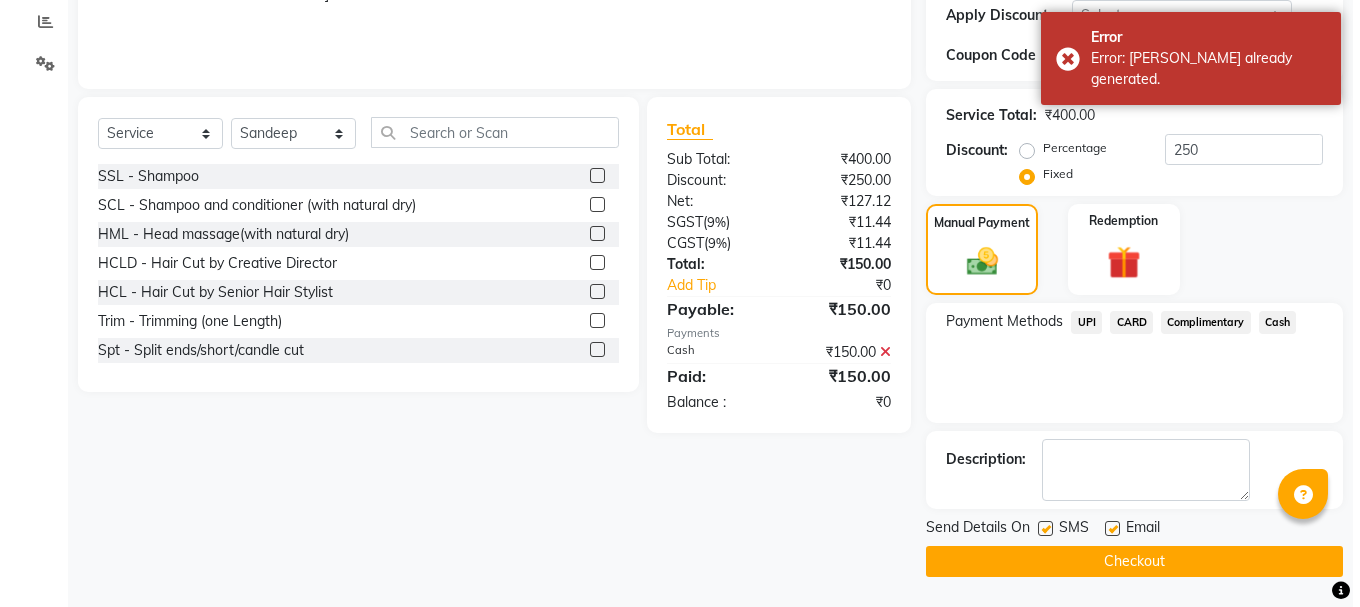 scroll, scrollTop: 0, scrollLeft: 0, axis: both 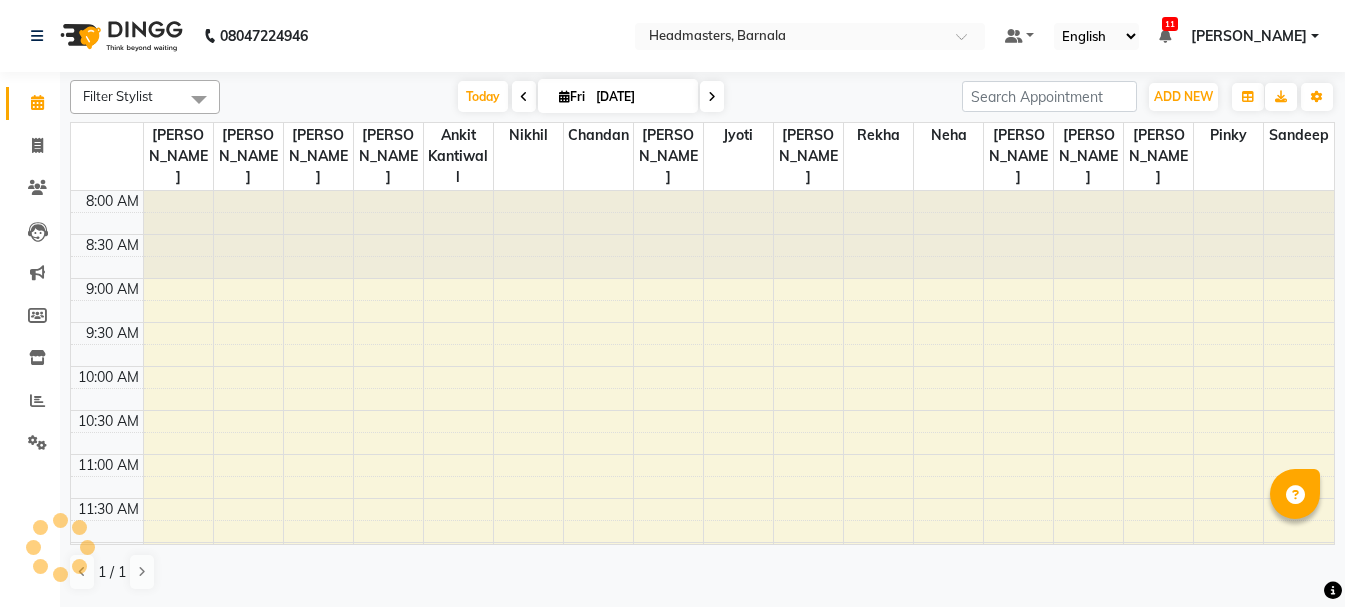 drag, startPoint x: 35, startPoint y: 105, endPoint x: 994, endPoint y: 336, distance: 986.4289 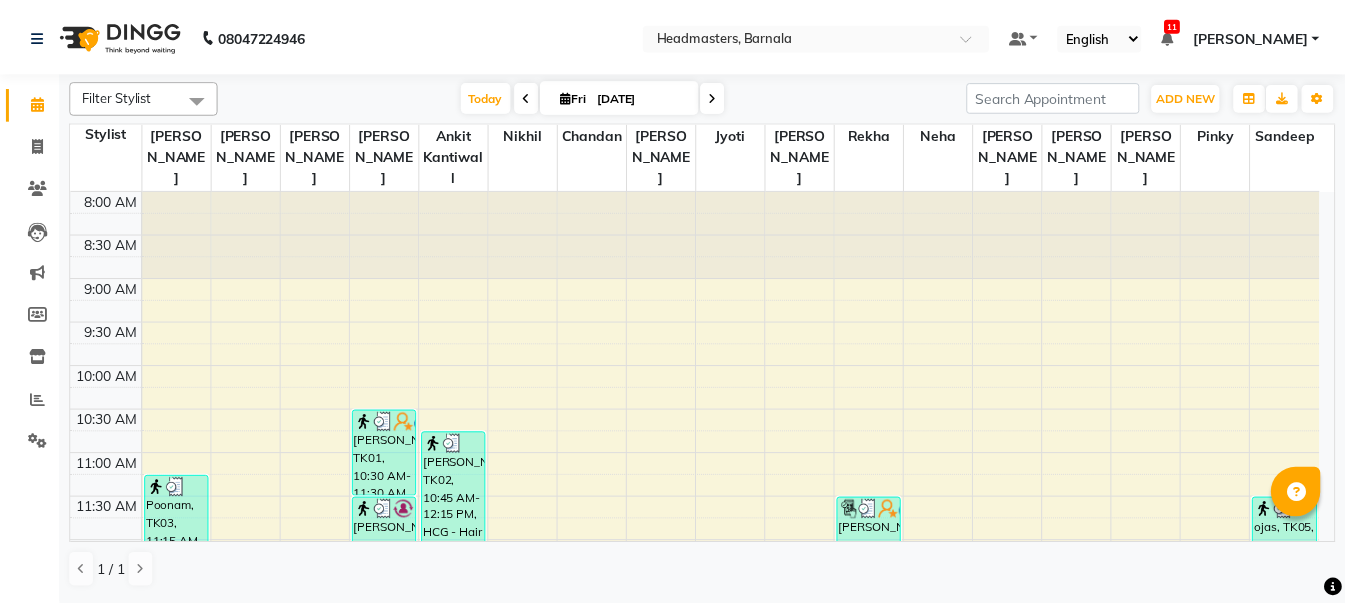 scroll, scrollTop: 790, scrollLeft: 0, axis: vertical 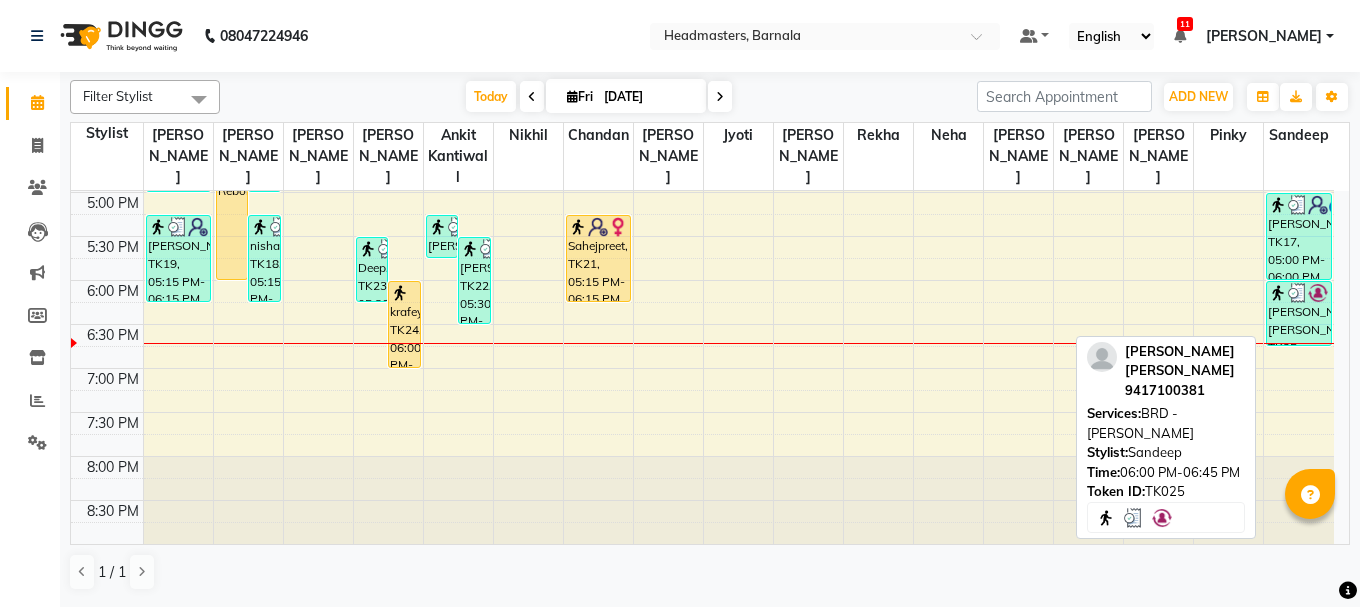 click on "[PERSON_NAME] [PERSON_NAME], TK25, 06:00 PM-06:45 PM, BRD - [PERSON_NAME]" at bounding box center [1299, 313] 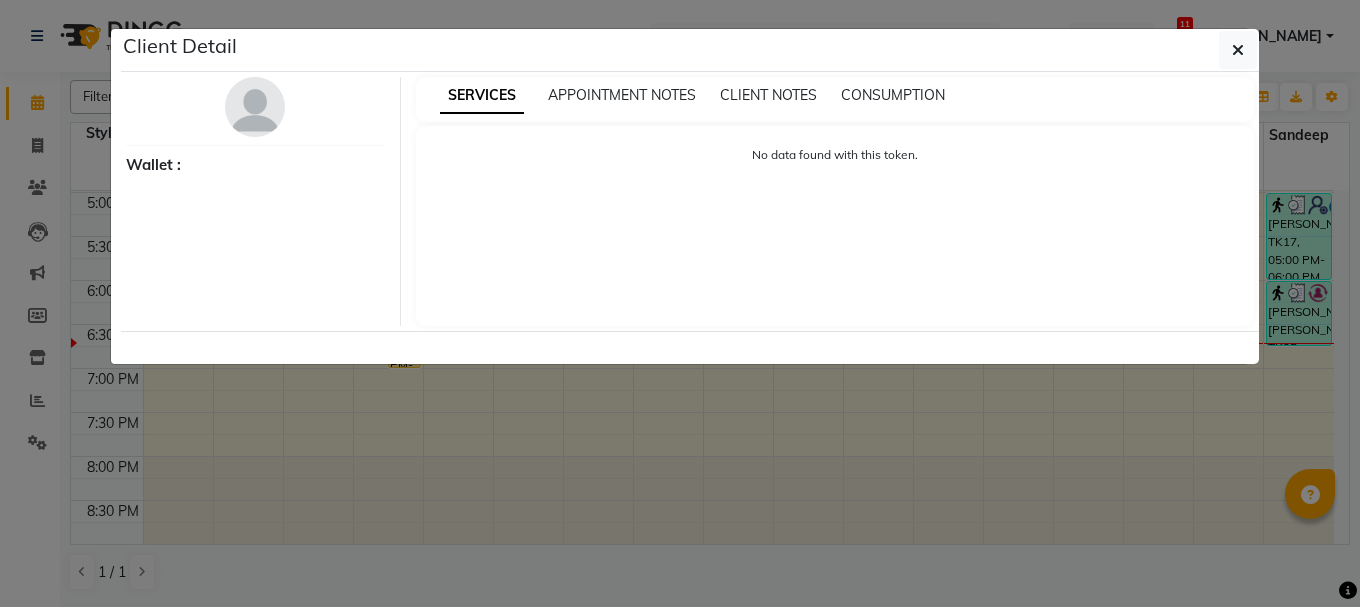select on "3" 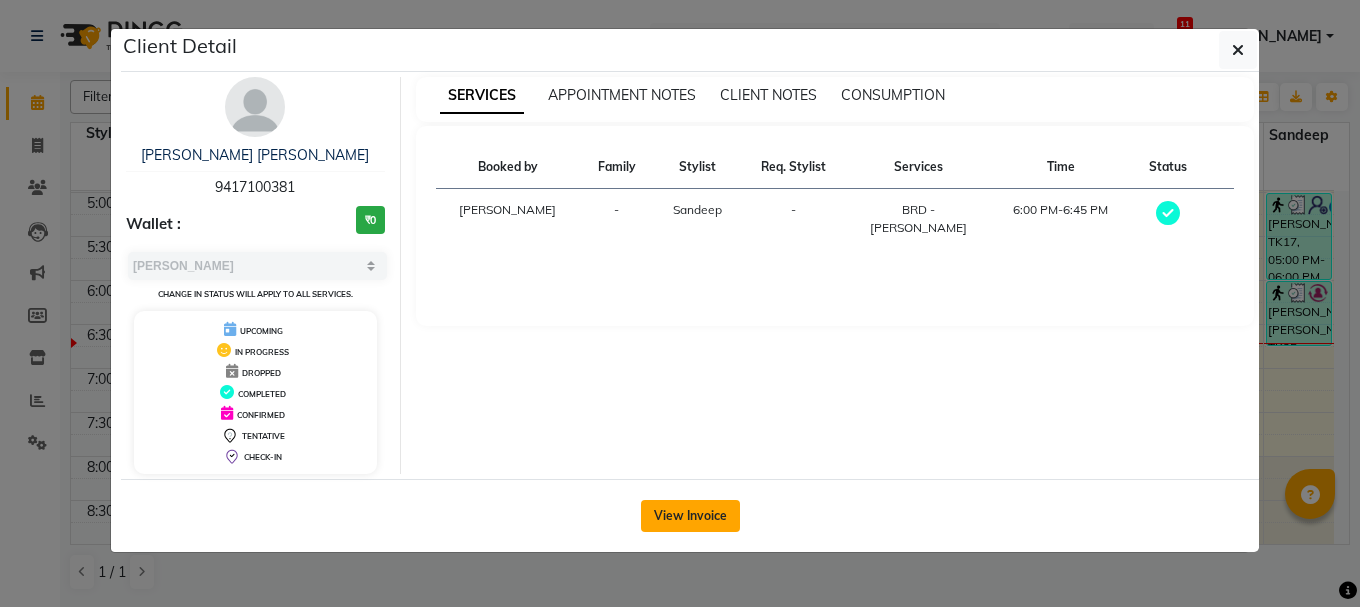 click on "View Invoice" 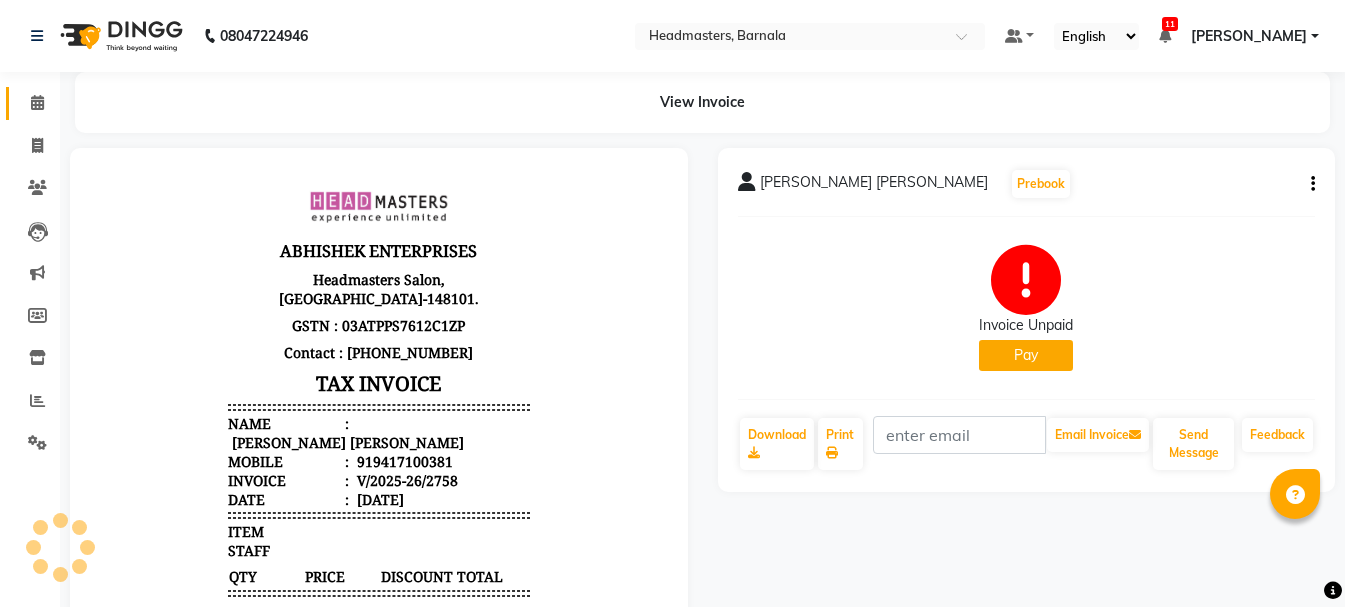 scroll, scrollTop: 0, scrollLeft: 0, axis: both 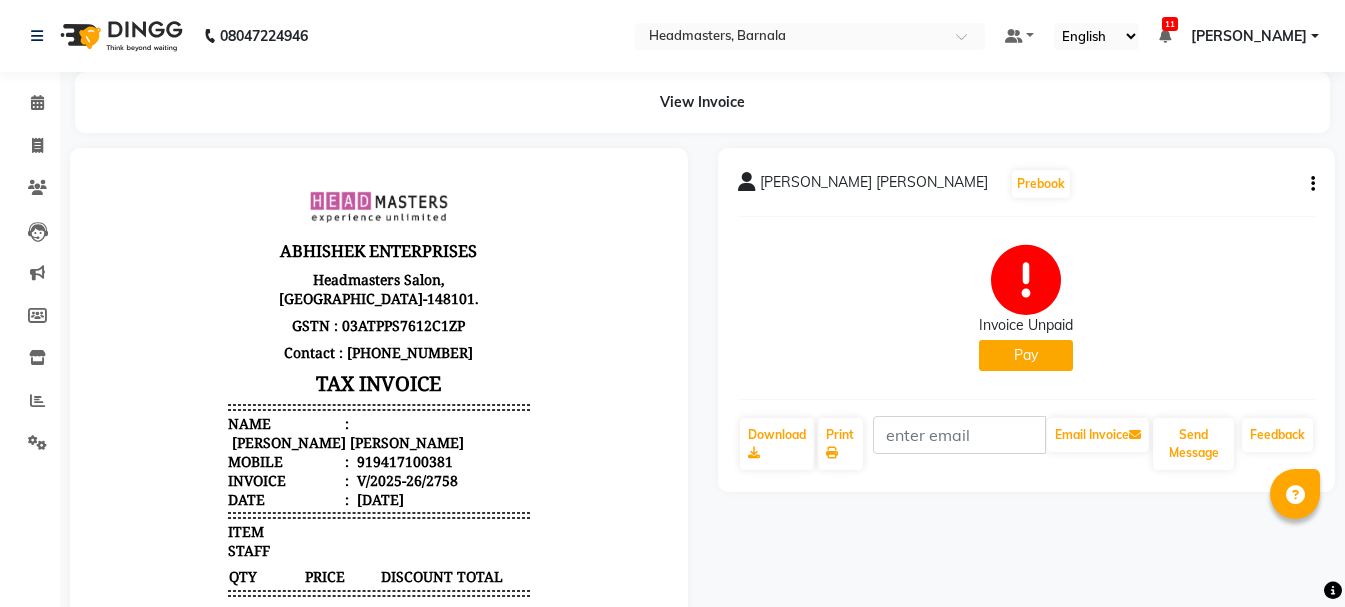 click on "Pay" 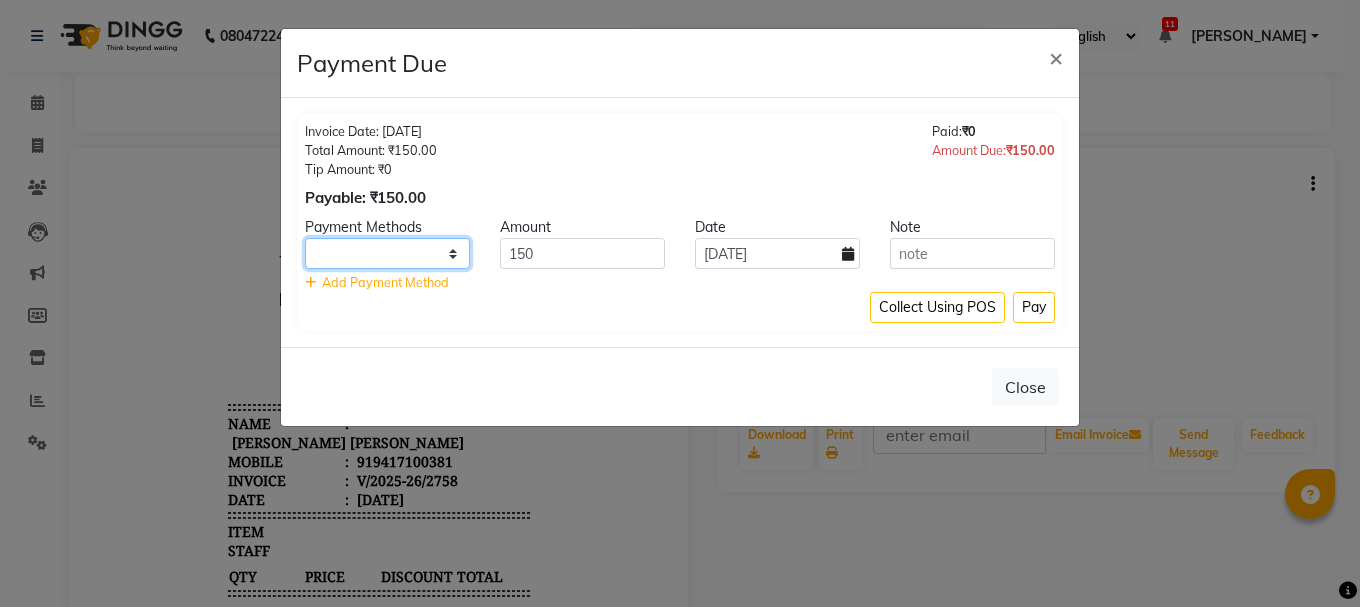 click on "UPI CARD Complimentary Cash" 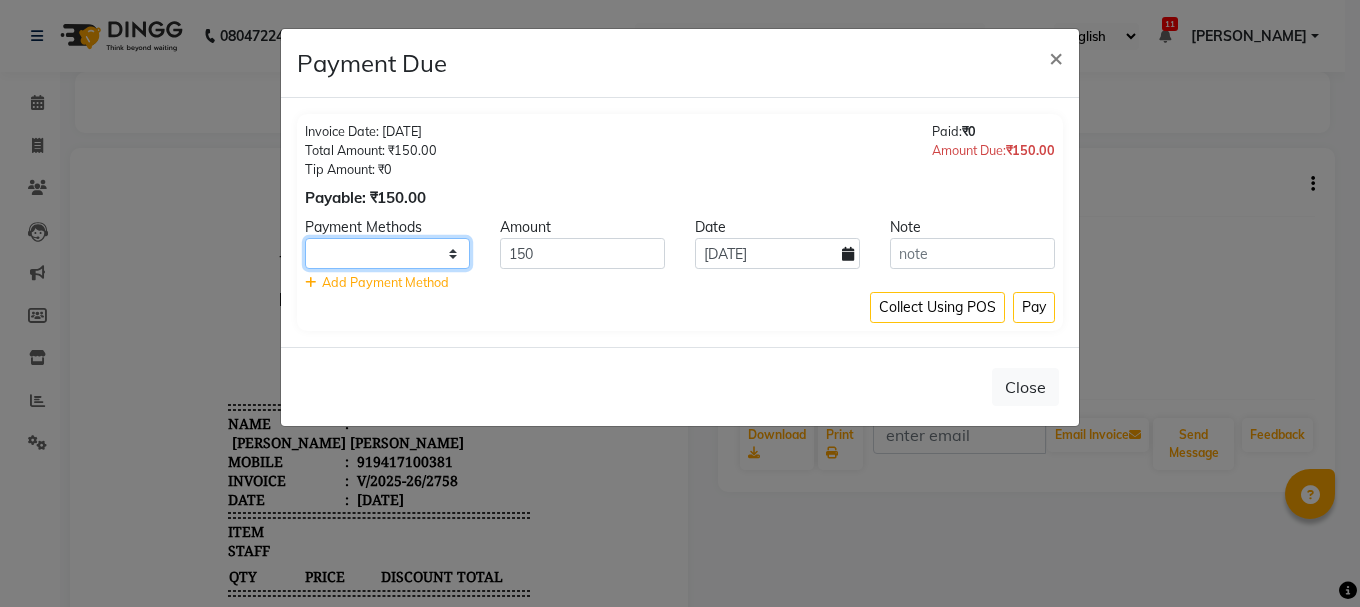 select on "116" 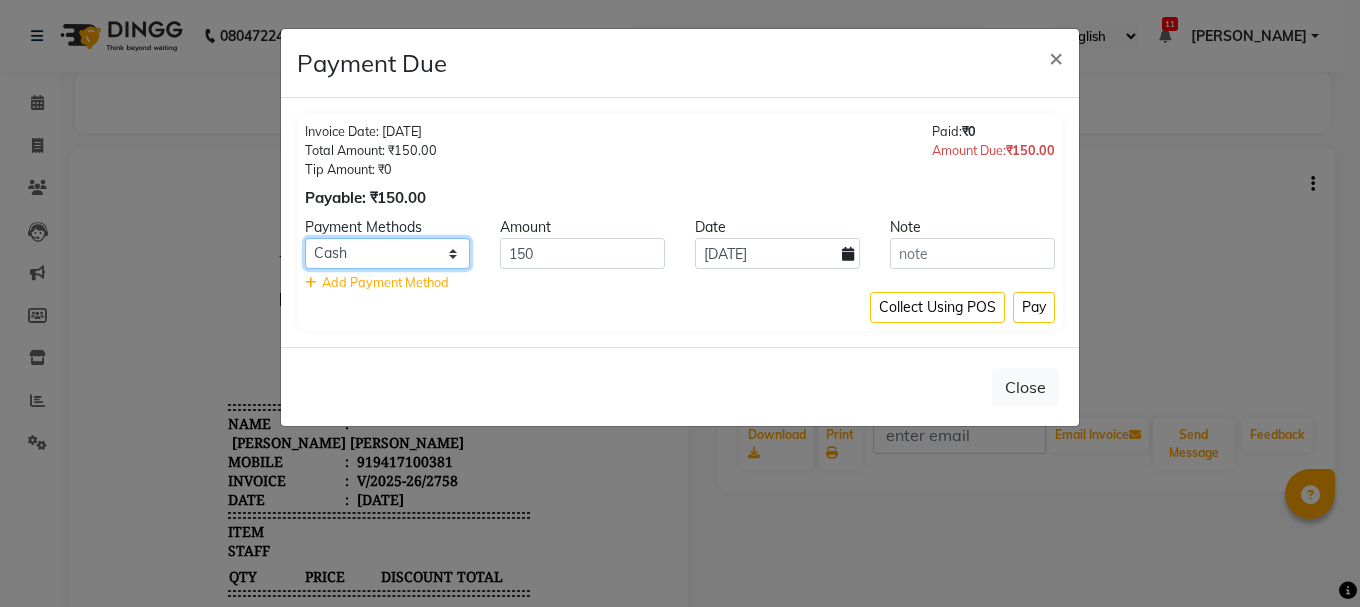 click on "UPI CARD Complimentary Cash" 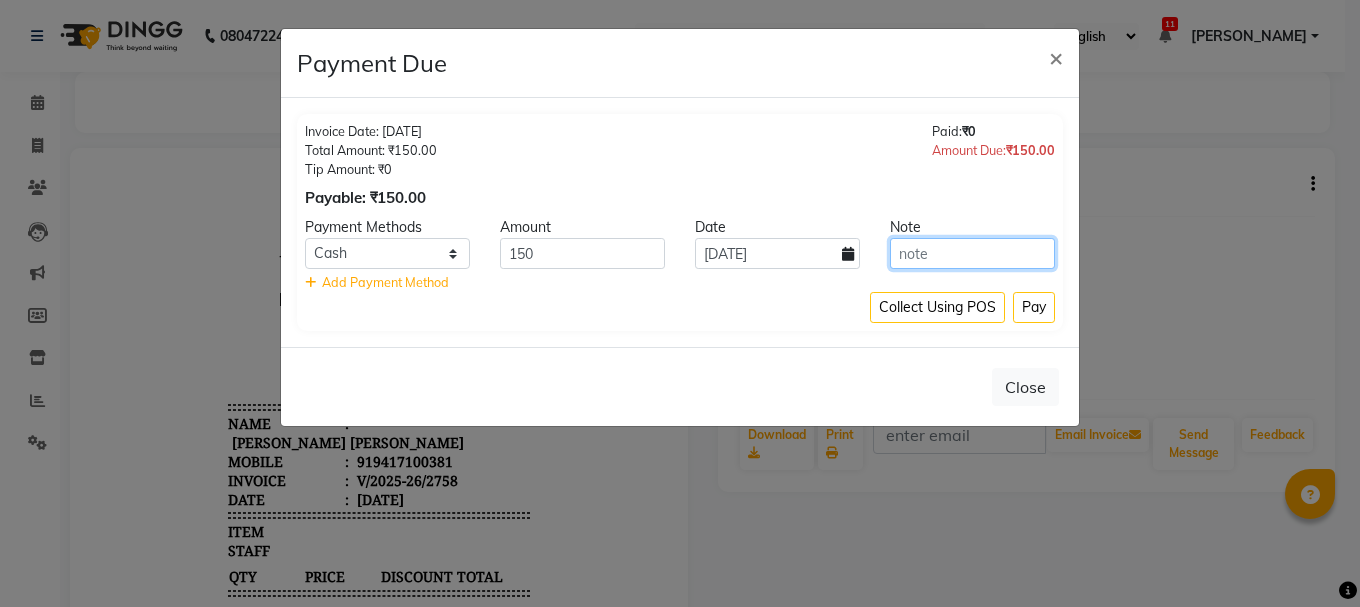 click 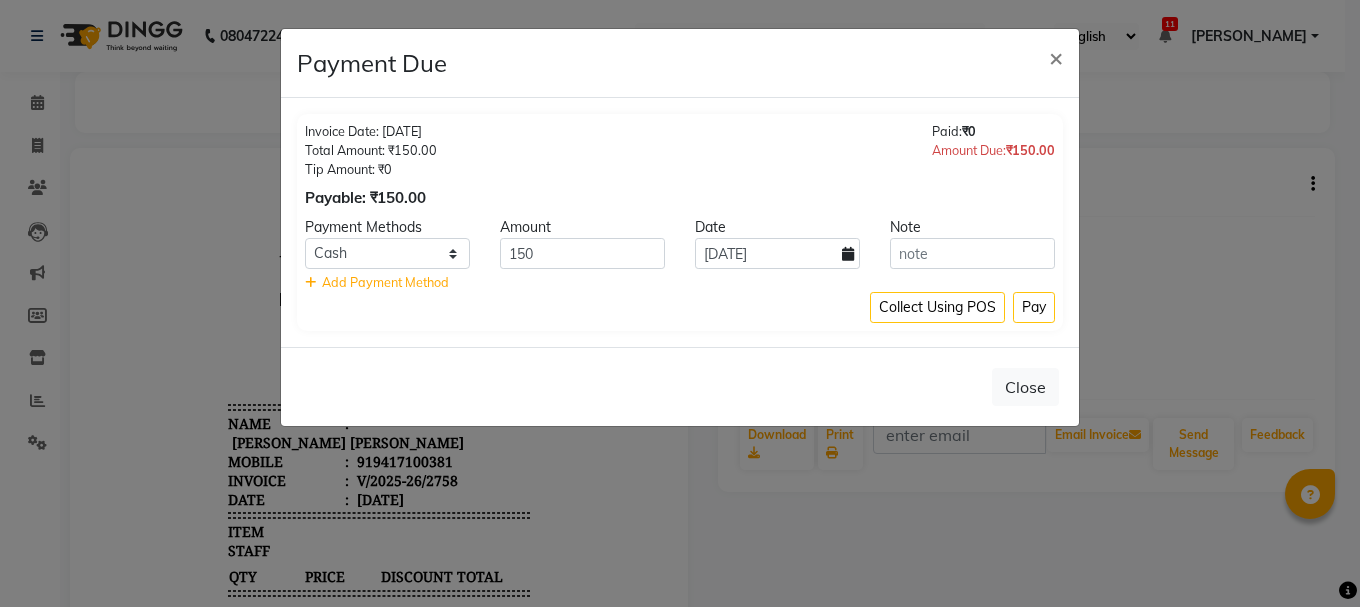 click on "Payment Due × Invoice Date: 11-07-2025 Total Amount: ₹150.00 Tip Amount: ₹0 Payable: ₹150.00 Paid:  ₹0 Amount Due:  ₹150.00 Payment Methods Amount Date Note UPI CARD Complimentary Cash 150 11-07-2025    Add Payment Method Collect Using POS Pay  Close" 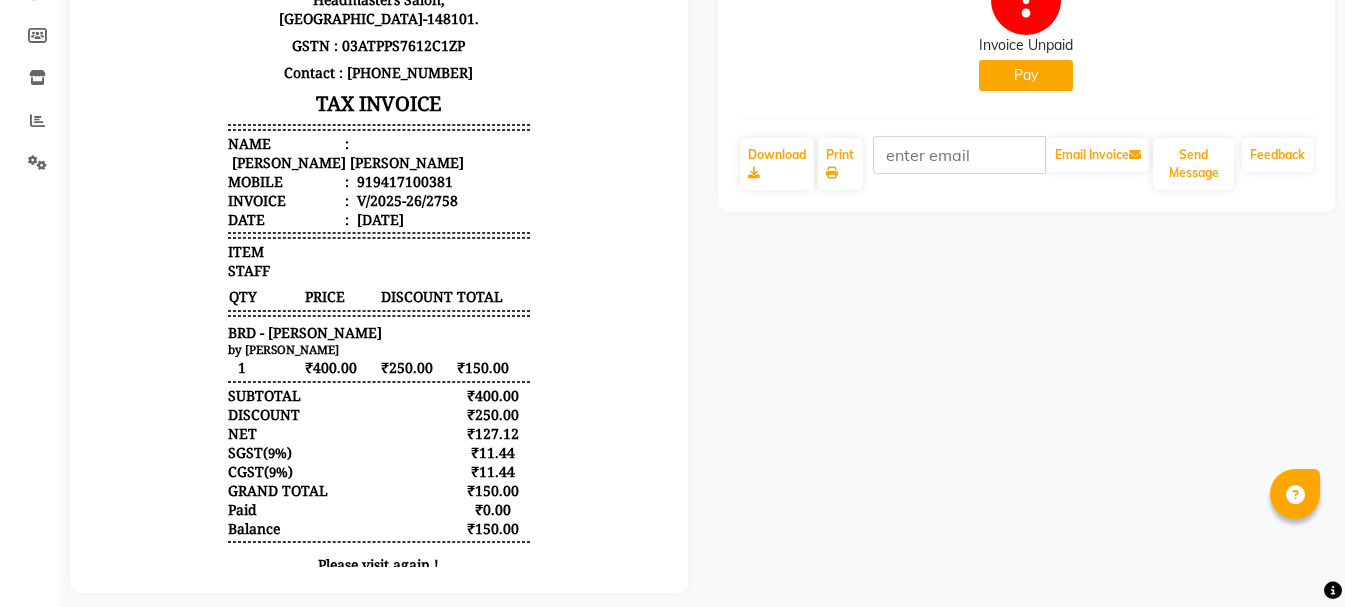 scroll, scrollTop: 0, scrollLeft: 0, axis: both 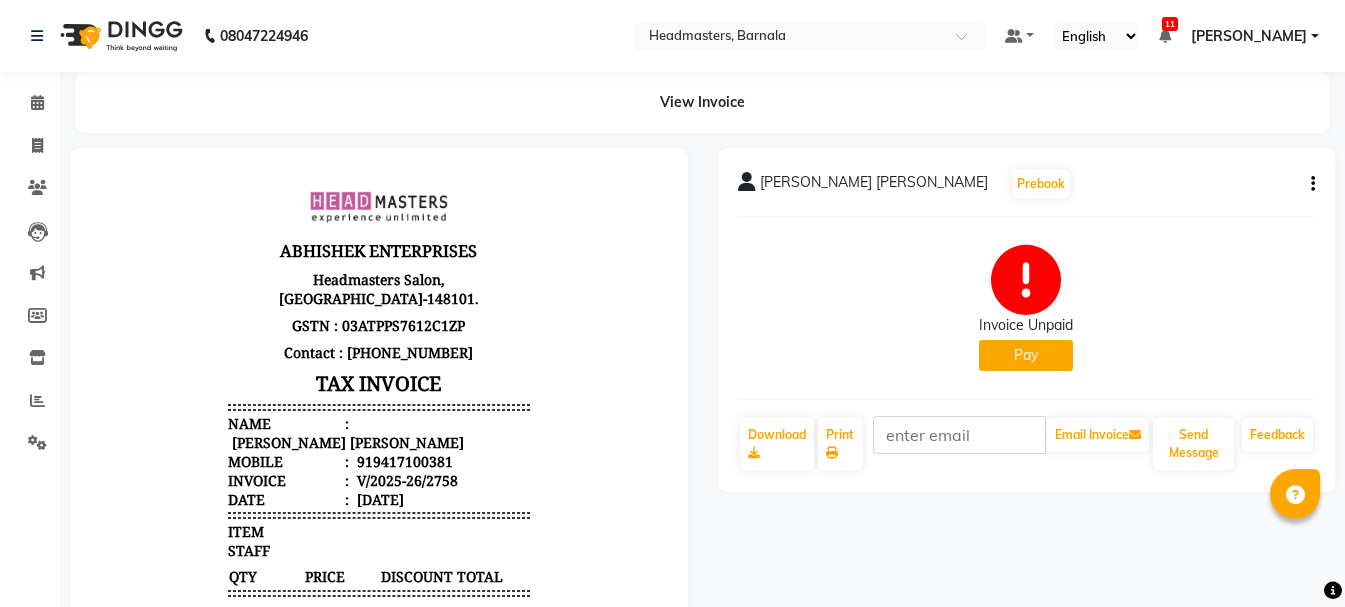 click on "Pay" 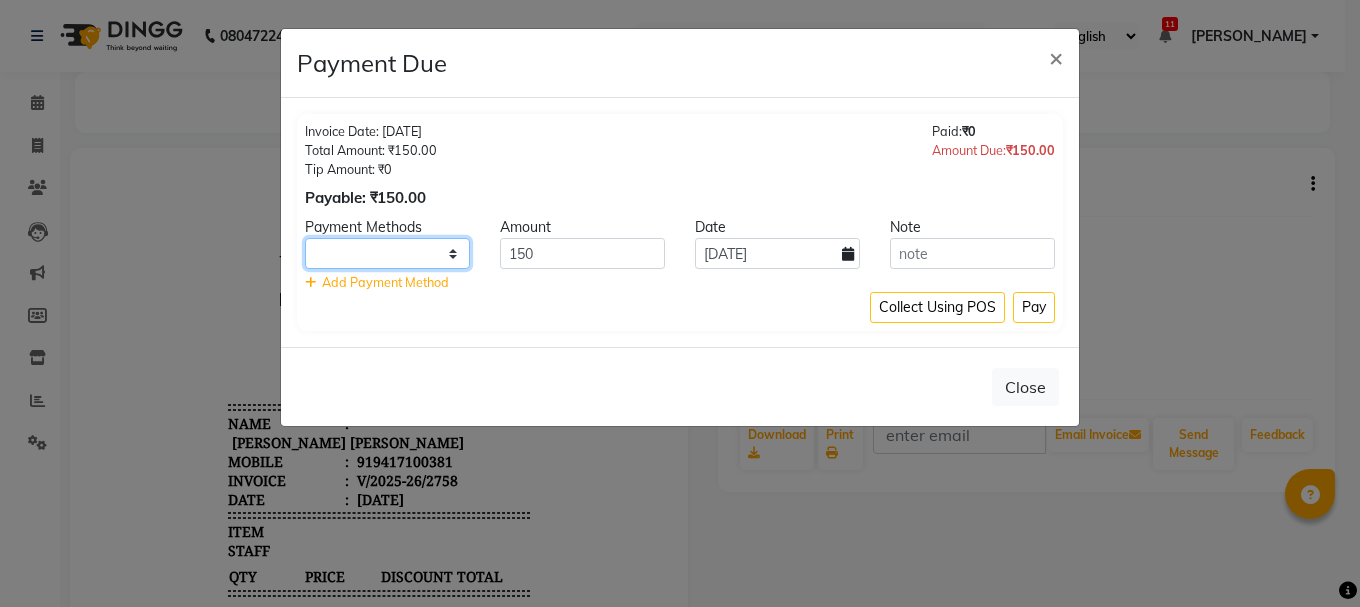 click on "UPI CARD Complimentary Cash" 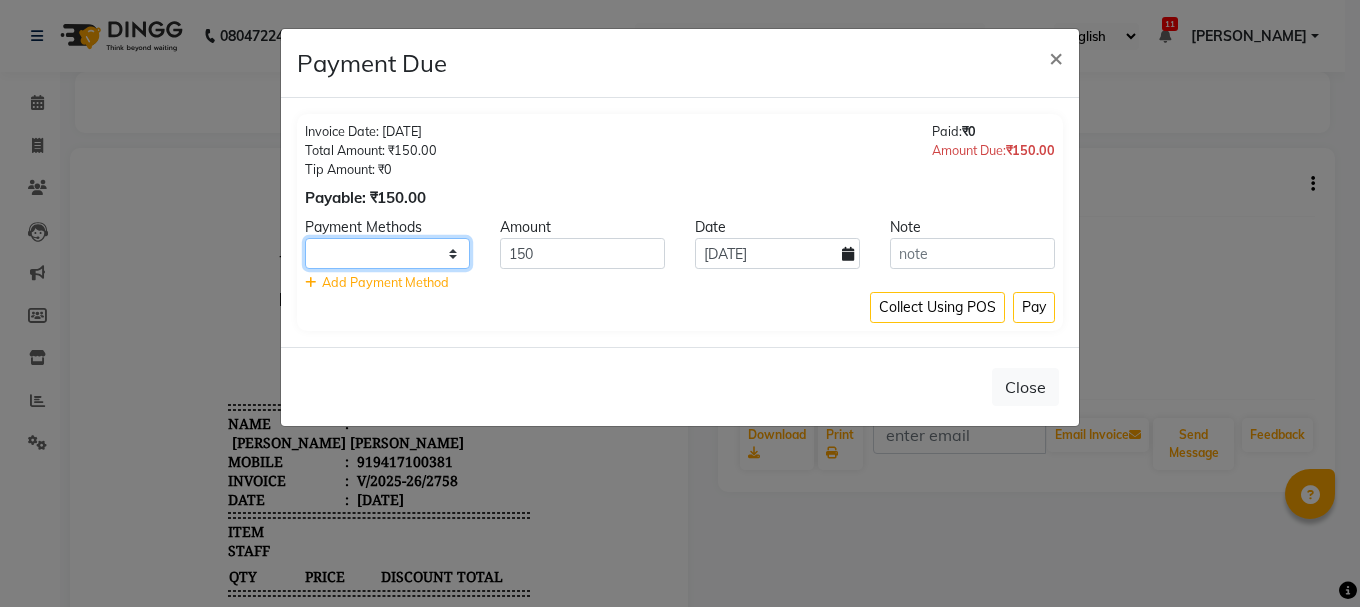 select on "116" 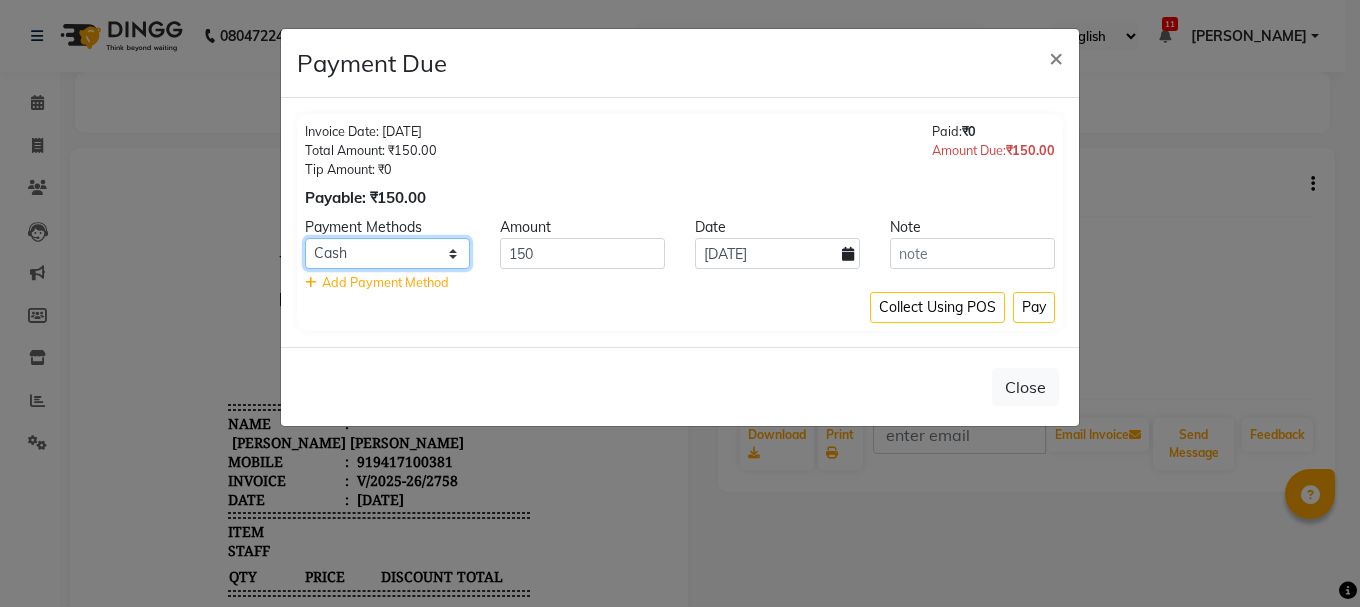 click on "UPI CARD Complimentary Cash" 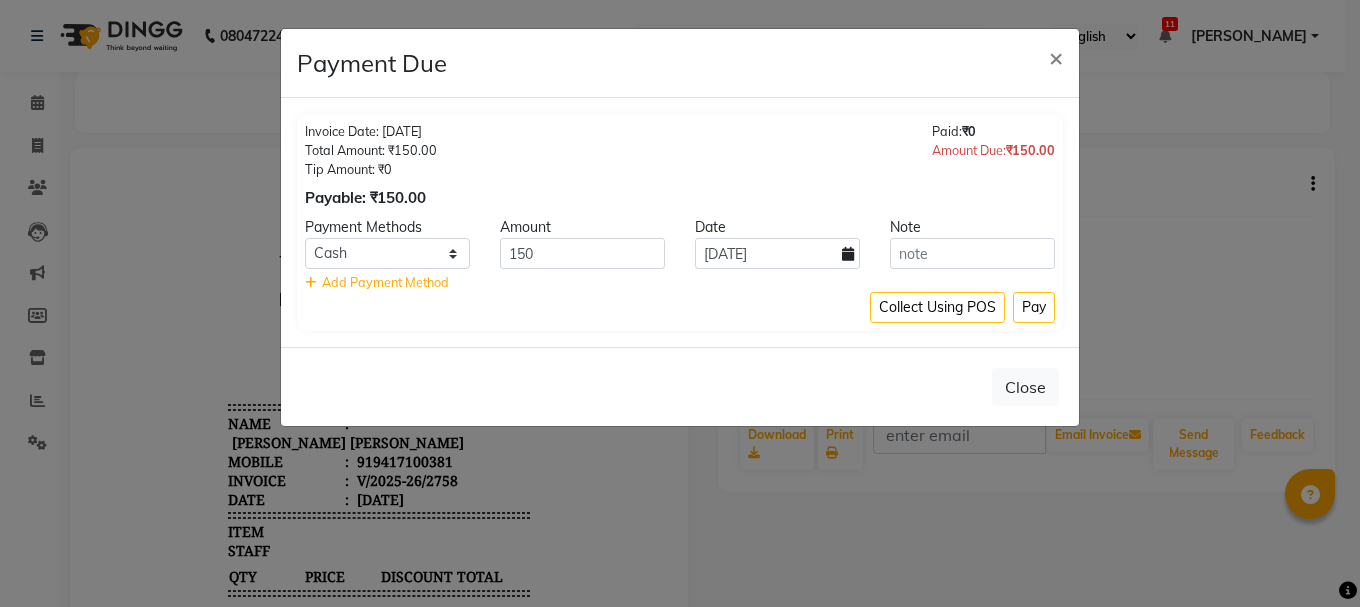 click on "Pay" 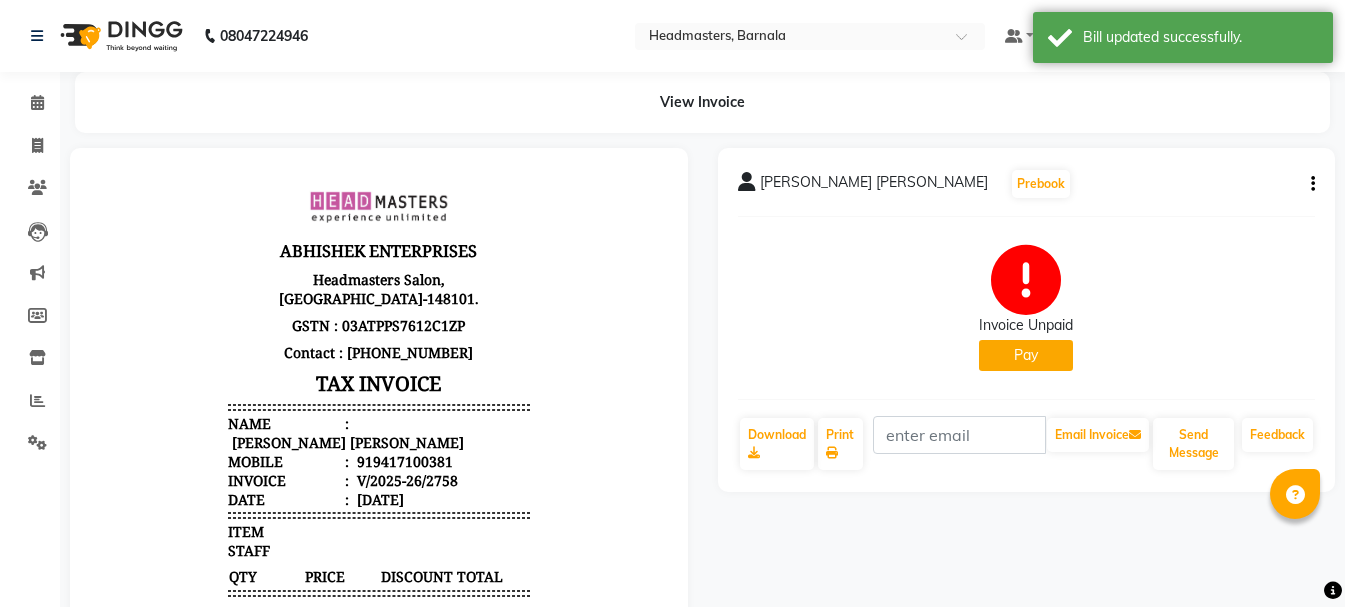 scroll, scrollTop: 311, scrollLeft: 0, axis: vertical 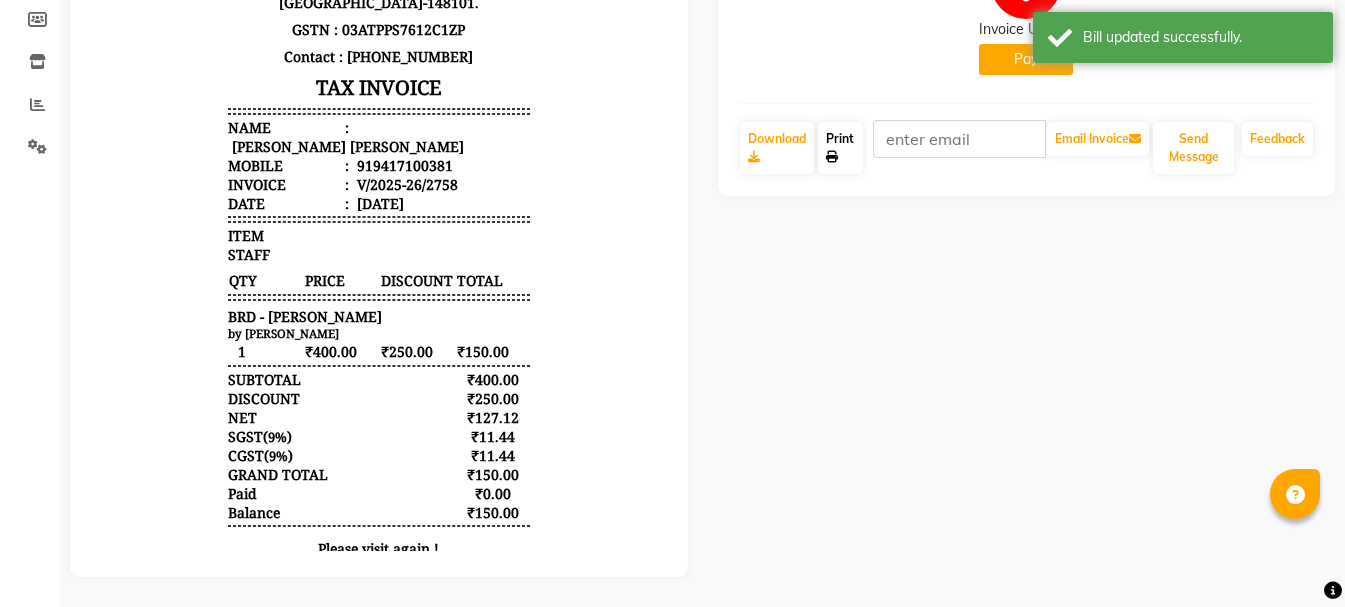 click on "Print" 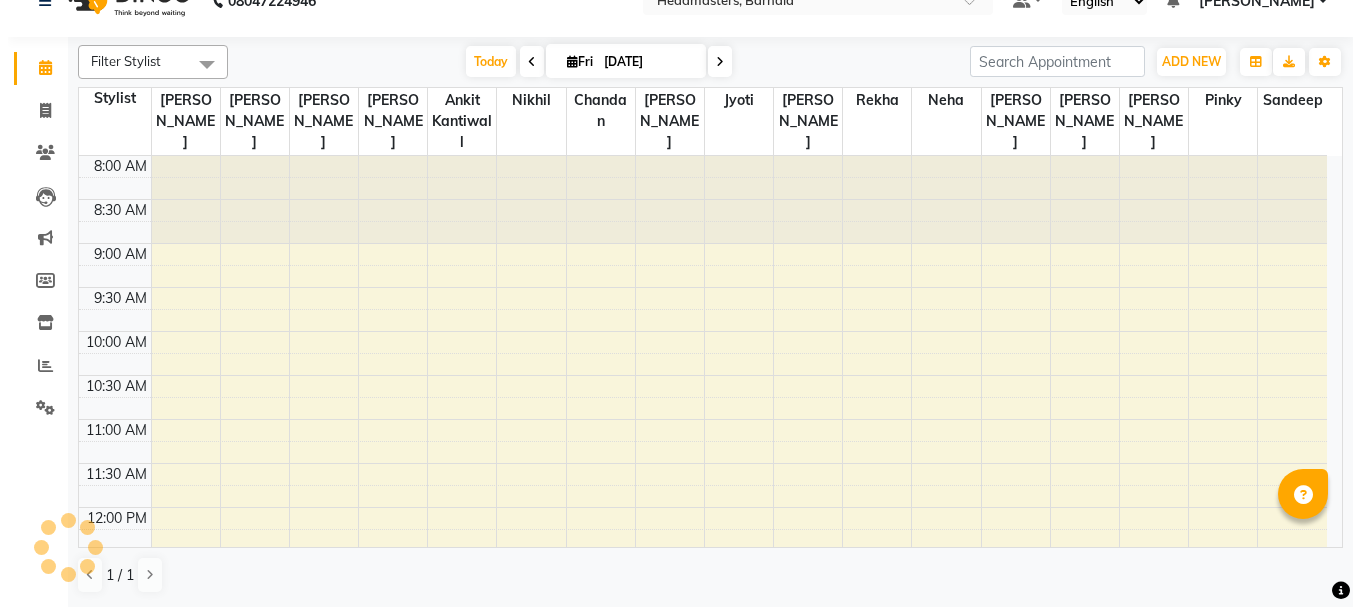 scroll, scrollTop: 0, scrollLeft: 0, axis: both 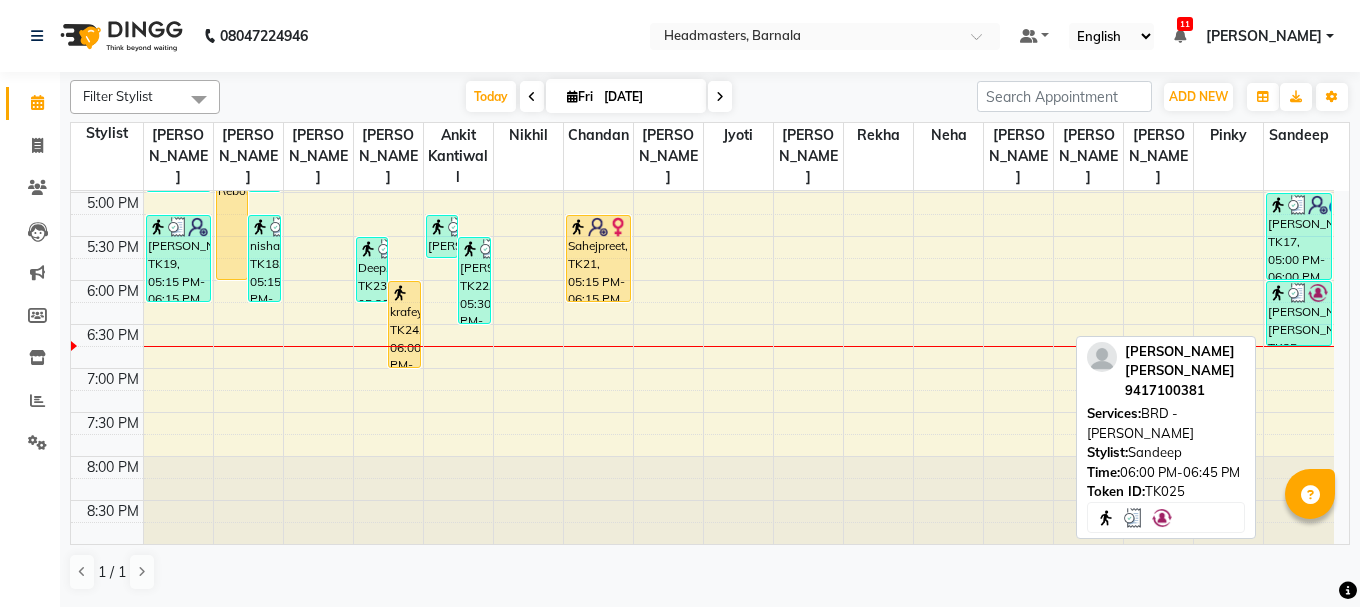 click on "[PERSON_NAME] [PERSON_NAME], TK25, 06:00 PM-06:45 PM, BRD - [PERSON_NAME]" at bounding box center (1299, 313) 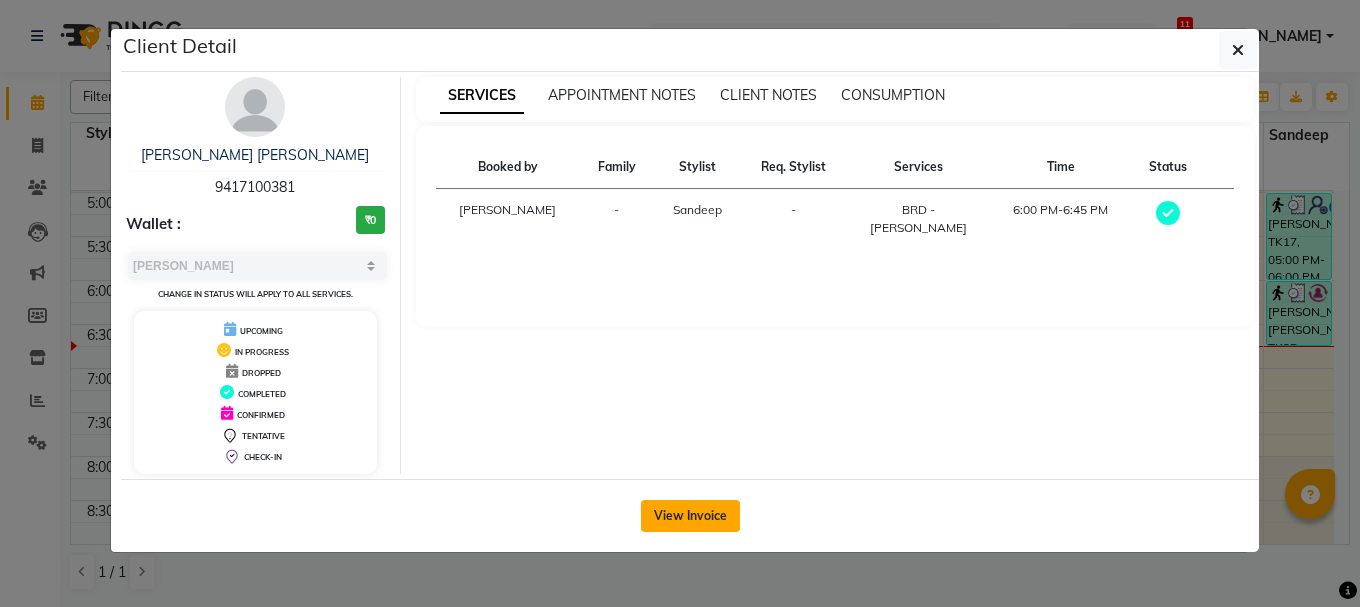drag, startPoint x: 688, startPoint y: 528, endPoint x: 687, endPoint y: 514, distance: 14.035668 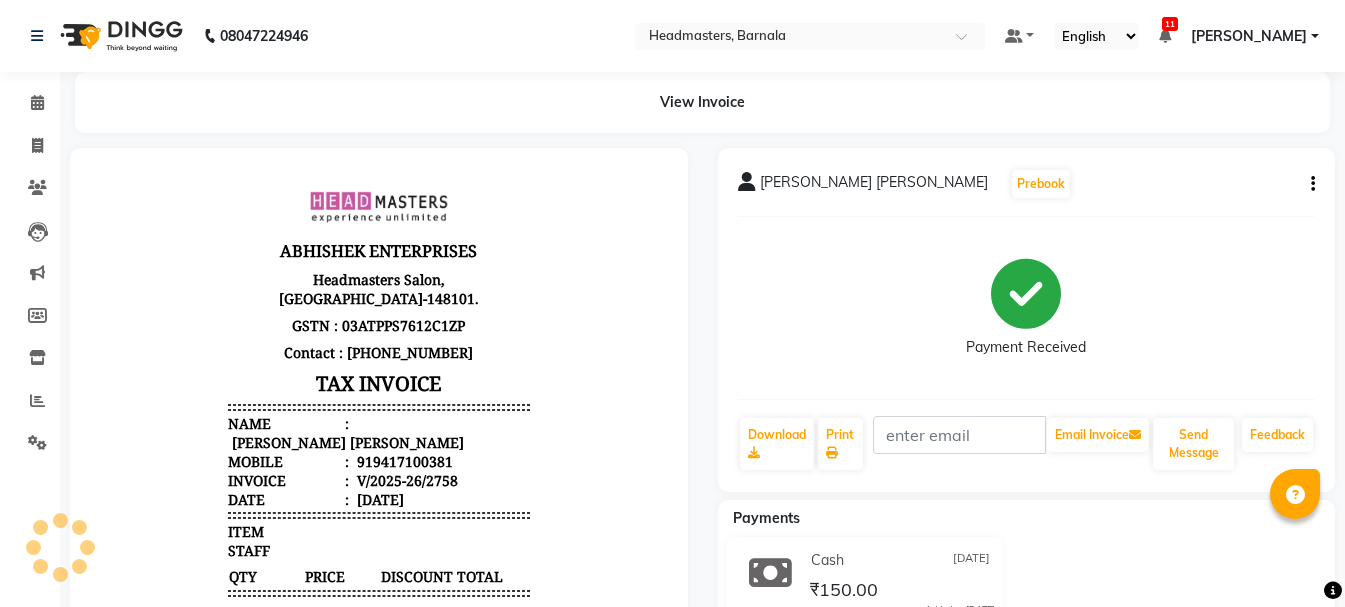 scroll, scrollTop: 0, scrollLeft: 0, axis: both 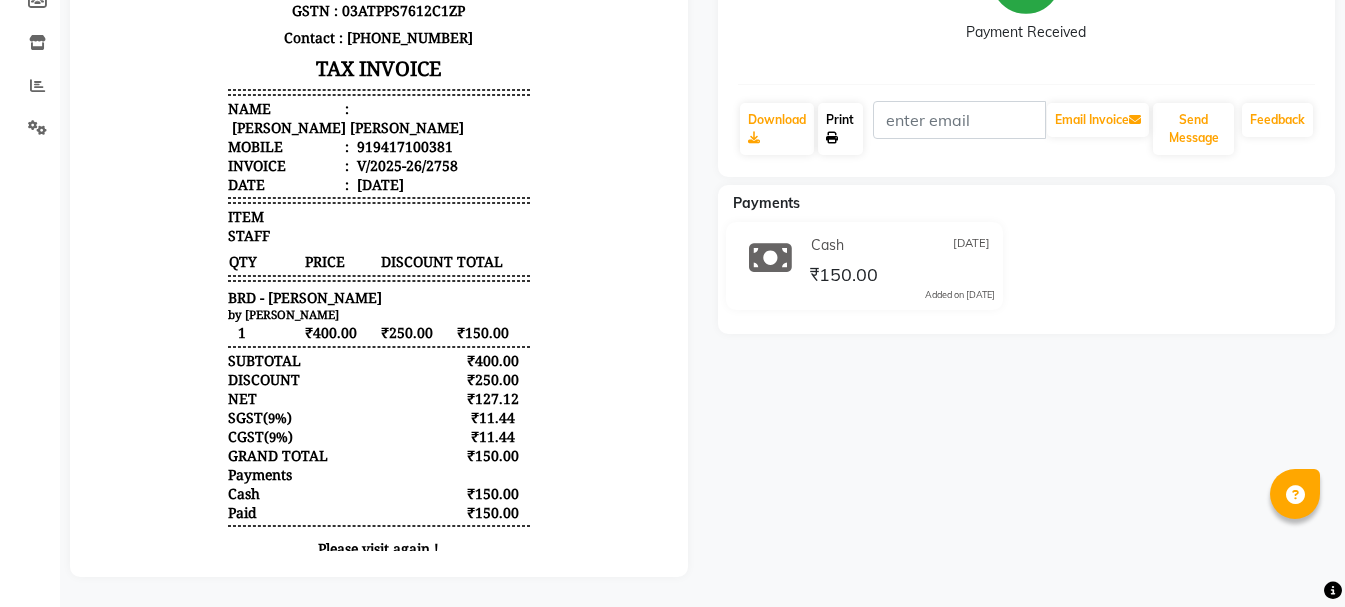 click on "Print" 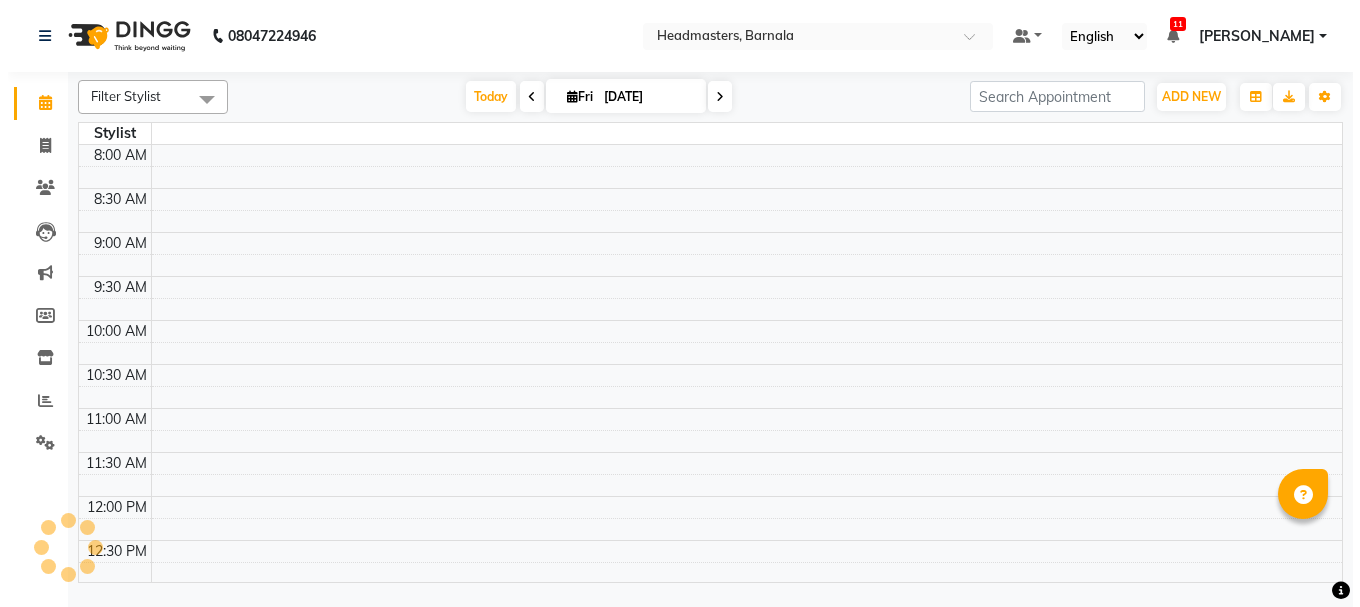 scroll, scrollTop: 0, scrollLeft: 0, axis: both 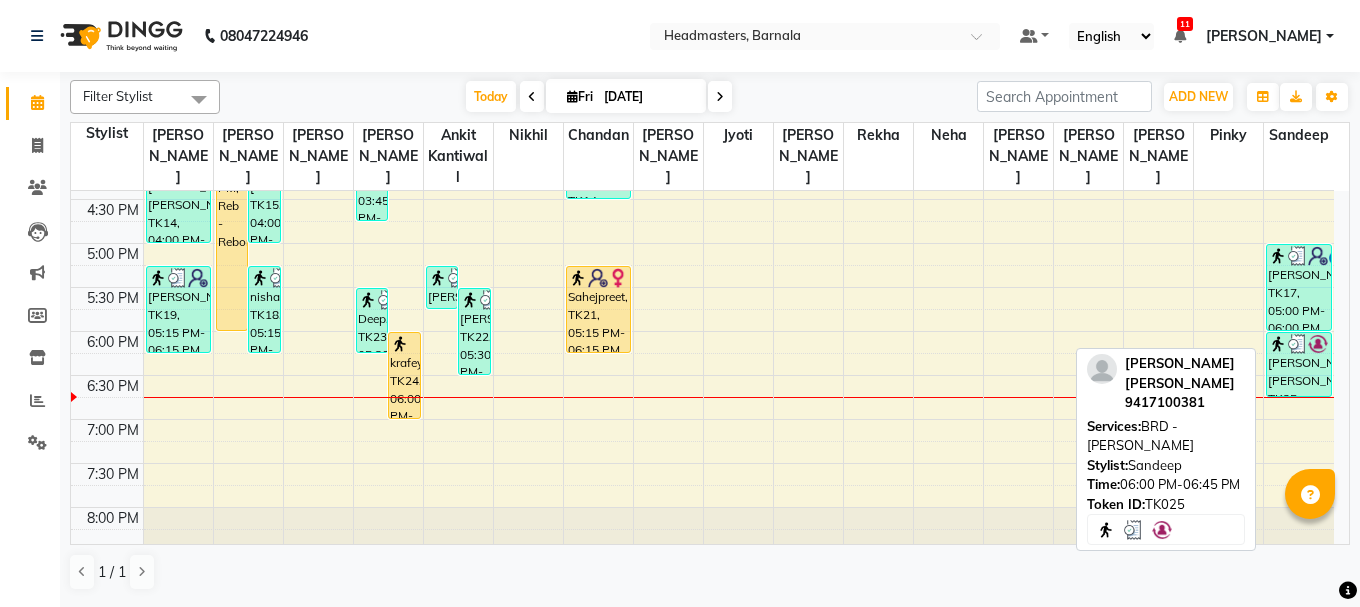 click on "[PERSON_NAME] [PERSON_NAME], TK25, 06:00 PM-06:45 PM, BRD - [PERSON_NAME]" at bounding box center (1299, 364) 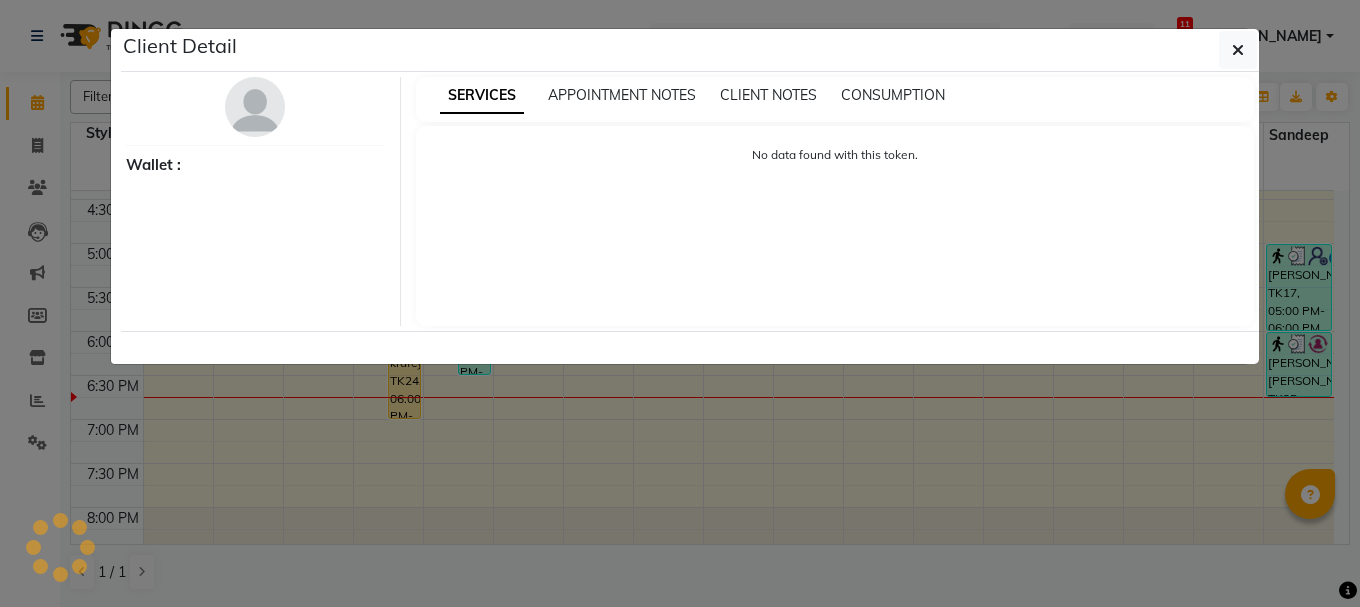 select on "3" 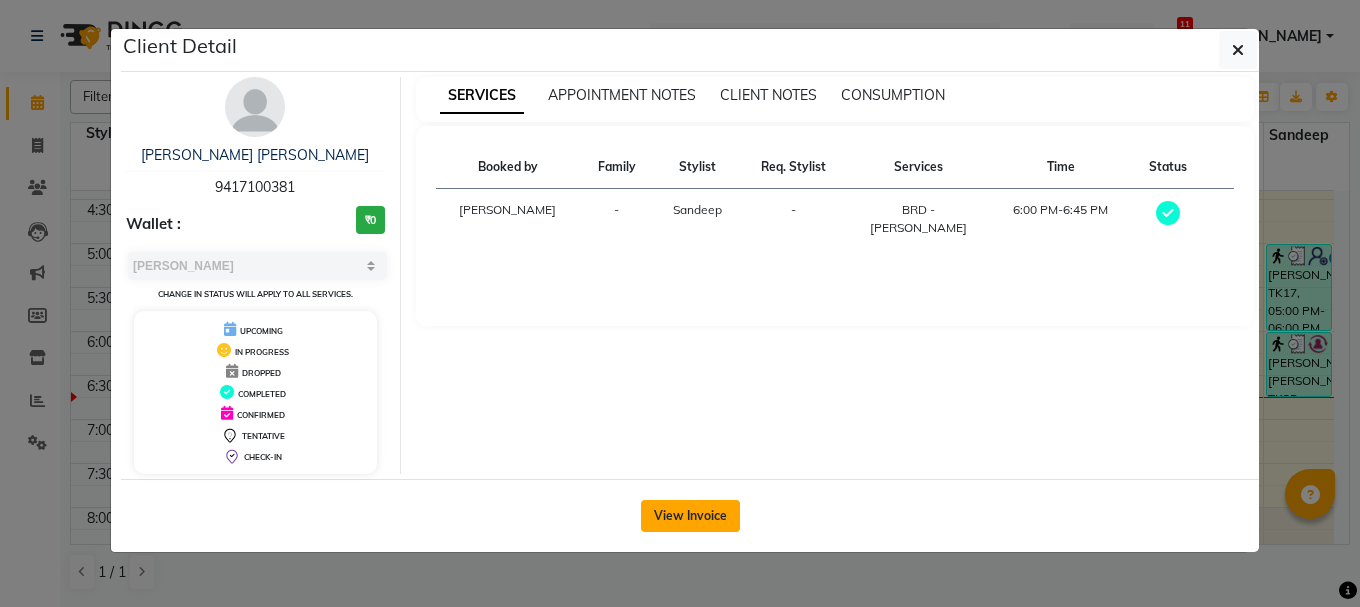 click on "View Invoice" 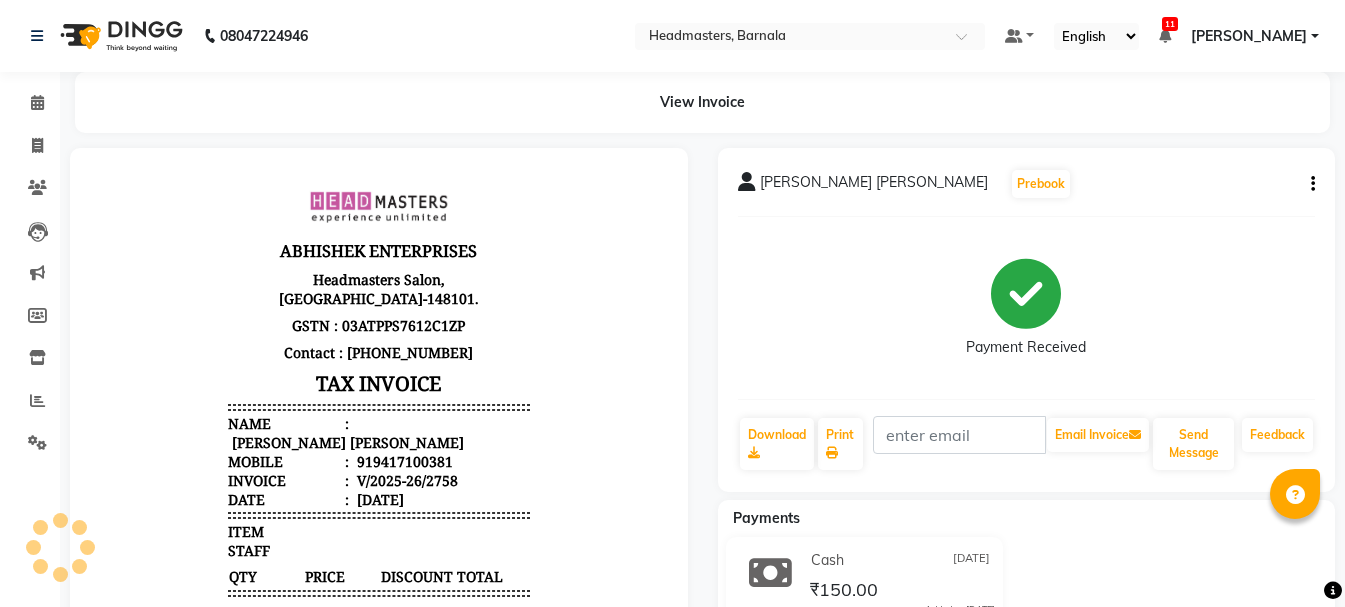 scroll, scrollTop: 0, scrollLeft: 0, axis: both 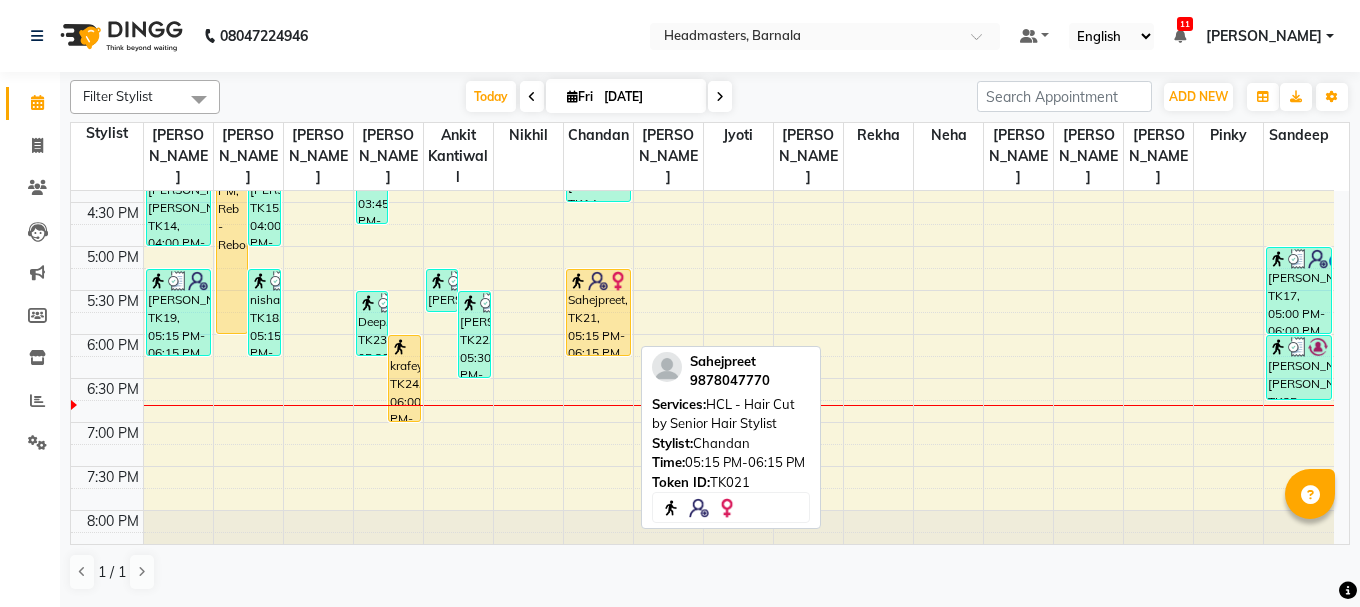click on "Sahejpreet, TK21, 05:15 PM-06:15 PM, HCL - Hair Cut by Senior Hair Stylist" at bounding box center (598, 312) 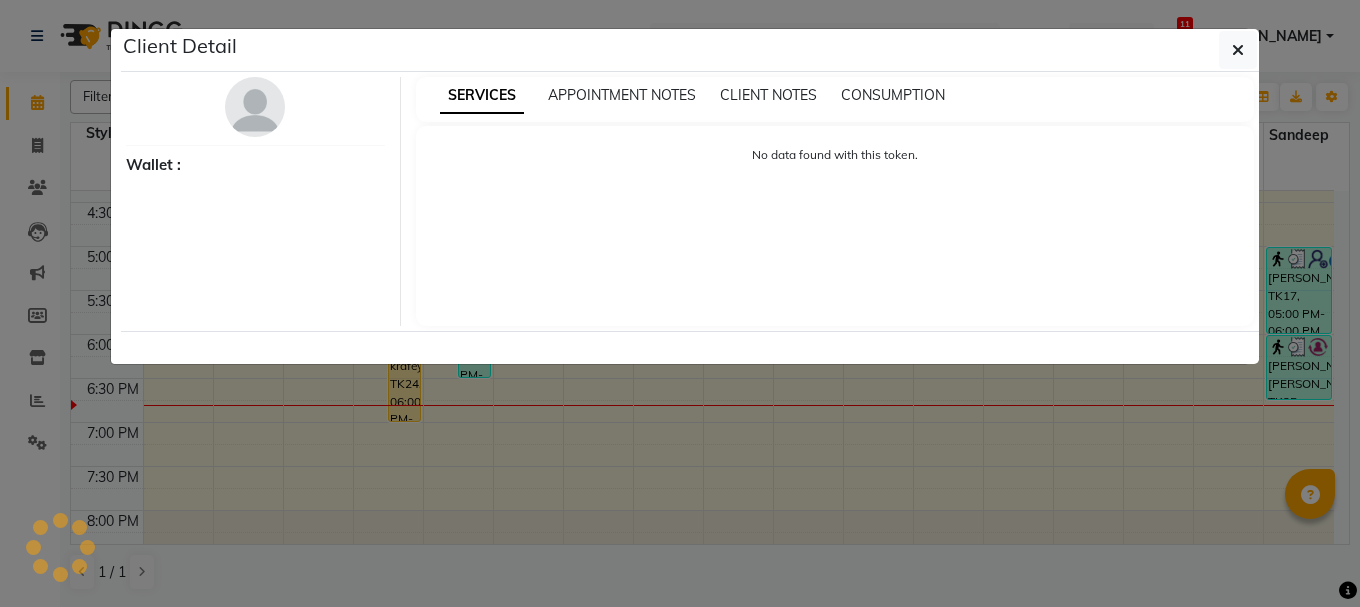 select on "1" 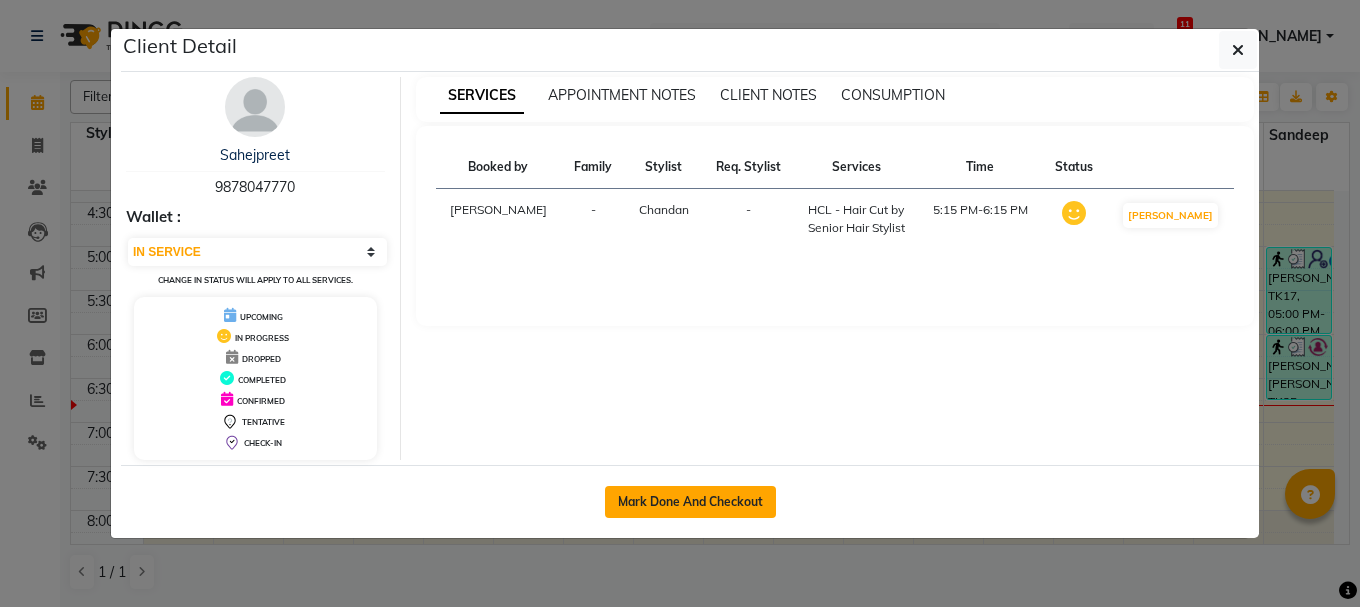 click on "Mark Done And Checkout" 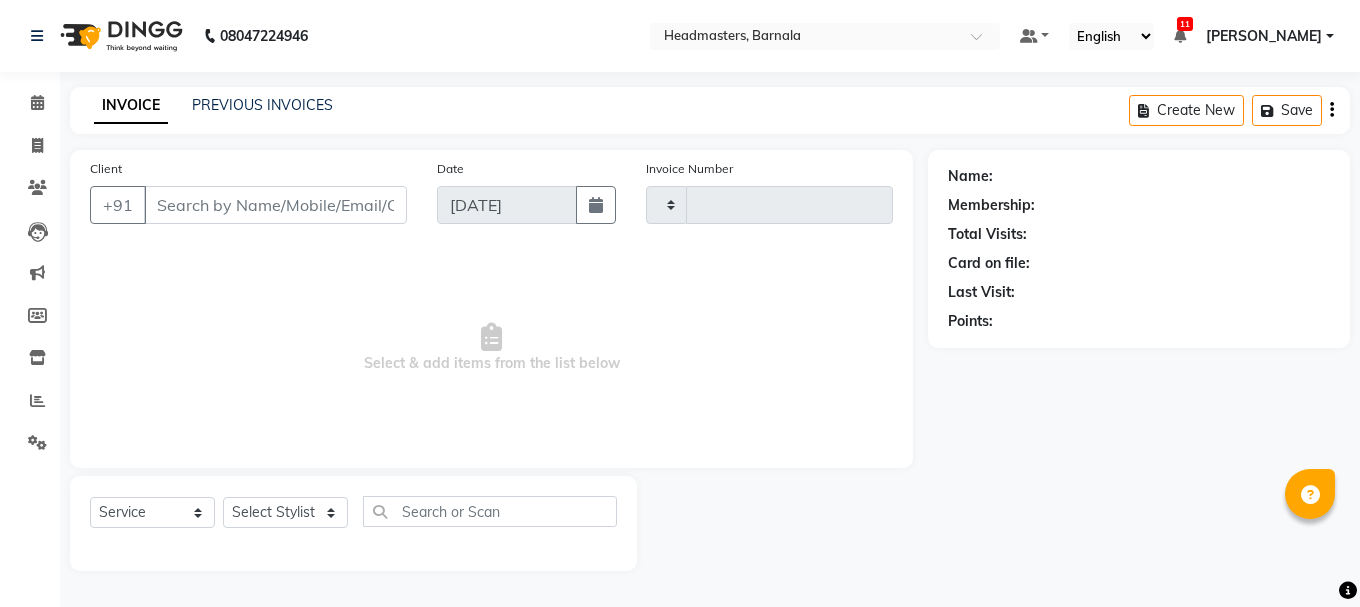type on "2759" 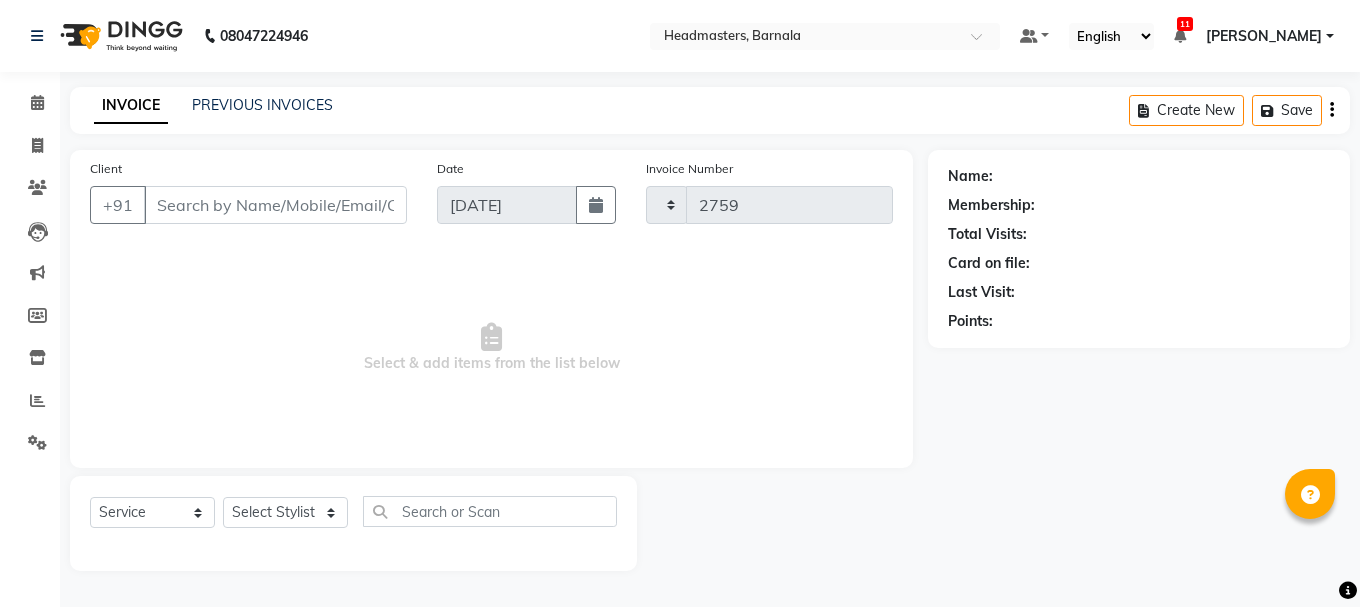 select on "7526" 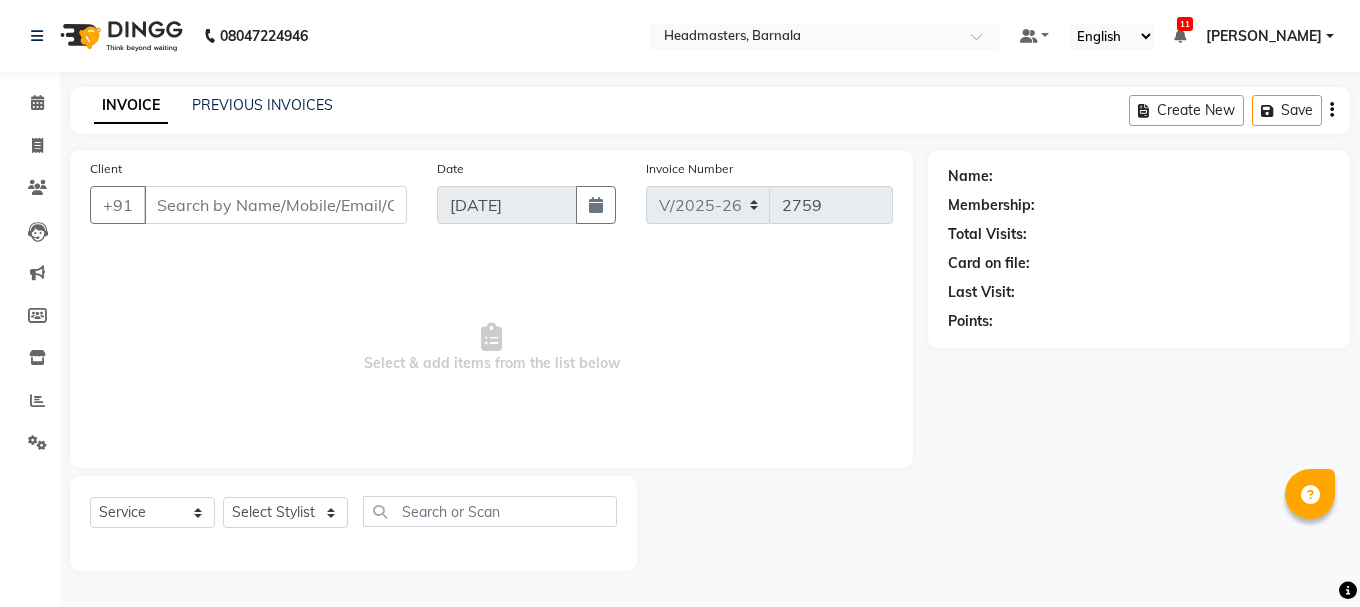 type on "9878047770" 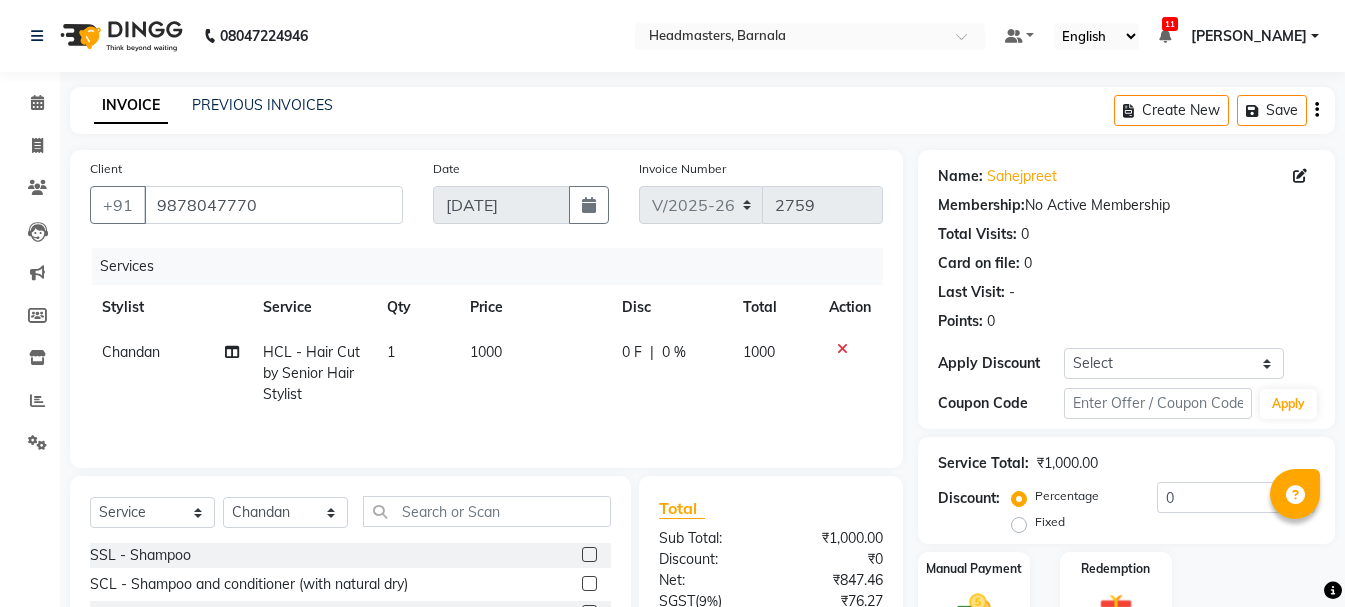 drag, startPoint x: 1014, startPoint y: 322, endPoint x: 1034, endPoint y: 332, distance: 22.36068 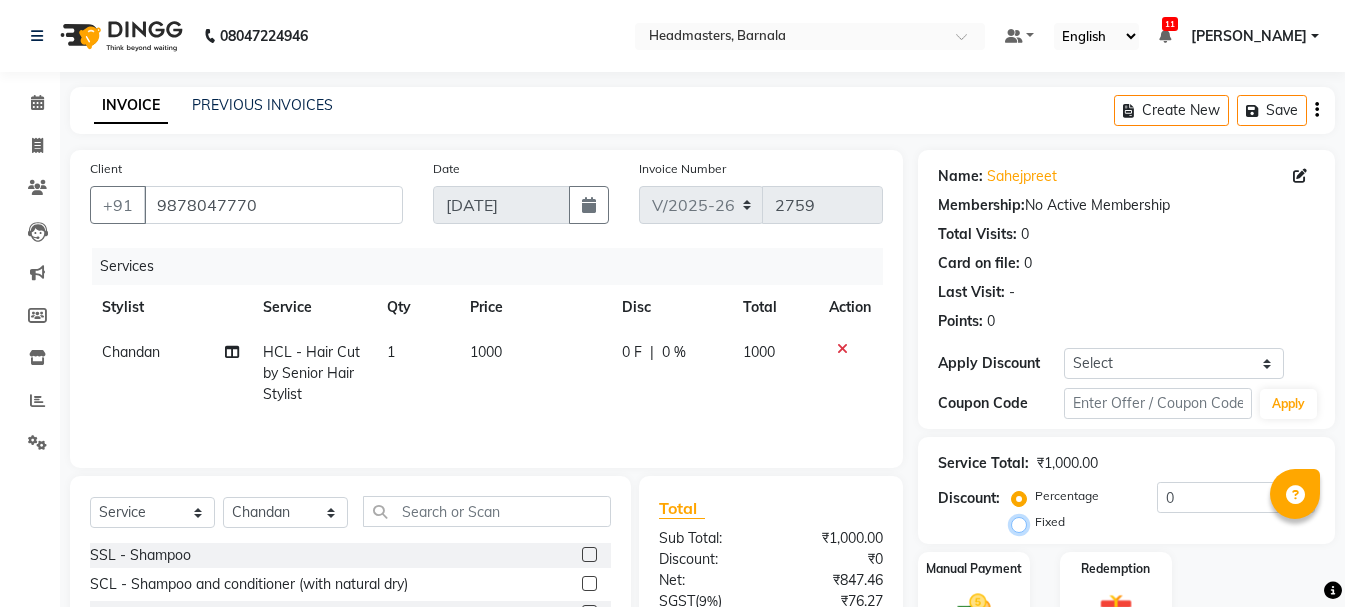 click on "Fixed" at bounding box center [1023, 522] 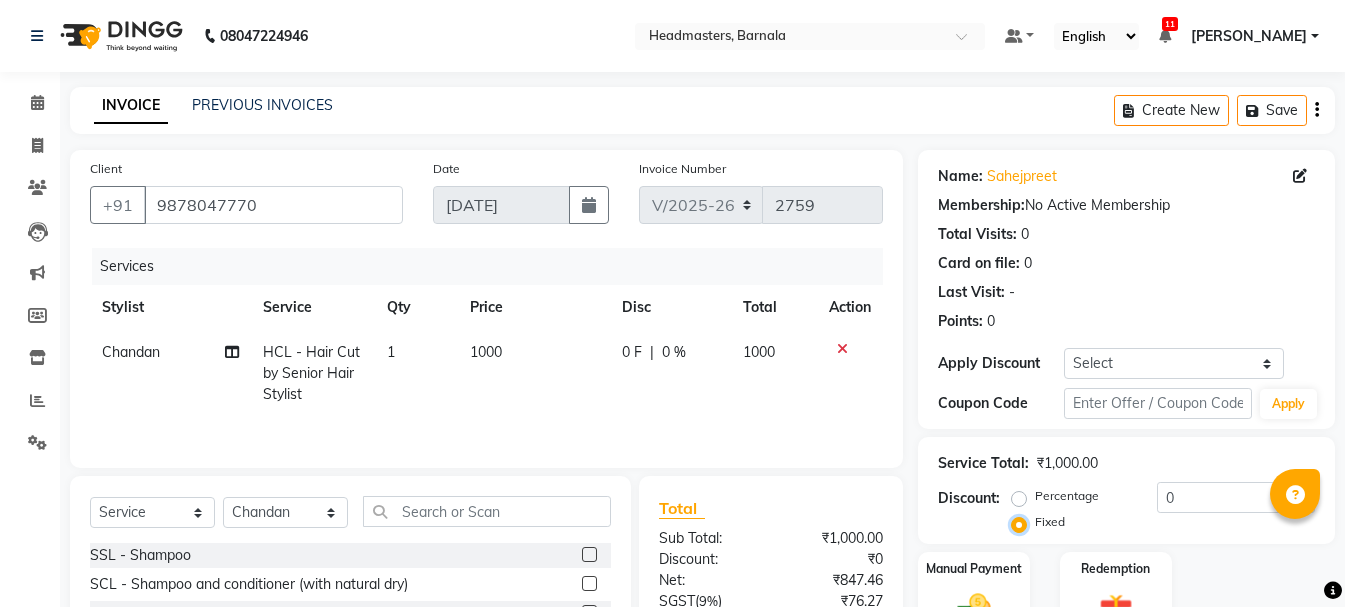 scroll, scrollTop: 194, scrollLeft: 0, axis: vertical 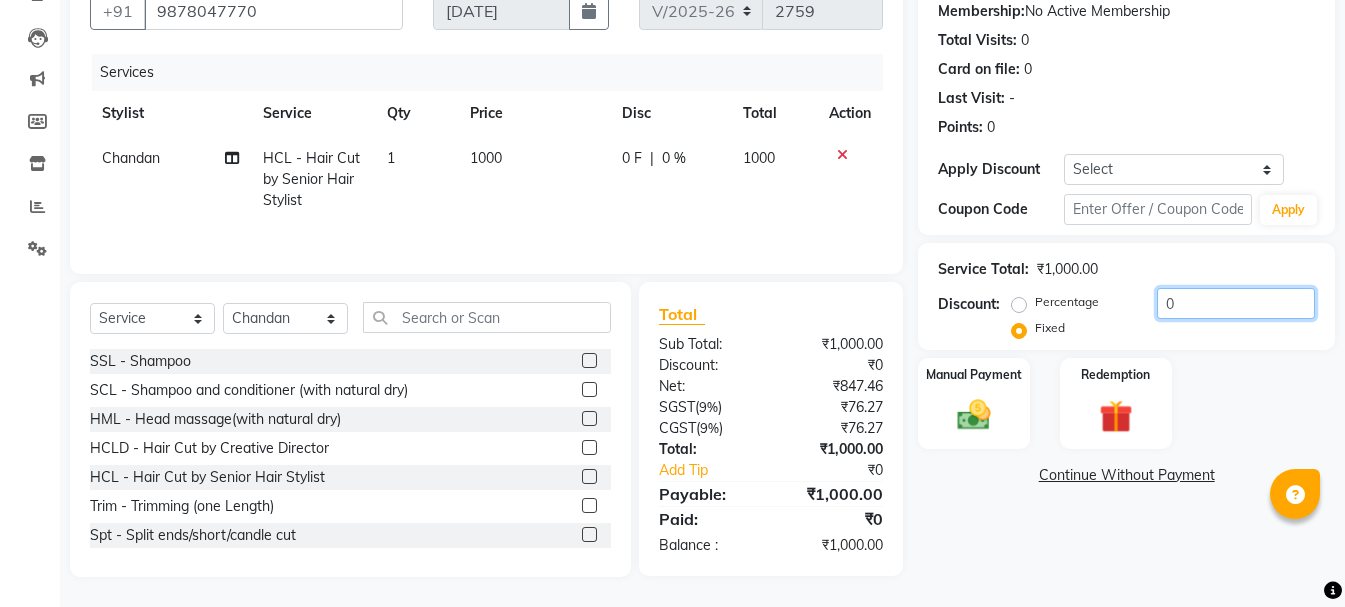 click on "Percentage   Fixed  0" 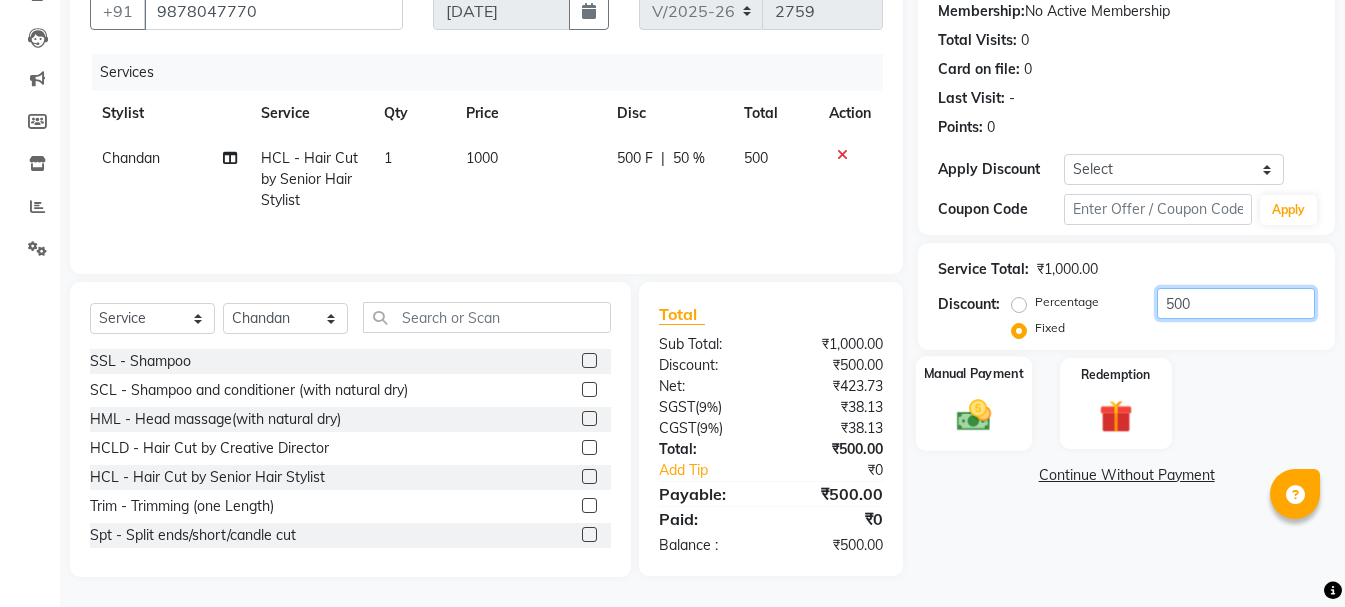 type on "500" 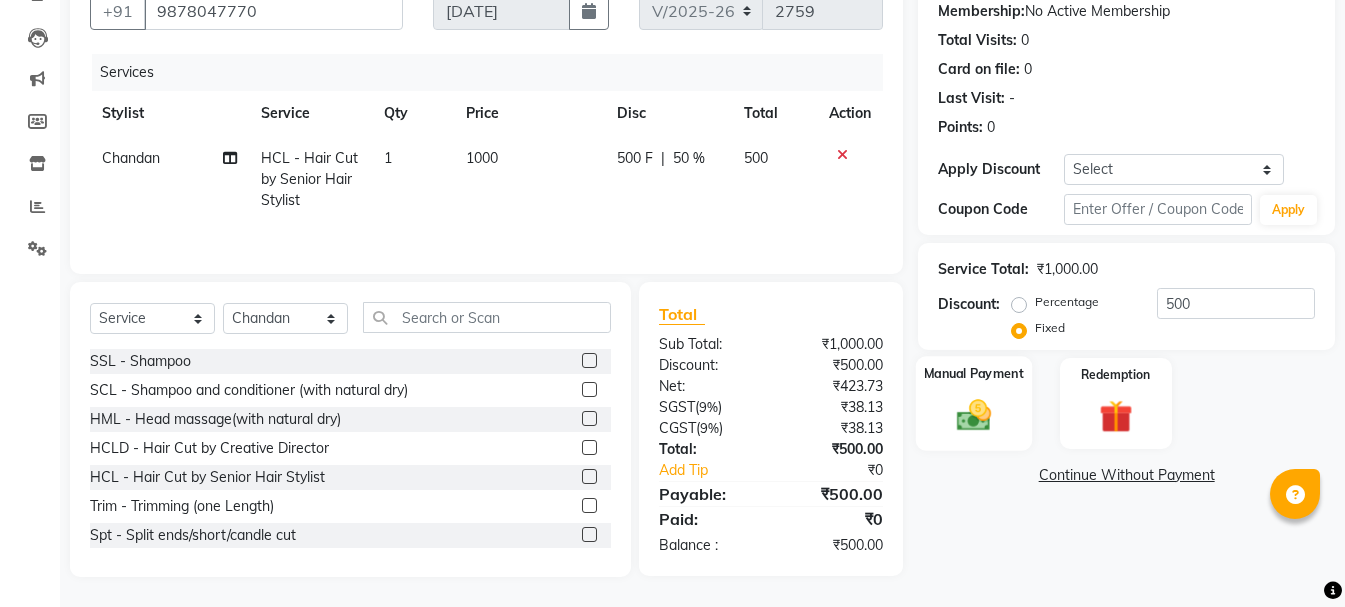 click on "Manual Payment" 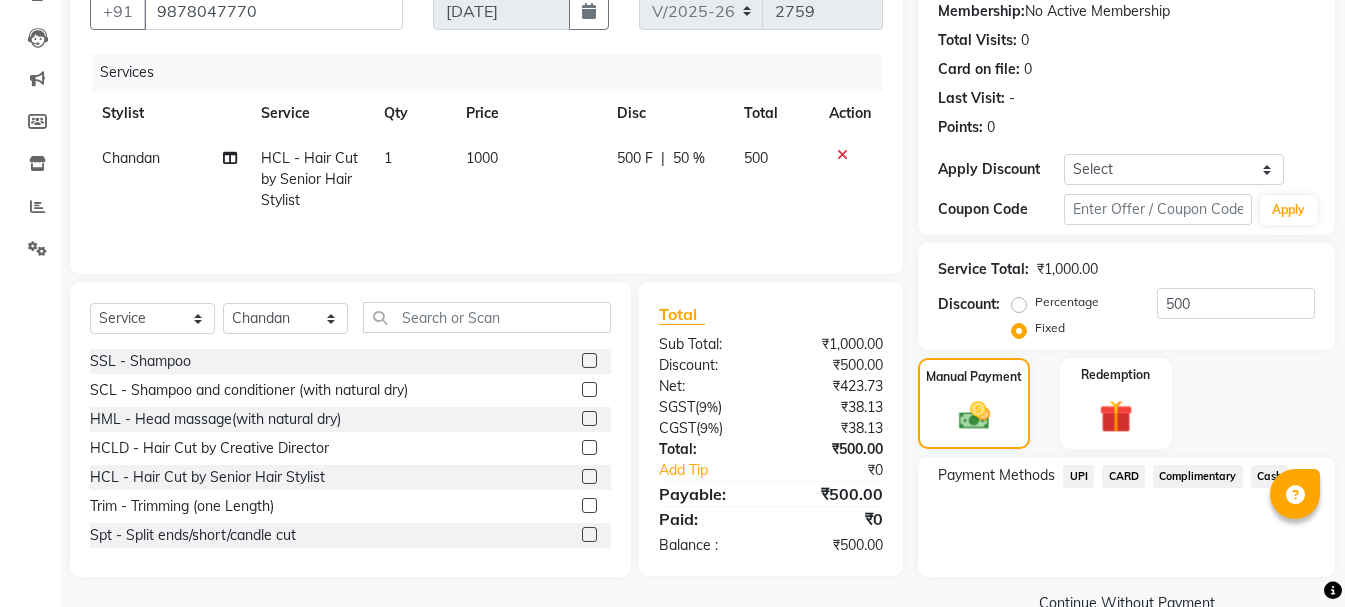 click on "Cash" 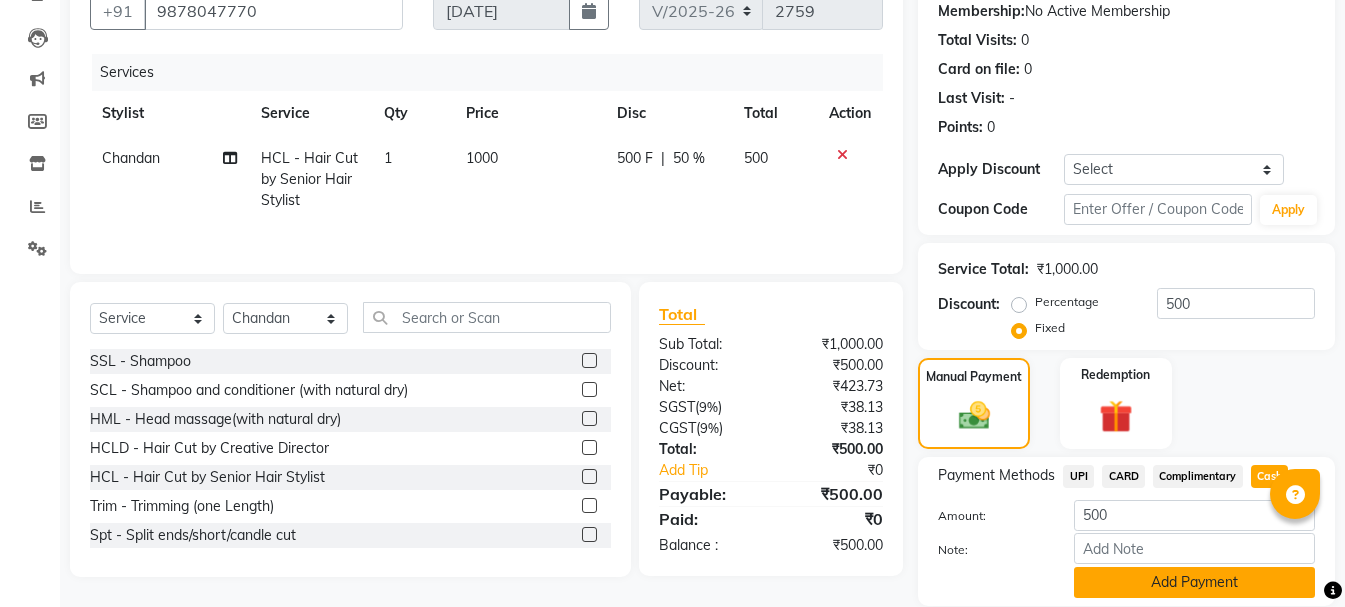 click on "Add Payment" 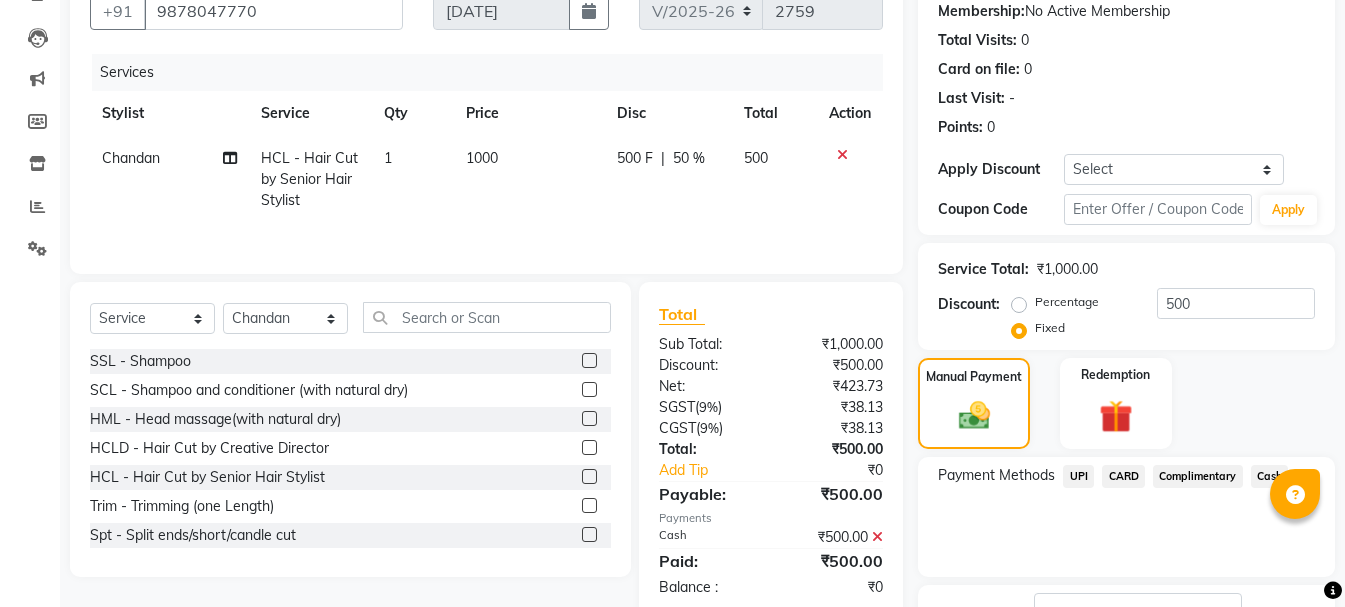 click on "Checkout" 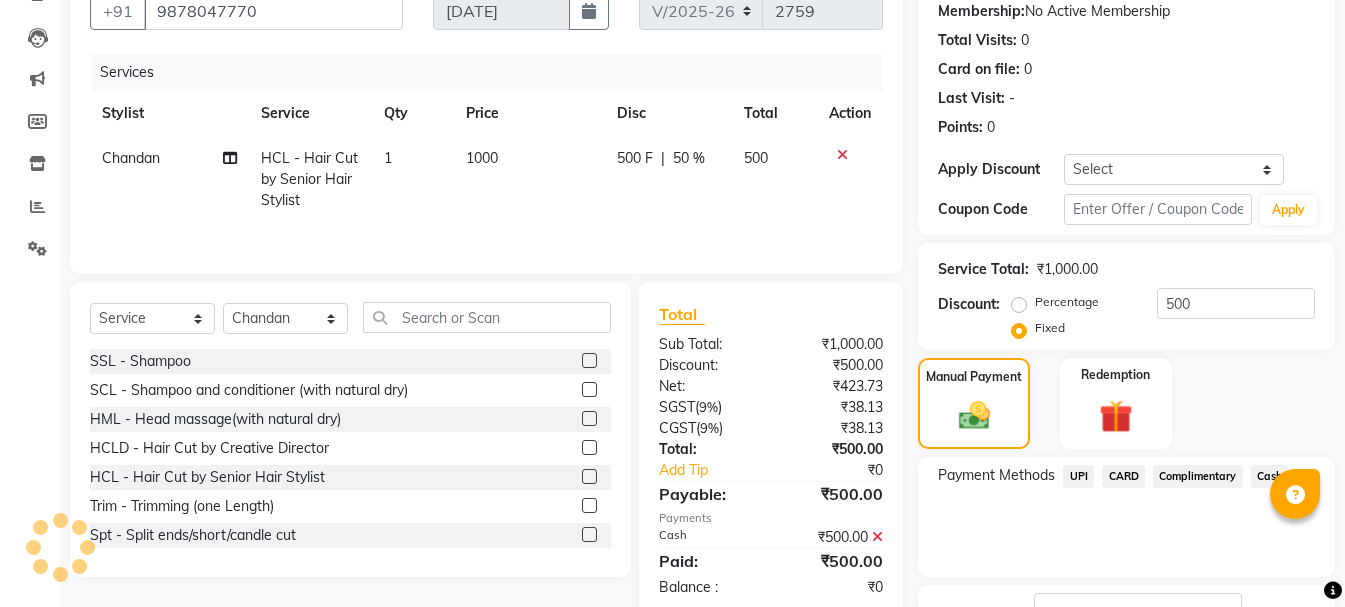 scroll, scrollTop: 348, scrollLeft: 0, axis: vertical 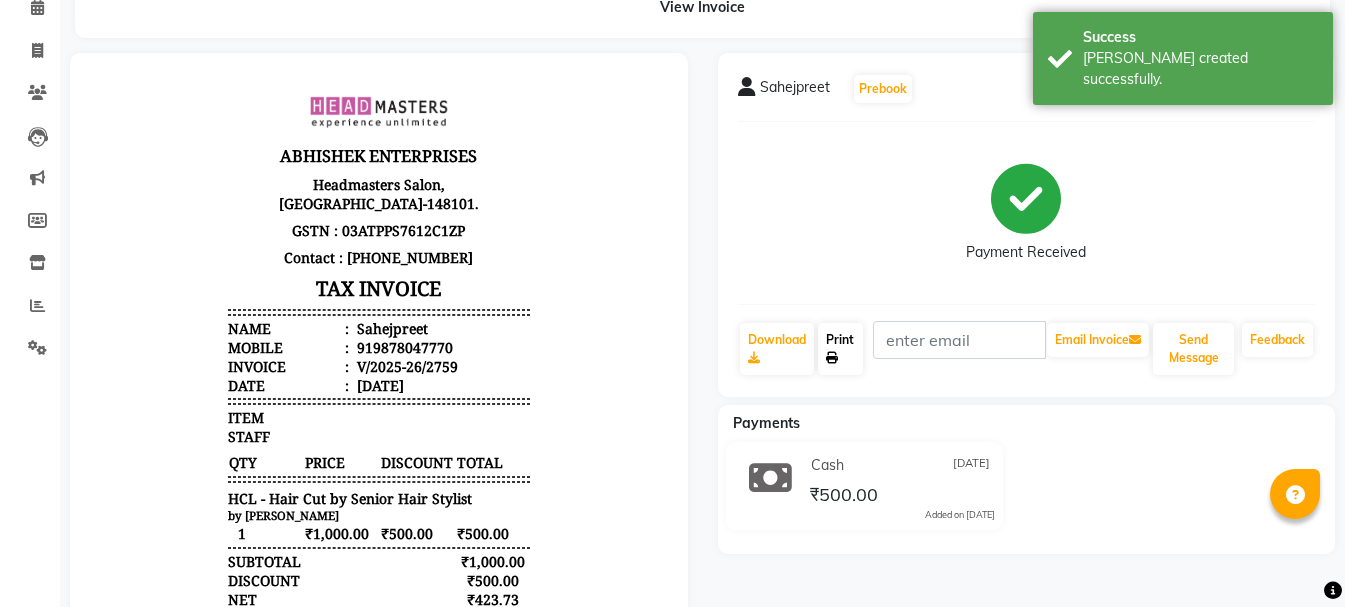 click on "Print" 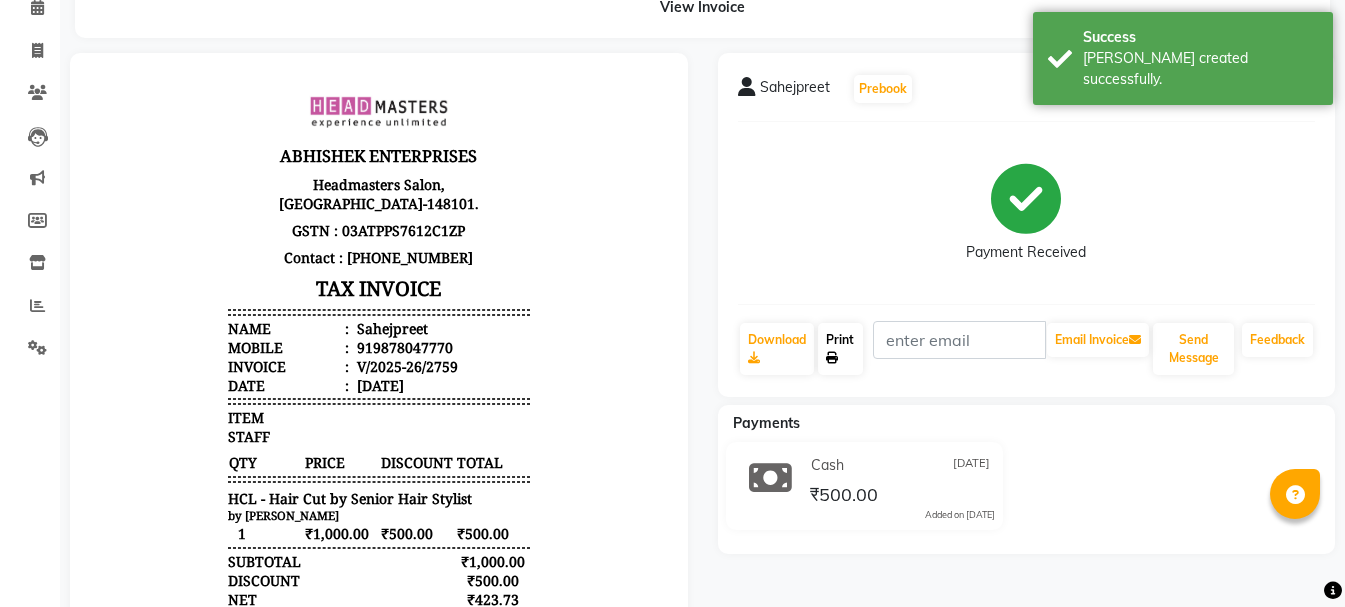 select on "service" 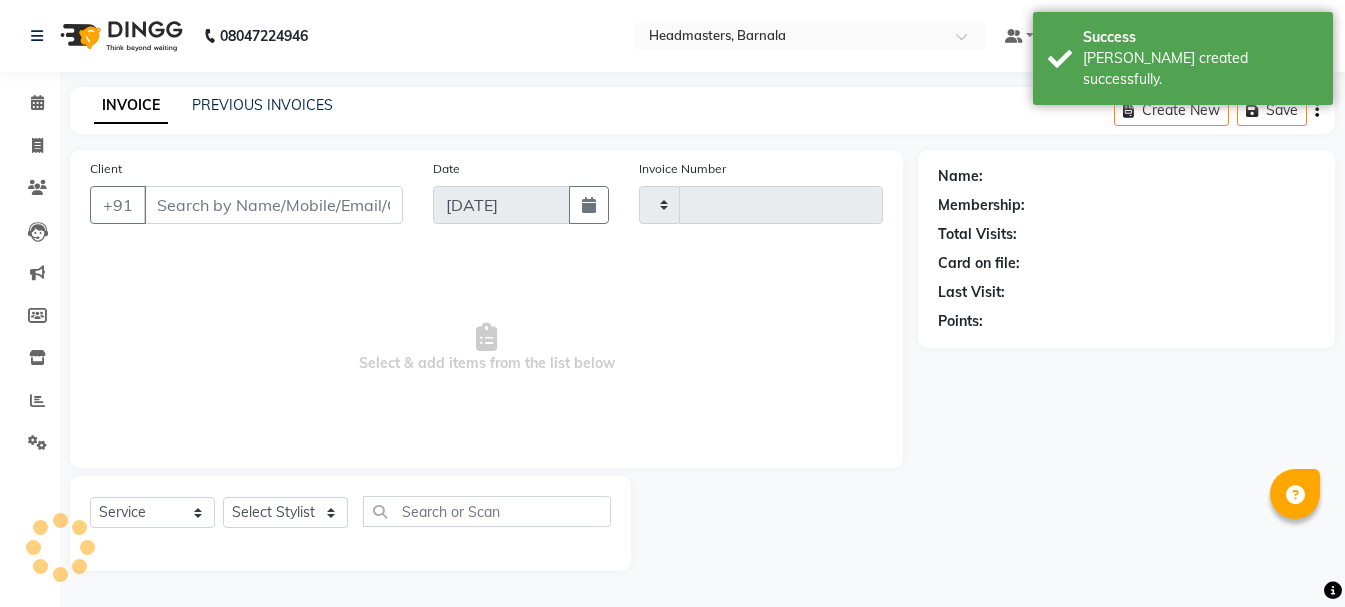 type on "2760" 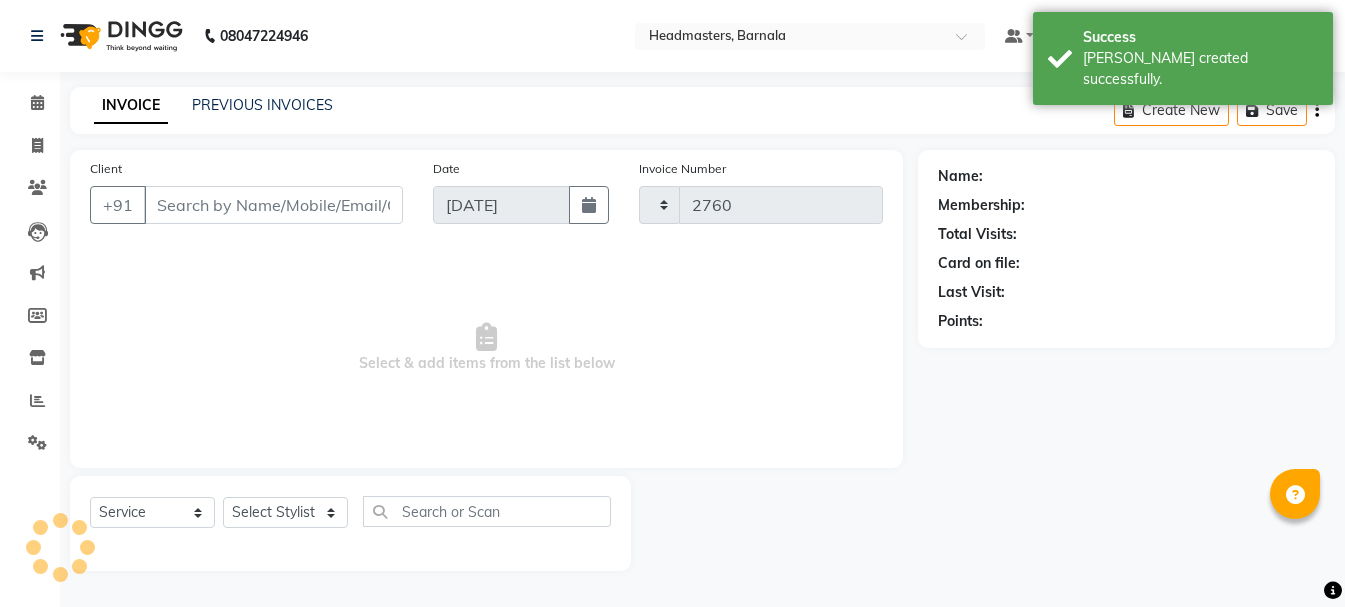 select on "7526" 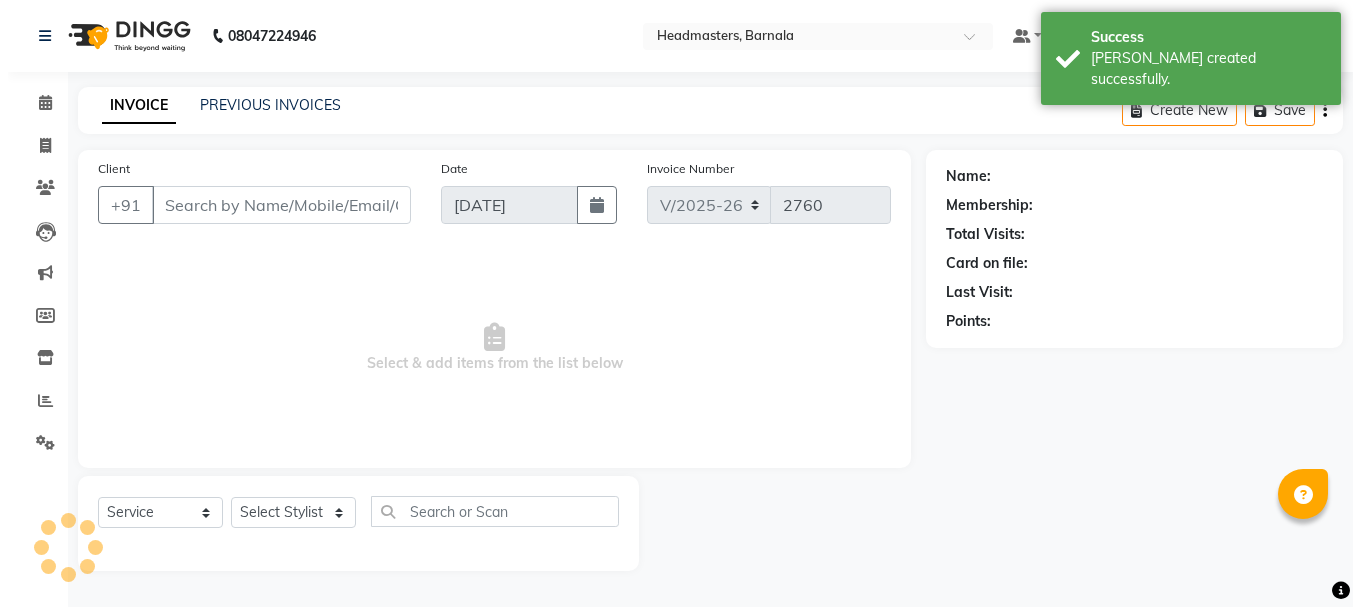 scroll, scrollTop: 0, scrollLeft: 0, axis: both 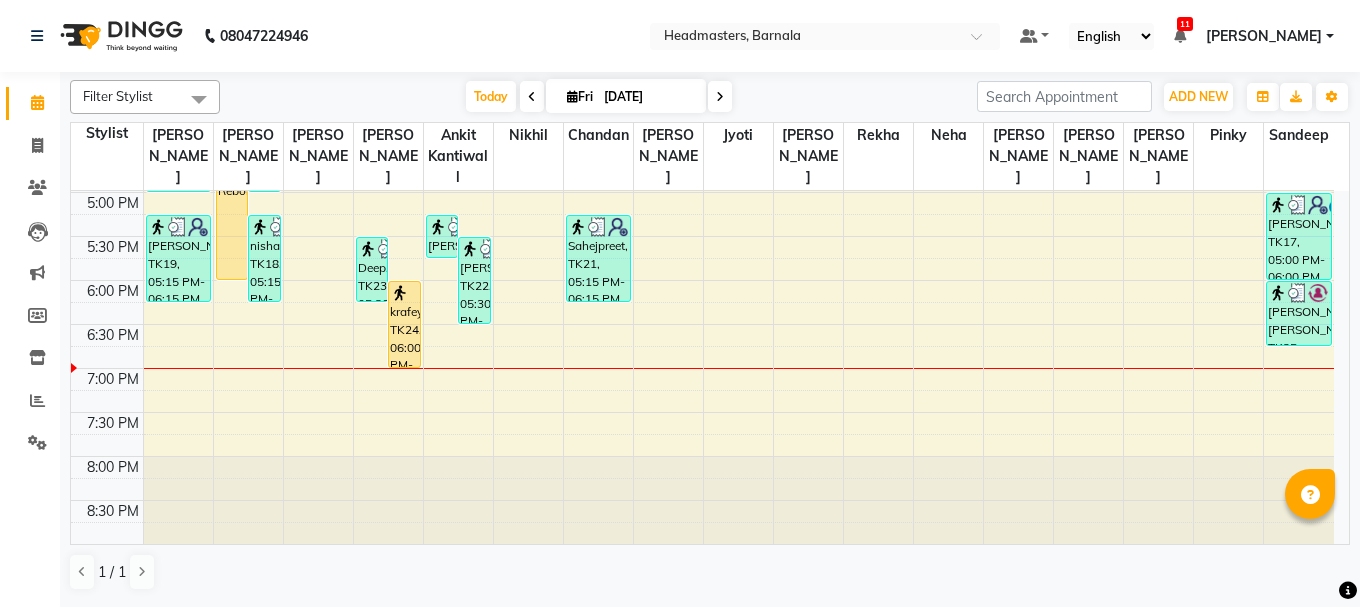 click at bounding box center (458, 368) 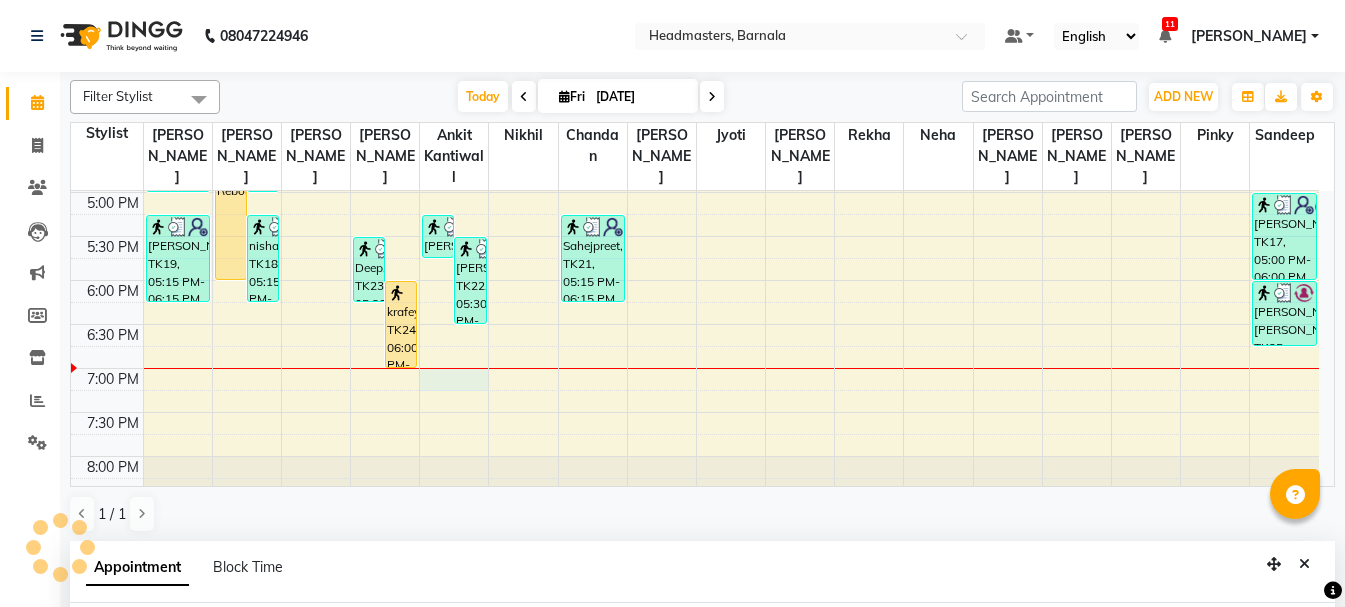 select on "67278" 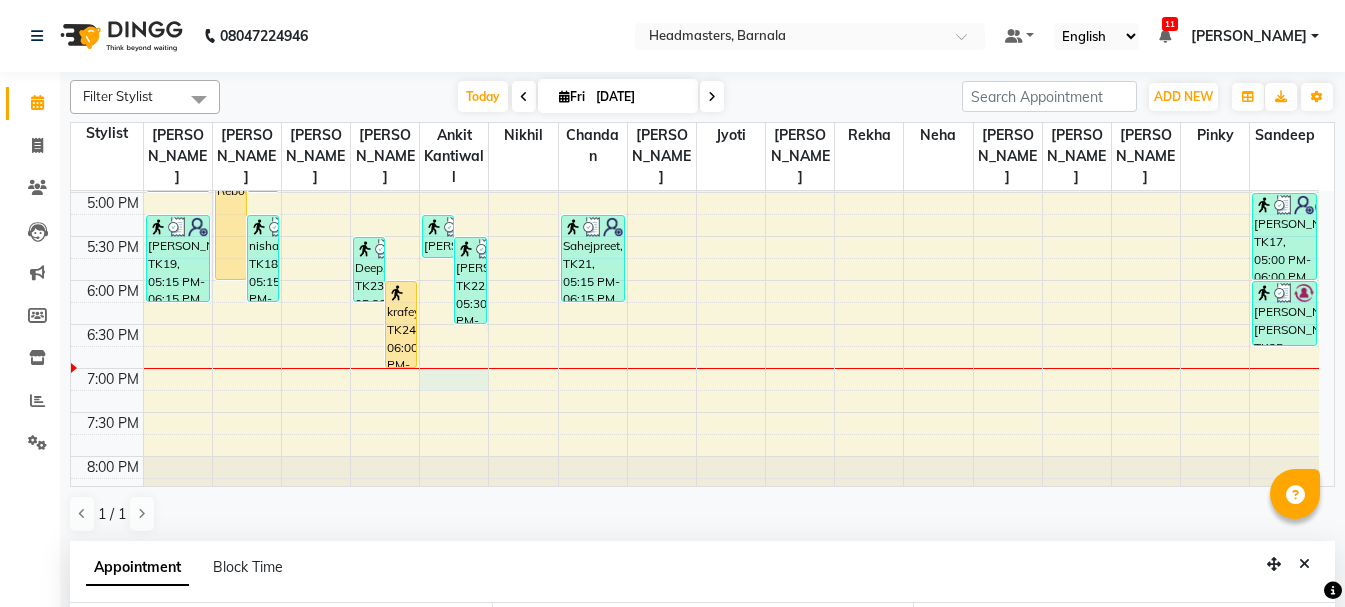 scroll, scrollTop: 389, scrollLeft: 0, axis: vertical 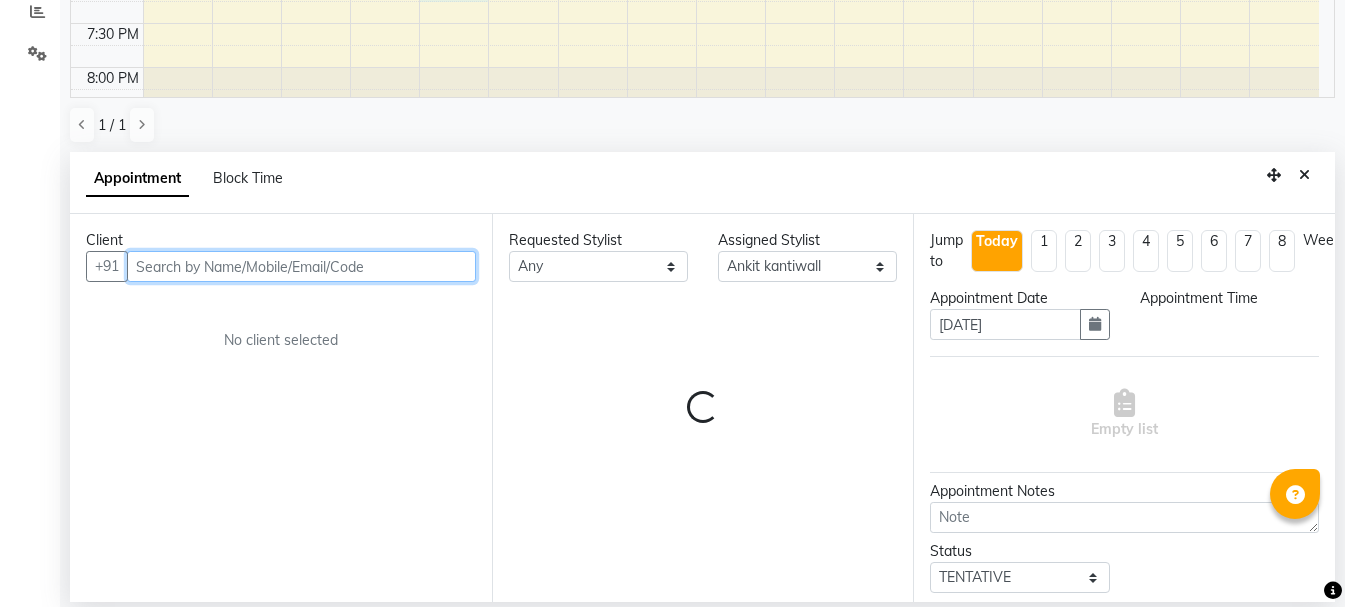 select on "1140" 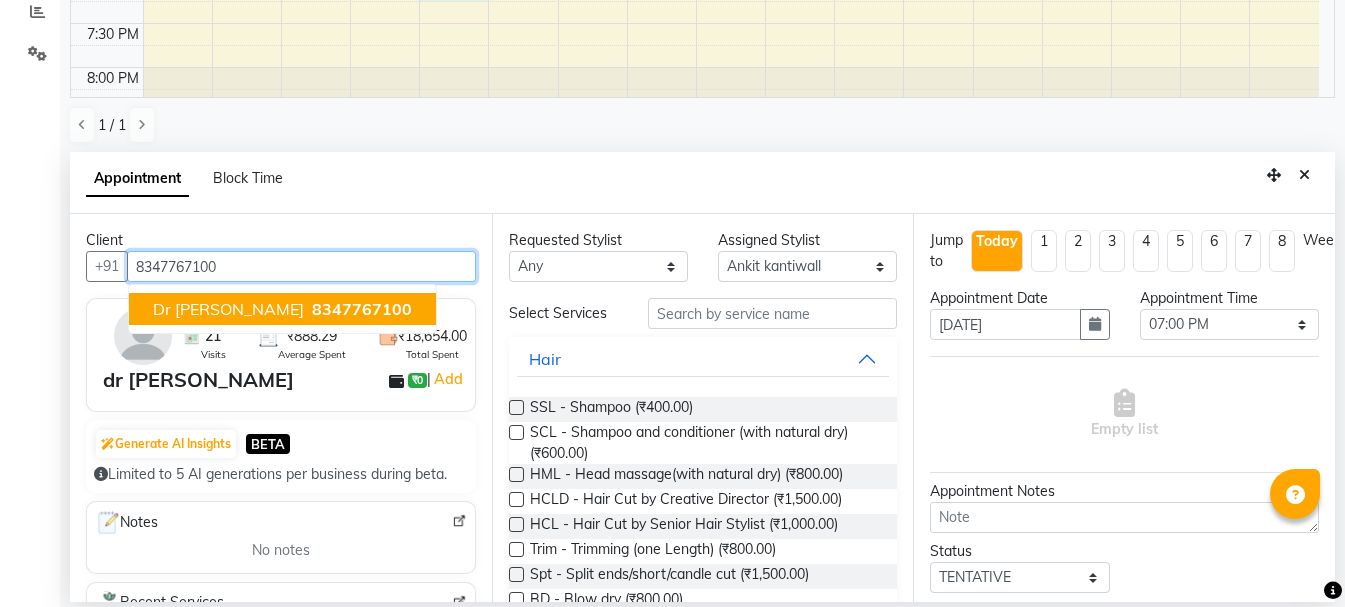 click on "8347767100" at bounding box center (362, 309) 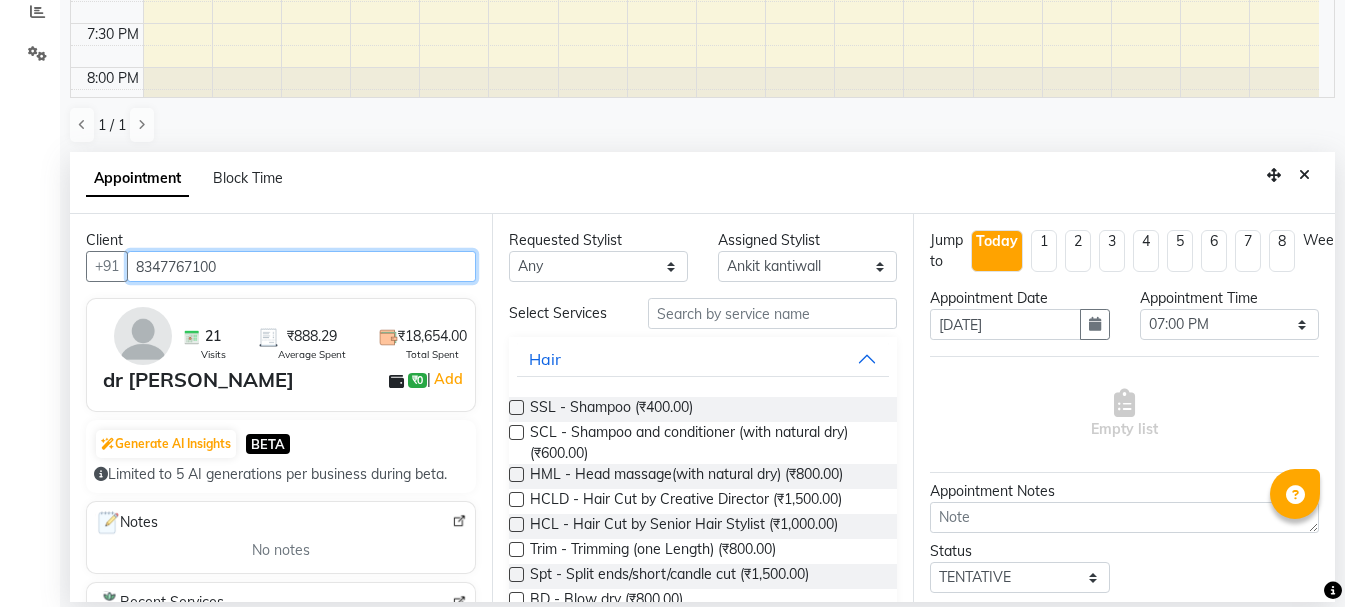 type on "8347767100" 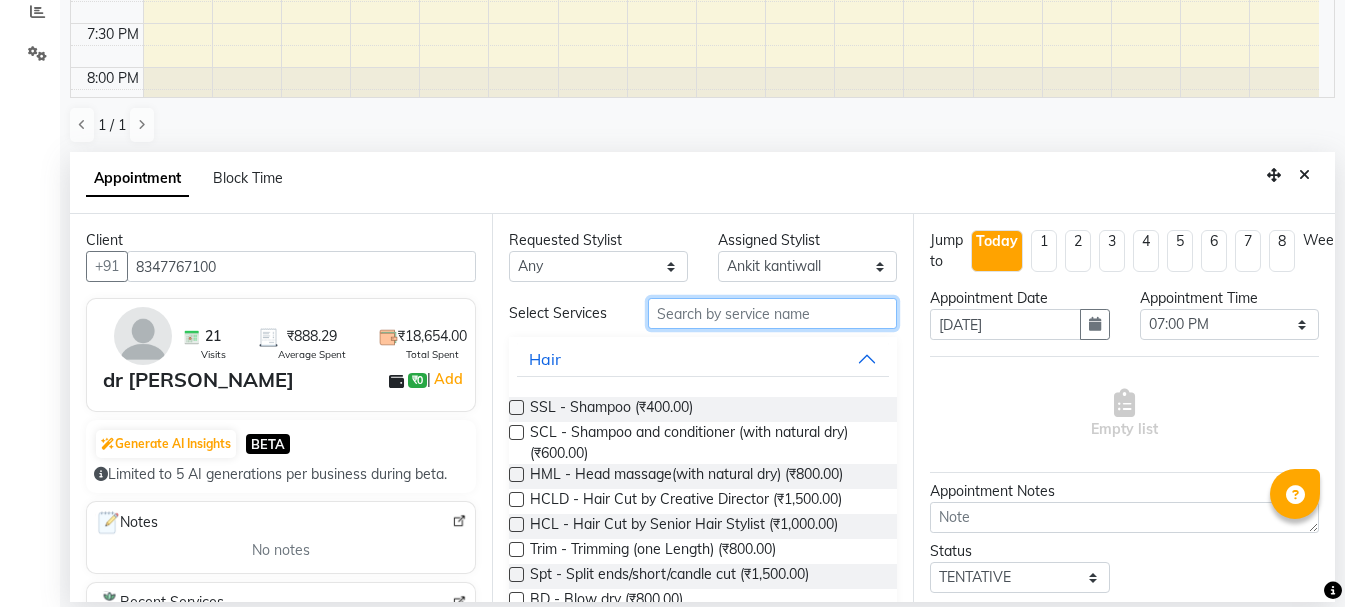 click at bounding box center [772, 313] 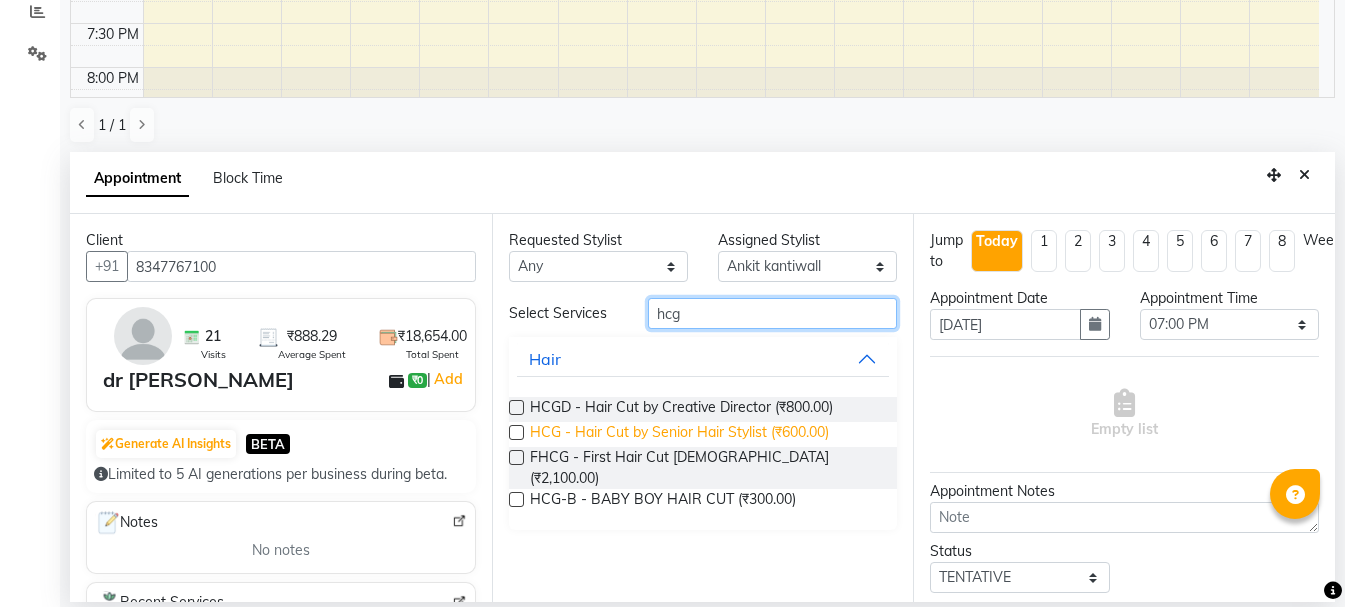 type on "hcg" 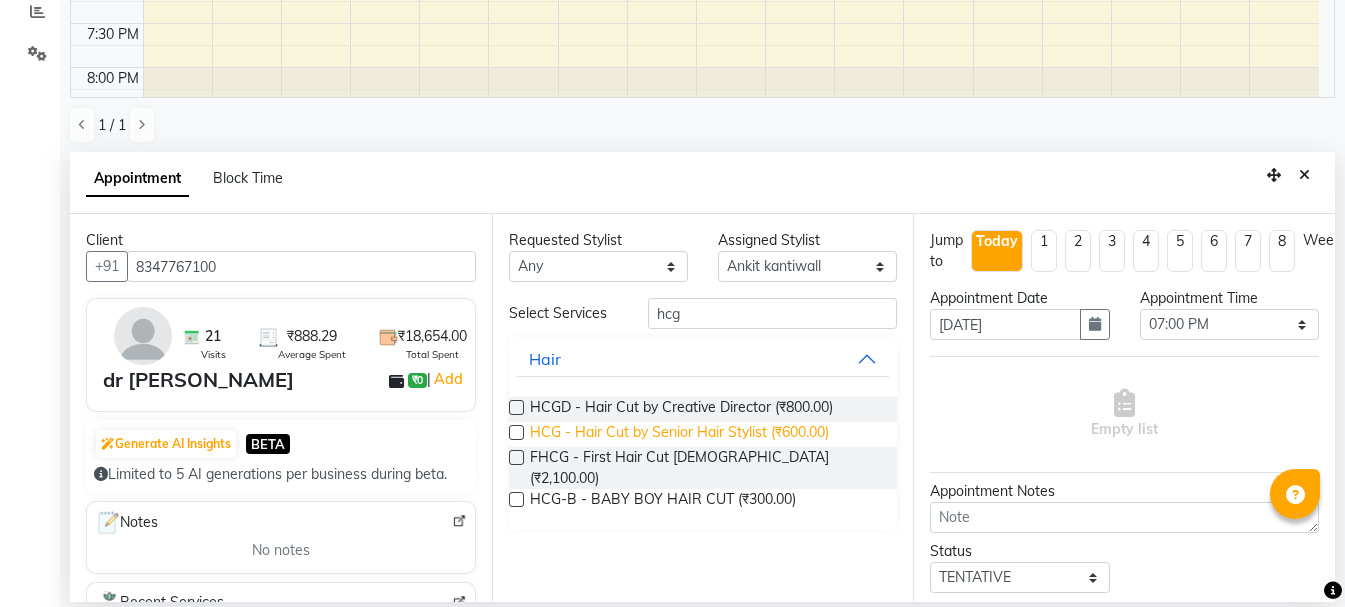 click on "HCG - Hair Cut by Senior Hair Stylist (₹600.00)" at bounding box center (679, 434) 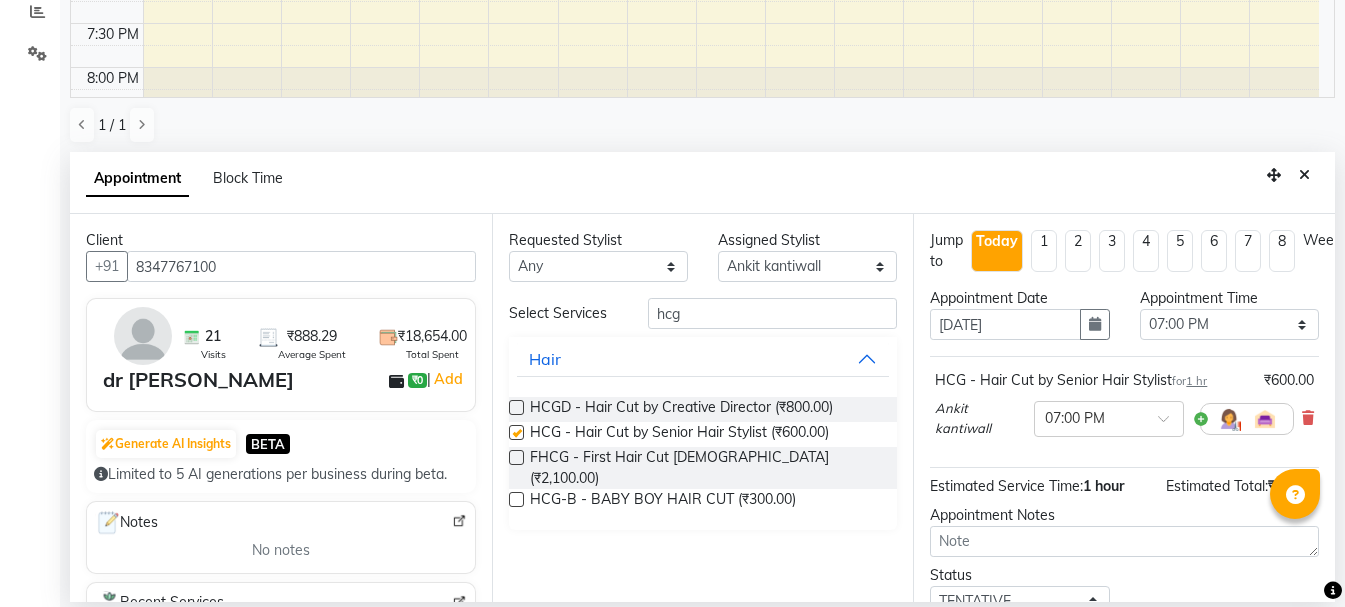 checkbox on "false" 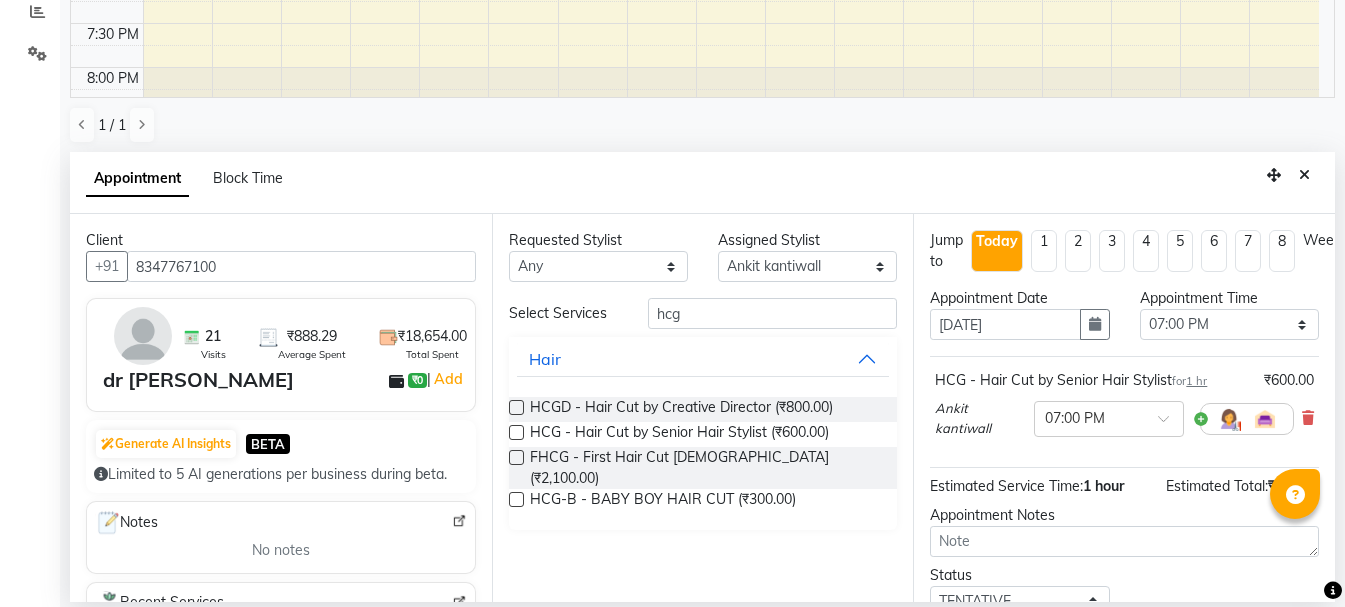 scroll, scrollTop: 156, scrollLeft: 0, axis: vertical 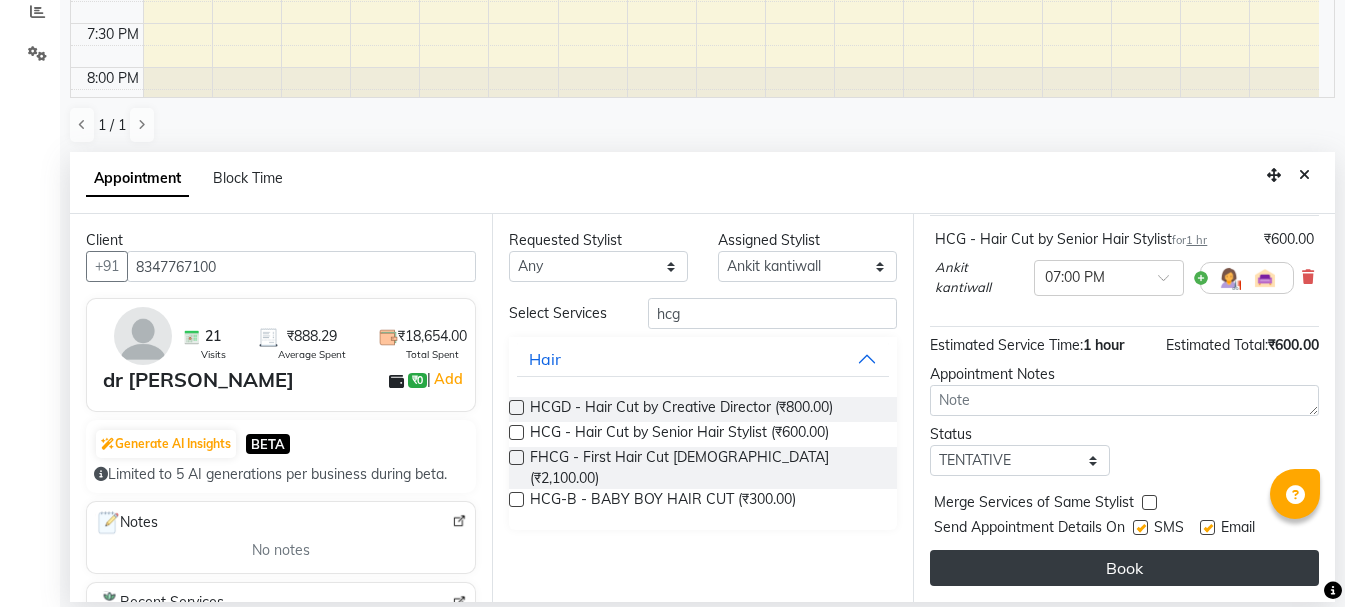 click on "Book" at bounding box center (1124, 568) 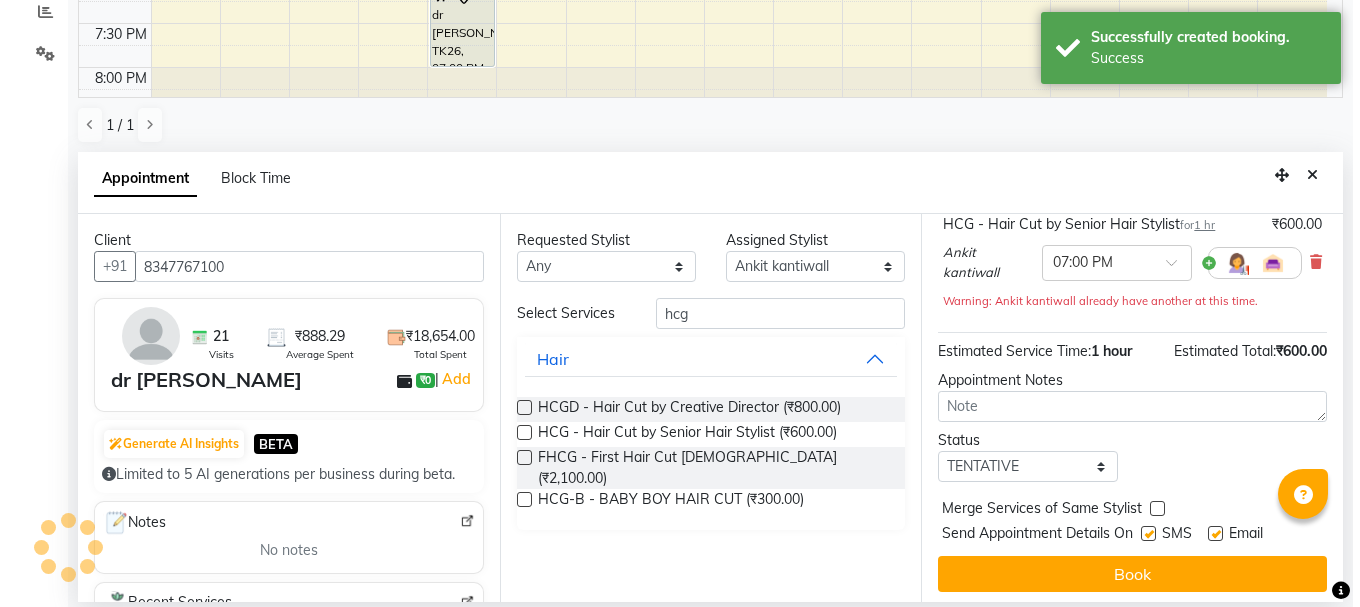scroll, scrollTop: 0, scrollLeft: 0, axis: both 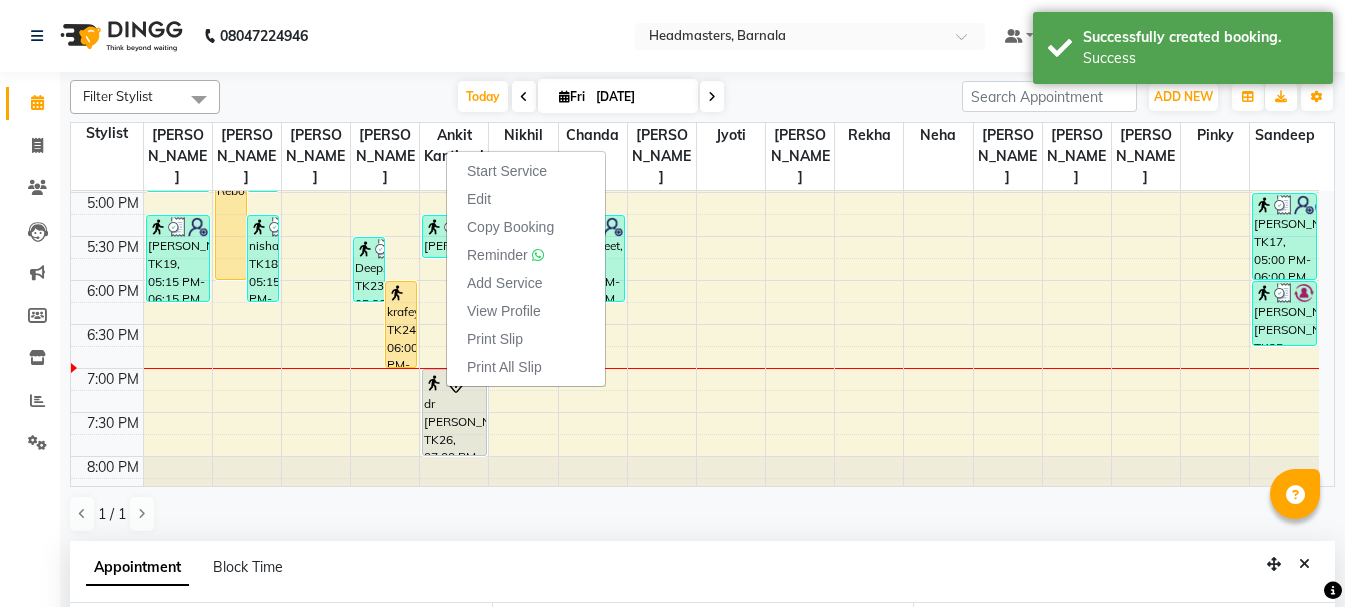 click on "Print Slip" at bounding box center (526, 339) 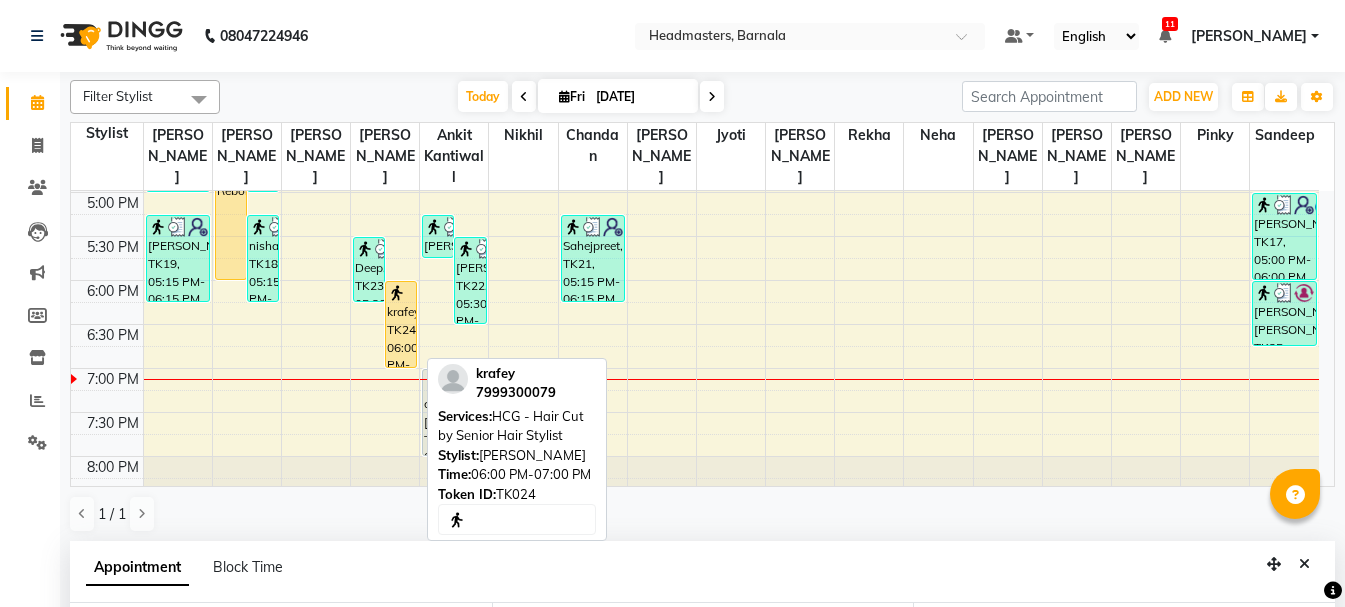 click on "krafey, TK24, 06:00 PM-07:00 PM, HCG - Hair Cut by Senior Hair Stylist" at bounding box center [401, 324] 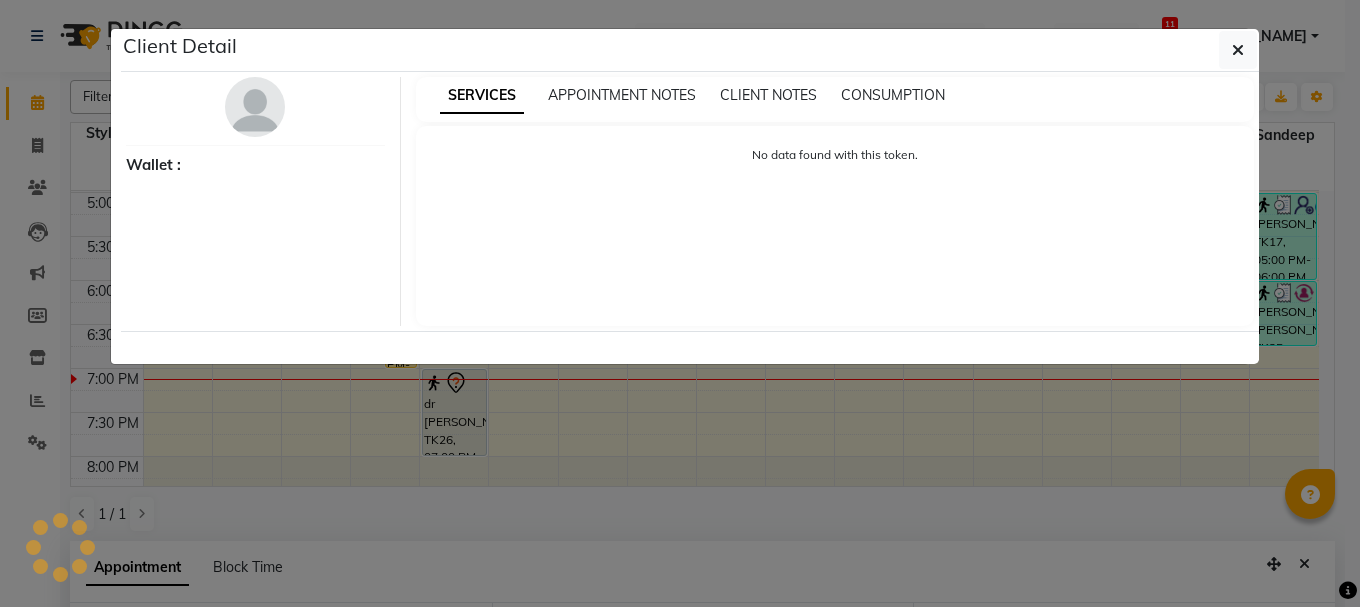 select on "1" 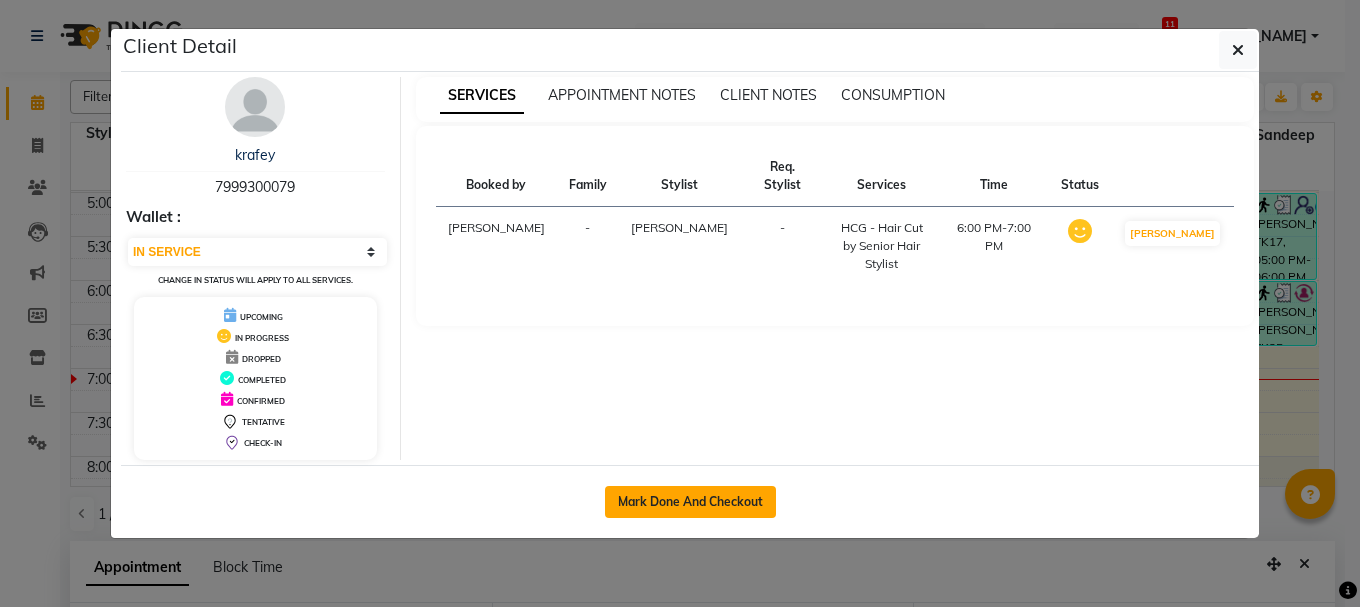 click on "Mark Done And Checkout" 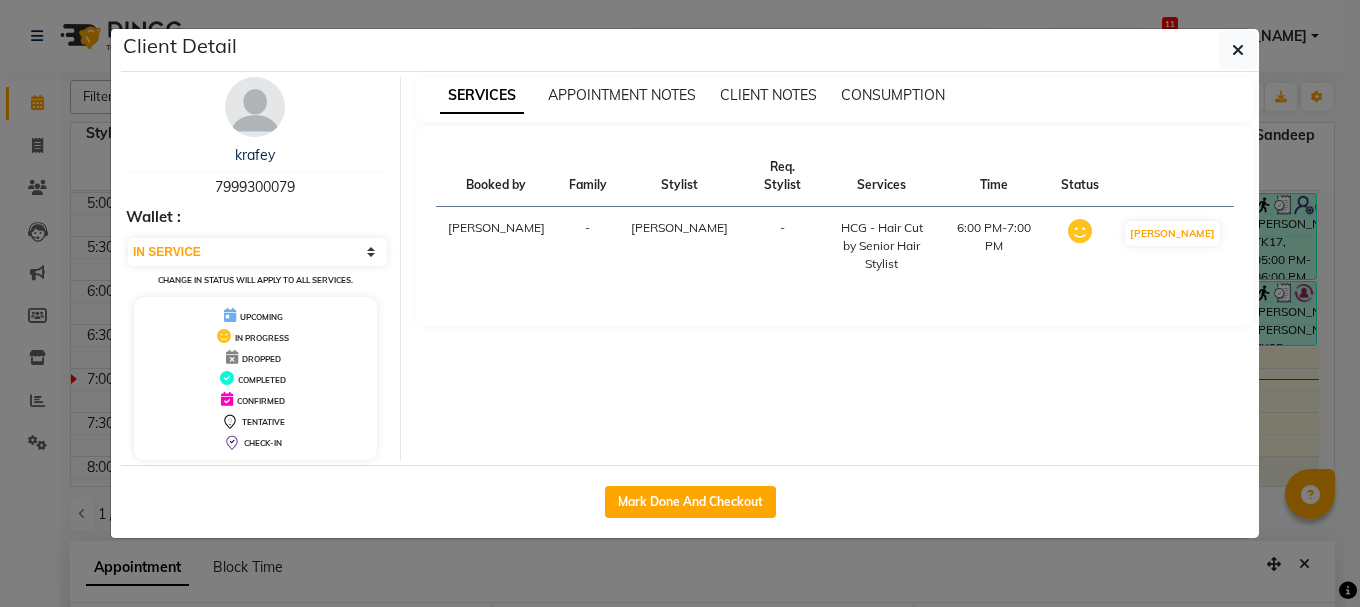select on "service" 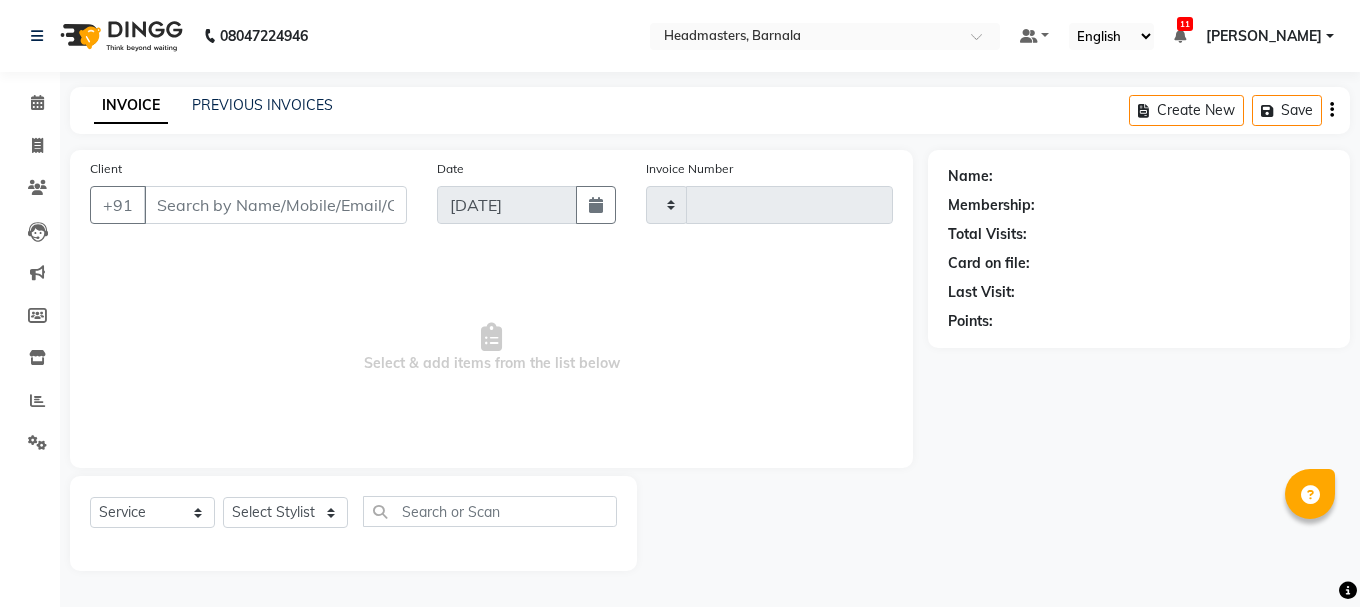 type on "2760" 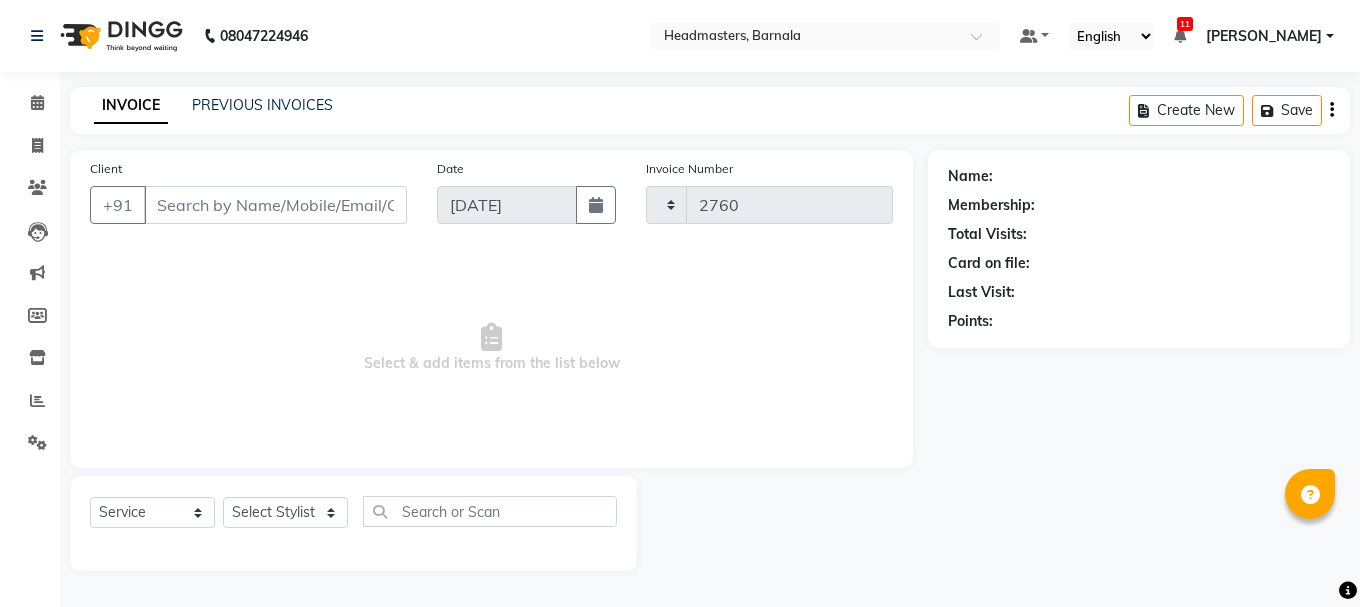 select on "7526" 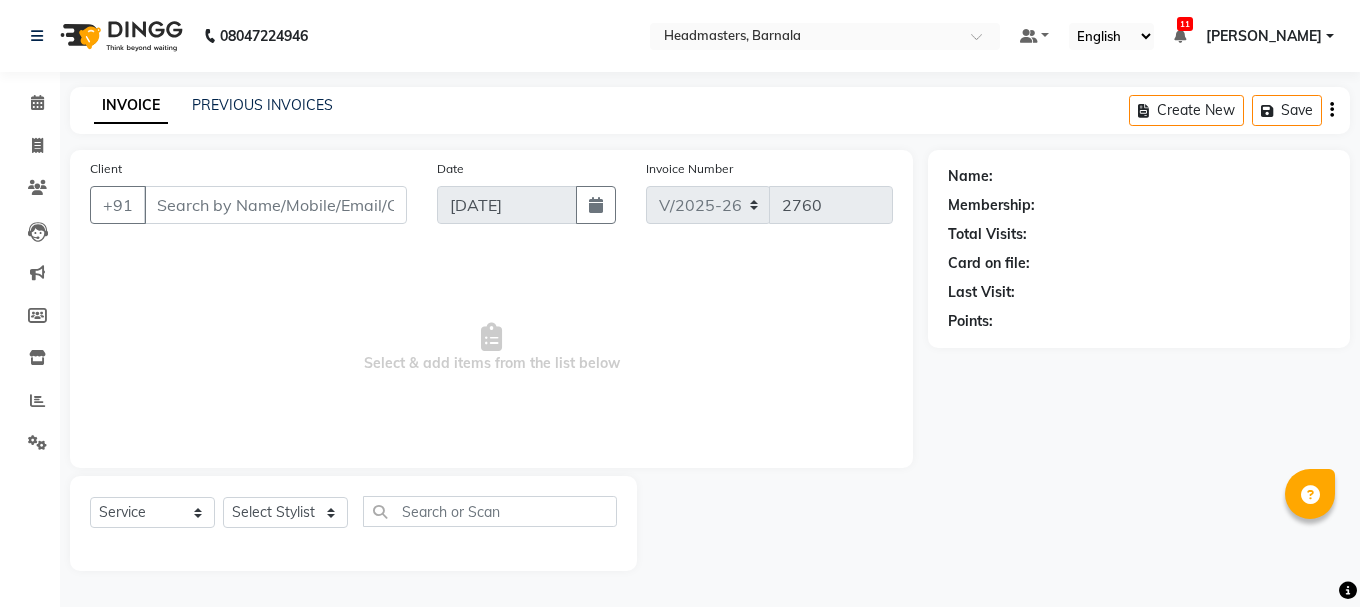 type on "7999300079" 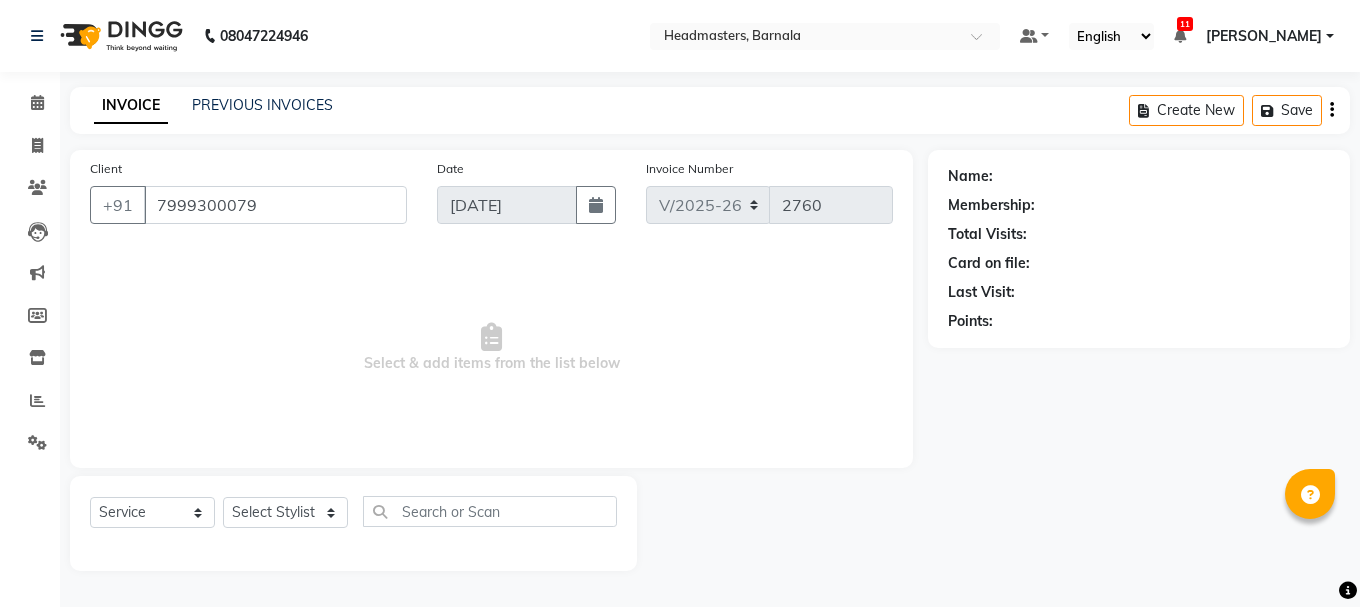 select on "67277" 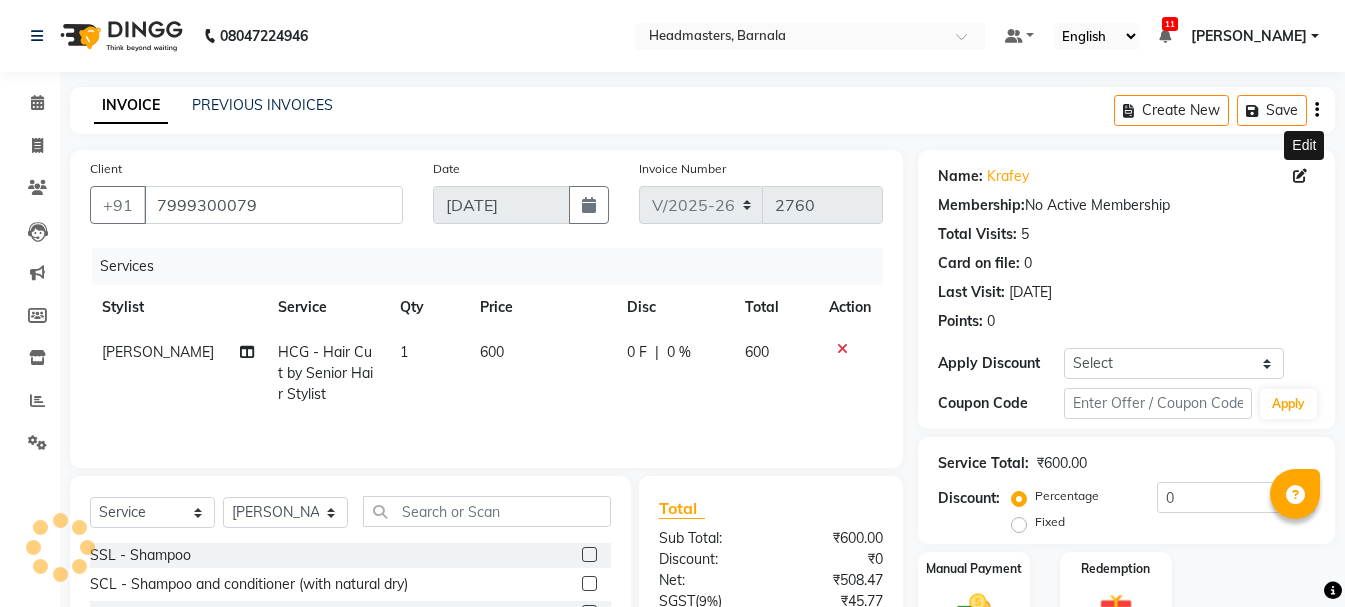 click 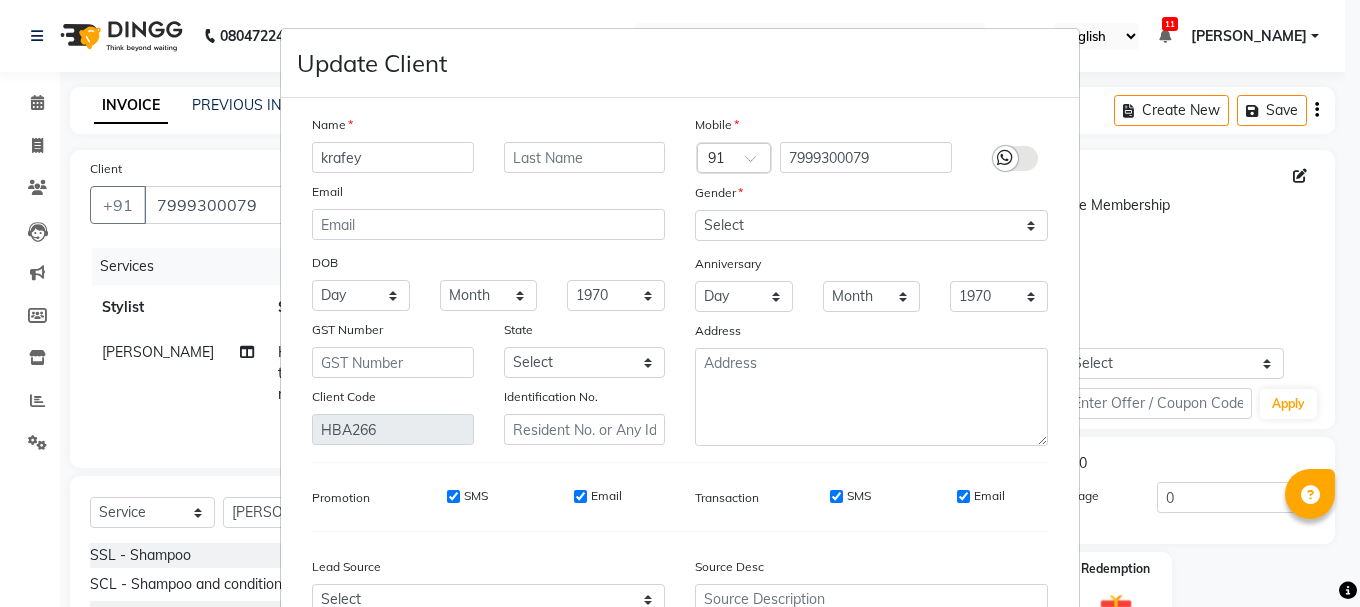click on "krafey" at bounding box center [393, 157] 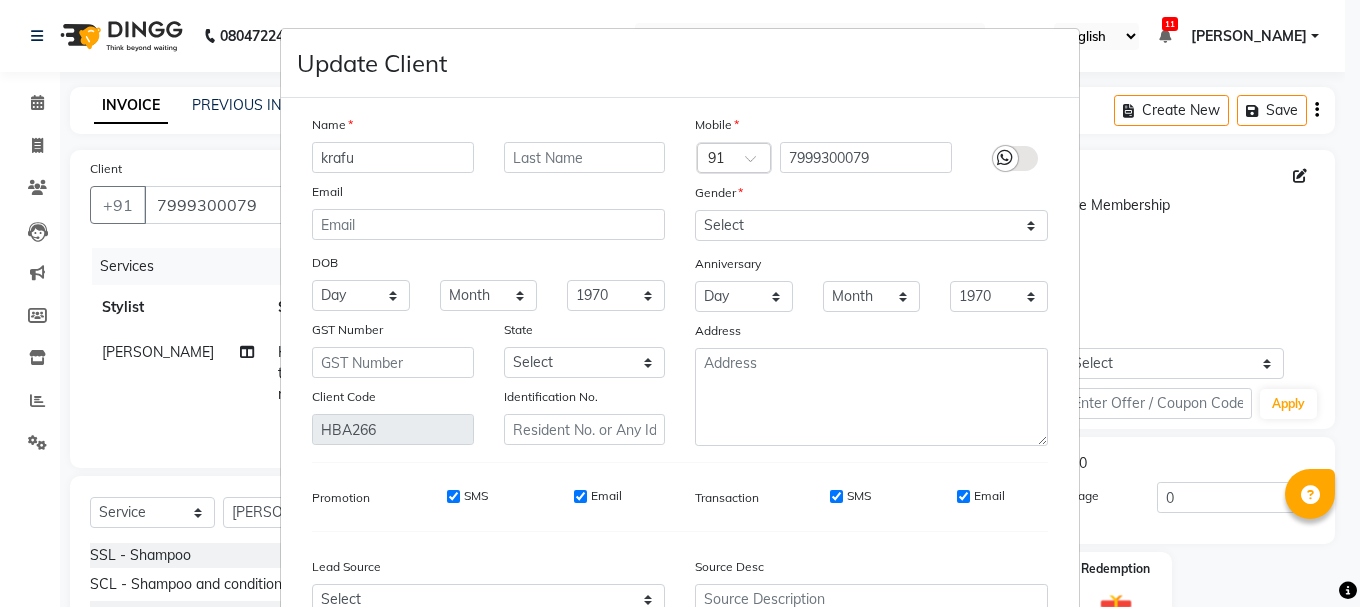 type on "kraful" 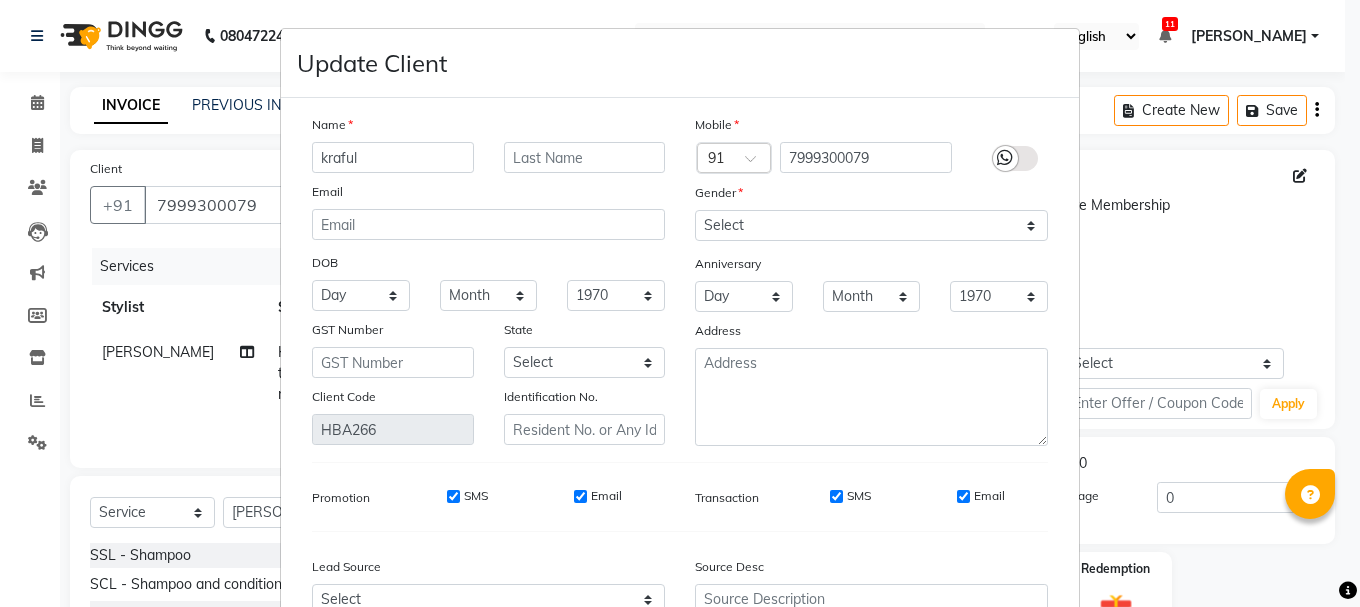 drag, startPoint x: 333, startPoint y: 157, endPoint x: 288, endPoint y: 167, distance: 46.09772 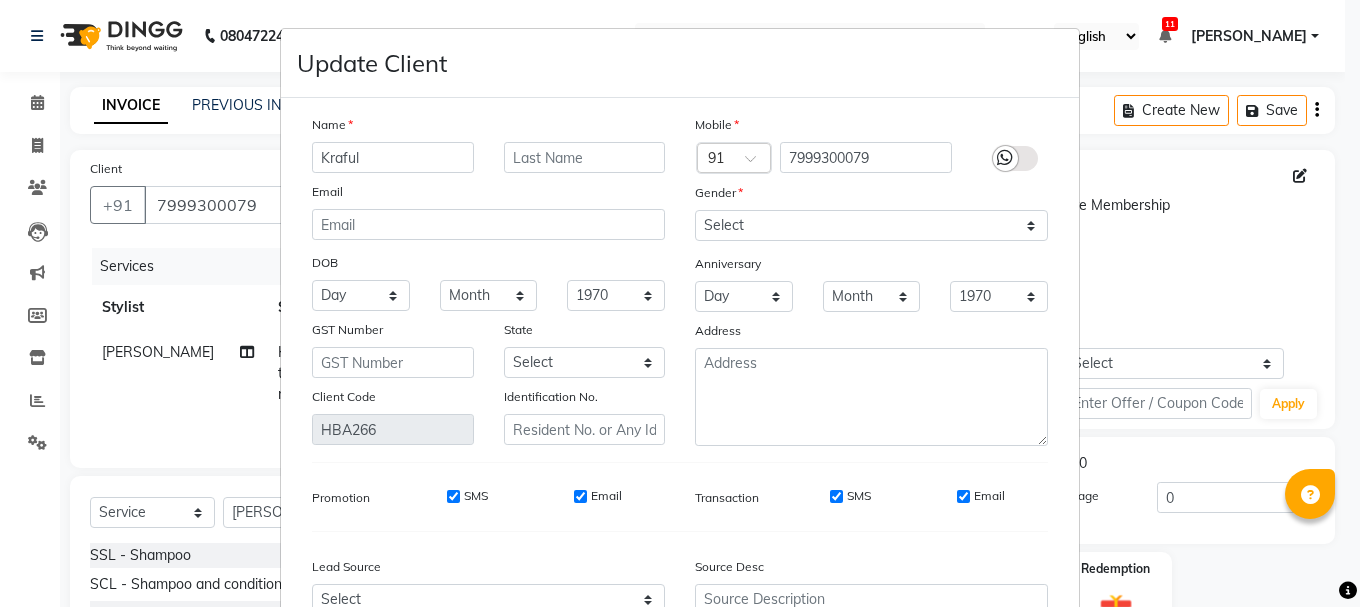 type on "Kraful" 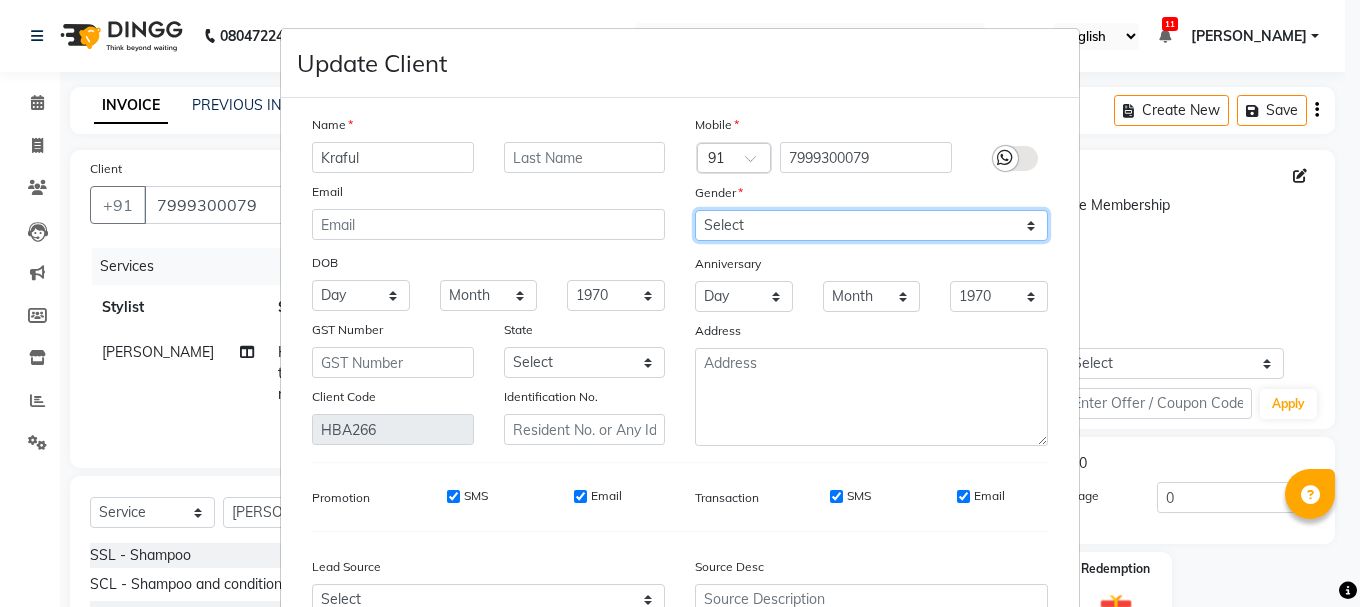click on "Select [DEMOGRAPHIC_DATA] [DEMOGRAPHIC_DATA] Other Prefer Not To Say" at bounding box center (871, 225) 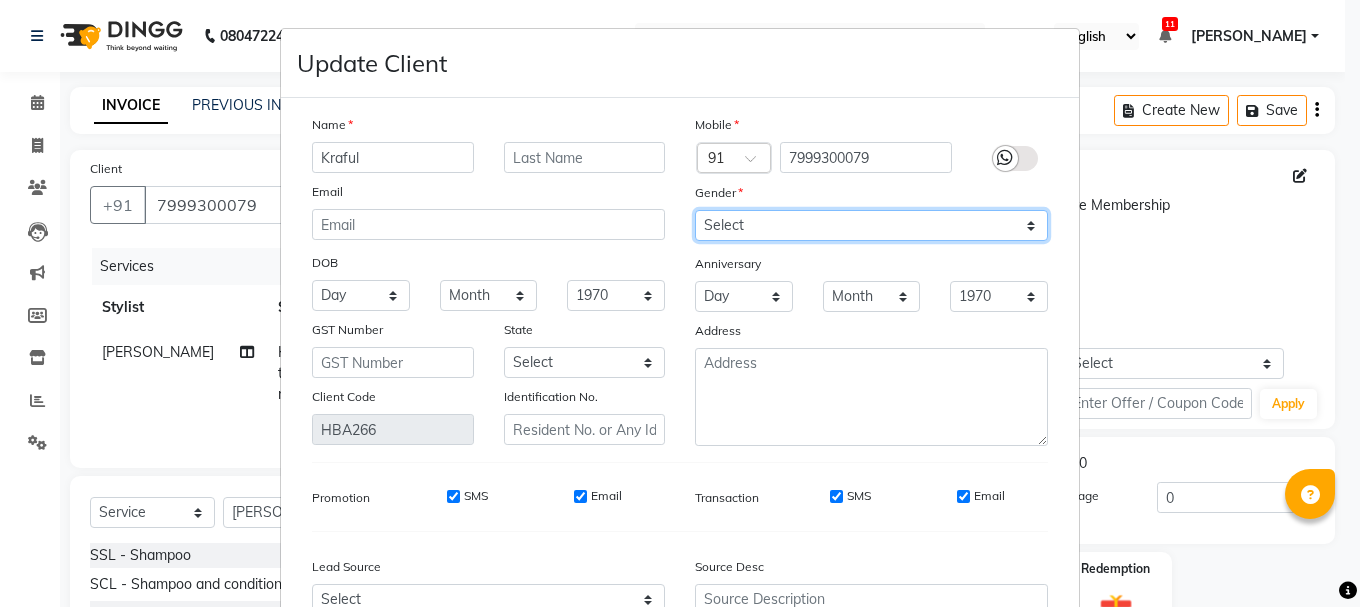 select on "[DEMOGRAPHIC_DATA]" 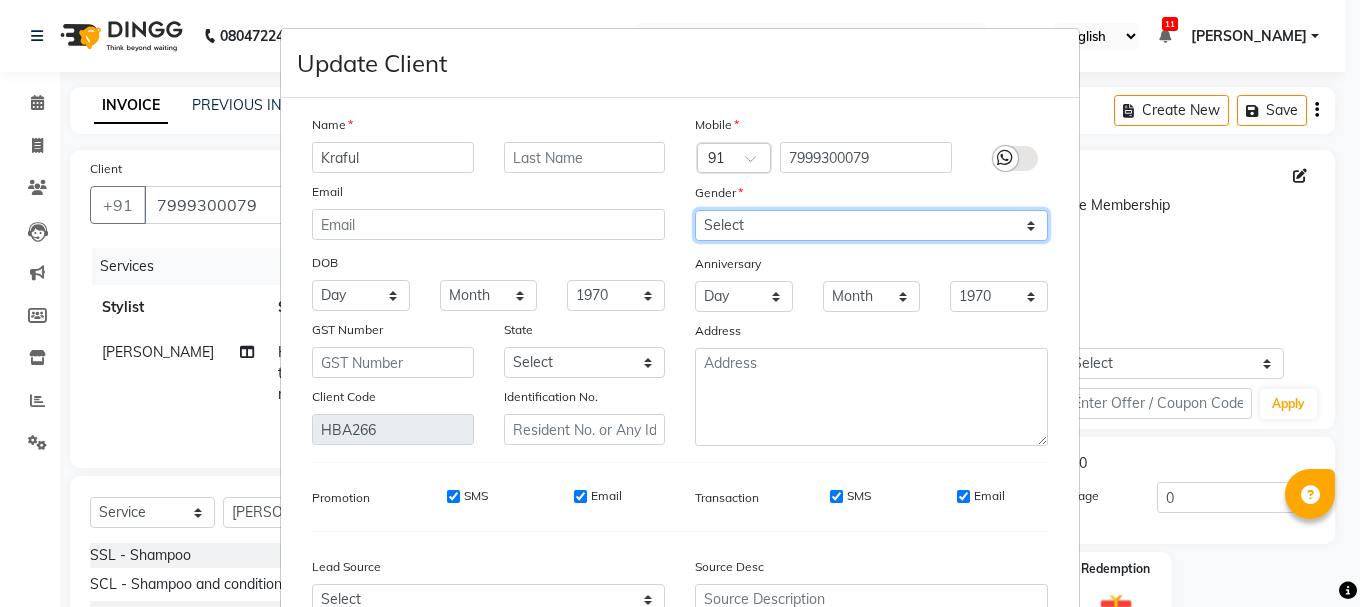 click on "Select [DEMOGRAPHIC_DATA] [DEMOGRAPHIC_DATA] Other Prefer Not To Say" at bounding box center [871, 225] 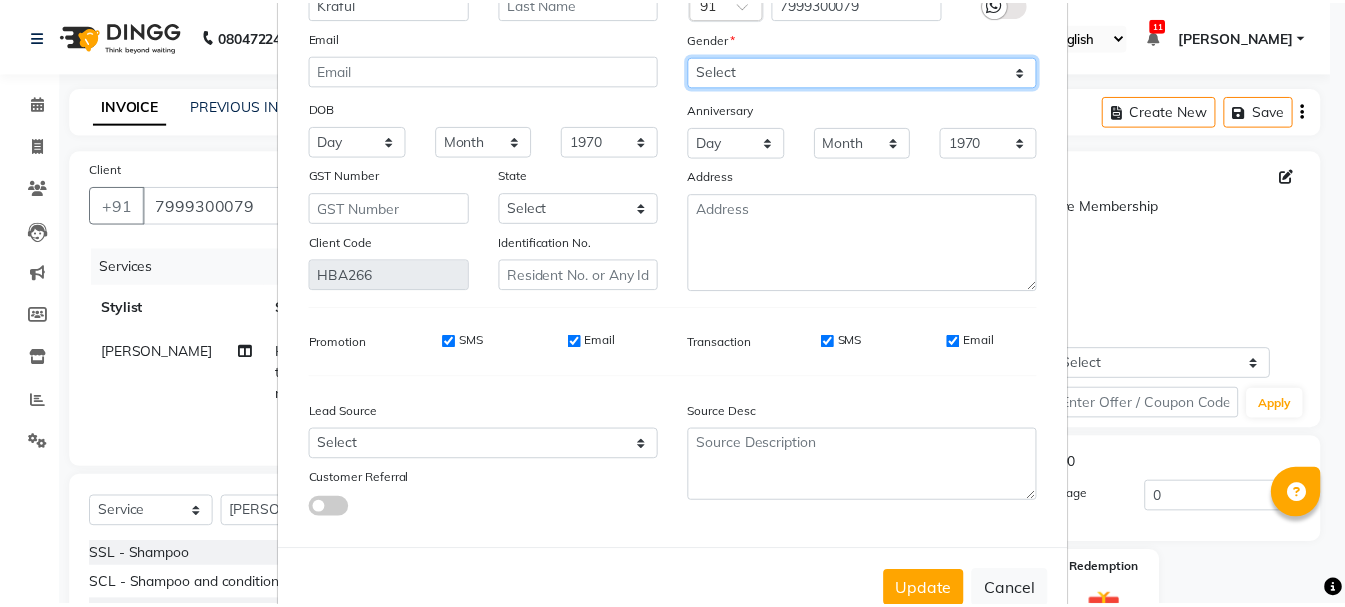 scroll, scrollTop: 206, scrollLeft: 0, axis: vertical 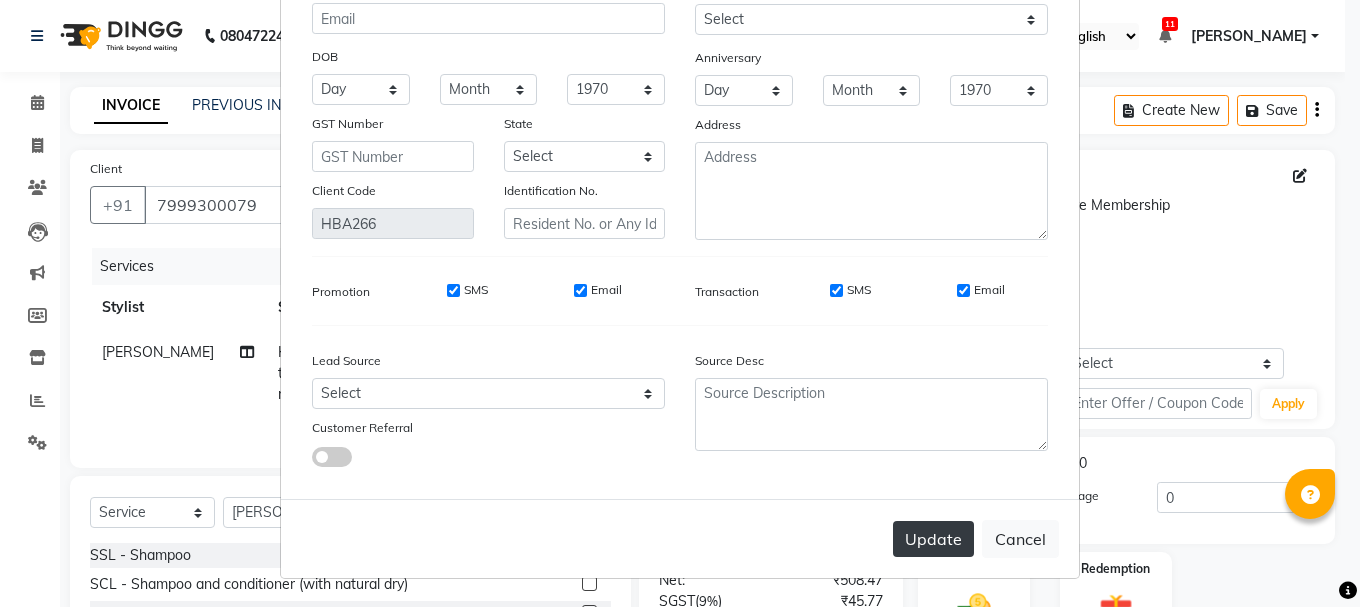click on "Update" at bounding box center (933, 539) 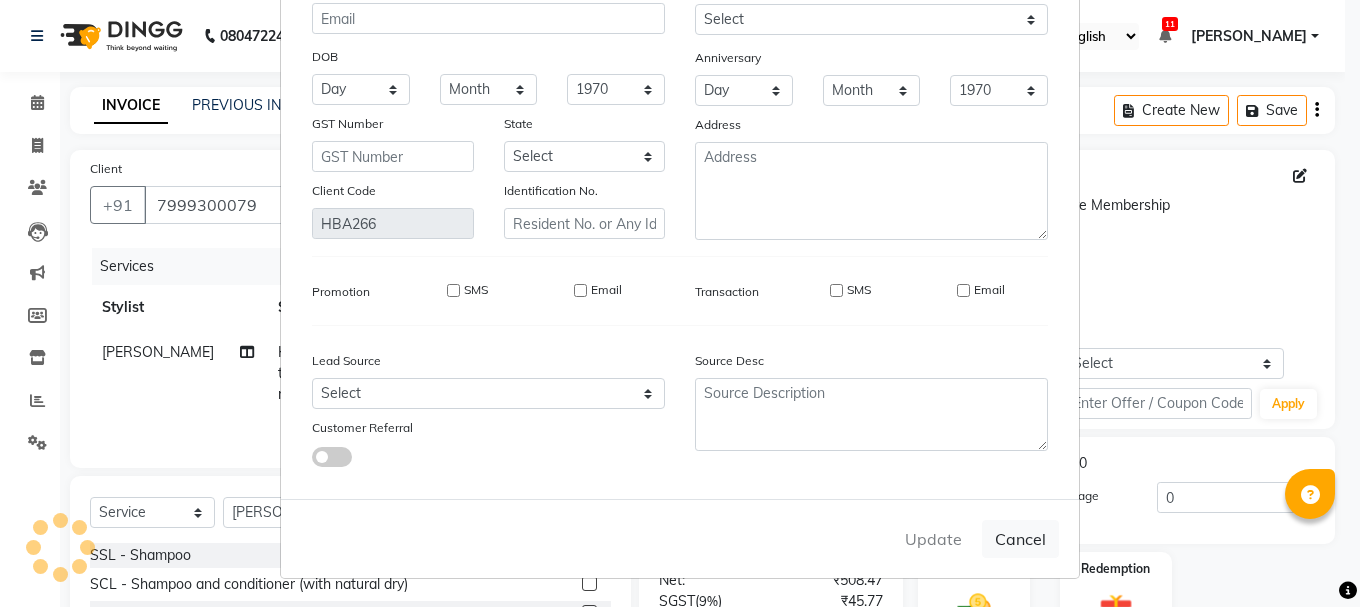 type 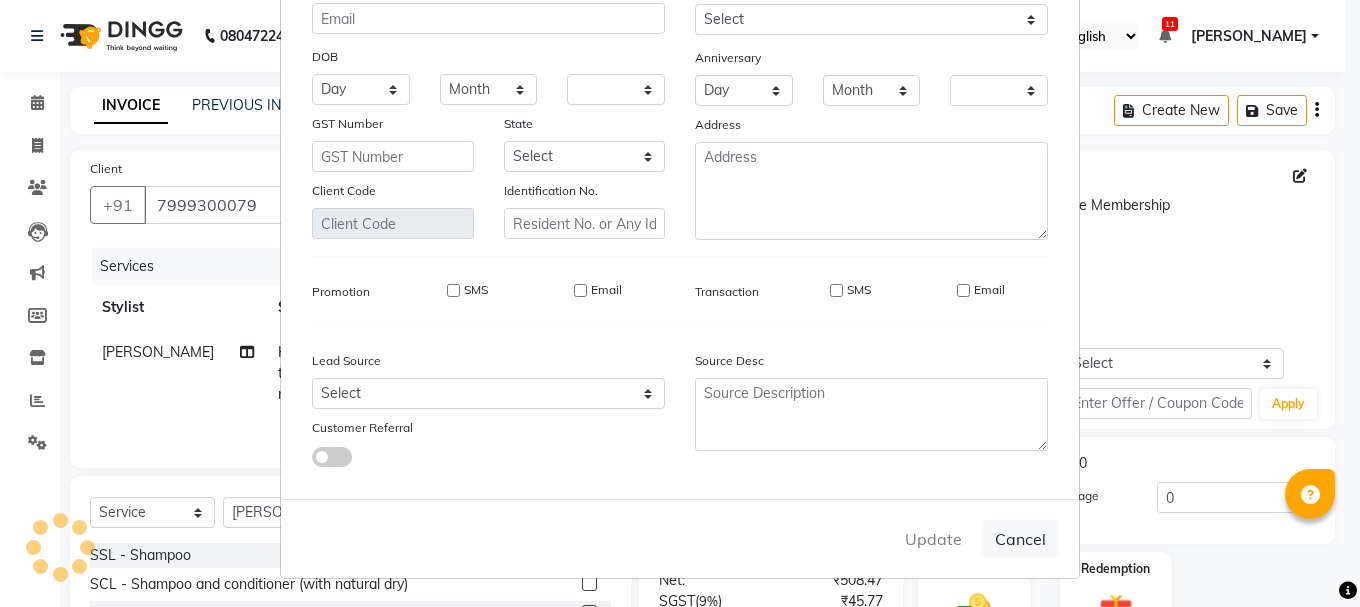checkbox on "false" 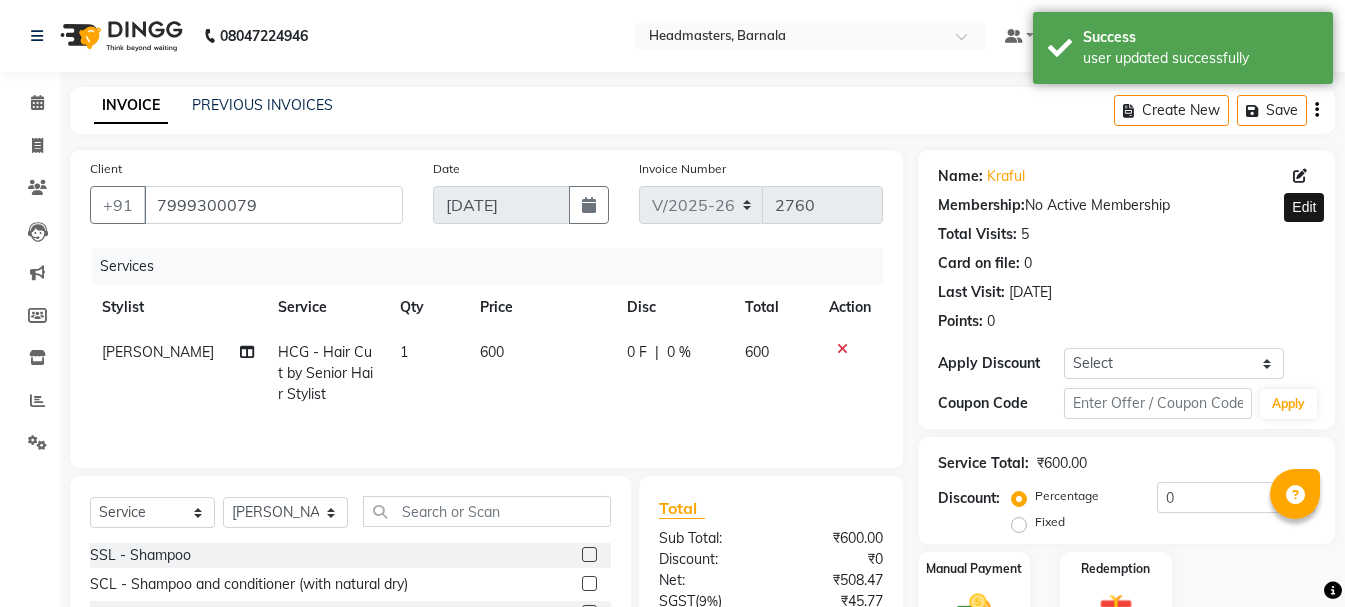 click on "Fixed" 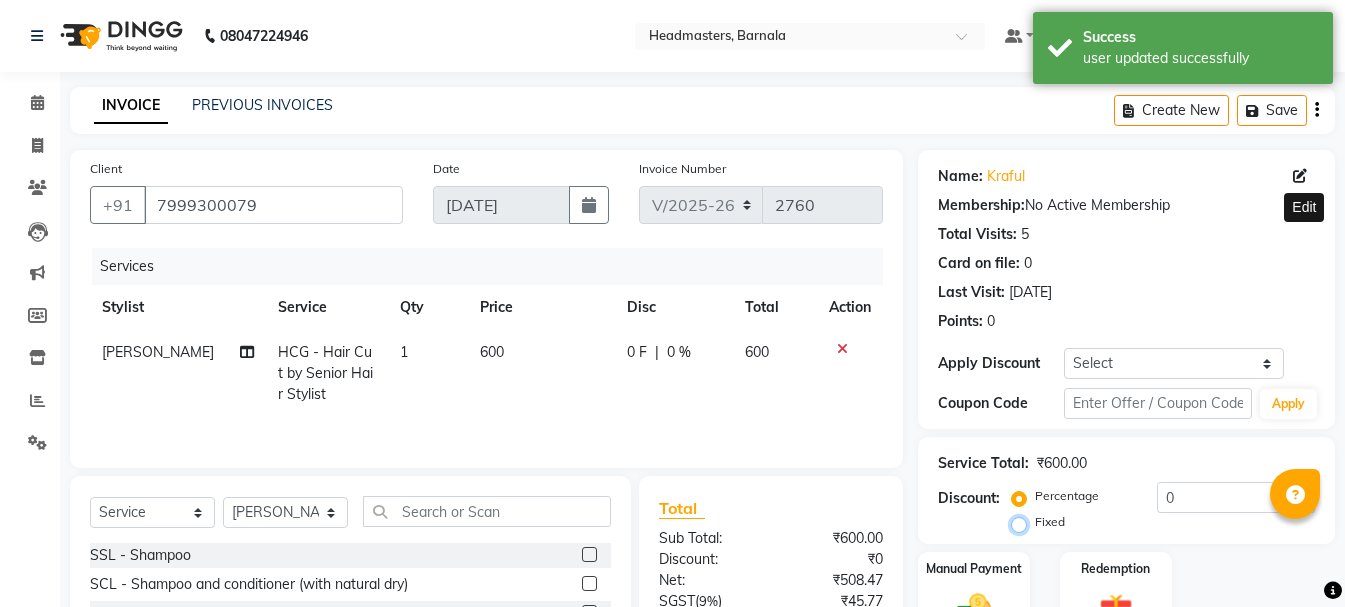 click on "Fixed" at bounding box center [1023, 522] 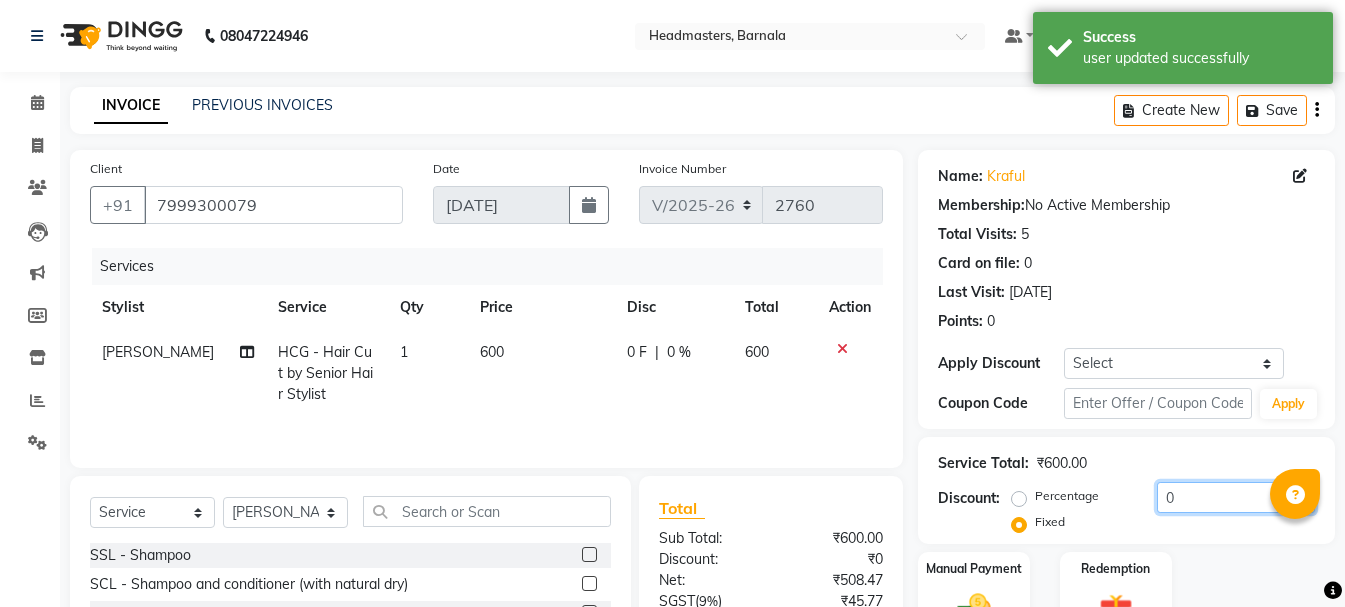 scroll, scrollTop: 184, scrollLeft: 0, axis: vertical 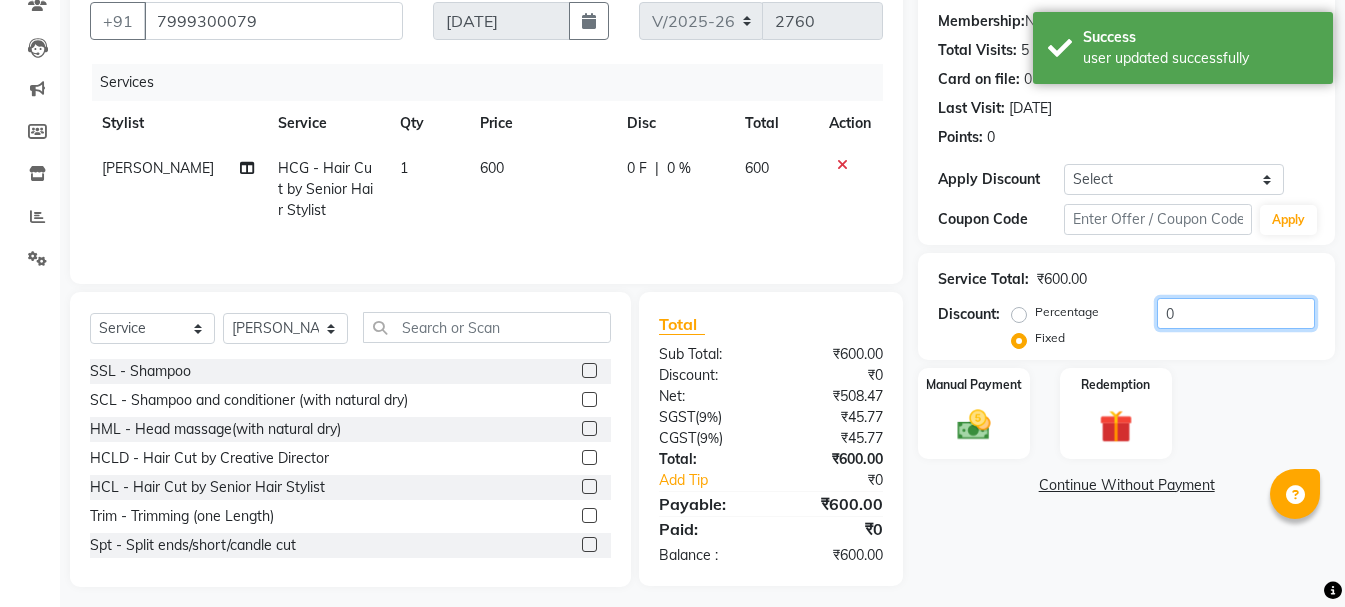drag, startPoint x: 1187, startPoint y: 316, endPoint x: 1131, endPoint y: 332, distance: 58.24088 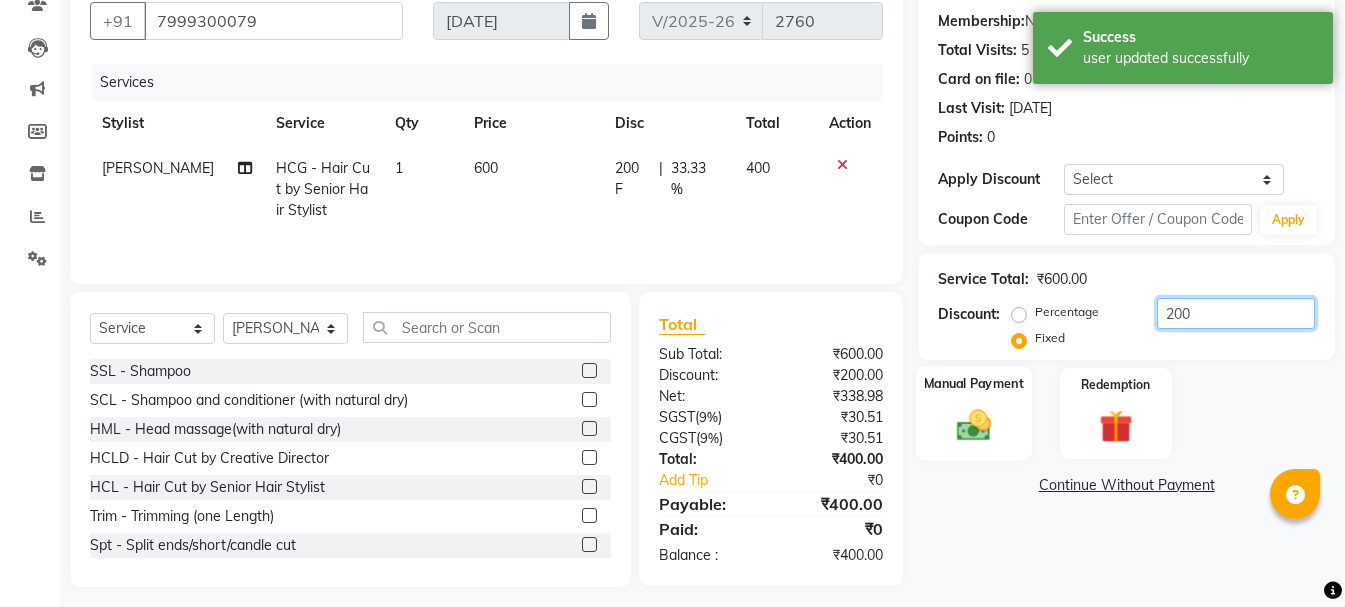 type on "200" 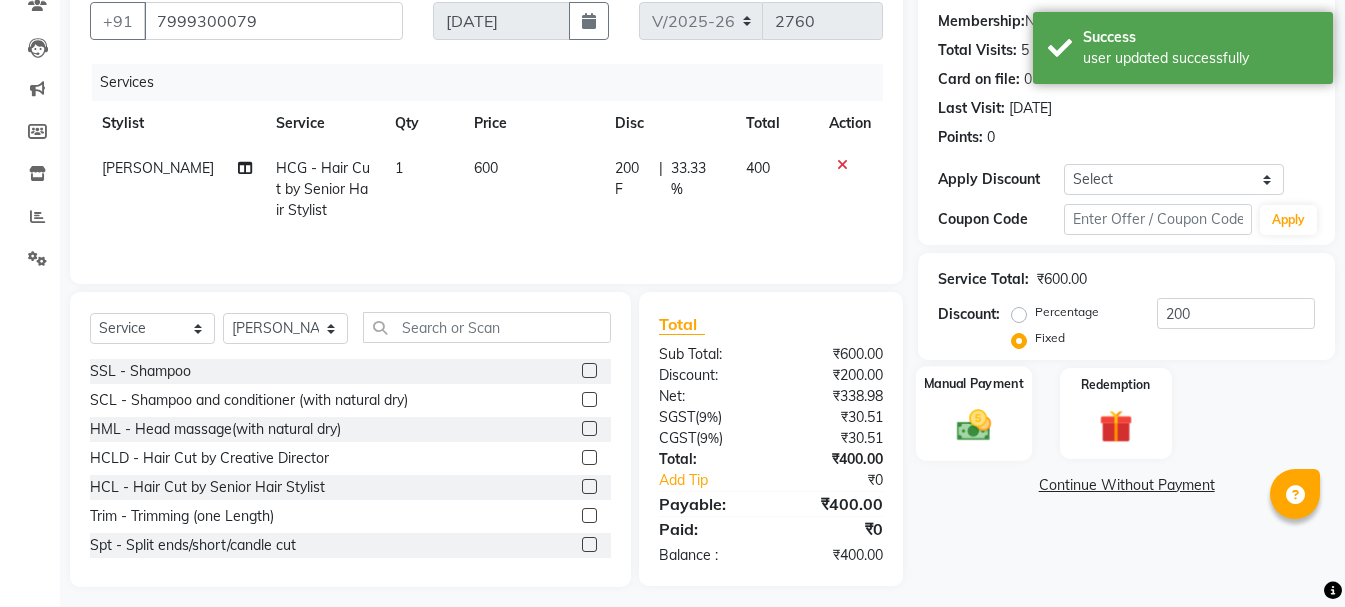 click on "Manual Payment" 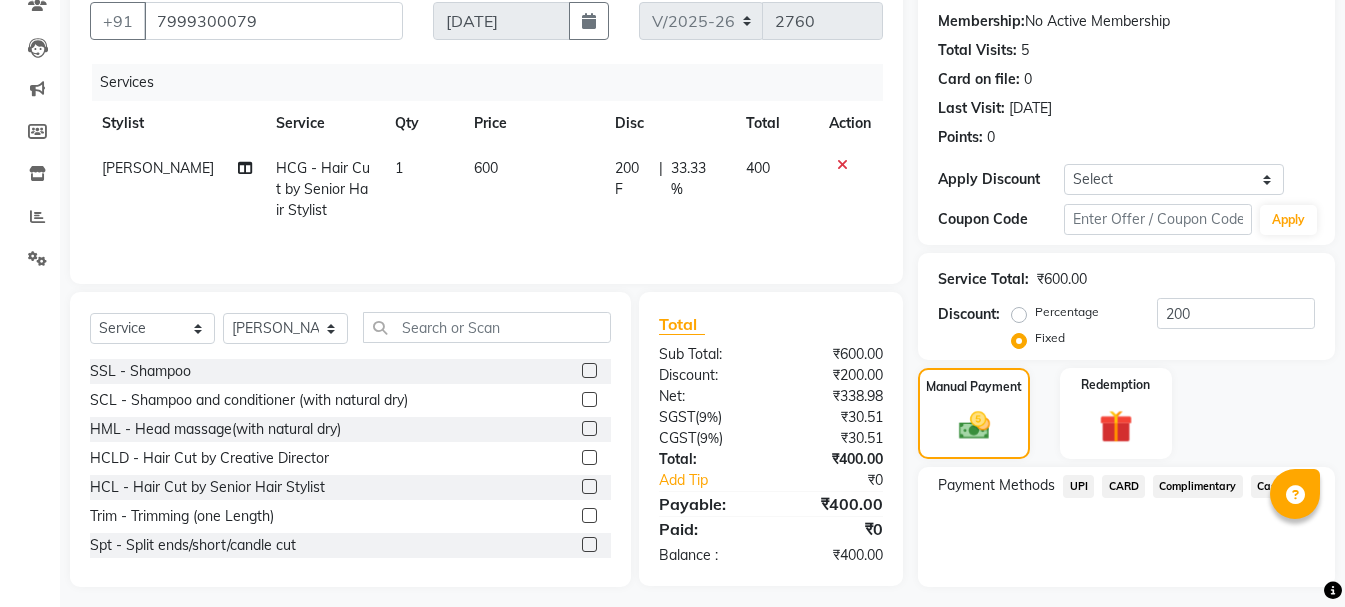 click on "Cash" 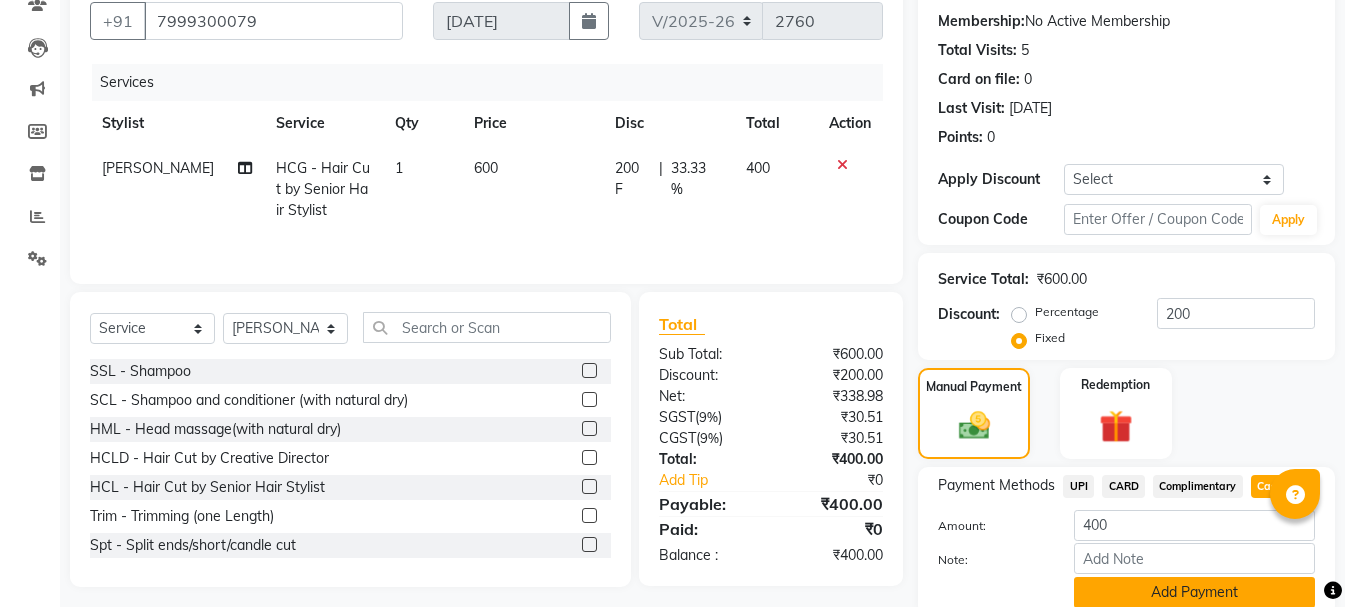 click on "Add Payment" 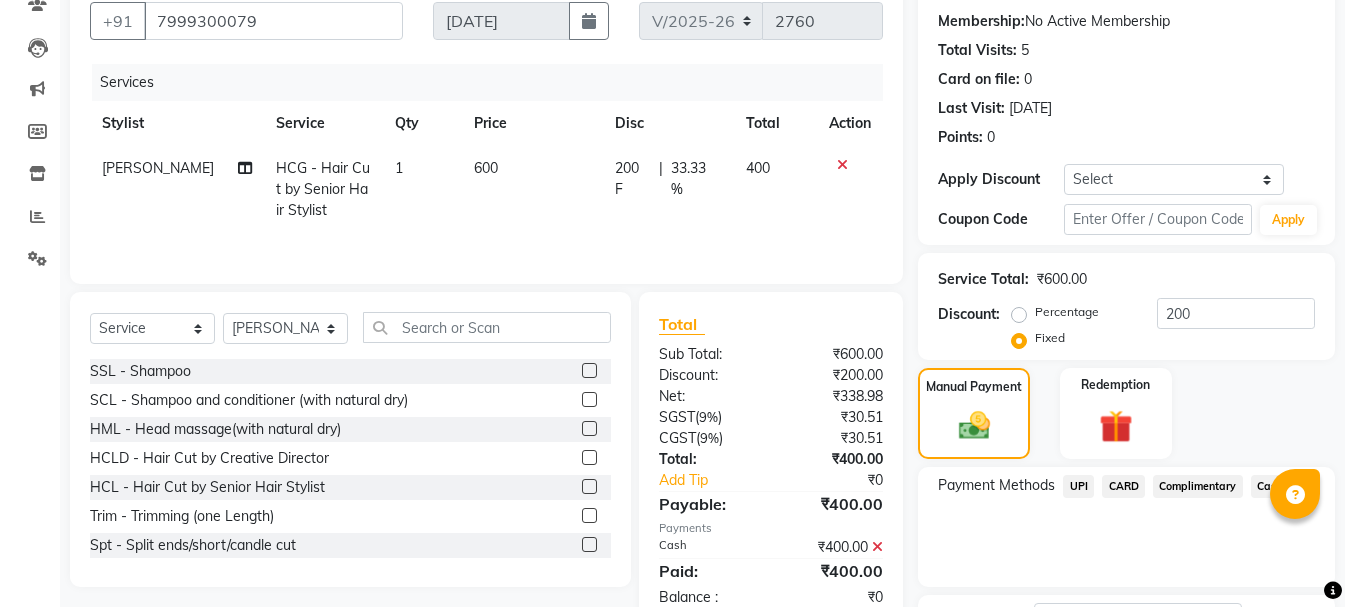 click on "Checkout" 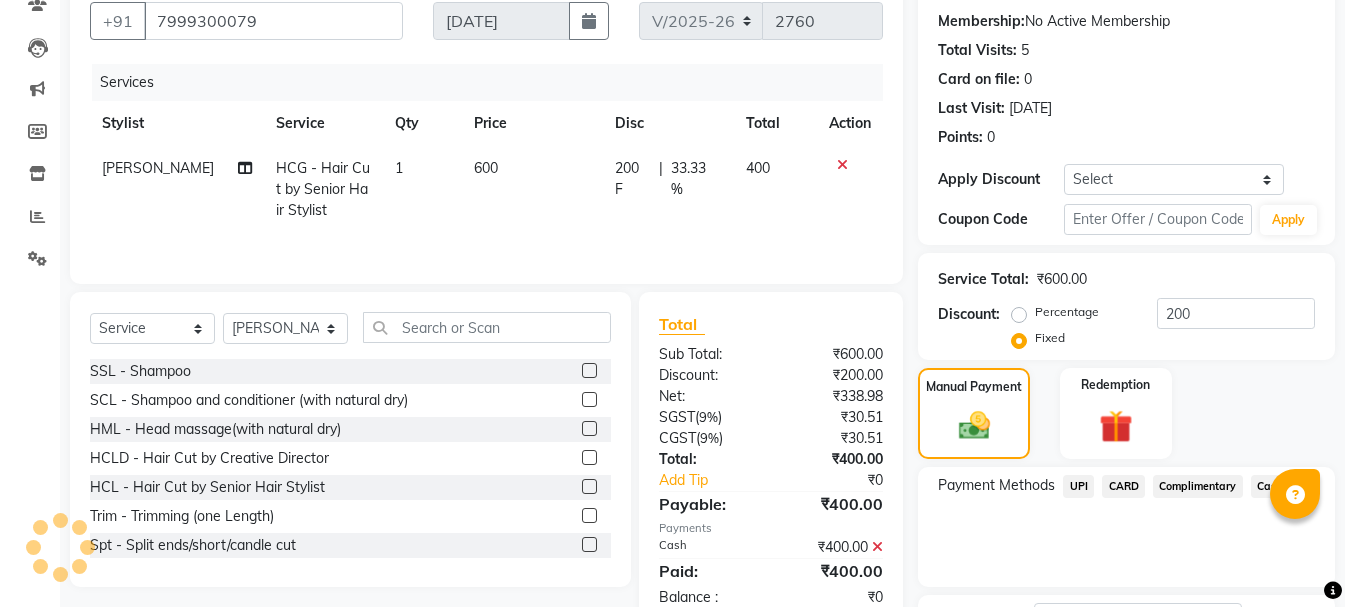 scroll, scrollTop: 348, scrollLeft: 0, axis: vertical 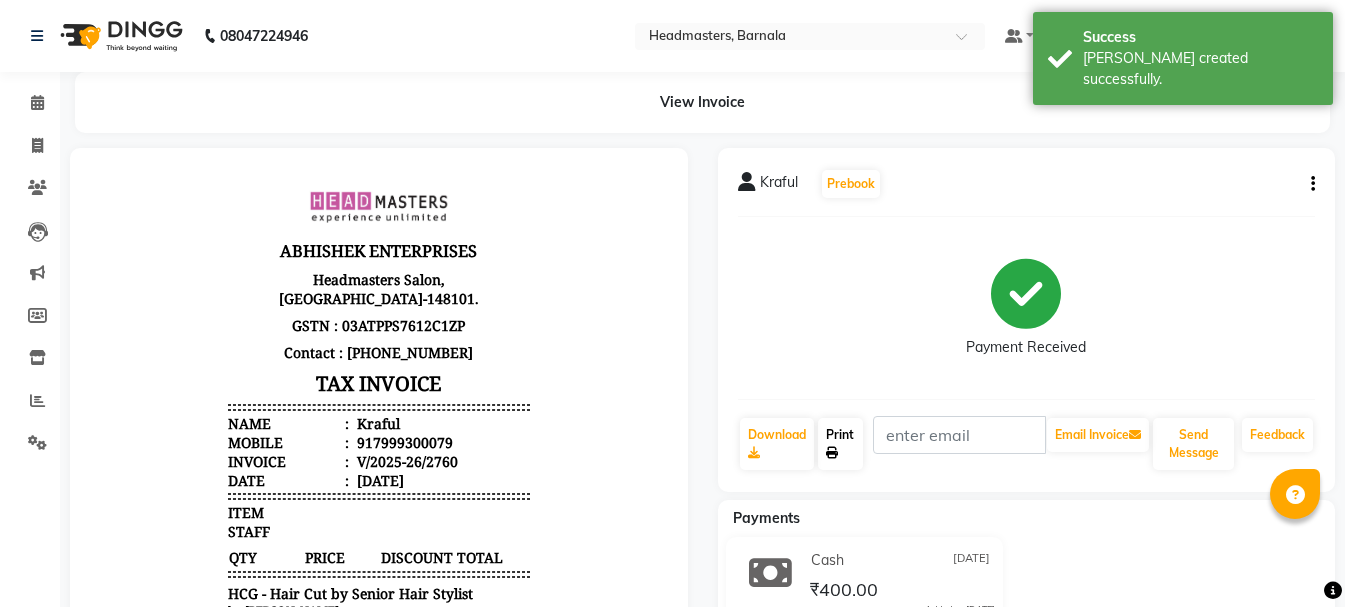 click on "Print" 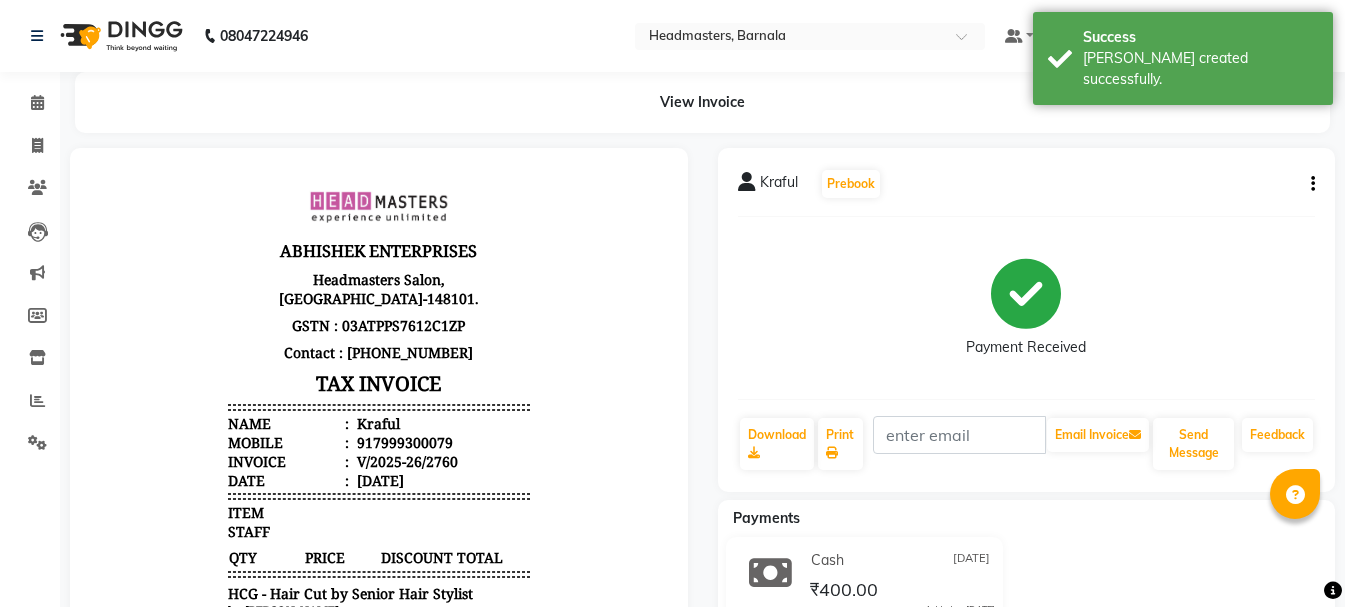 select on "service" 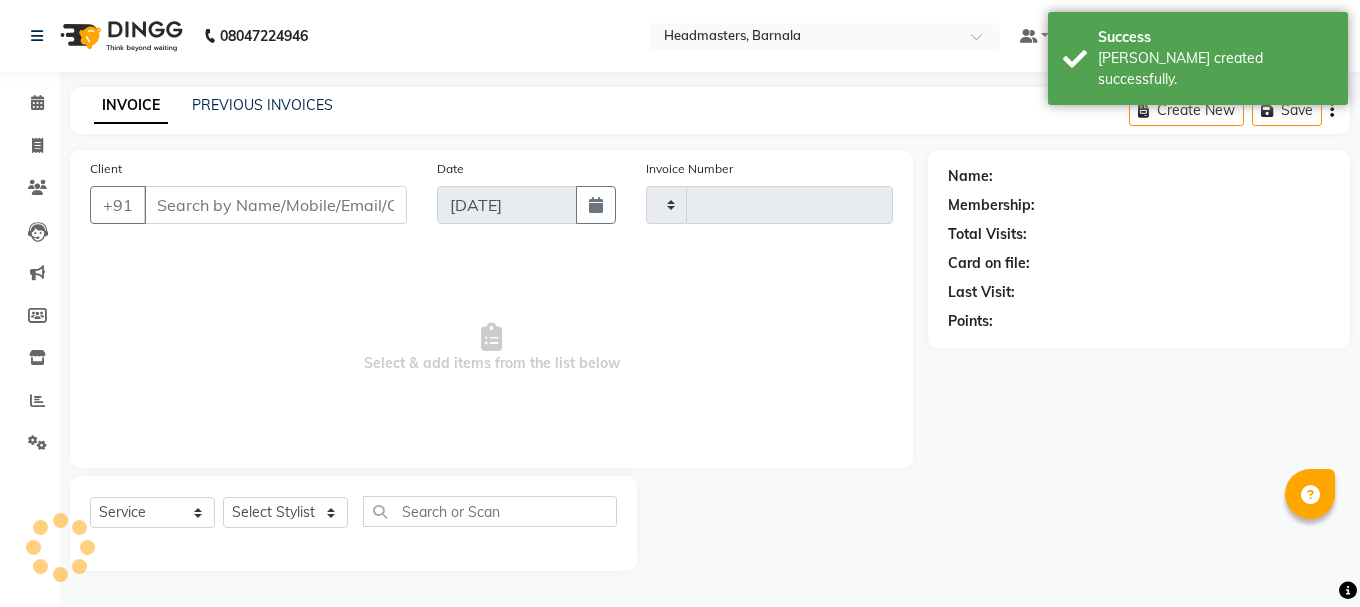 type on "2761" 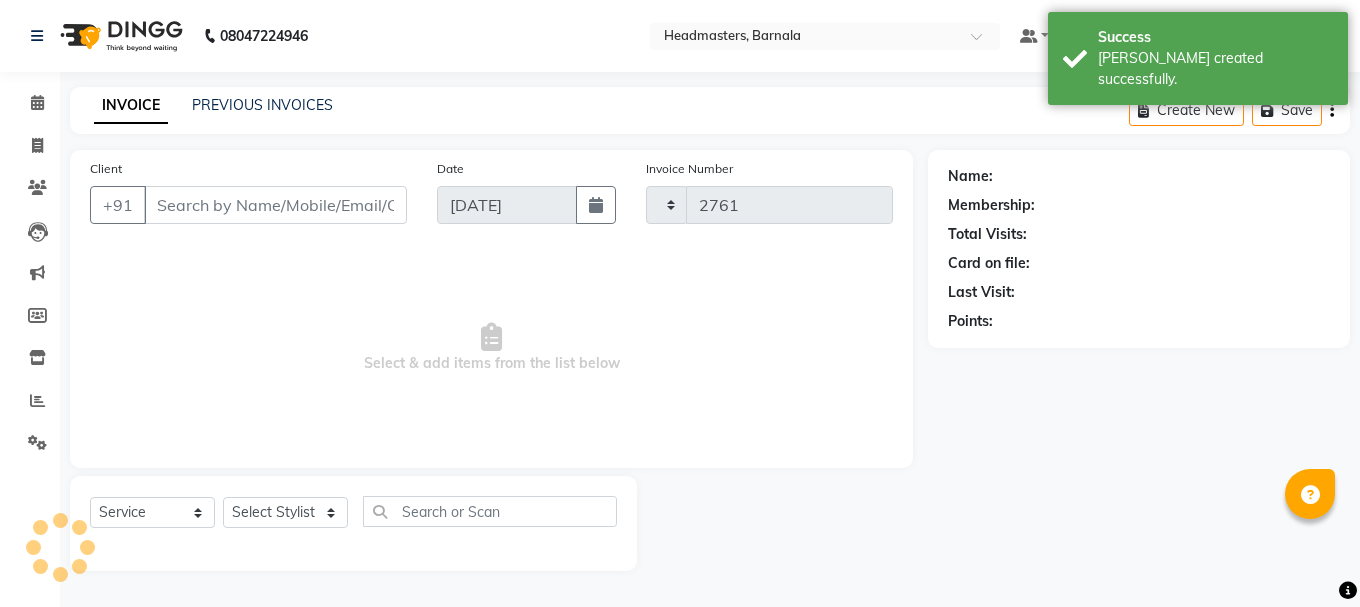select on "7526" 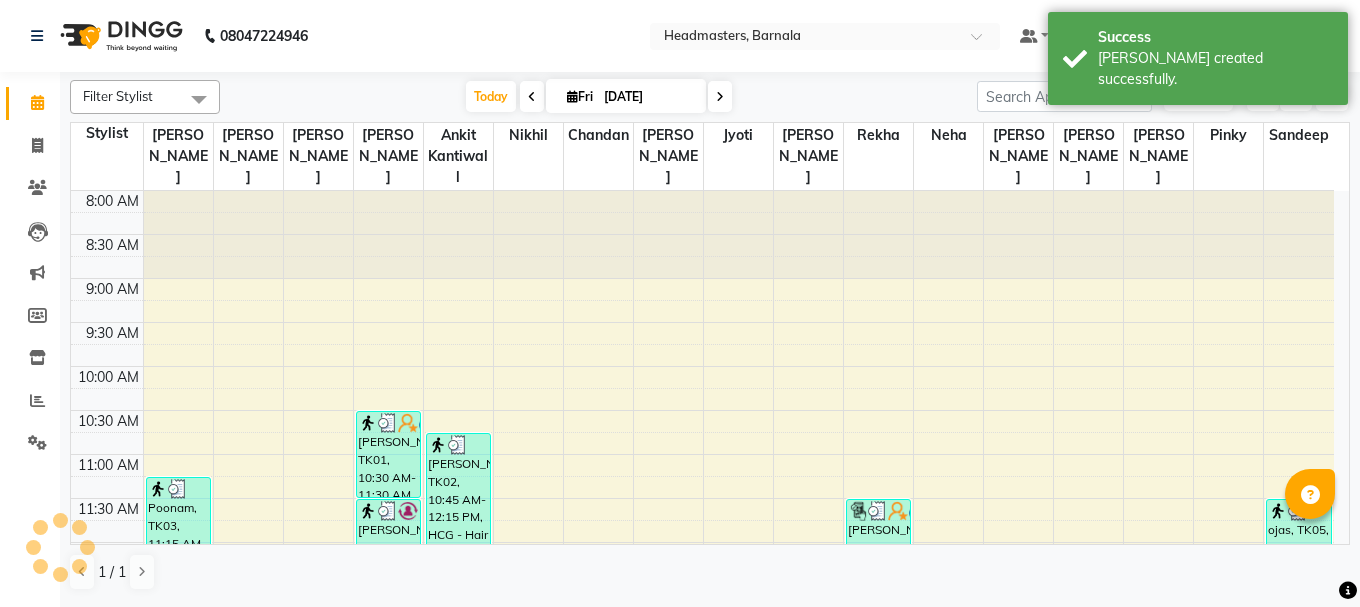 scroll, scrollTop: 0, scrollLeft: 0, axis: both 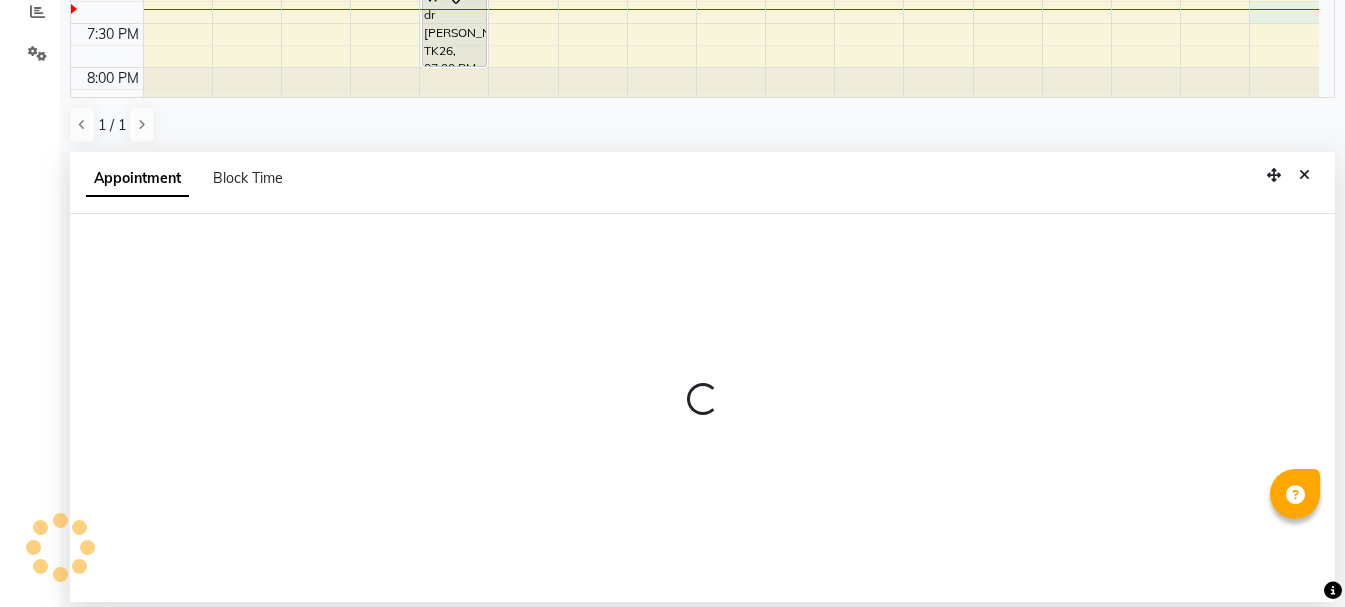 select on "71857" 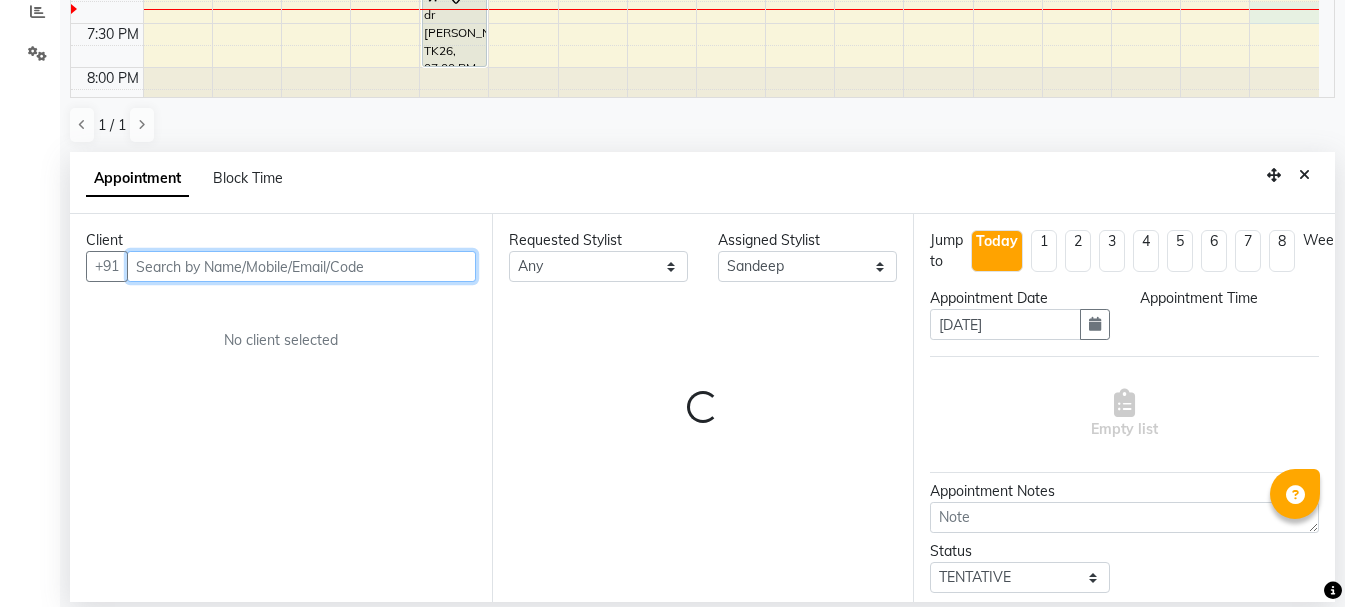 select on "1155" 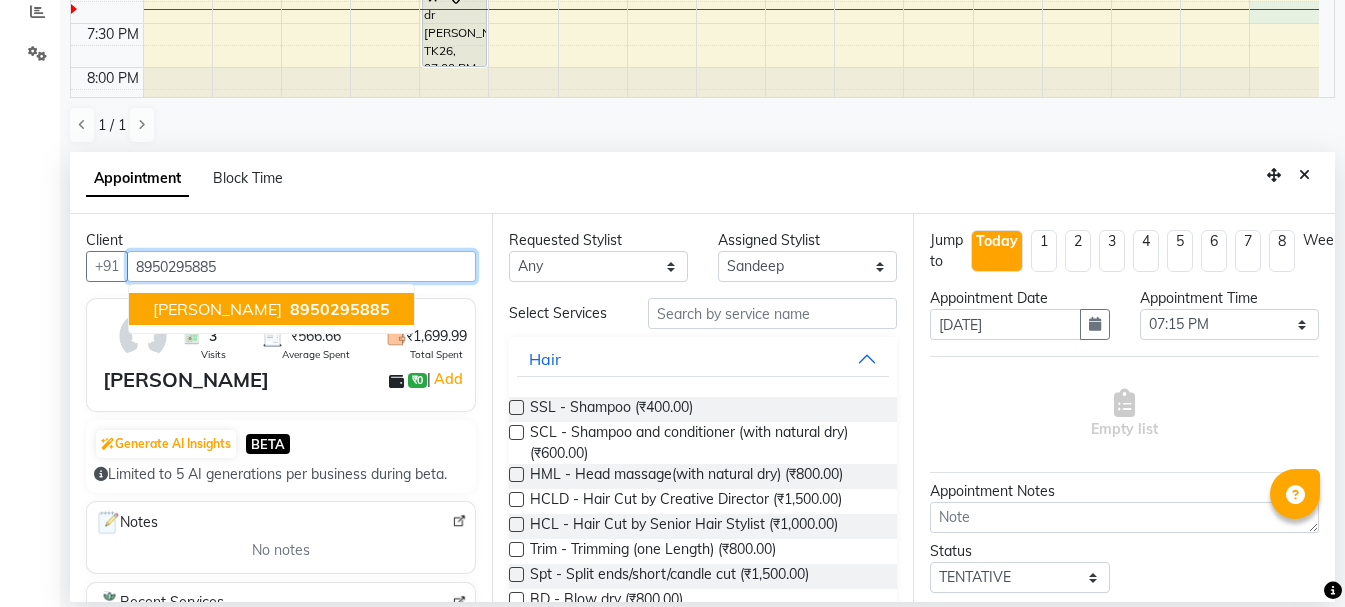 click on "8950295885" at bounding box center [340, 309] 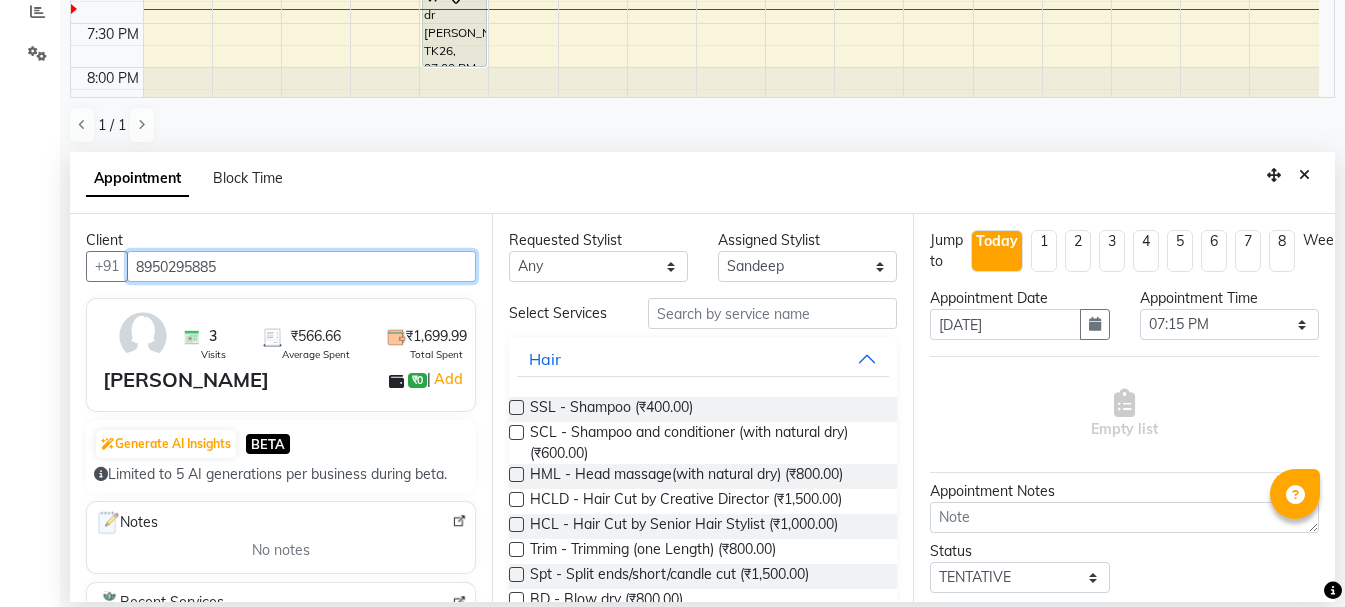 type on "8950295885" 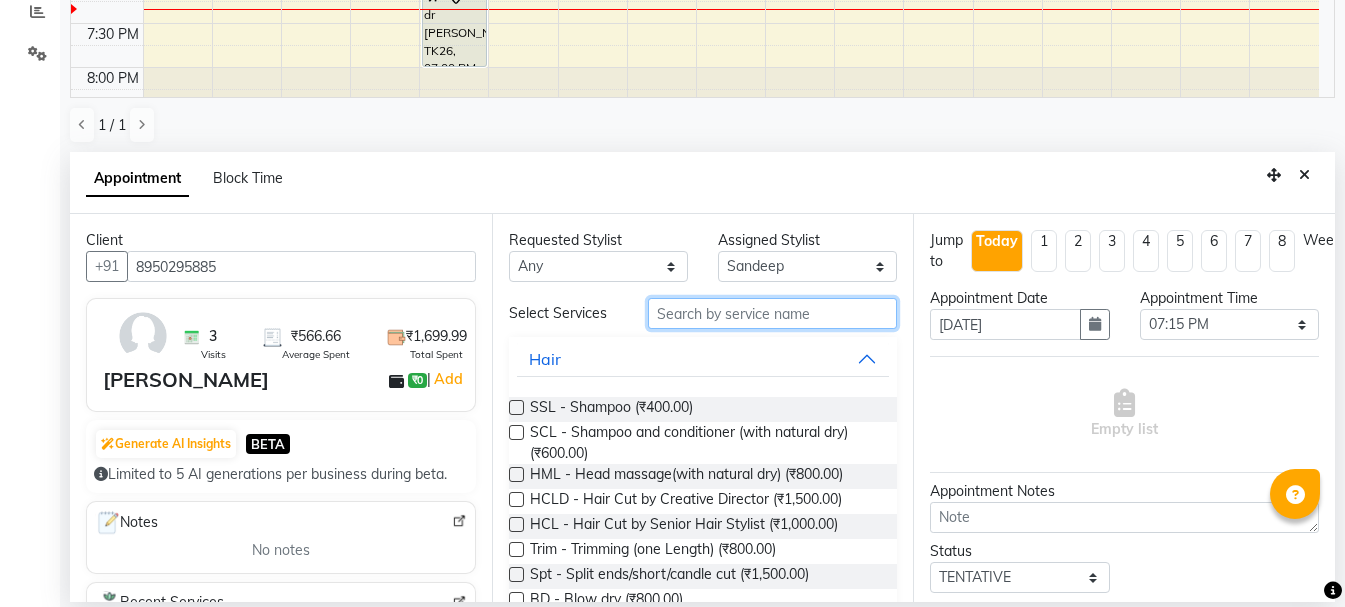 click at bounding box center [772, 313] 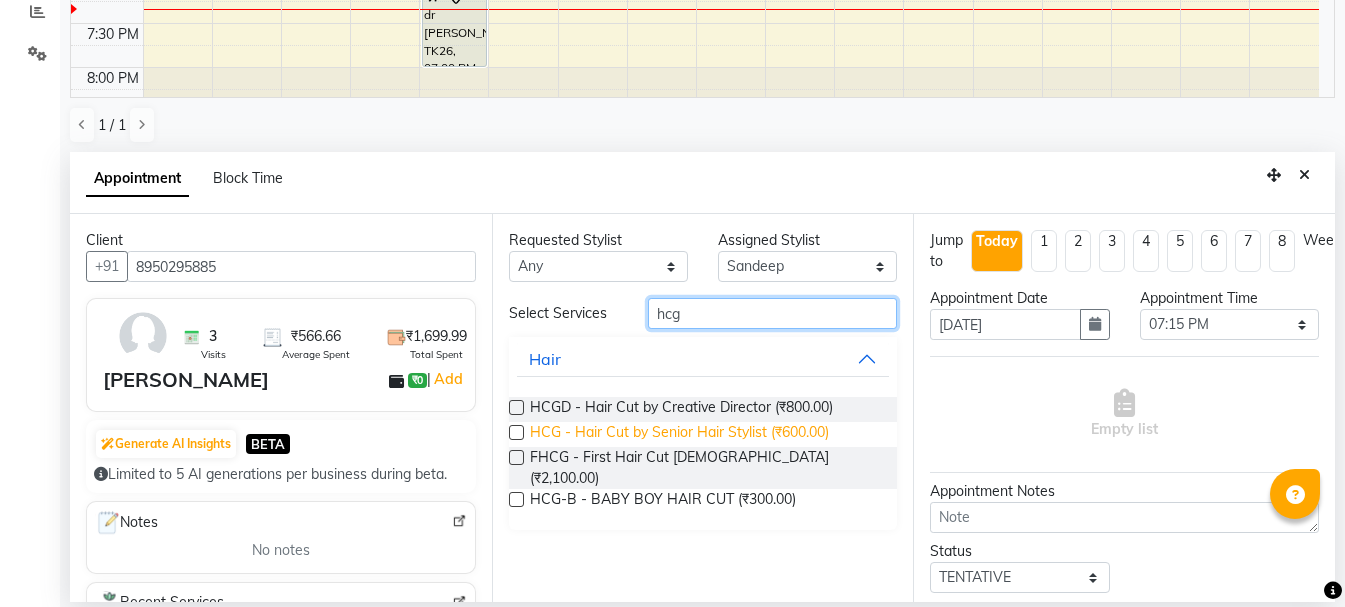 type on "hcg" 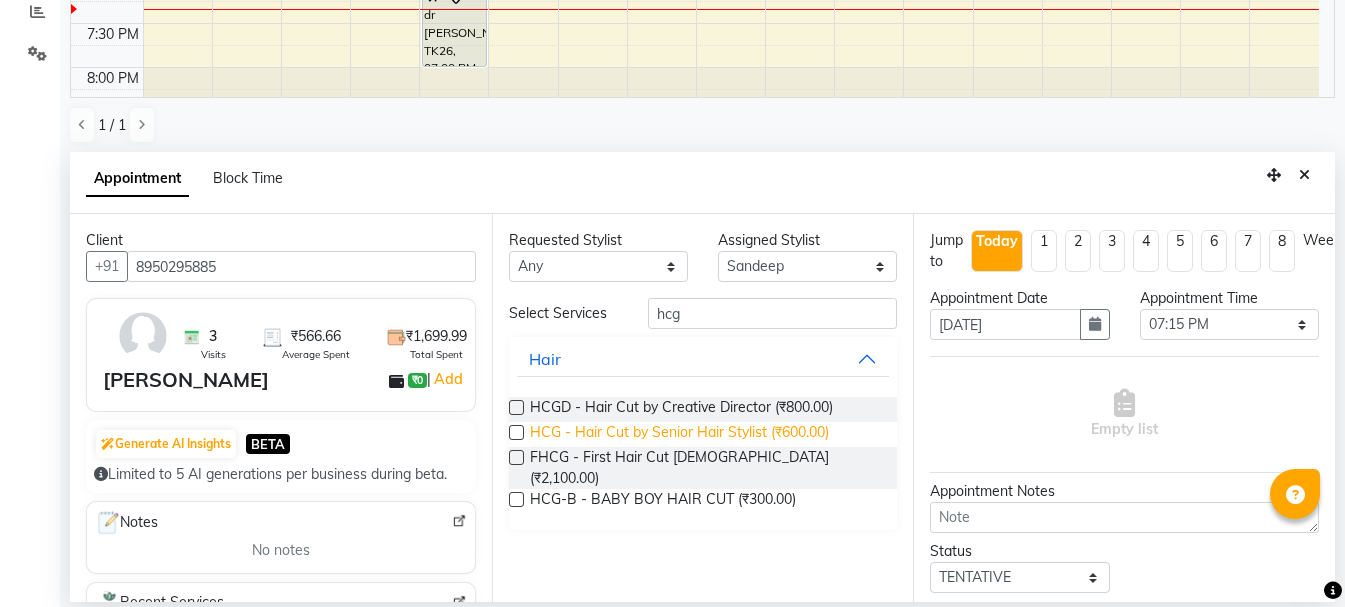 click on "HCG - Hair Cut by Senior Hair Stylist (₹600.00)" at bounding box center (679, 434) 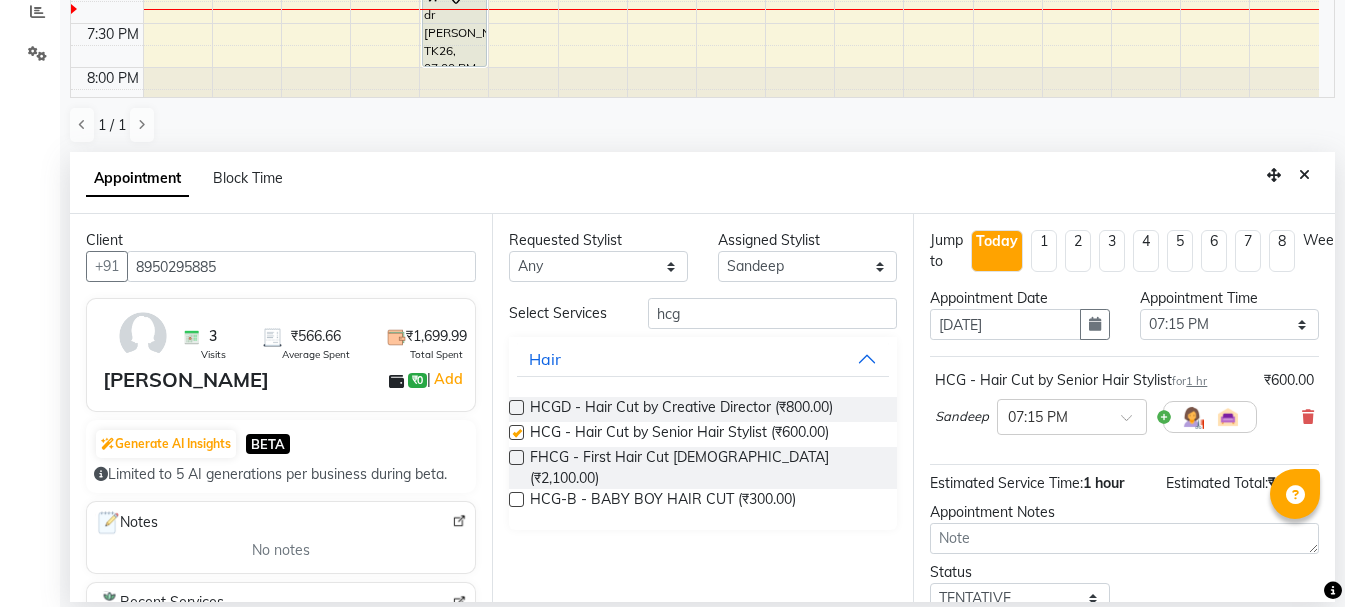 checkbox on "false" 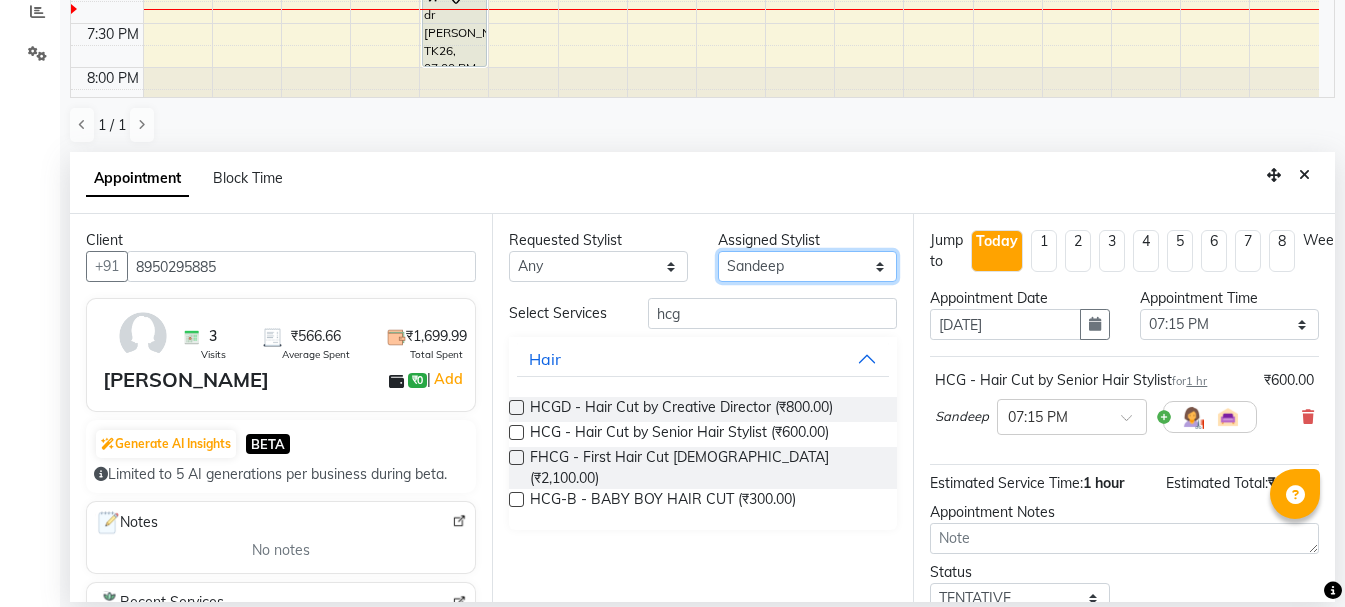 click on "Select  Ankit kantiwall Chandan Garry Jasvir Jyoti Lovedeep Singh Manya  Navdeep Neha Nikhil  Pardeep kaur Pinky Rajveer Rekha  Sameer khan Sandeep Toseef Salmani" at bounding box center [807, 266] 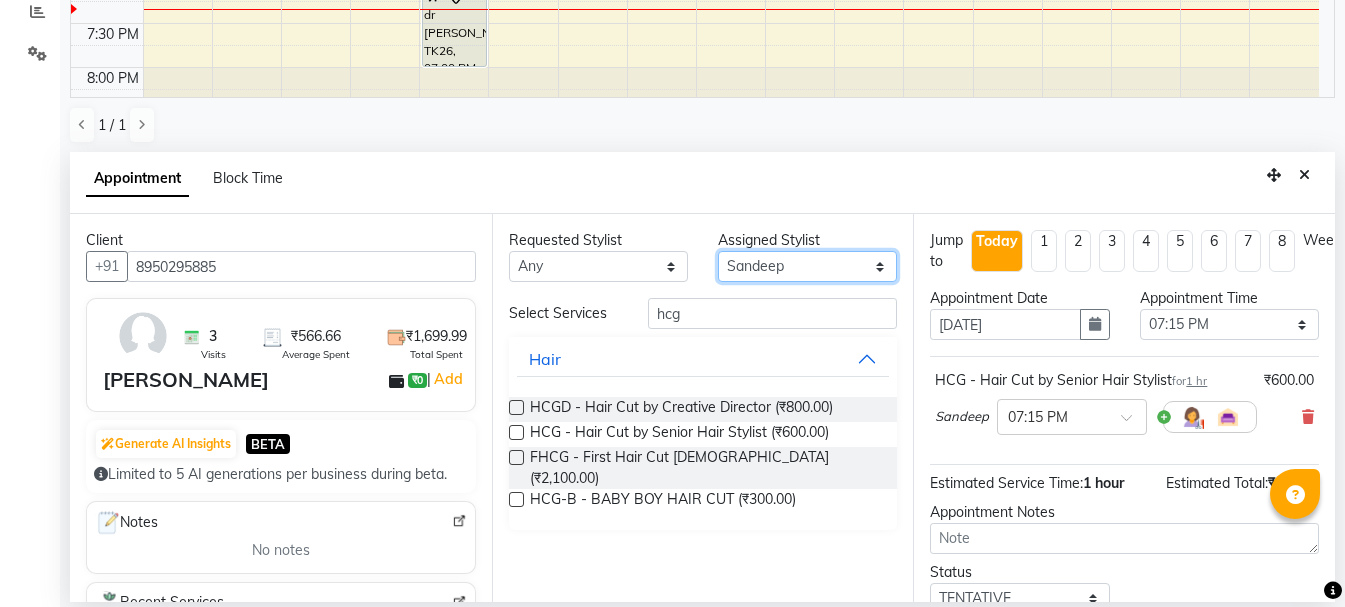 select on "67280" 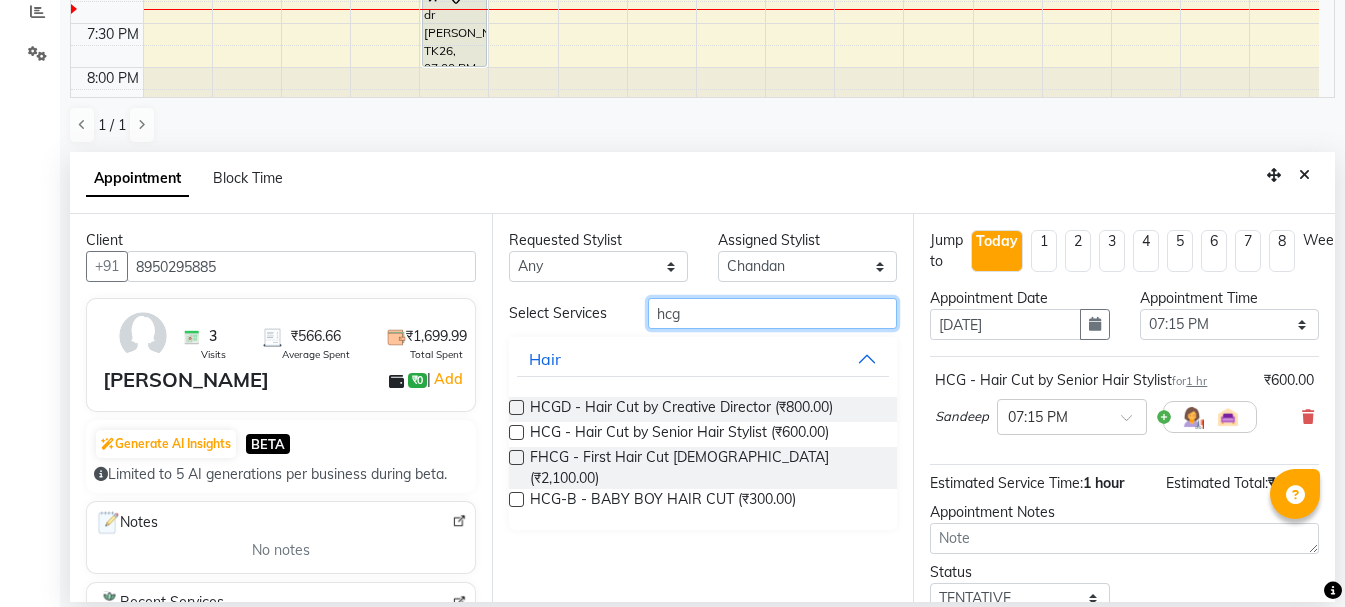 click on "hcg" at bounding box center (772, 313) 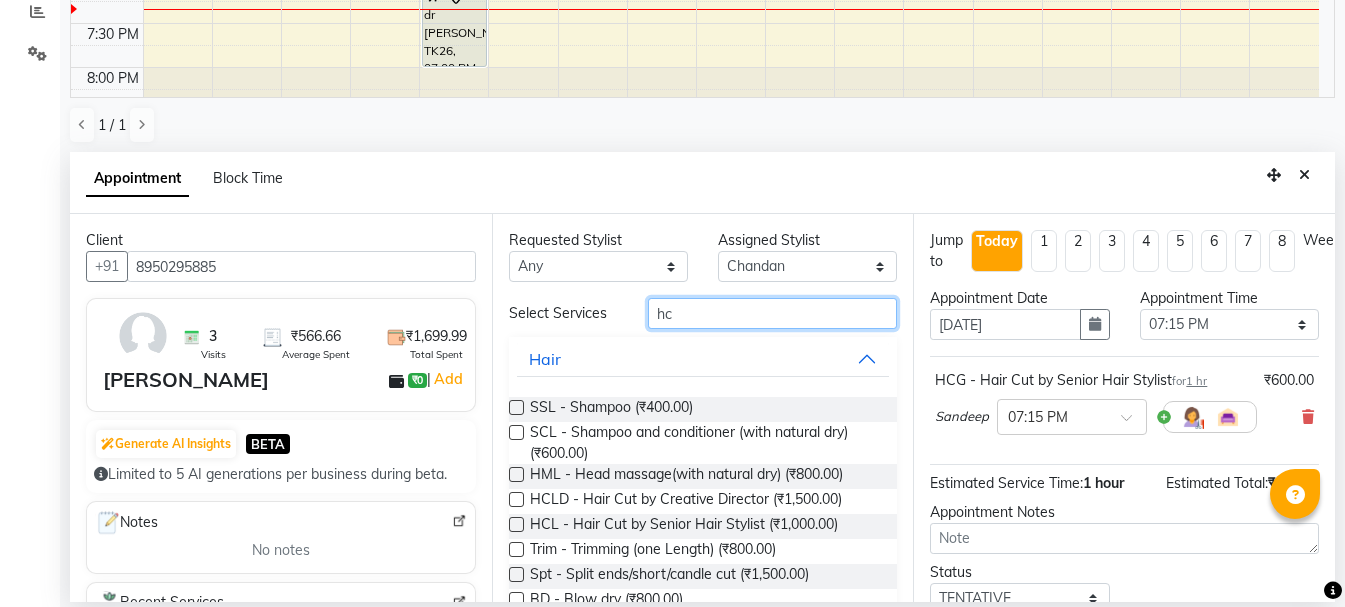 type on "h" 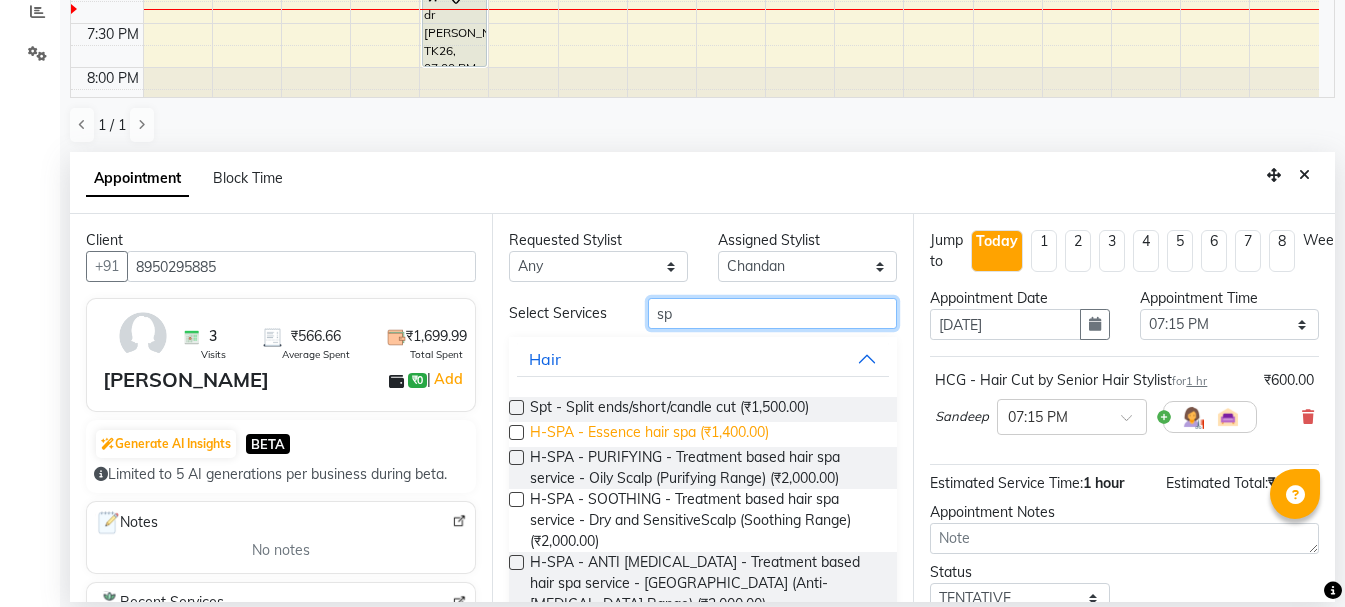 type on "sp" 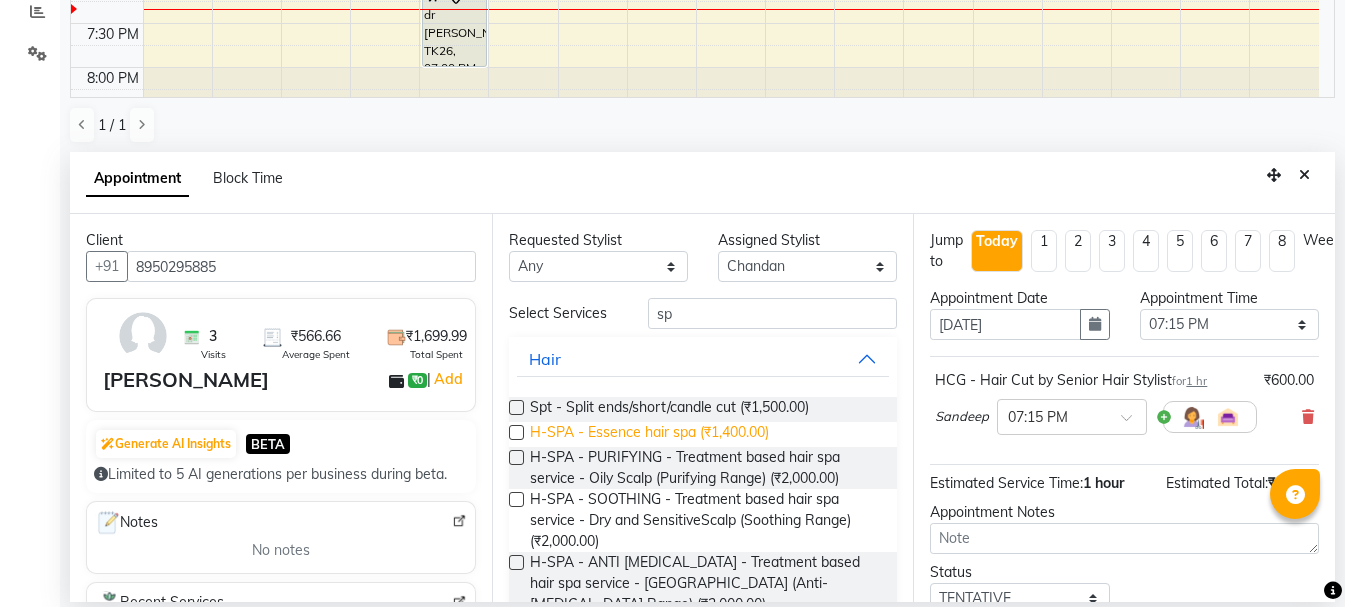 click on "H-SPA - Essence hair spa (₹1,400.00)" at bounding box center (649, 434) 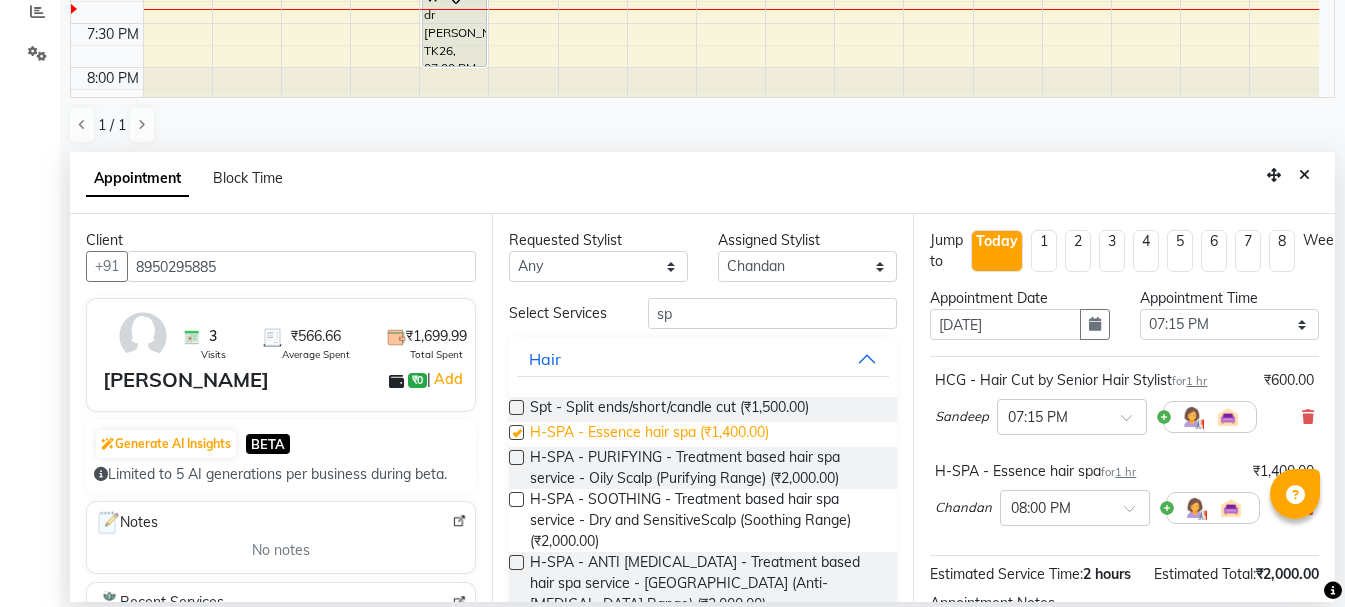 checkbox on "false" 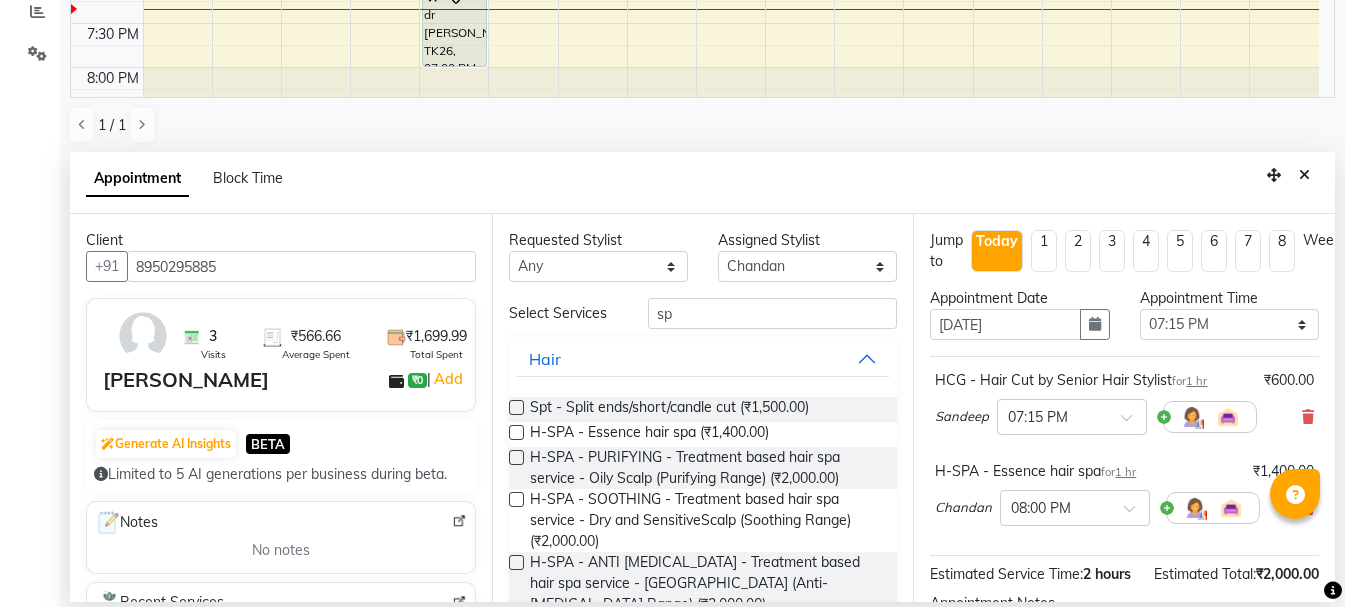 scroll, scrollTop: 204, scrollLeft: 0, axis: vertical 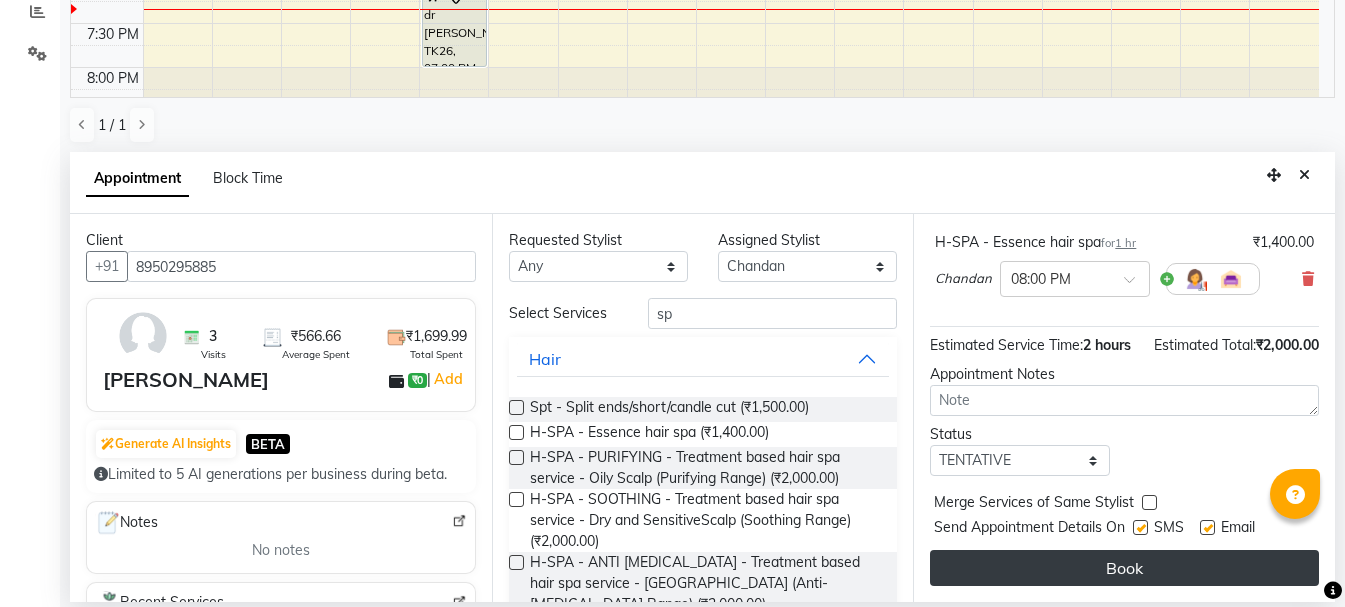 click on "Book" at bounding box center [1124, 568] 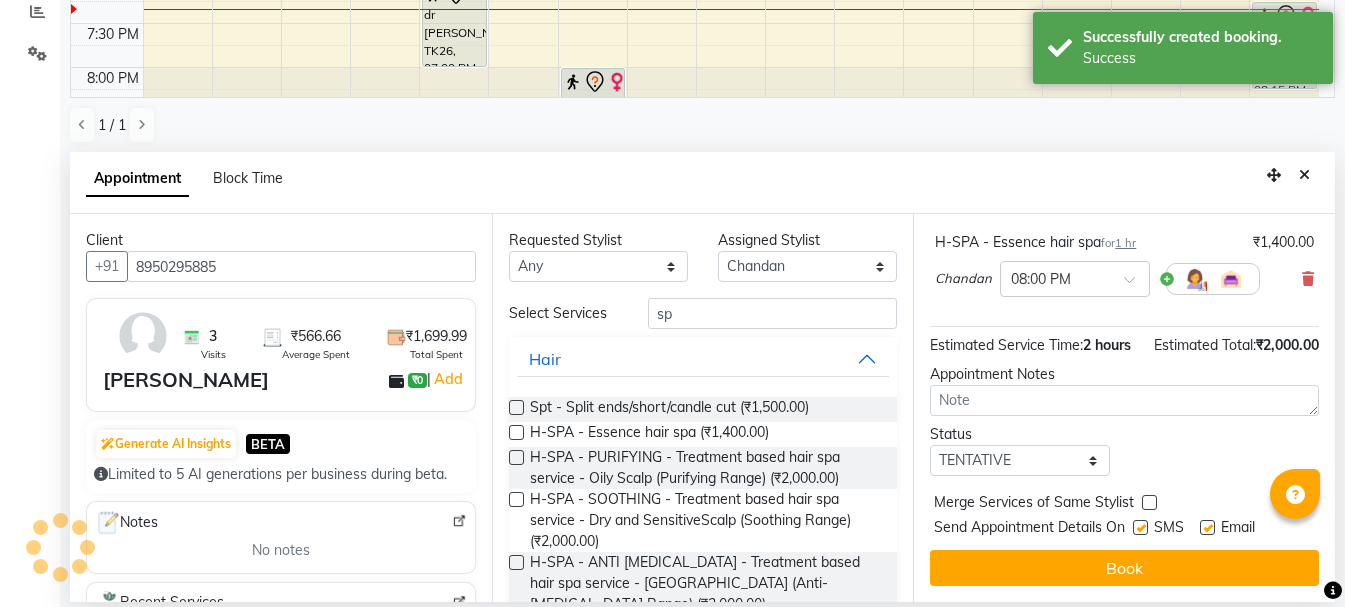 scroll, scrollTop: 0, scrollLeft: 0, axis: both 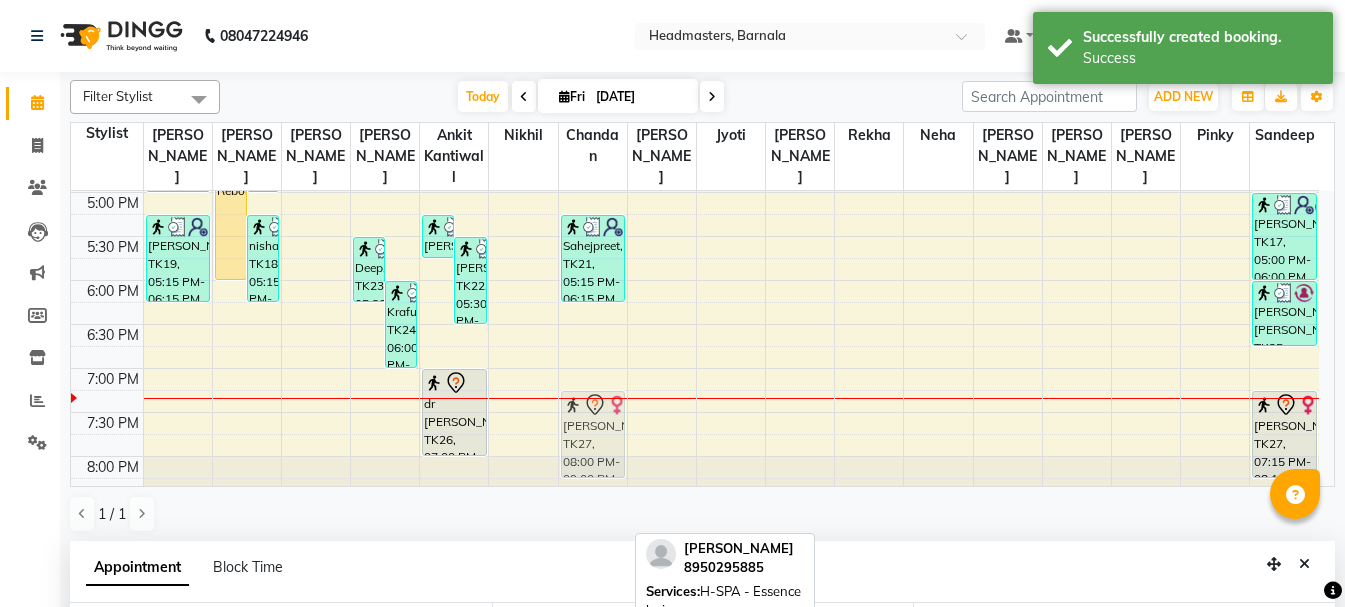 drag, startPoint x: 588, startPoint y: 474, endPoint x: 616, endPoint y: 407, distance: 72.615425 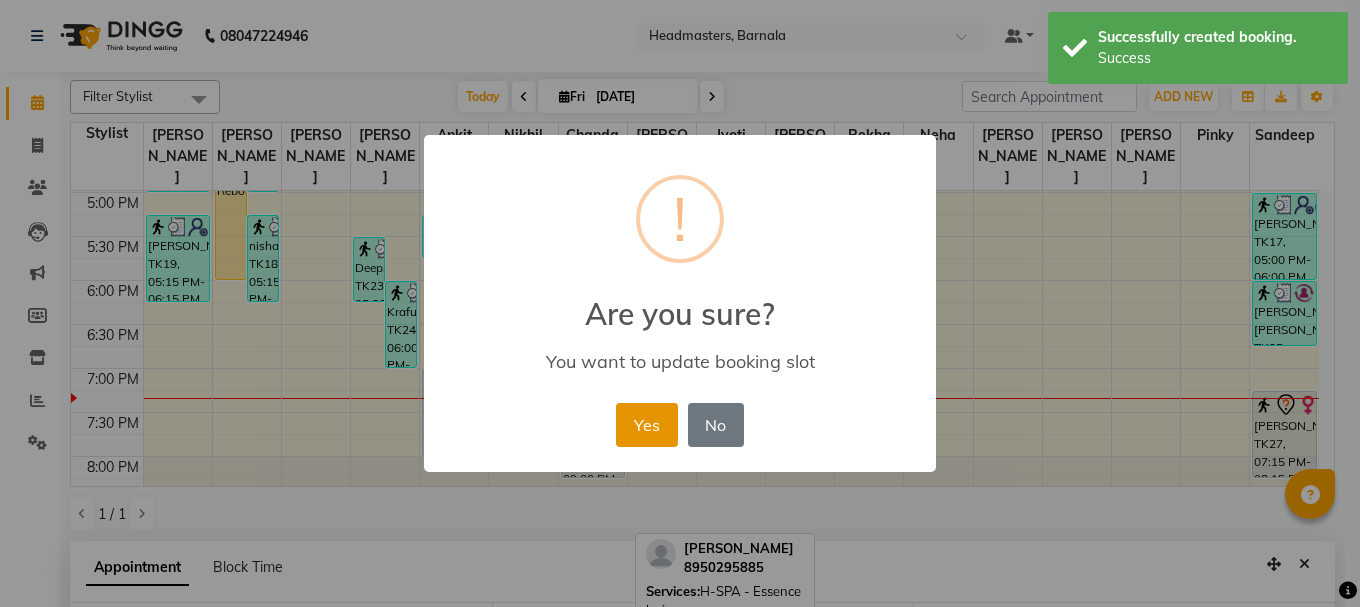 click on "Yes" at bounding box center (646, 425) 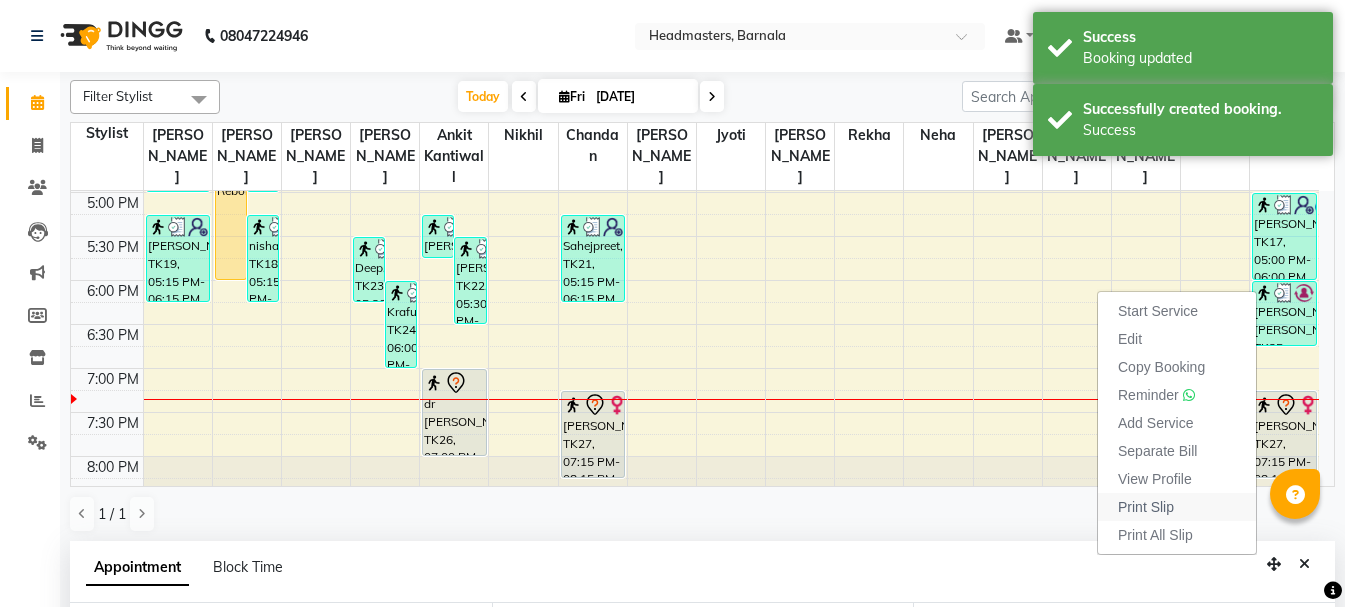 click on "Print Slip" at bounding box center (1177, 507) 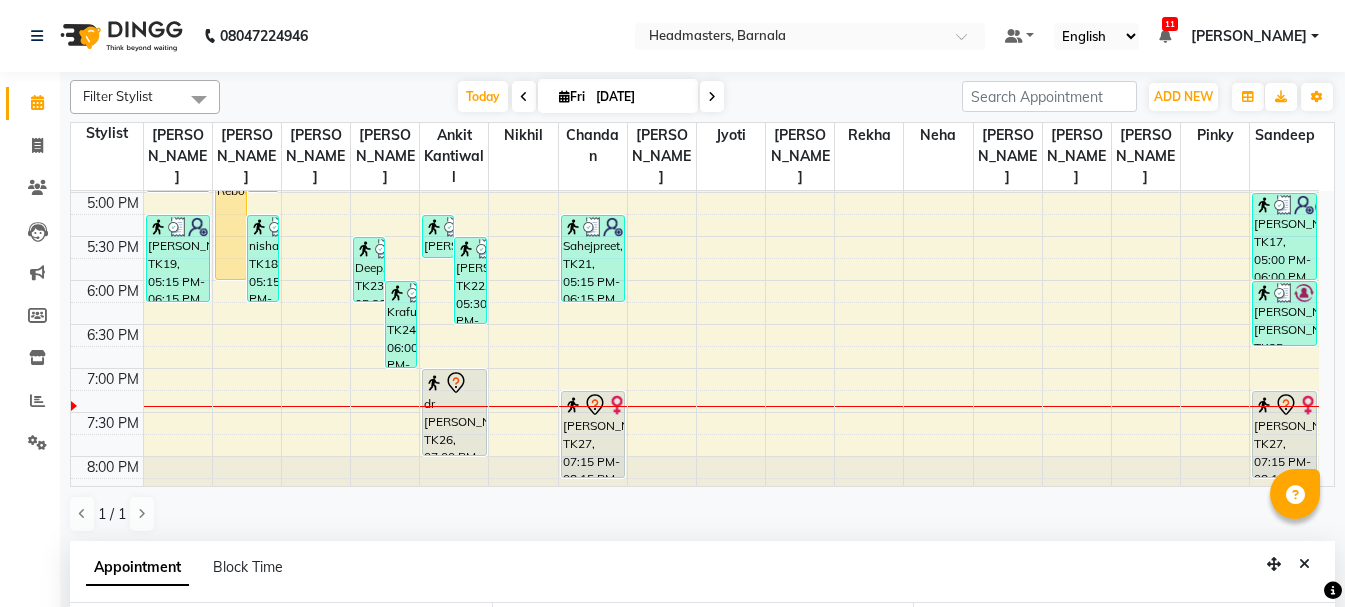 scroll, scrollTop: 830, scrollLeft: 0, axis: vertical 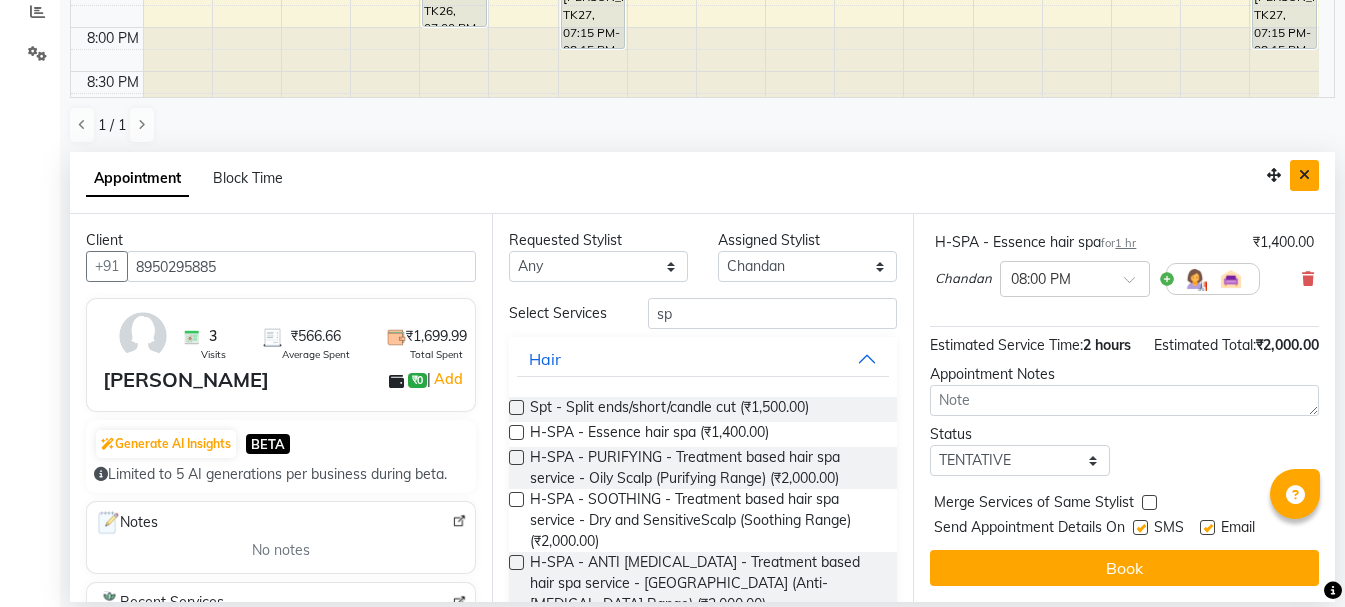 click at bounding box center [1304, 175] 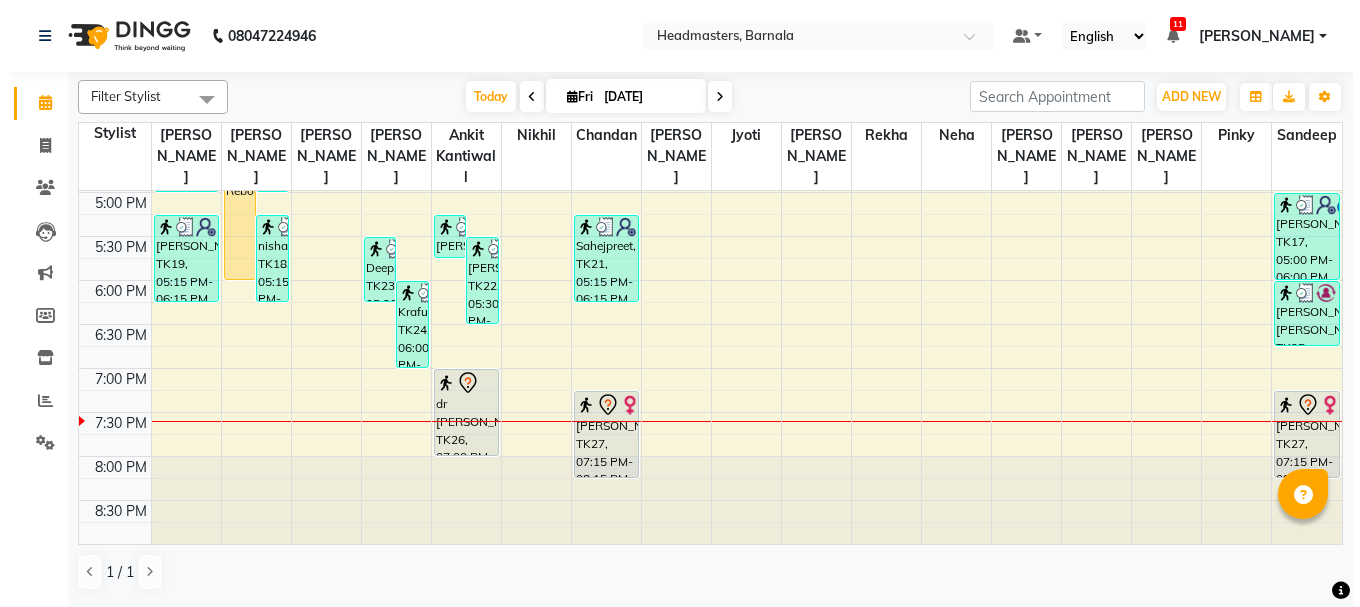 scroll, scrollTop: 0, scrollLeft: 0, axis: both 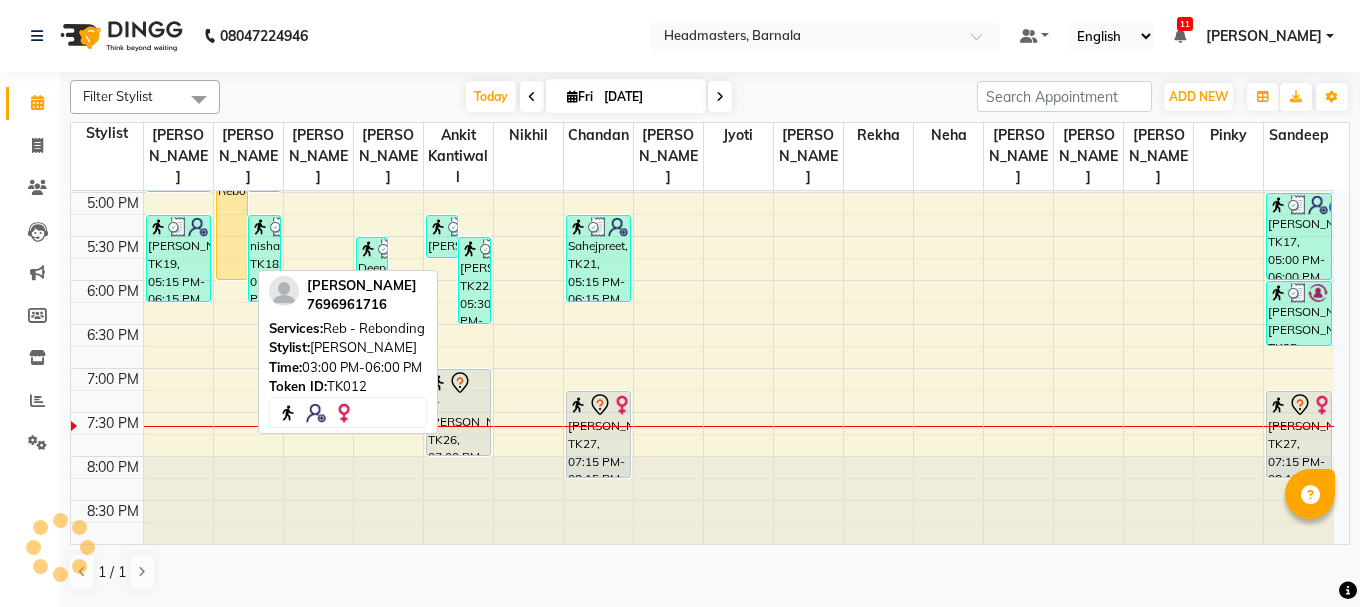 click on "[PERSON_NAME], TK12, 03:00 PM-06:00 PM, Reb - Rebonding" at bounding box center (232, 148) 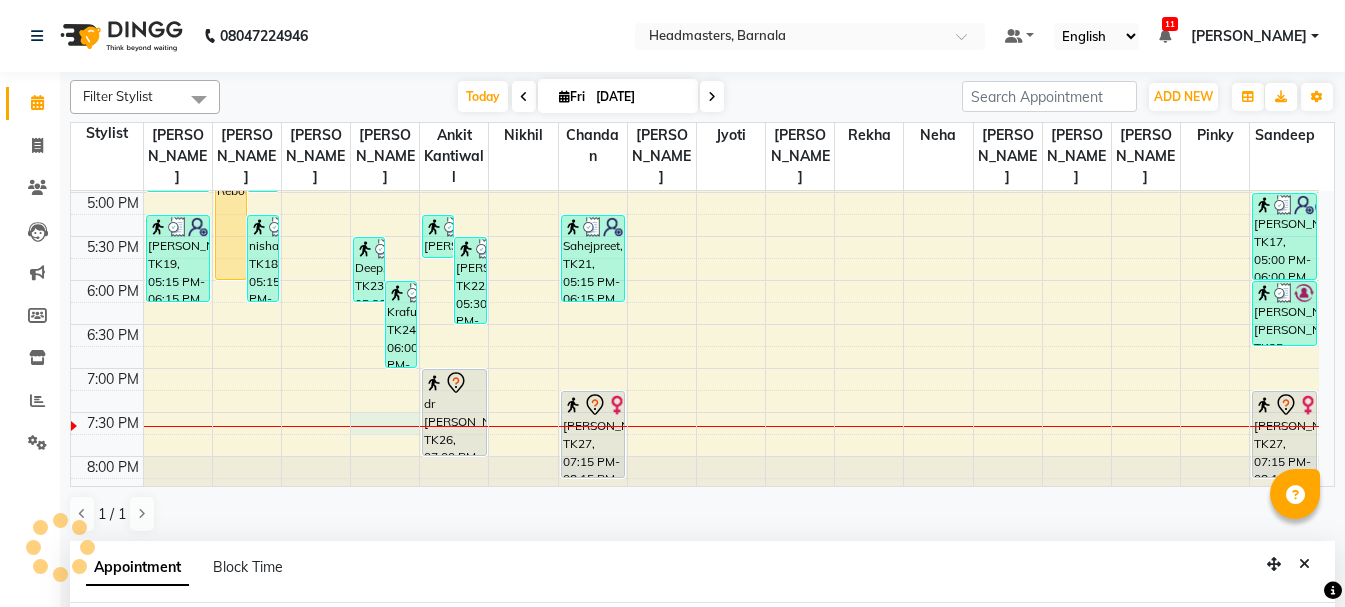 scroll, scrollTop: 389, scrollLeft: 0, axis: vertical 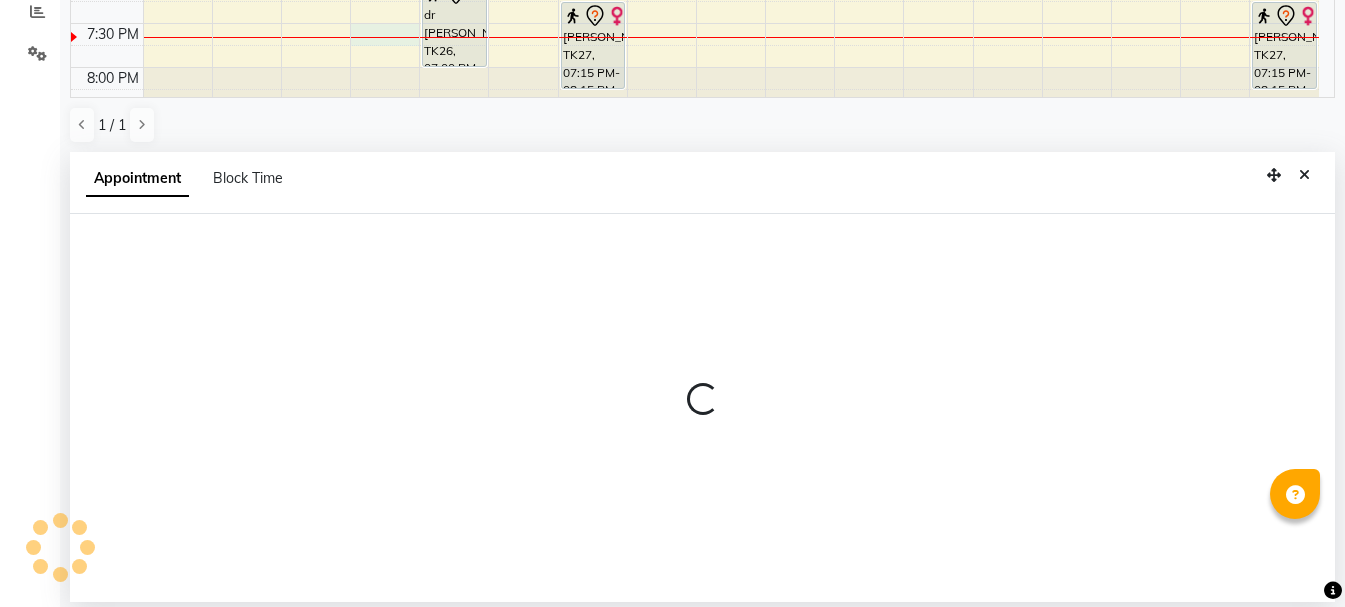 select on "67277" 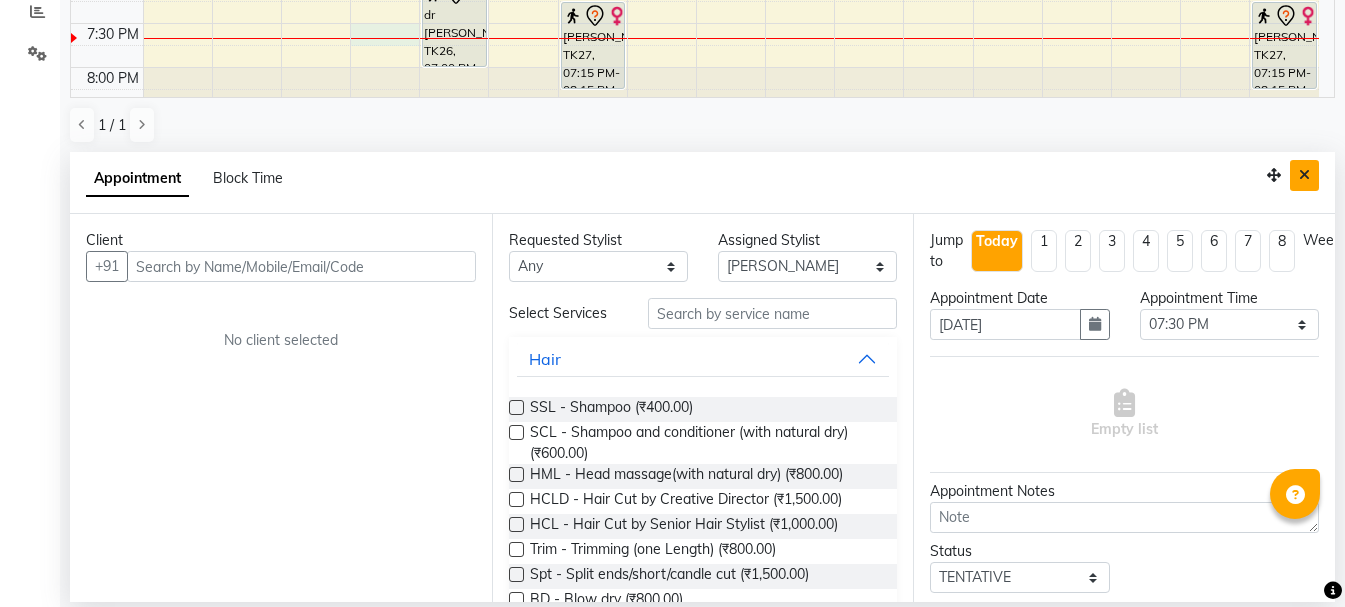 click at bounding box center (1304, 175) 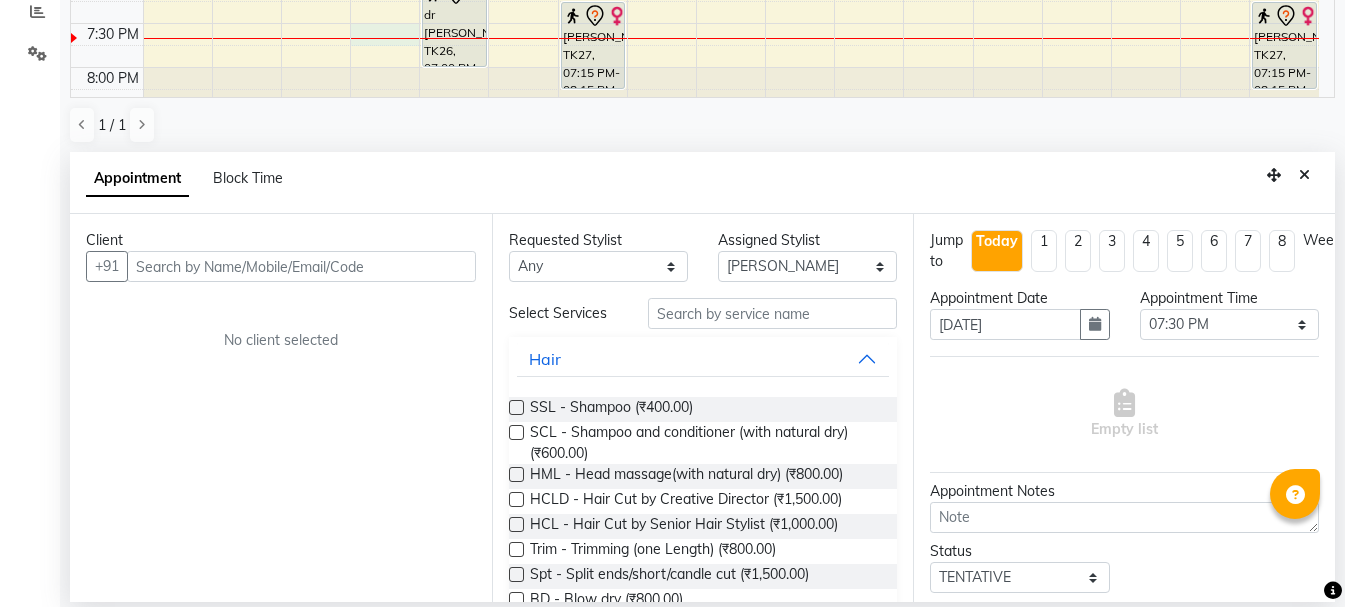 scroll, scrollTop: 0, scrollLeft: 0, axis: both 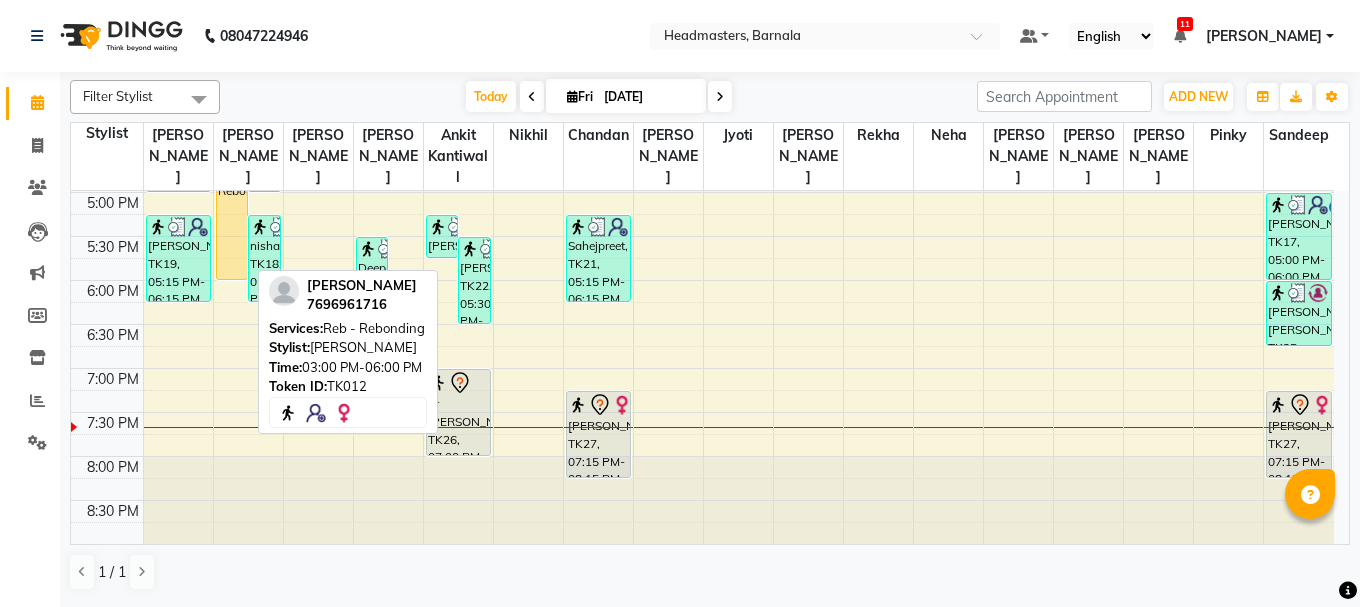 click on "[PERSON_NAME], TK12, 03:00 PM-06:00 PM, Reb - Rebonding" at bounding box center [232, 148] 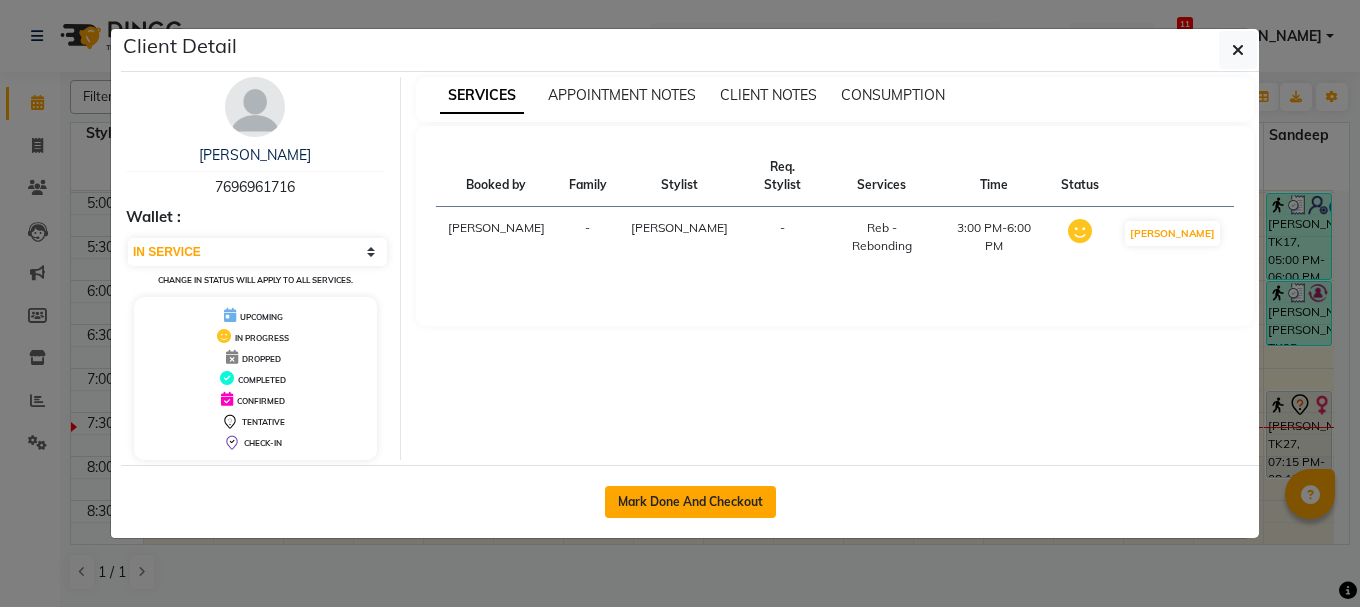 click on "Mark Done And Checkout" 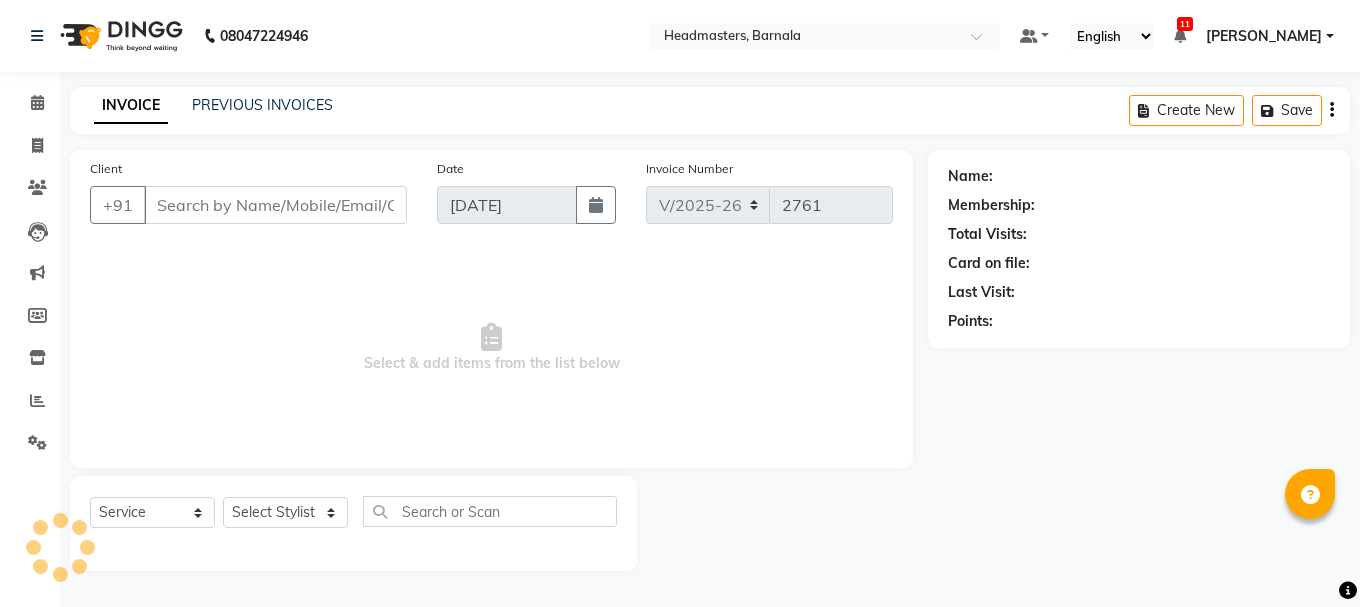 type on "7696961716" 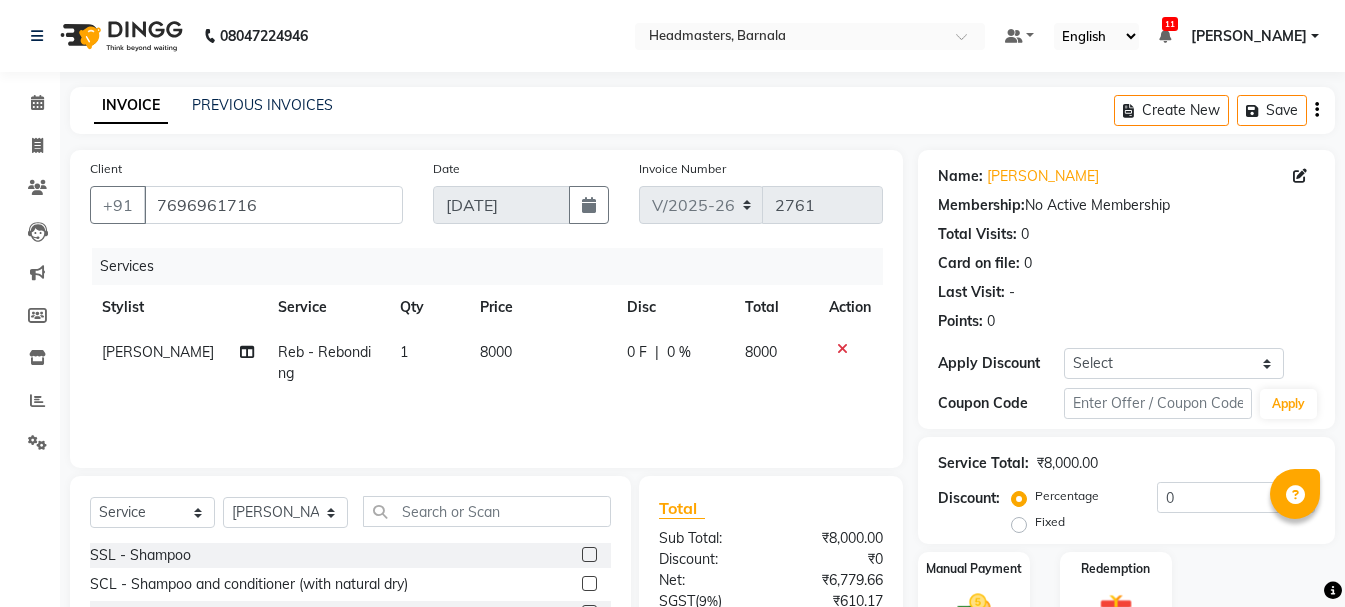 click on "Fixed" 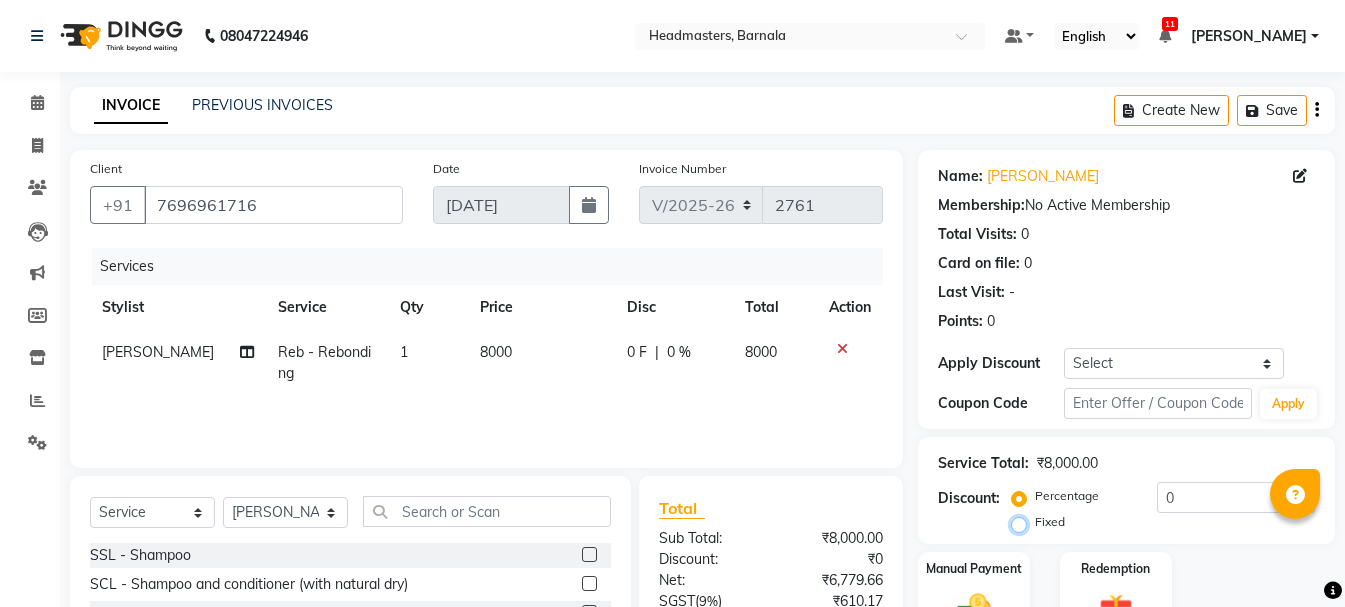 click on "Fixed" at bounding box center [1023, 522] 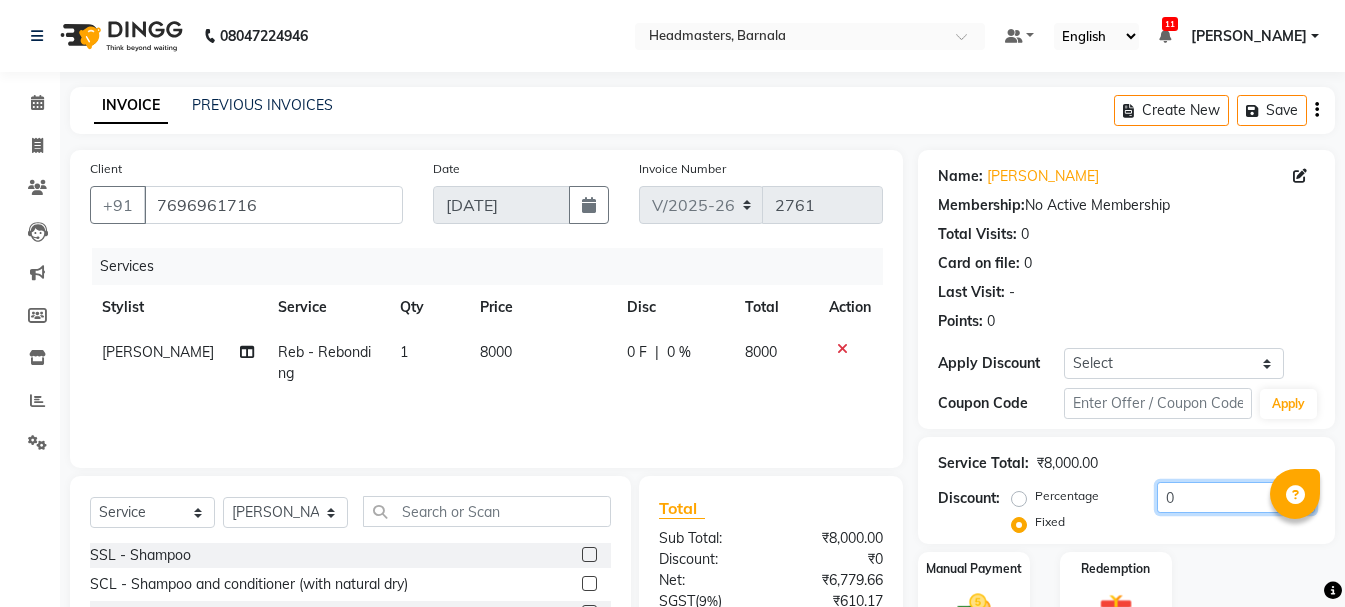 drag, startPoint x: 1212, startPoint y: 307, endPoint x: 1125, endPoint y: 304, distance: 87.05171 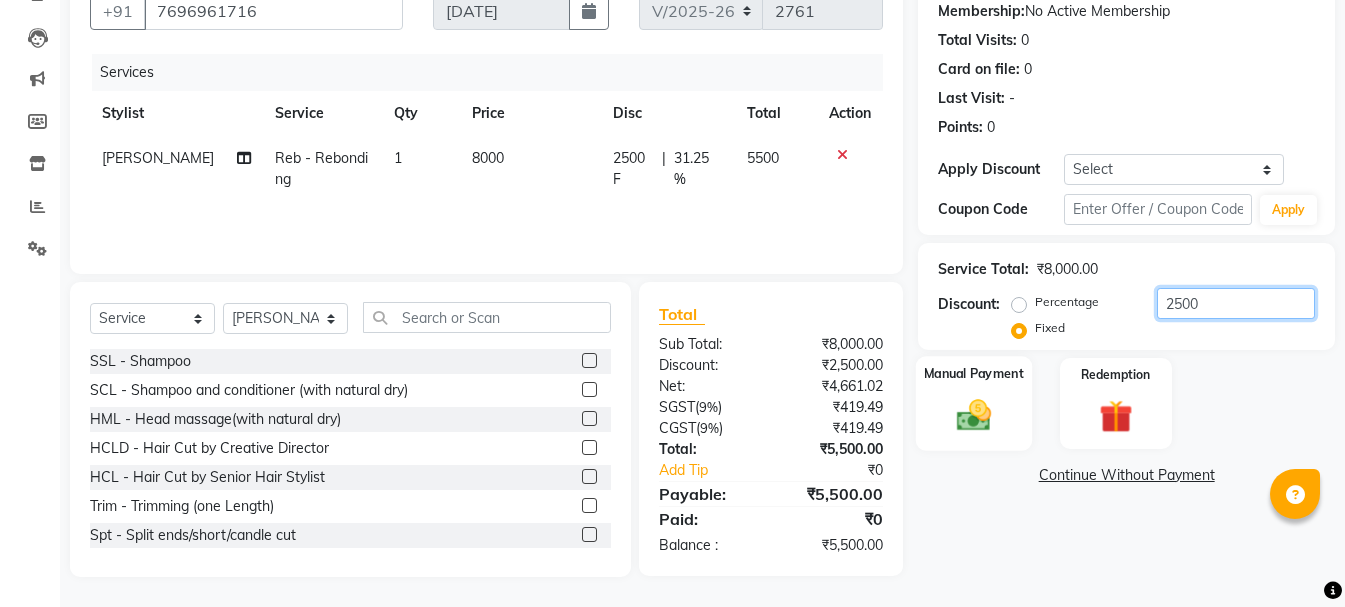 type on "2500" 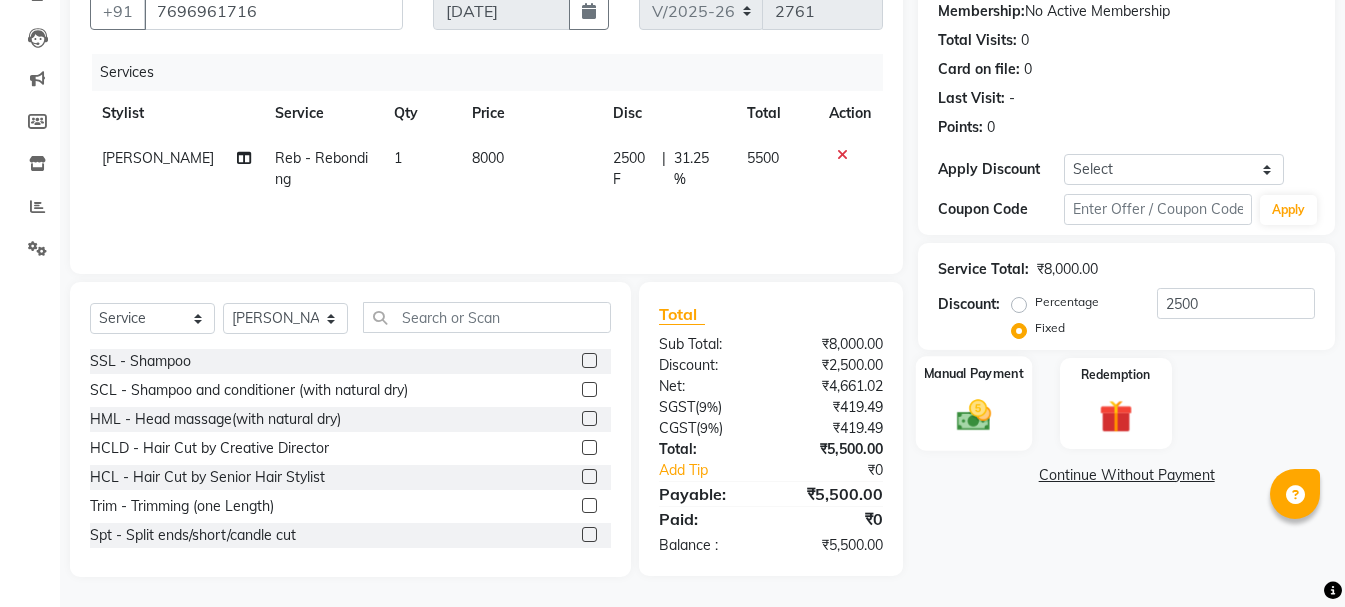 click on "Manual Payment" 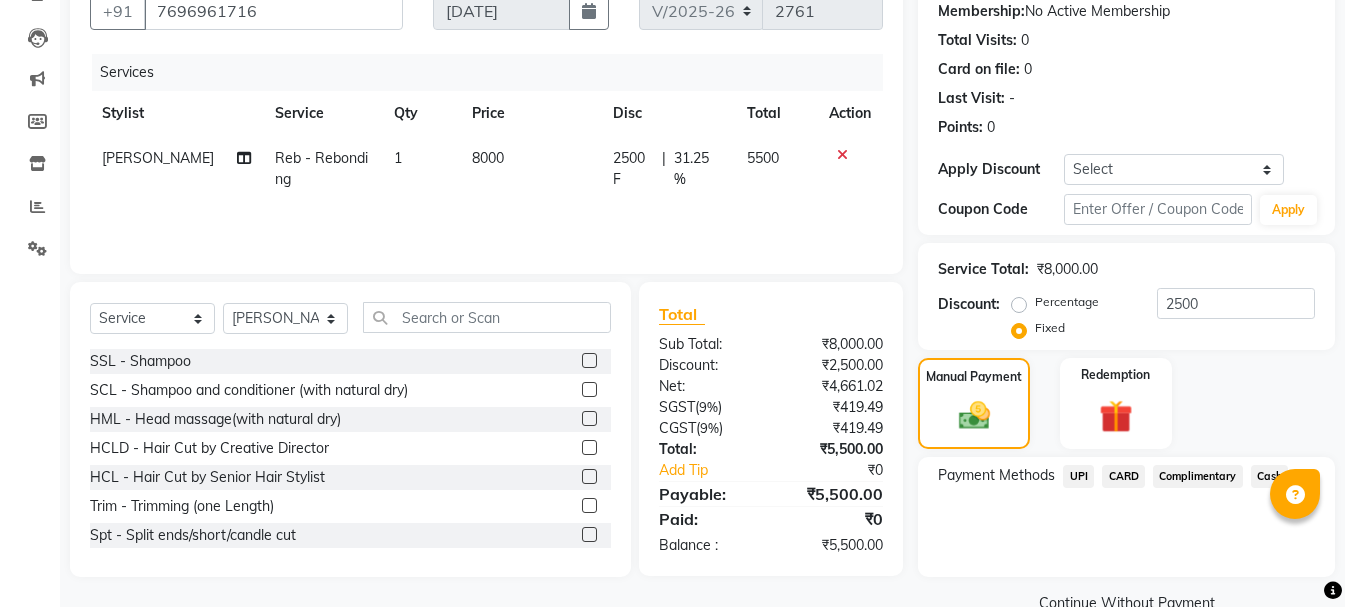 click on "UPI" 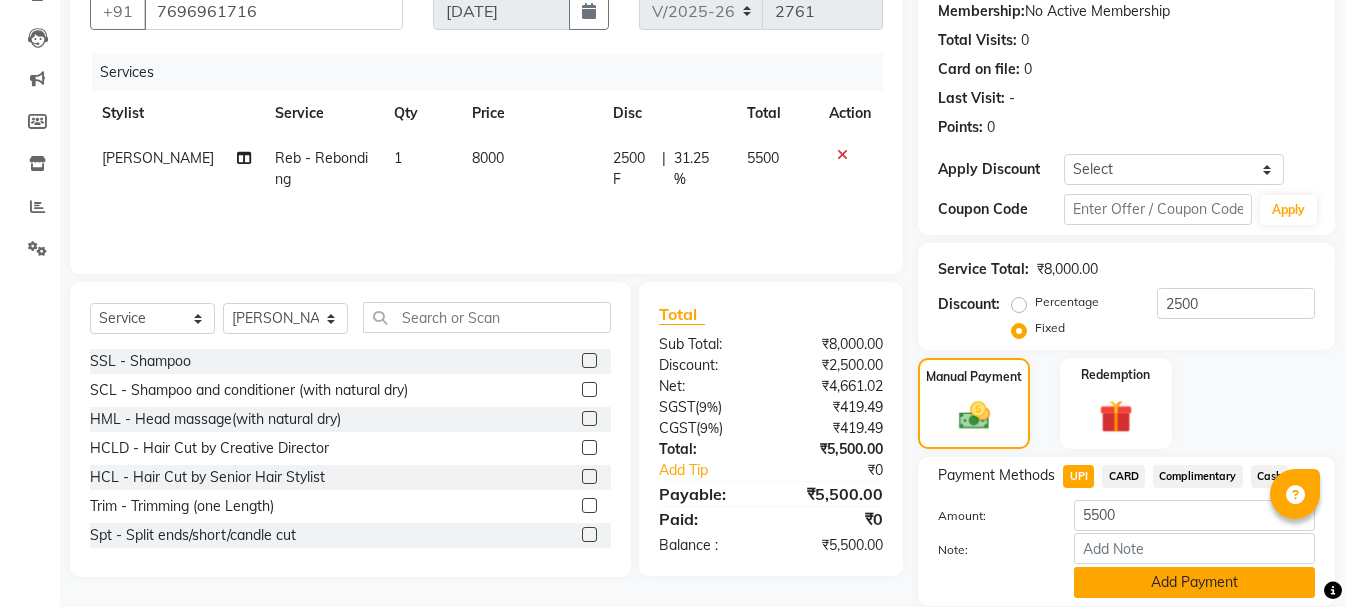click on "Add Payment" 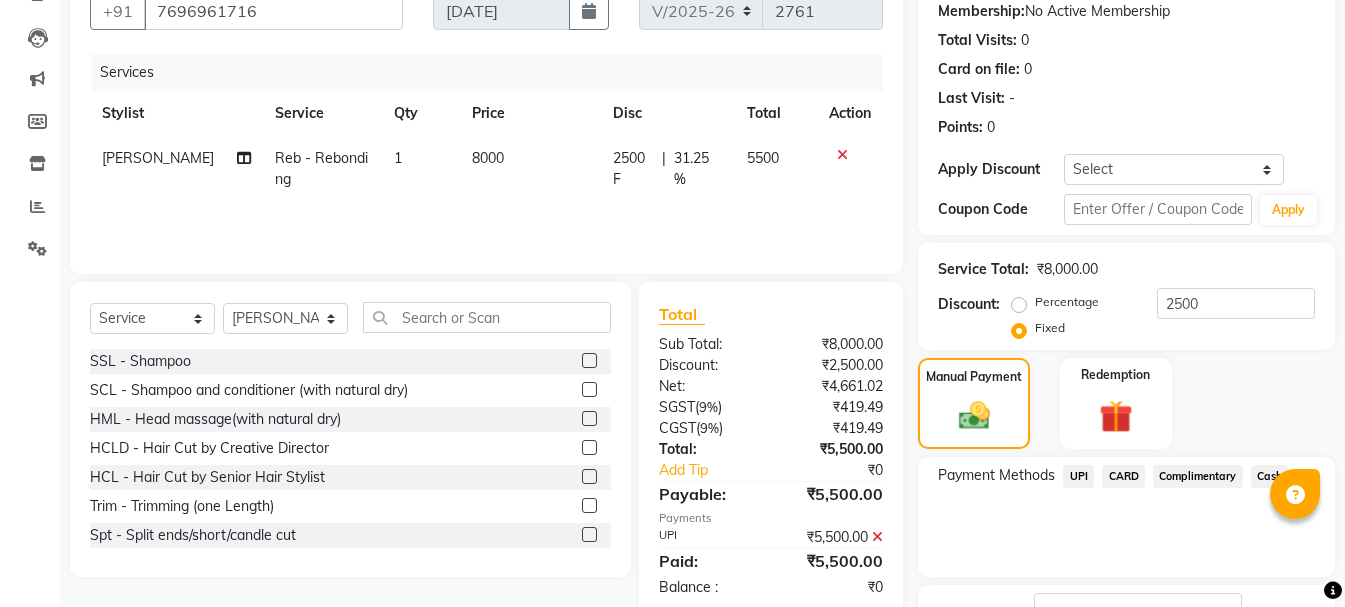 click on "Checkout" 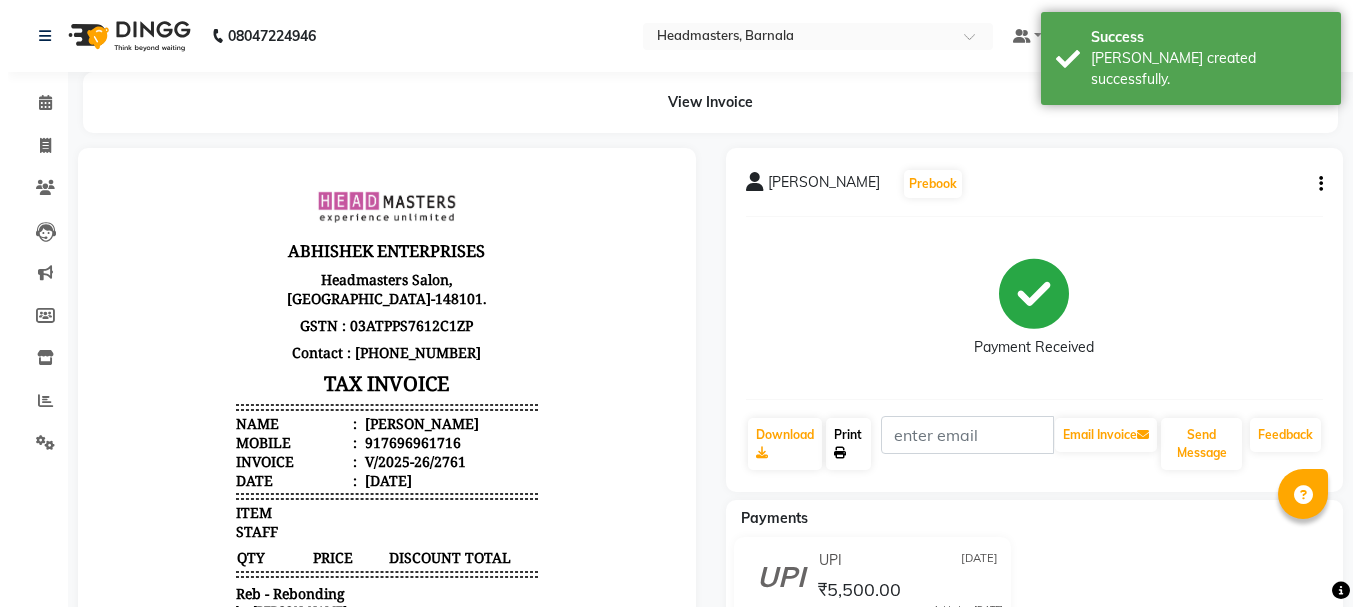 scroll, scrollTop: 0, scrollLeft: 0, axis: both 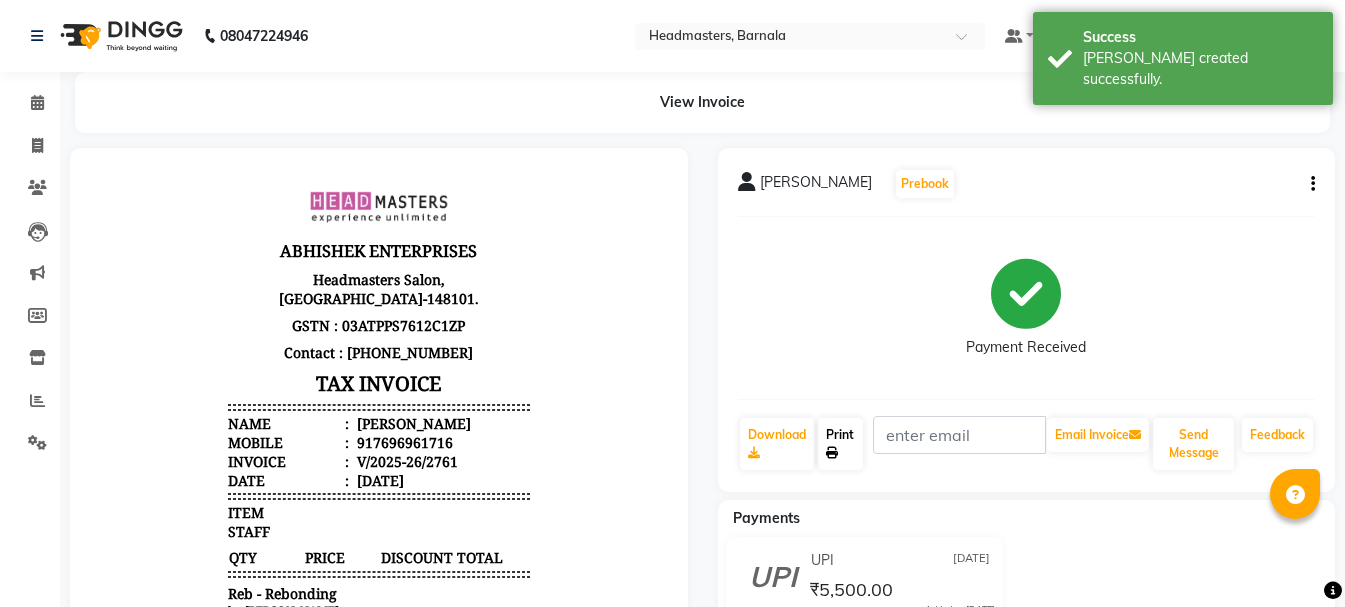 click on "Print" 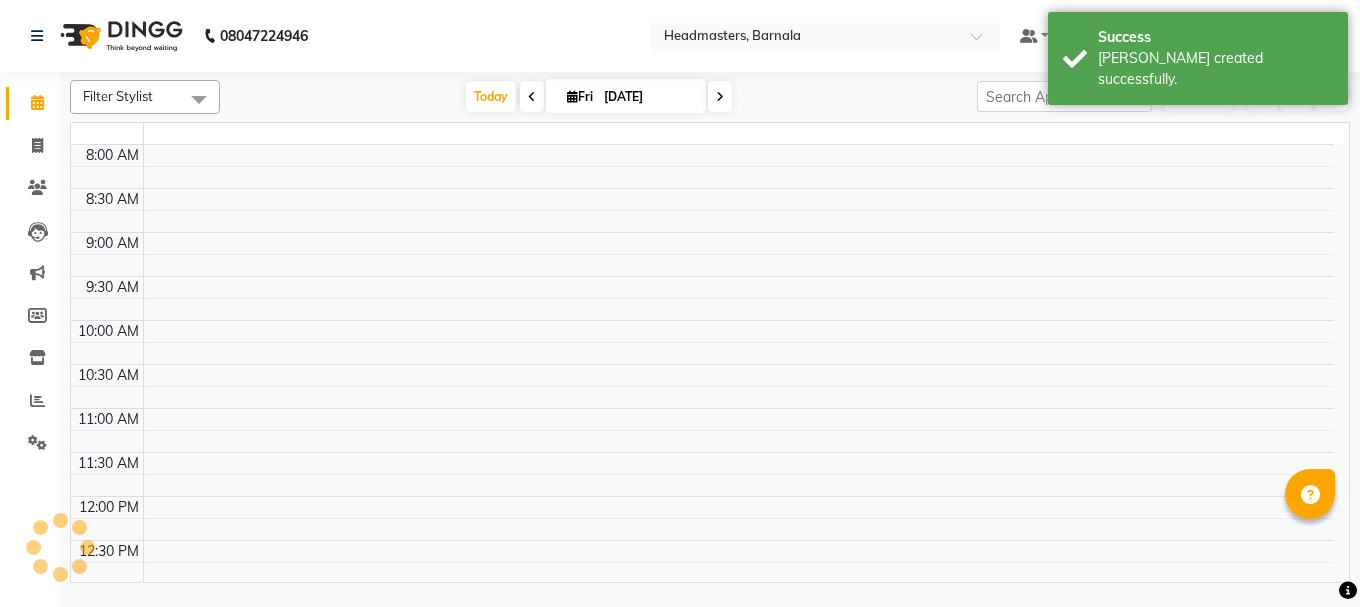 scroll, scrollTop: 0, scrollLeft: 0, axis: both 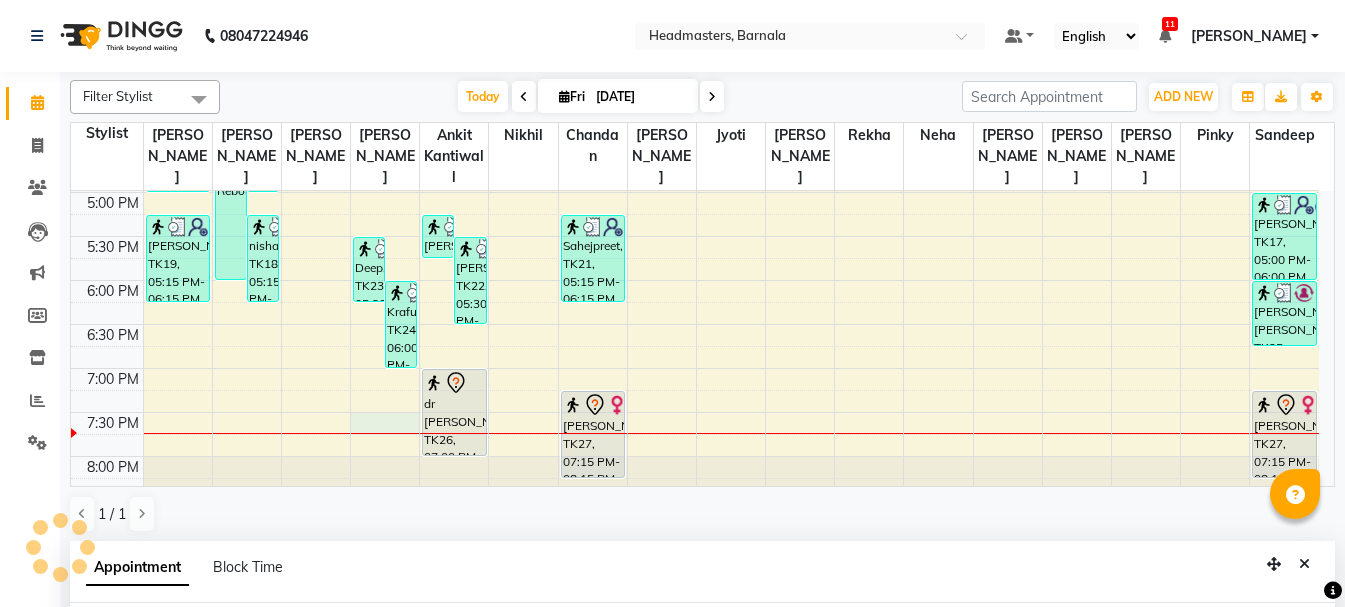 select on "67277" 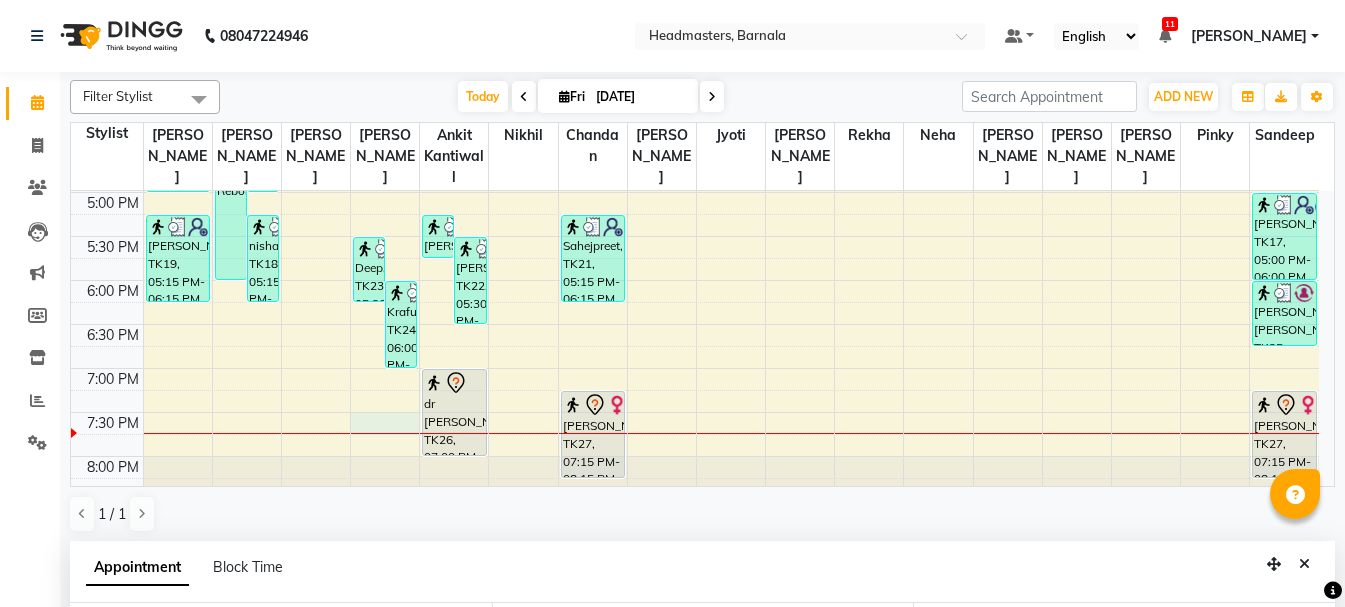 scroll, scrollTop: 389, scrollLeft: 0, axis: vertical 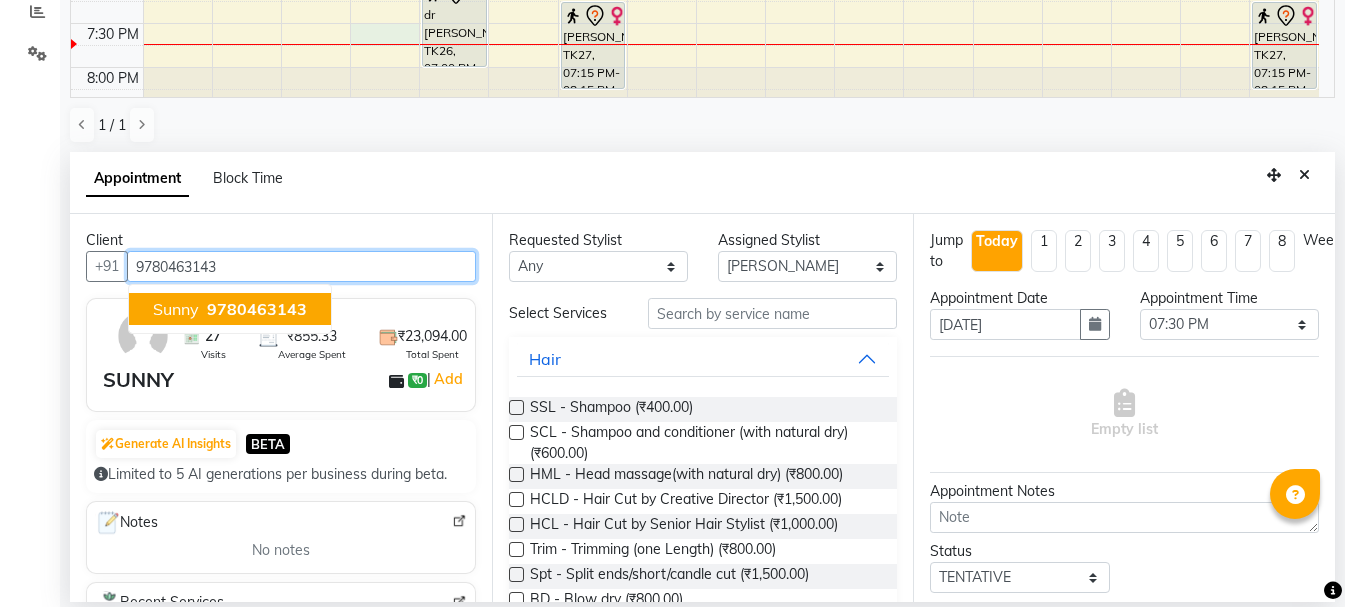 click on "9780463143" at bounding box center [257, 309] 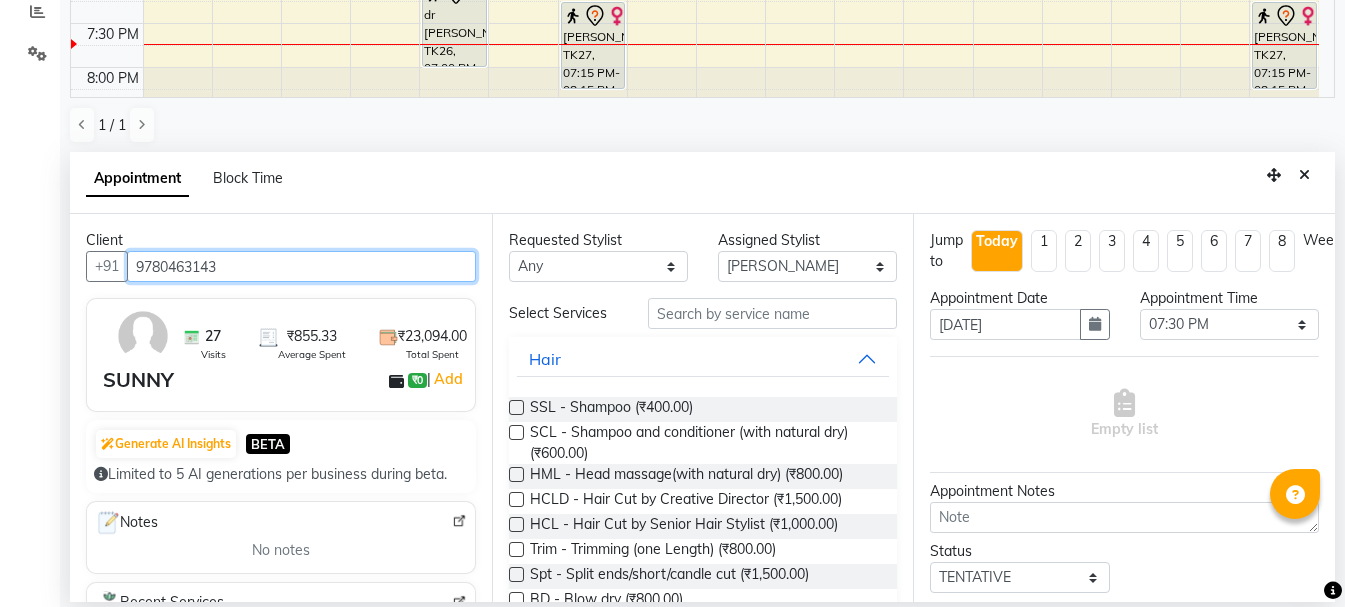 type on "9780463143" 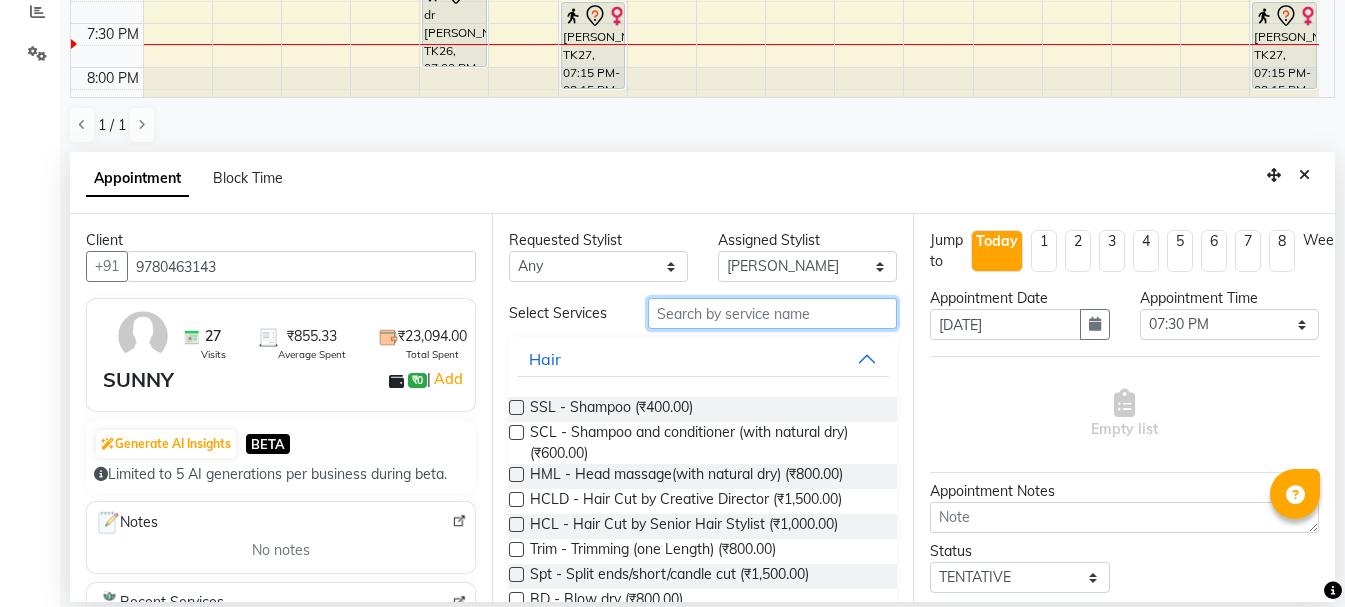 click at bounding box center (772, 313) 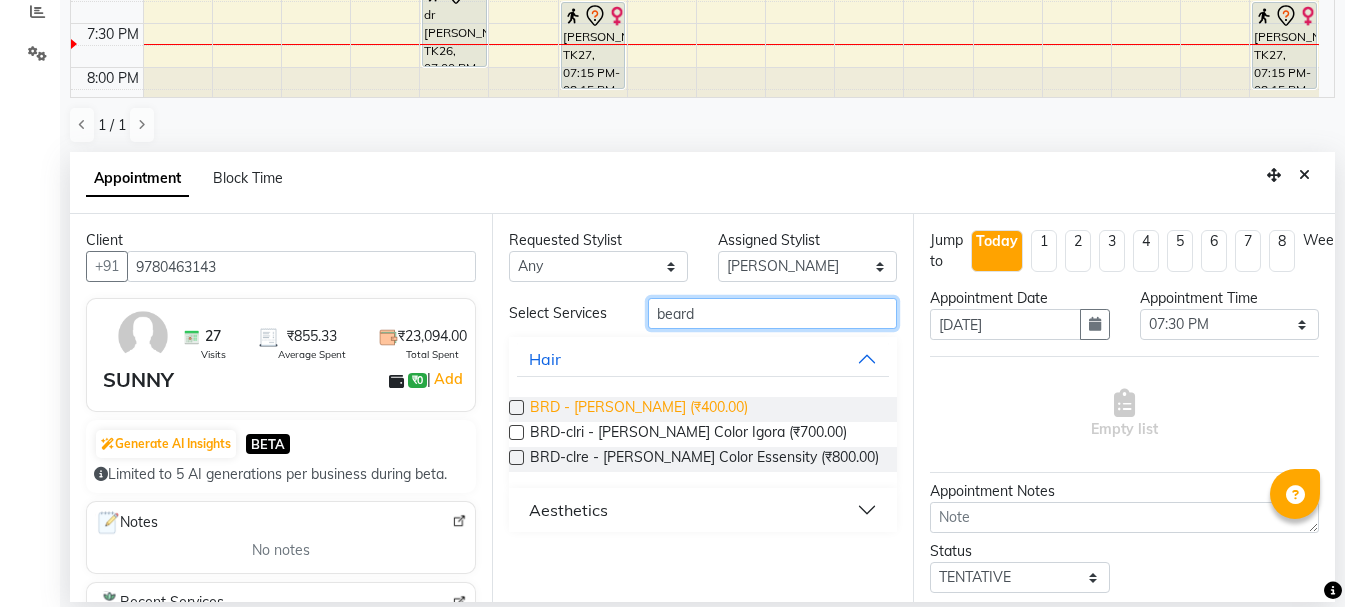 type on "beard" 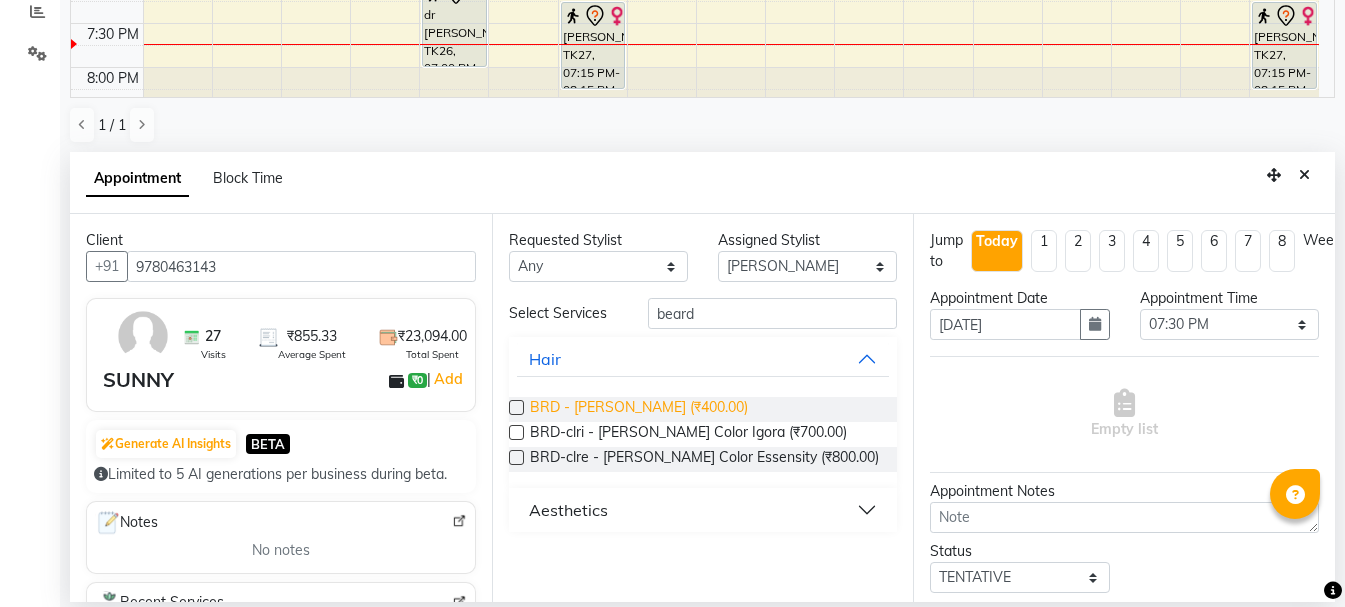 click on "BRD - [PERSON_NAME] (₹400.00)" at bounding box center (639, 409) 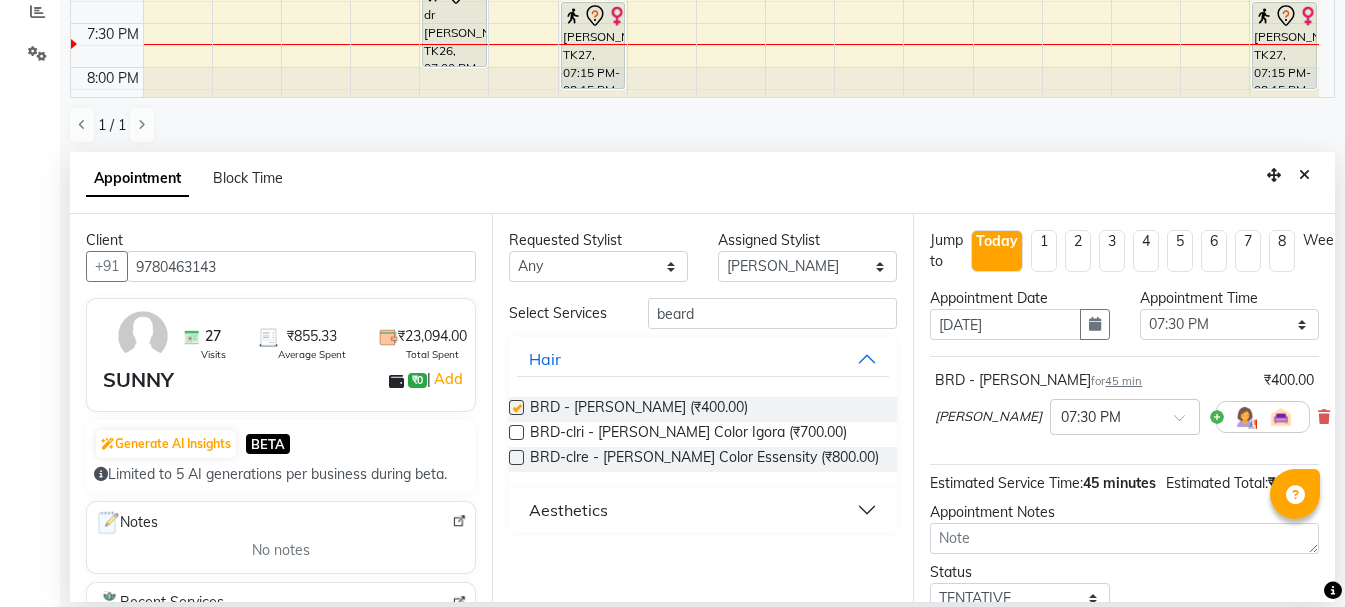 checkbox on "false" 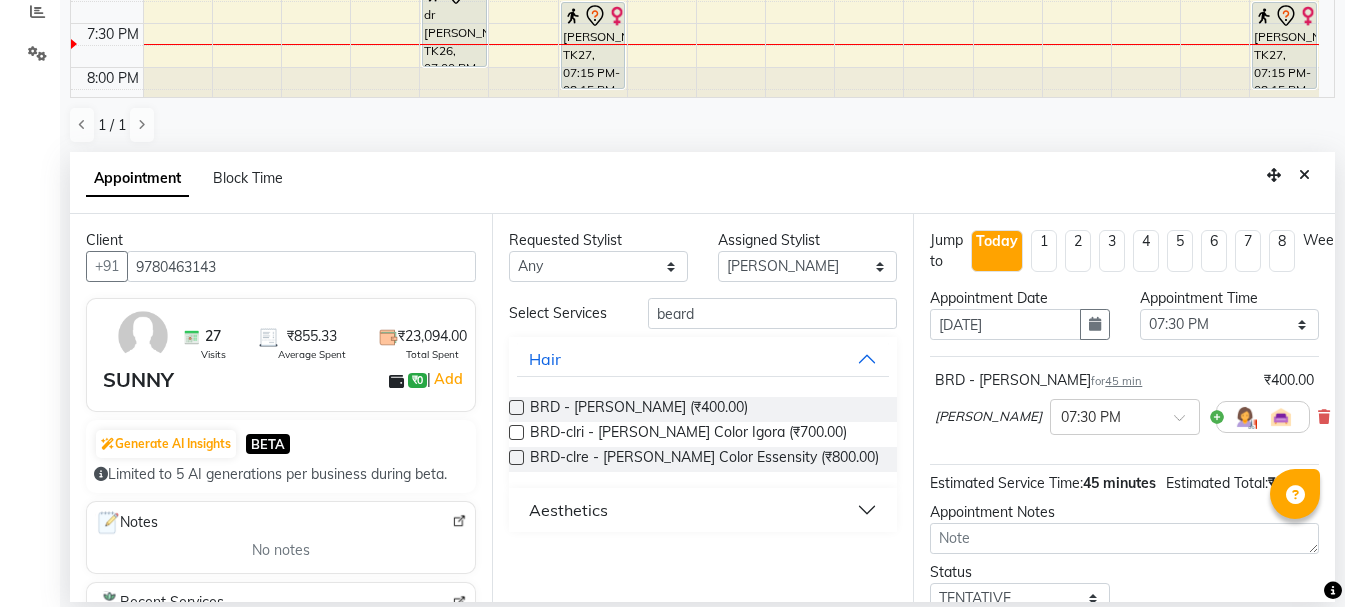 scroll, scrollTop: 177, scrollLeft: 0, axis: vertical 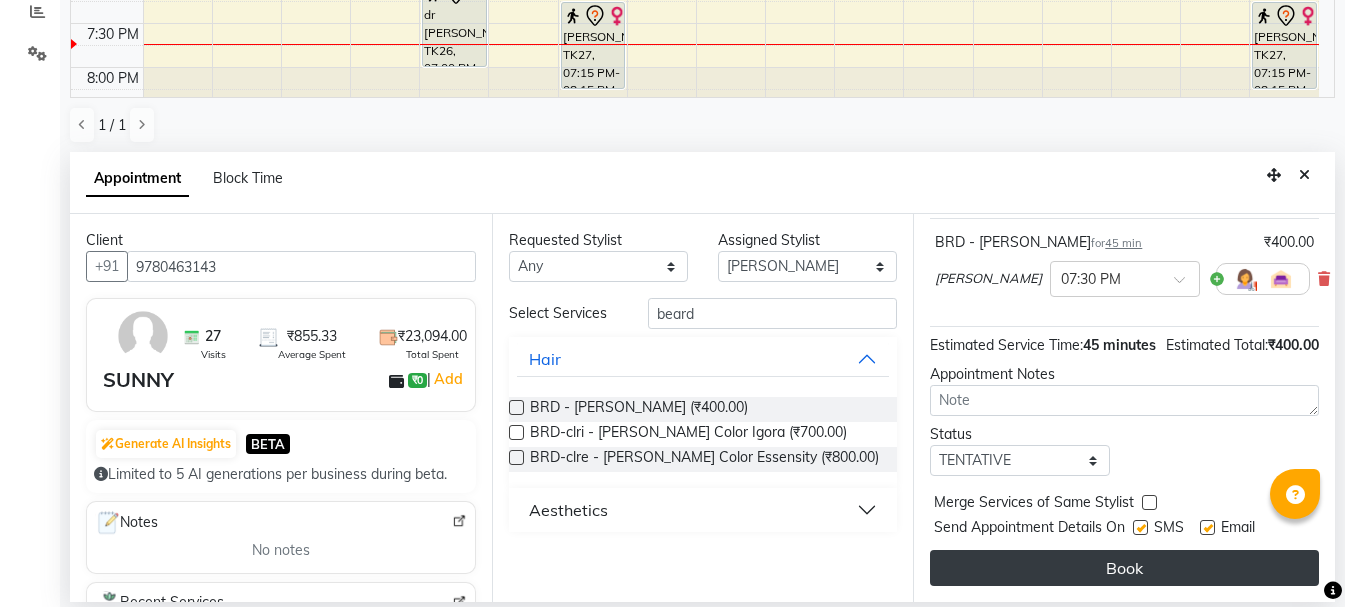 click on "Book" at bounding box center [1124, 568] 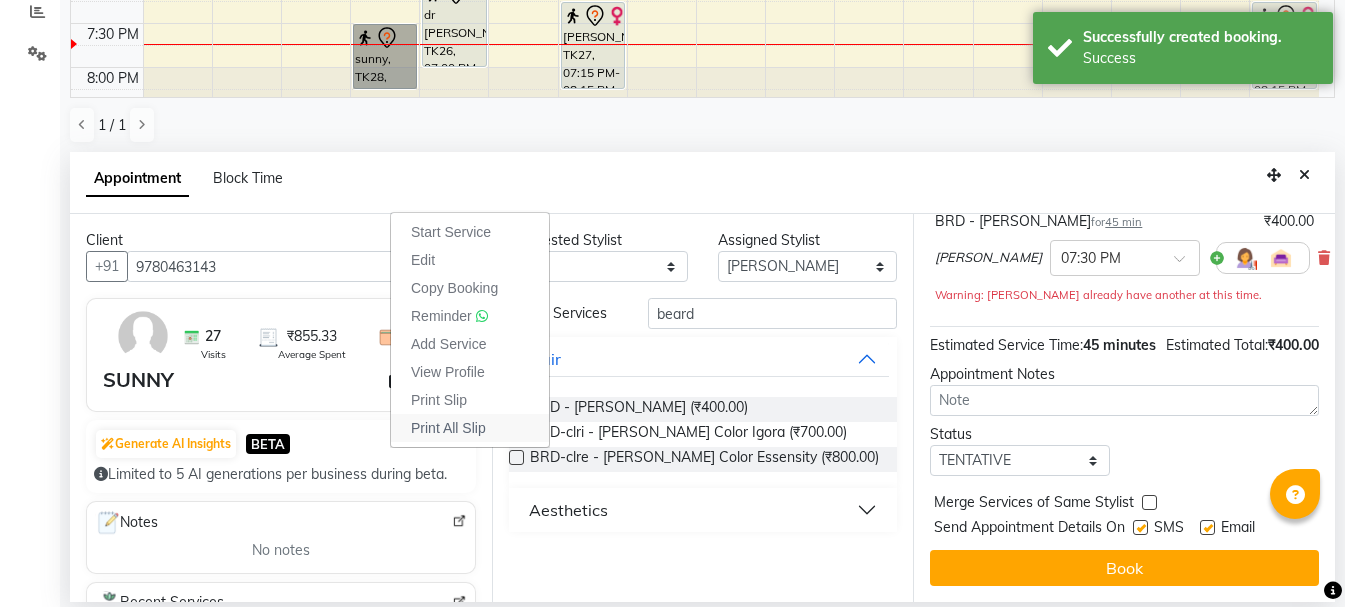 scroll, scrollTop: 0, scrollLeft: 0, axis: both 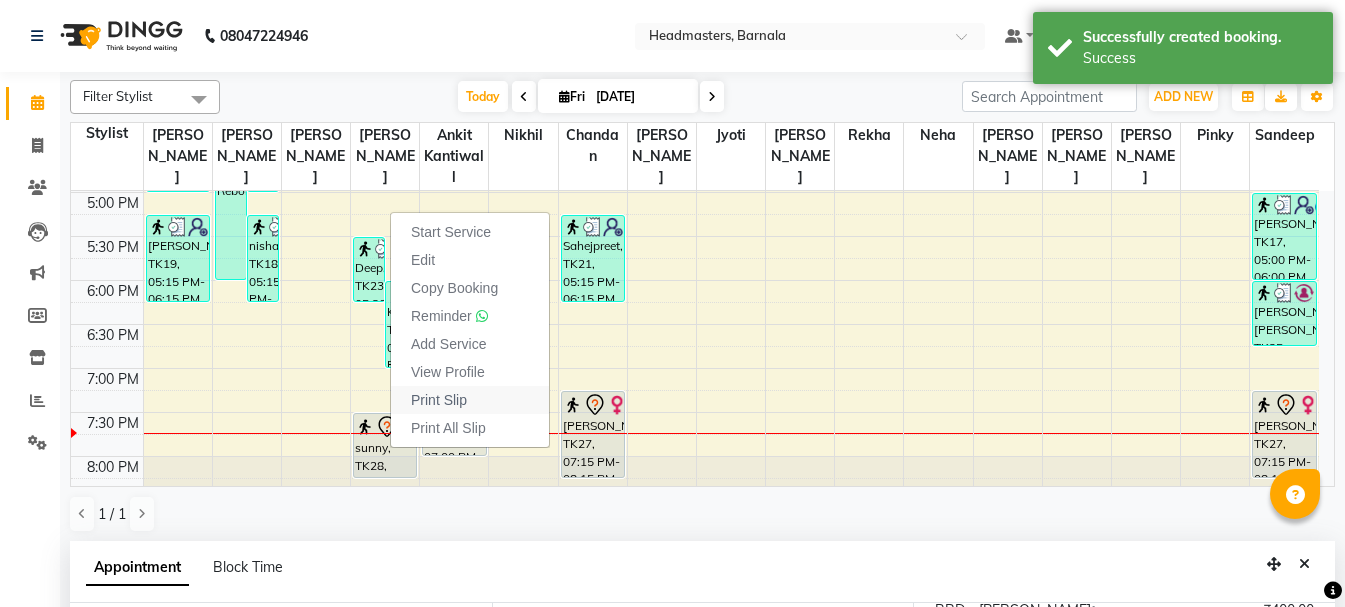 click on "Print Slip" at bounding box center (470, 400) 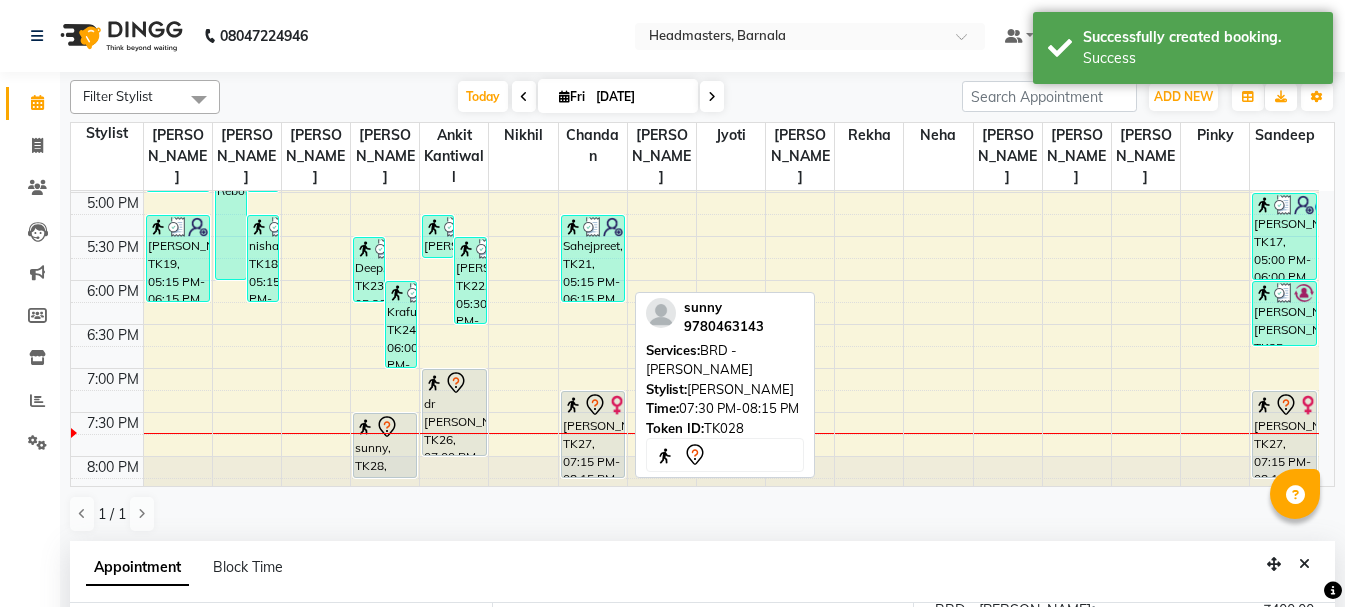 click 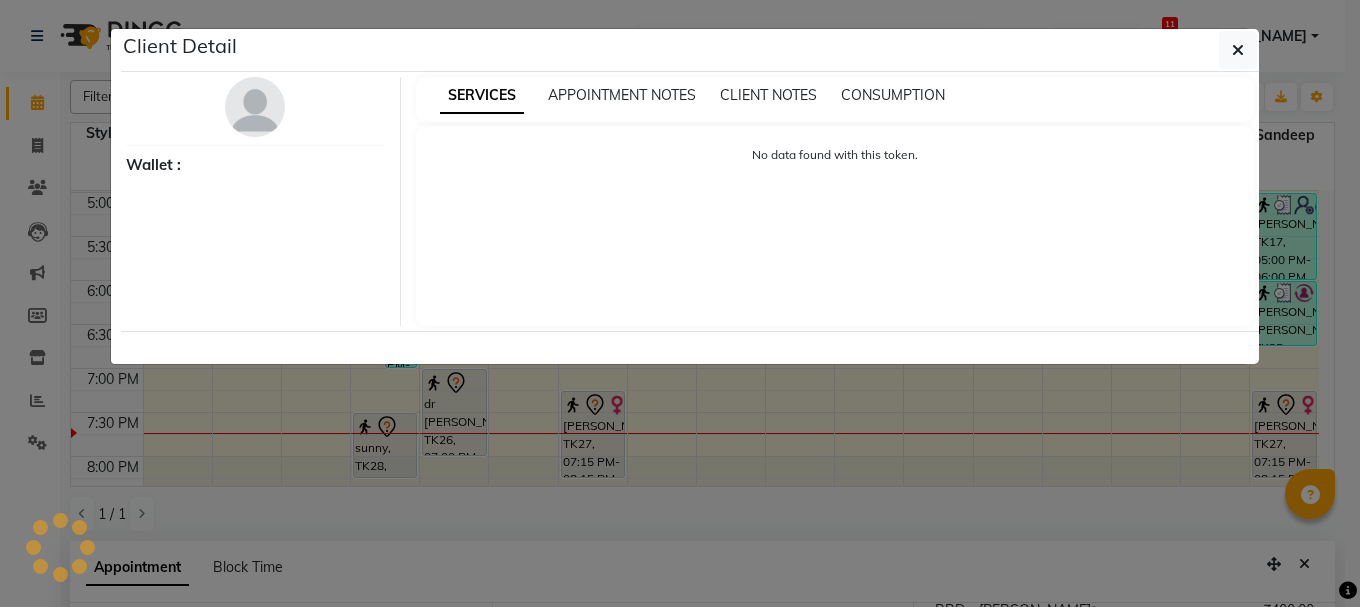 select on "7" 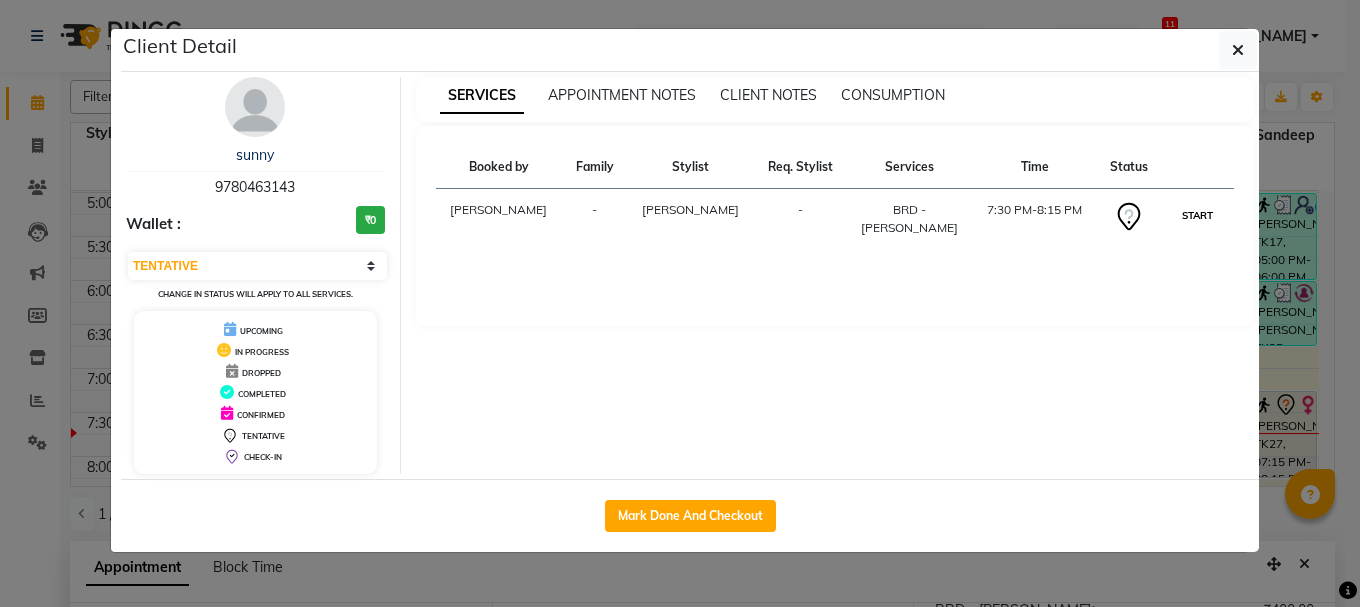click on "START" at bounding box center (1197, 215) 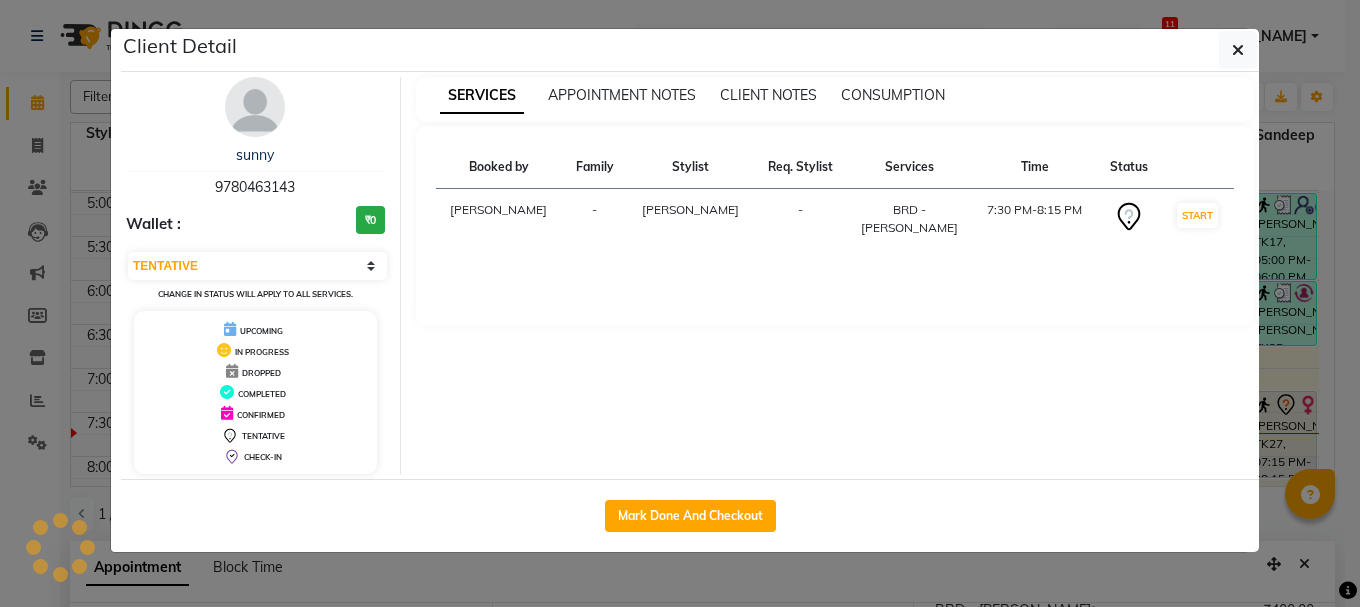click on "Client Detail  sunny    9780463143 Wallet : ₹0 Select IN SERVICE CONFIRMED TENTATIVE CHECK IN MARK DONE UPCOMING Change in status will apply to all services. UPCOMING IN PROGRESS DROPPED COMPLETED CONFIRMED TENTATIVE CHECK-IN SERVICES APPOINTMENT NOTES CLIENT NOTES CONSUMPTION Booked by Family Stylist Req. Stylist Services Time Status  Manya  -  Sameer khan -  BRD - Beard   7:30 PM-8:15 PM   START   Mark Done And Checkout" 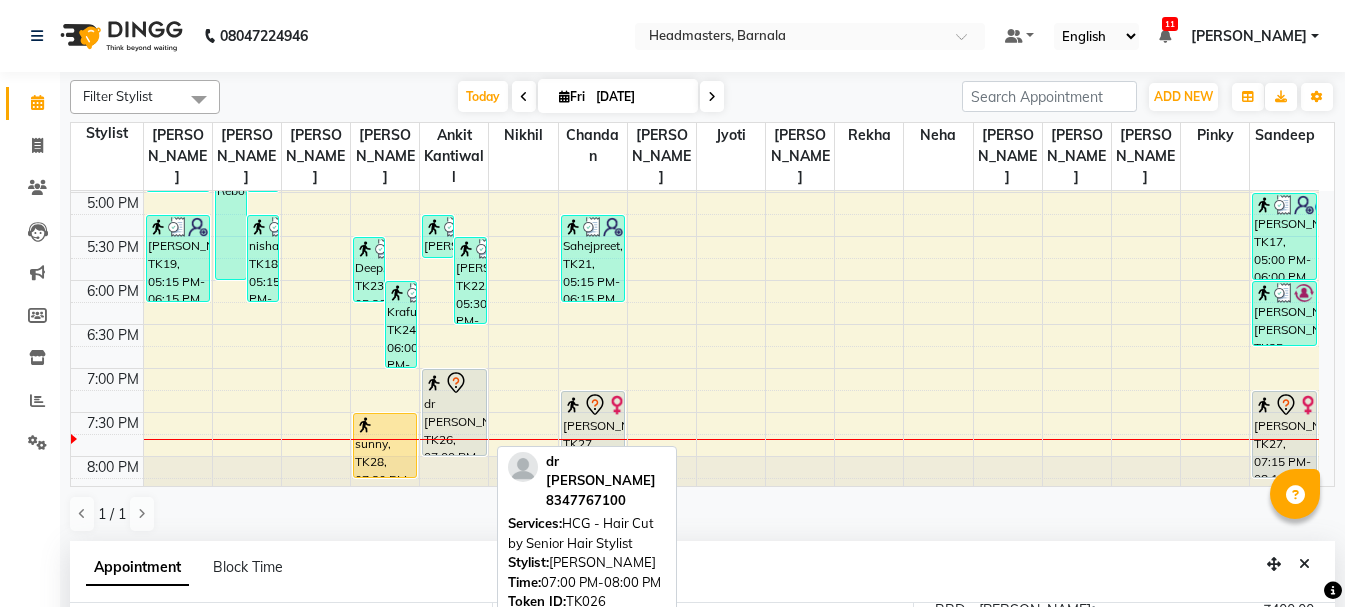 click on "dr sandeep, TK26, 07:00 PM-08:00 PM, HCG - Hair Cut by Senior Hair Stylist" at bounding box center (454, 412) 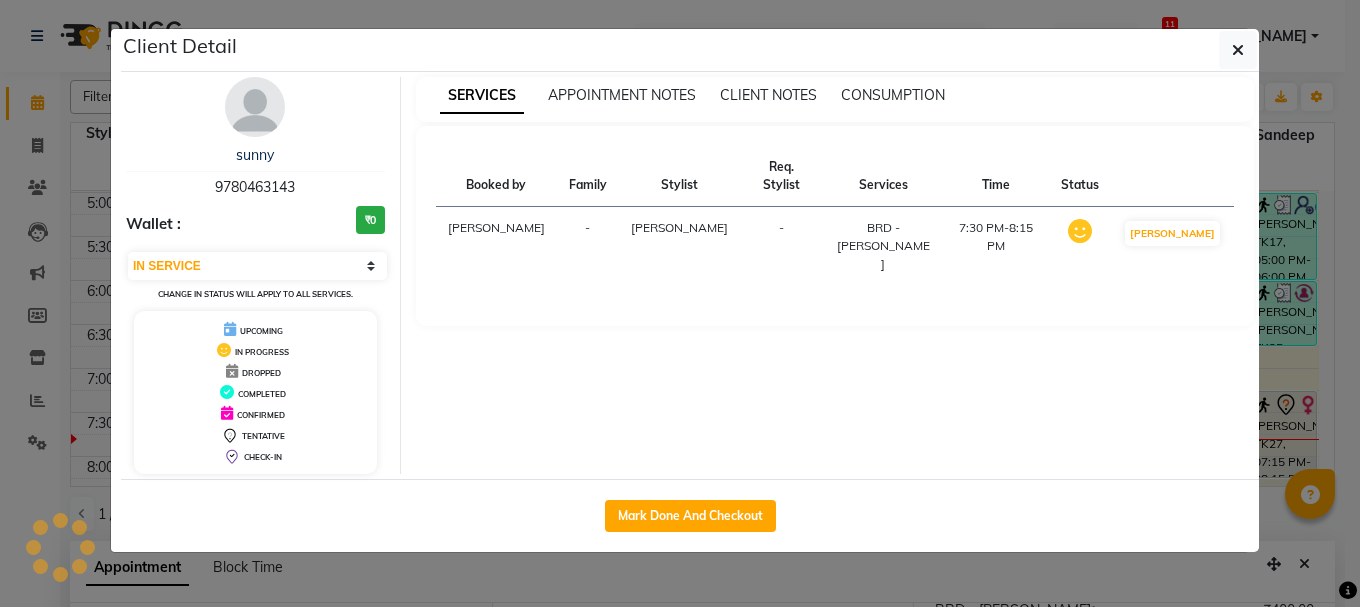 select on "7" 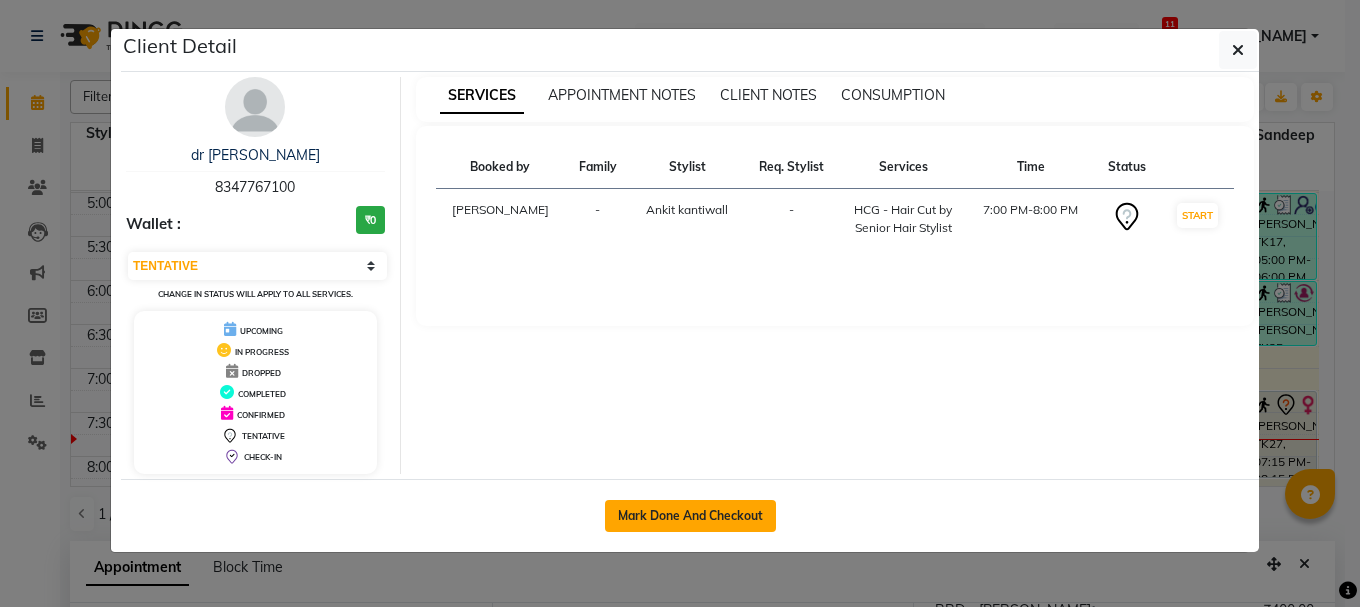 click on "Mark Done And Checkout" 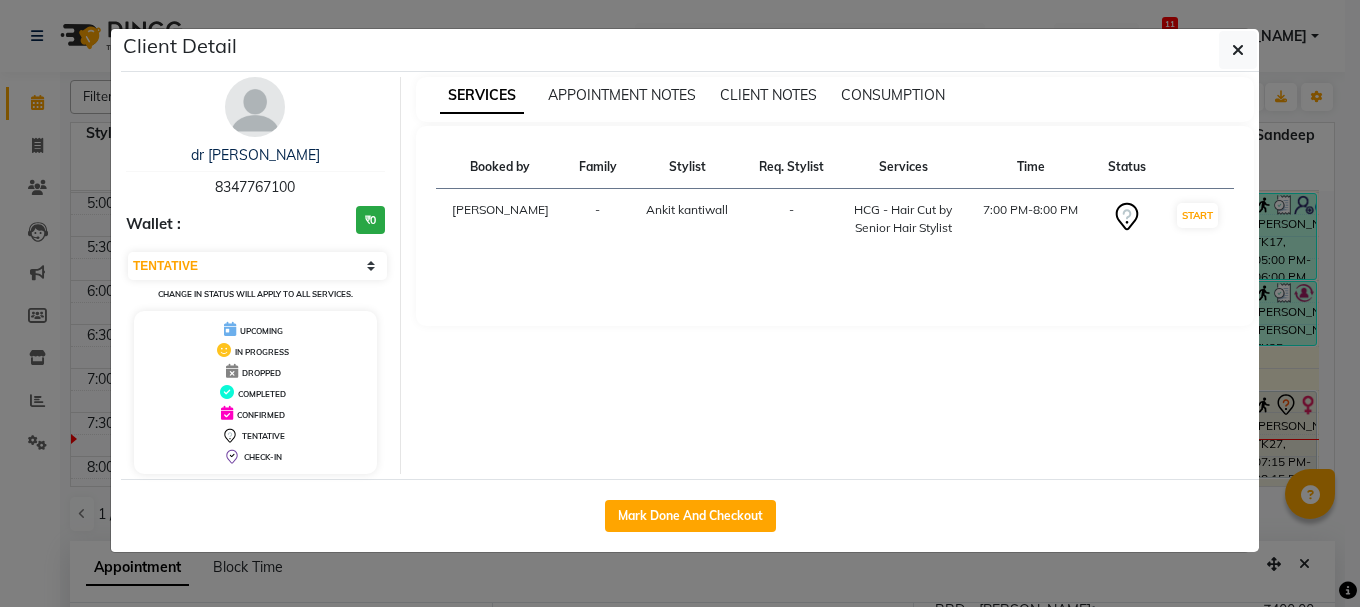 select on "service" 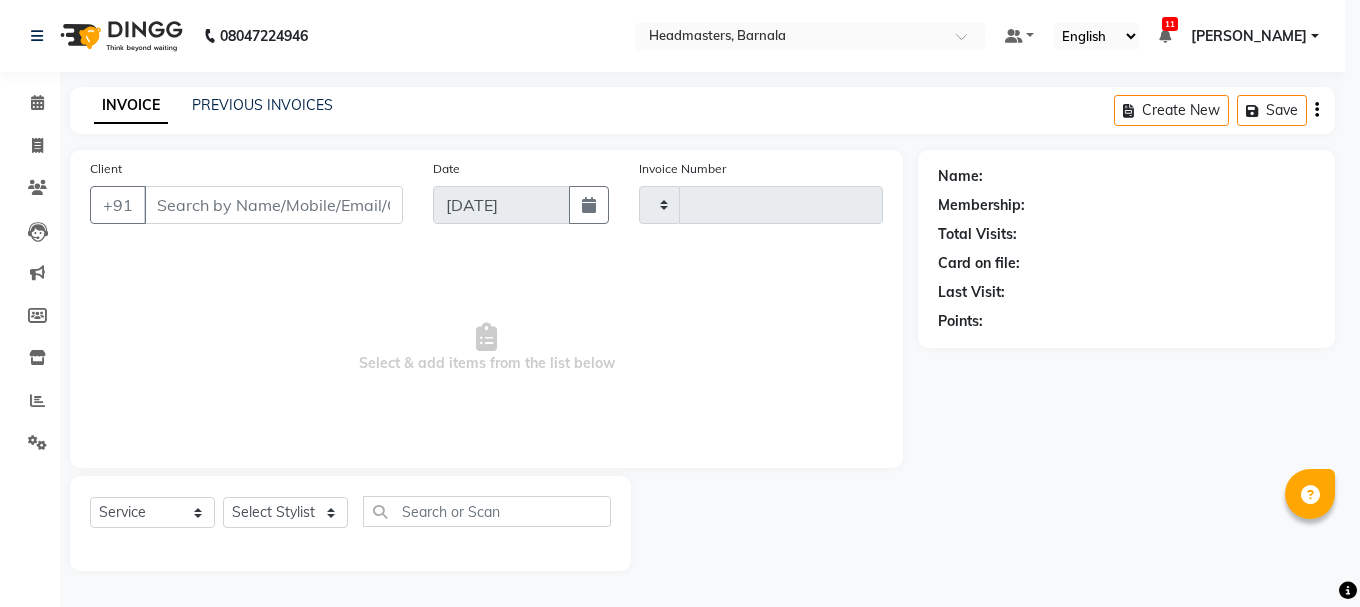 type on "2762" 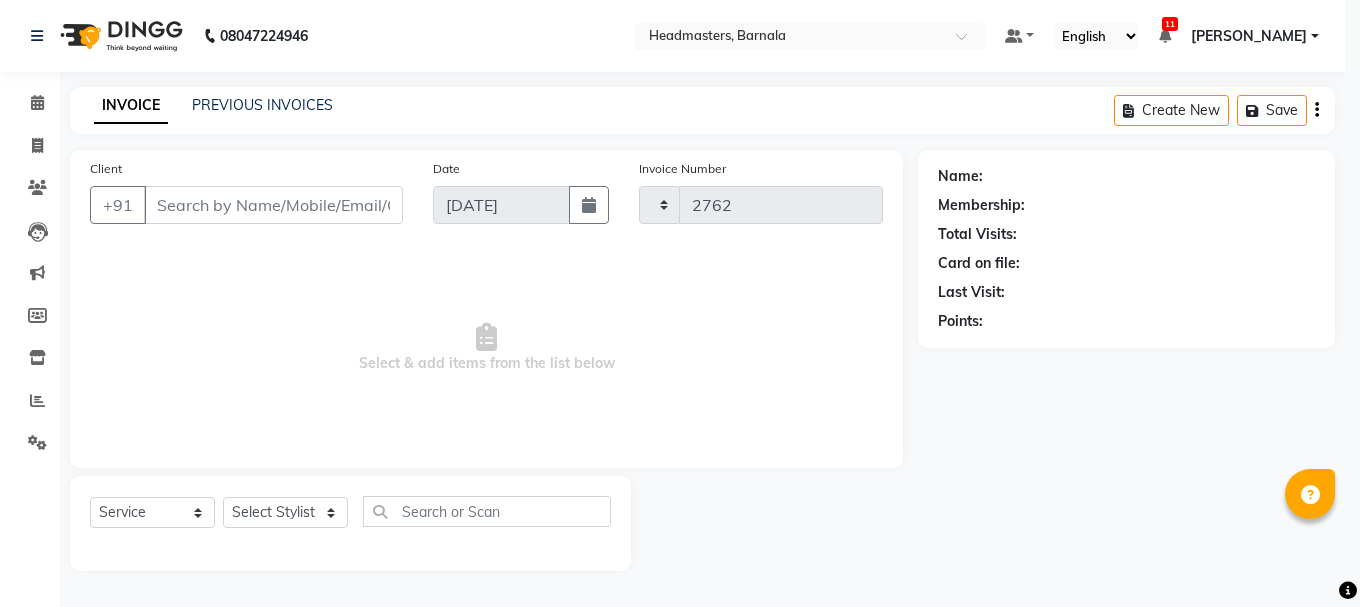select on "7526" 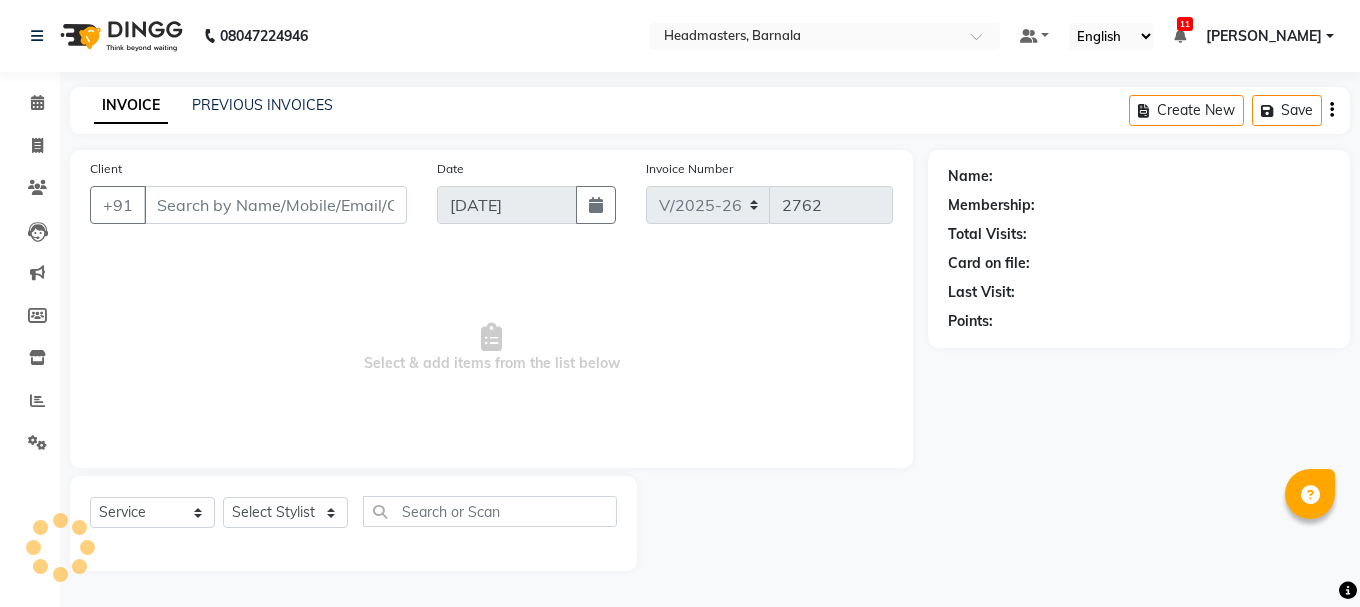 type on "8347767100" 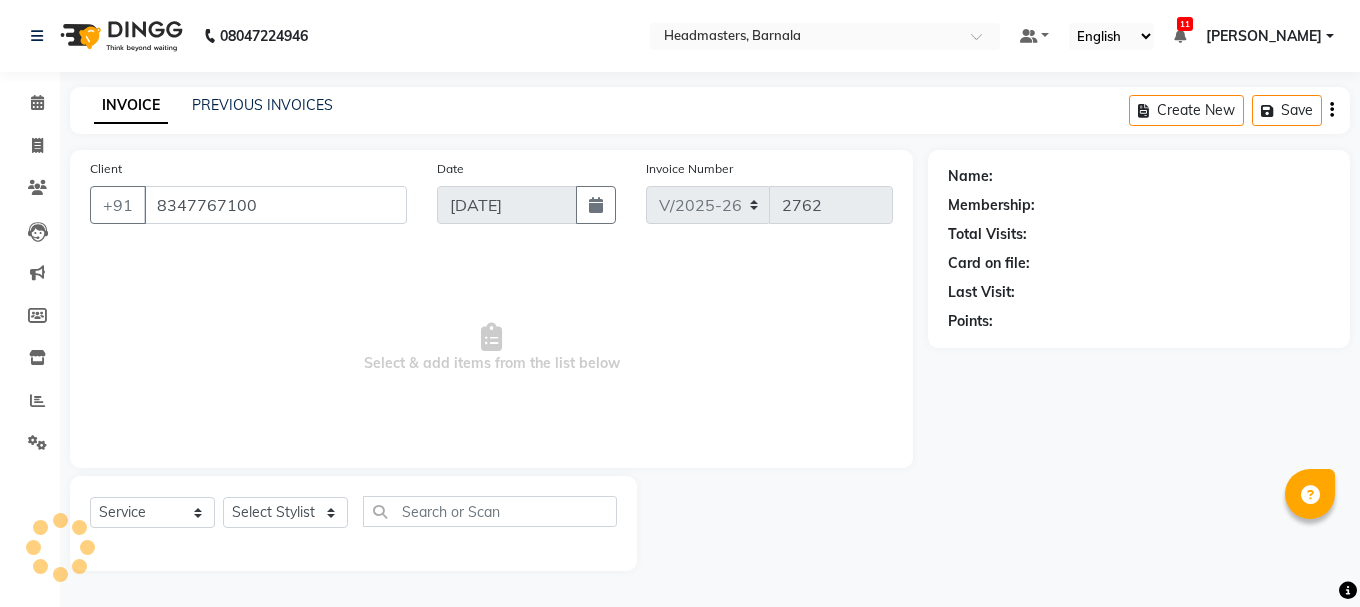 select on "67278" 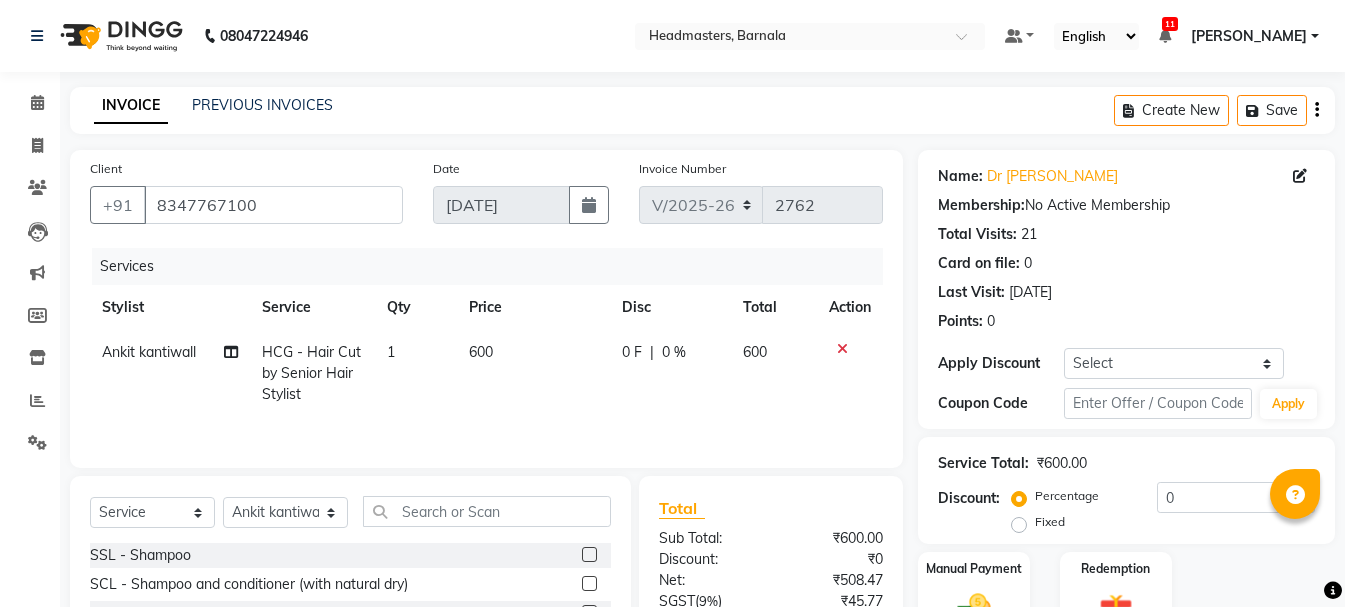 scroll, scrollTop: 194, scrollLeft: 0, axis: vertical 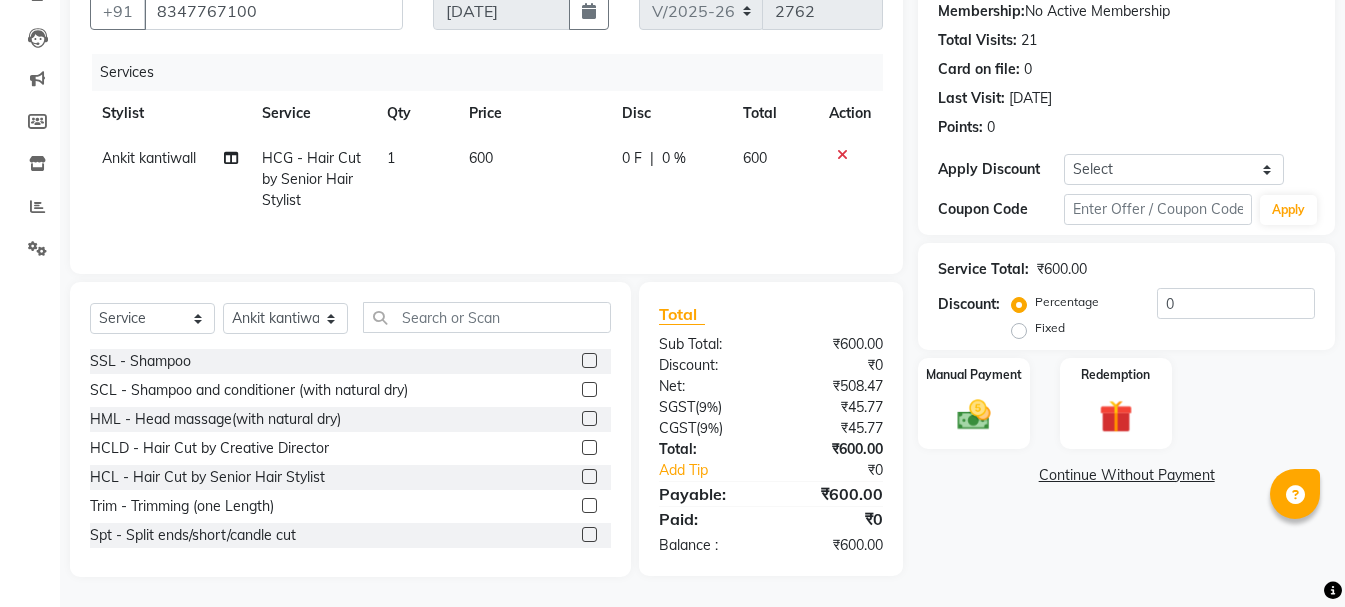 click on "Fixed" 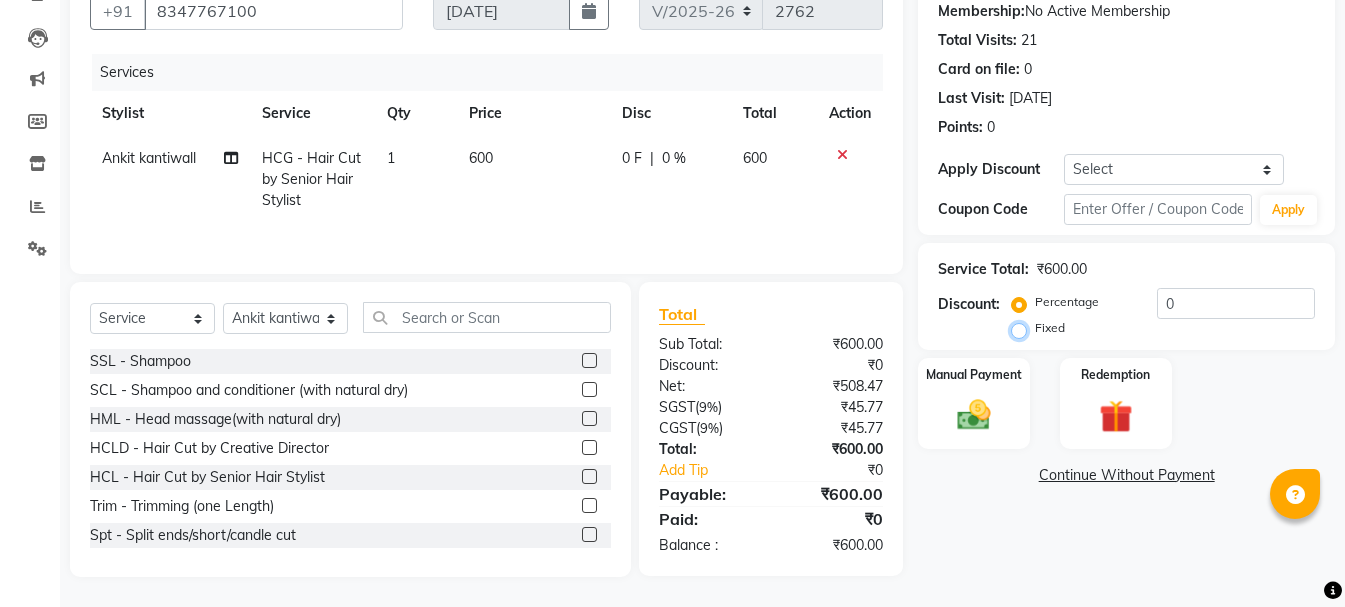 click on "Fixed" at bounding box center [1023, 328] 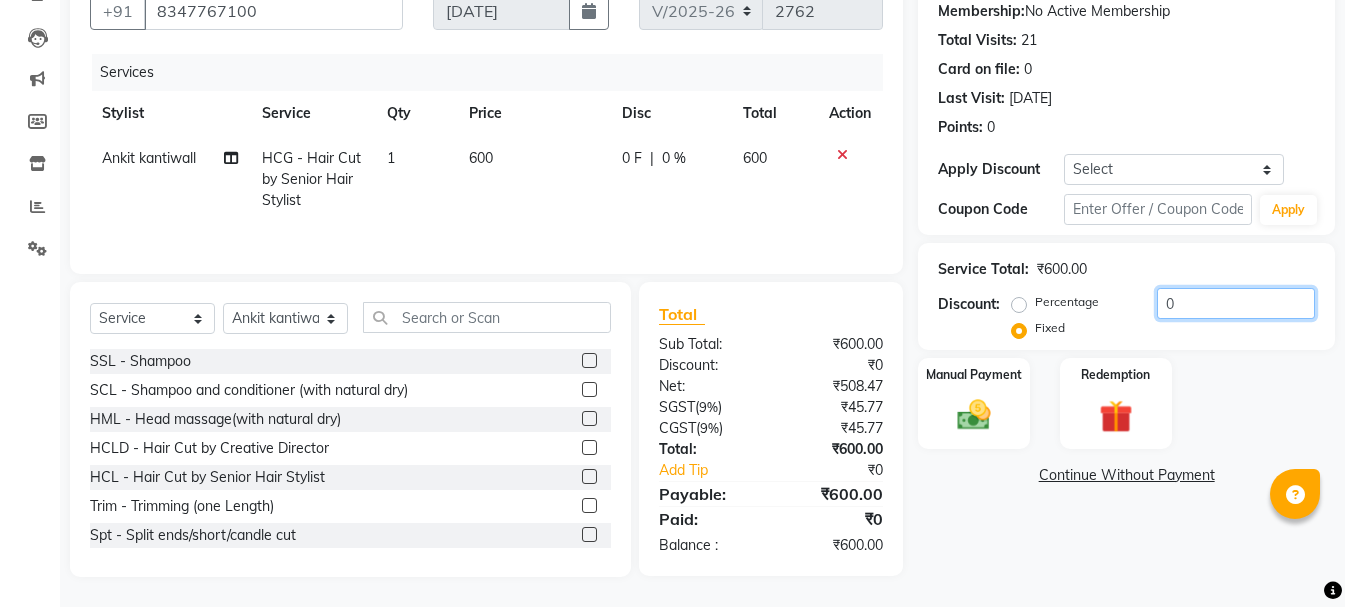 drag, startPoint x: 1207, startPoint y: 302, endPoint x: 1073, endPoint y: 326, distance: 136.1323 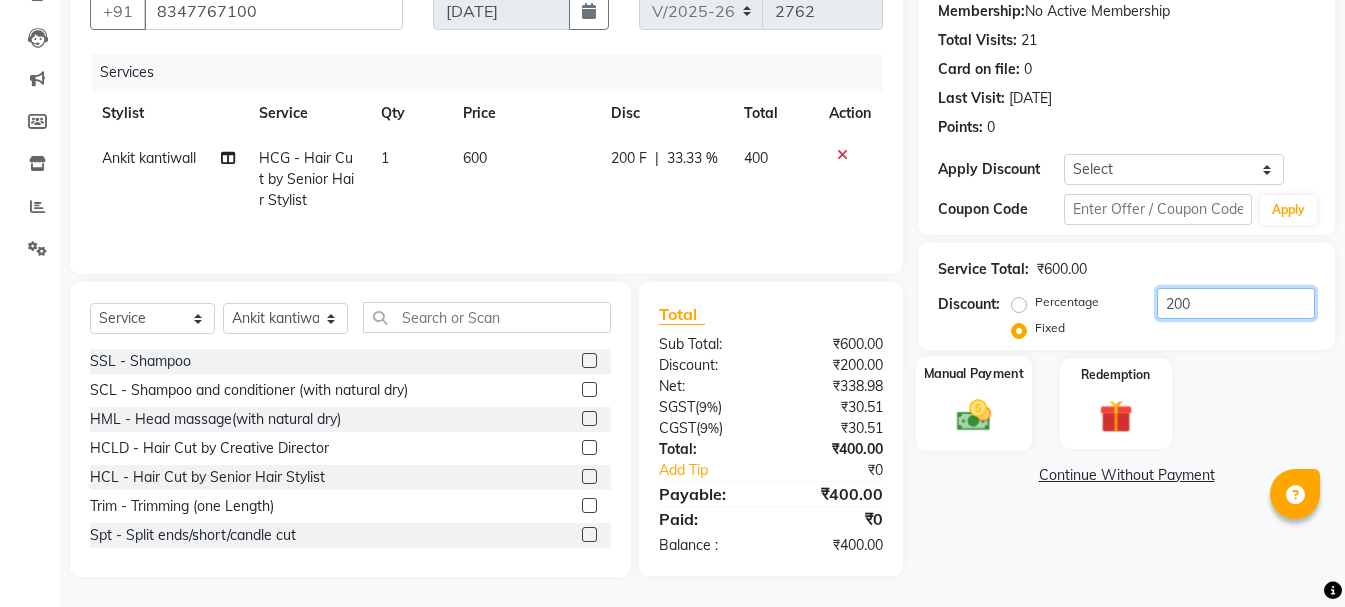 type on "200" 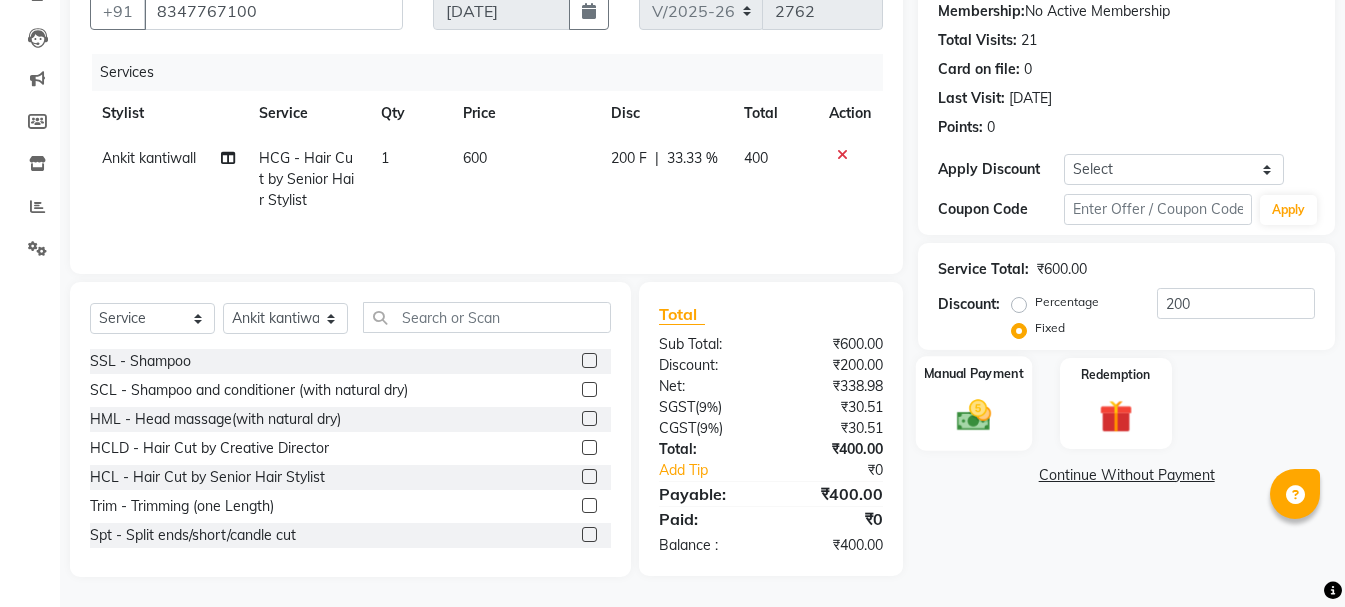 click 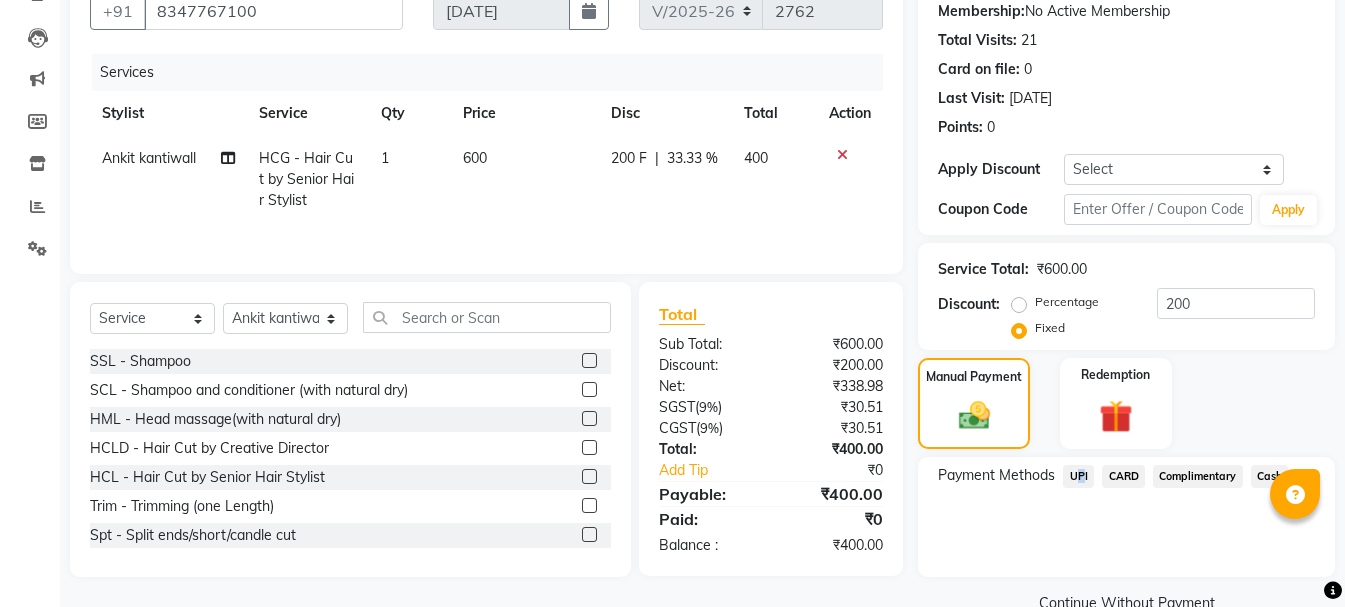 click on "UPI" 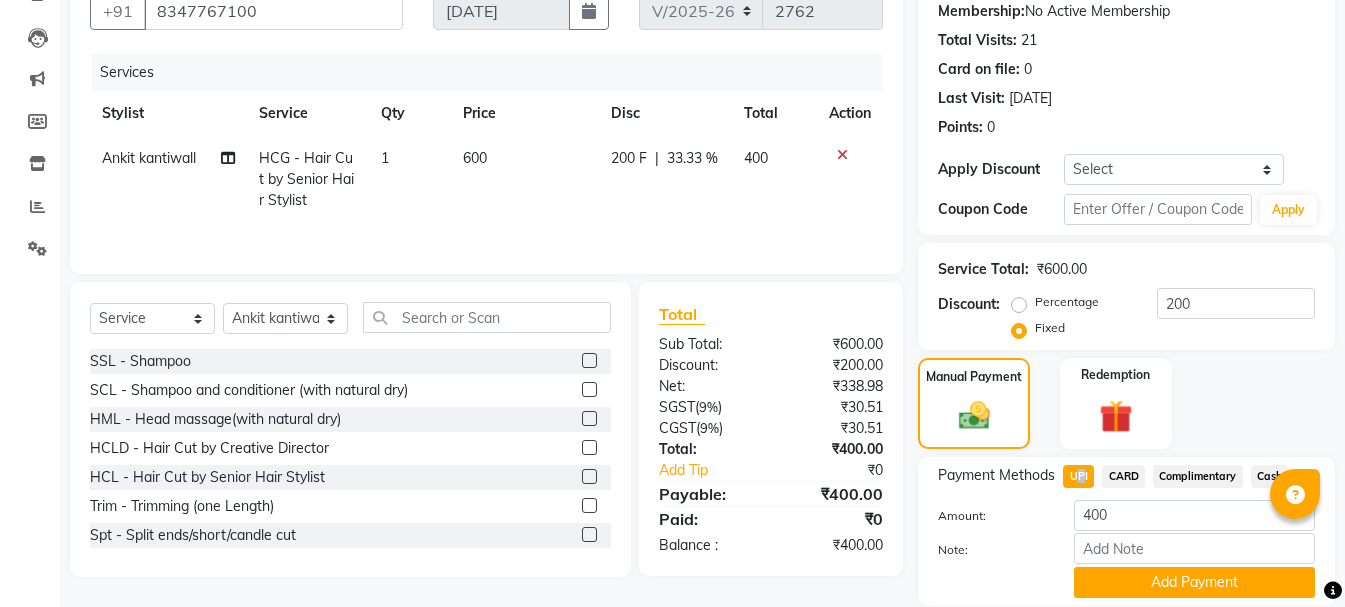 click on "Add Payment" 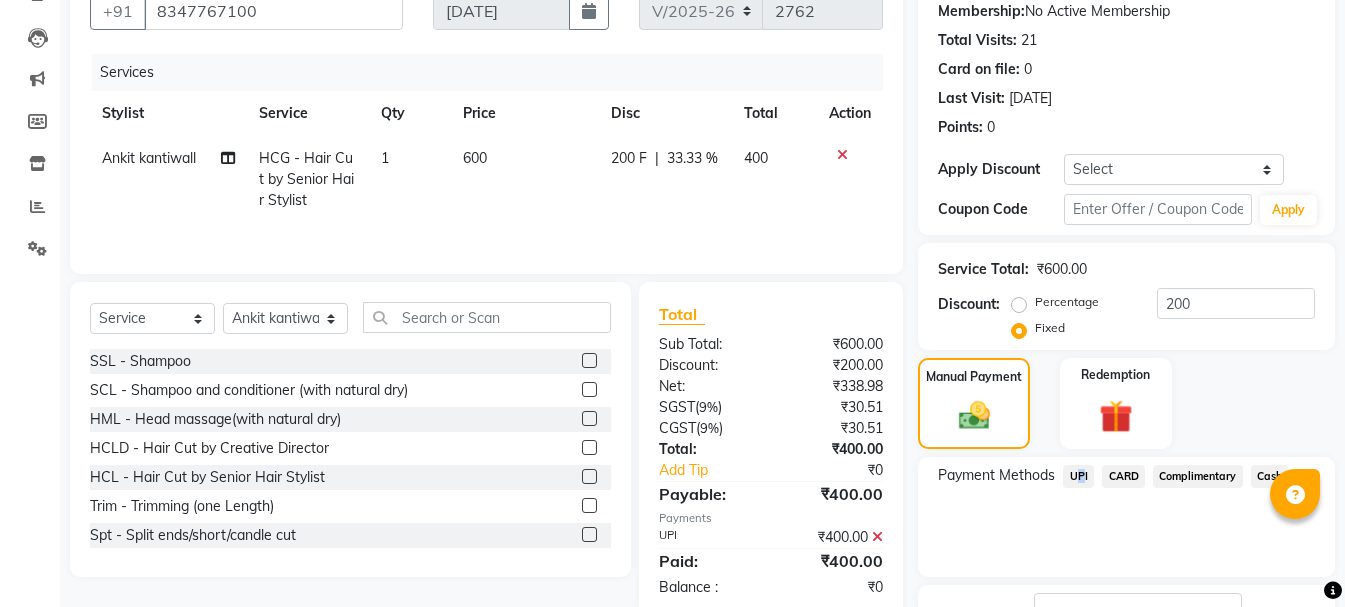 click on "Checkout" 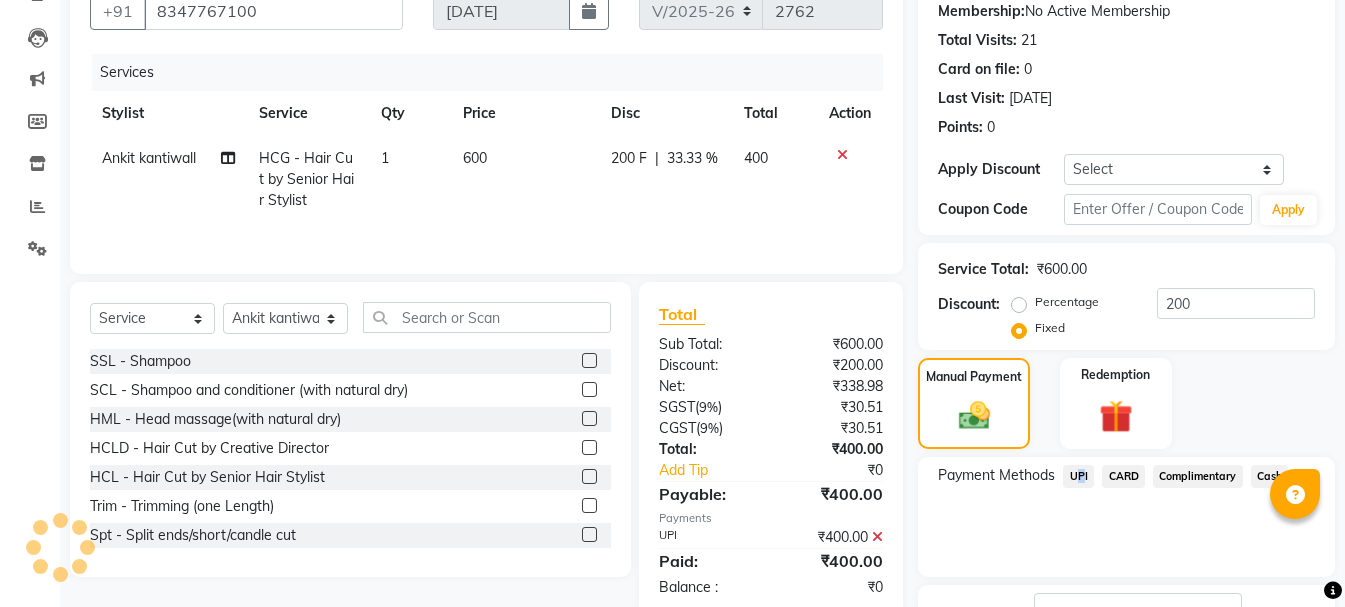 scroll, scrollTop: 348, scrollLeft: 0, axis: vertical 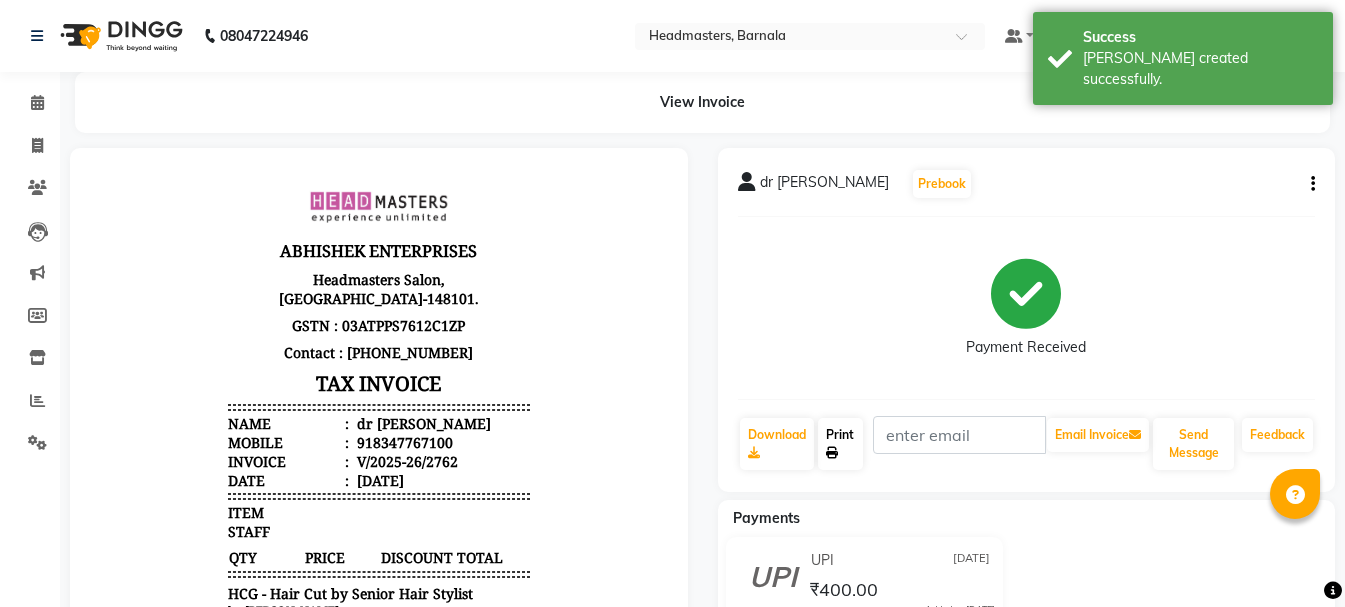 click on "Print" 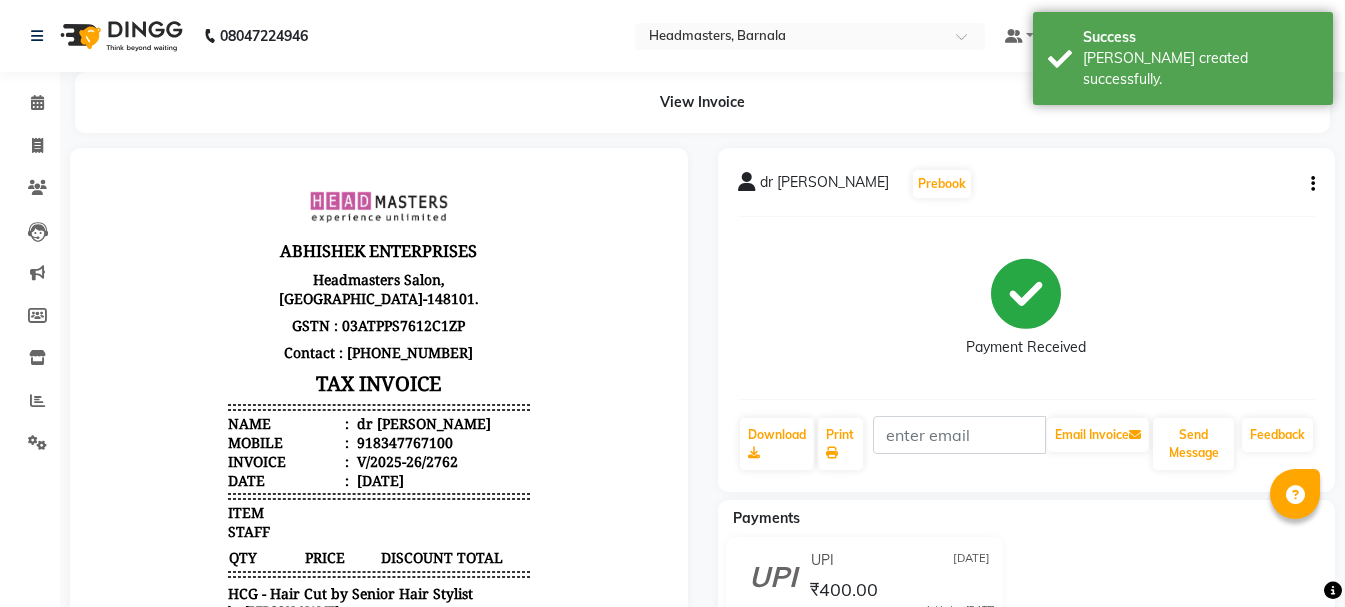 select on "service" 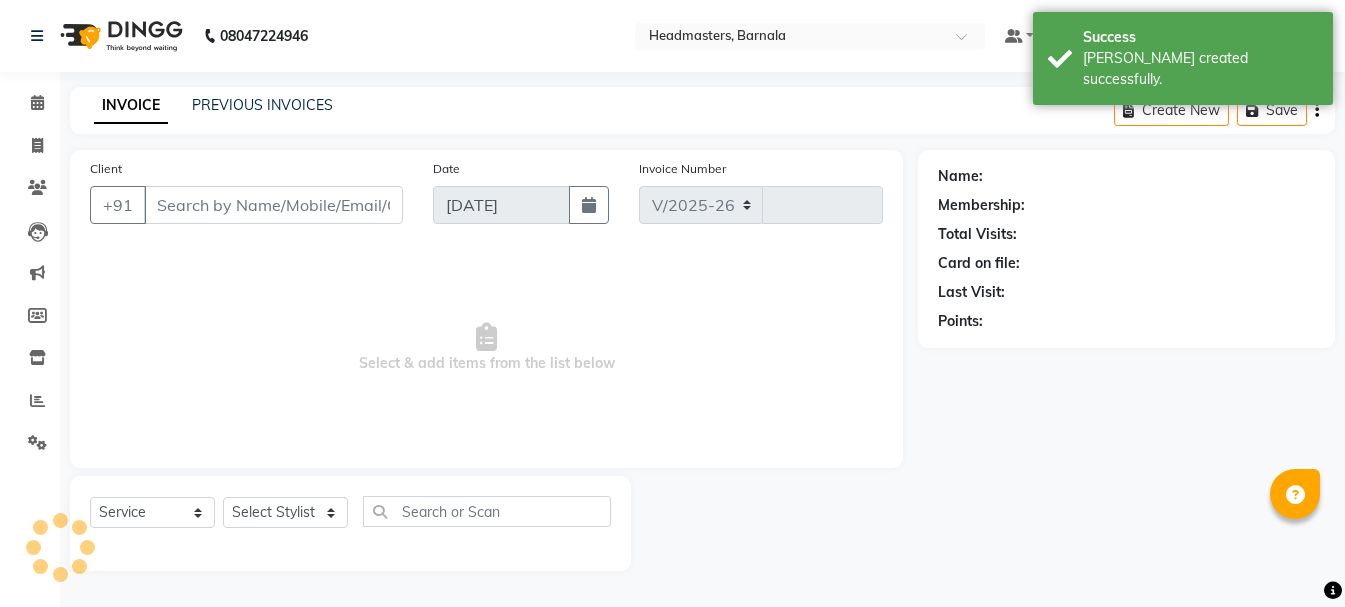 select on "7526" 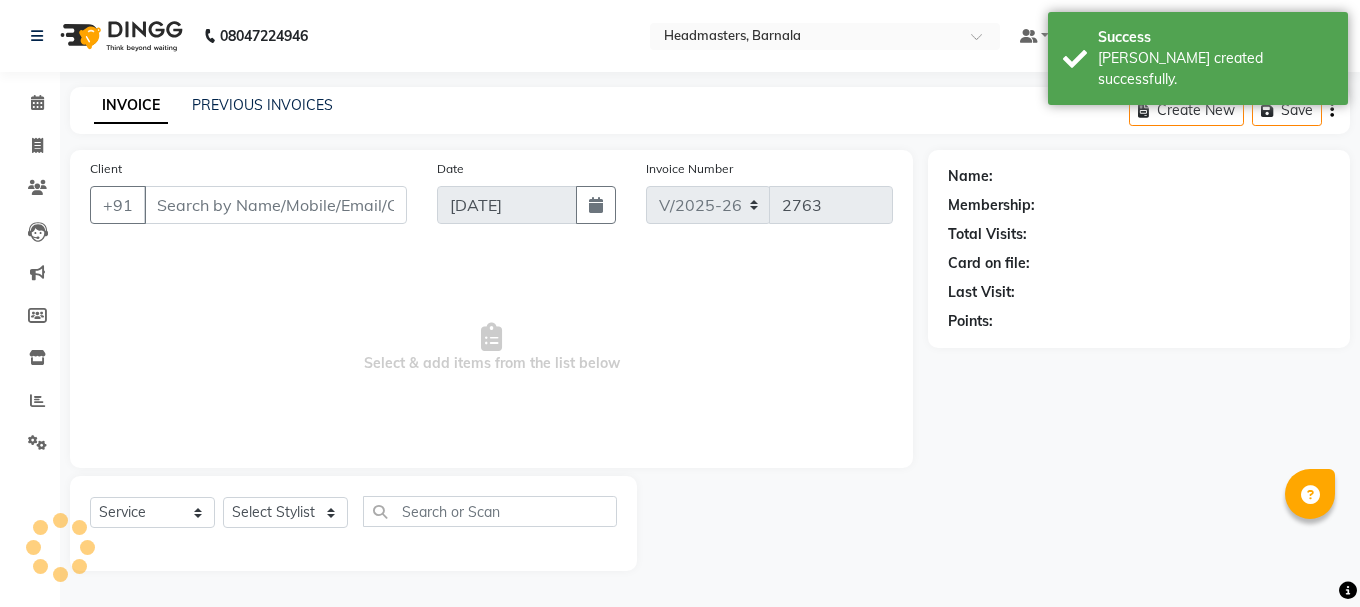 type on "8347767100" 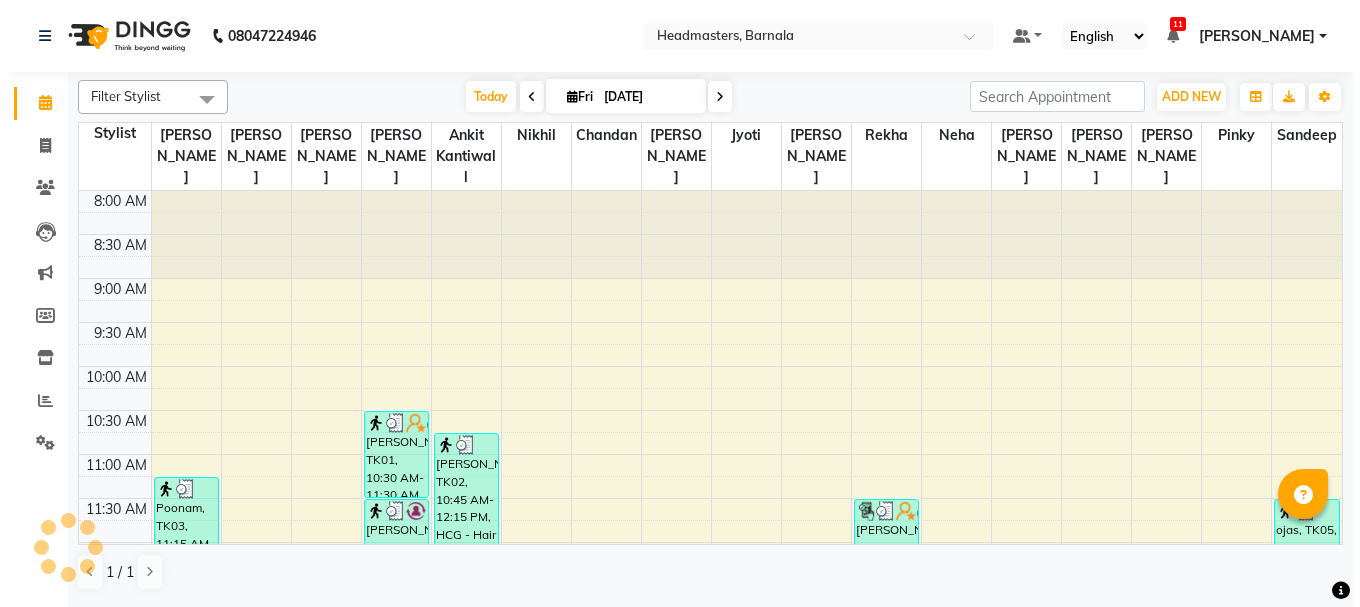 scroll, scrollTop: 752, scrollLeft: 0, axis: vertical 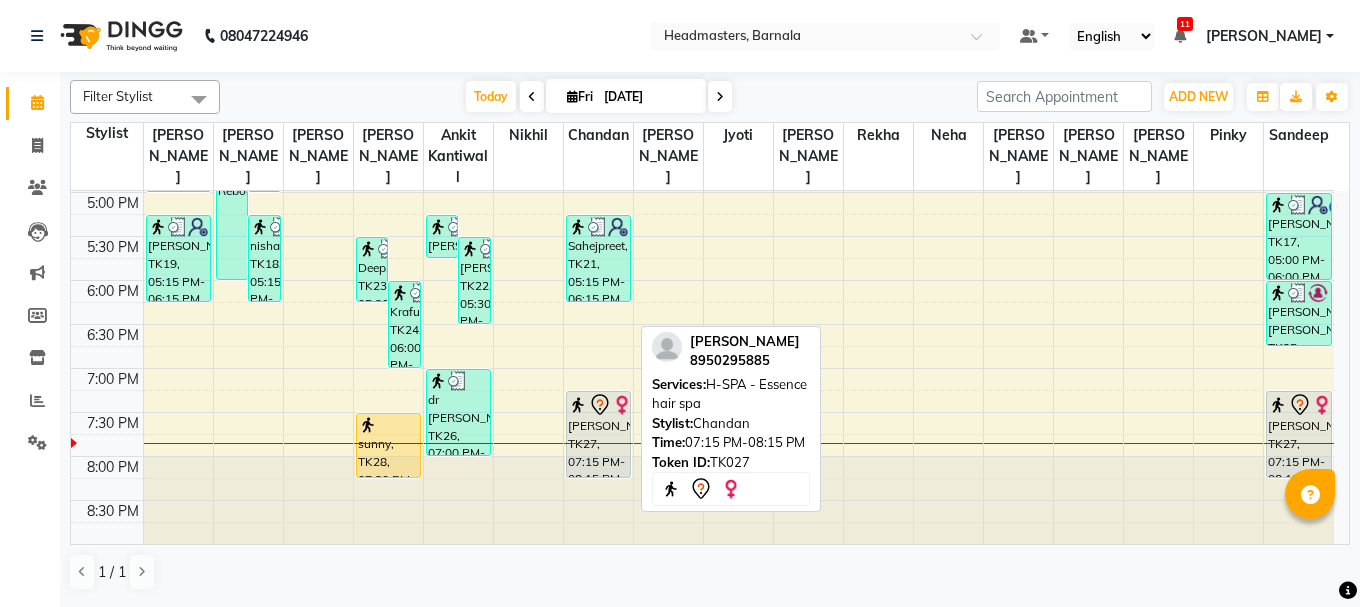 click 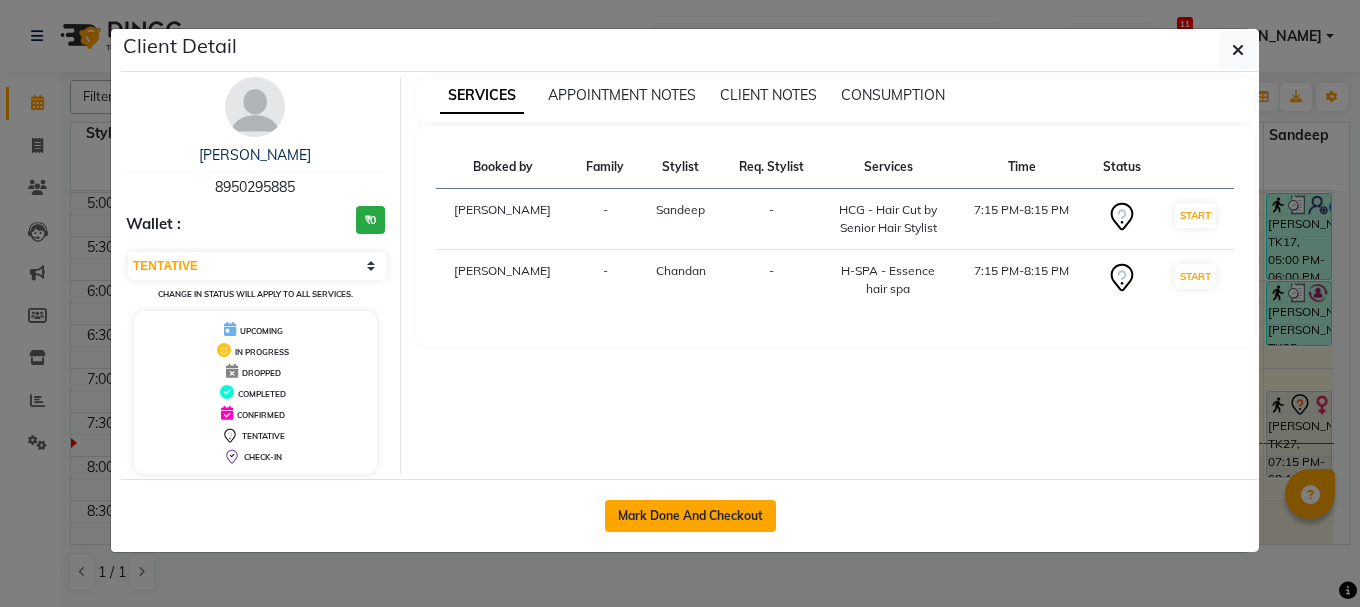 click on "Mark Done And Checkout" 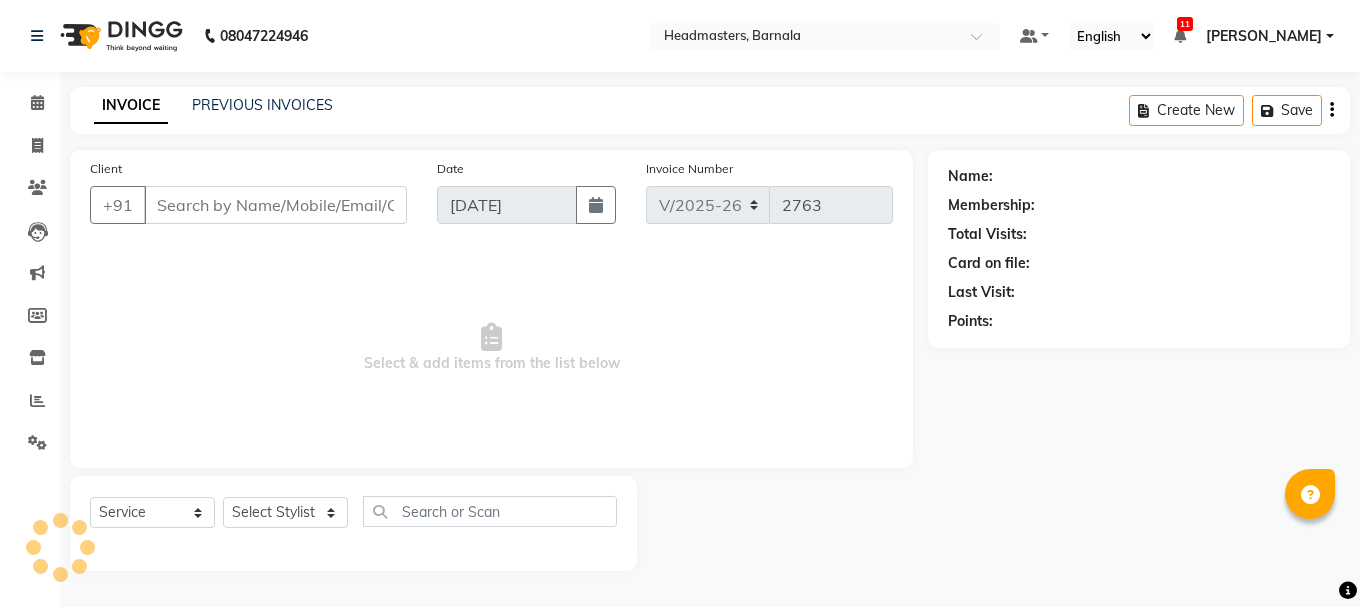 type on "8950295885" 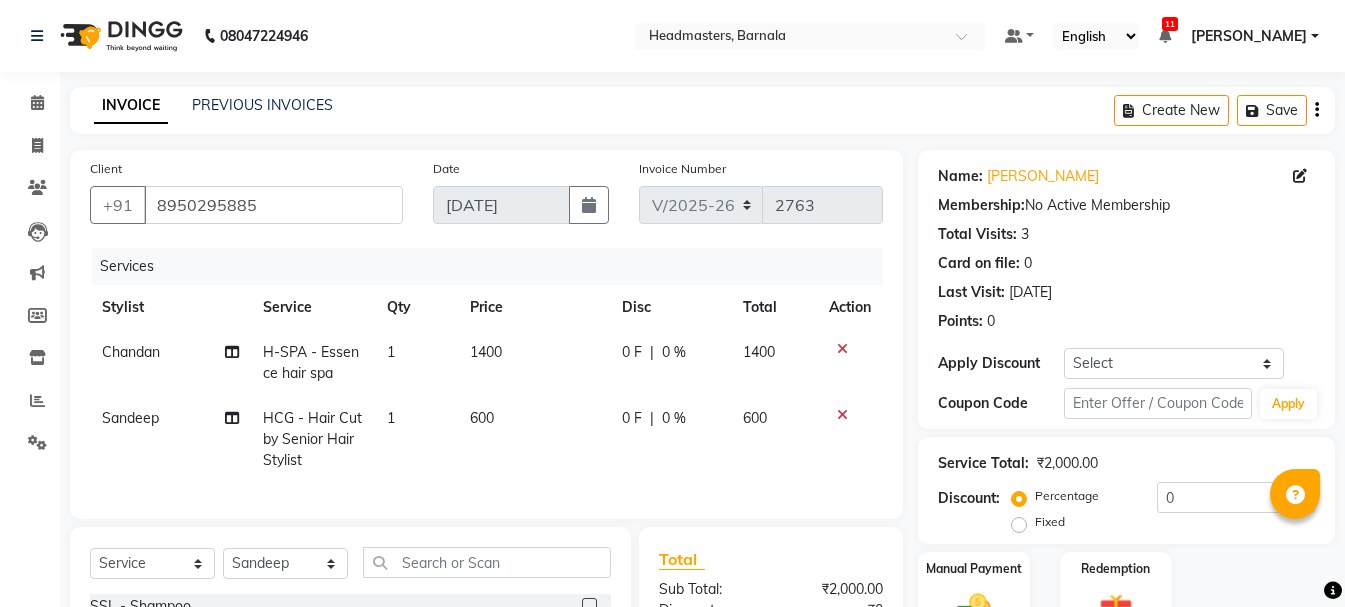 scroll, scrollTop: 260, scrollLeft: 0, axis: vertical 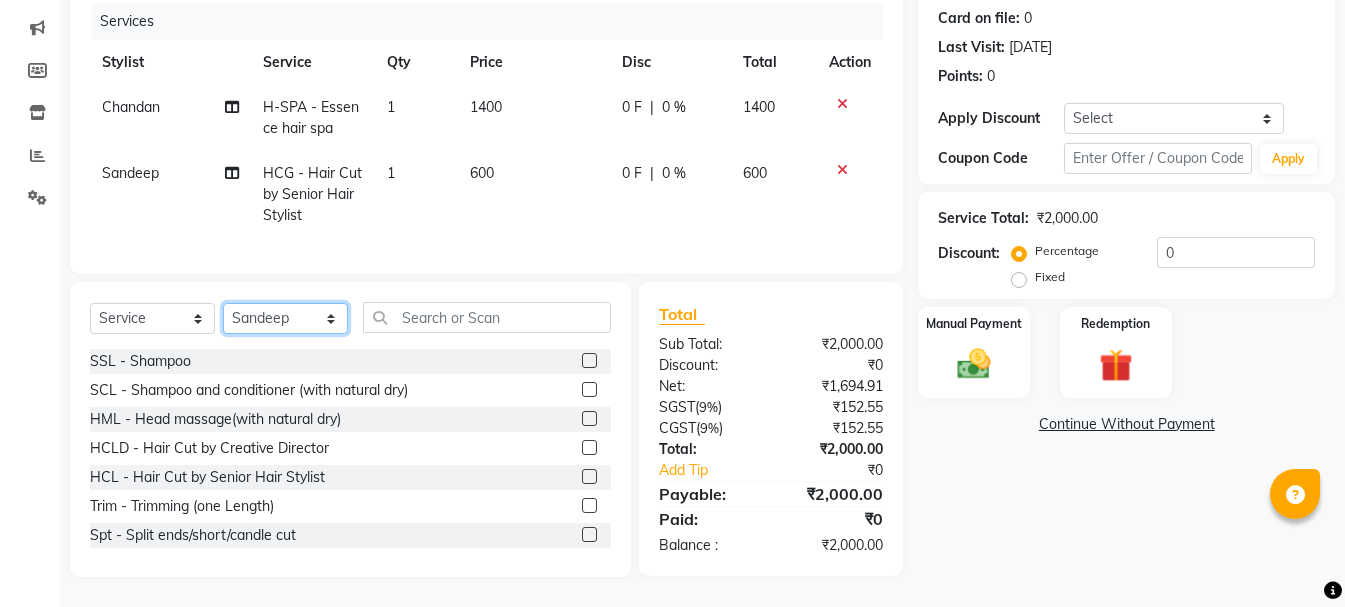 click on "Select Stylist  Ankit kantiwall Chandan Garry Jasvir Jyoti Lovedeep Singh Manya  Navdeep Neha Nikhil  Pardeep kaur Pinky Rajveer Rekha  Sameer khan Sandeep Toseef Salmani" 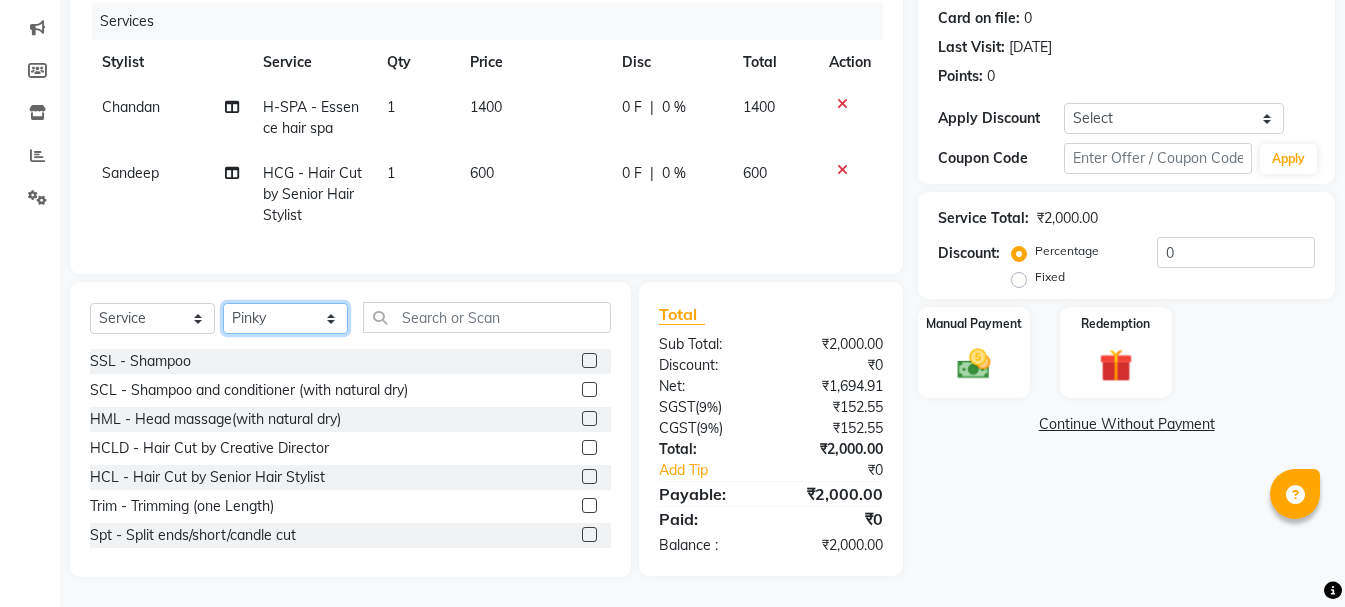 click on "Select Stylist  Ankit kantiwall Chandan Garry Jasvir Jyoti Lovedeep Singh Manya  Navdeep Neha Nikhil  Pardeep kaur Pinky Rajveer Rekha  Sameer khan Sandeep Toseef Salmani" 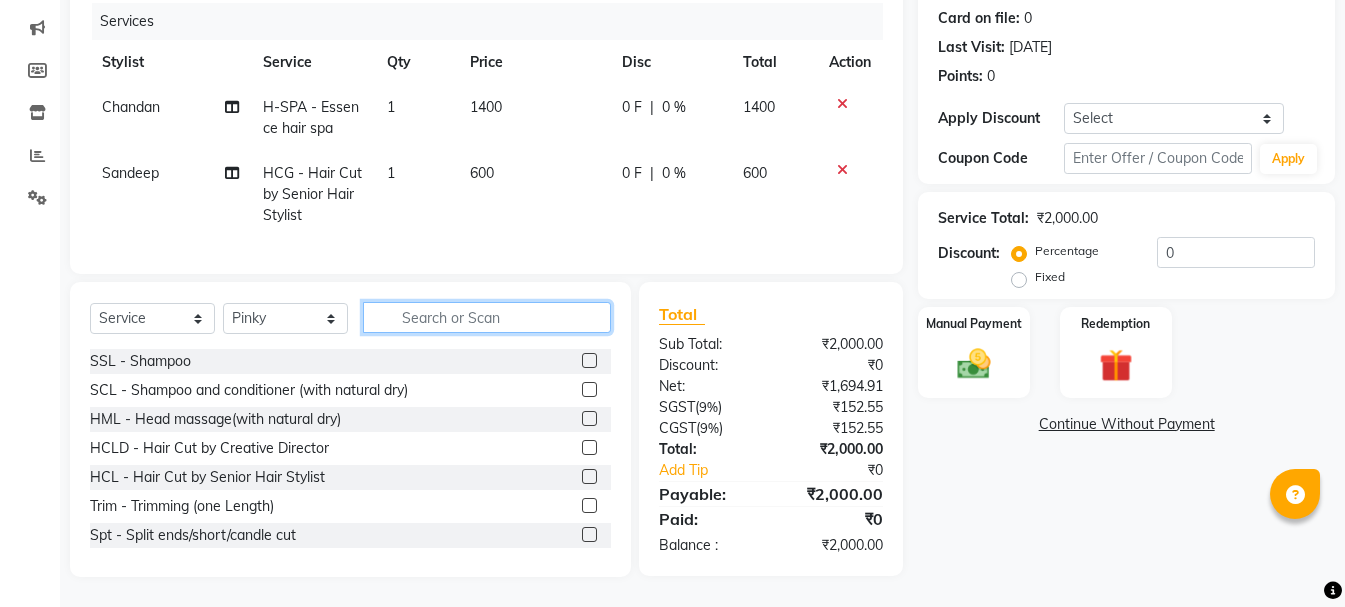 click 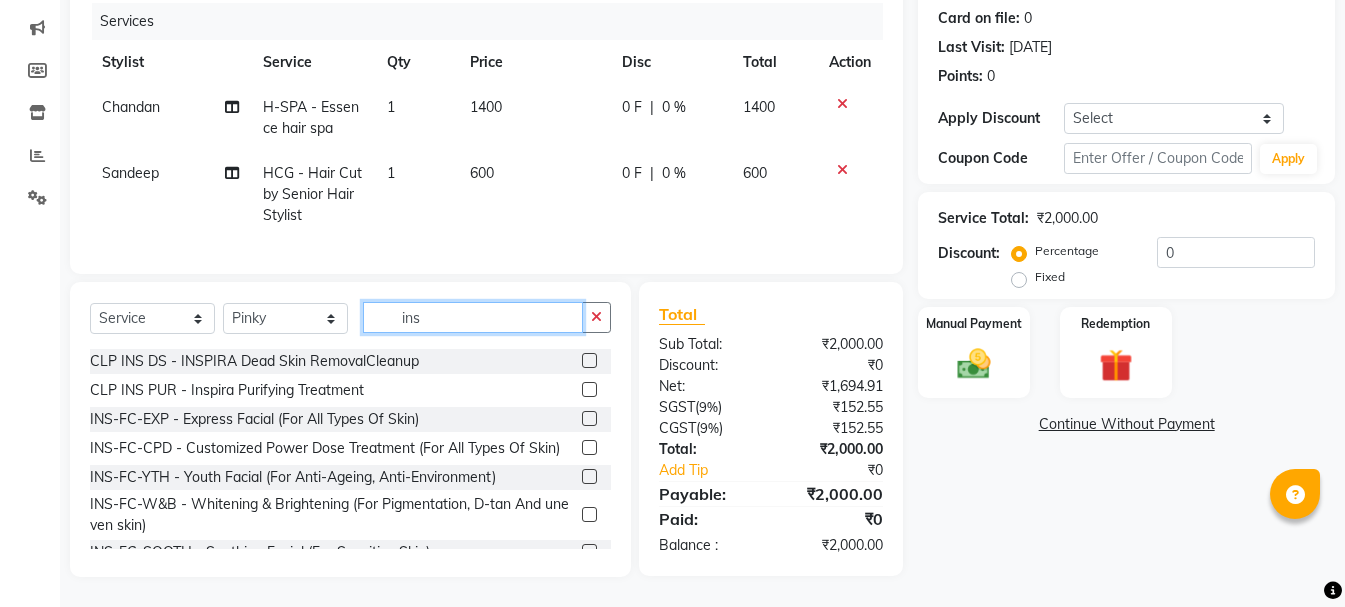 type on "ins" 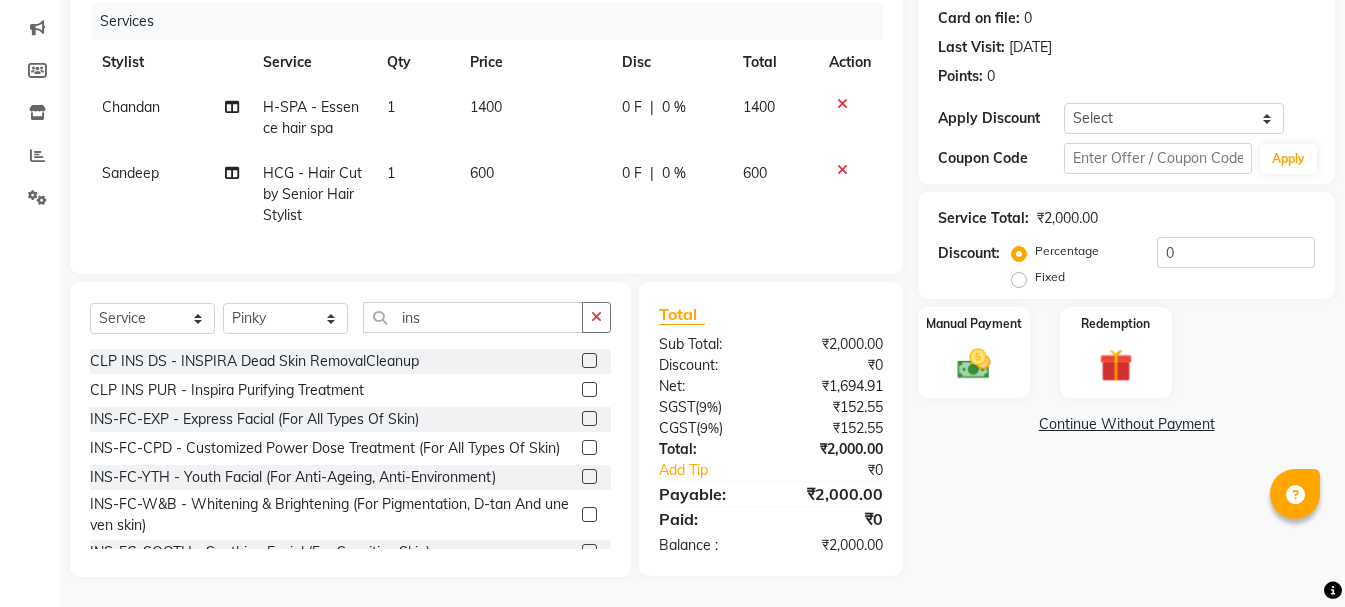 click 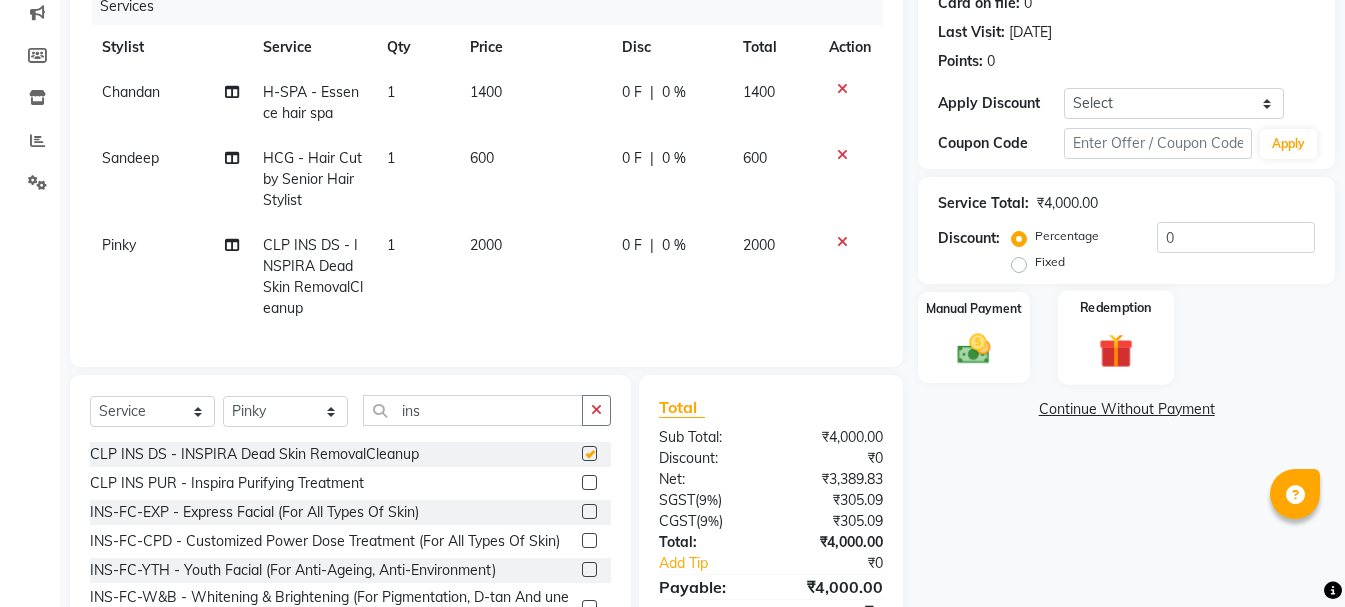 checkbox on "false" 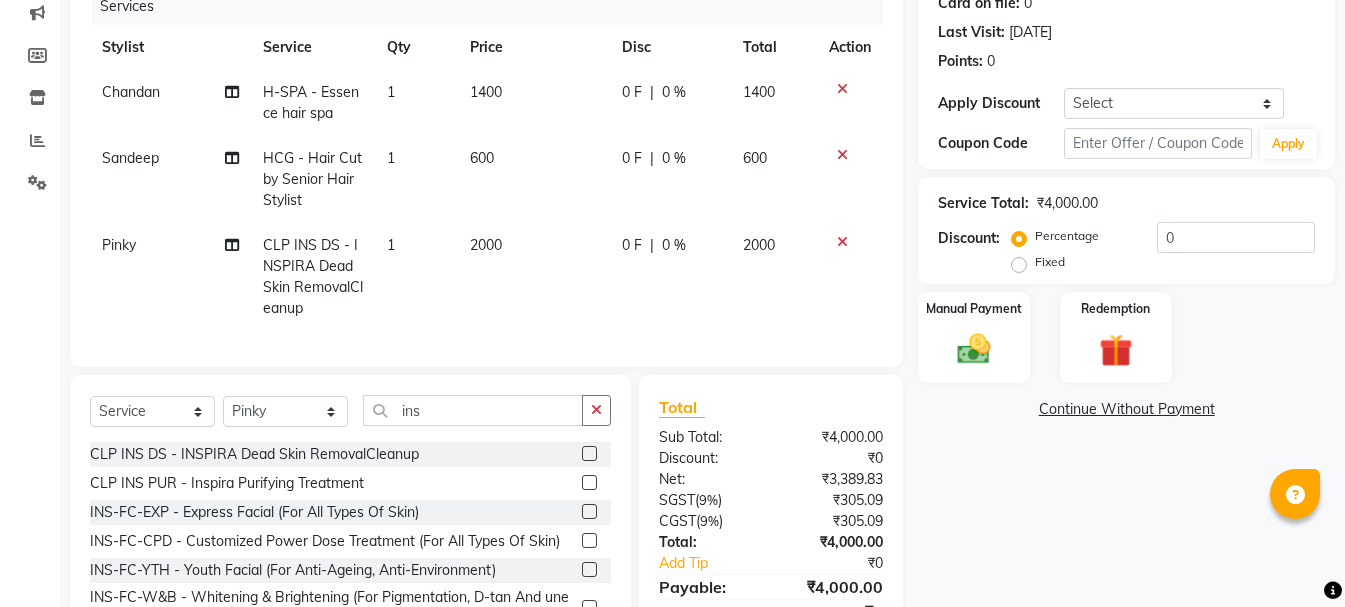 click on "Fixed" 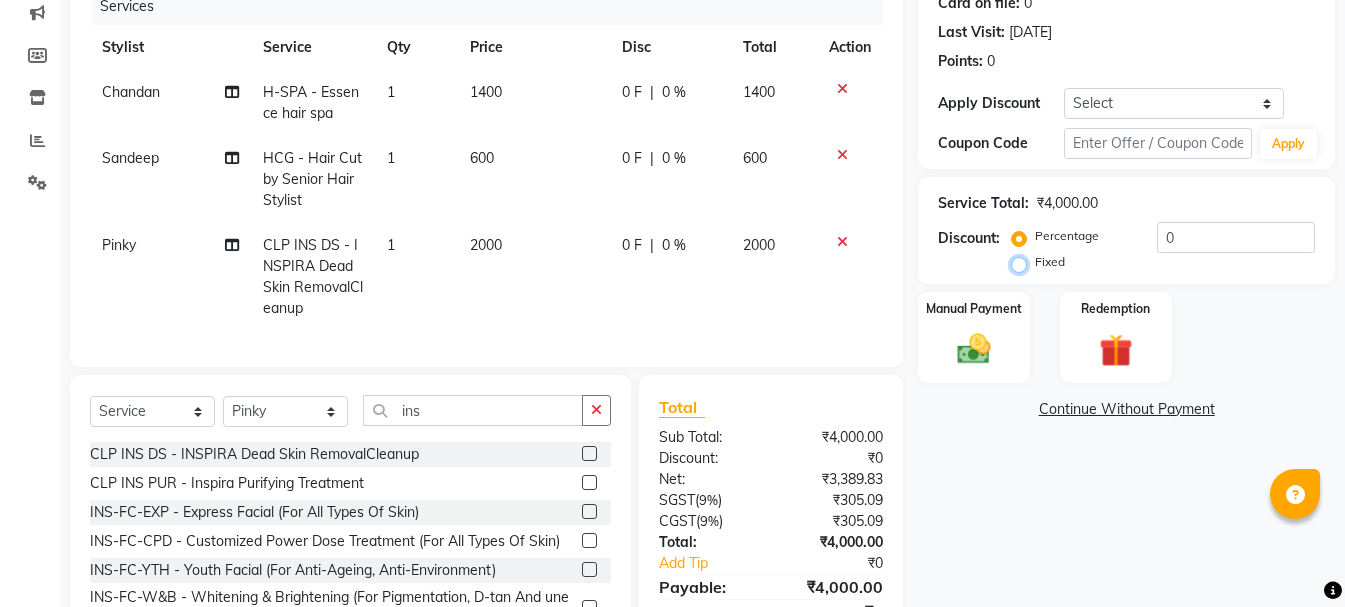 click on "Fixed" at bounding box center (1023, 262) 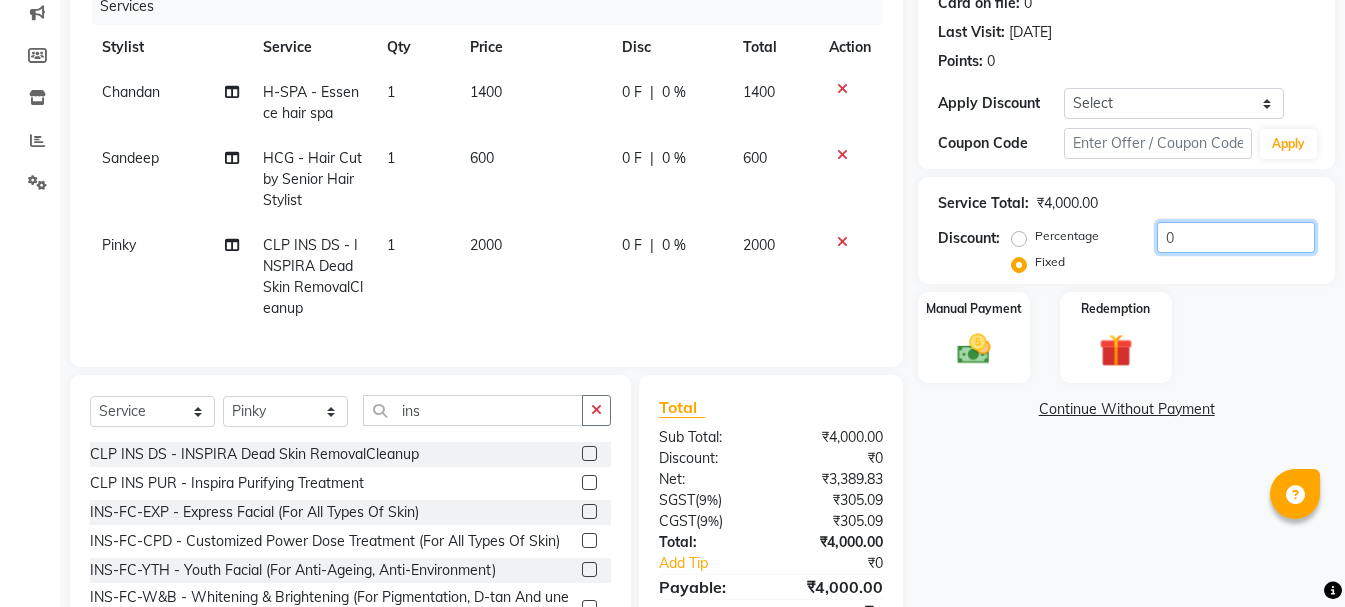 drag, startPoint x: 1191, startPoint y: 242, endPoint x: 1128, endPoint y: 238, distance: 63.126858 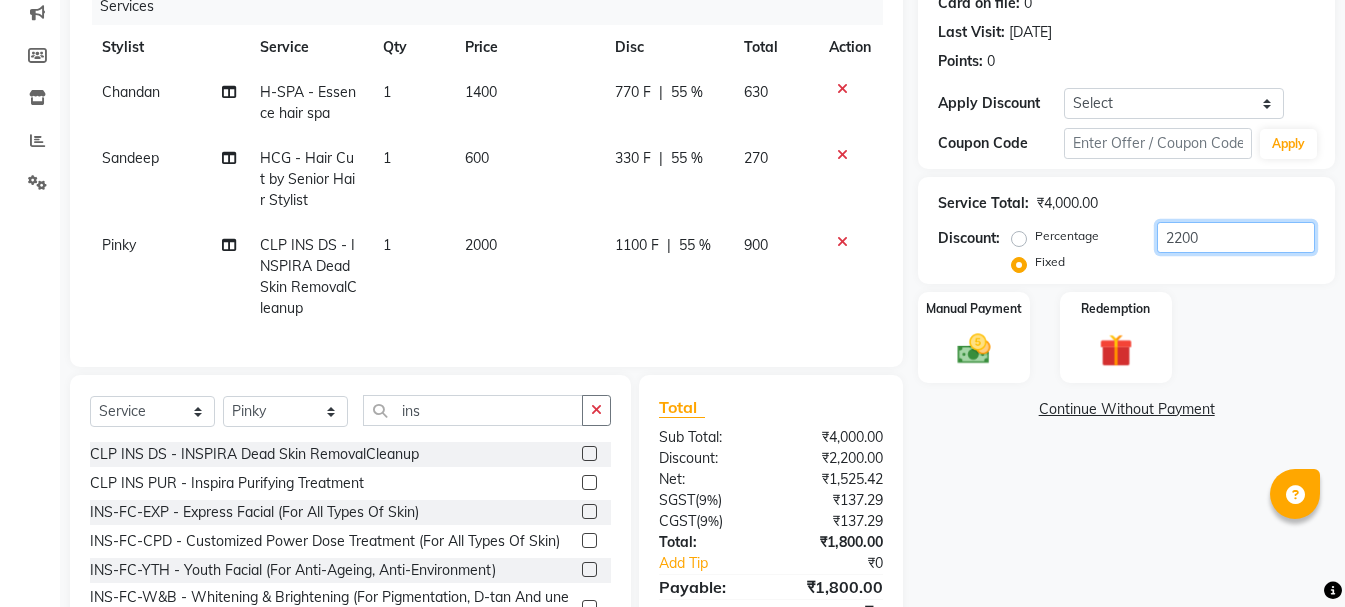 scroll, scrollTop: 368, scrollLeft: 0, axis: vertical 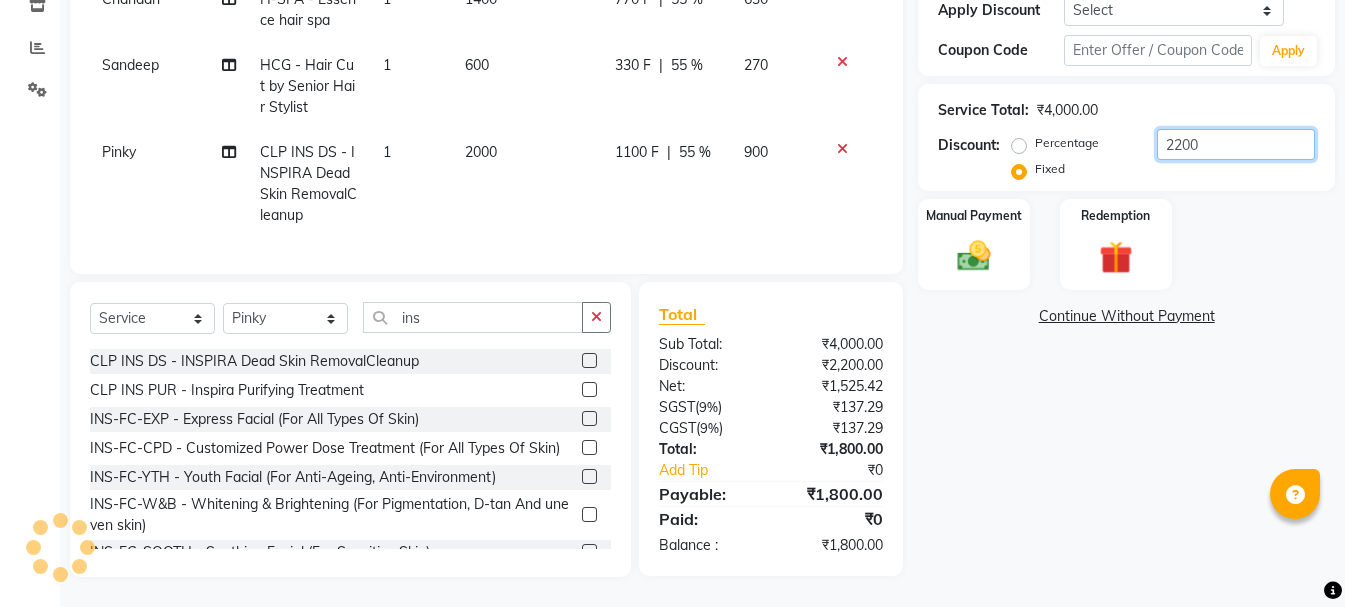 click on "2200" 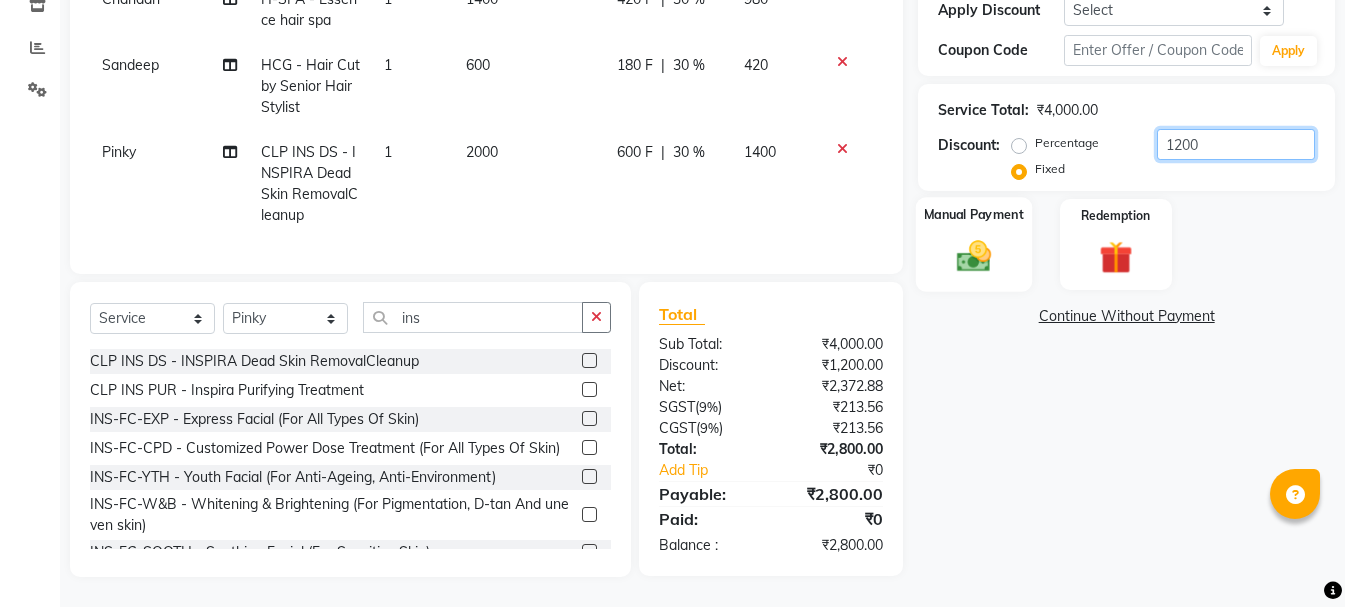 type on "1200" 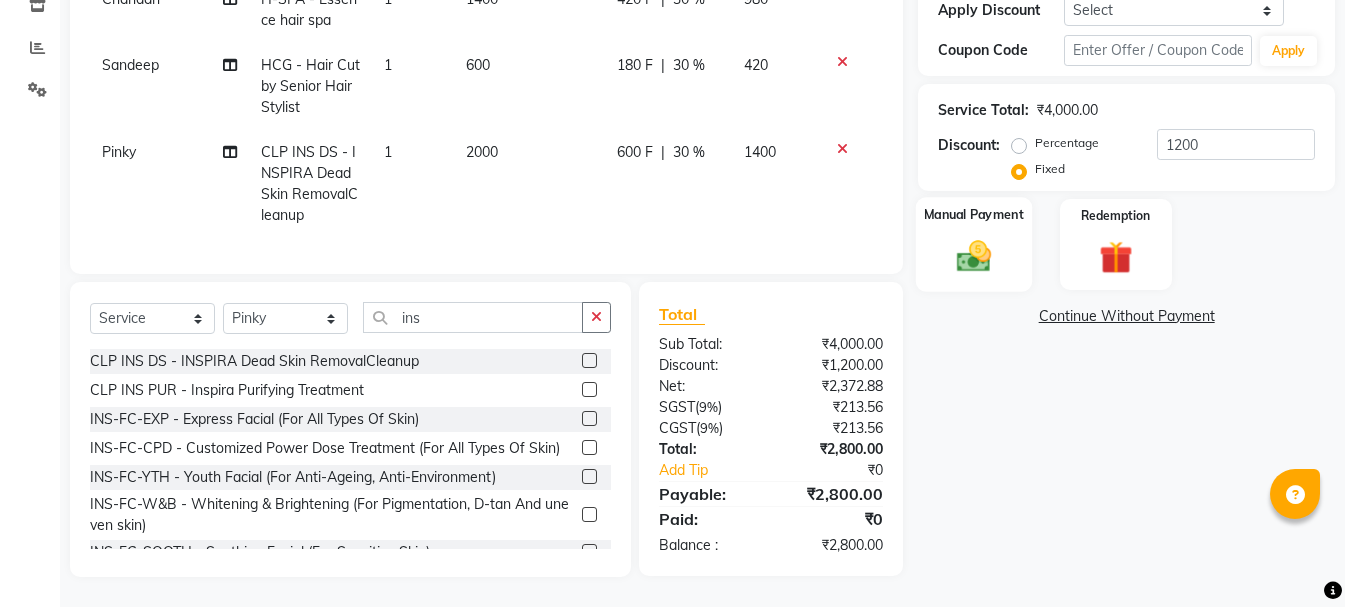 click 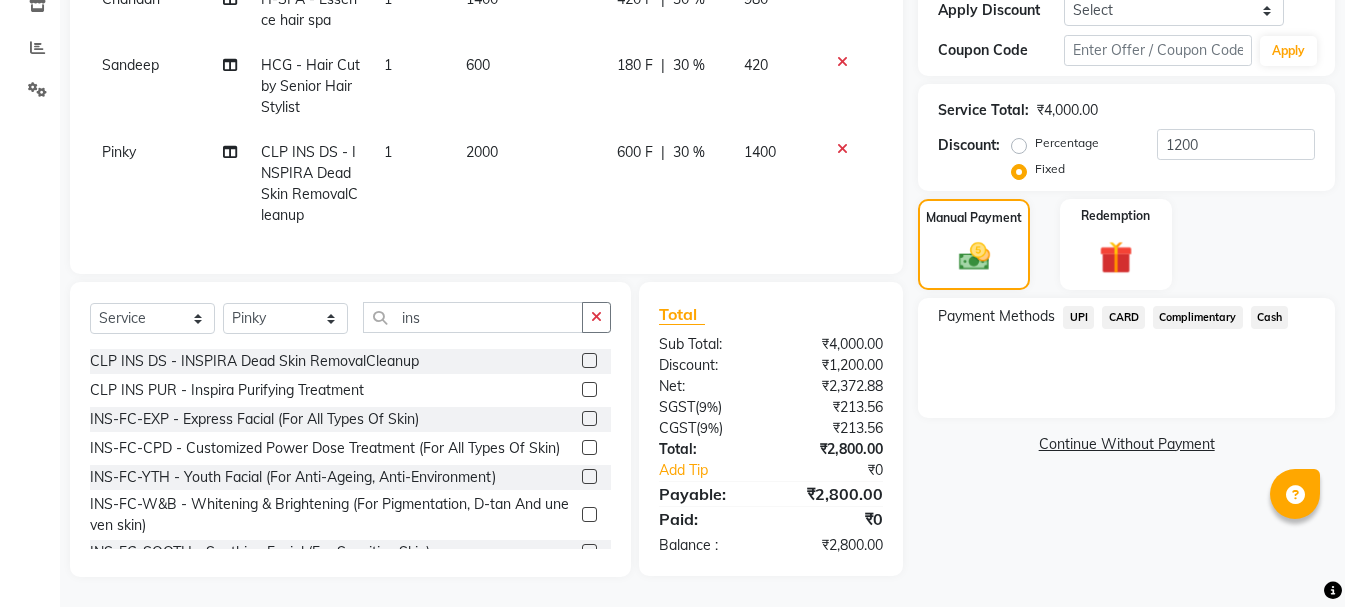 click on "CARD" 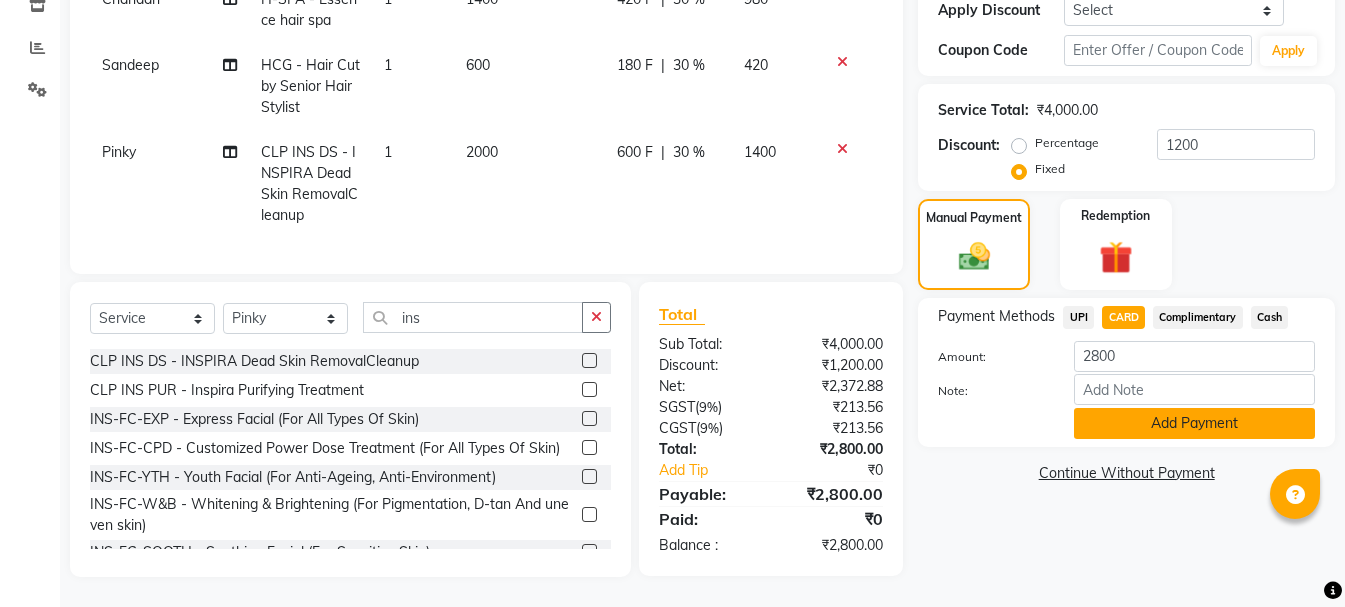 click on "Add Payment" 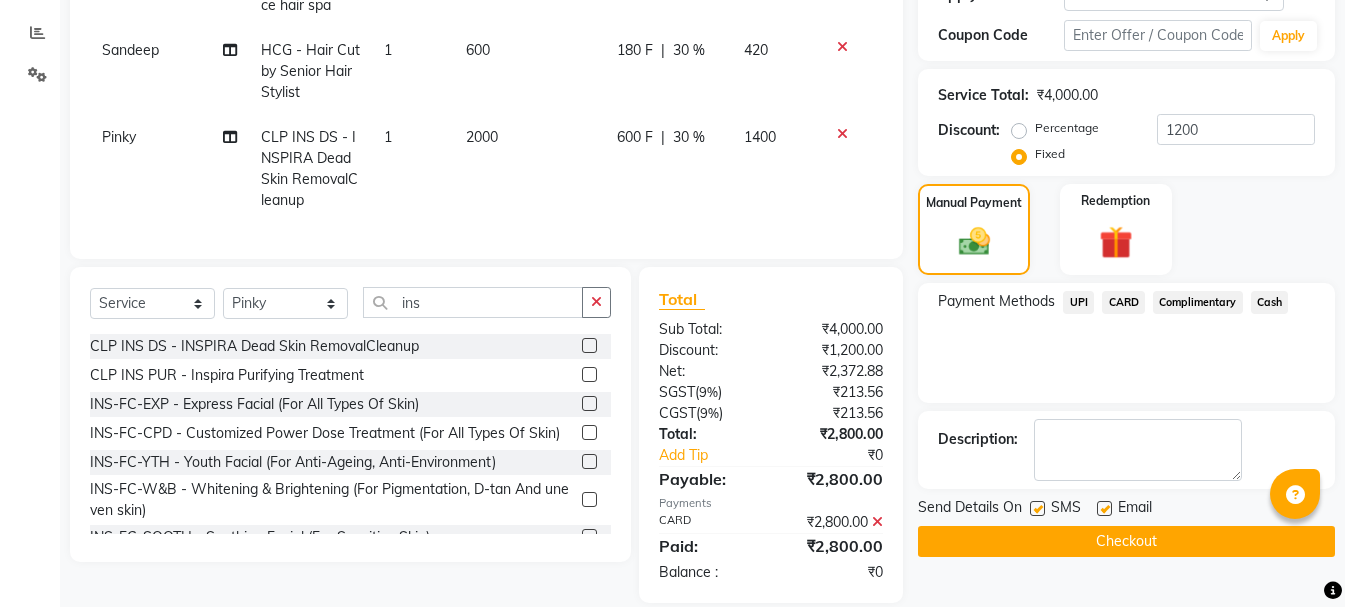 click on "Checkout" 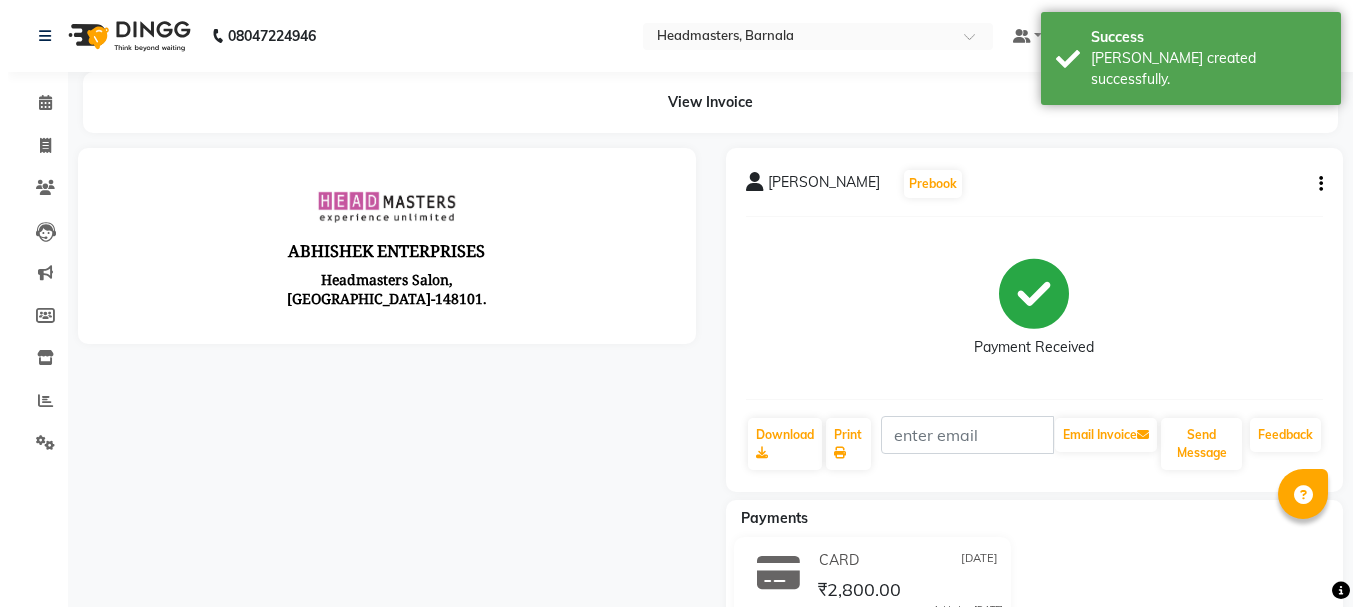 scroll, scrollTop: 0, scrollLeft: 0, axis: both 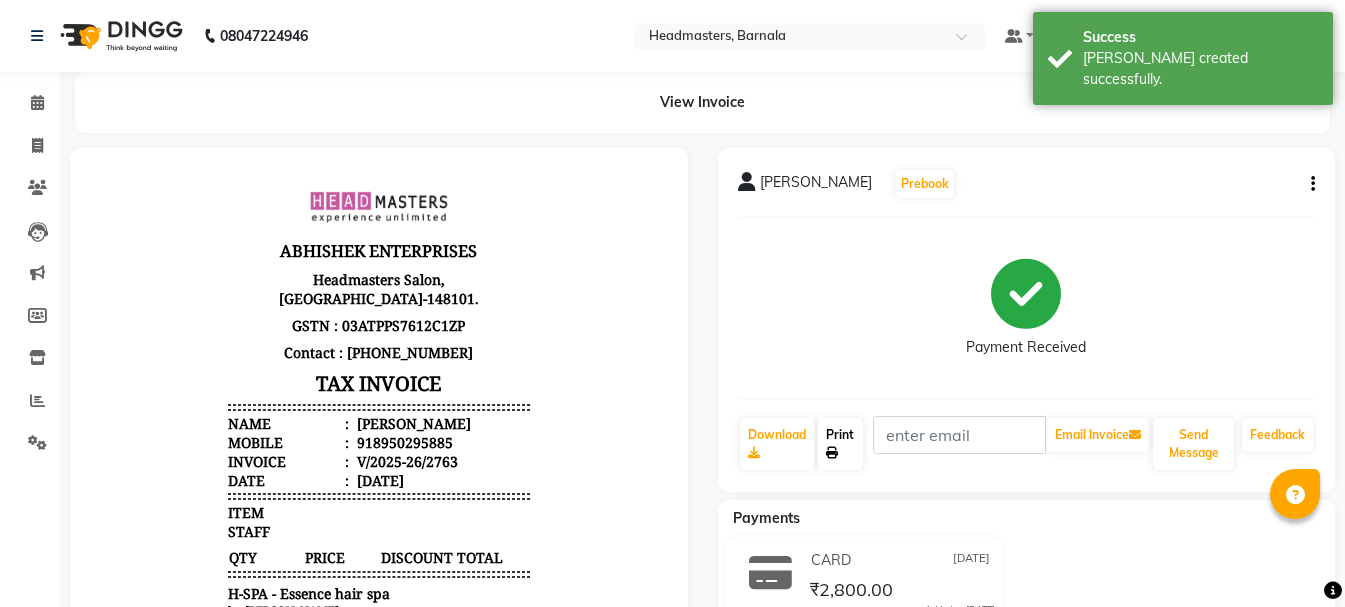 click on "Print" 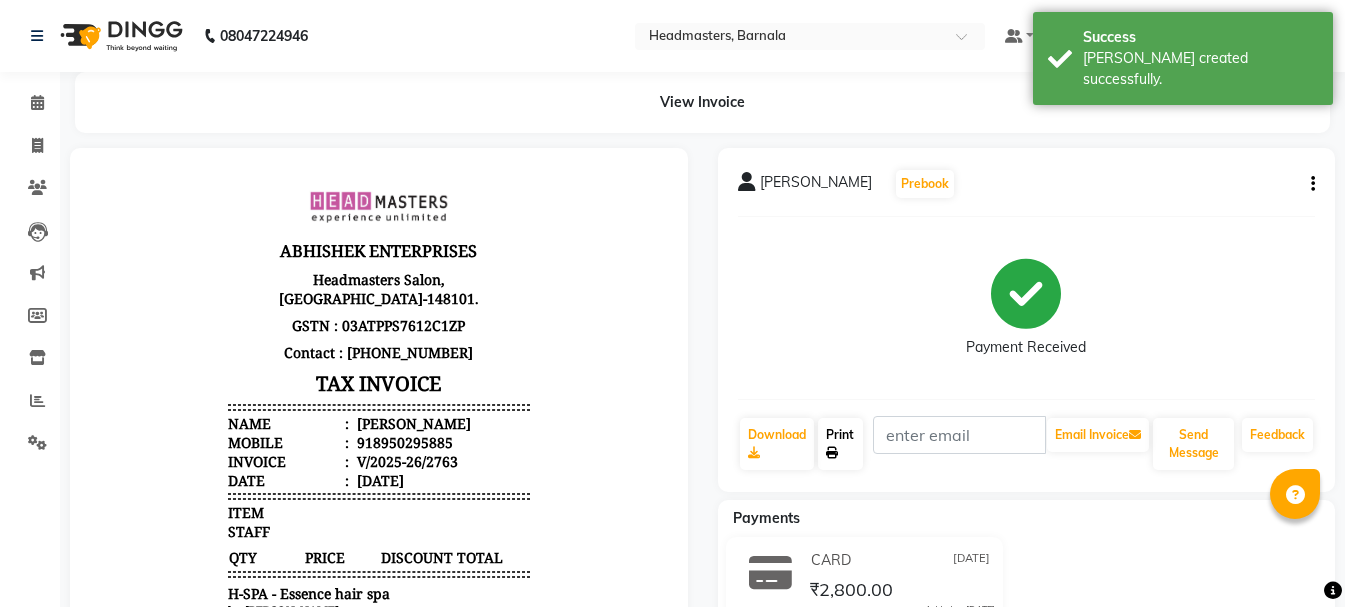 select on "service" 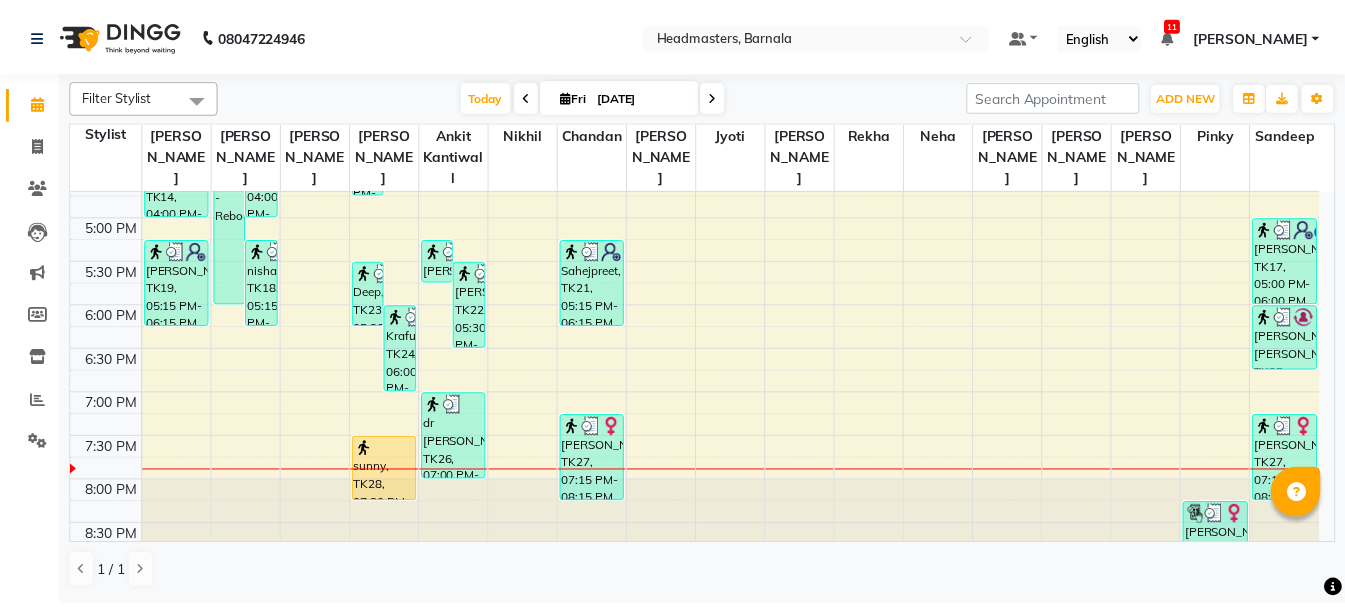 scroll, scrollTop: 790, scrollLeft: 0, axis: vertical 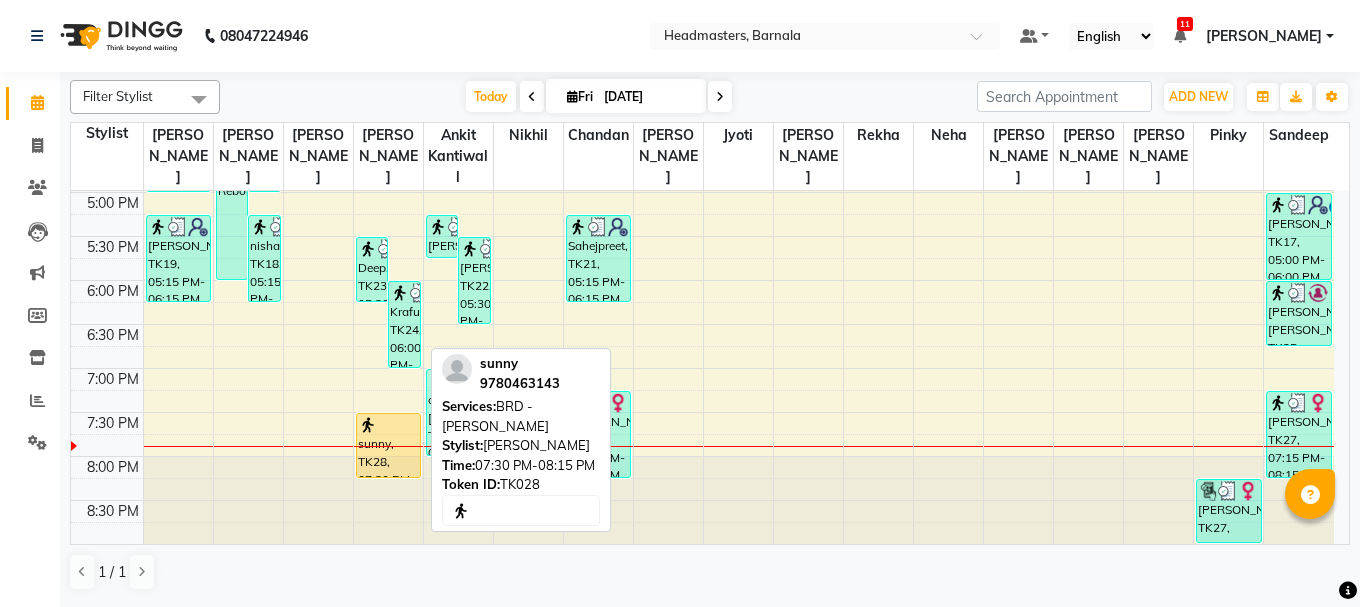 click on "sunny, TK28, 07:30 PM-08:15 PM, BRD - Beard" at bounding box center [388, 445] 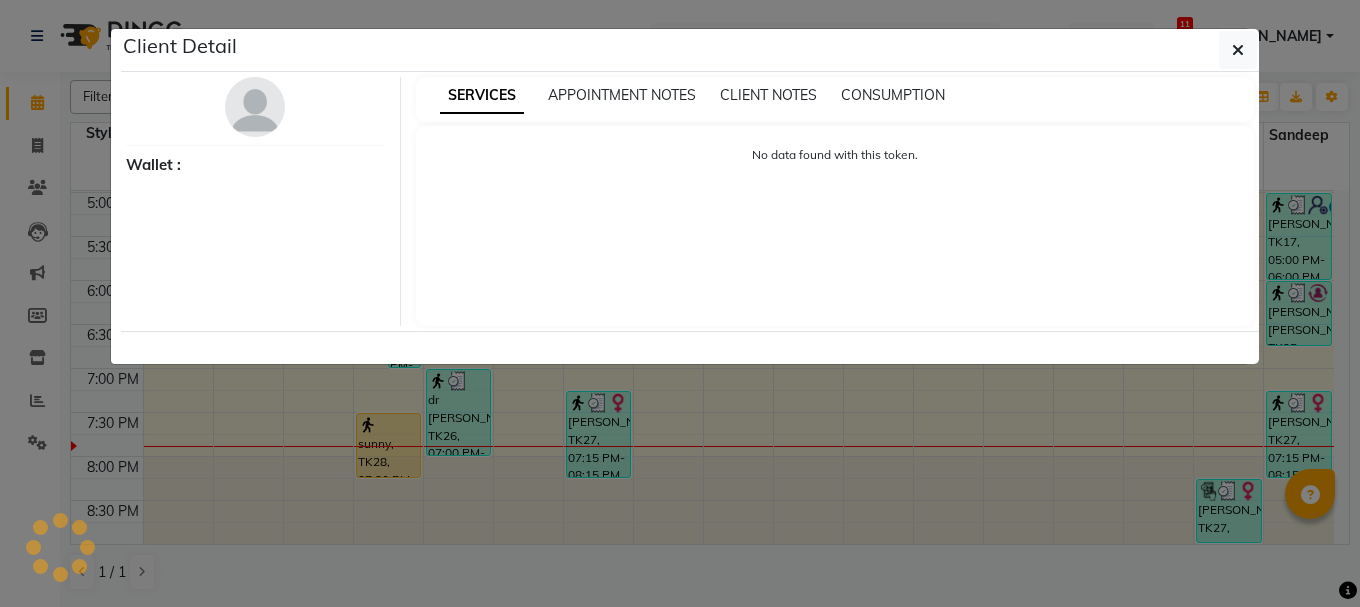 select on "1" 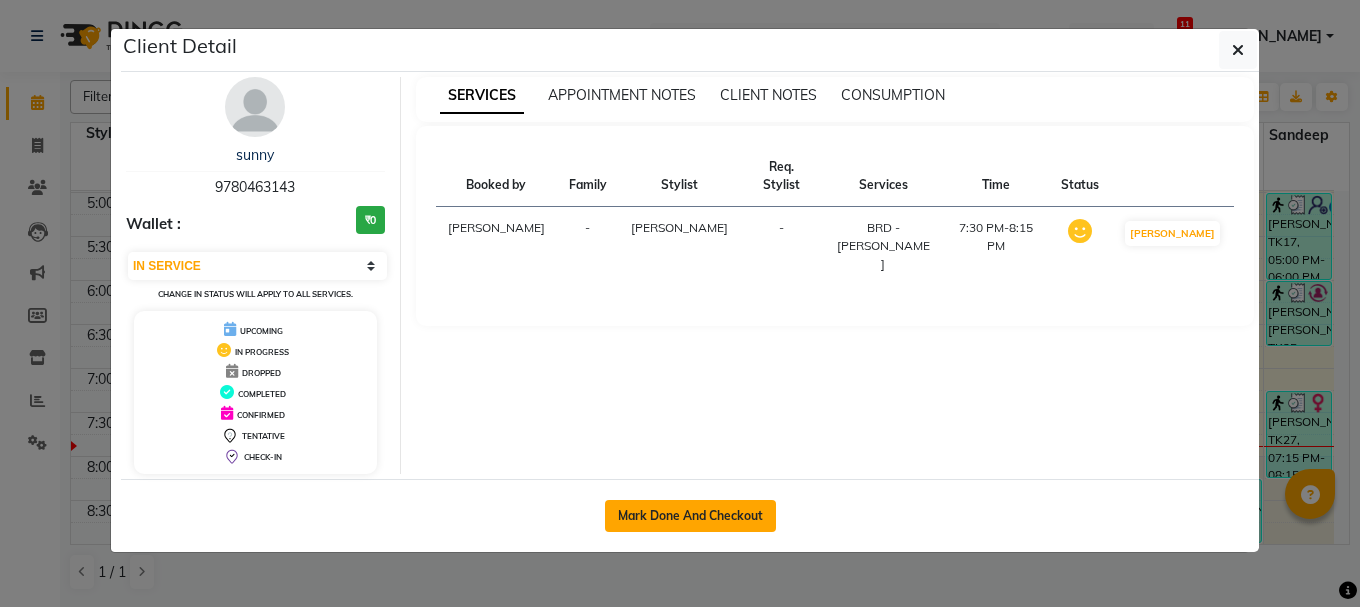 click on "Mark Done And Checkout" 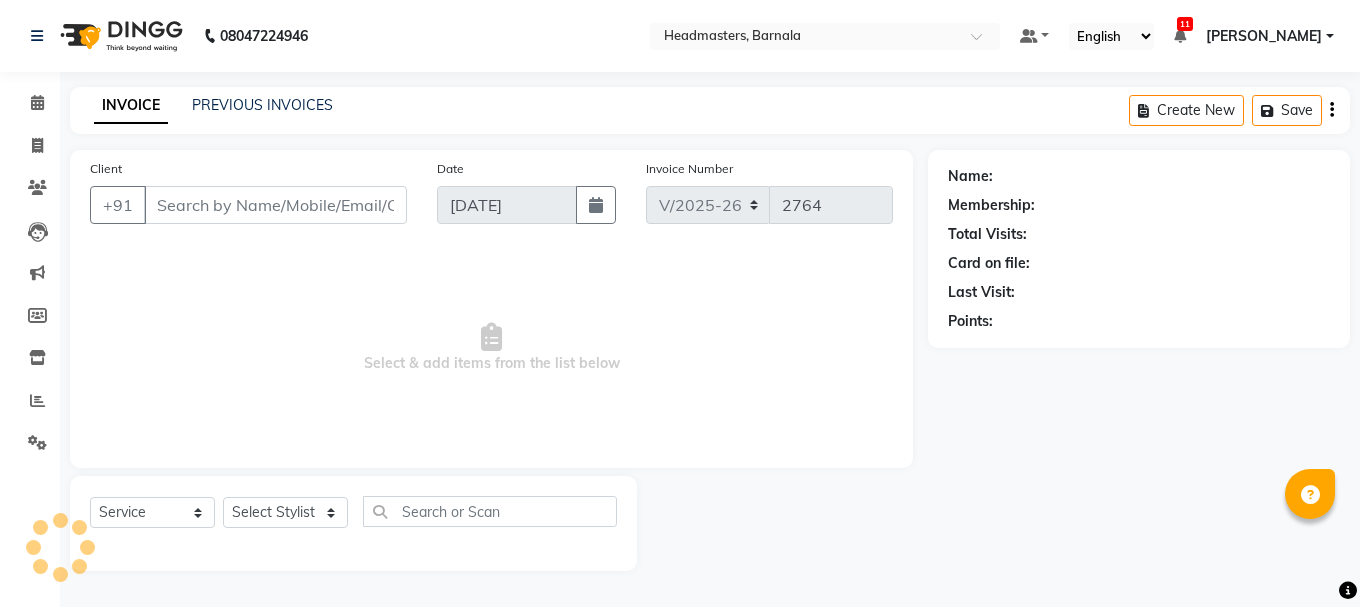 type on "9780463143" 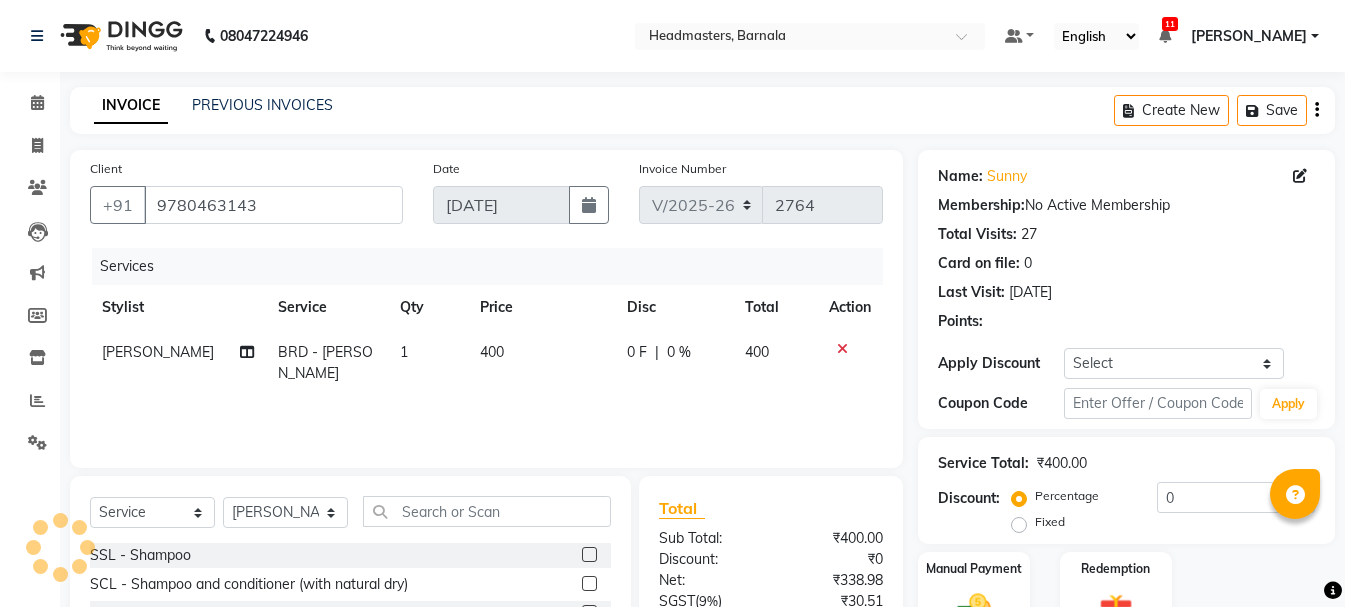 click on "Fixed" 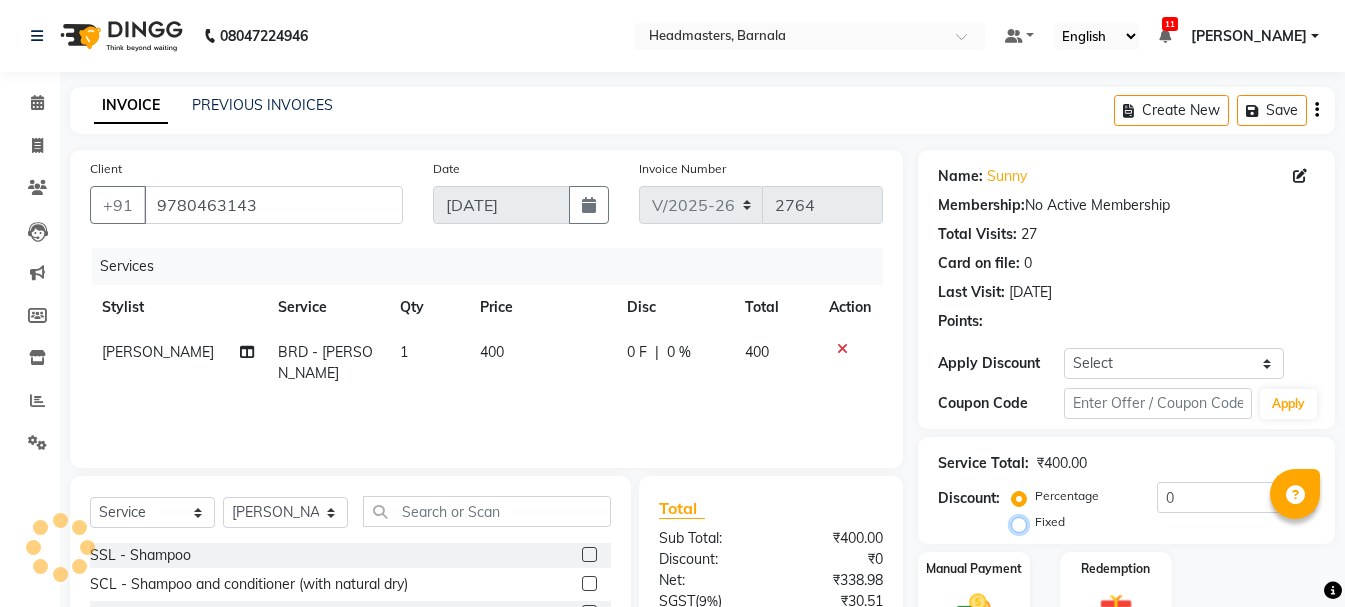 click on "Fixed" at bounding box center [1023, 522] 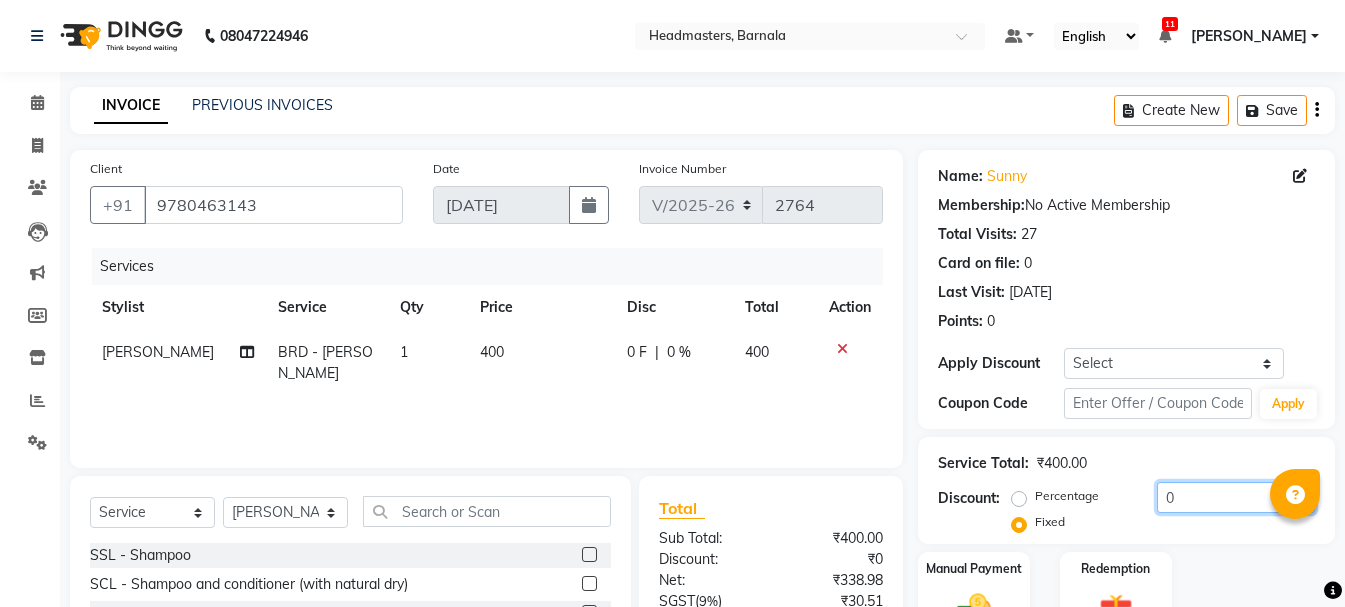 scroll, scrollTop: 194, scrollLeft: 0, axis: vertical 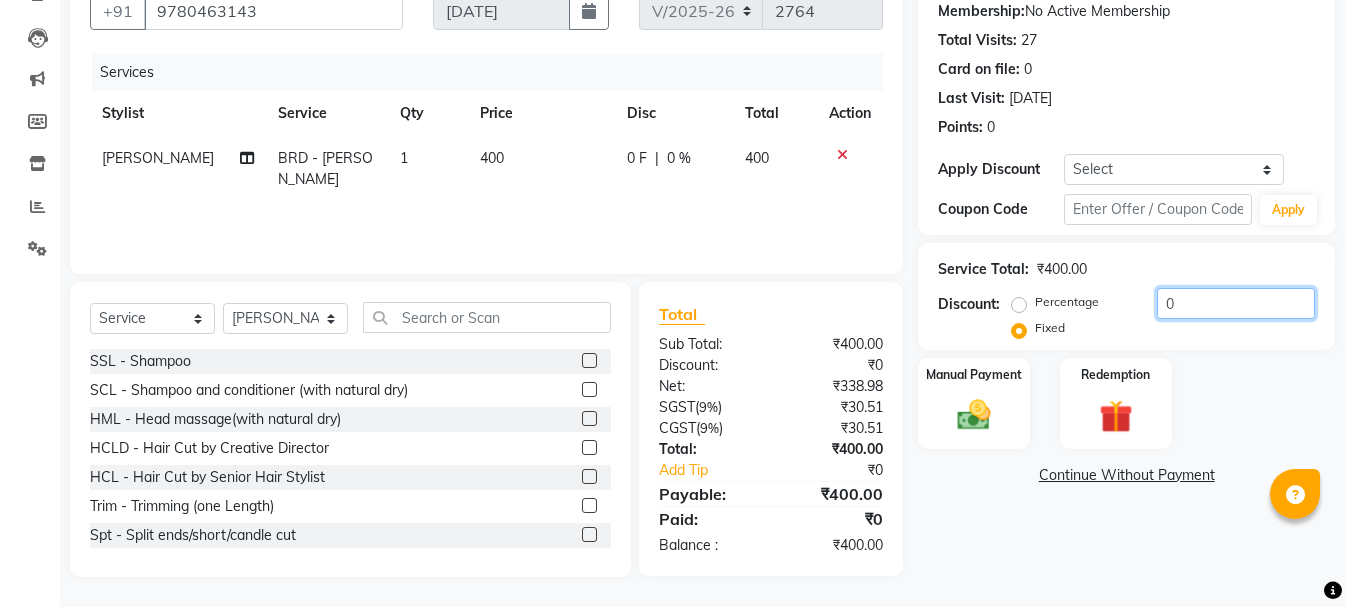 drag, startPoint x: 1167, startPoint y: 303, endPoint x: 1135, endPoint y: 306, distance: 32.140316 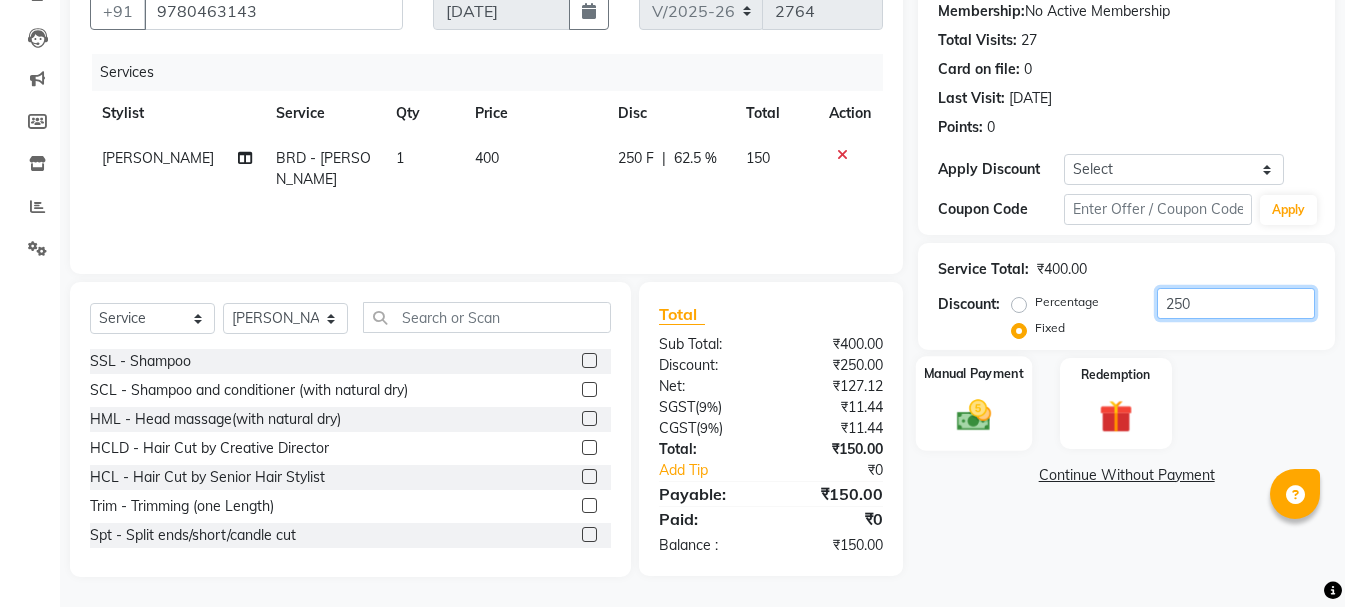 type on "250" 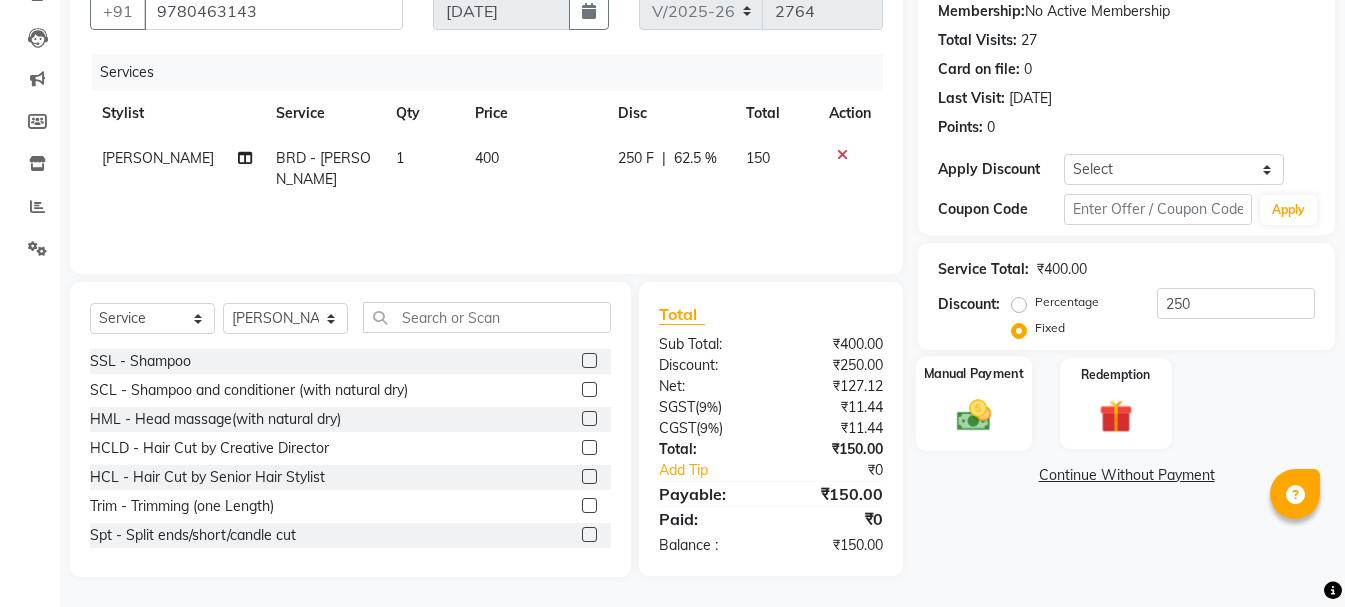 click 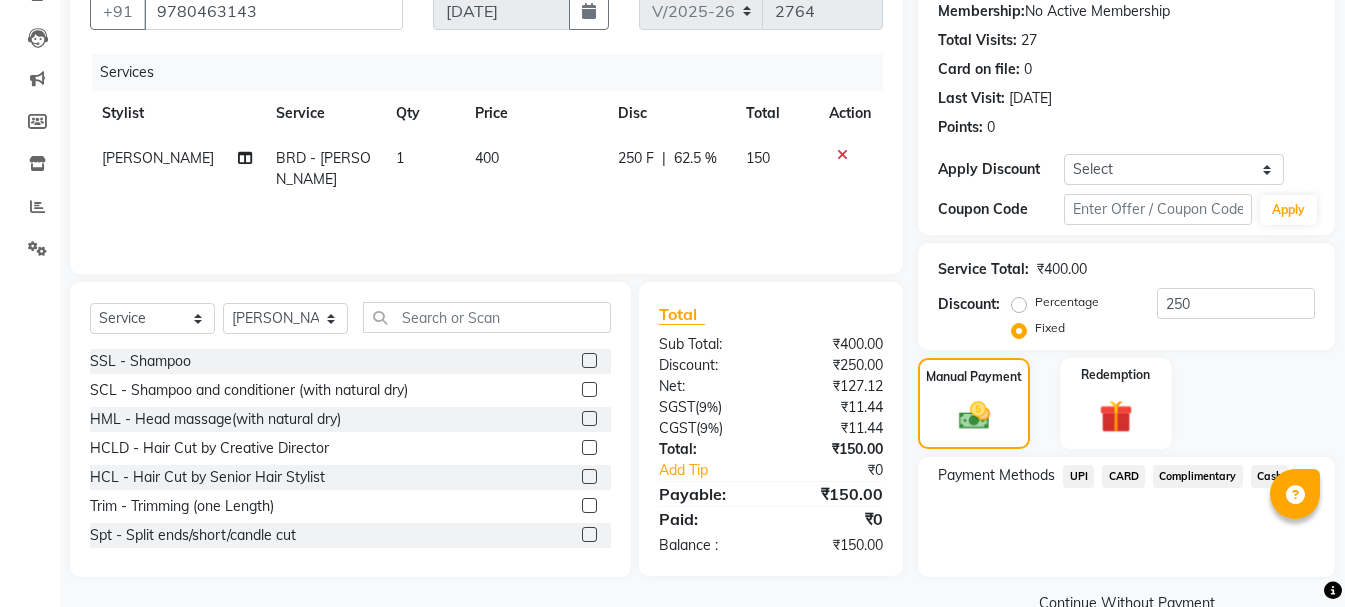 click on "UPI" 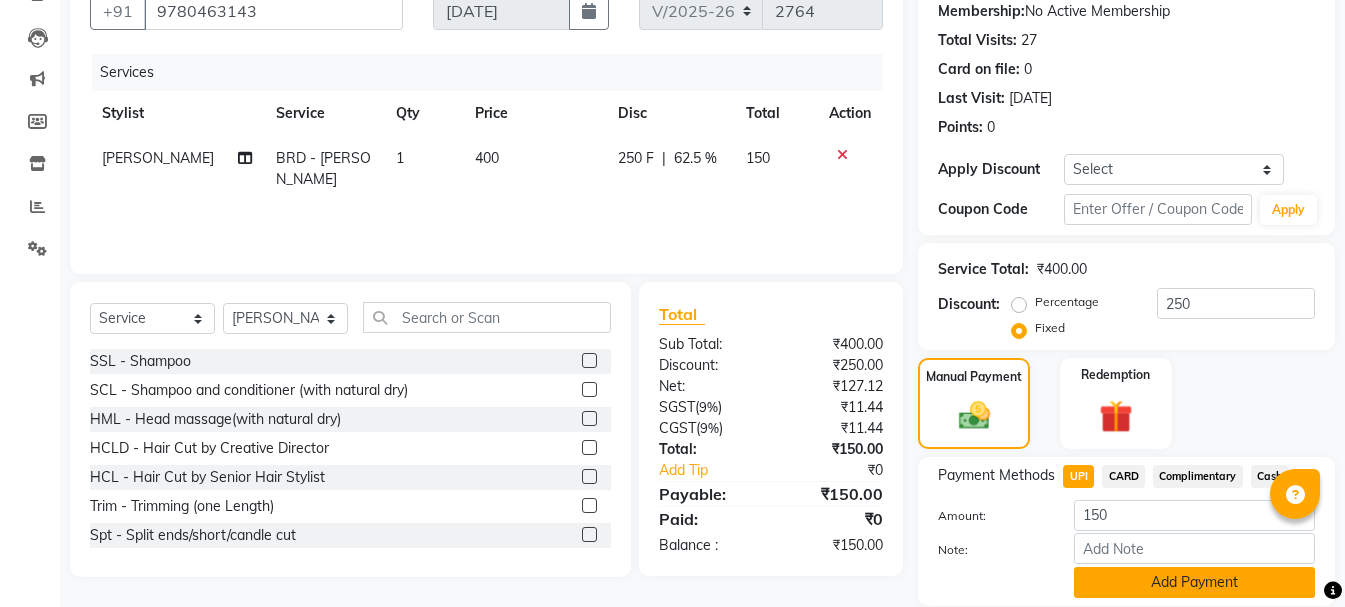 click on "Add Payment" 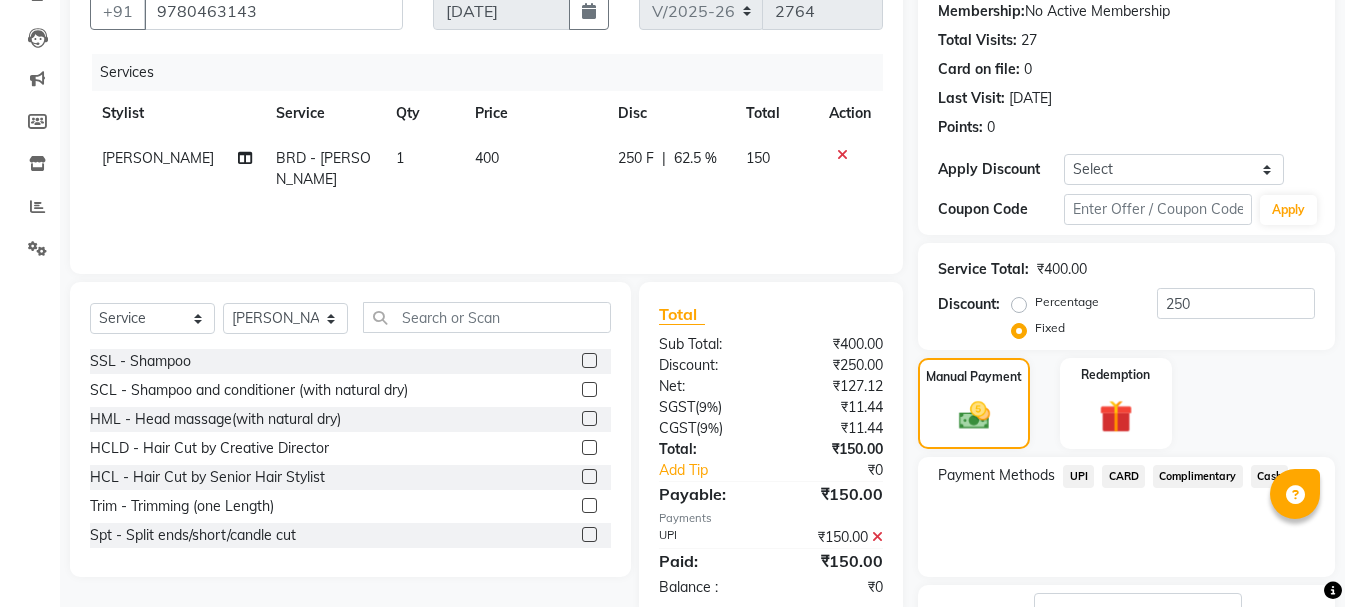 click on "Checkout" 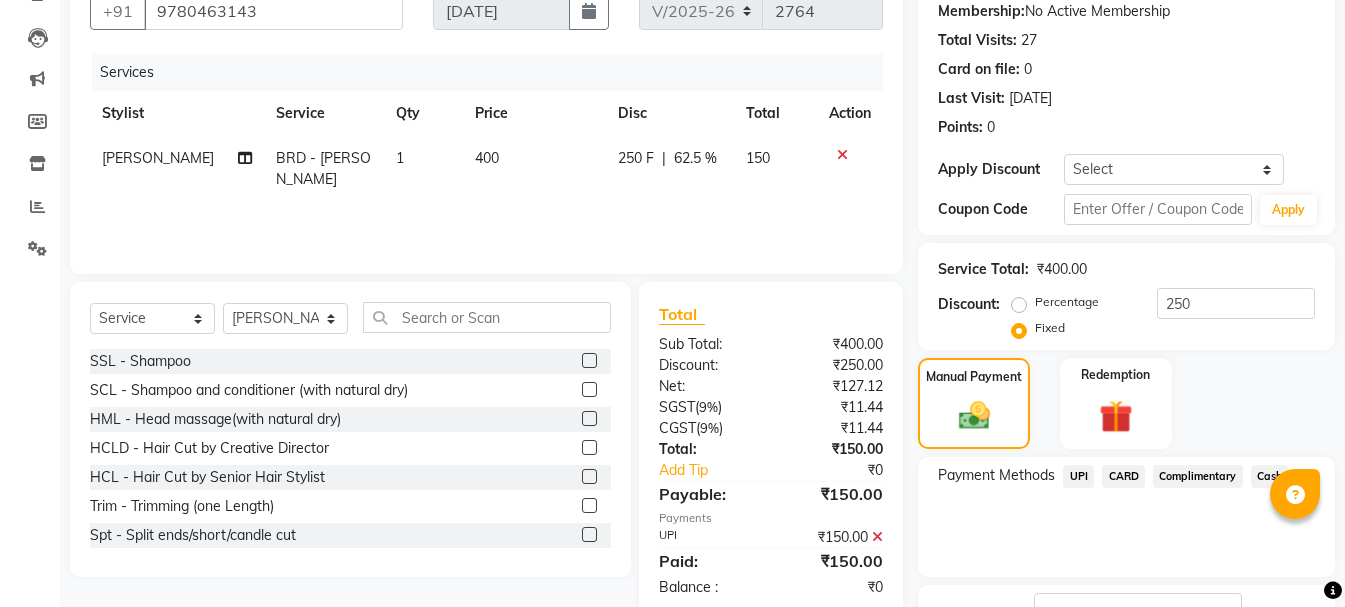 scroll, scrollTop: 348, scrollLeft: 0, axis: vertical 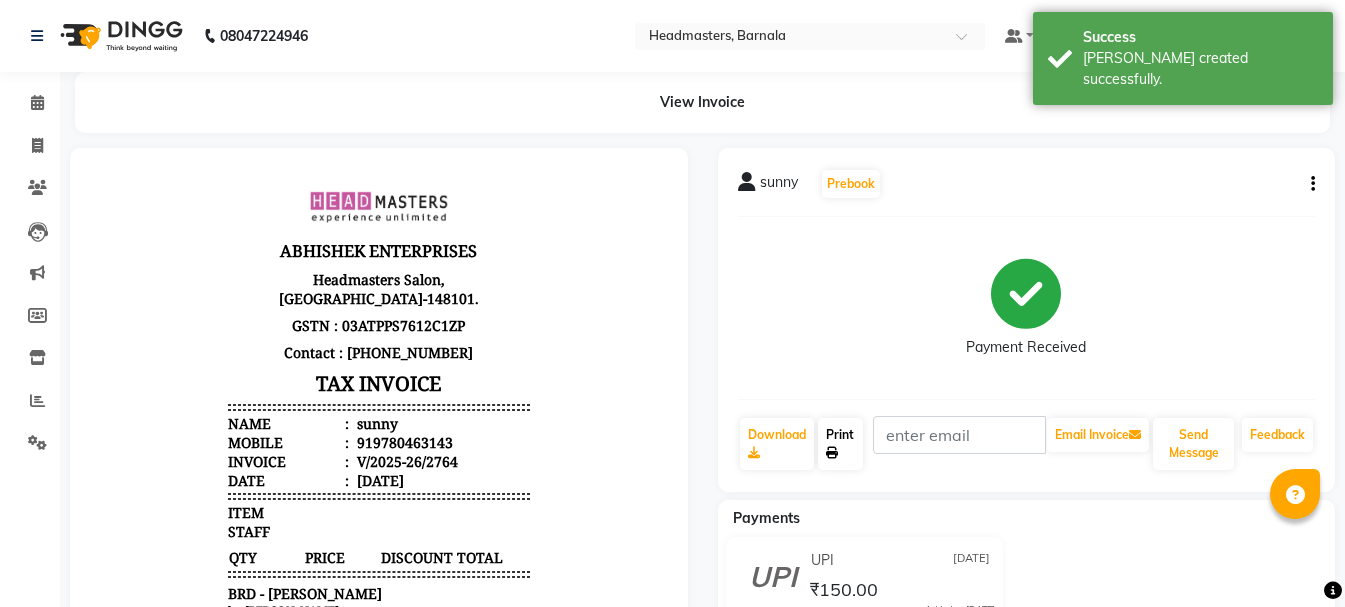 click on "Print" 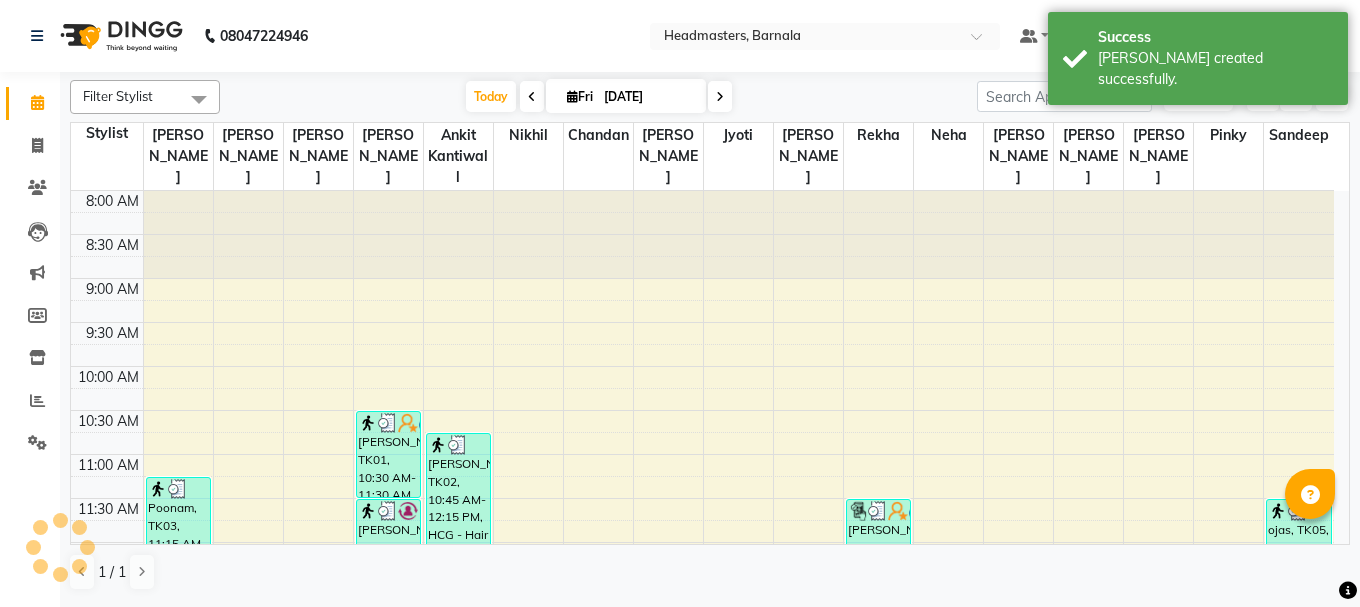 scroll, scrollTop: 0, scrollLeft: 0, axis: both 